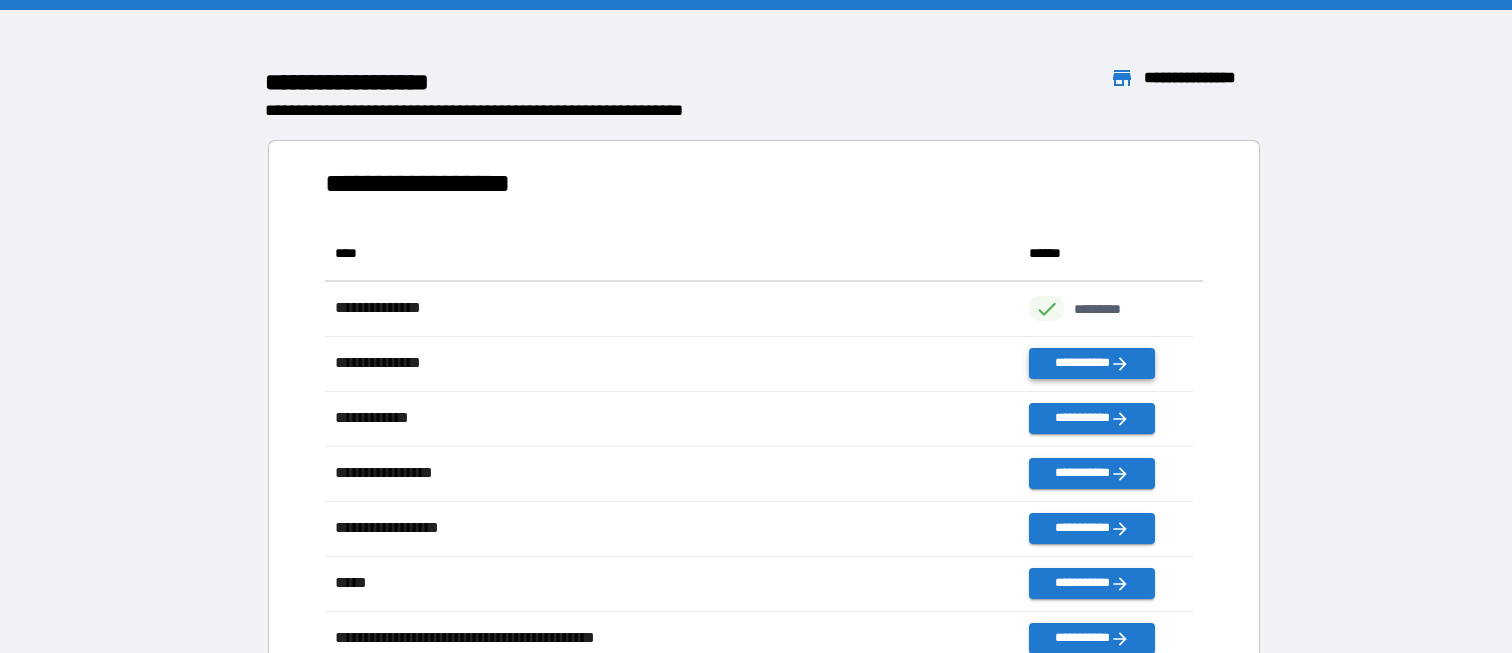 scroll, scrollTop: 0, scrollLeft: 0, axis: both 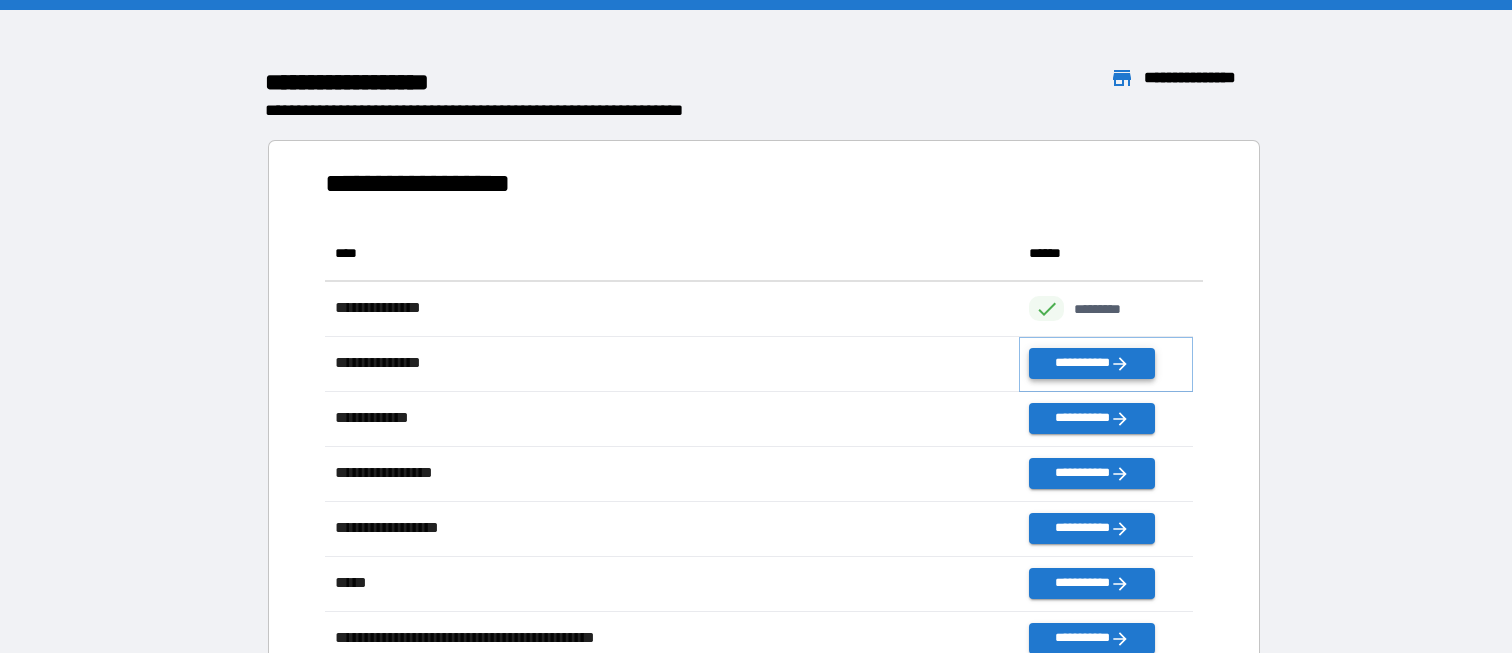 click on "**********" at bounding box center [1091, 363] 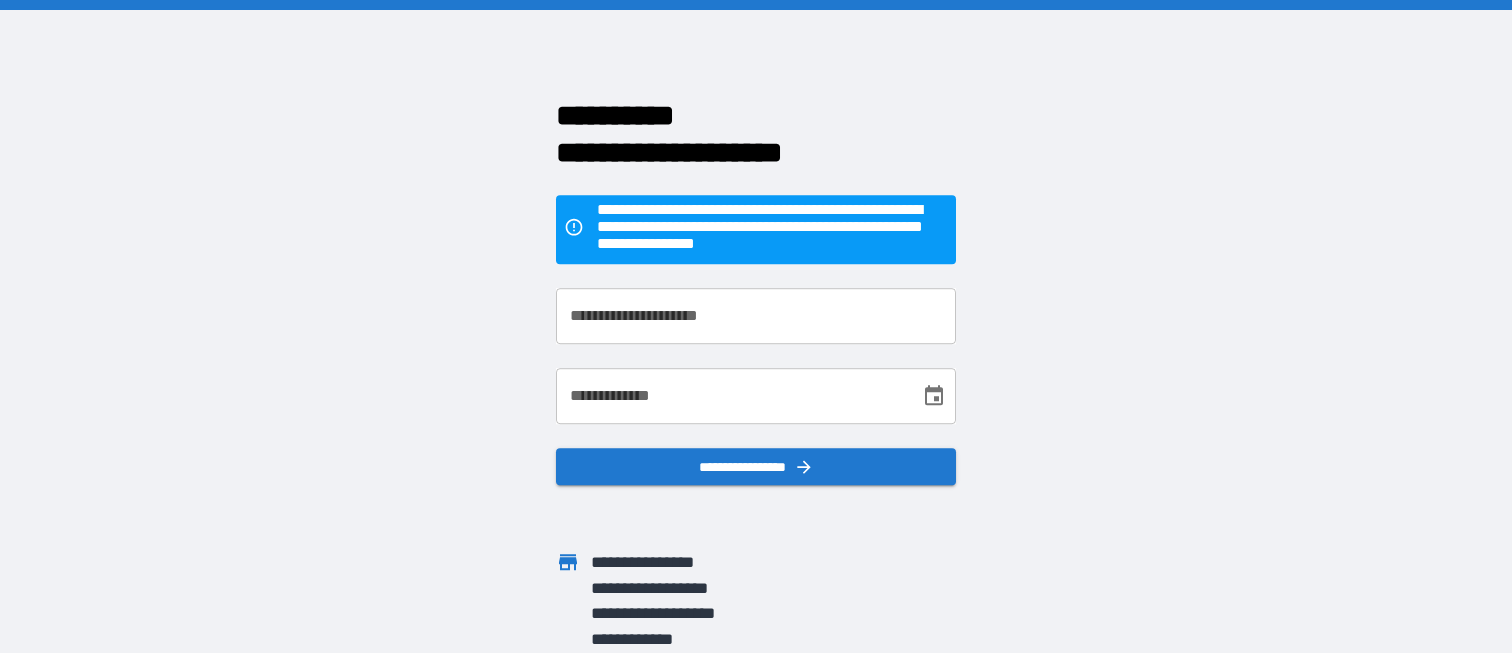 click on "**********" at bounding box center (756, 316) 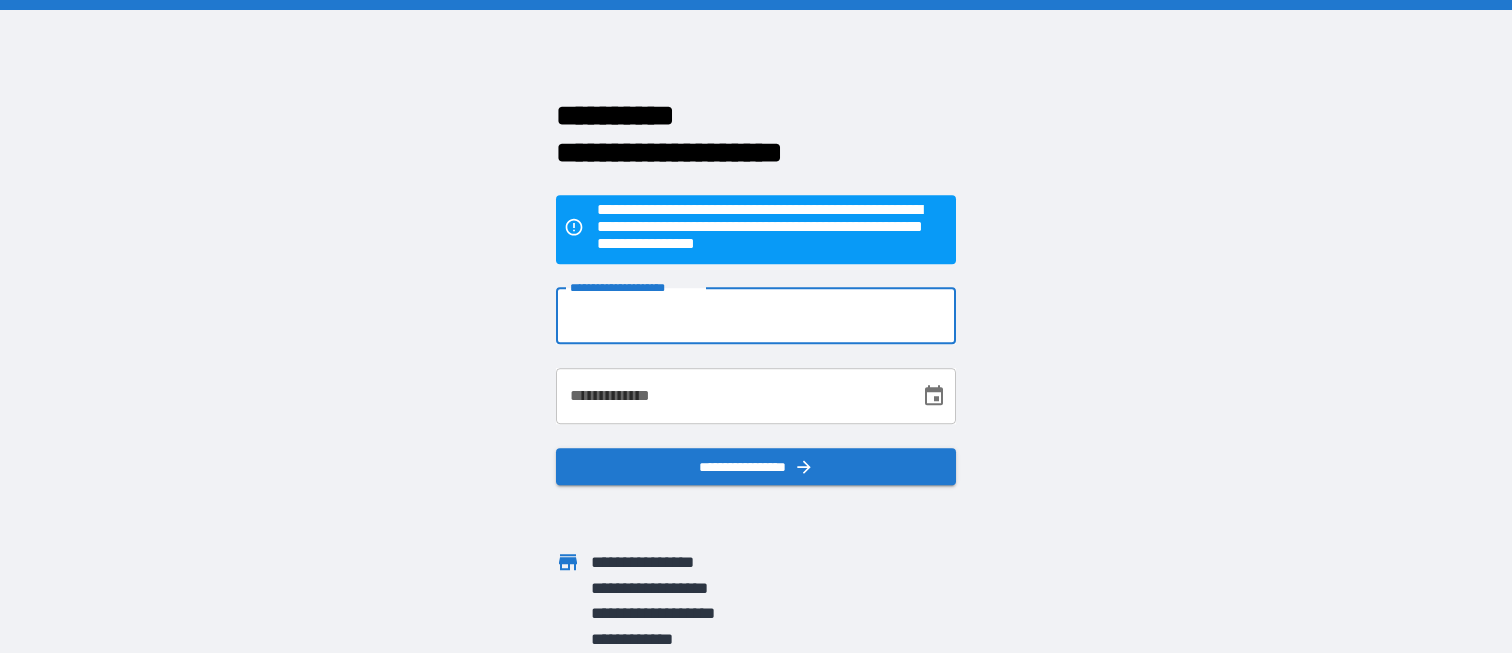 type on "**********" 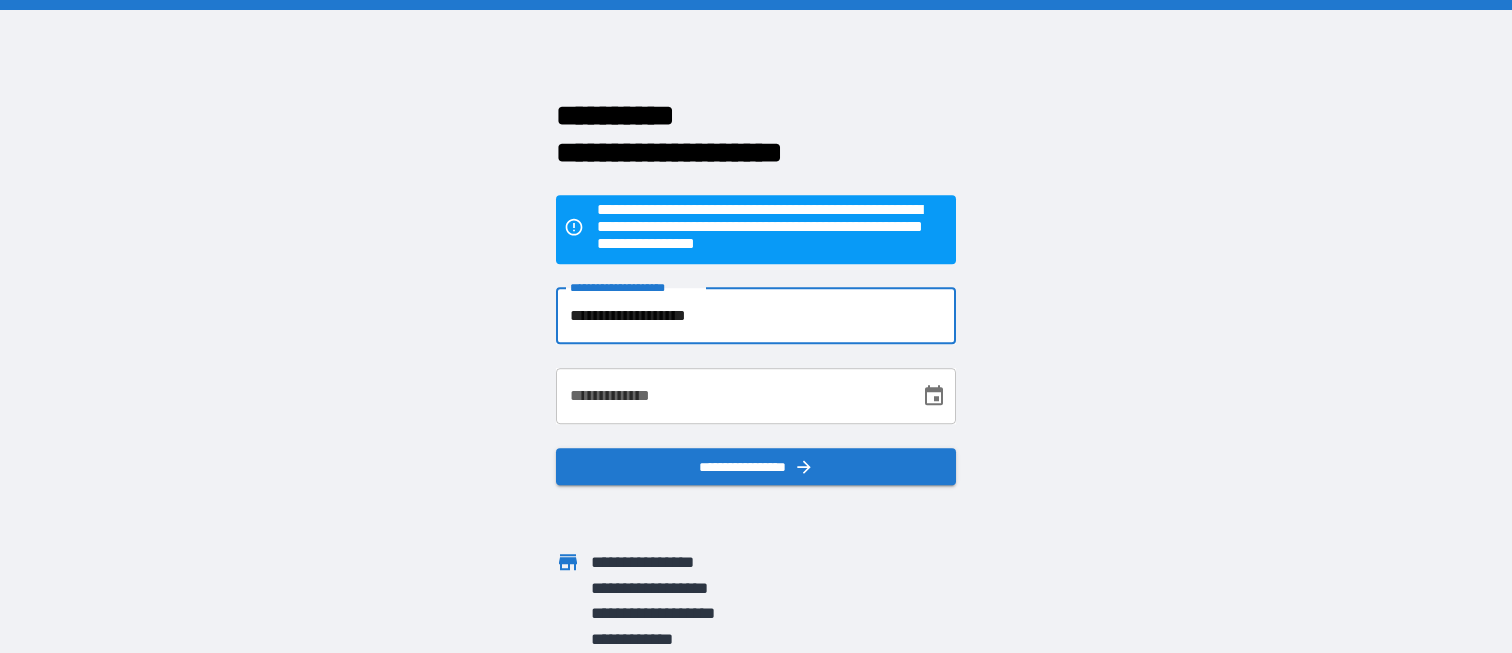 type on "**********" 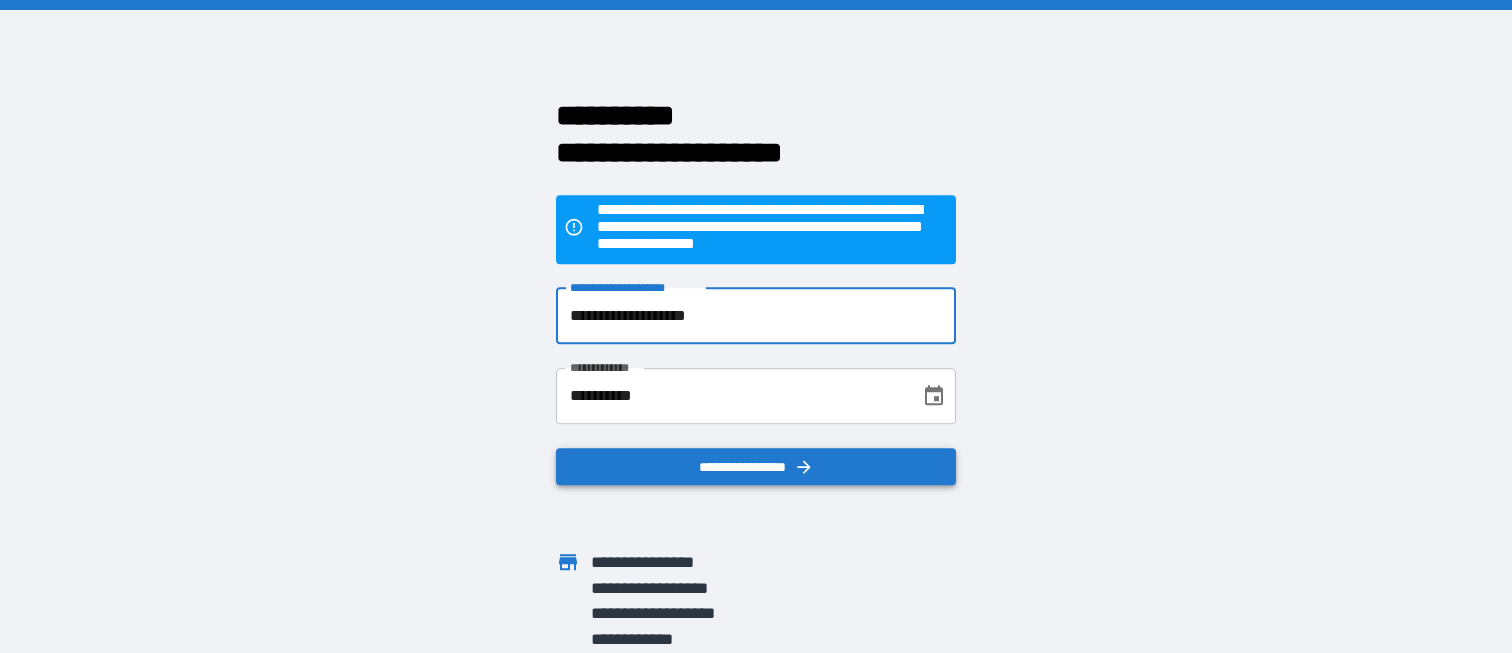 click 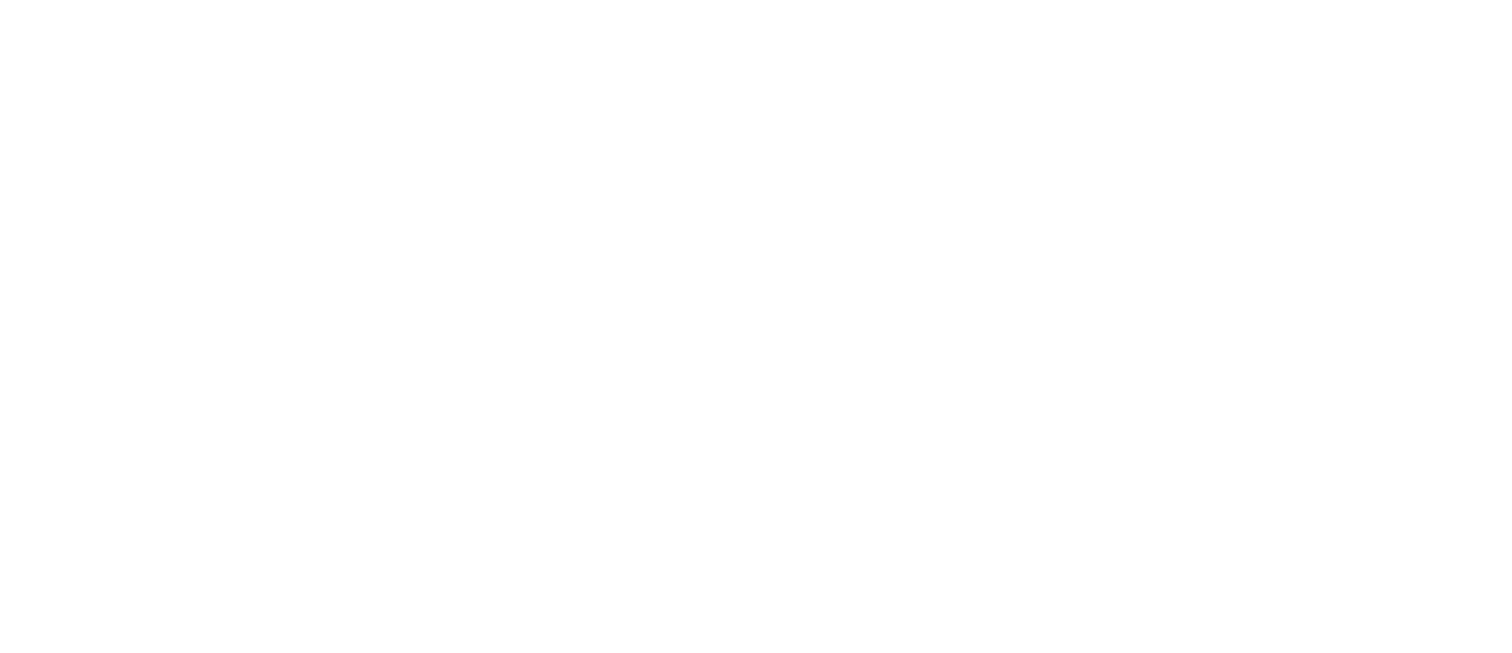 scroll, scrollTop: 0, scrollLeft: 0, axis: both 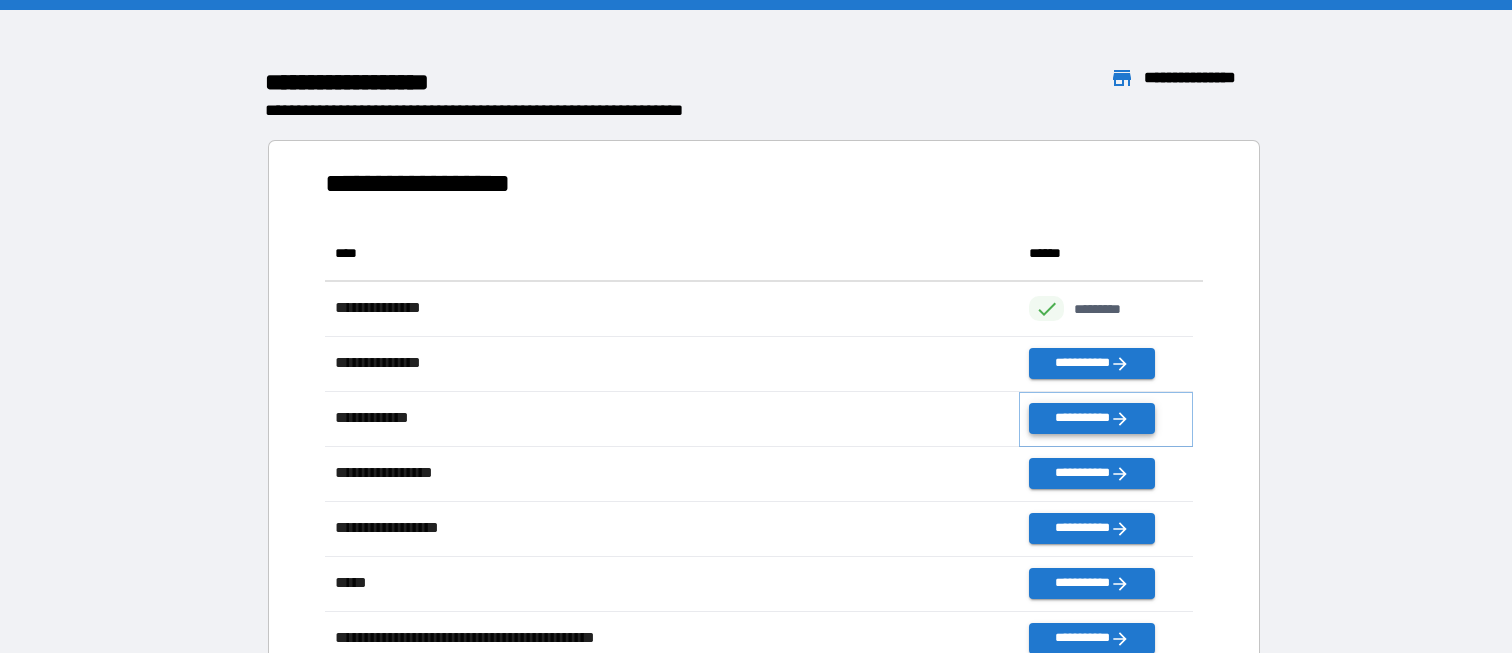 click on "**********" at bounding box center [1091, 418] 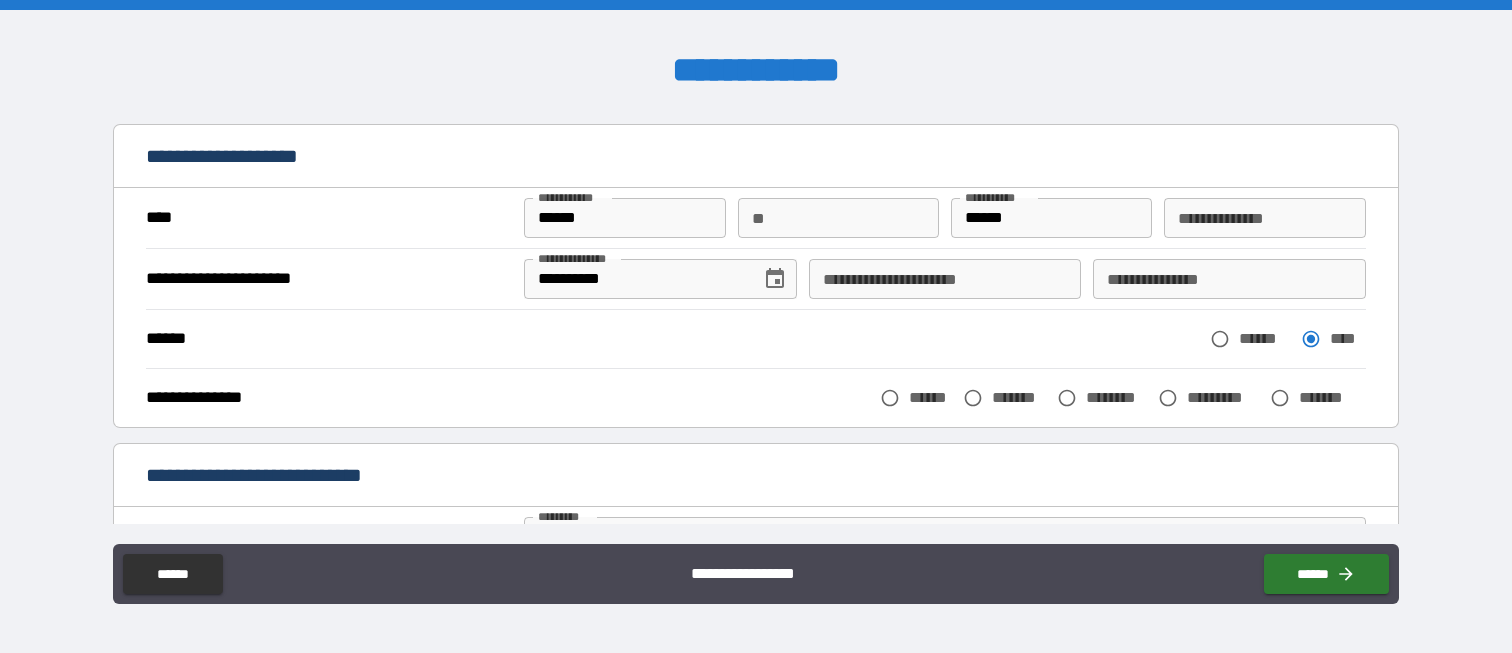 scroll, scrollTop: 100, scrollLeft: 0, axis: vertical 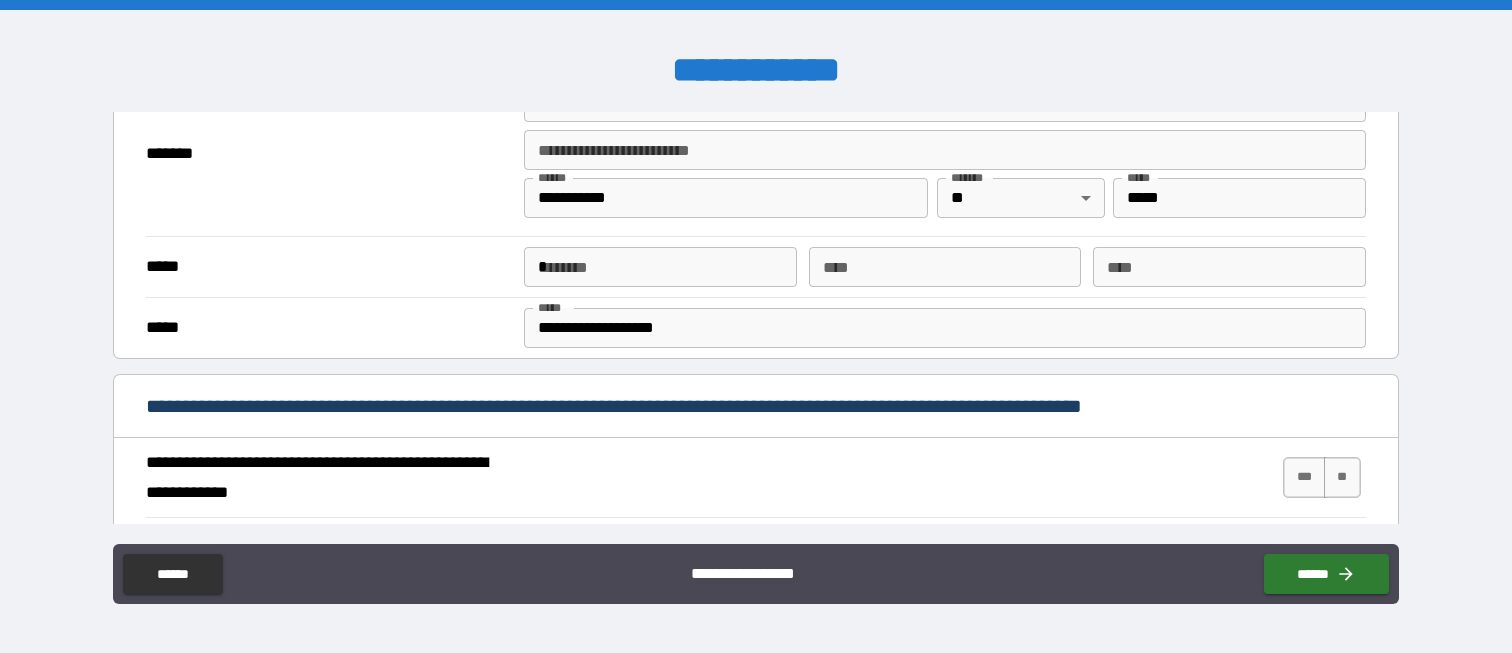 click on "*" at bounding box center (660, 267) 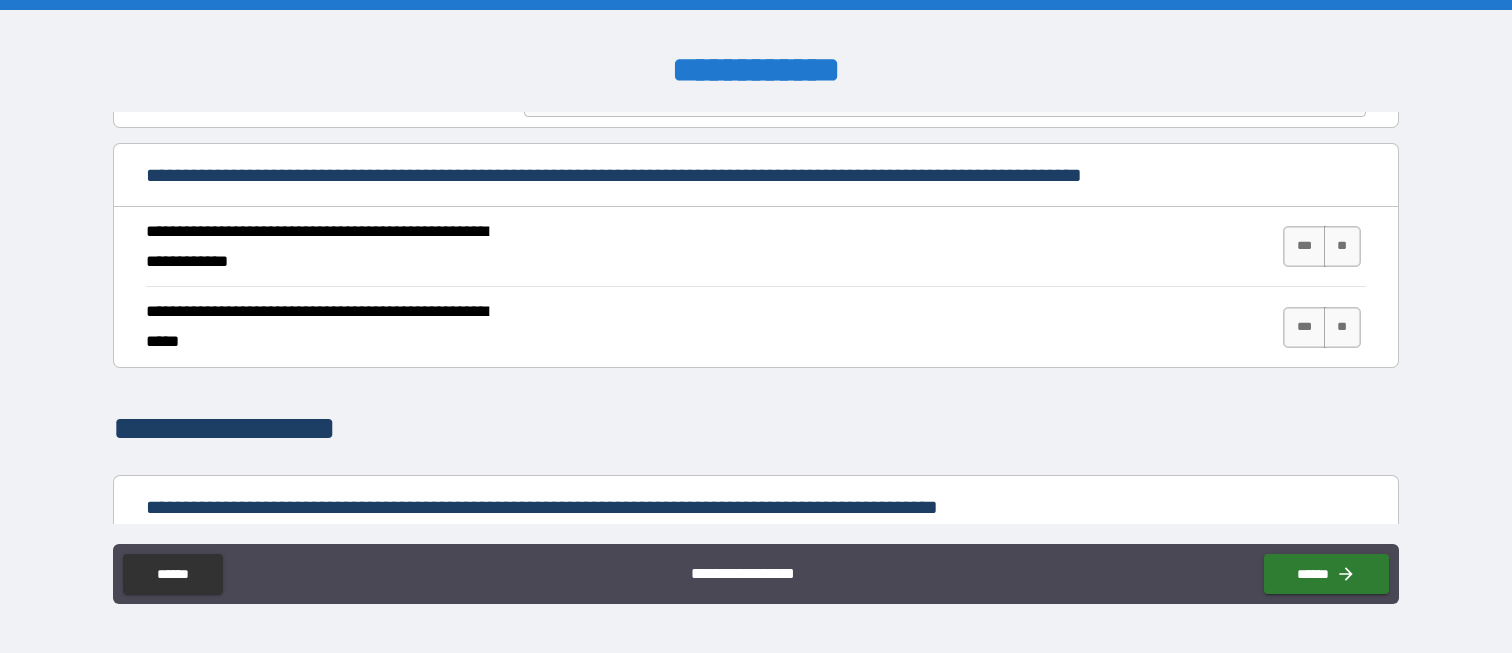 scroll, scrollTop: 700, scrollLeft: 0, axis: vertical 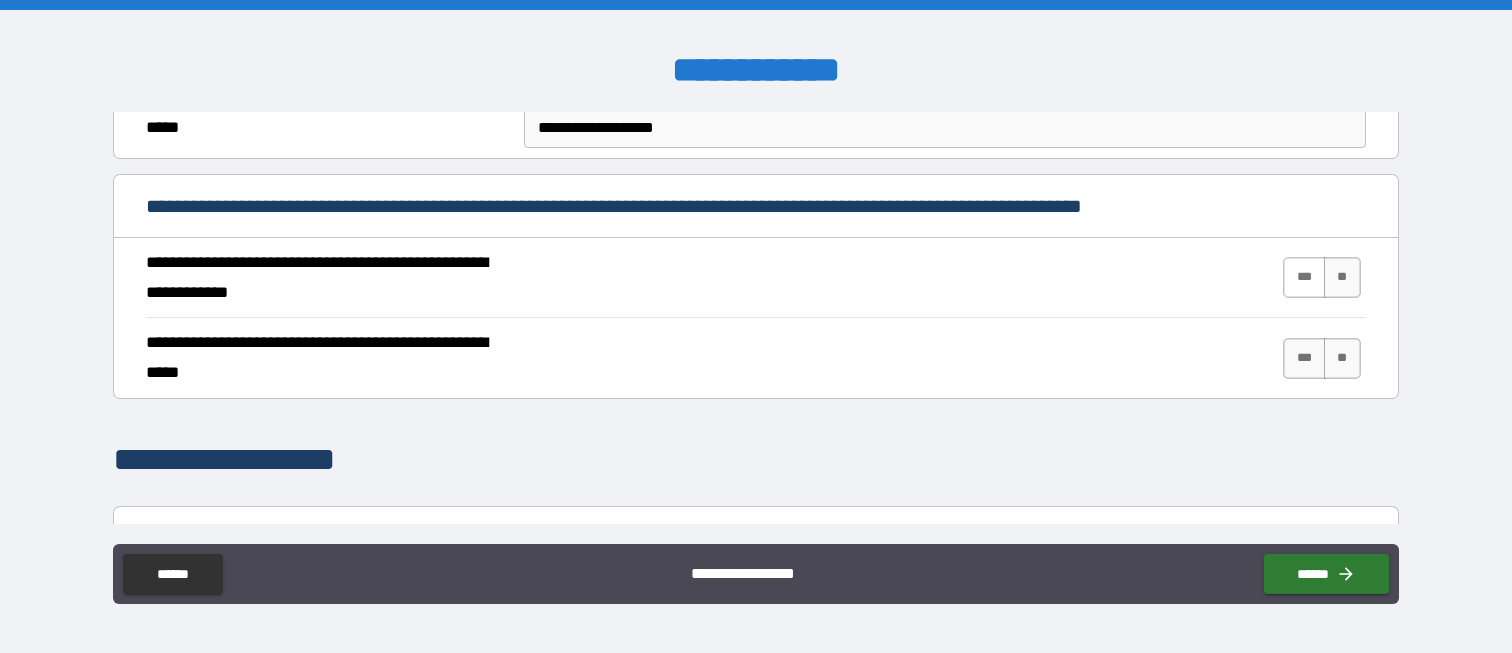 type on "**********" 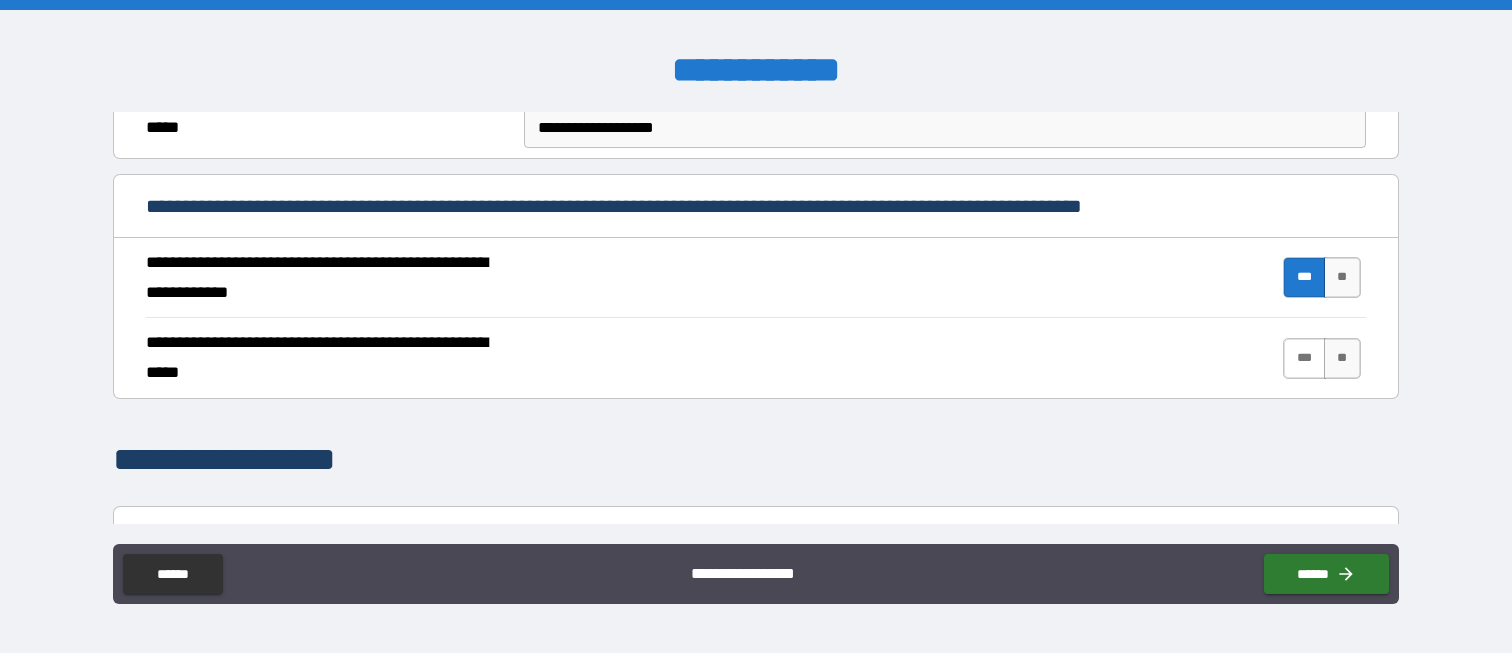 click on "***" at bounding box center [1304, 358] 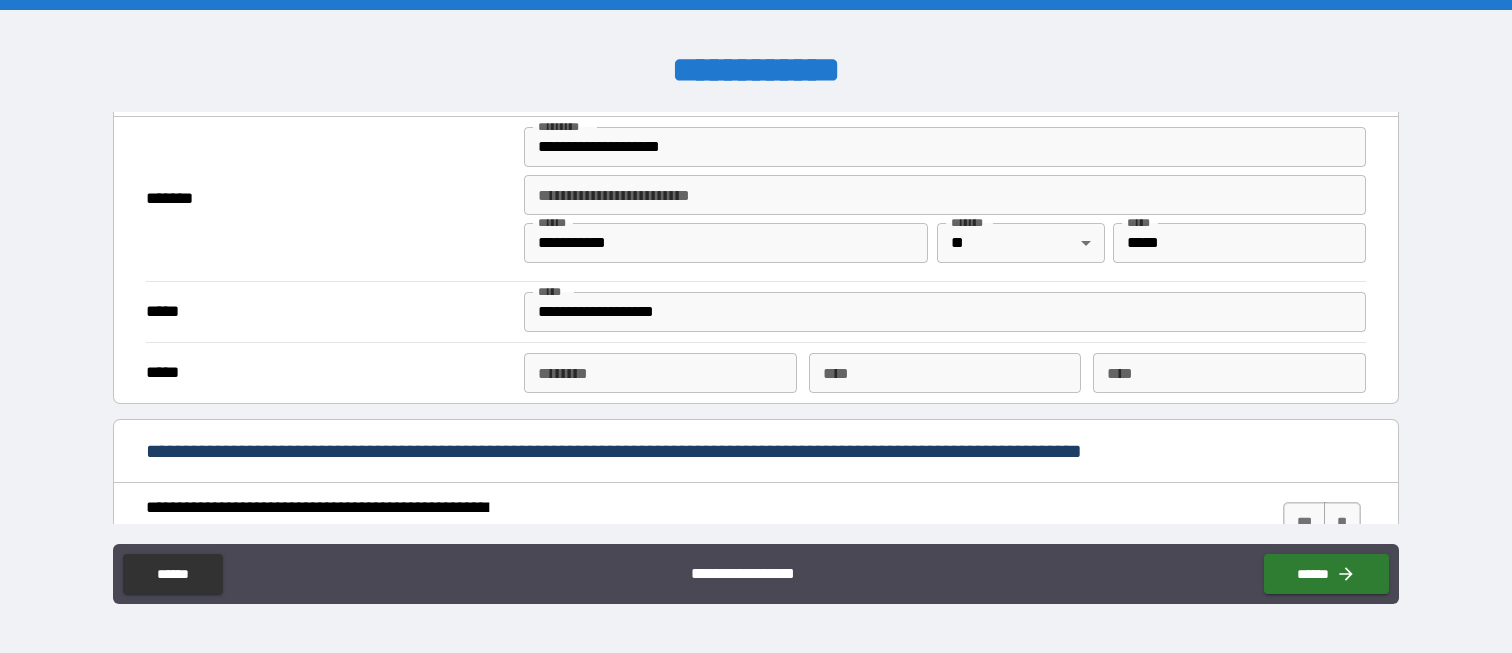 scroll, scrollTop: 1500, scrollLeft: 0, axis: vertical 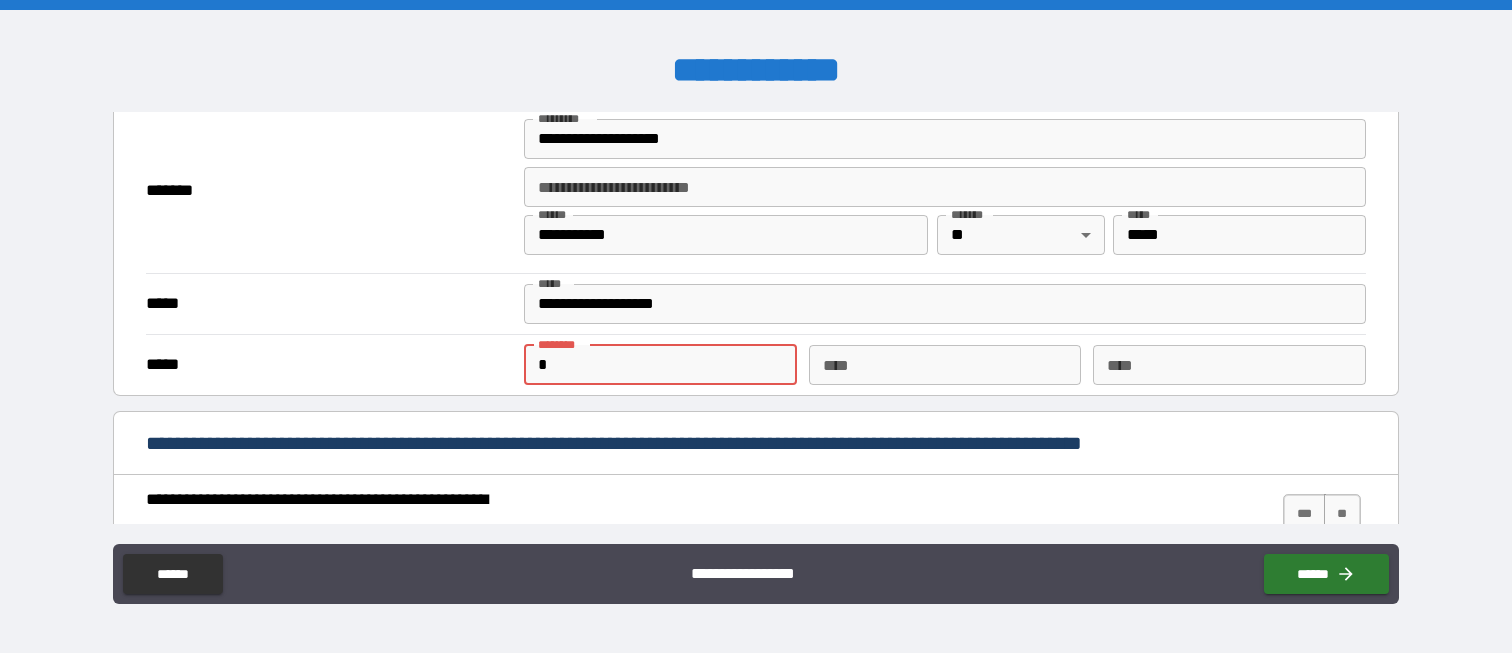 click on "*" at bounding box center [660, 365] 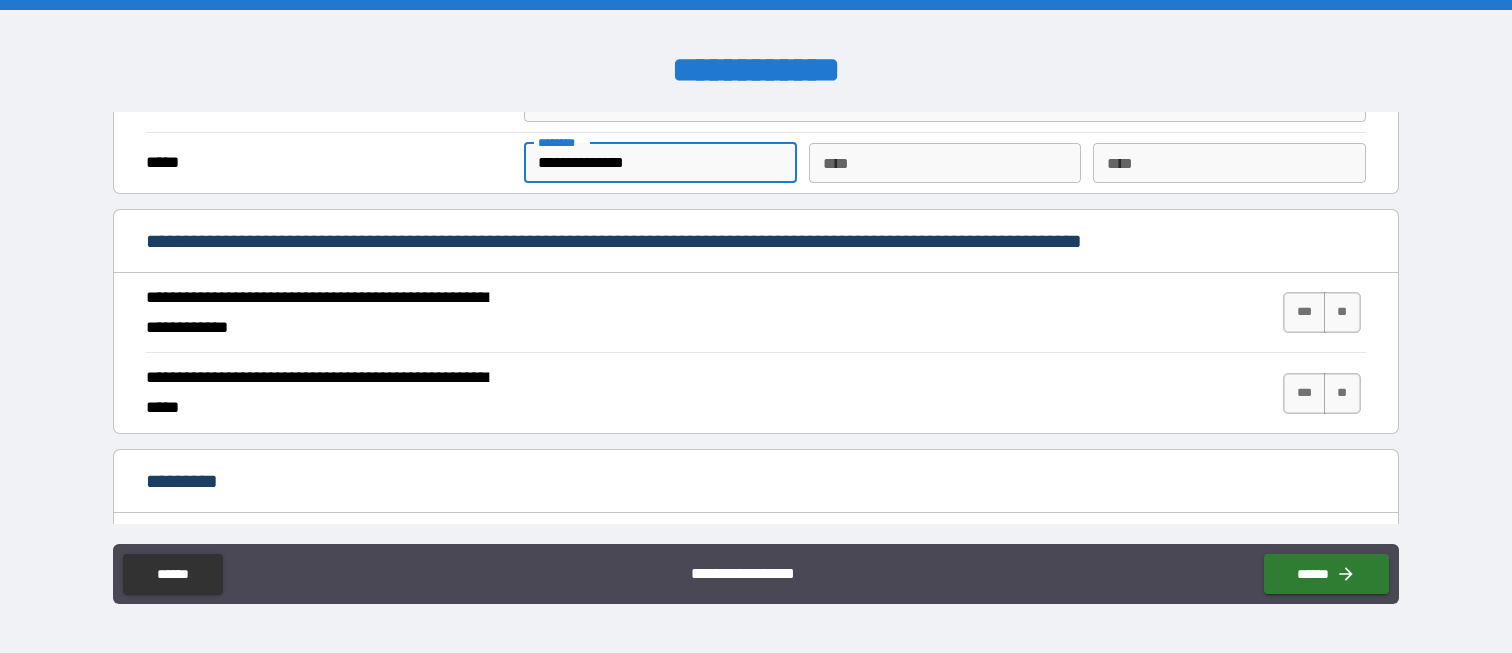 scroll, scrollTop: 1700, scrollLeft: 0, axis: vertical 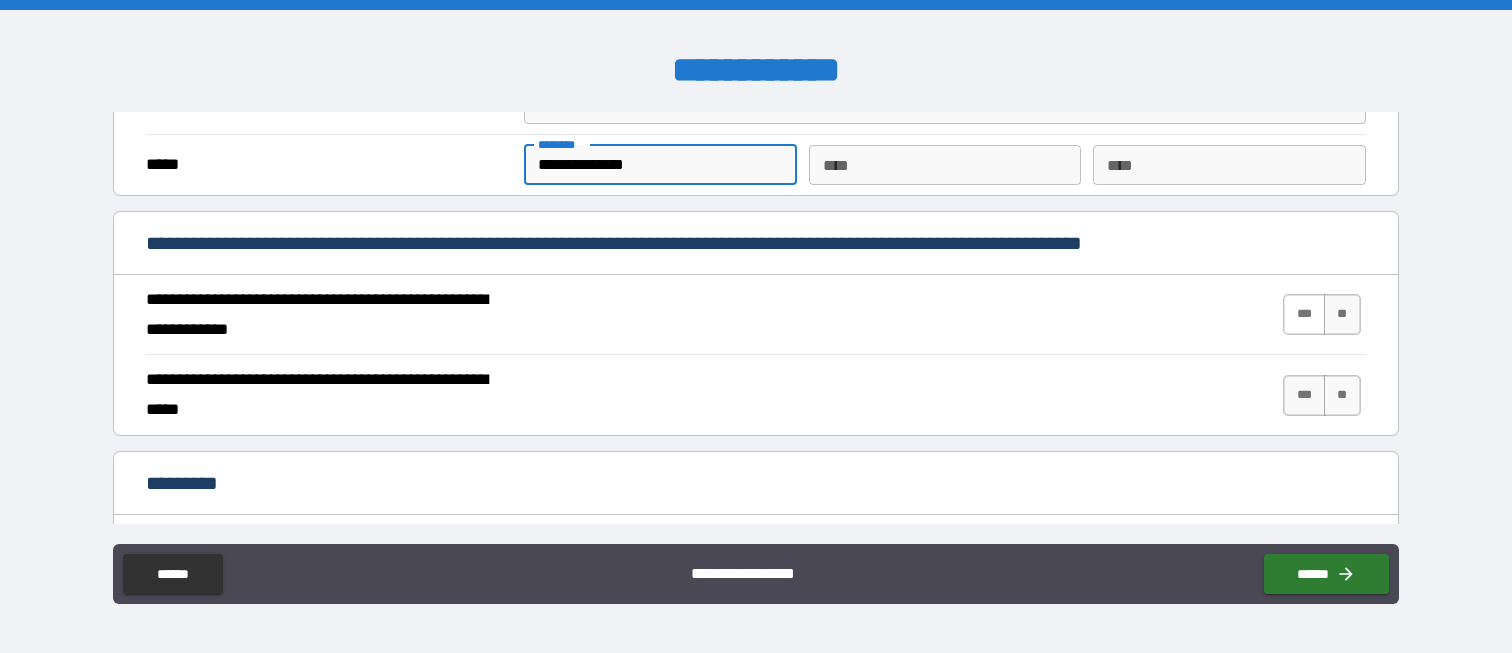 type on "**********" 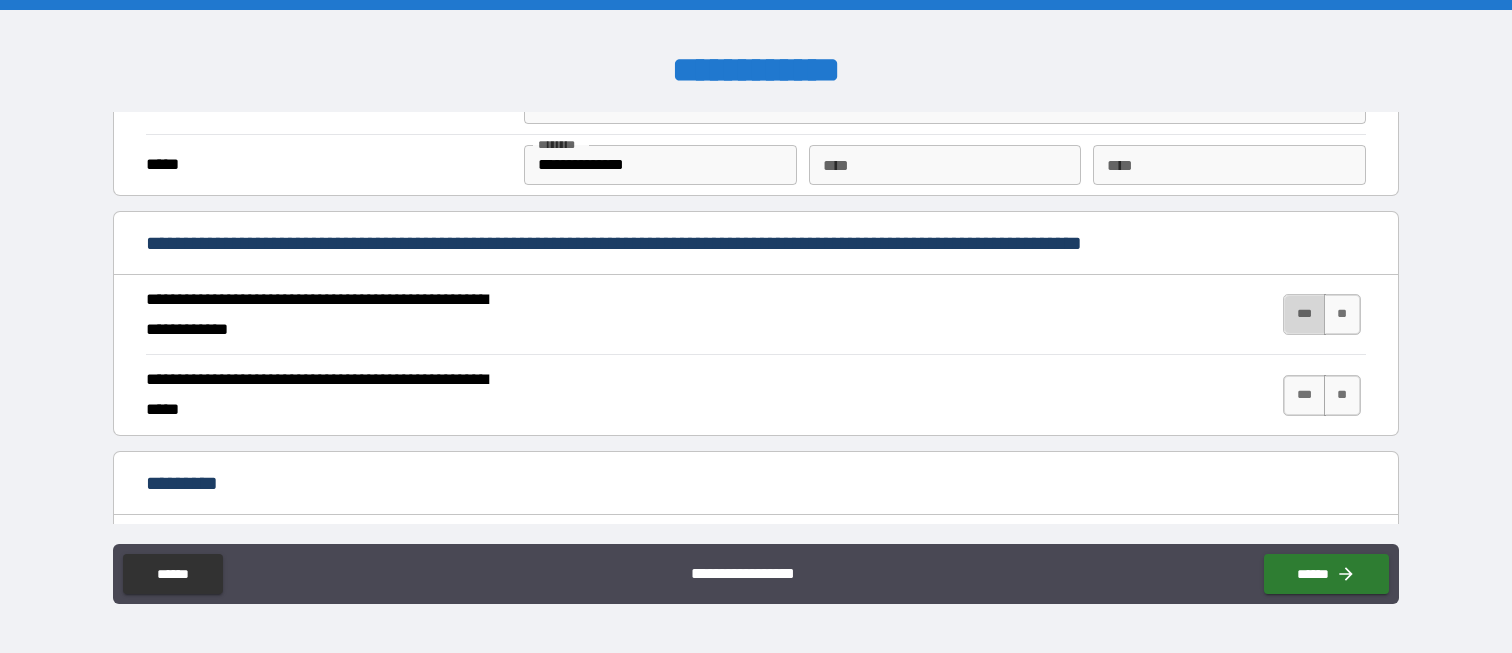 click on "***" at bounding box center [1304, 314] 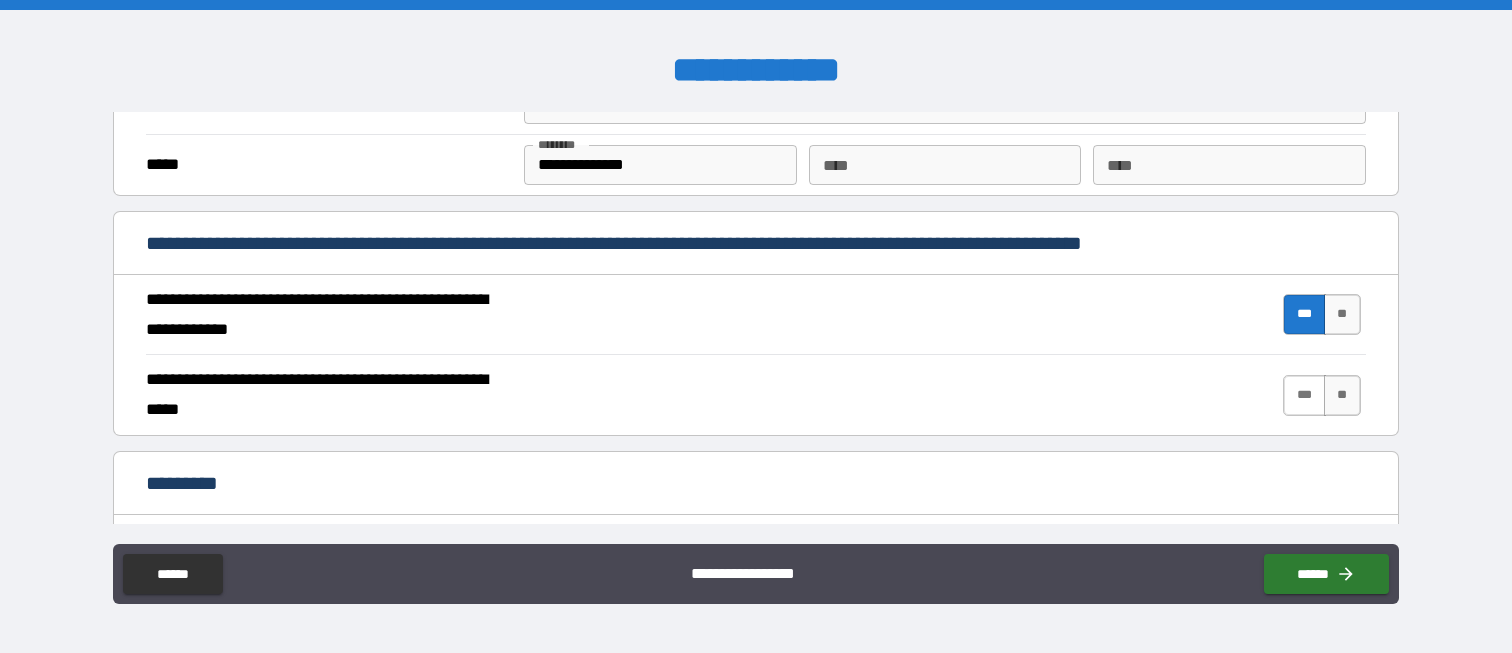 click on "***" at bounding box center [1304, 395] 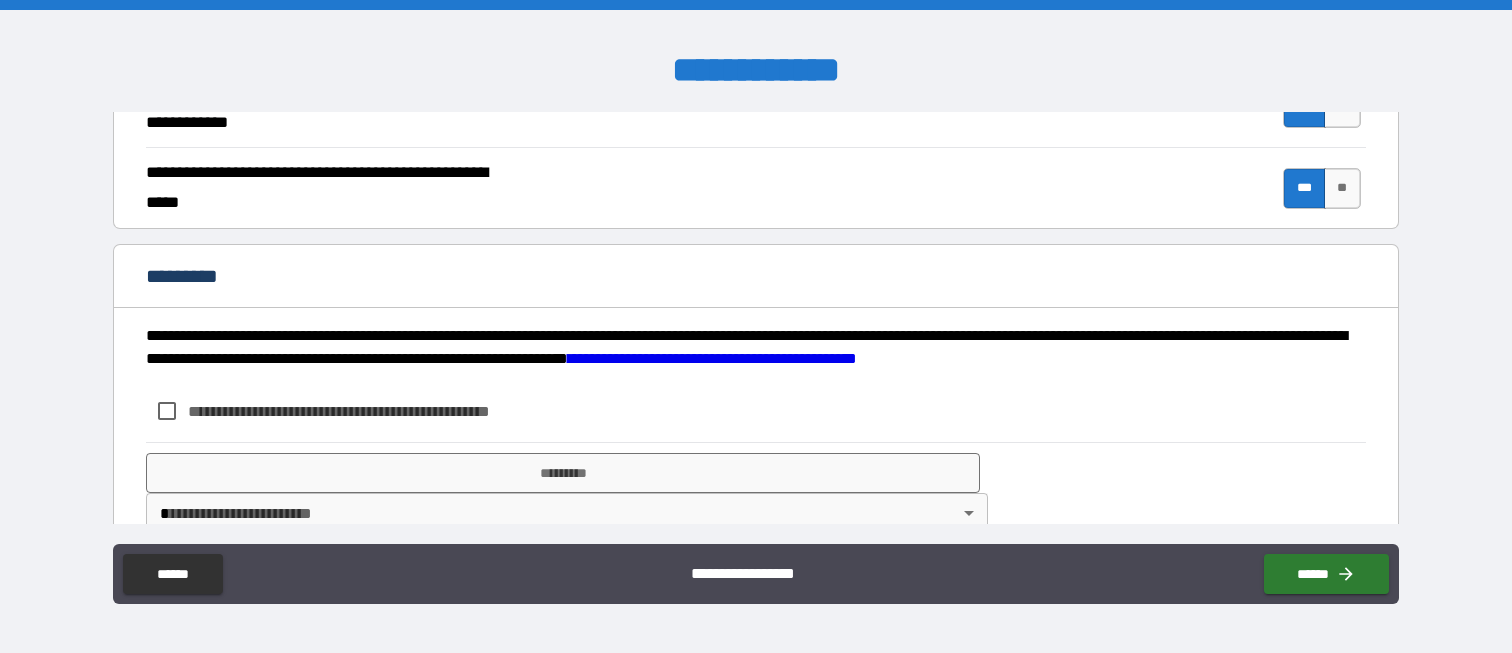 scroll, scrollTop: 1947, scrollLeft: 0, axis: vertical 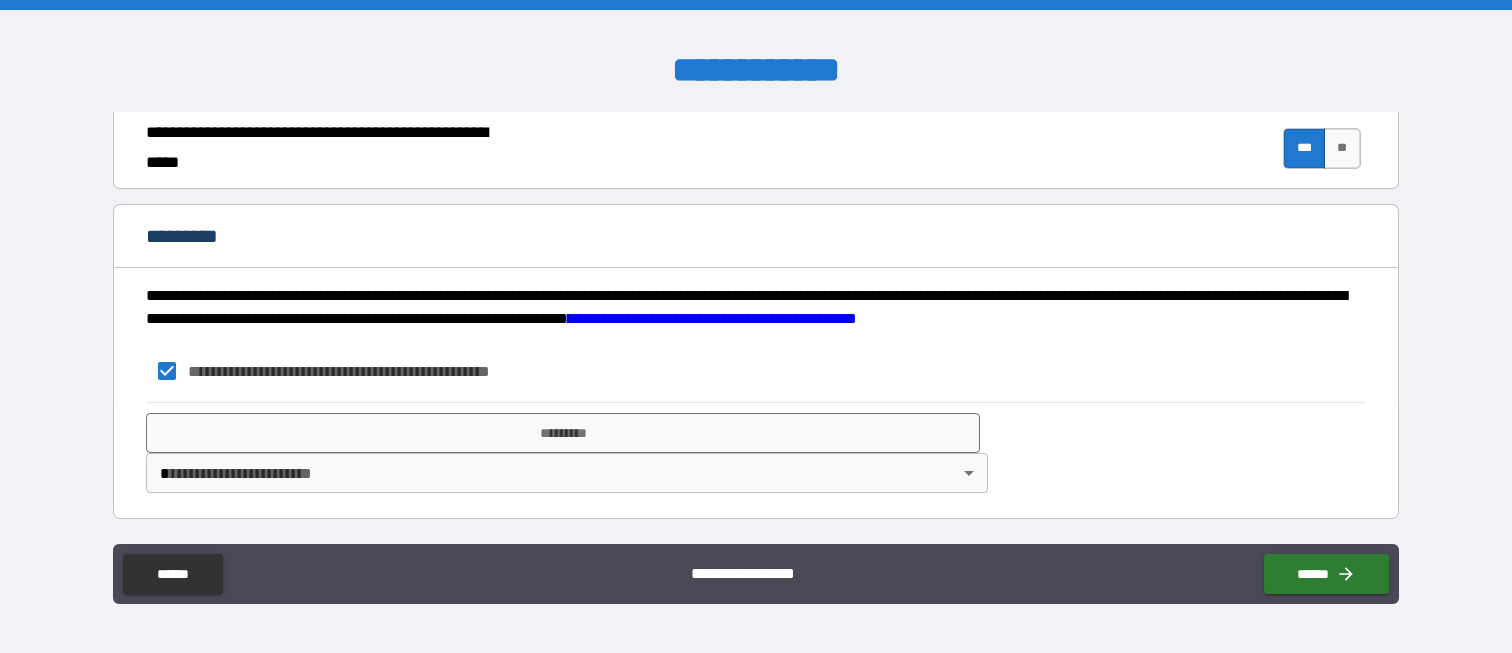 click on "**********" at bounding box center [756, 326] 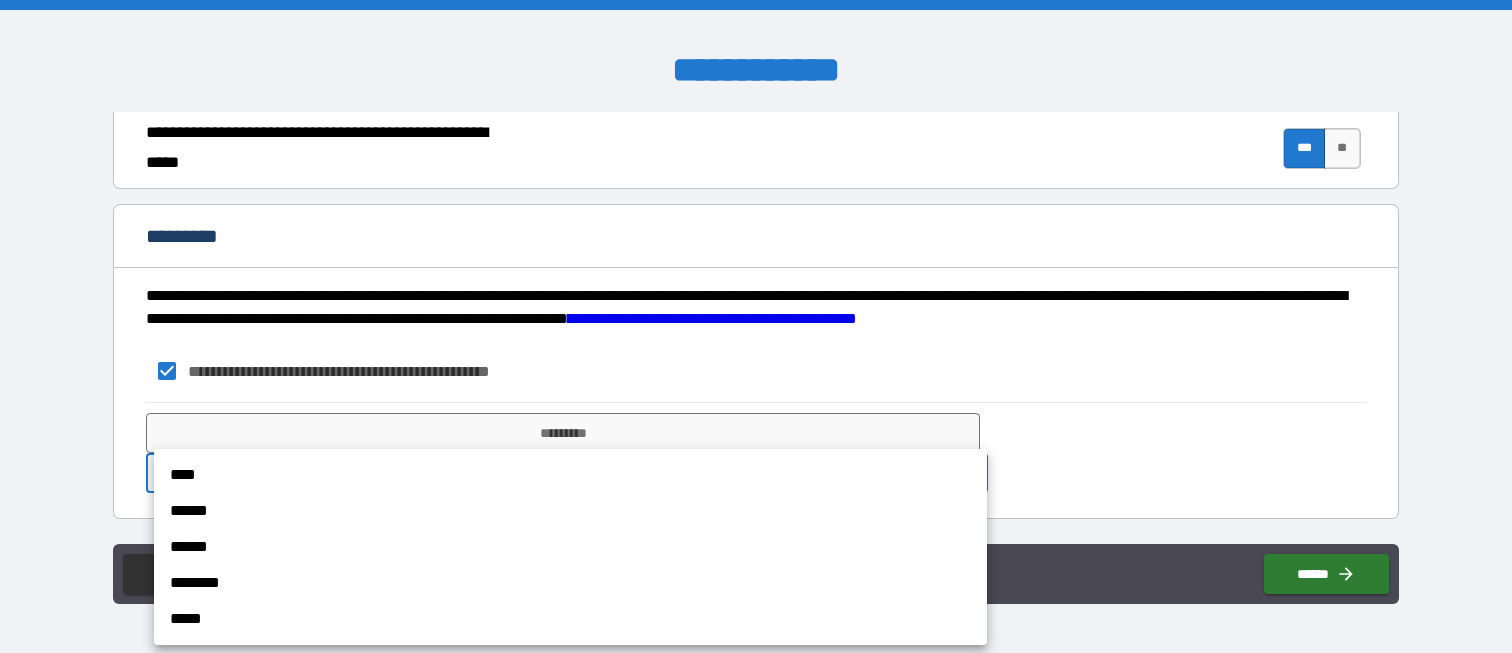 click on "****" at bounding box center [570, 475] 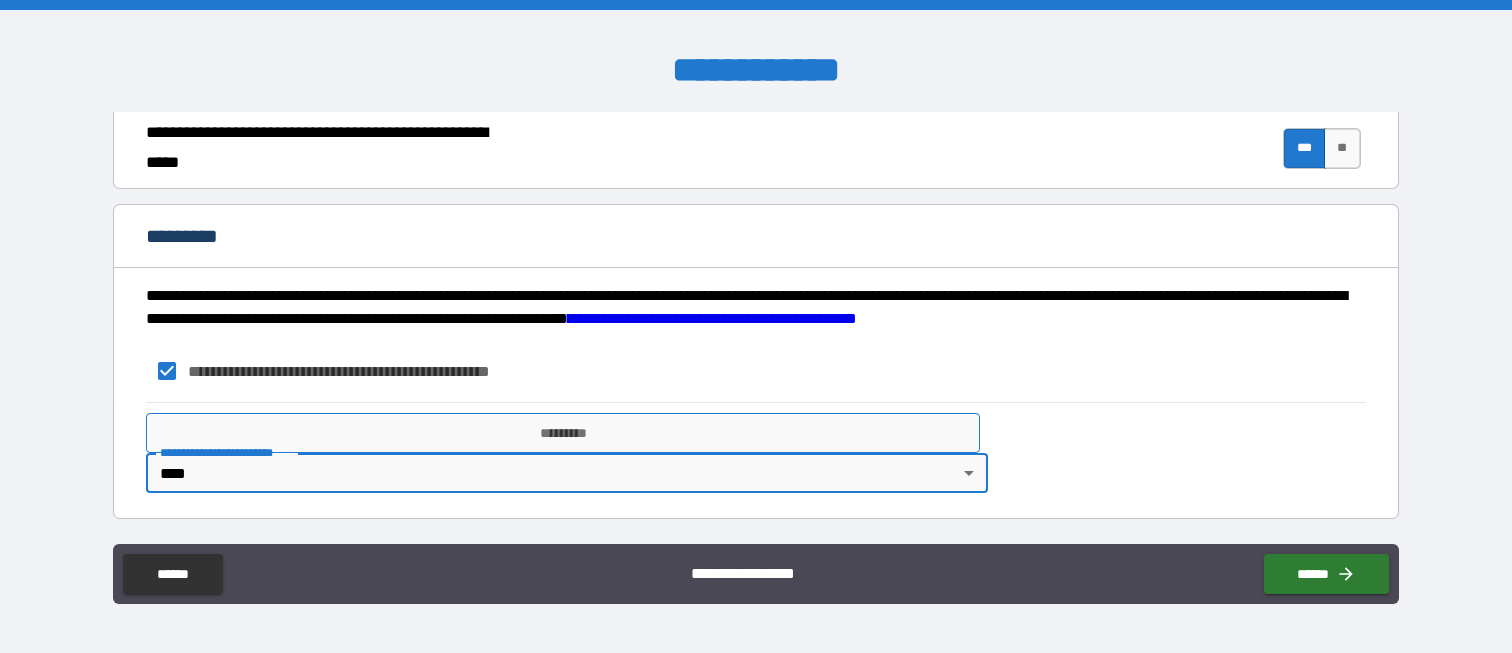 click on "*********" at bounding box center (562, 433) 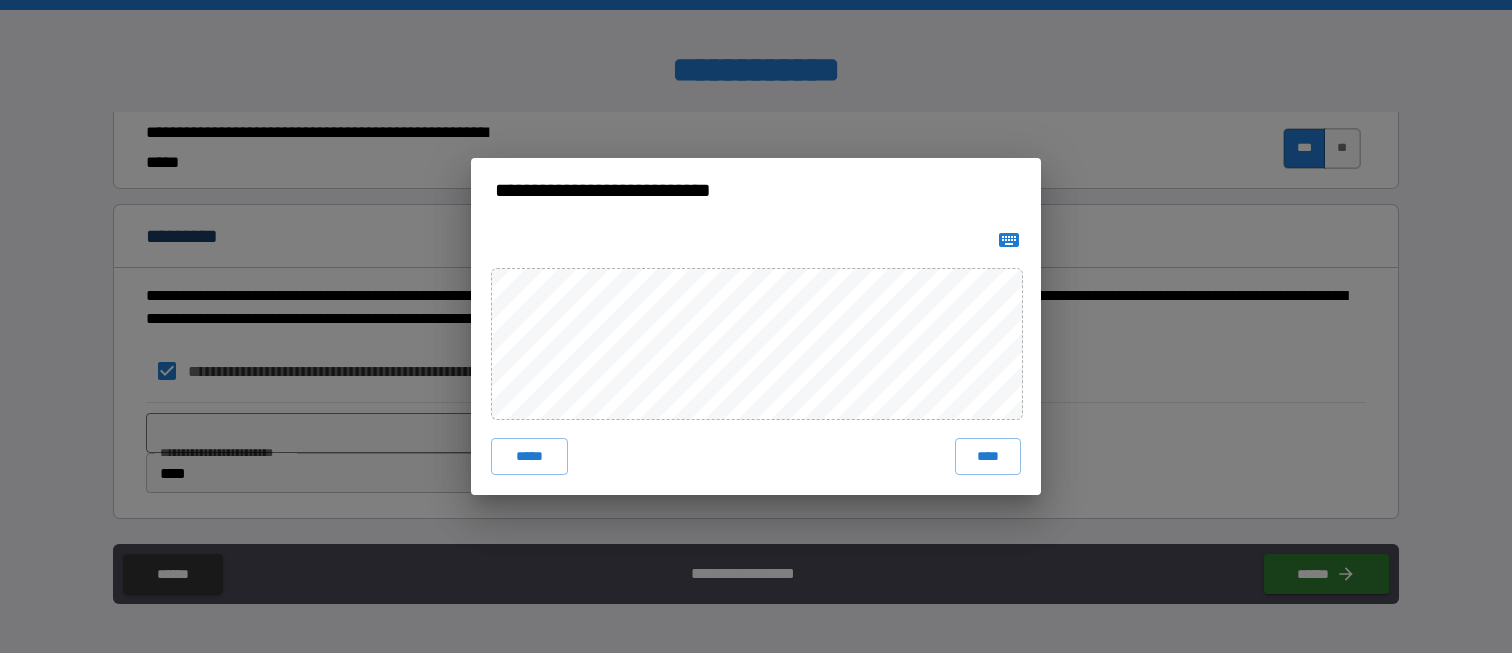 click 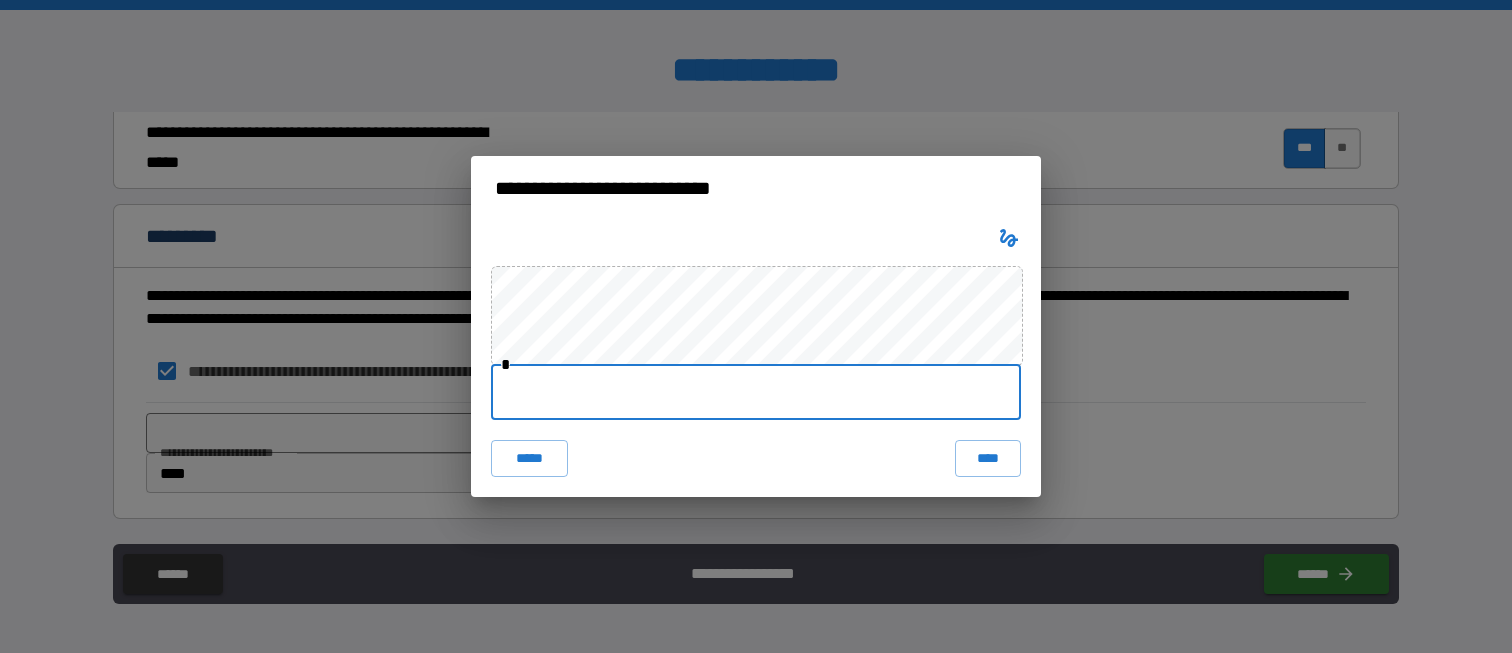 click at bounding box center [756, 392] 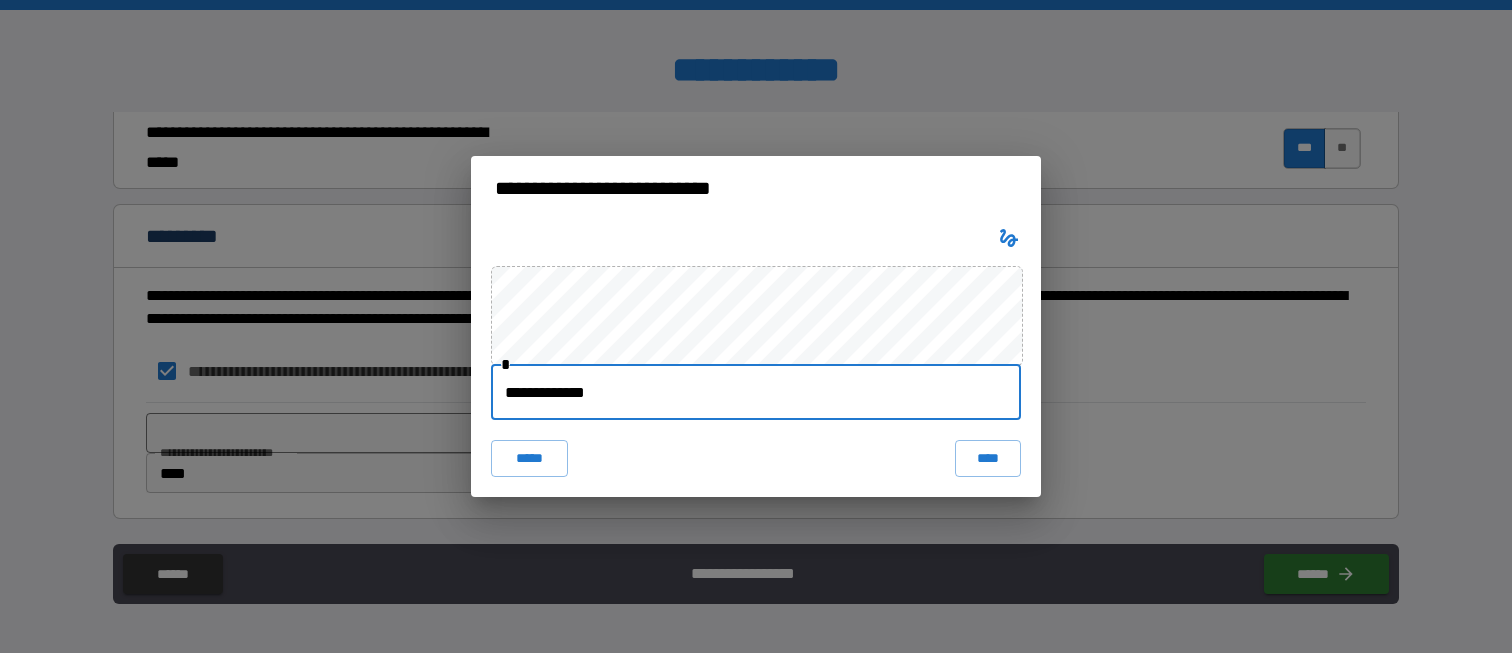 type on "**********" 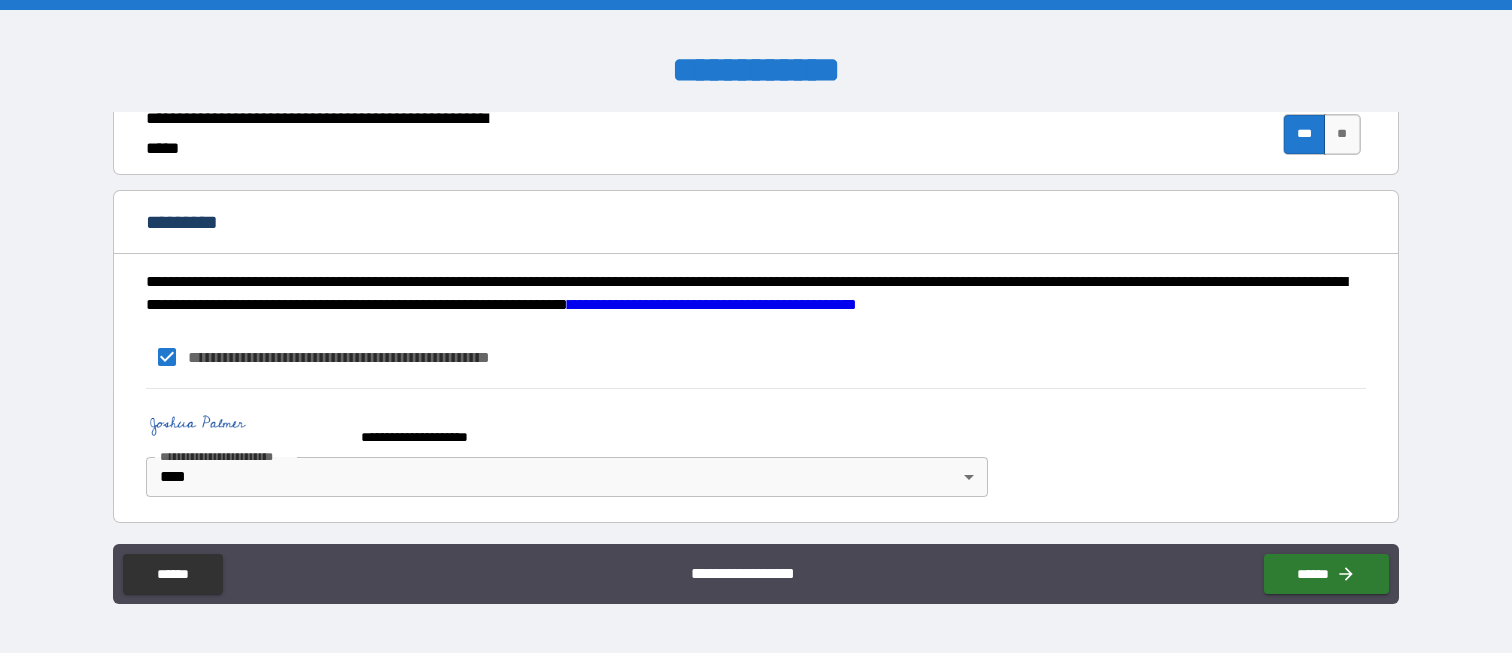 scroll, scrollTop: 1965, scrollLeft: 0, axis: vertical 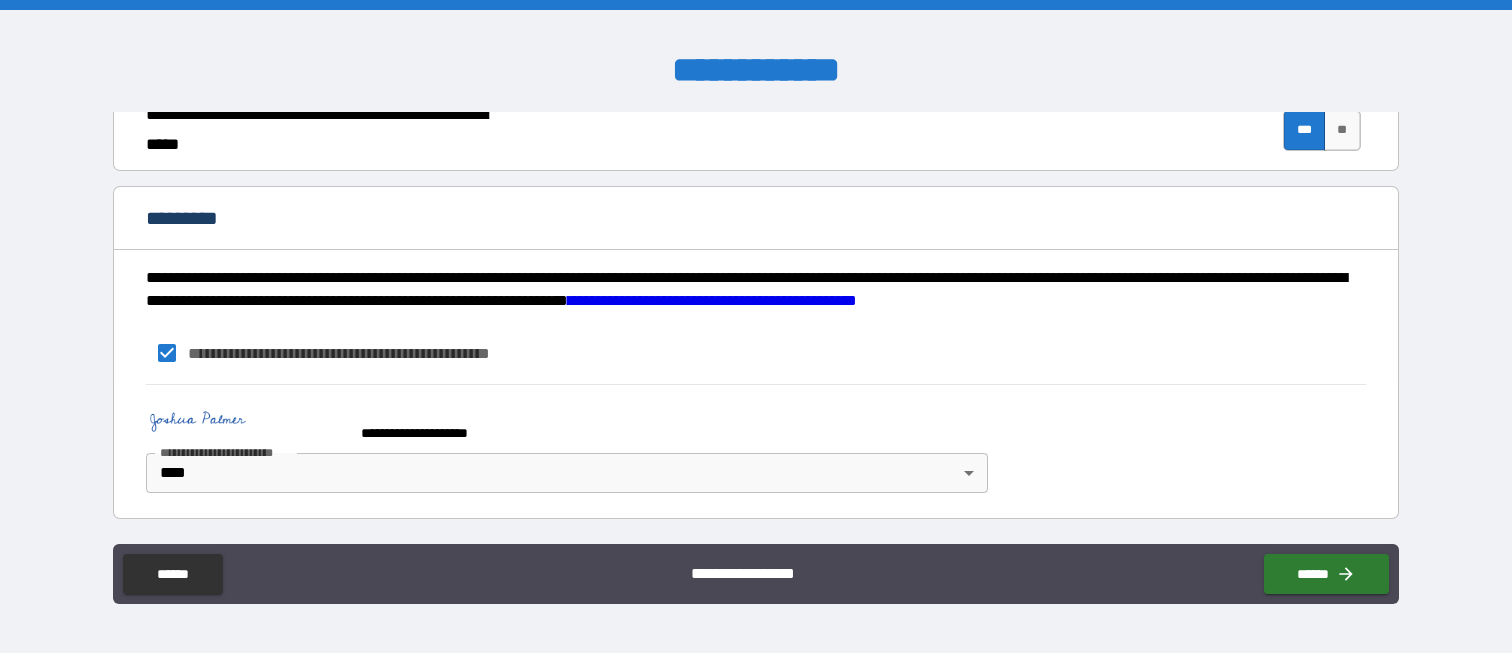 click on "**********" at bounding box center [712, 300] 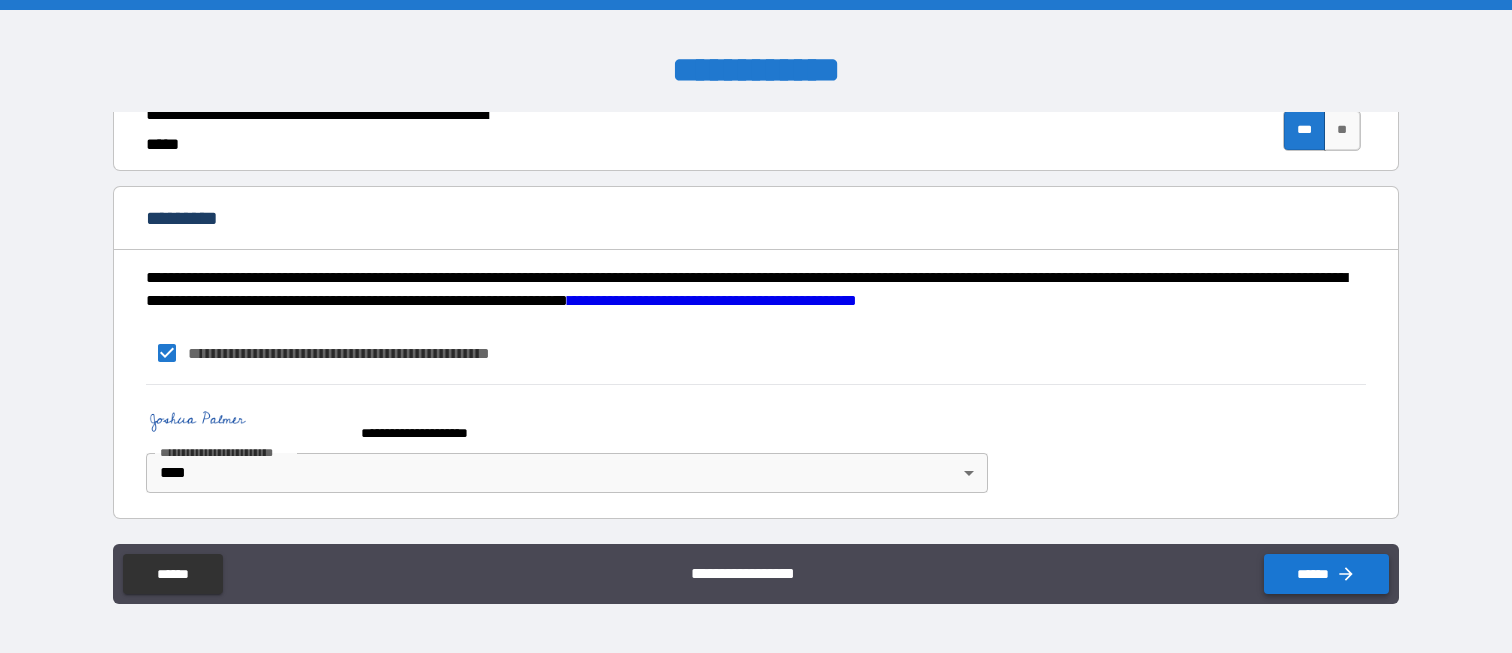 click on "******" at bounding box center (1326, 574) 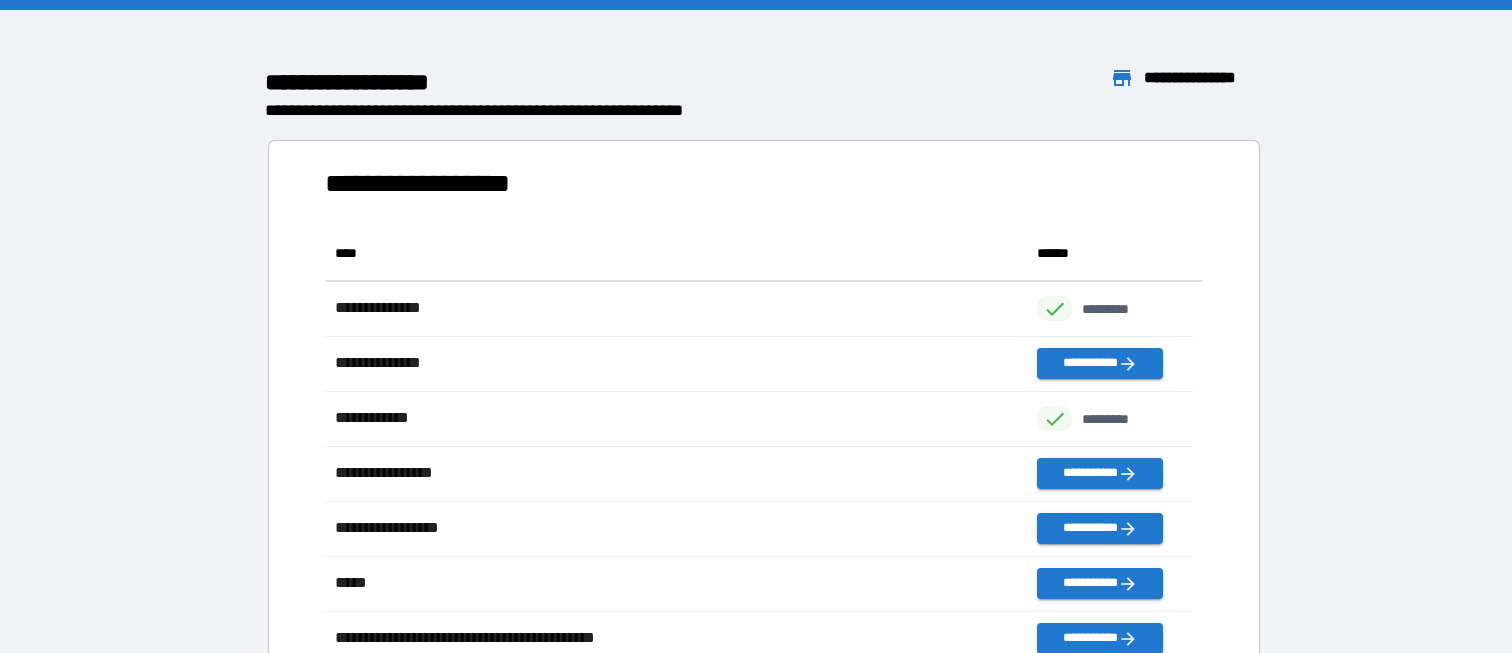 scroll, scrollTop: 866, scrollLeft: 853, axis: both 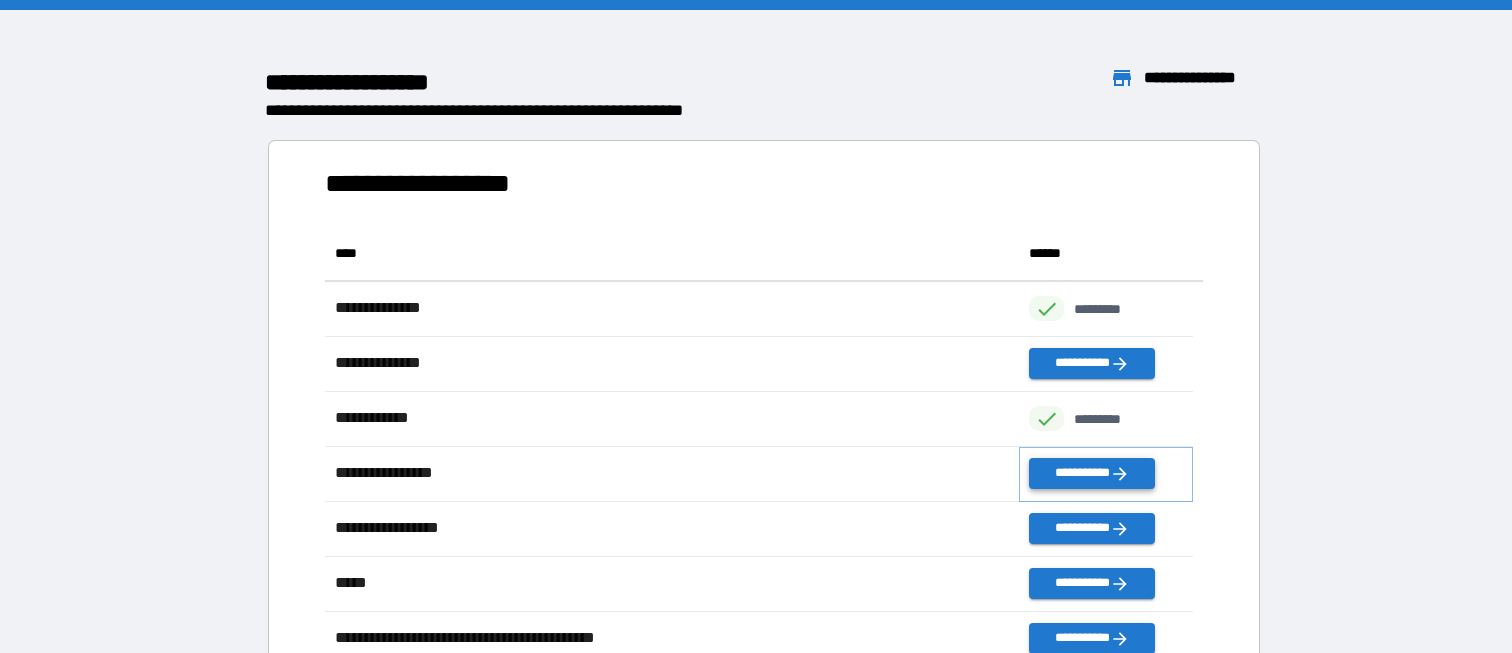 click on "**********" at bounding box center [1091, 473] 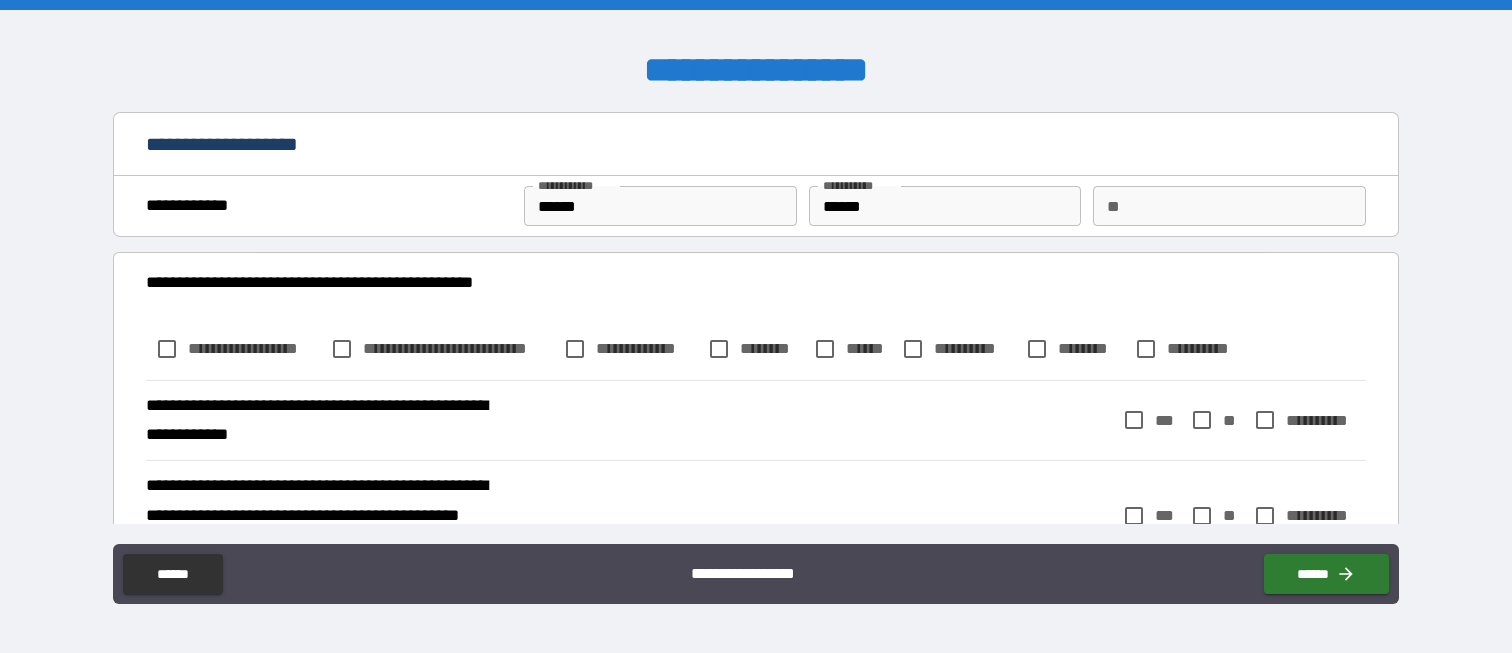 scroll, scrollTop: 100, scrollLeft: 0, axis: vertical 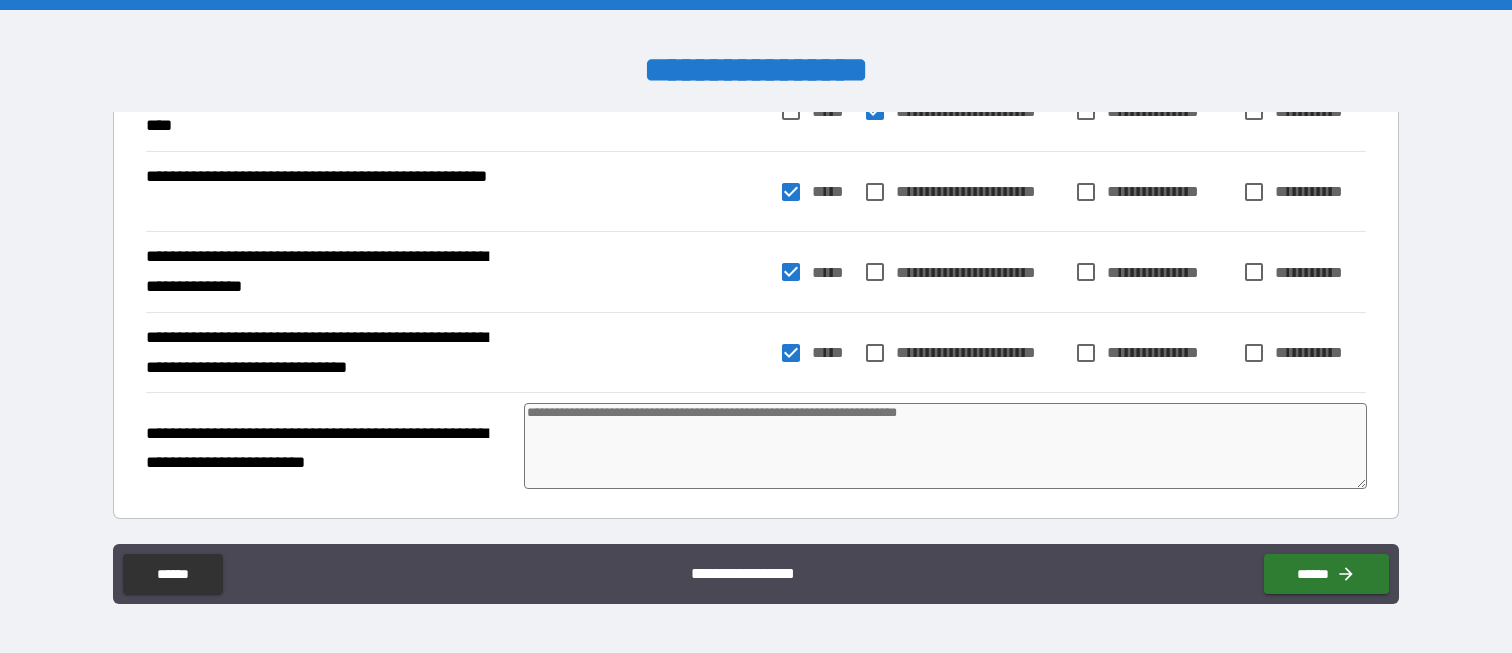 type on "*" 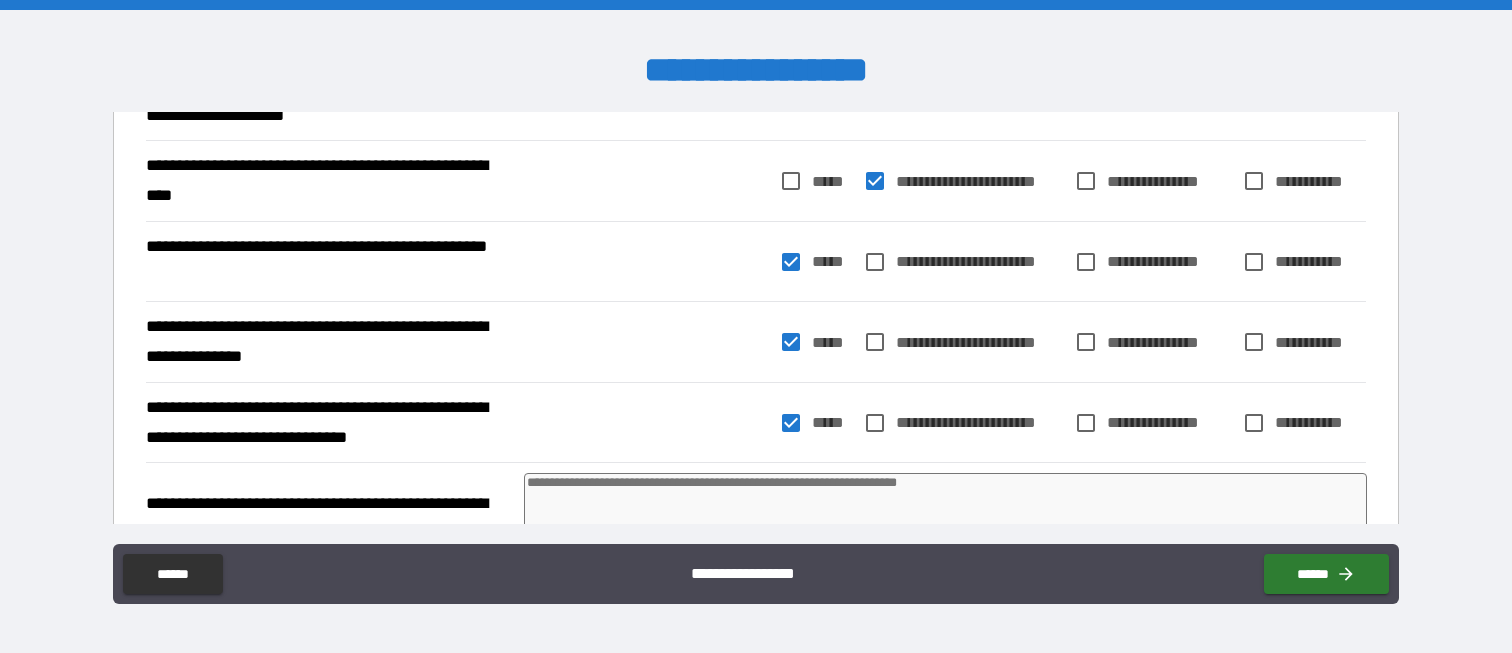 scroll, scrollTop: 787, scrollLeft: 0, axis: vertical 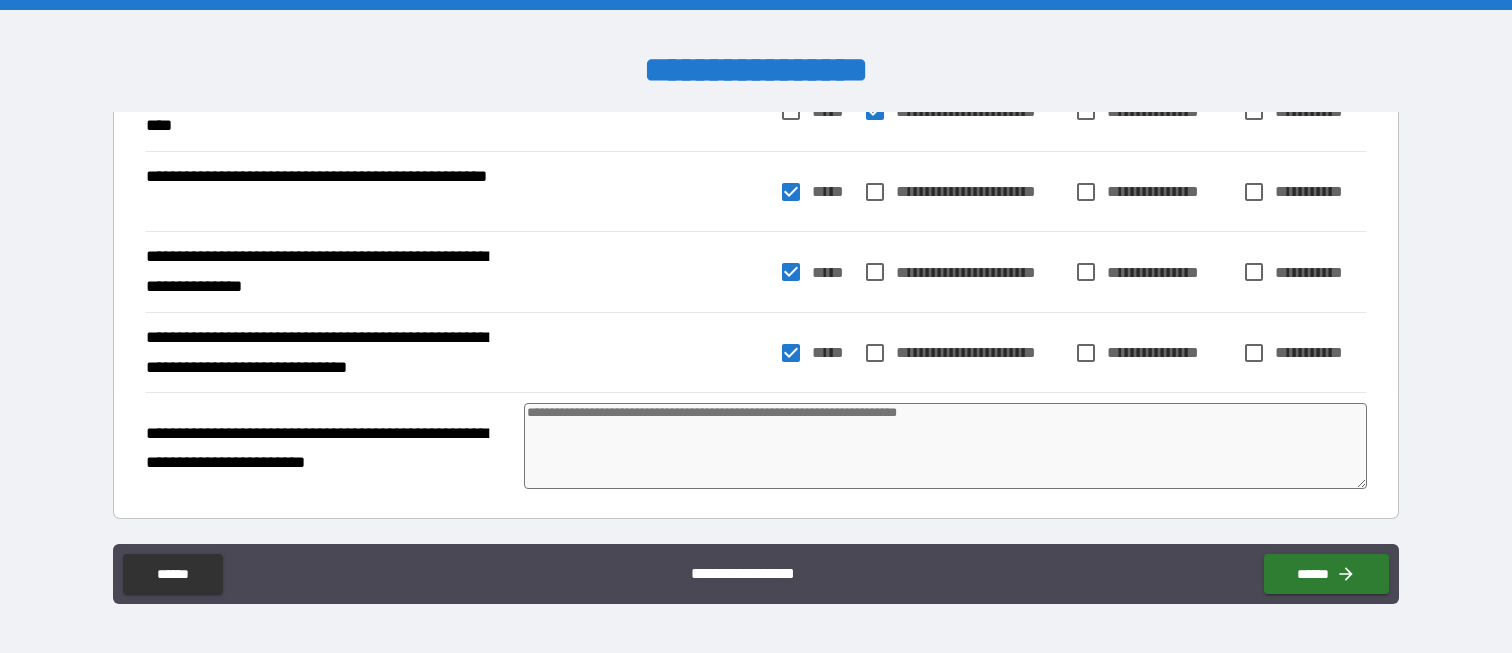 click at bounding box center (945, 446) 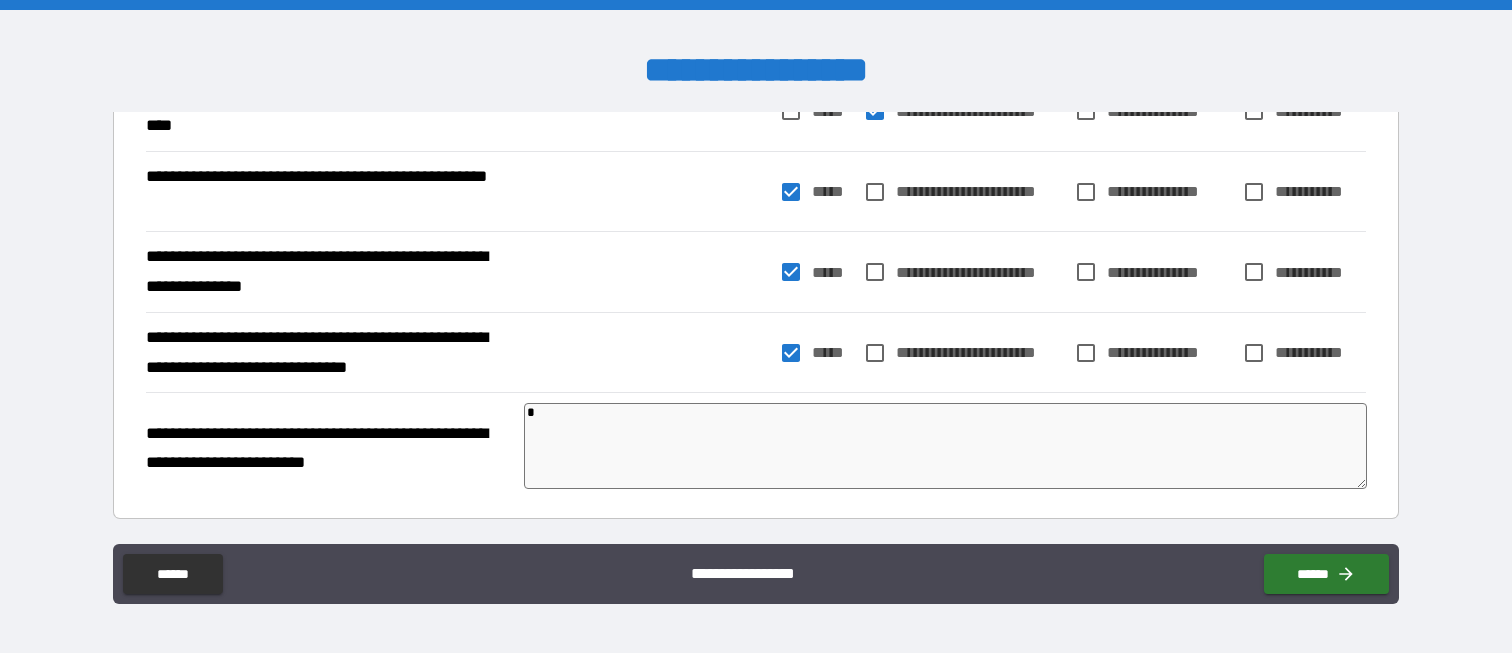 type on "*" 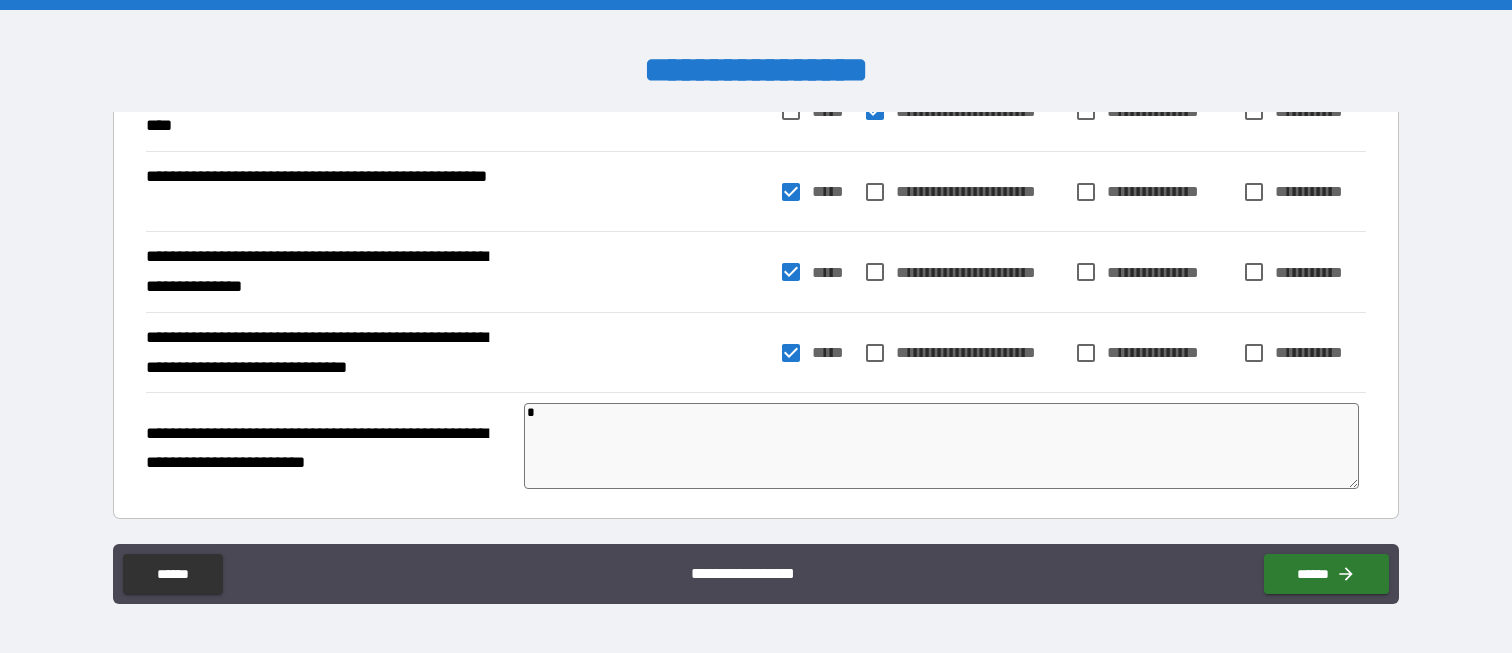 type on "**" 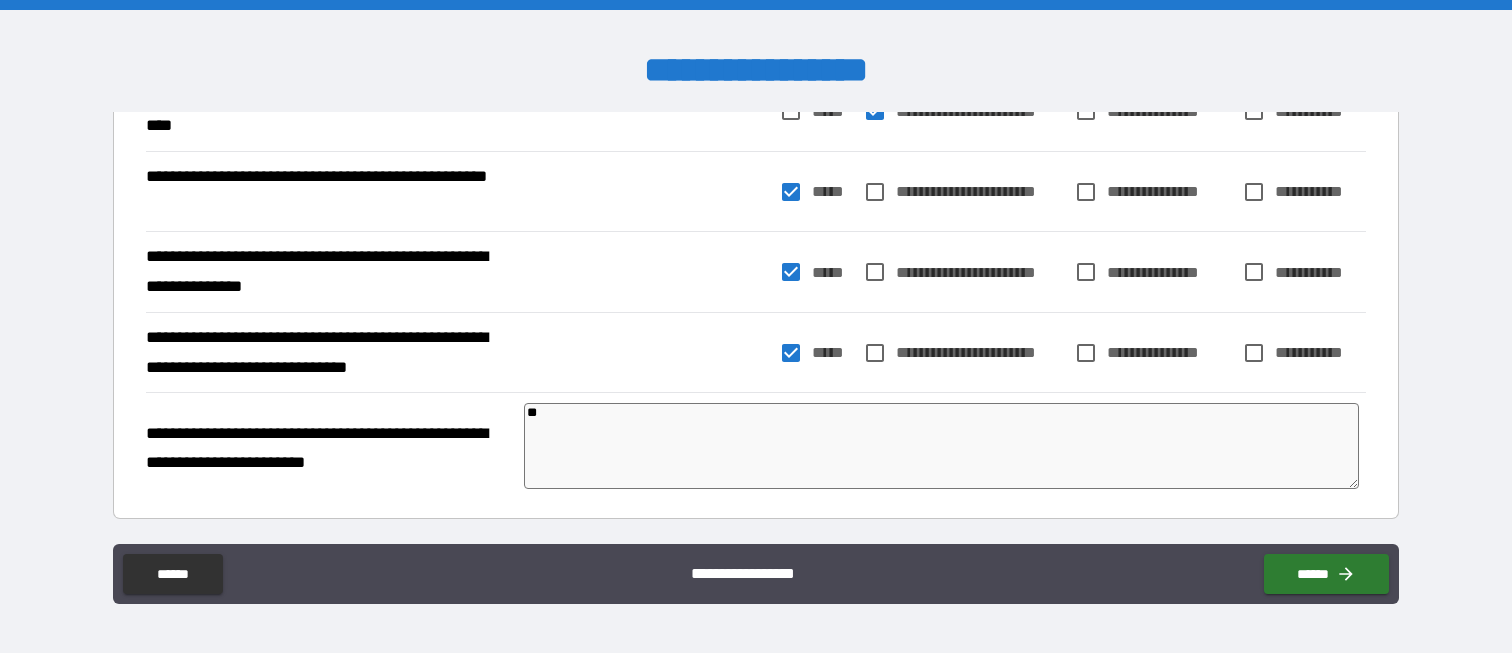 type on "*" 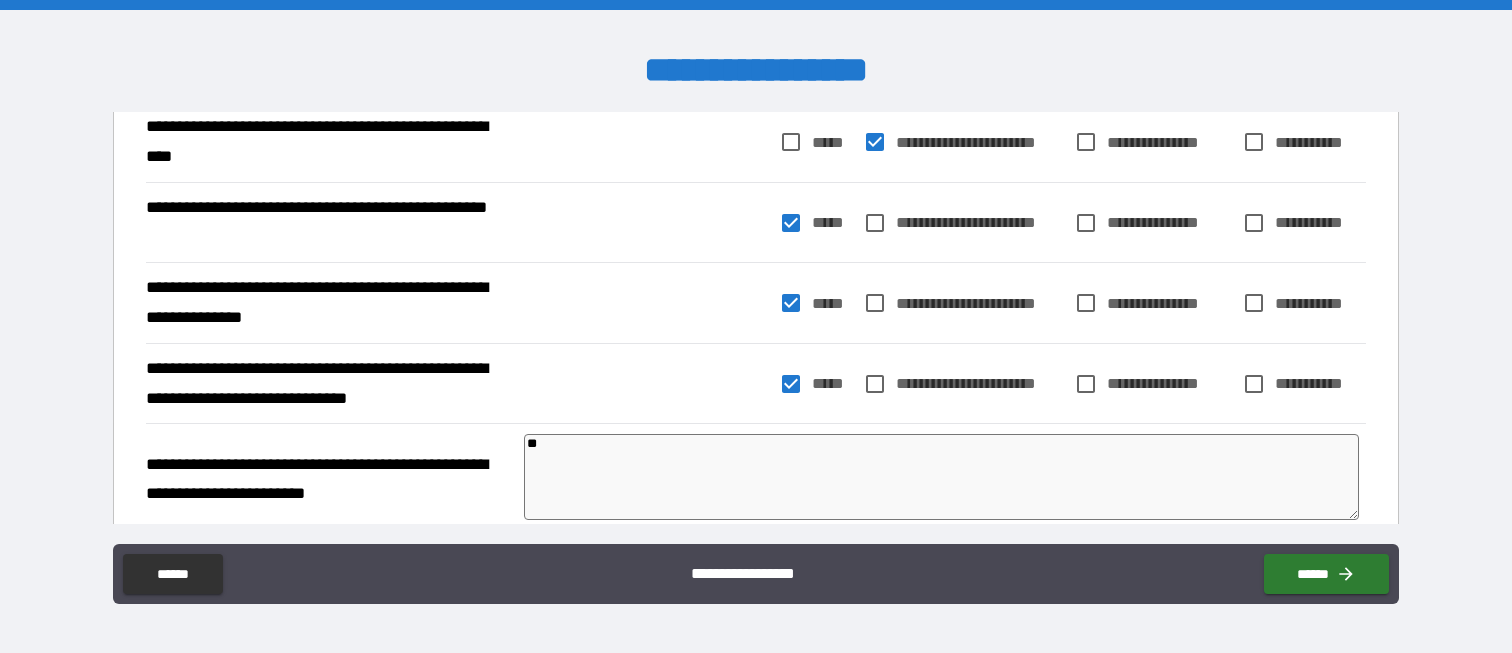 scroll, scrollTop: 787, scrollLeft: 0, axis: vertical 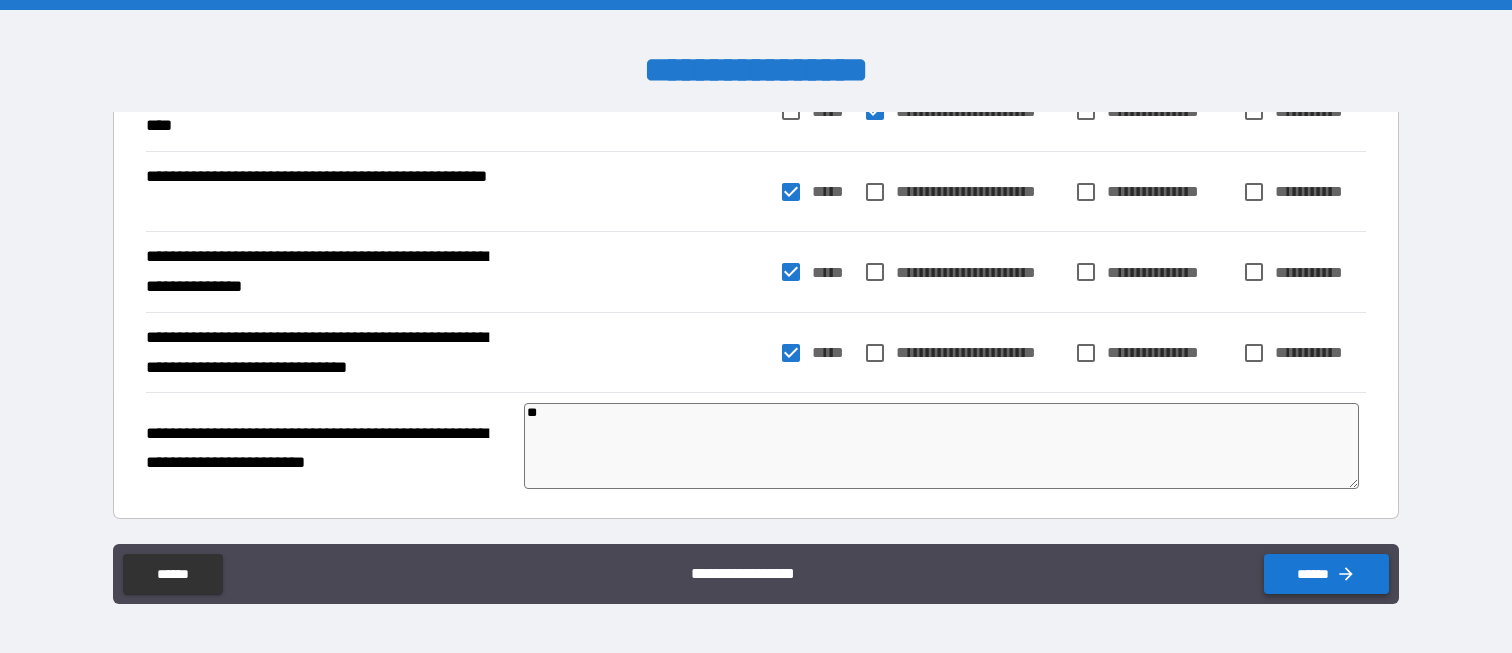 type on "**" 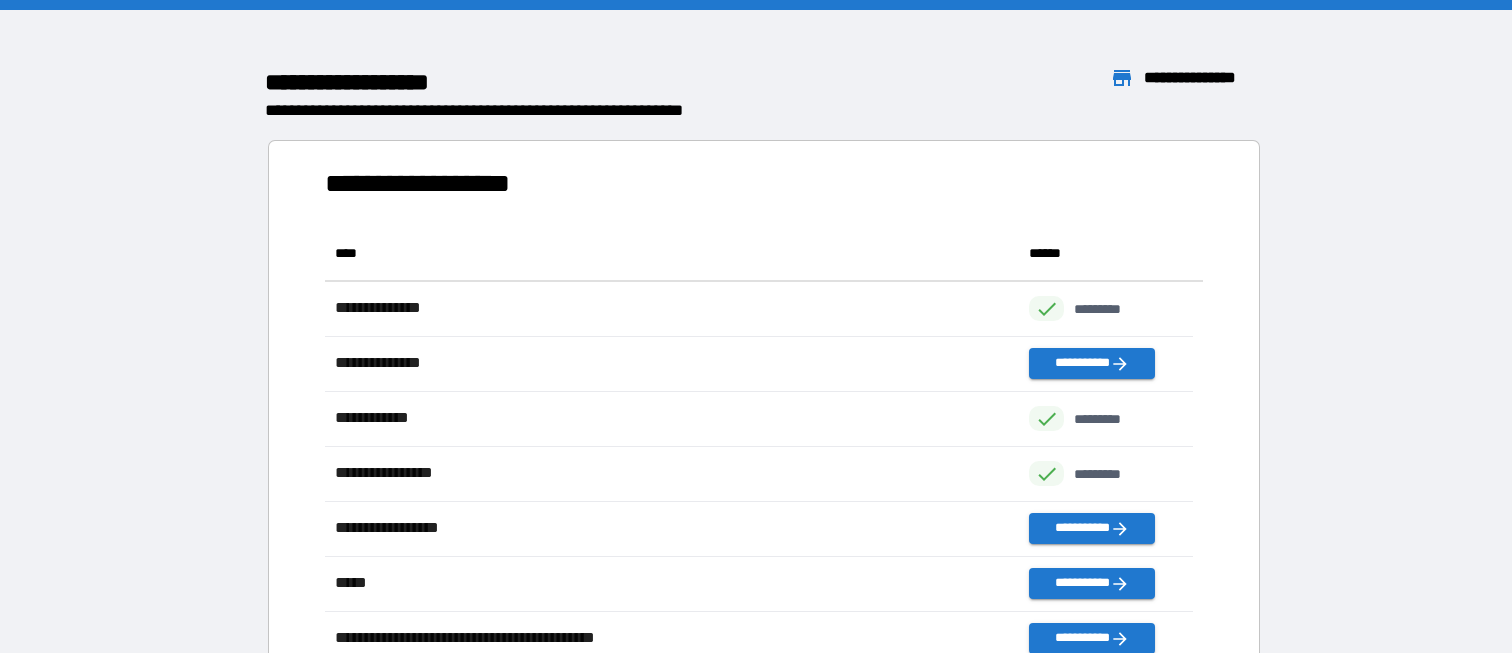 scroll, scrollTop: 16, scrollLeft: 16, axis: both 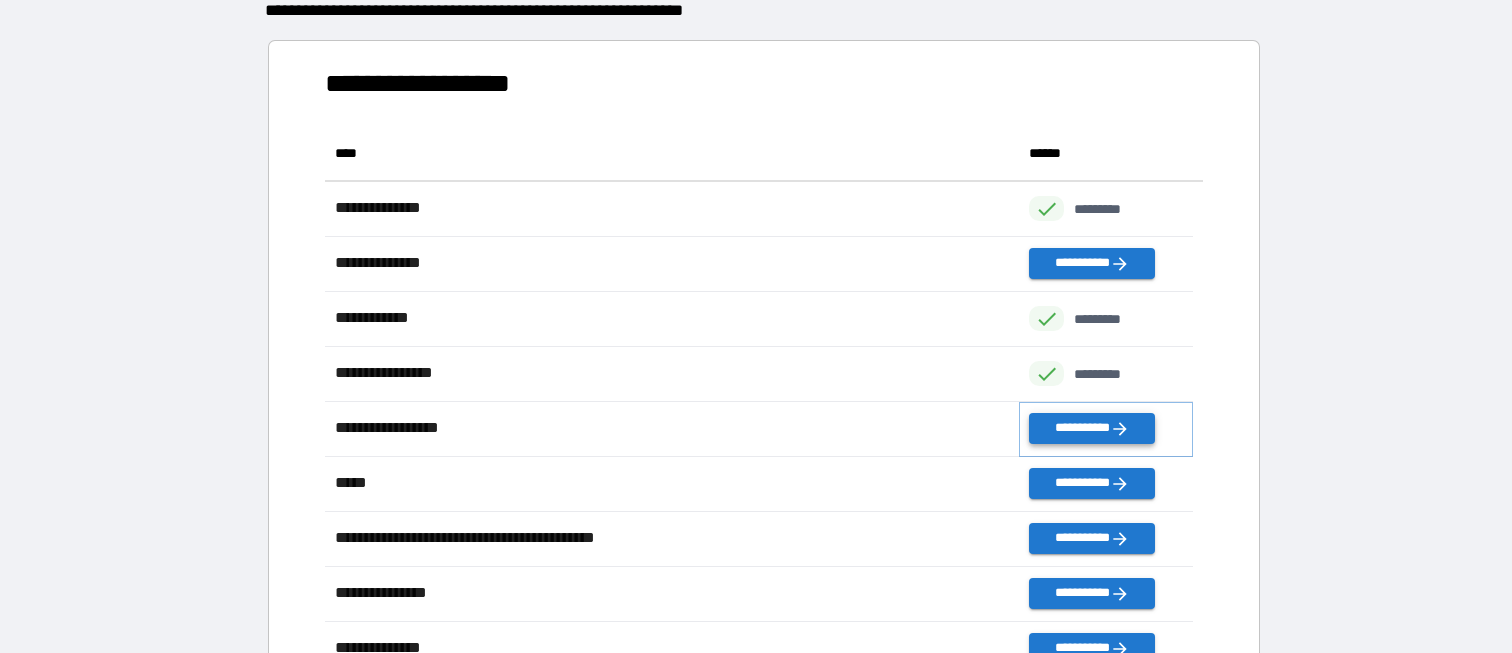 click on "**********" at bounding box center [1091, 428] 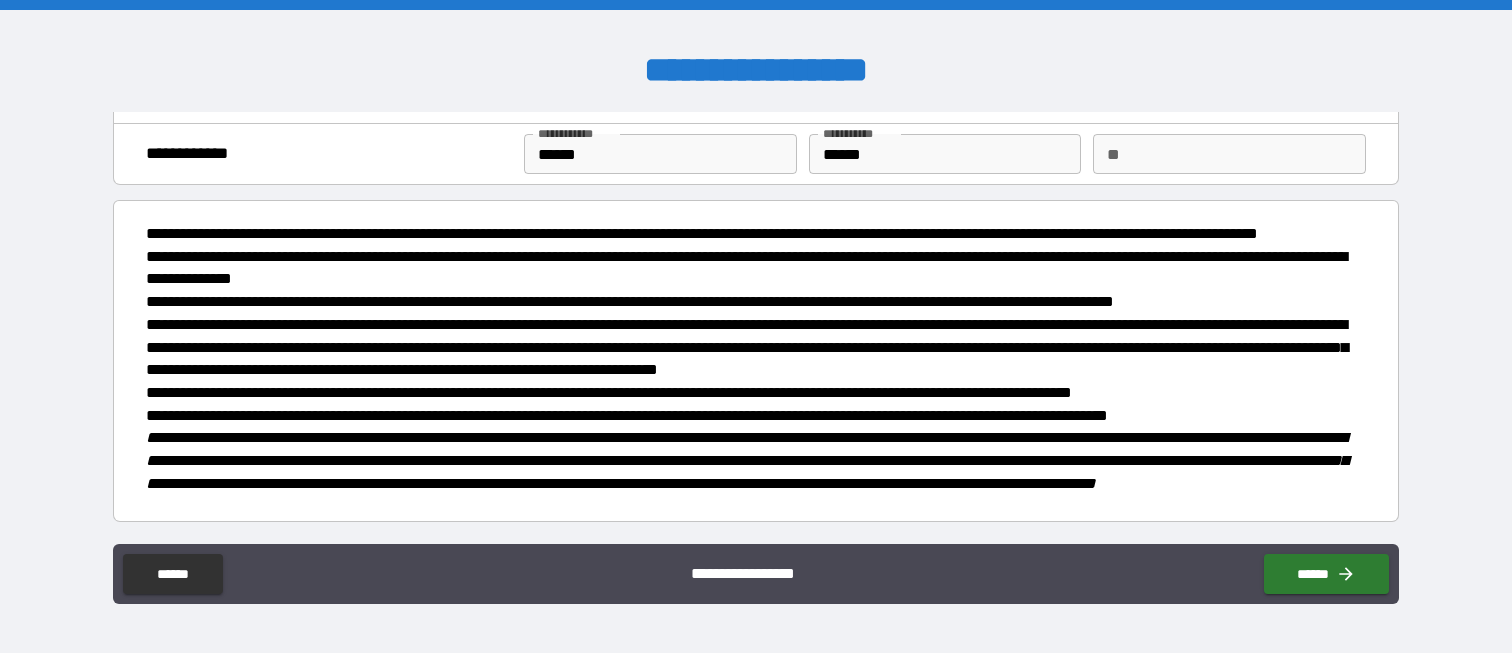 scroll, scrollTop: 100, scrollLeft: 0, axis: vertical 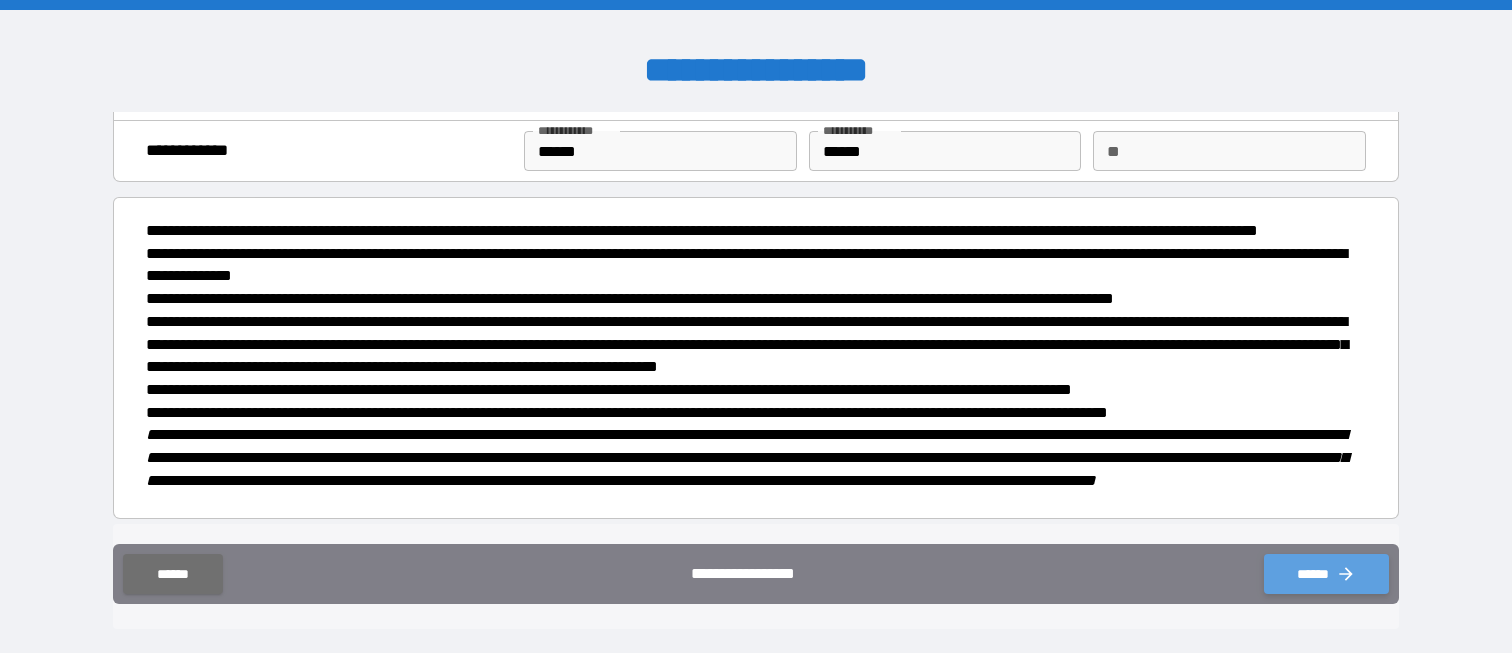 click on "******" at bounding box center (1326, 574) 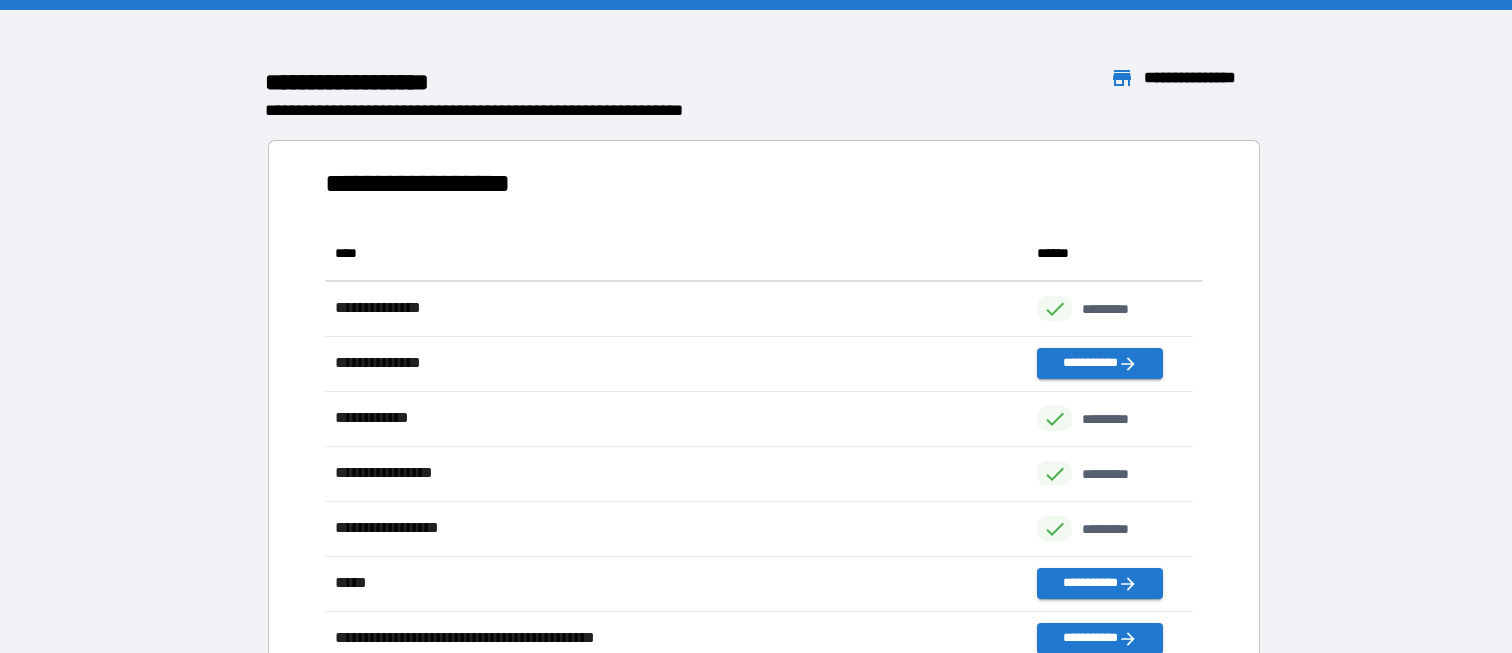 scroll, scrollTop: 16, scrollLeft: 16, axis: both 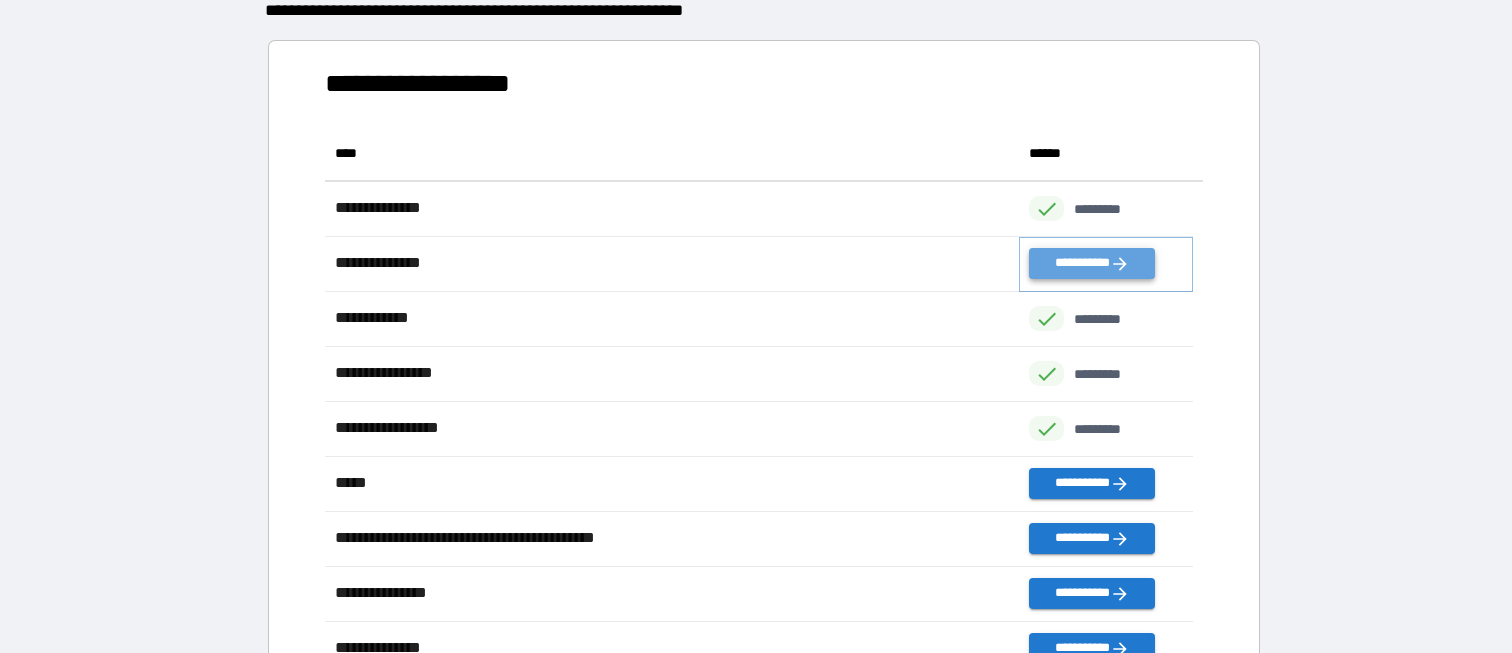 click on "**********" at bounding box center [1091, 263] 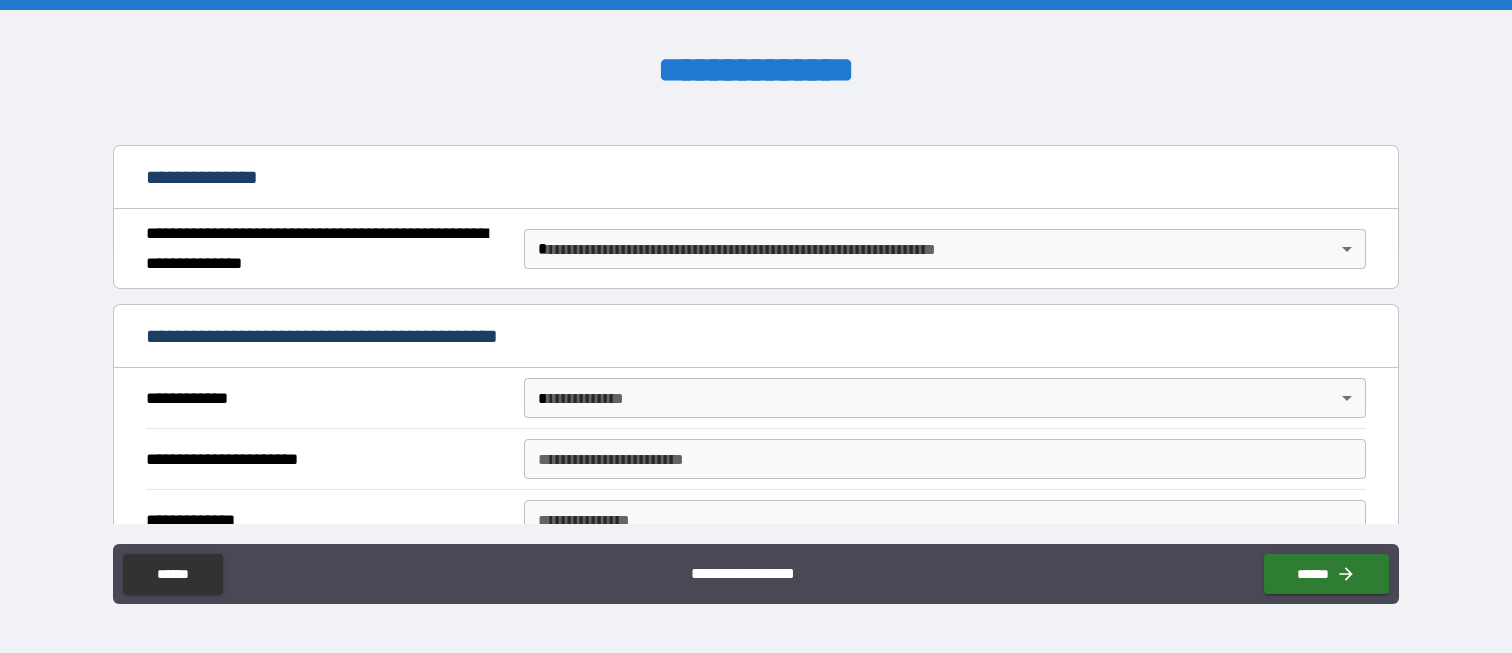 scroll, scrollTop: 200, scrollLeft: 0, axis: vertical 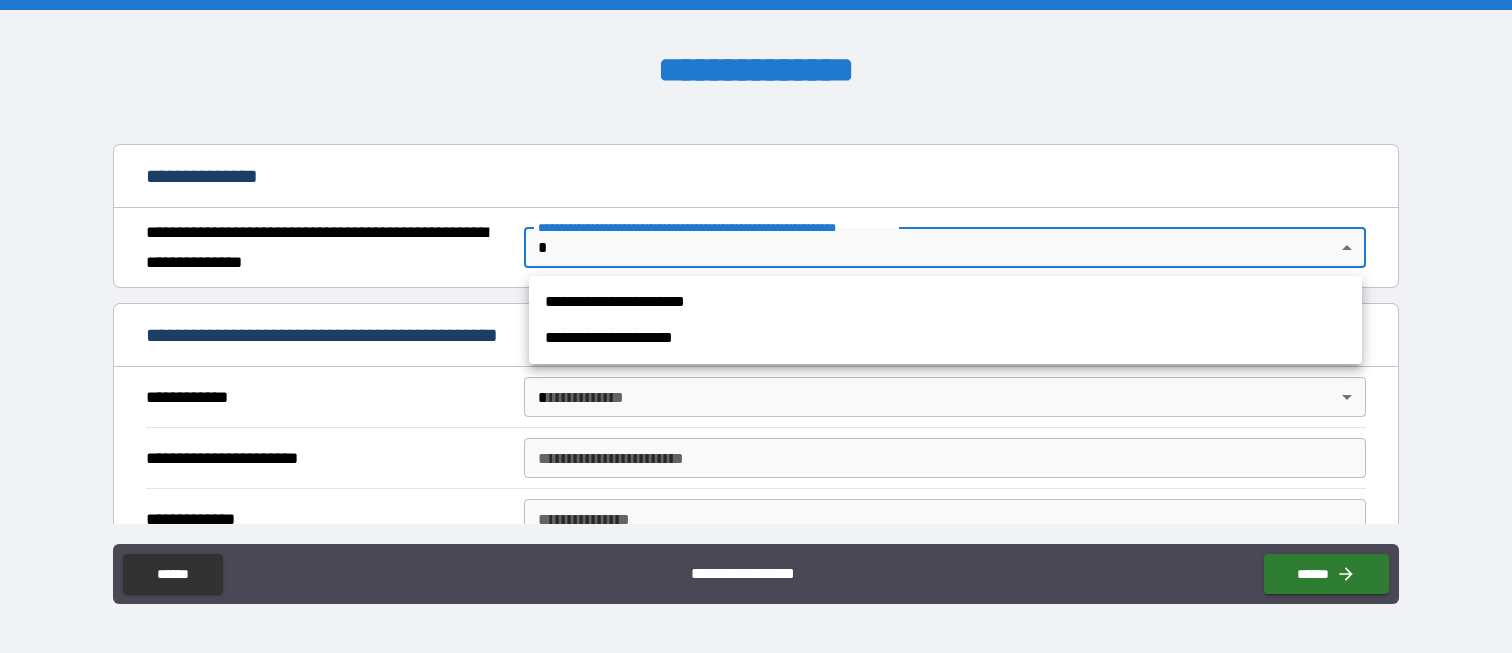 click on "**********" at bounding box center [756, 326] 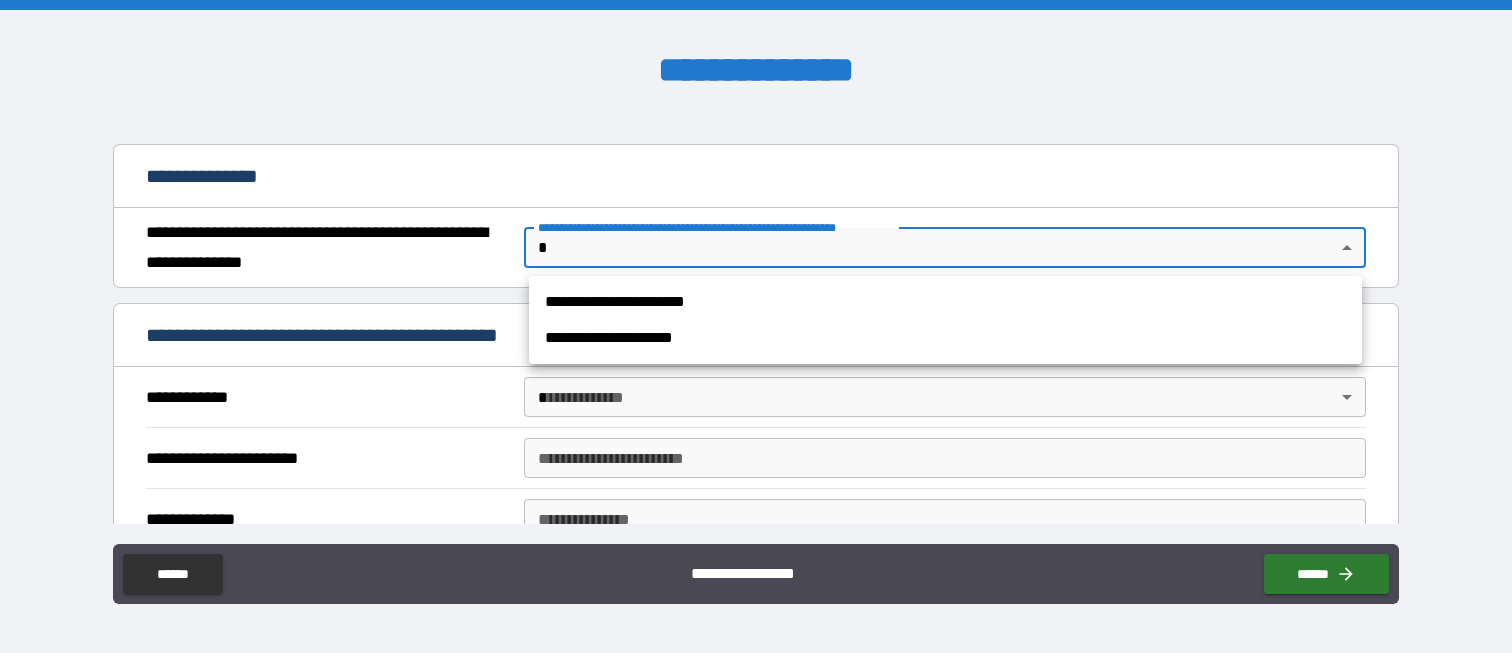 click on "**********" at bounding box center (945, 302) 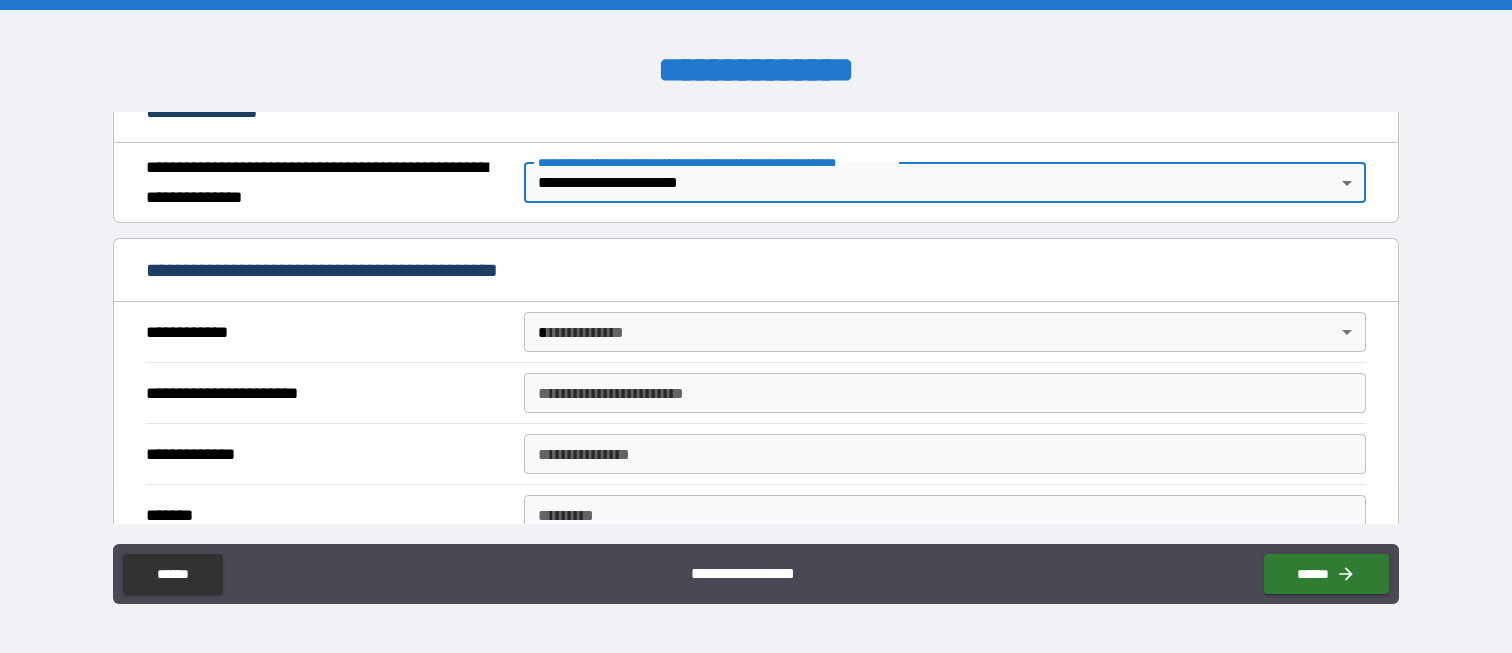 scroll, scrollTop: 300, scrollLeft: 0, axis: vertical 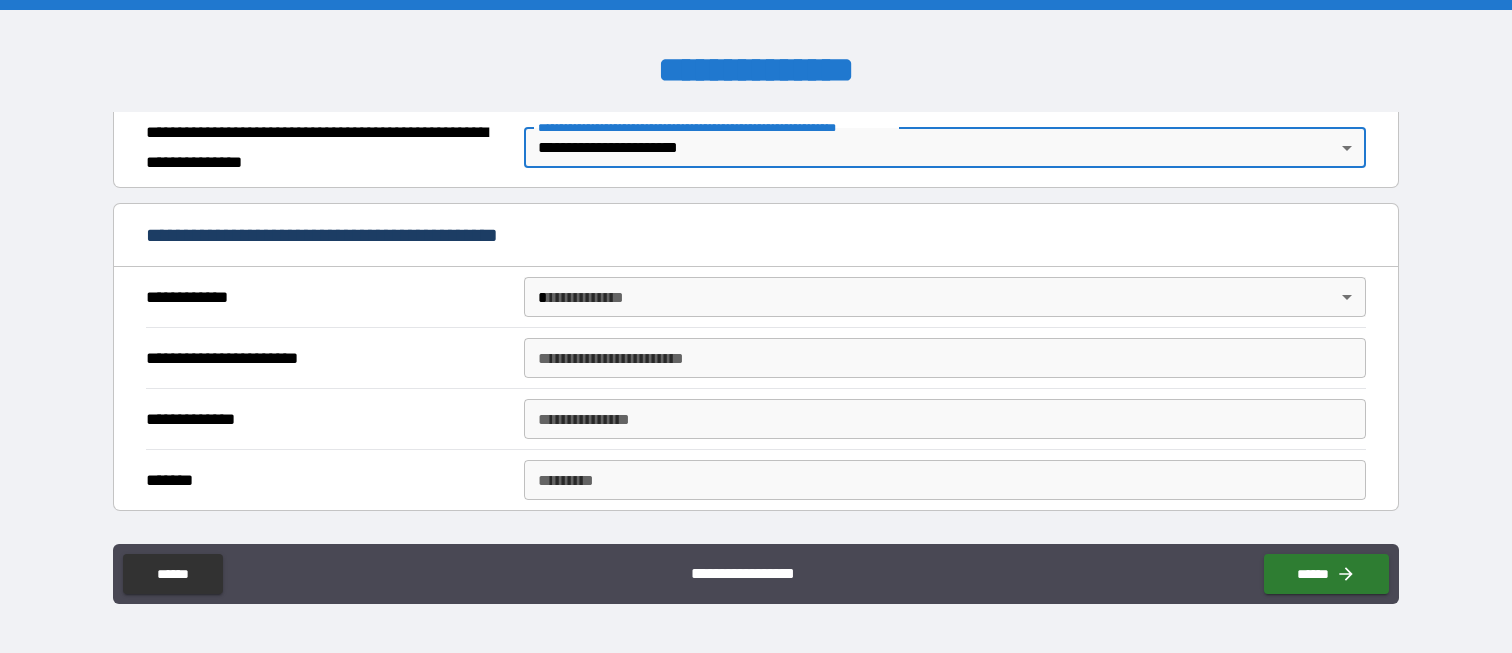 click on "**********" at bounding box center (756, 326) 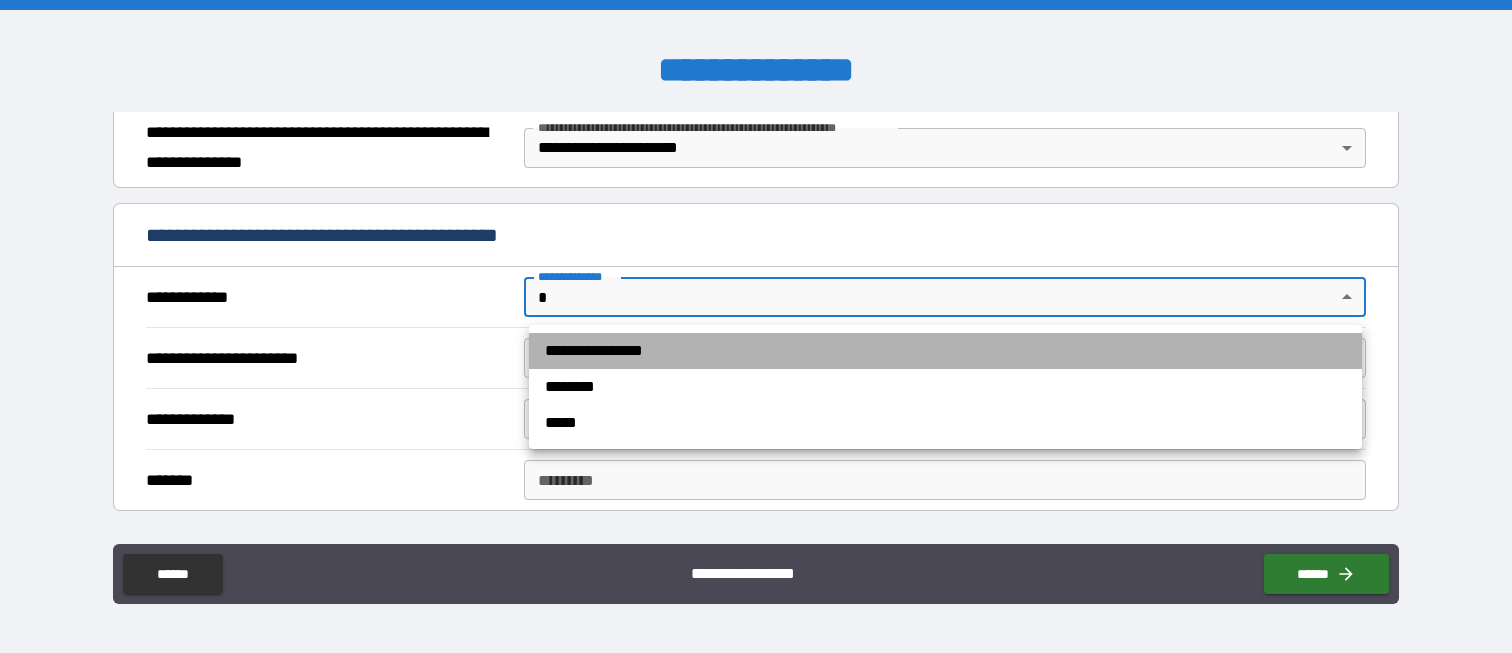 click on "**********" at bounding box center [945, 351] 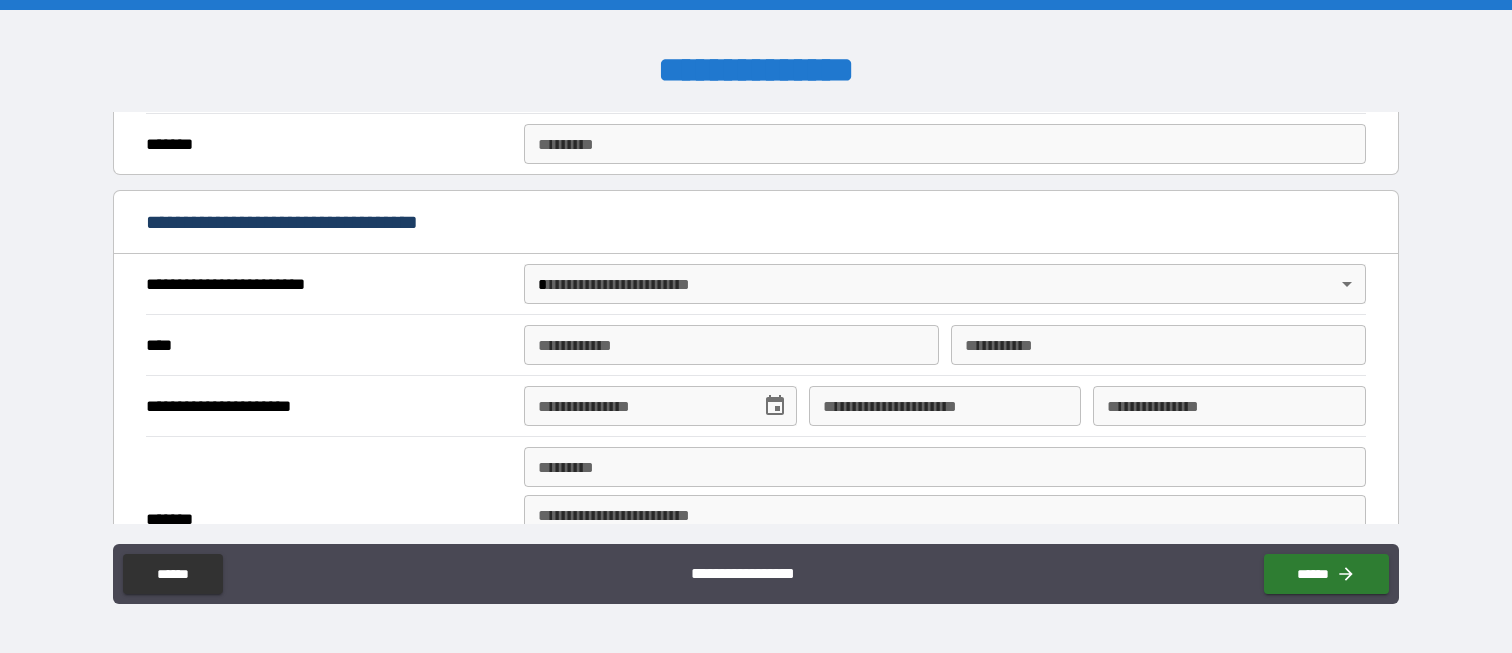 scroll, scrollTop: 600, scrollLeft: 0, axis: vertical 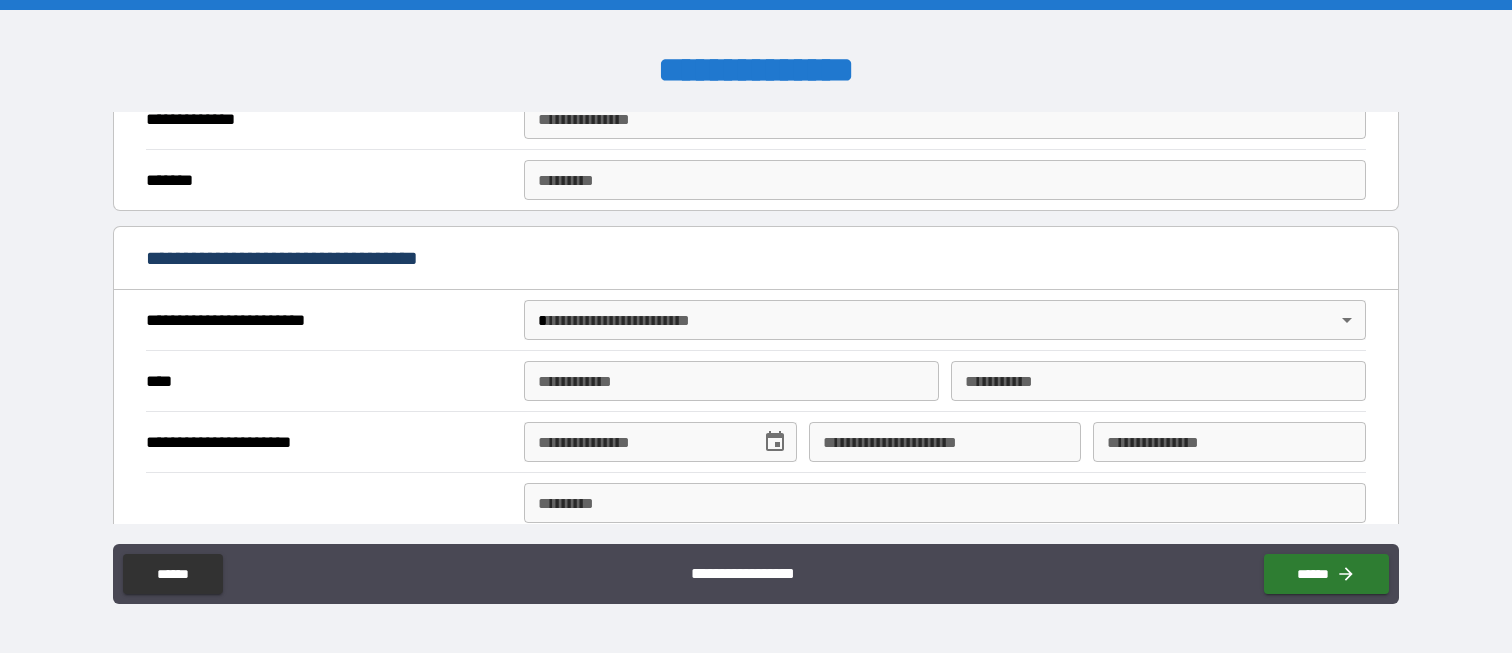 click on "**********" at bounding box center (756, 326) 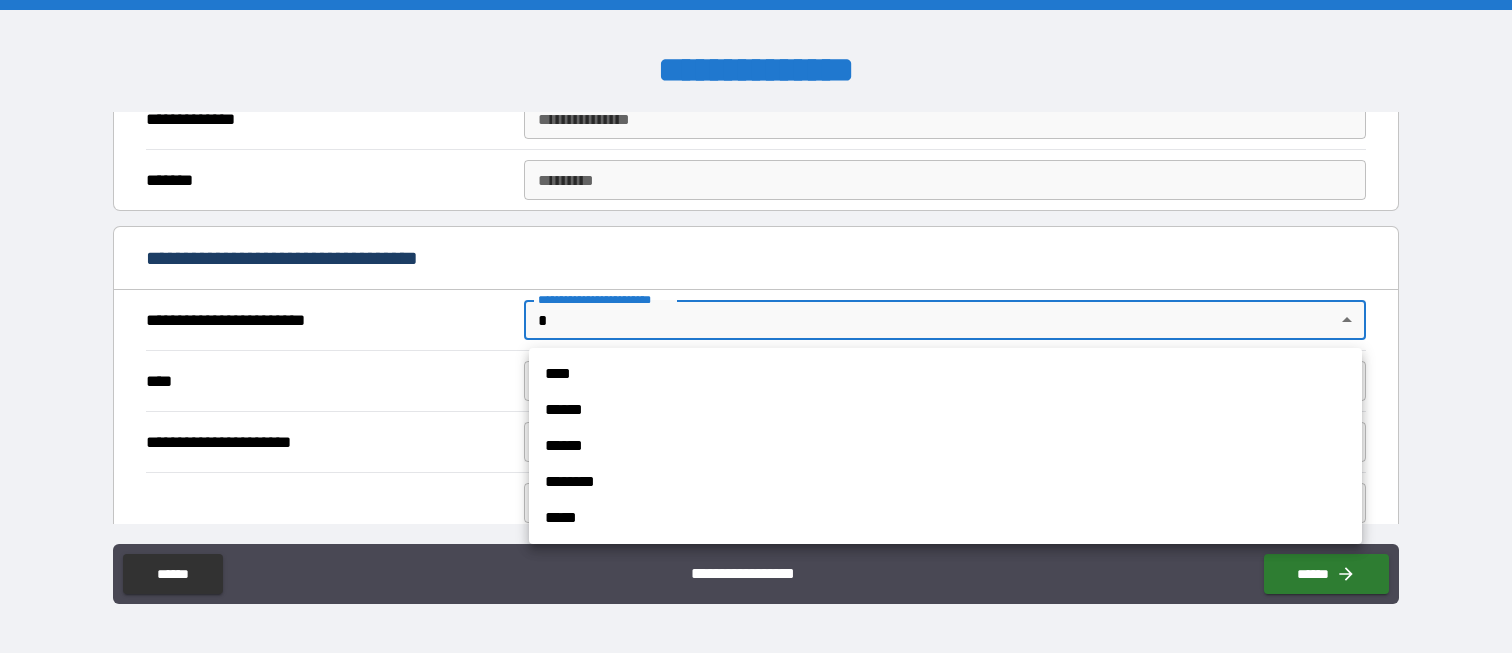 click on "****" at bounding box center (945, 374) 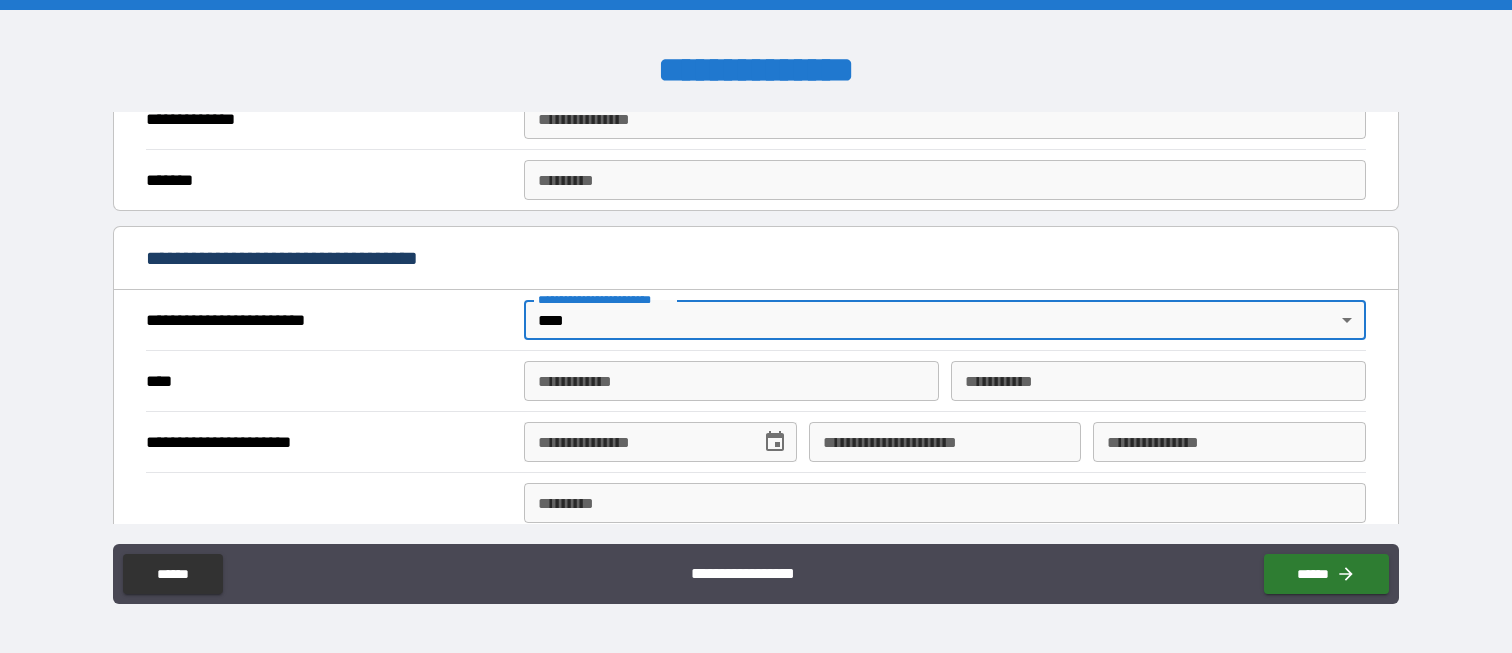 click on "**********" at bounding box center [731, 381] 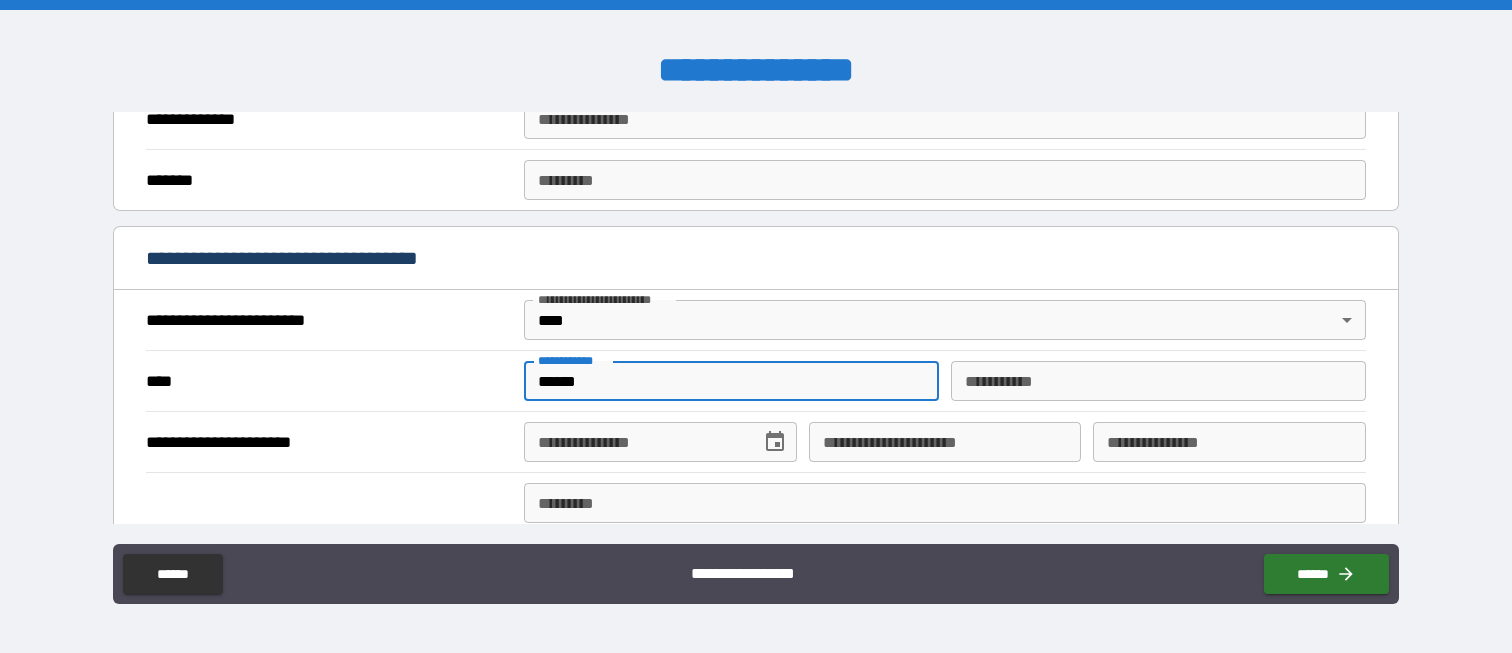 type on "******" 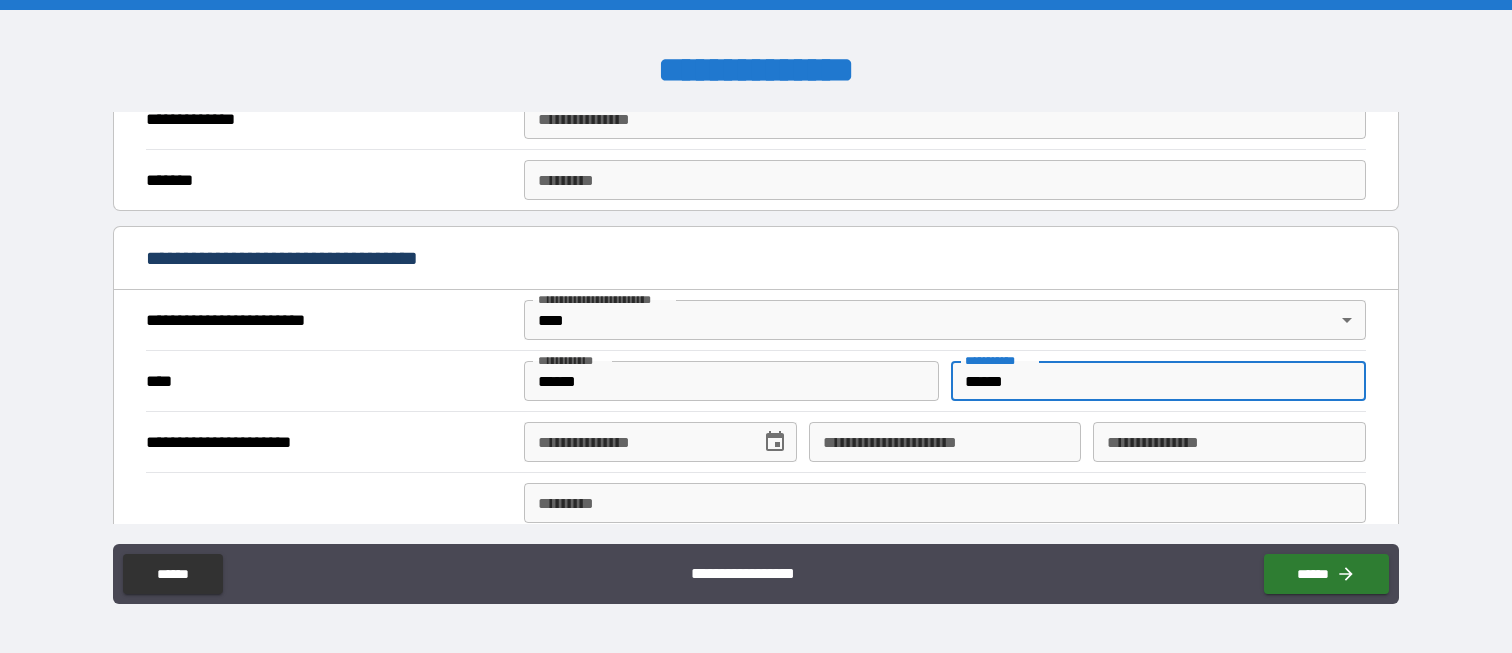 type on "******" 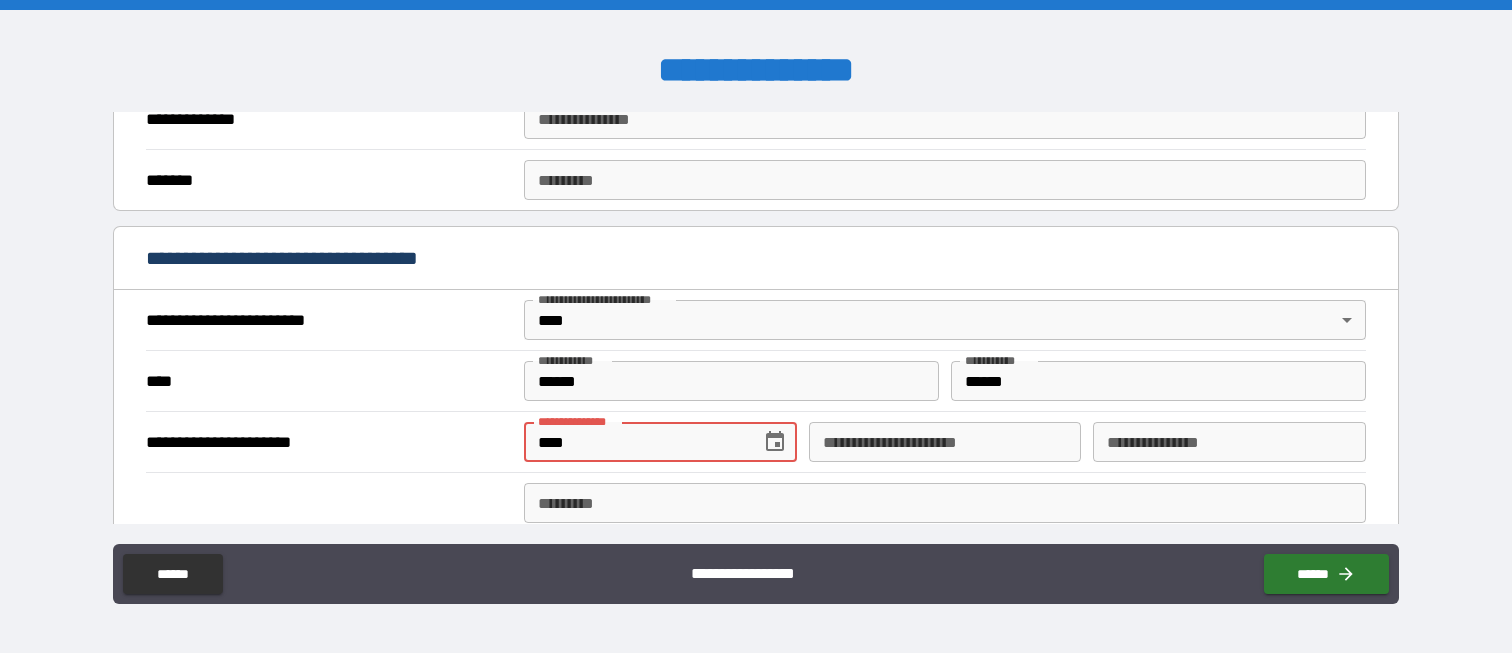 type on "**********" 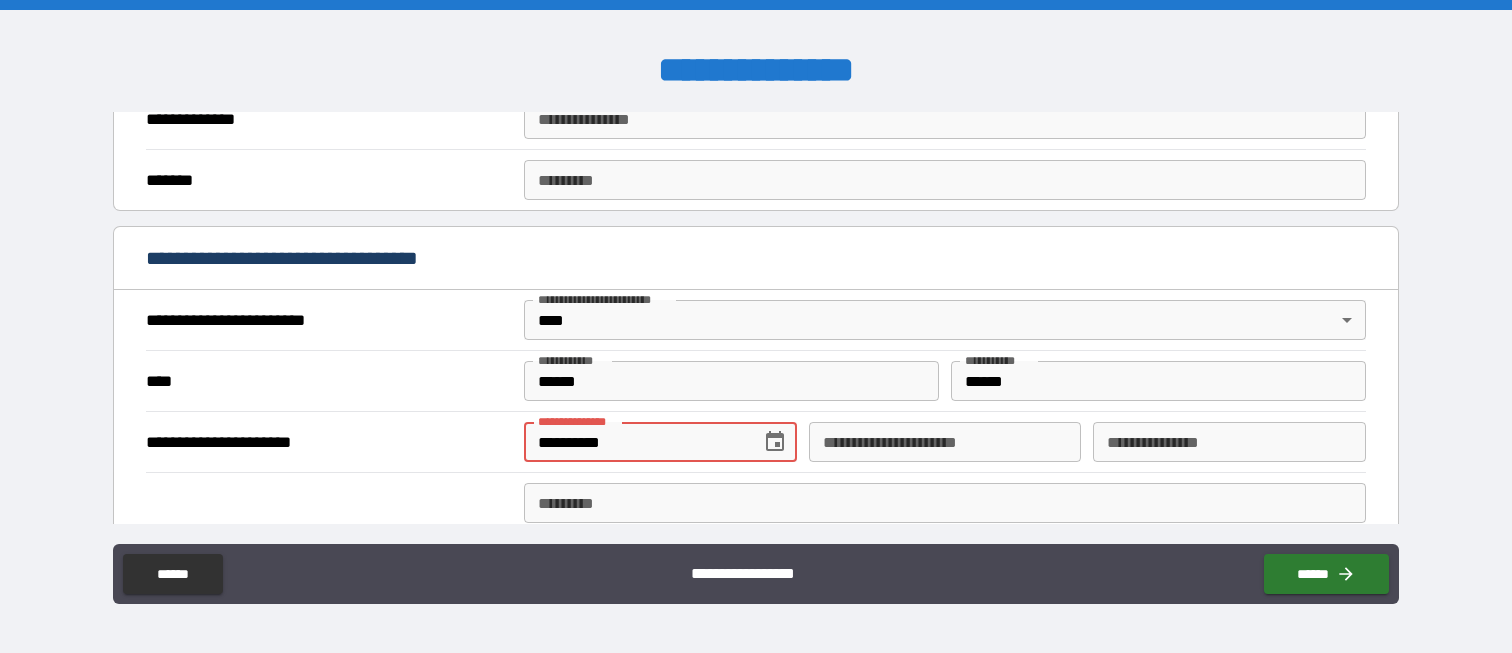 type 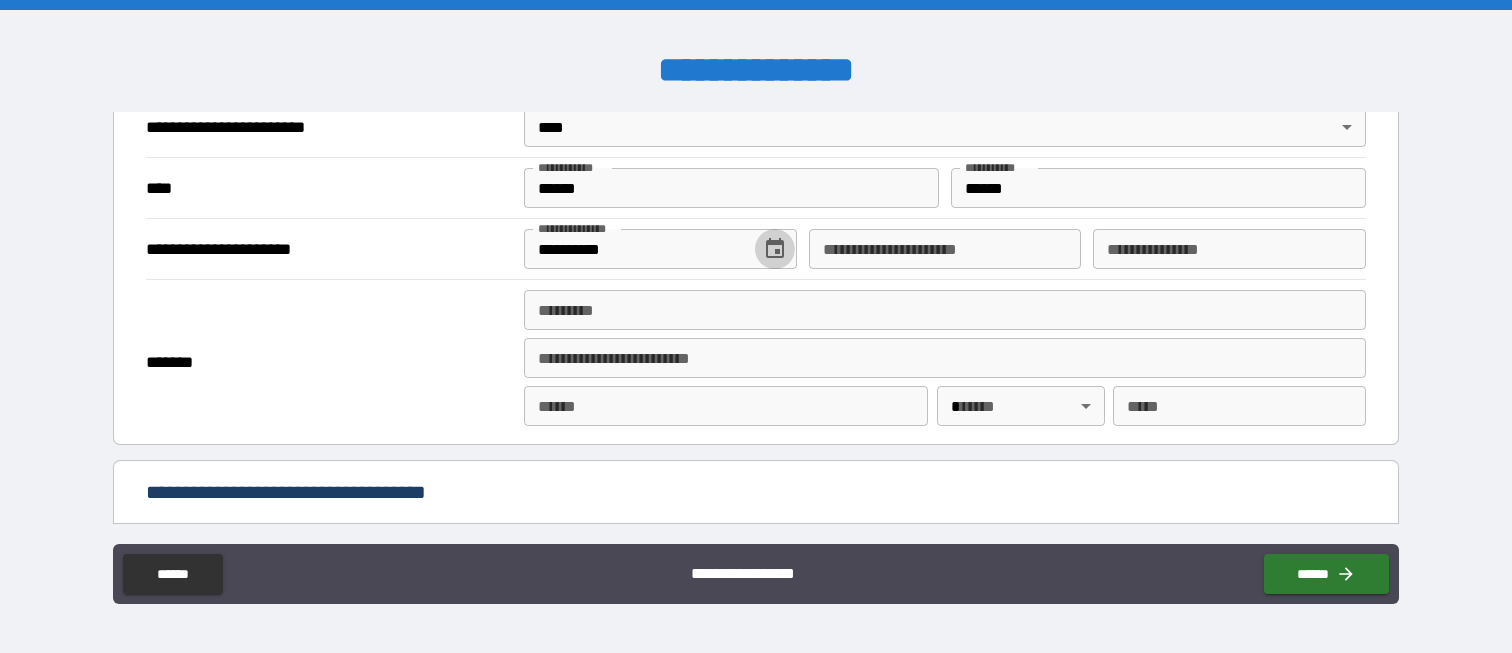 scroll, scrollTop: 800, scrollLeft: 0, axis: vertical 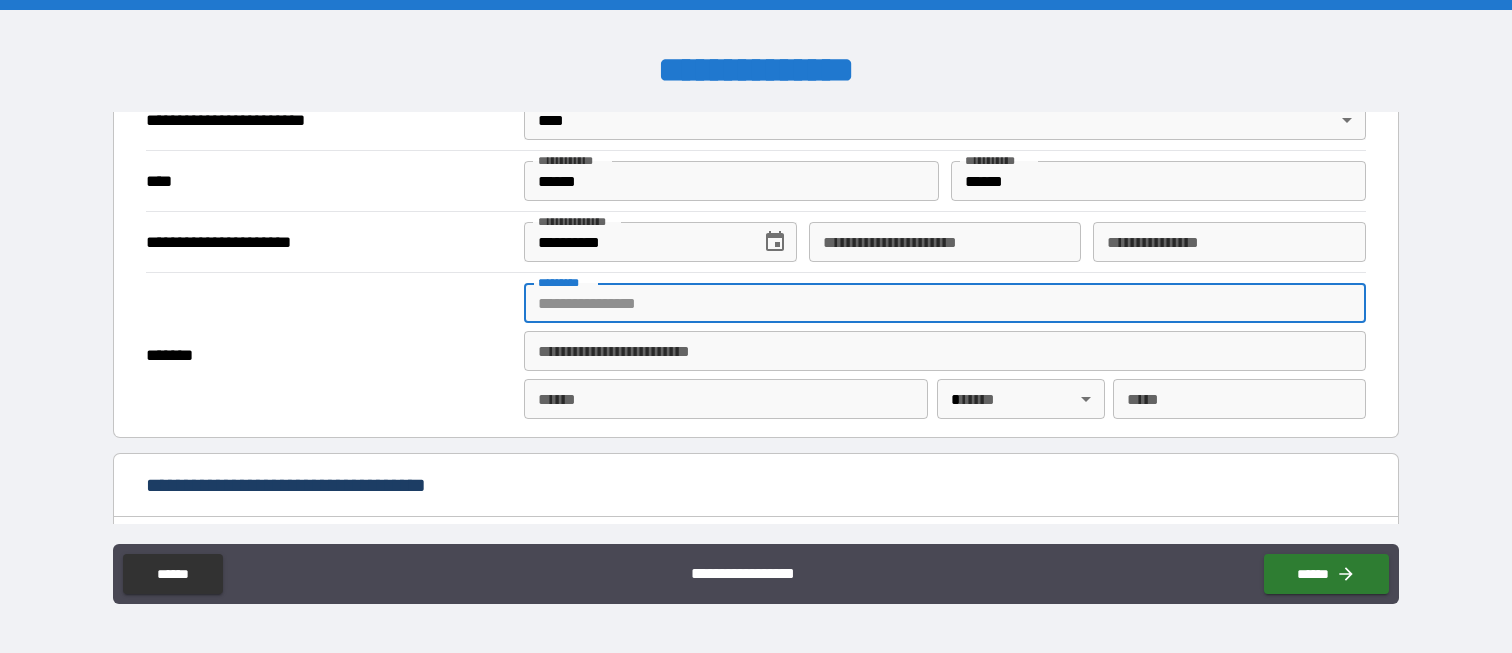 click on "*******   *" at bounding box center [944, 303] 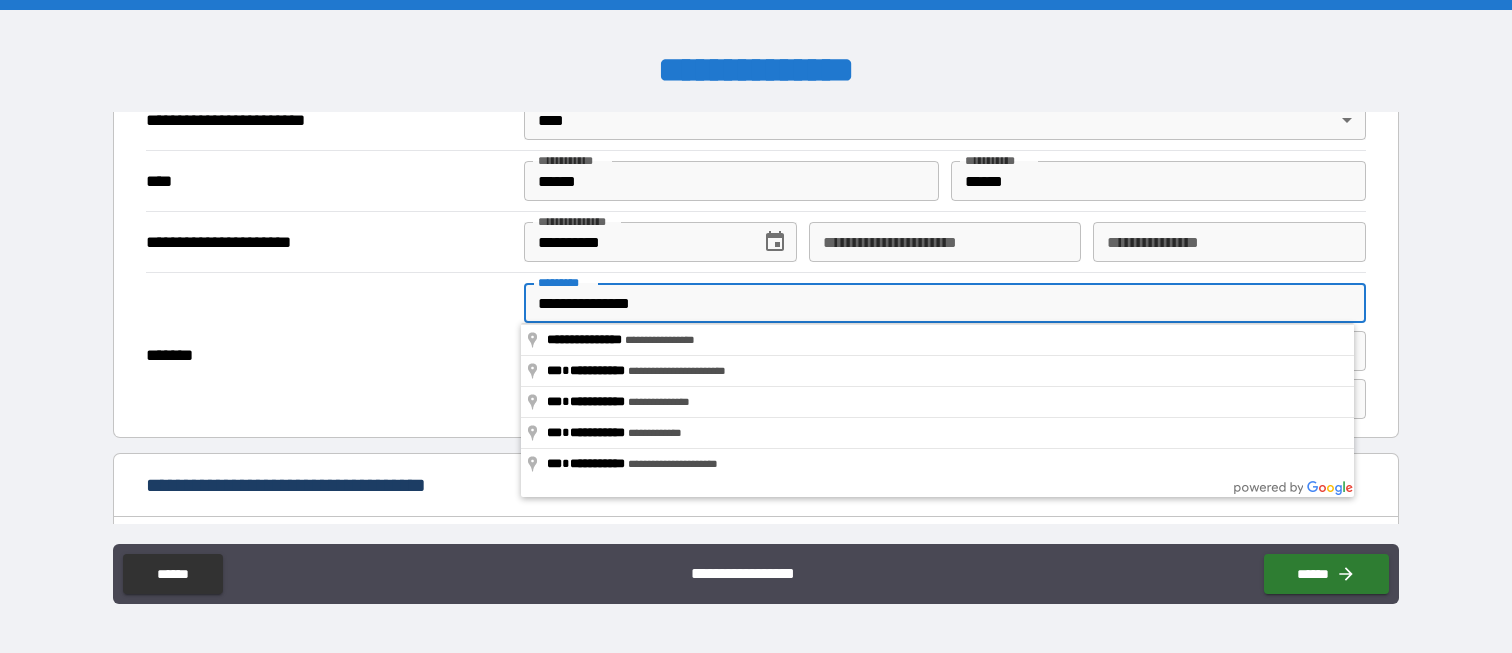 click on "*******" at bounding box center [329, 355] 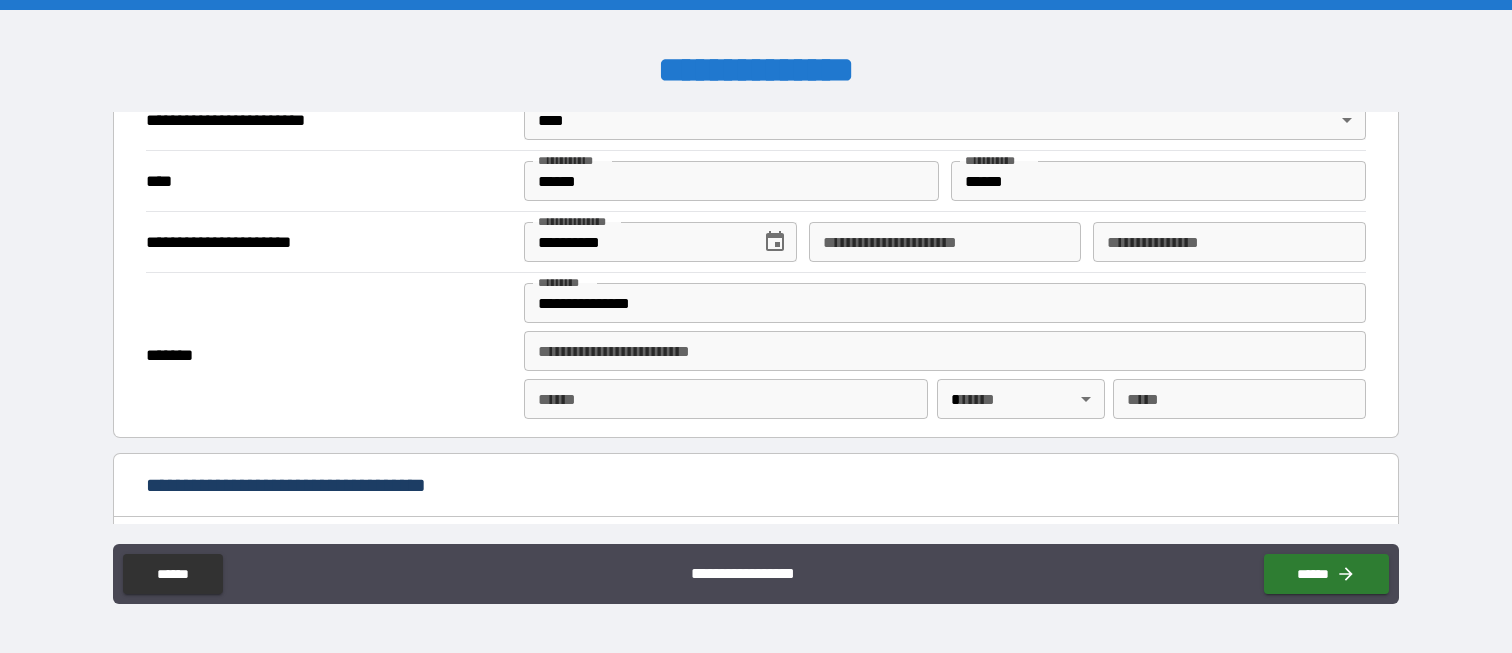 click on "**********" at bounding box center (944, 351) 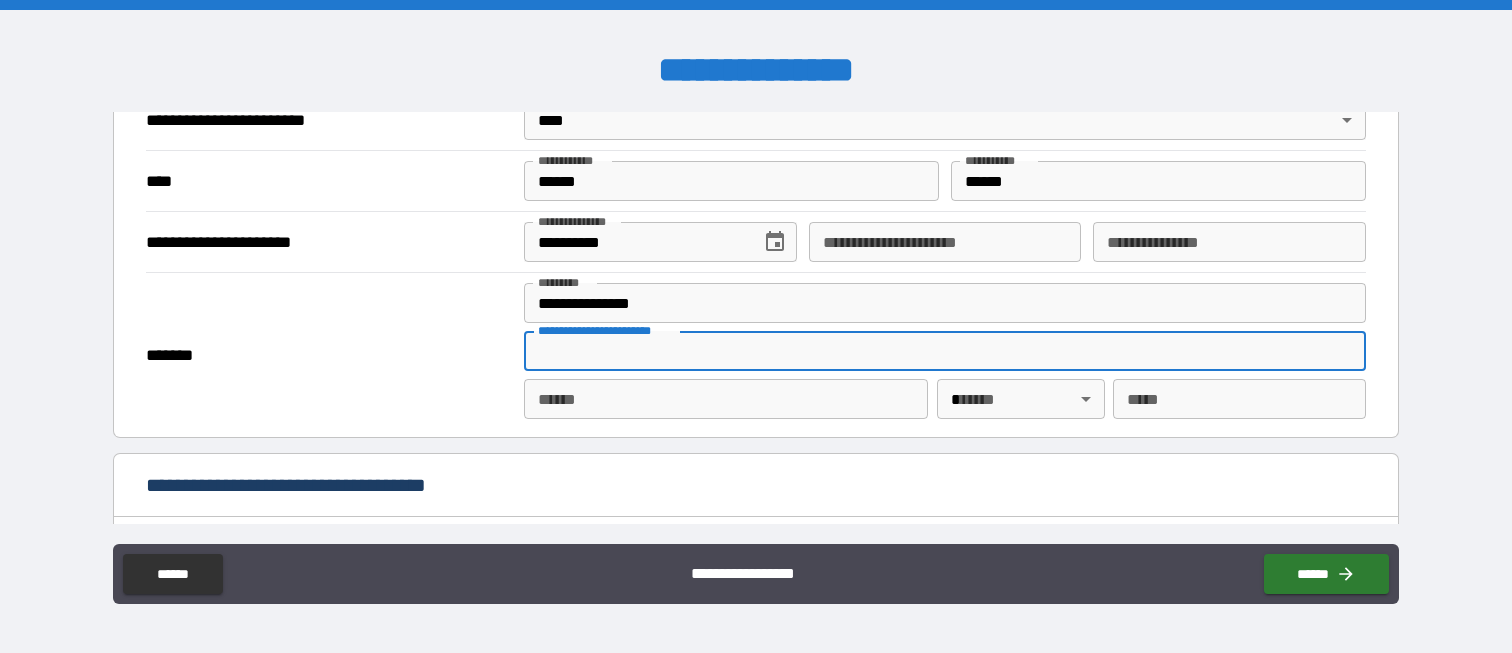 click on "**********" at bounding box center [944, 303] 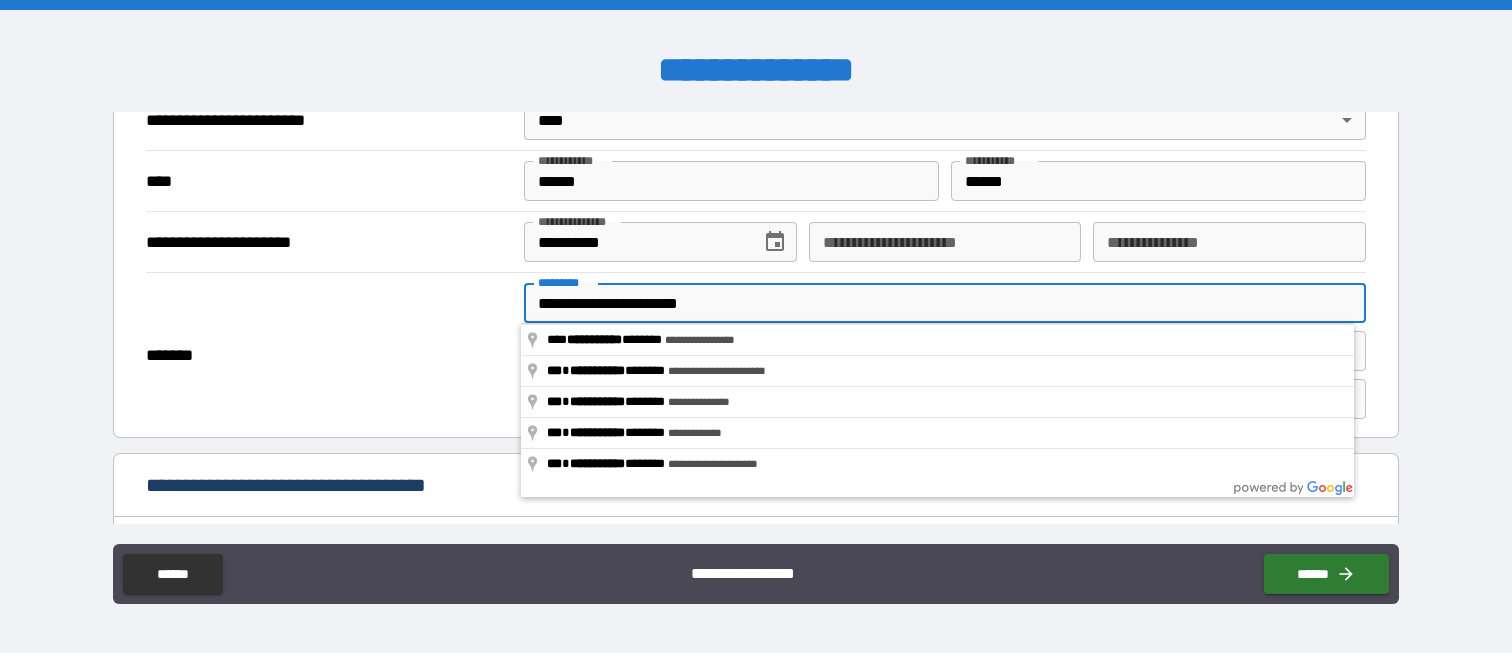 type on "**********" 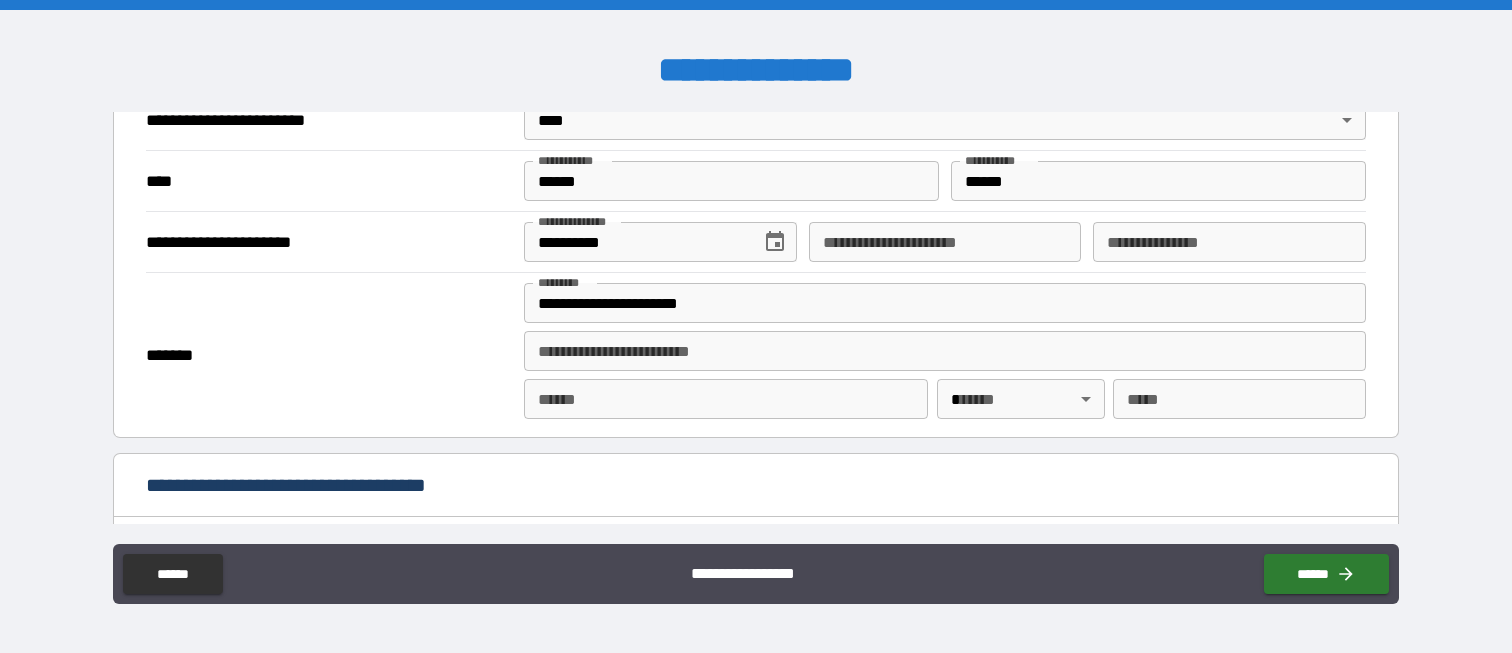 click on "****   *" at bounding box center [726, 399] 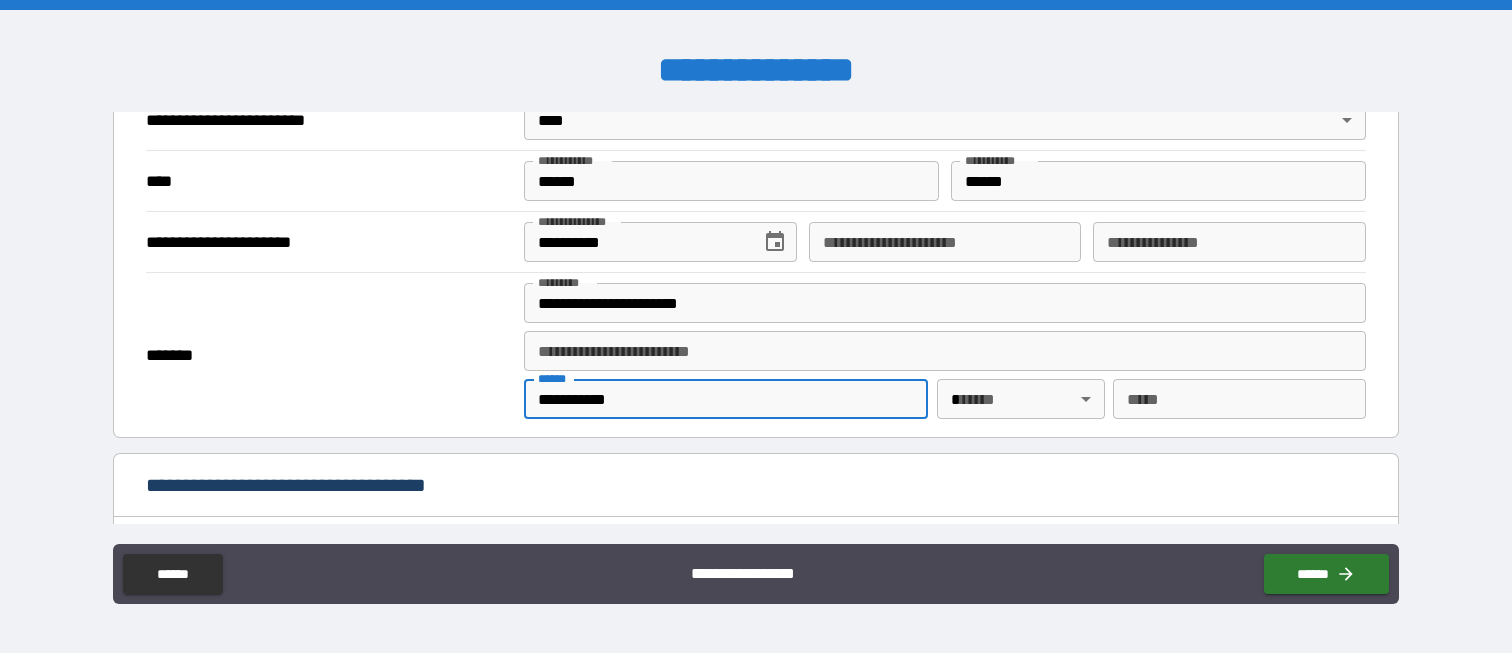type on "**********" 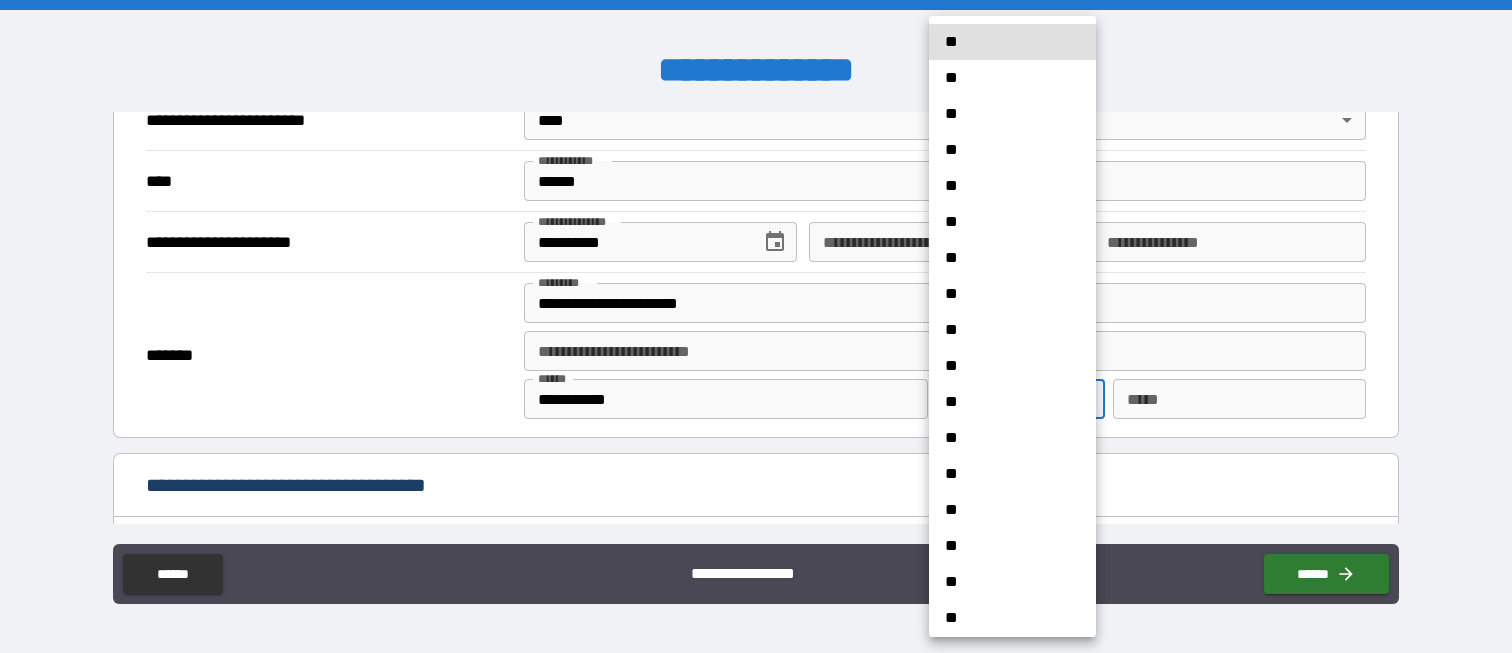 click on "**********" at bounding box center (756, 326) 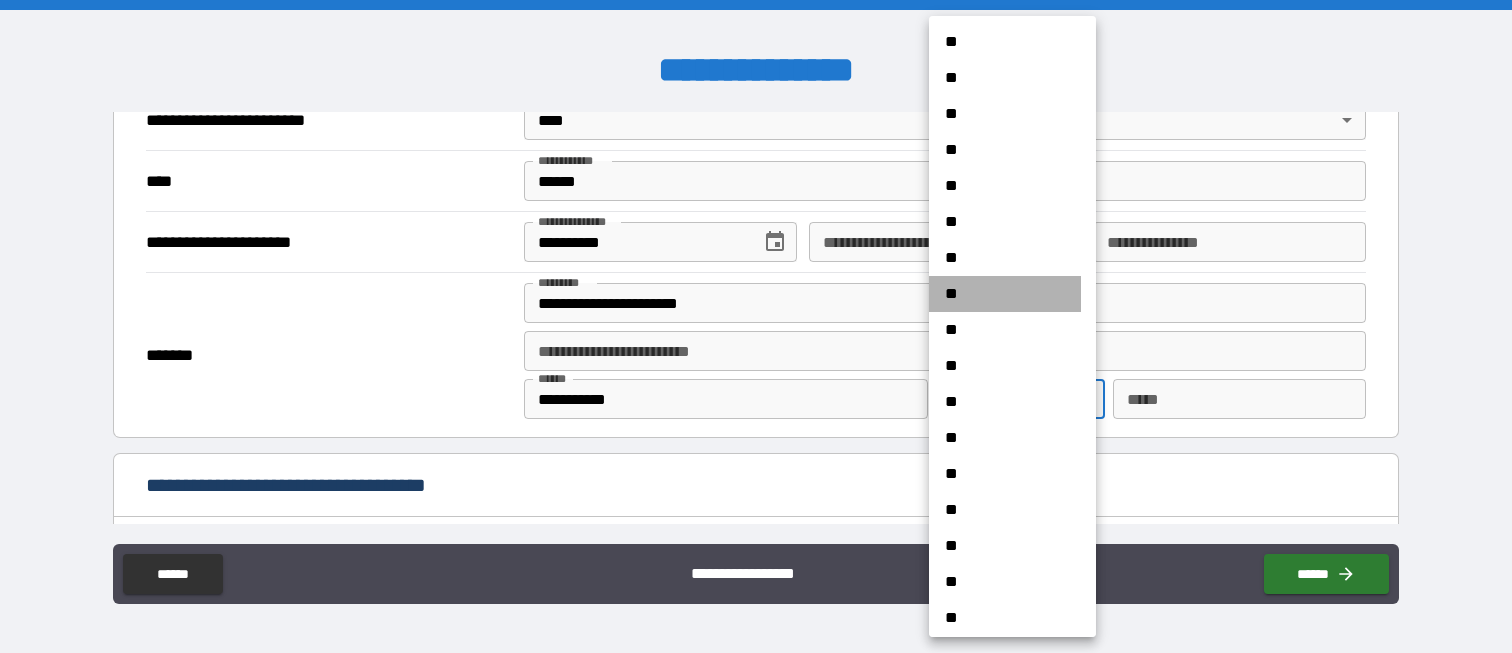 click on "**" at bounding box center [1005, 294] 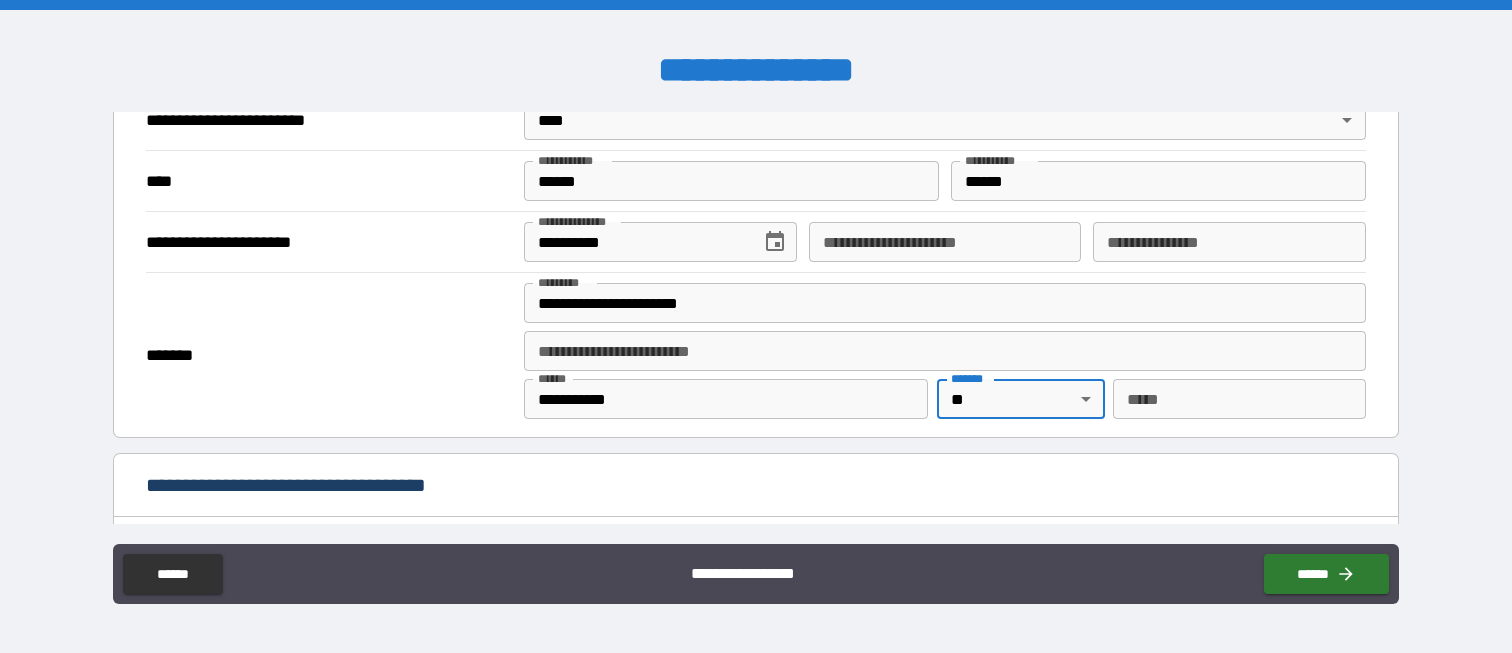 click on "***   *" at bounding box center [1239, 399] 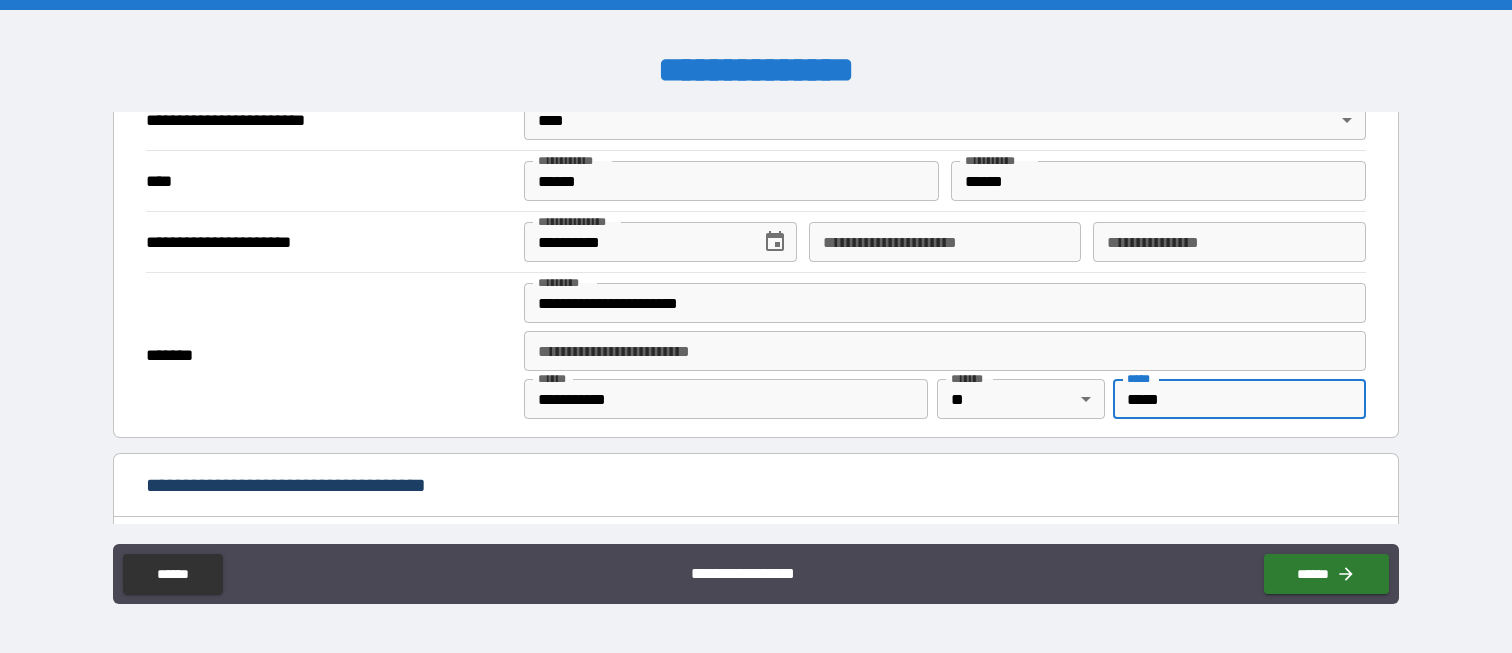 type on "*****" 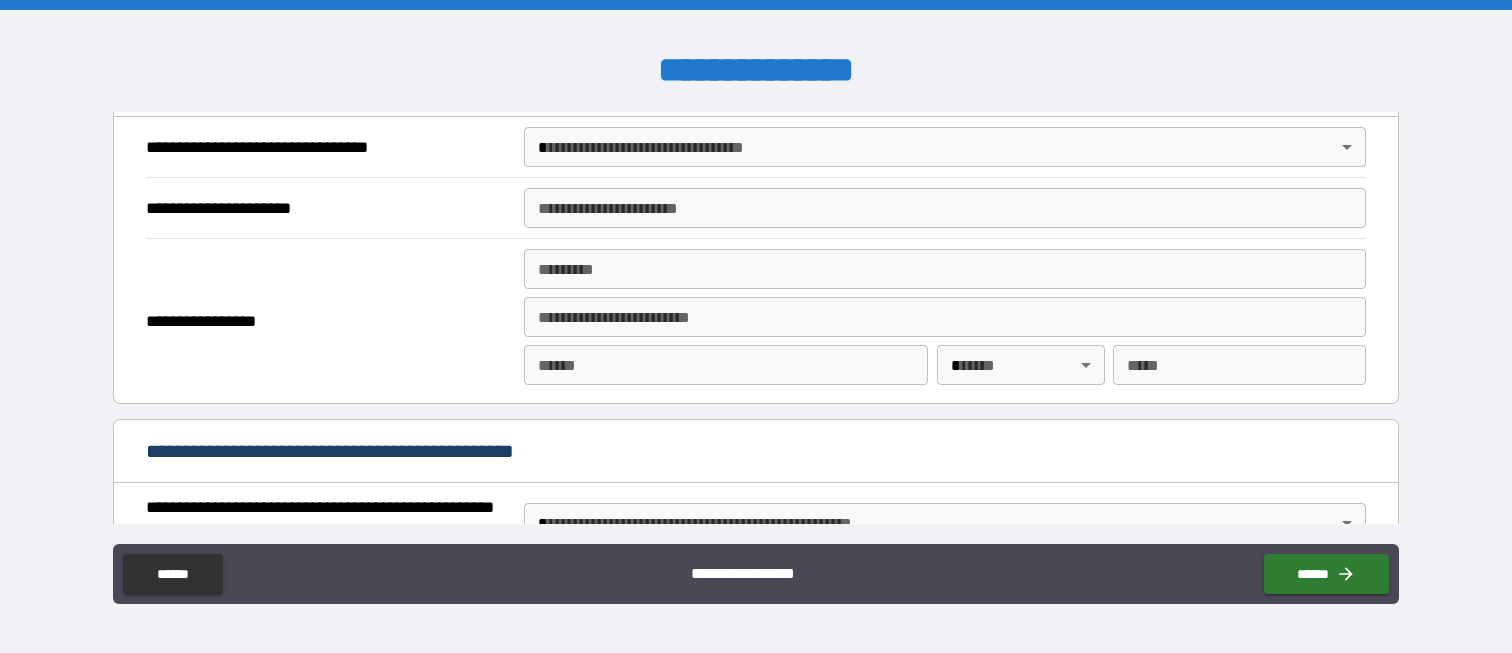 scroll, scrollTop: 1100, scrollLeft: 0, axis: vertical 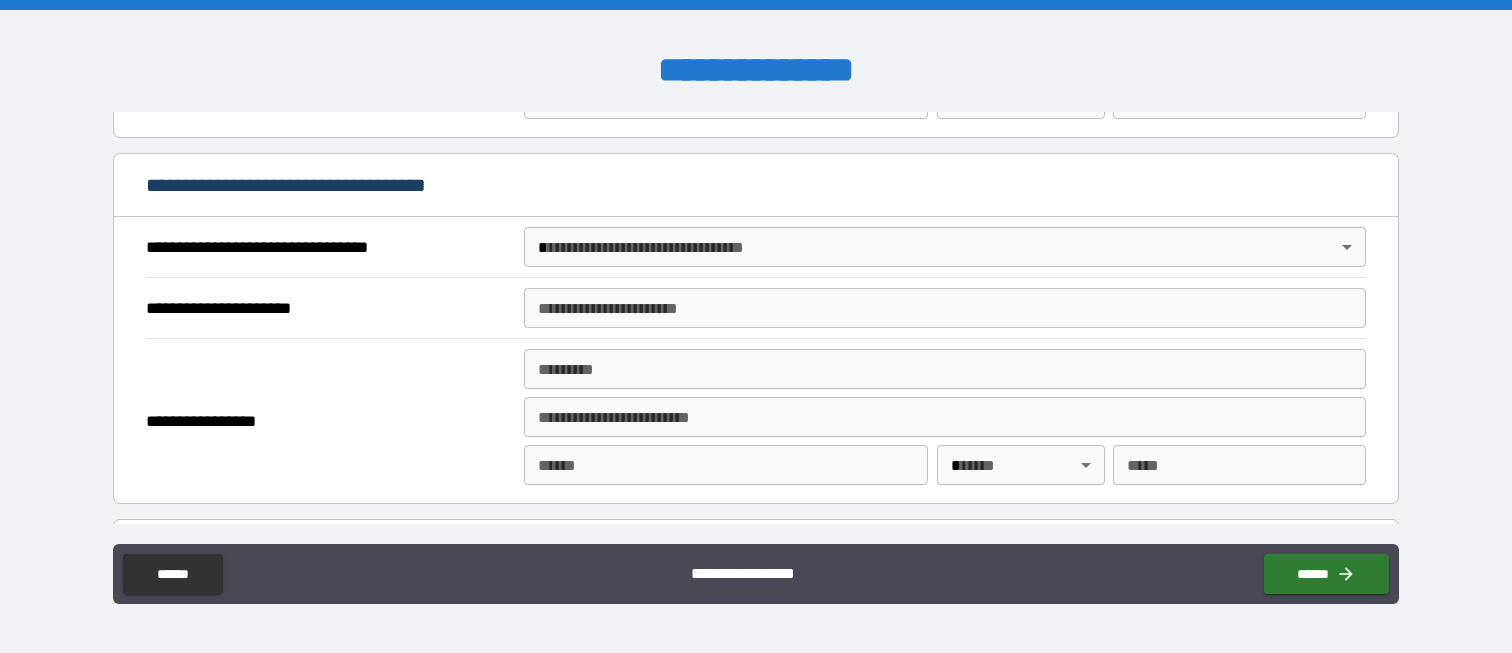 click on "**********" at bounding box center (756, 326) 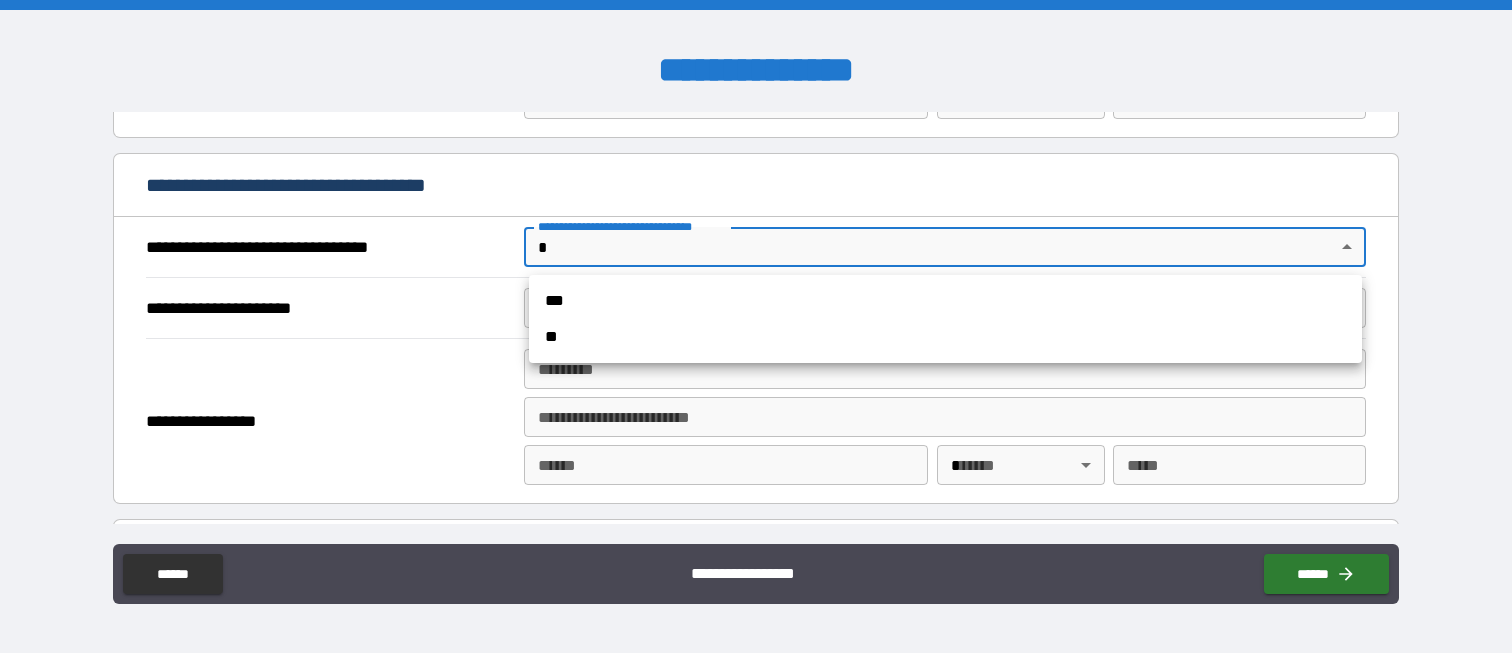 click on "***" at bounding box center [945, 301] 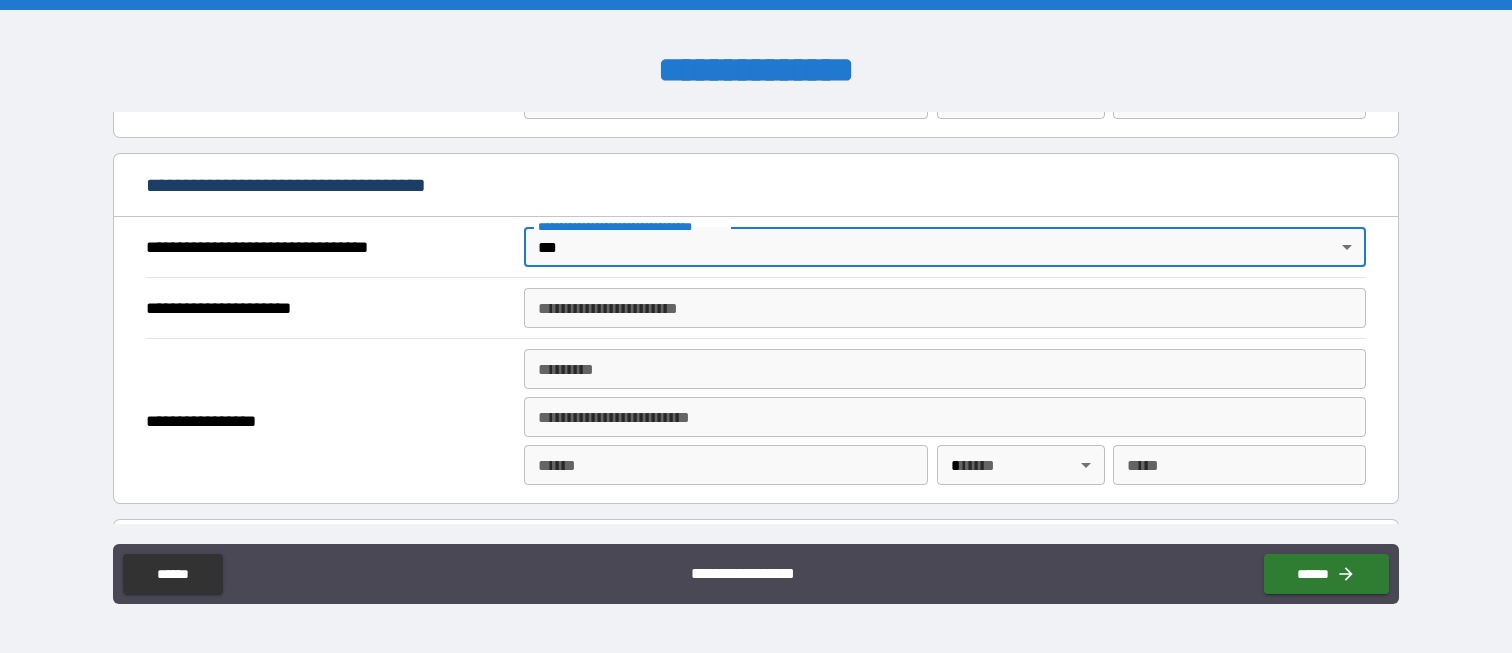 click on "**********" at bounding box center [944, 308] 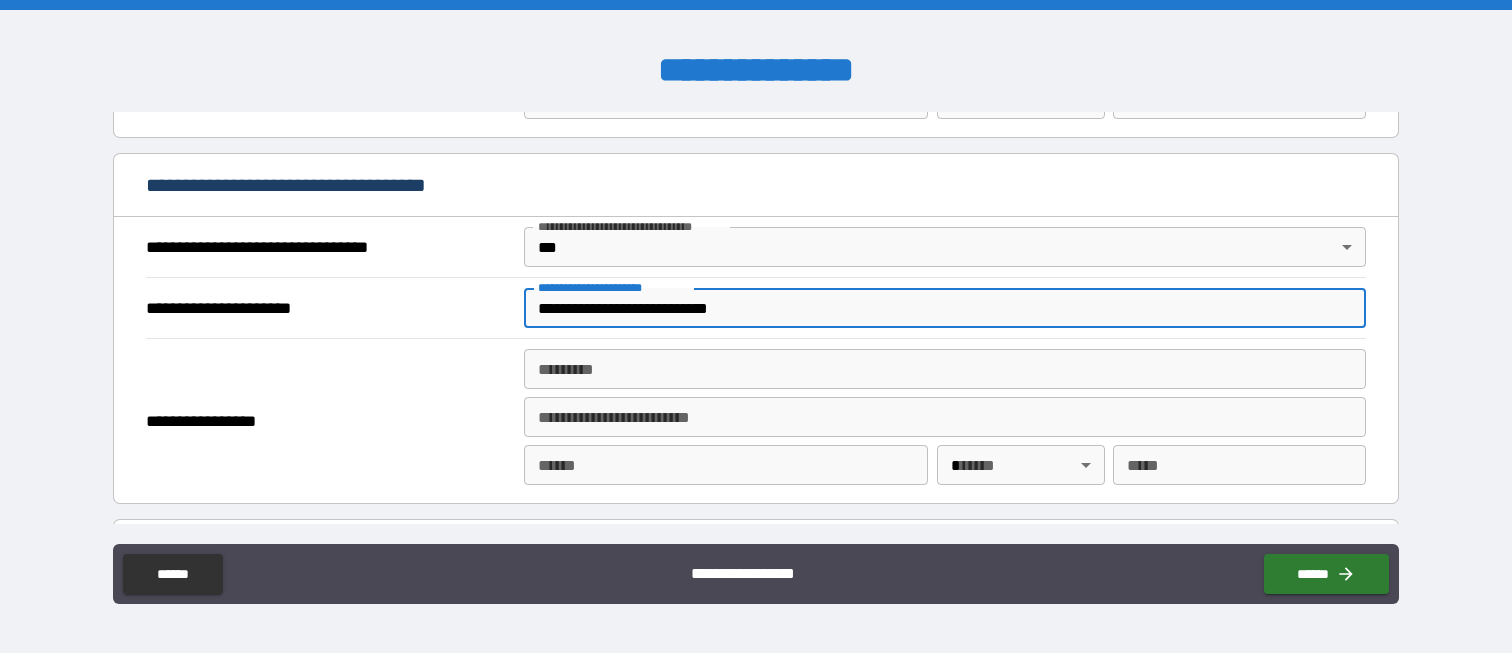 type on "**********" 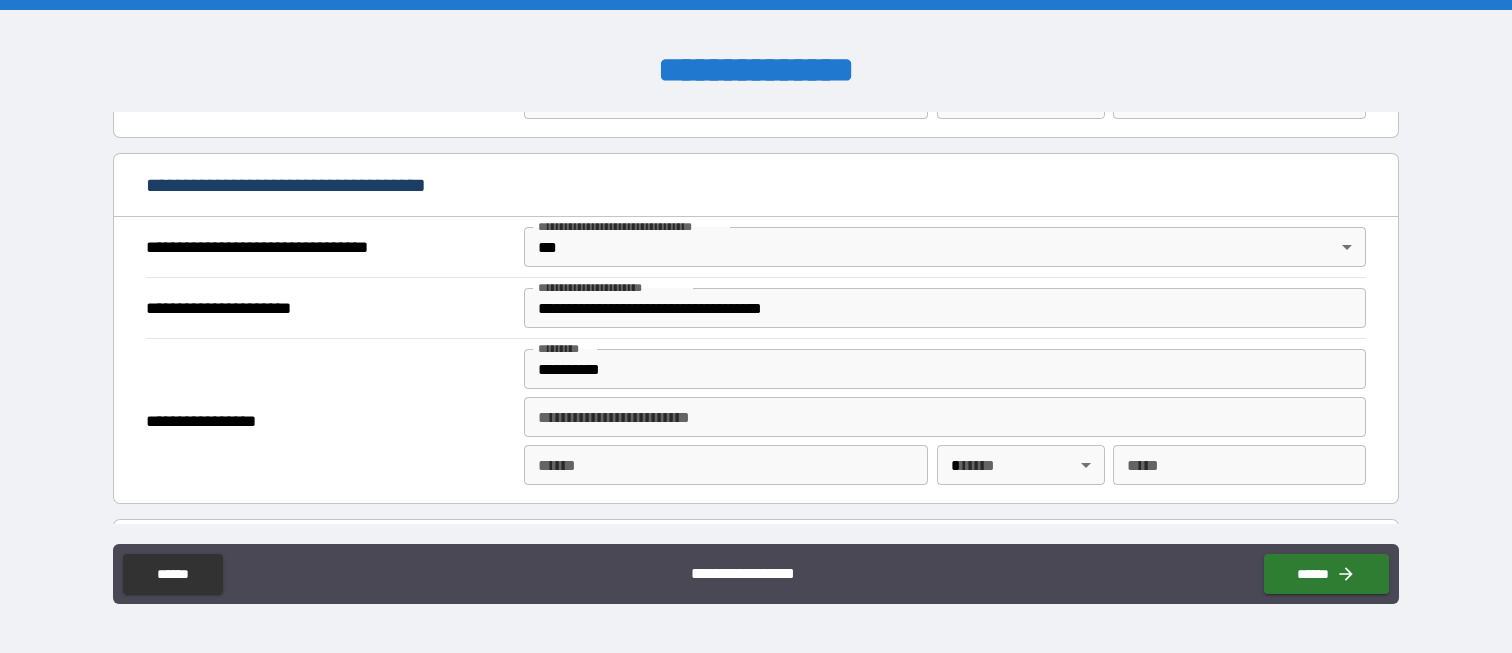 click on "**********" at bounding box center [327, 422] 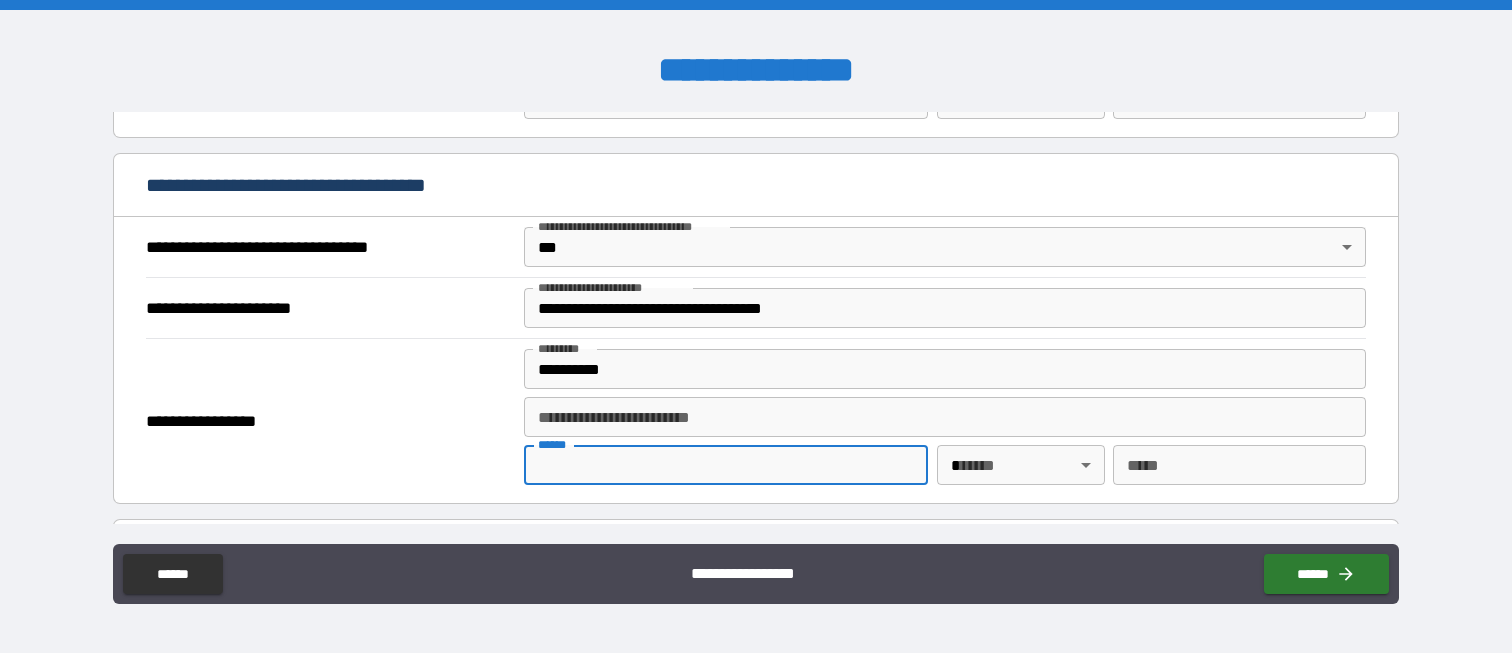 click on "**********" at bounding box center (329, 421) 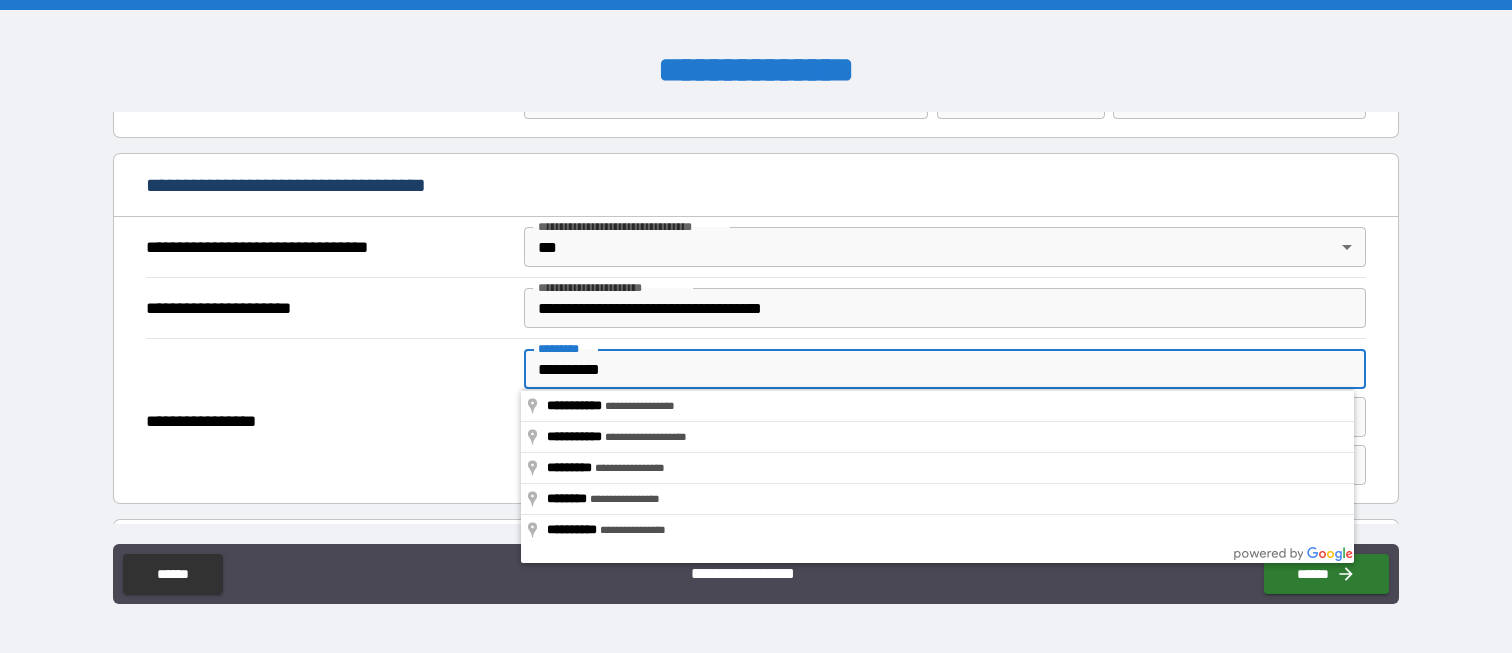 drag, startPoint x: 635, startPoint y: 360, endPoint x: 525, endPoint y: 370, distance: 110.45361 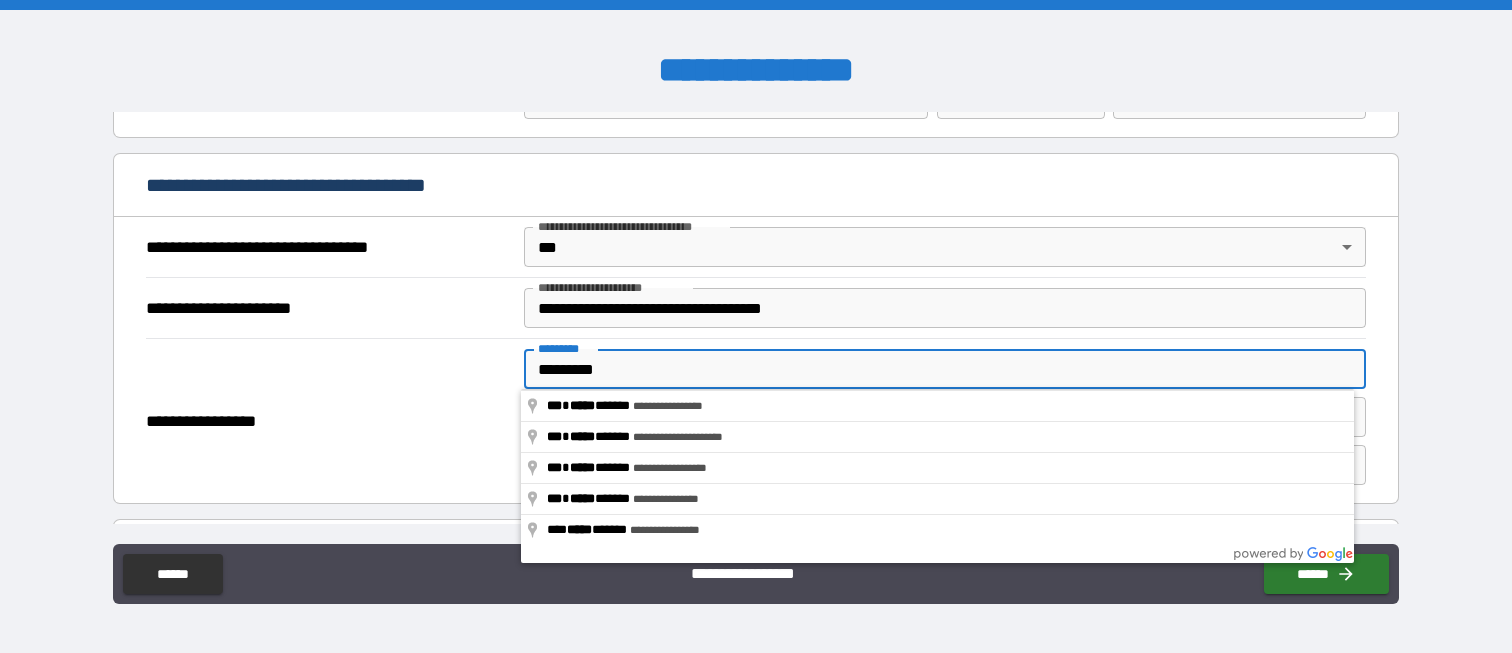 type on "**********" 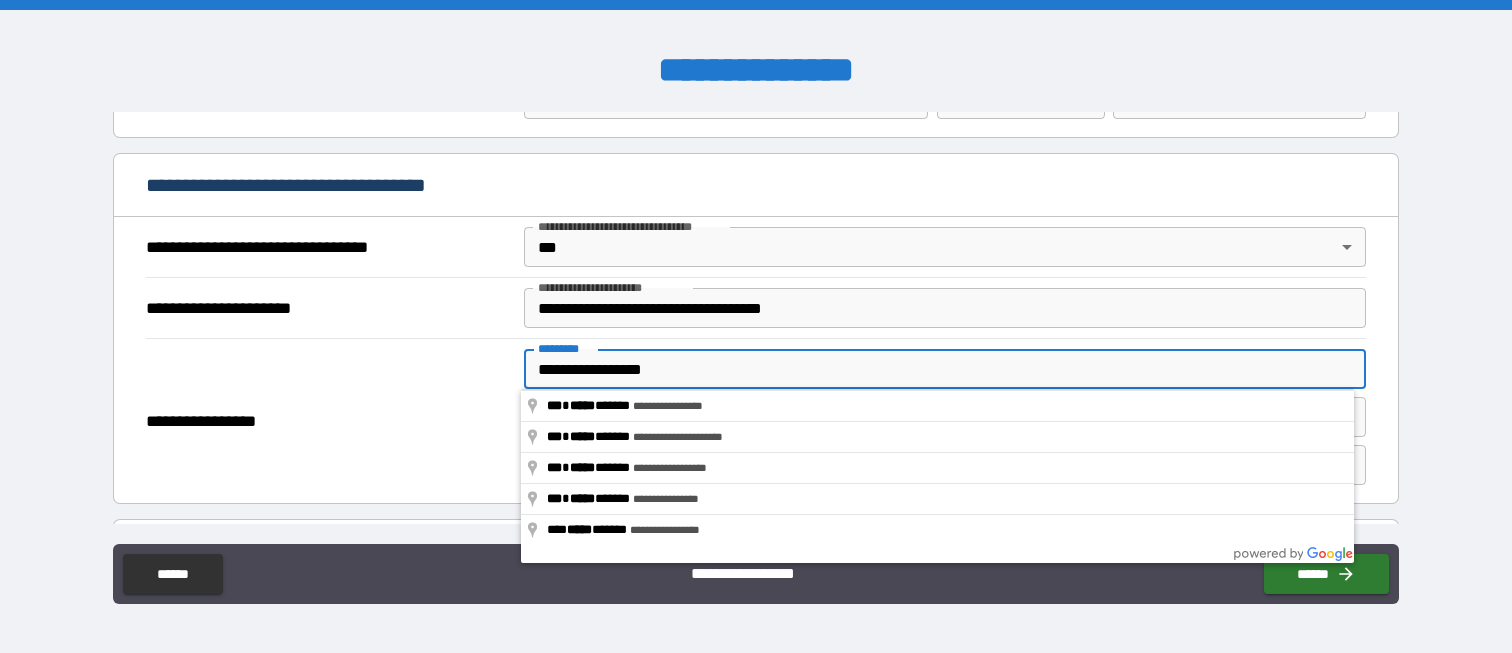 type on "**********" 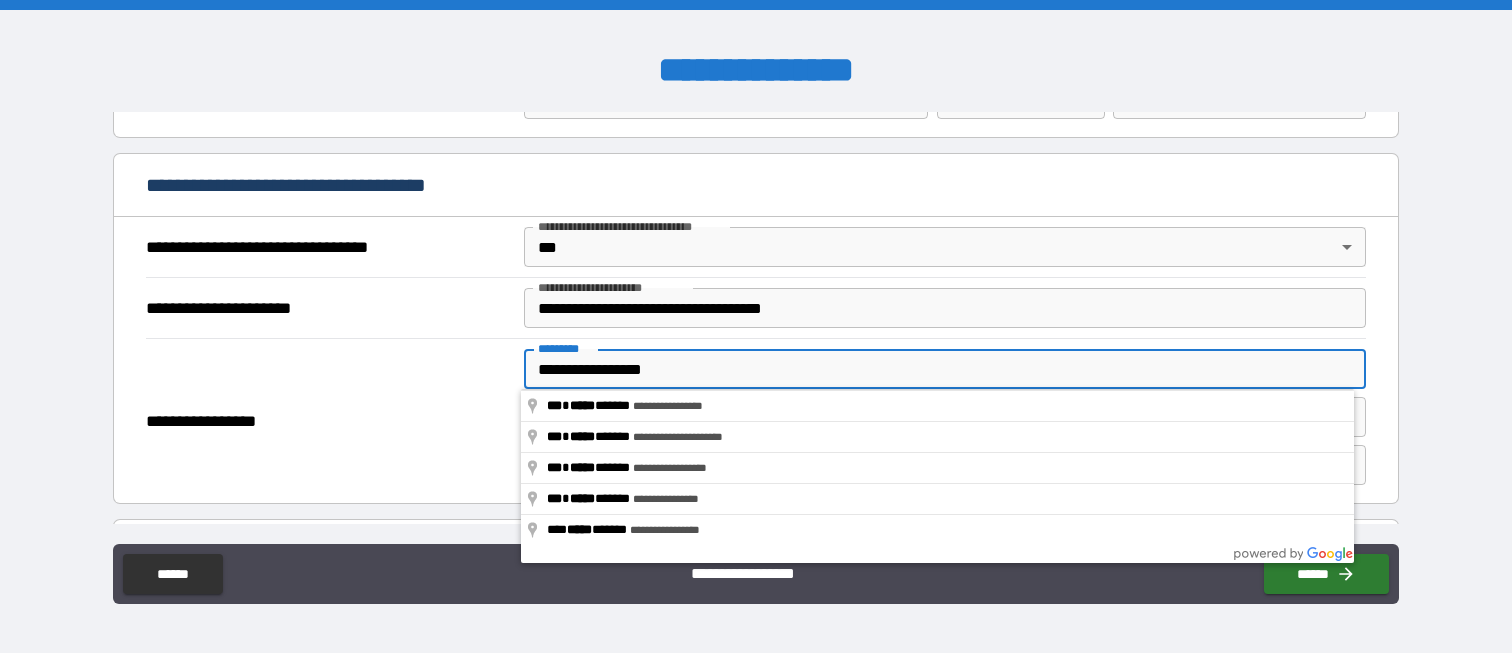 click on "**********" at bounding box center (329, 421) 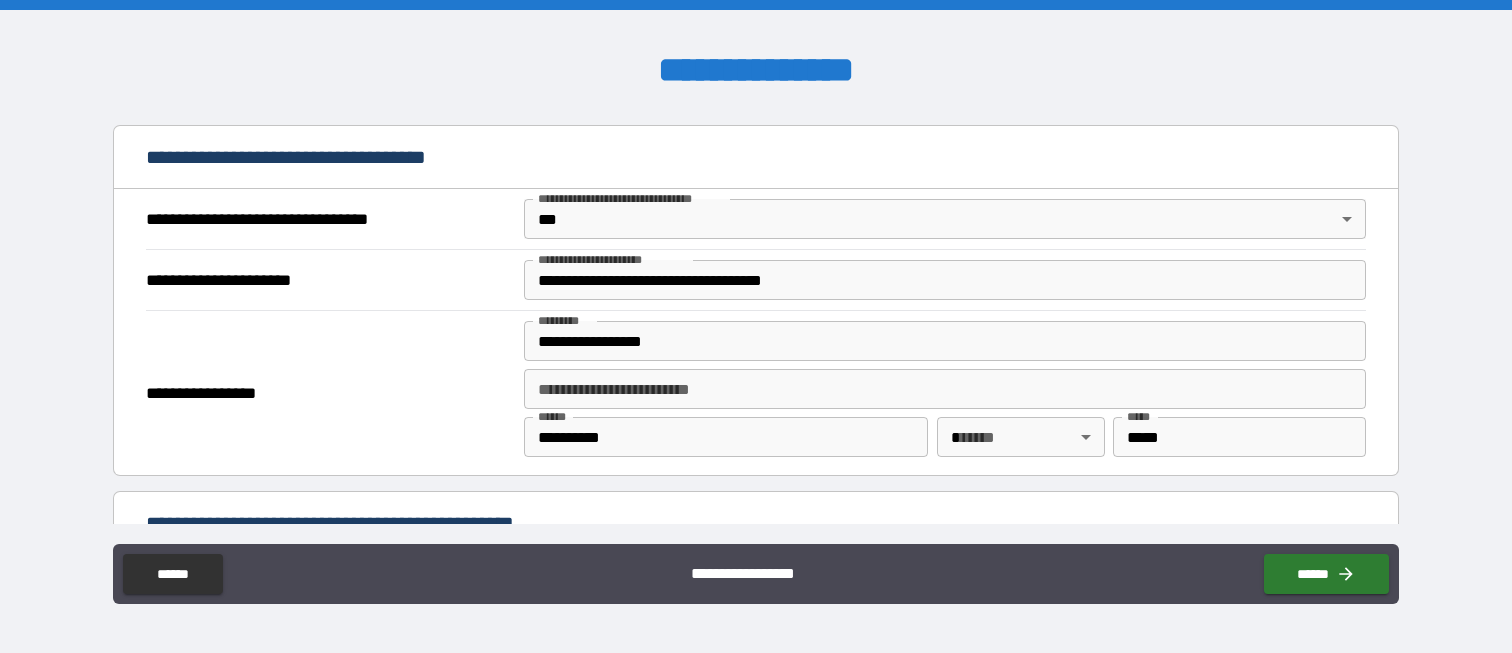 scroll, scrollTop: 1100, scrollLeft: 0, axis: vertical 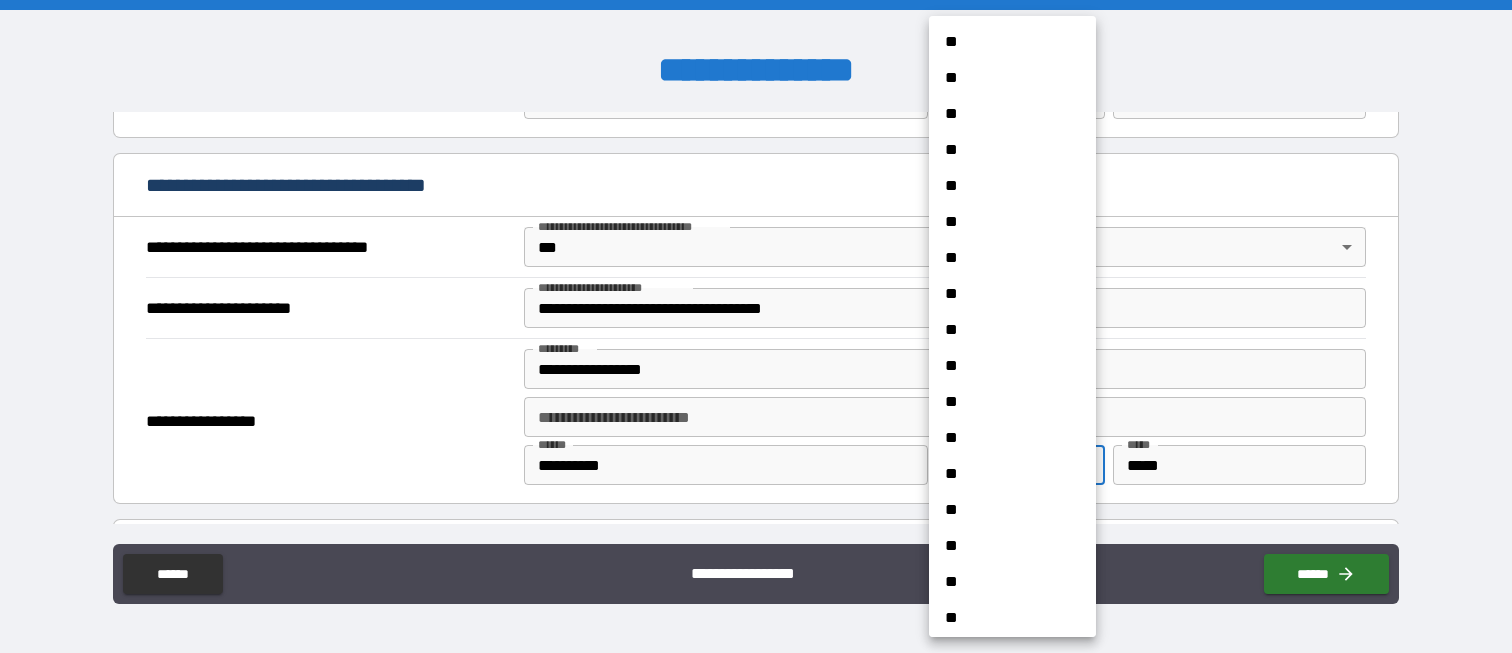 click on "**********" at bounding box center [756, 326] 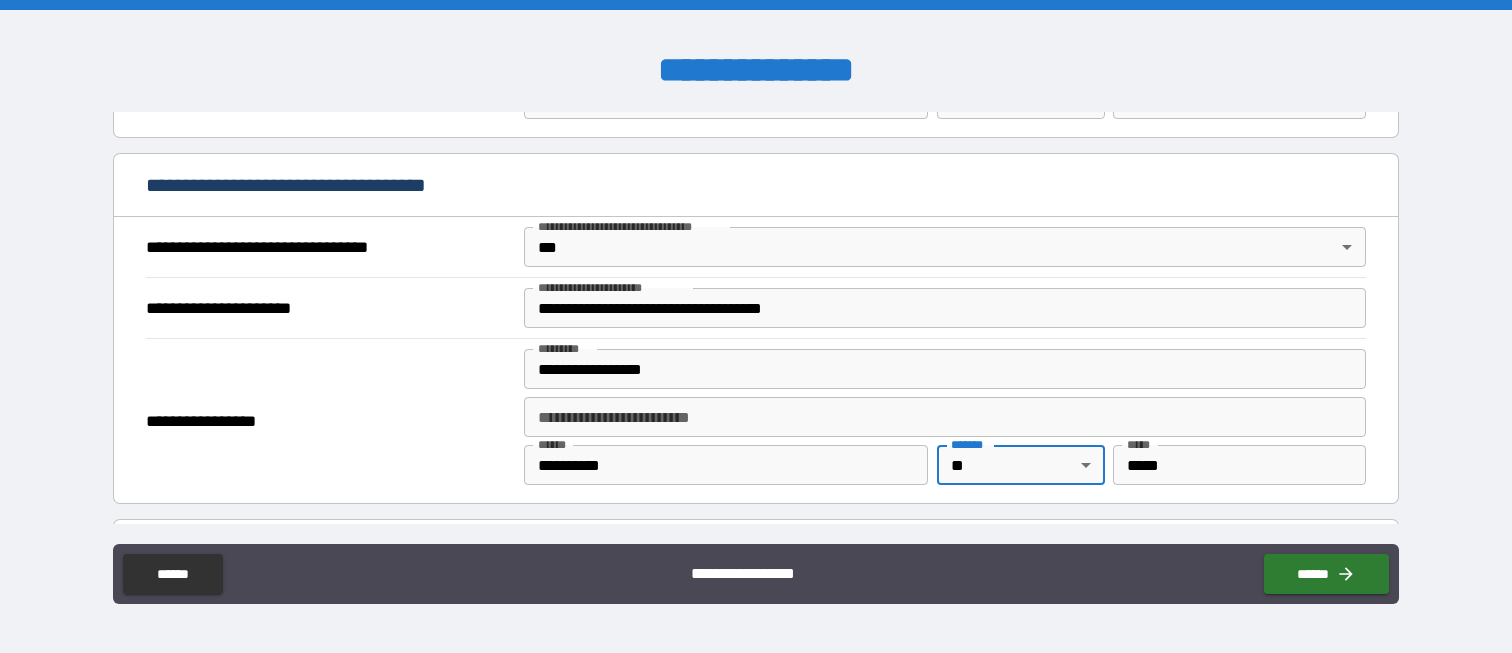 type on "**" 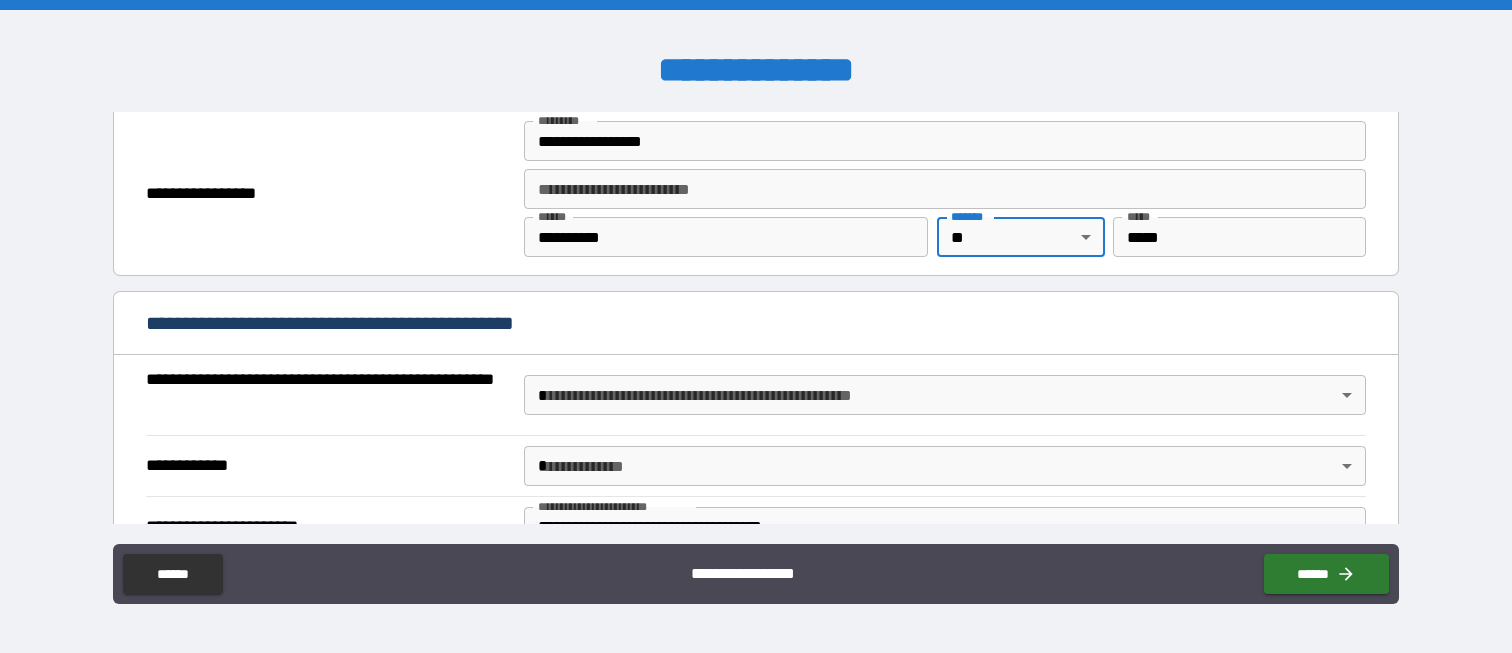 scroll, scrollTop: 1400, scrollLeft: 0, axis: vertical 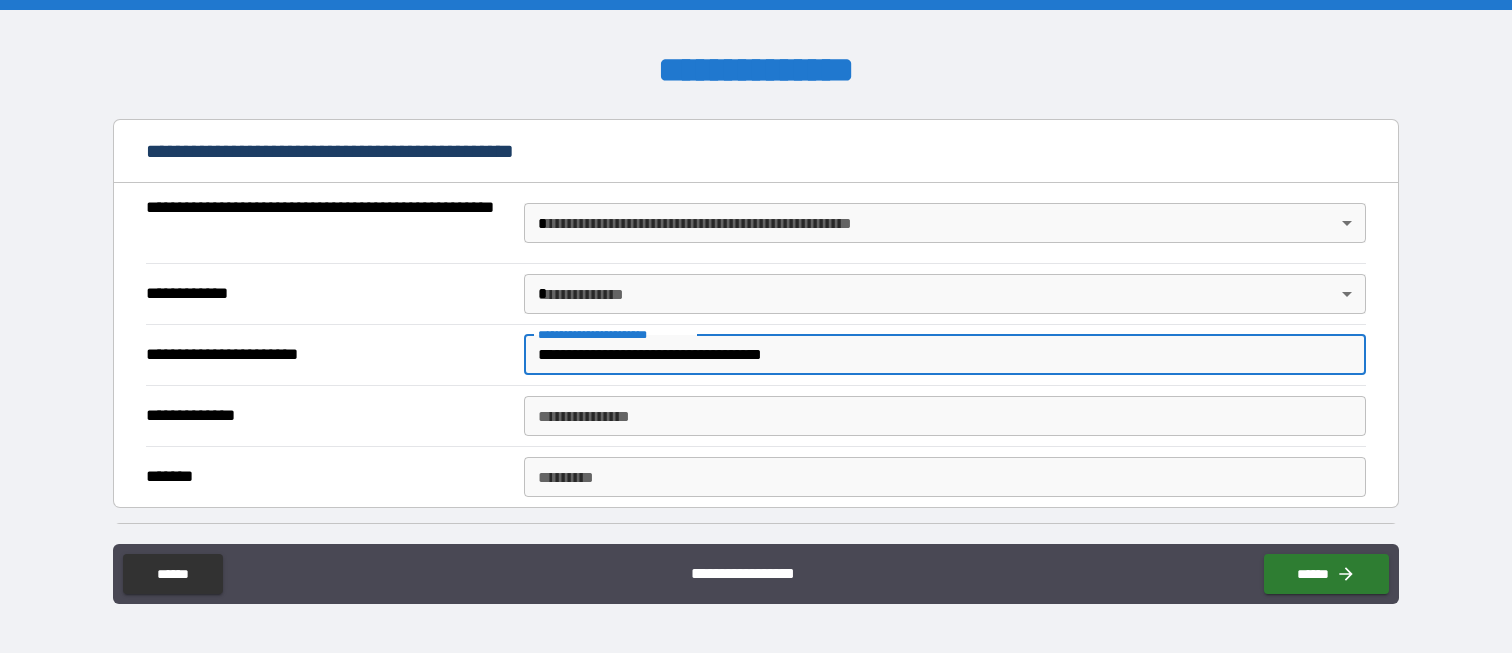 drag, startPoint x: 836, startPoint y: 356, endPoint x: 473, endPoint y: 334, distance: 363.66605 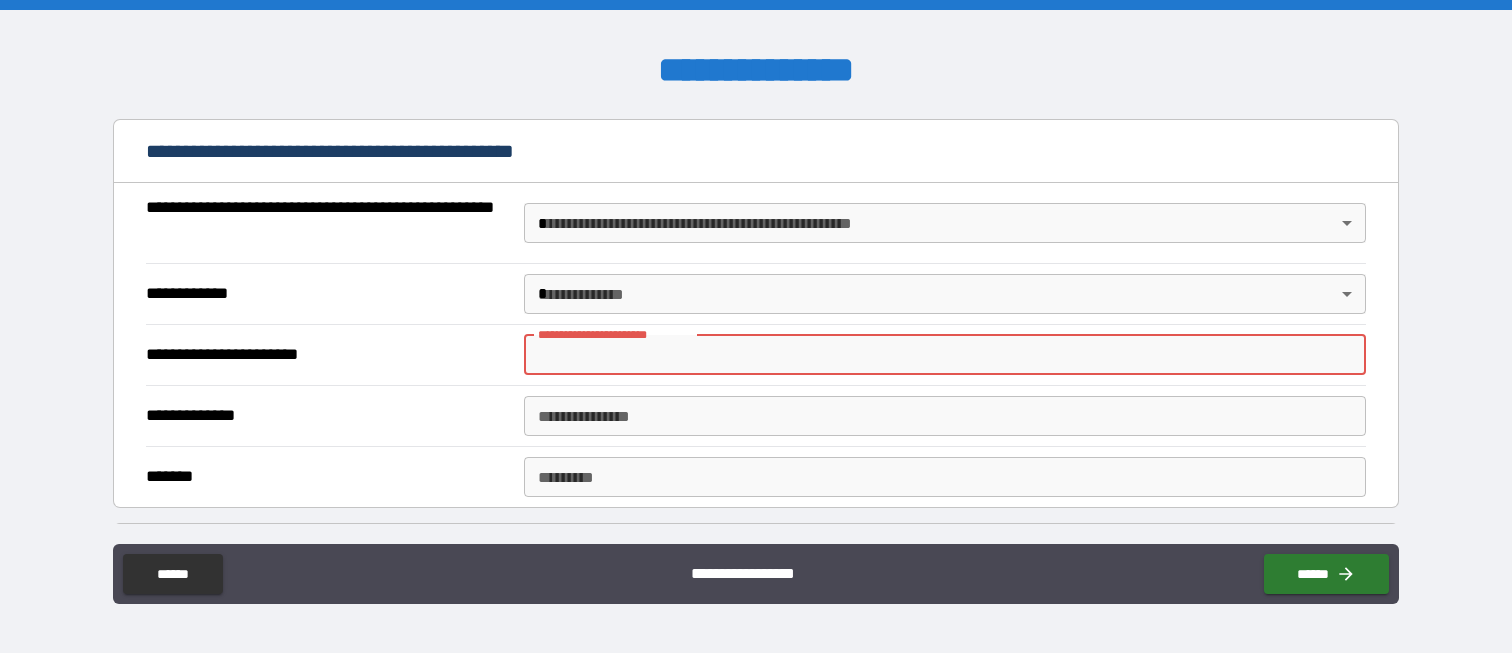 type 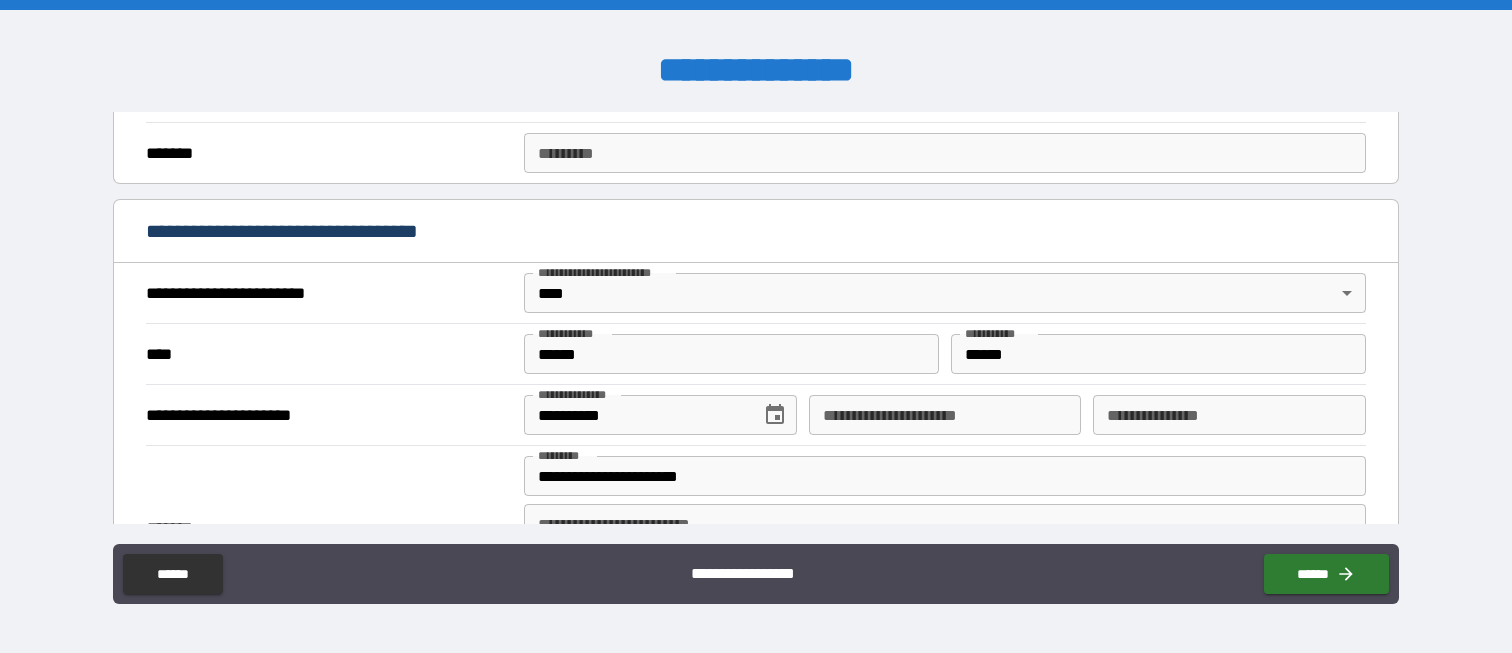 scroll, scrollTop: 412, scrollLeft: 0, axis: vertical 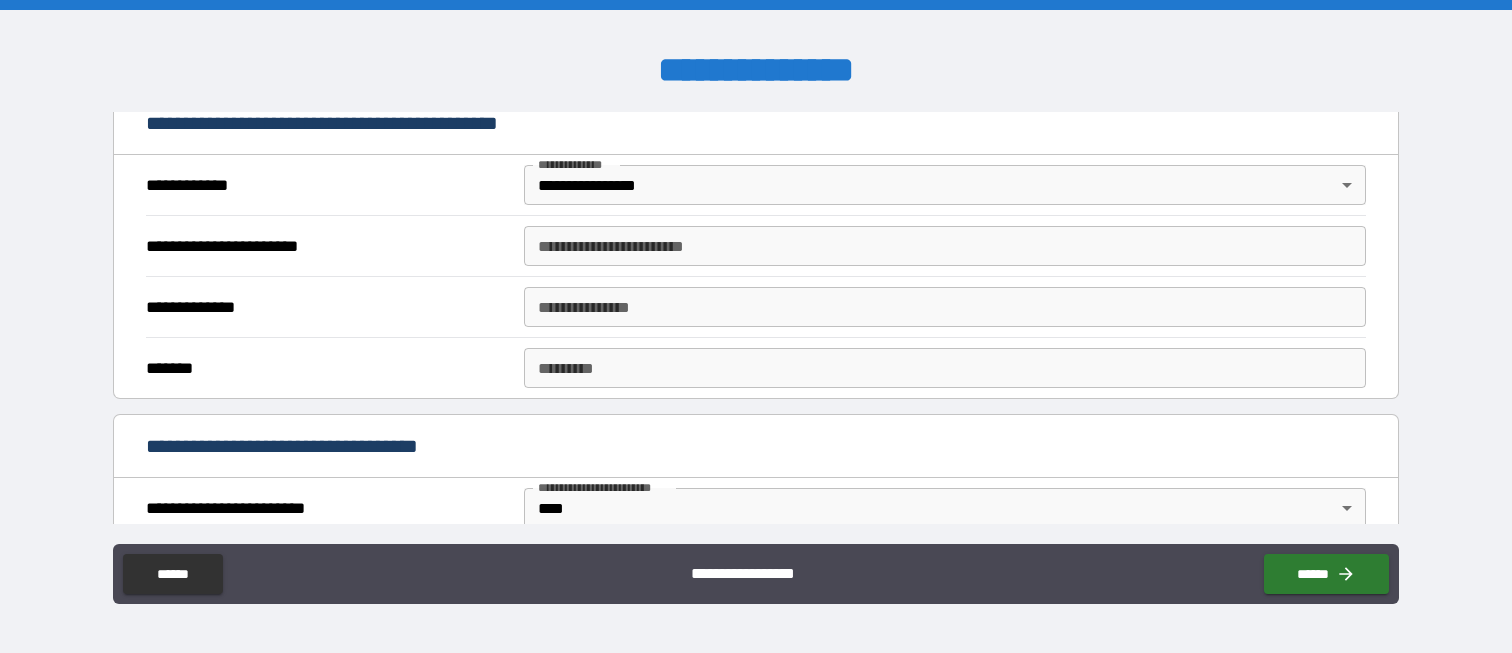 click on "**********" at bounding box center [944, 246] 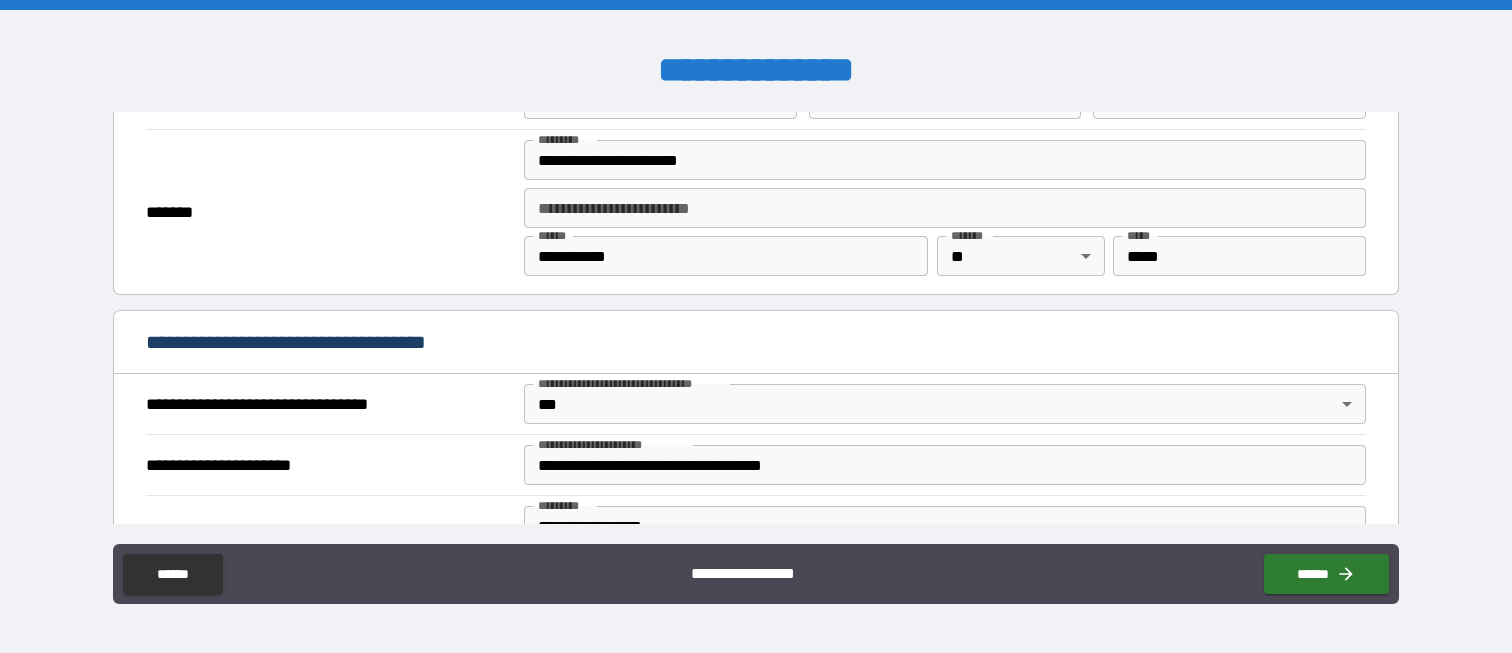 scroll, scrollTop: 1000, scrollLeft: 0, axis: vertical 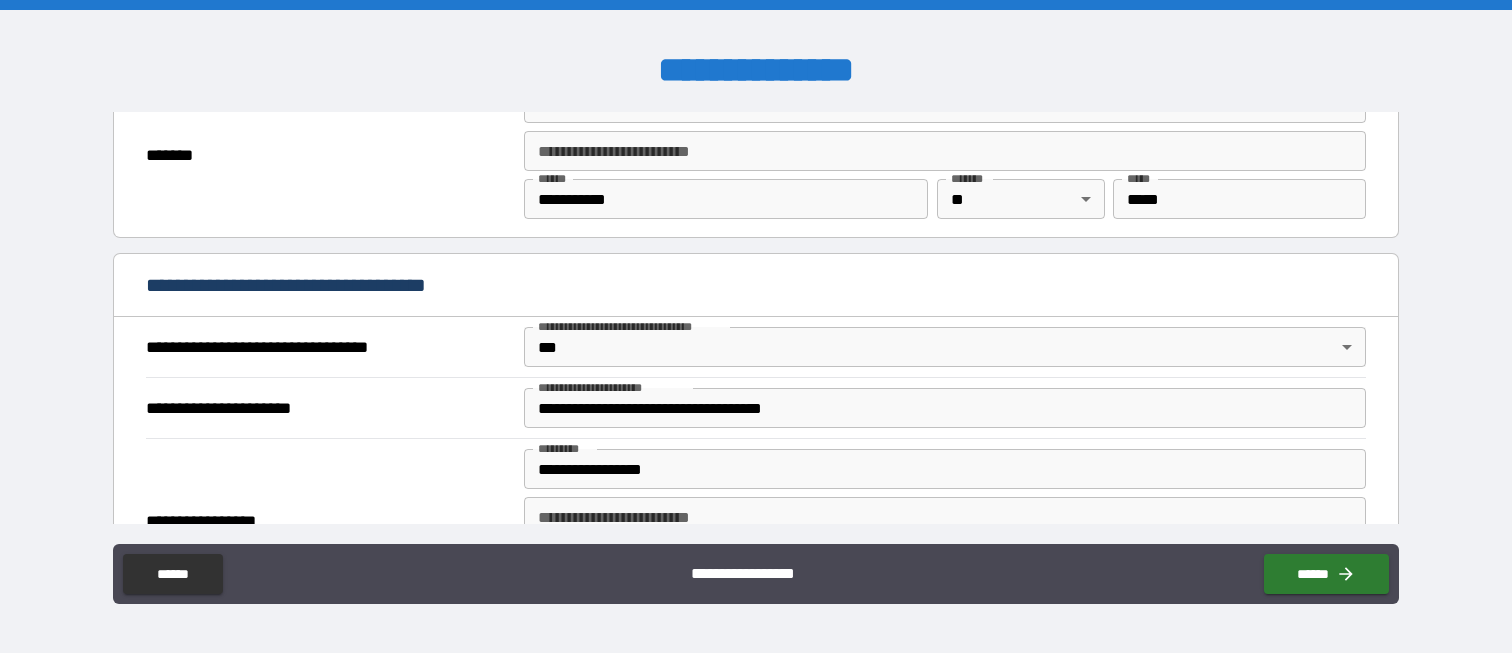 type on "**********" 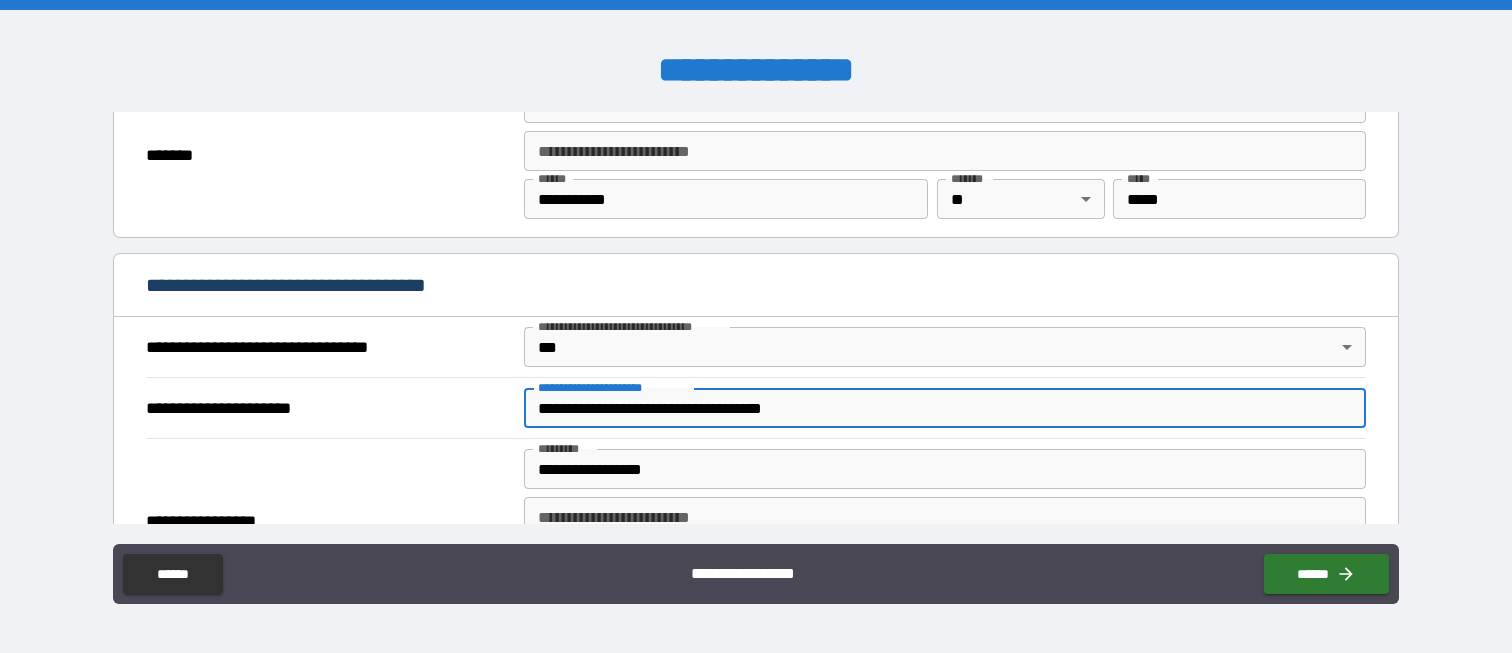 drag, startPoint x: 859, startPoint y: 405, endPoint x: 470, endPoint y: 364, distance: 391.1547 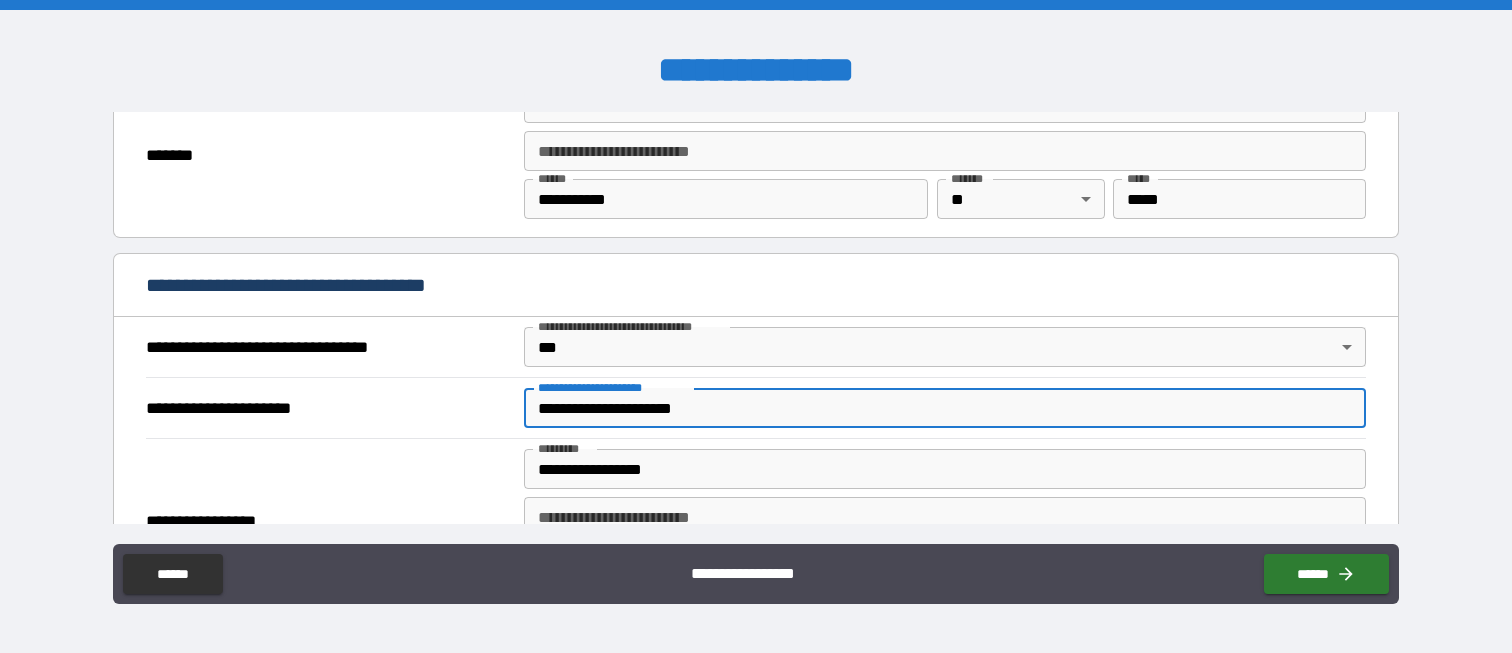 type on "**********" 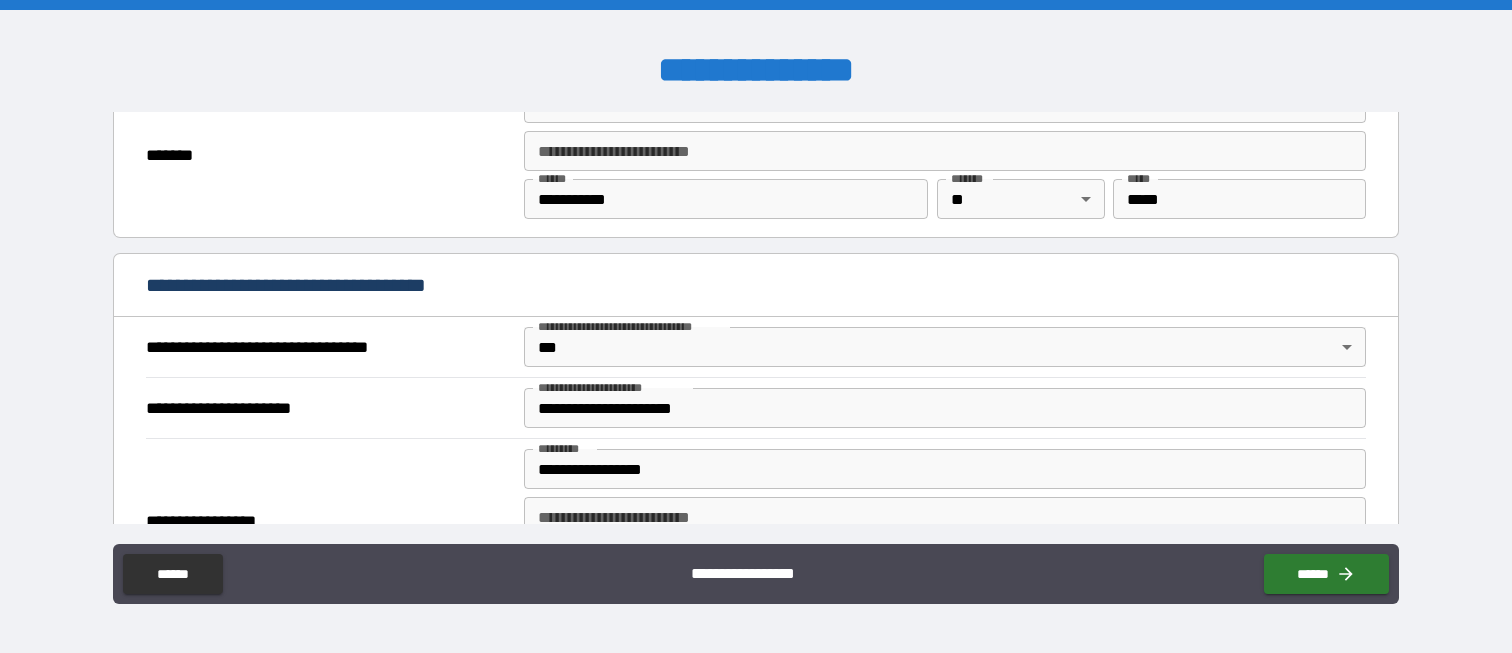 click on "**********" at bounding box center (755, 520) 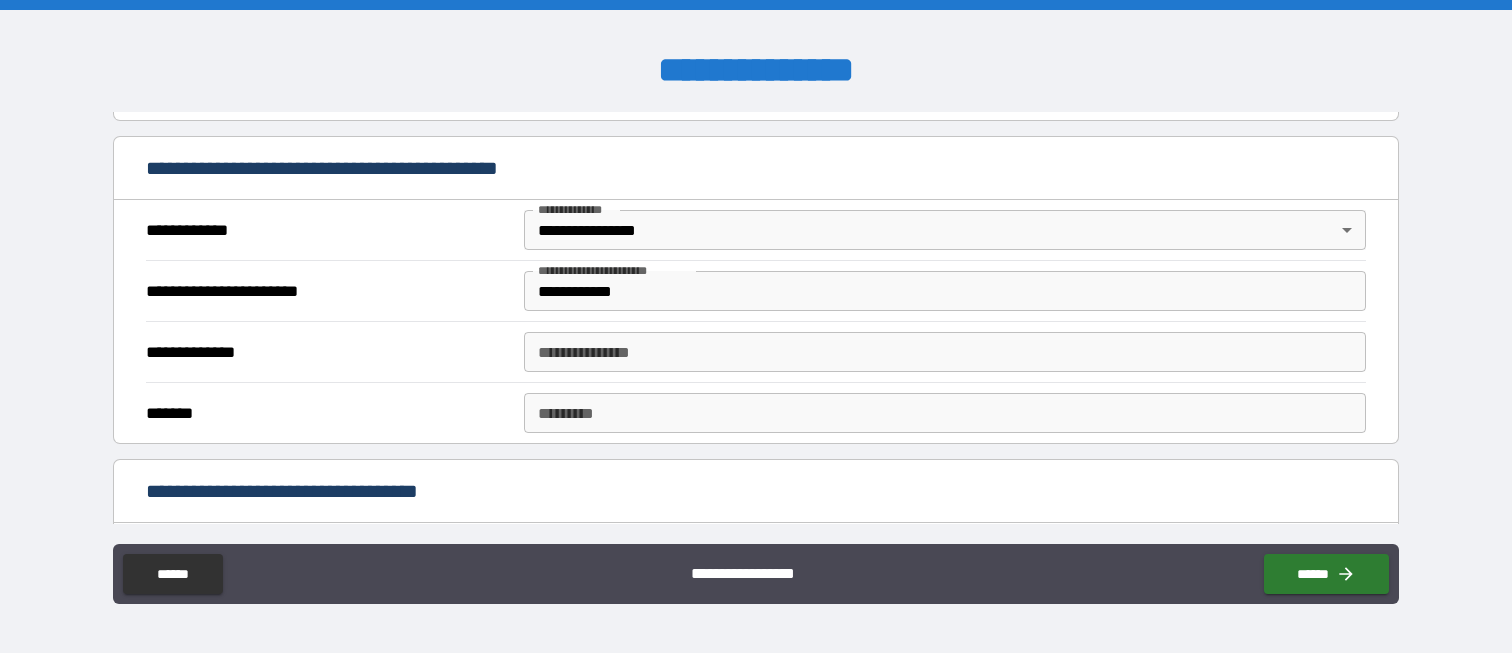 scroll, scrollTop: 400, scrollLeft: 0, axis: vertical 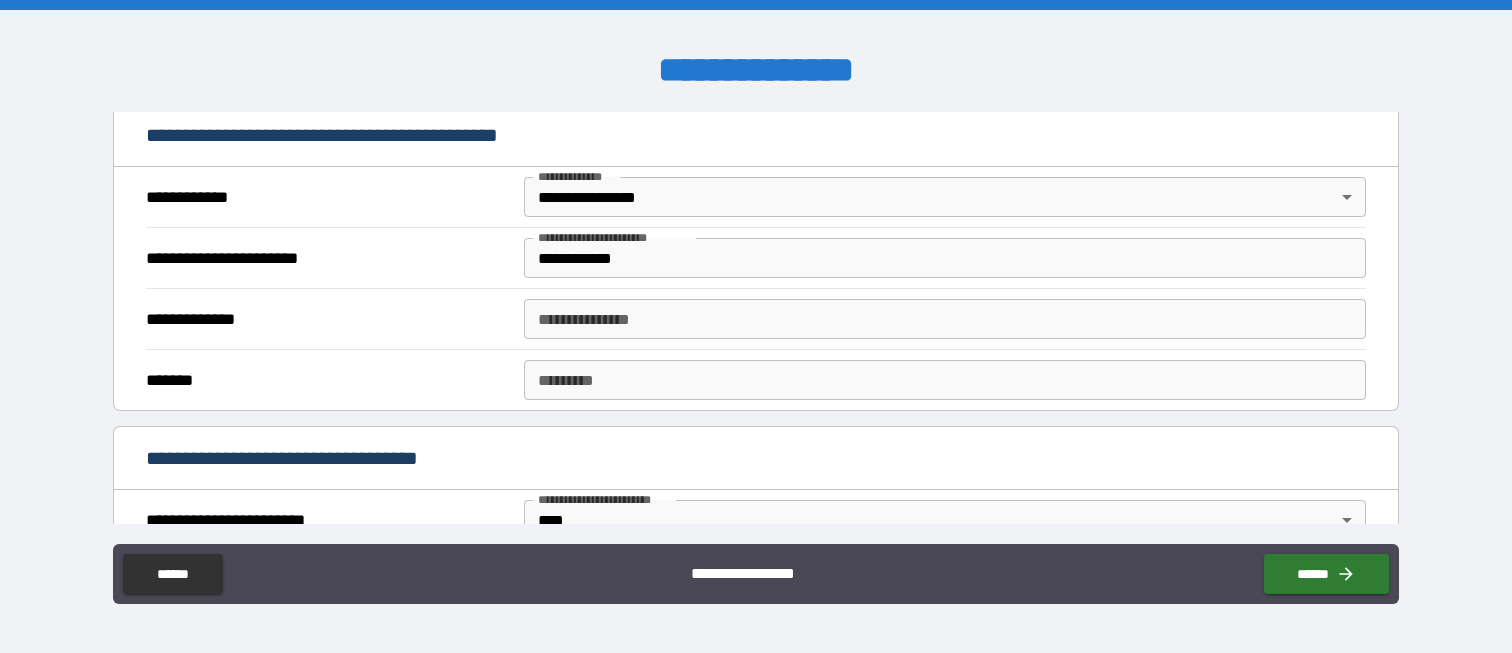 click on "**********" at bounding box center (944, 319) 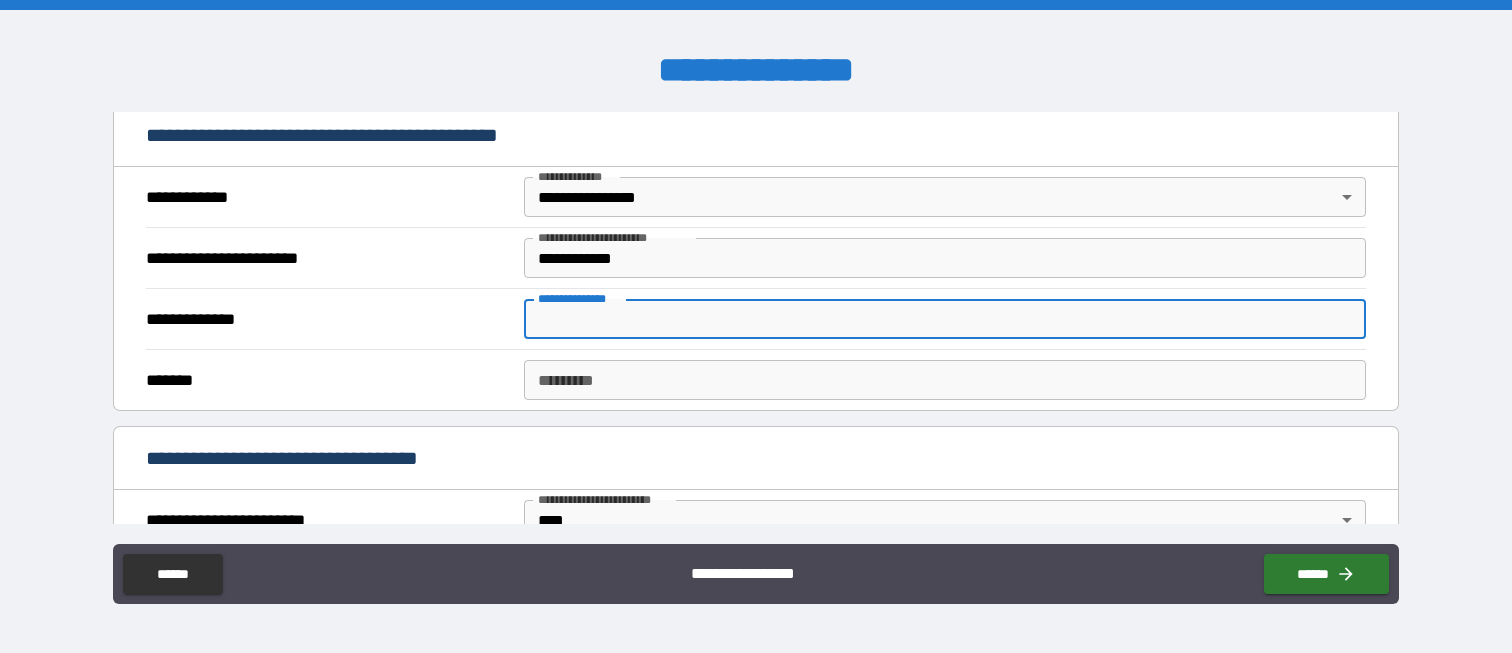 click on "**********" at bounding box center (329, 319) 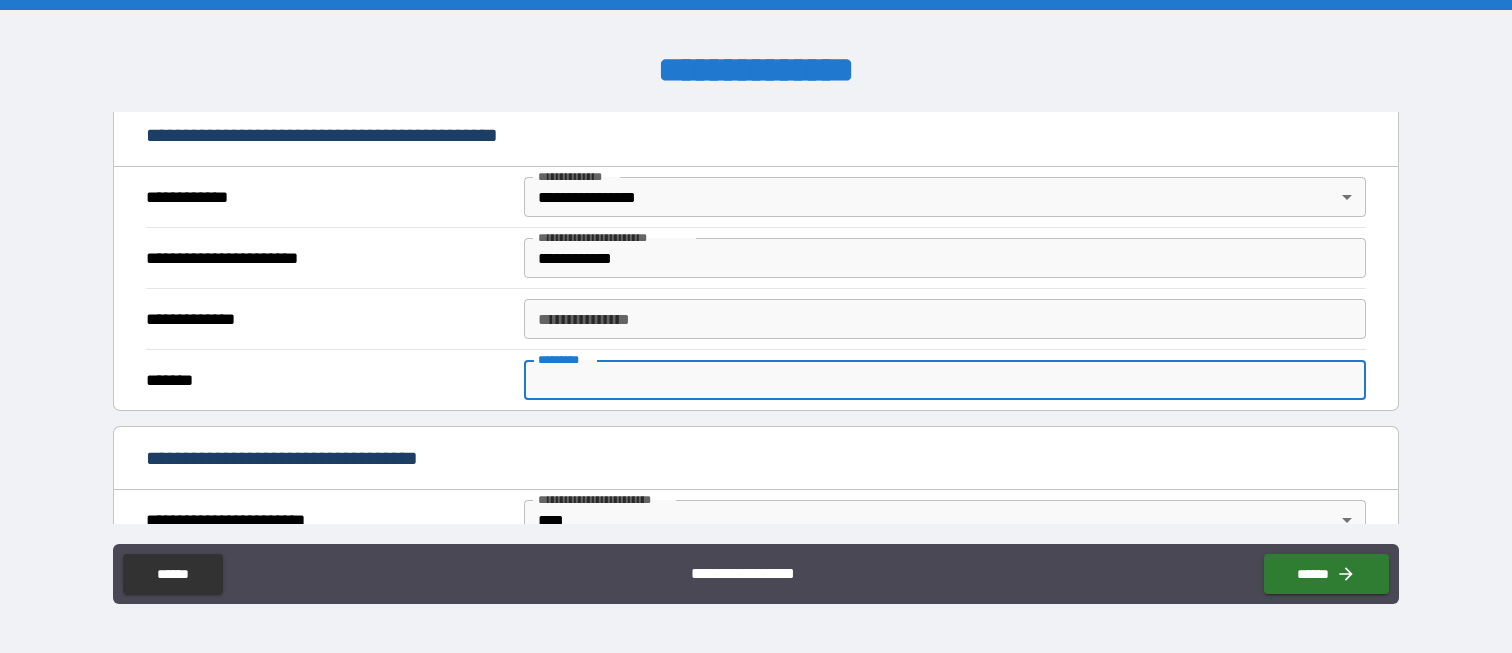 click on "*******   *" at bounding box center [944, 380] 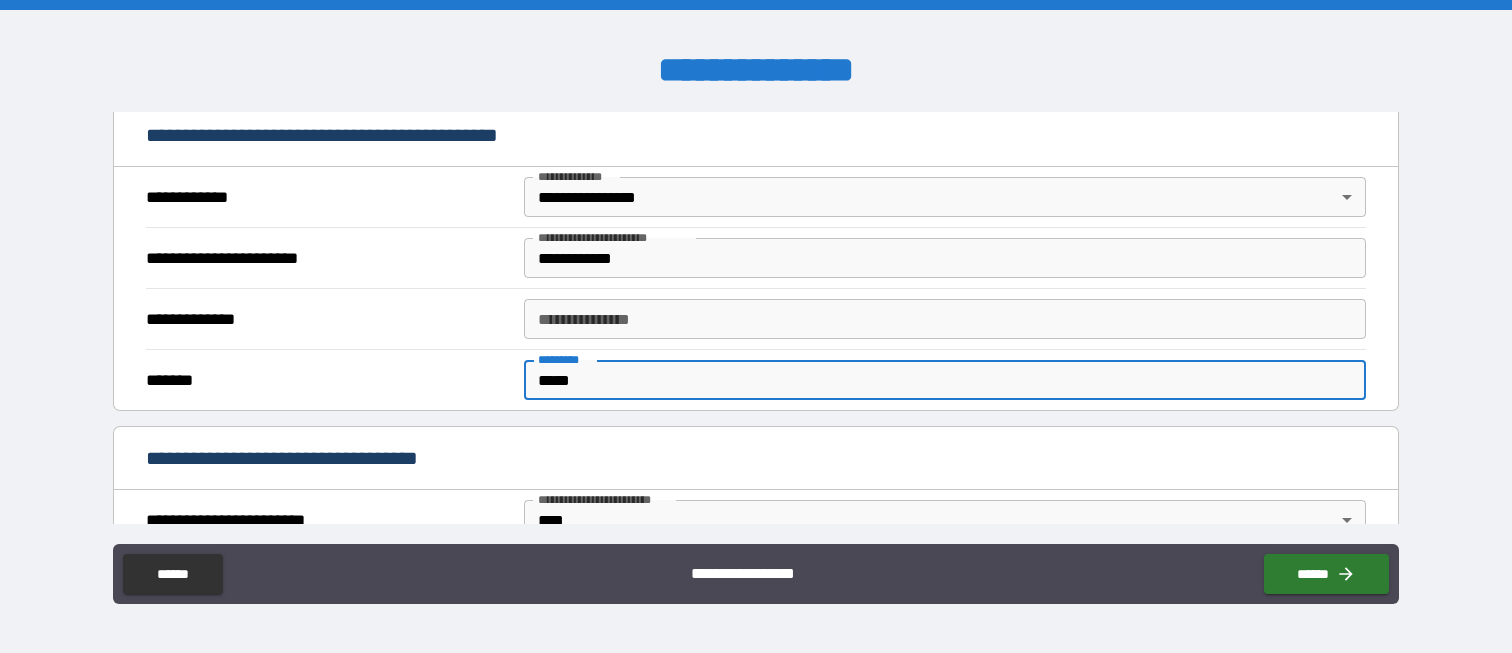 type on "*****" 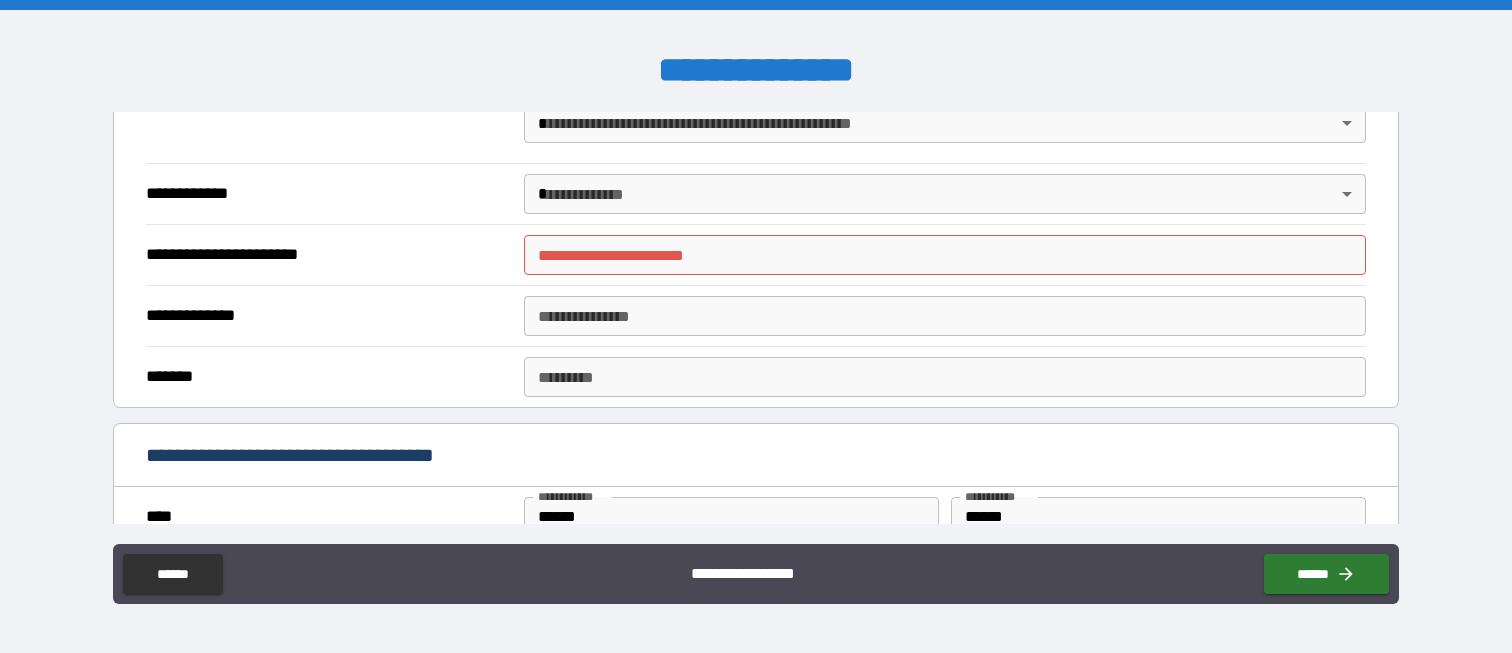 scroll, scrollTop: 1900, scrollLeft: 0, axis: vertical 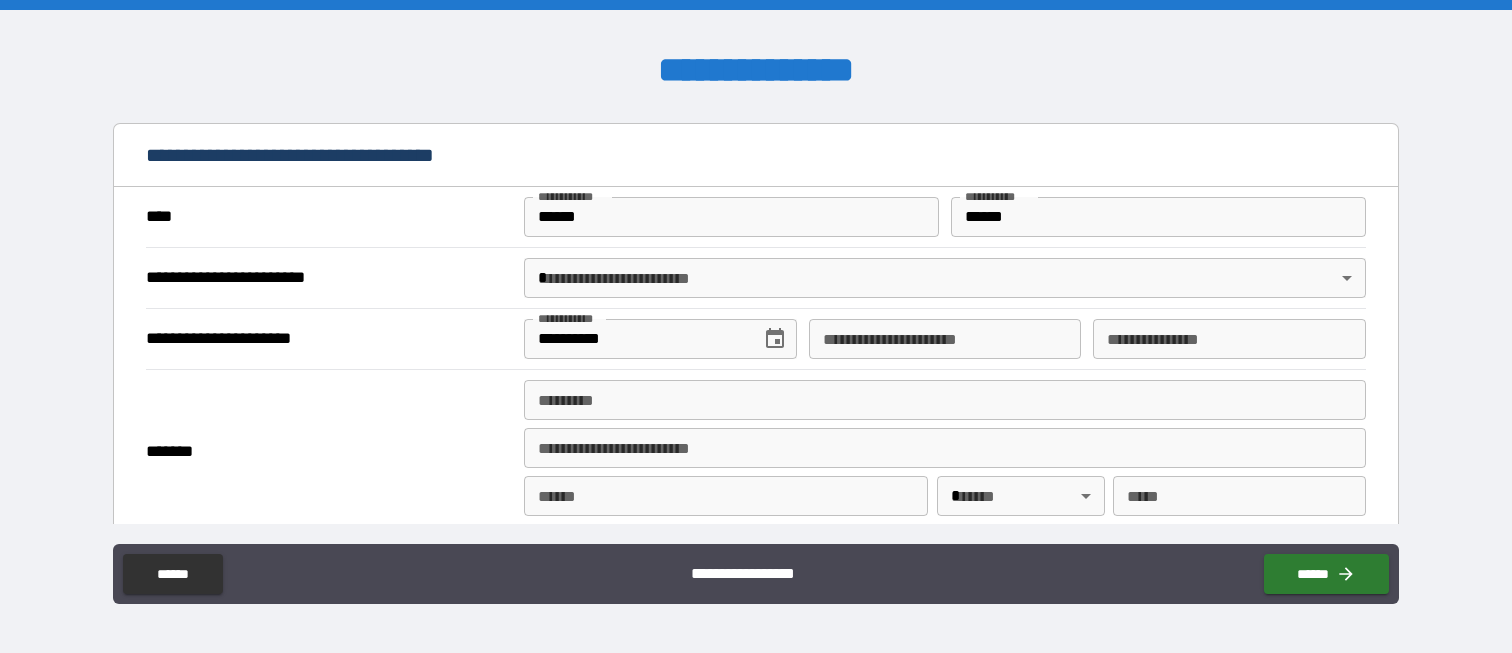 type on "**********" 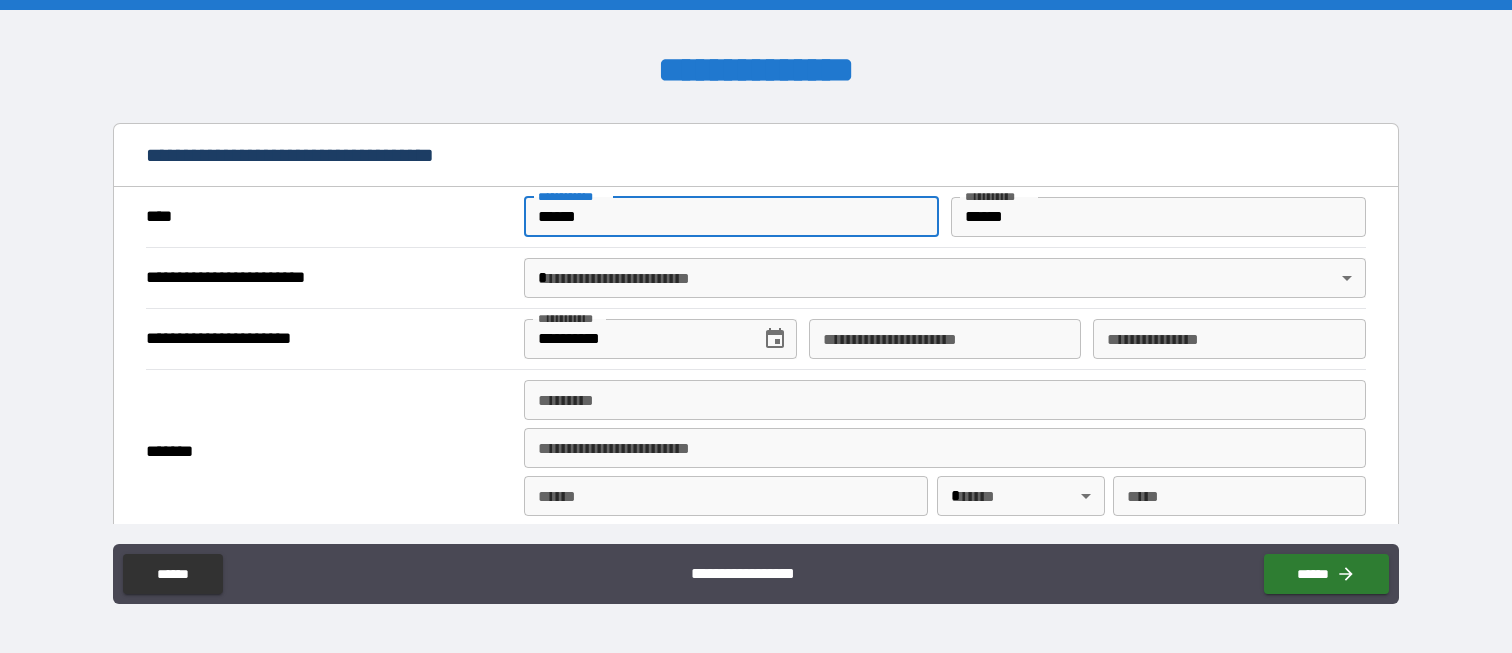 drag, startPoint x: 578, startPoint y: 208, endPoint x: 463, endPoint y: 206, distance: 115.01739 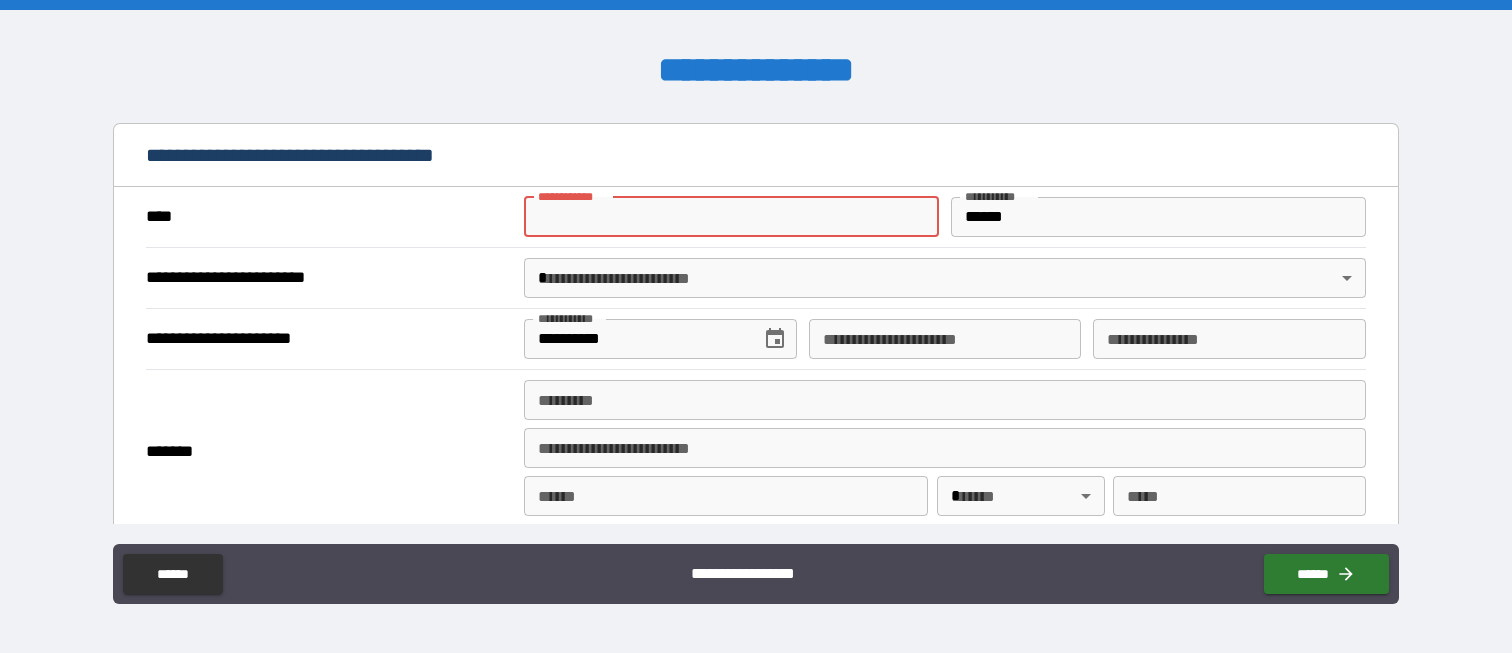type 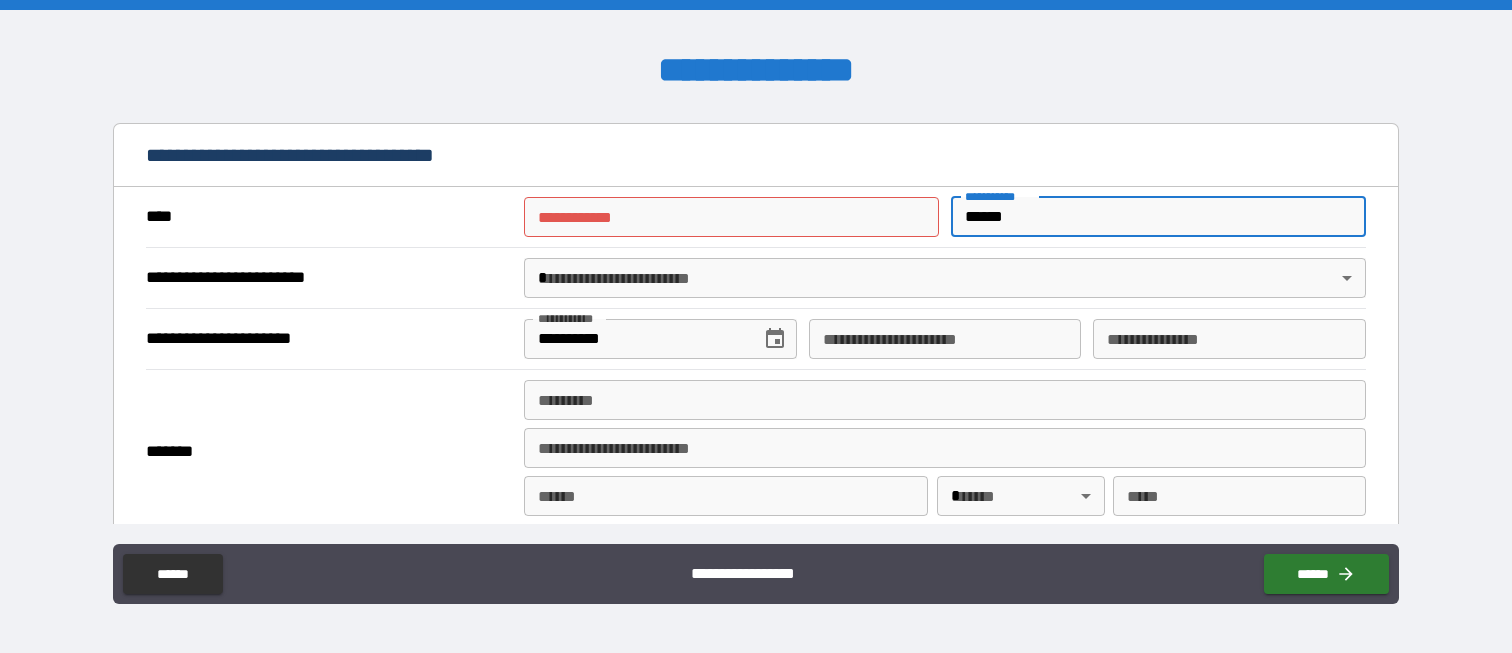 drag, startPoint x: 994, startPoint y: 214, endPoint x: 801, endPoint y: 216, distance: 193.01036 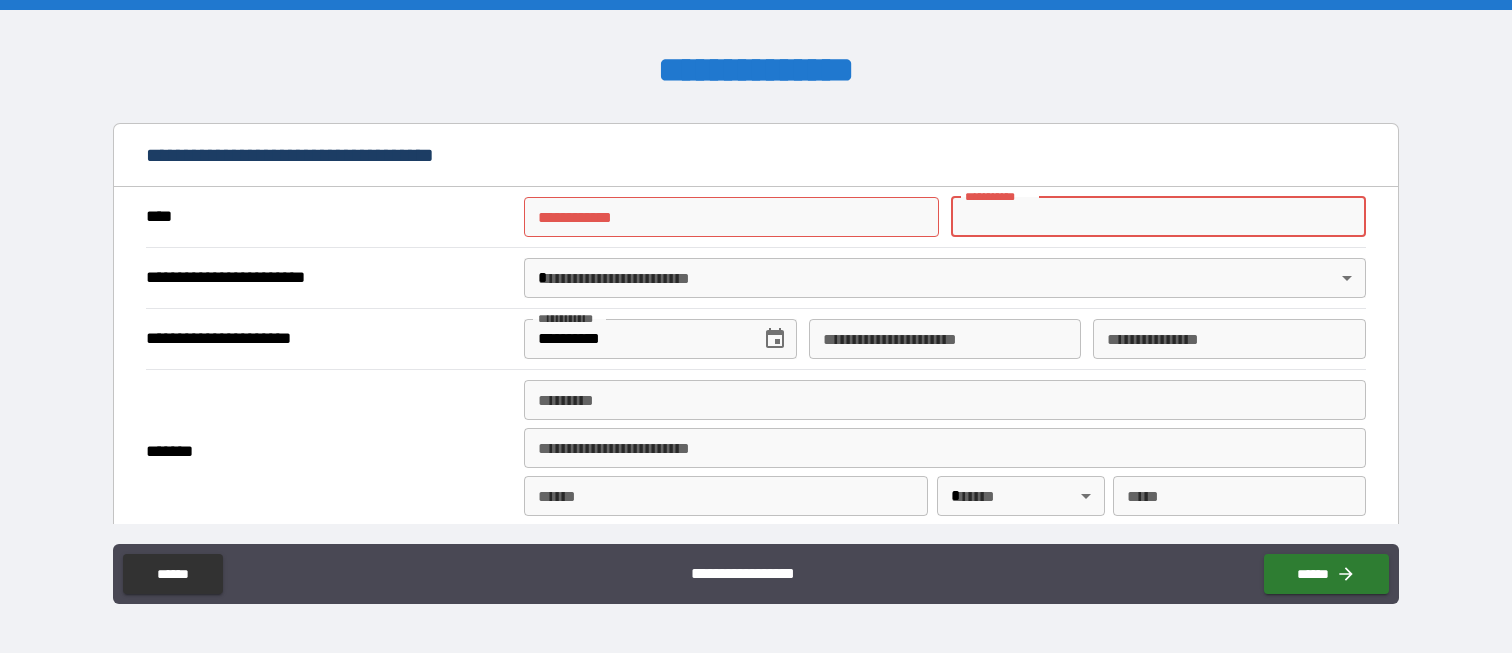 type 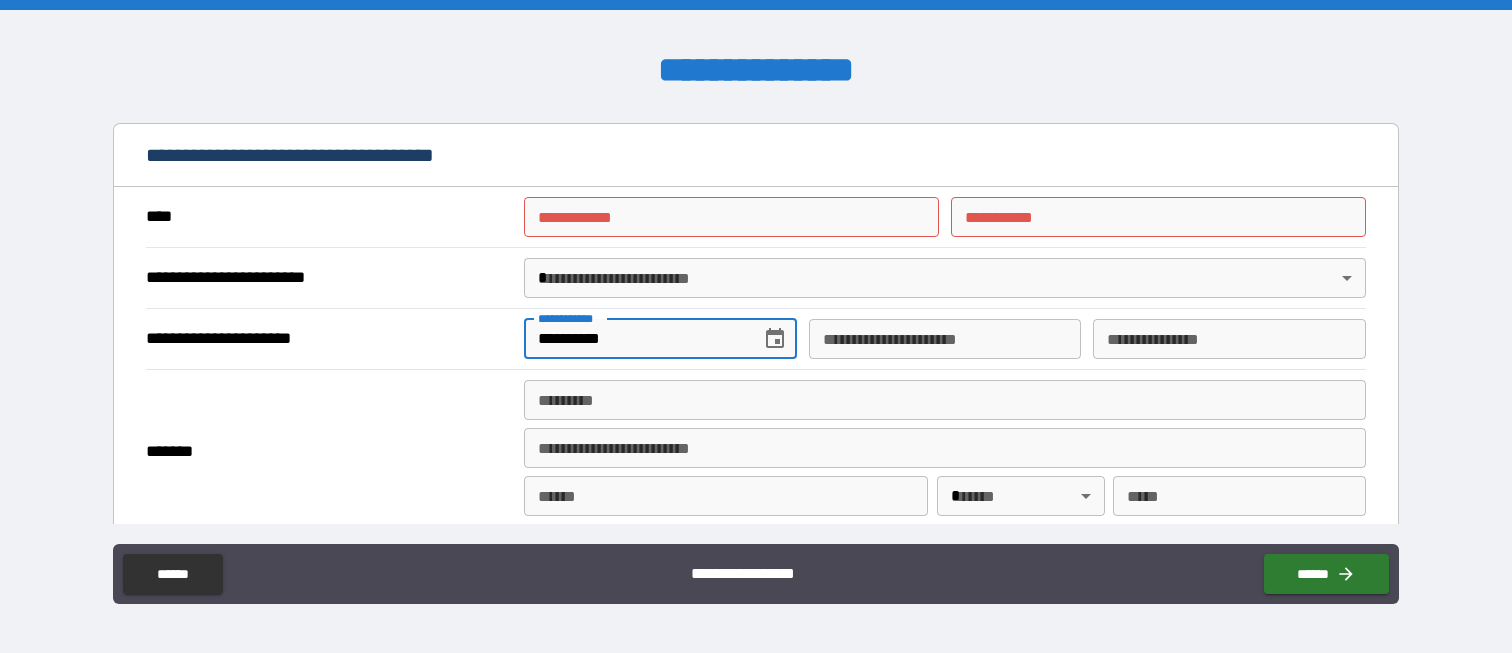 drag, startPoint x: 639, startPoint y: 342, endPoint x: 467, endPoint y: 343, distance: 172.00291 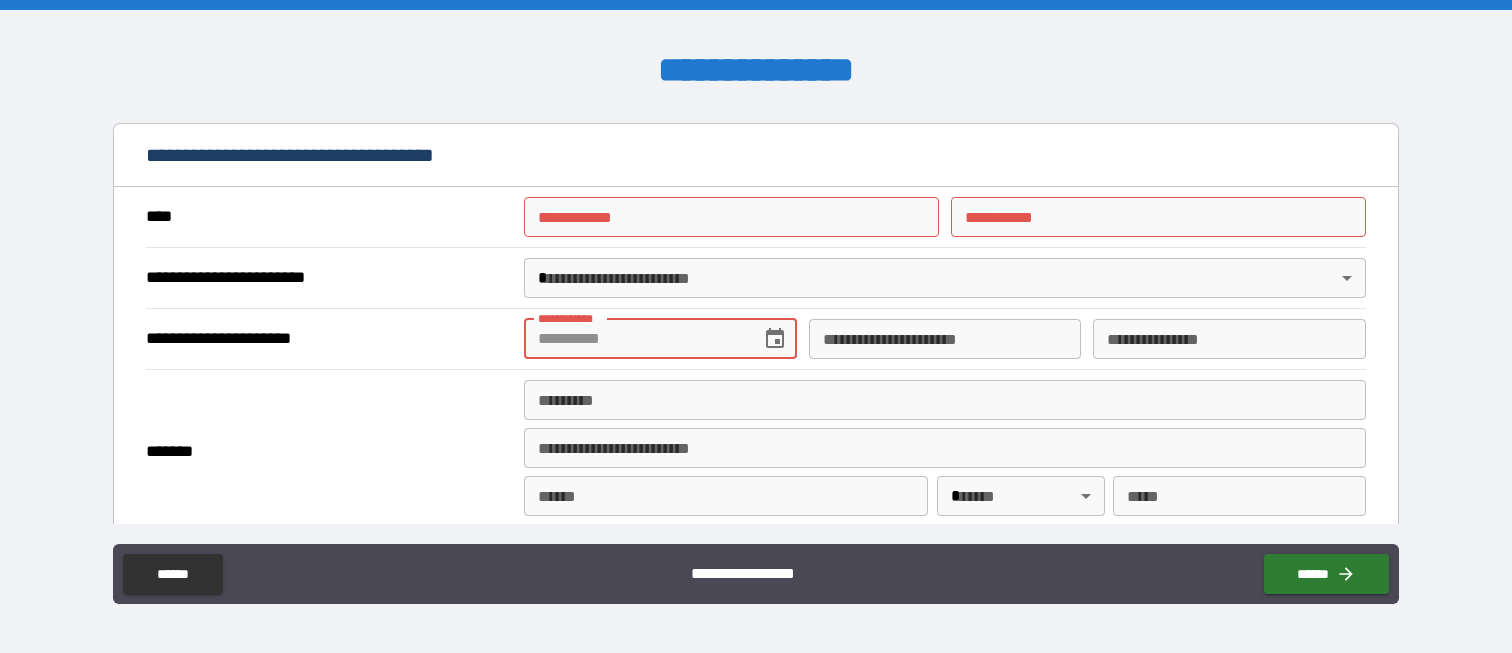 type 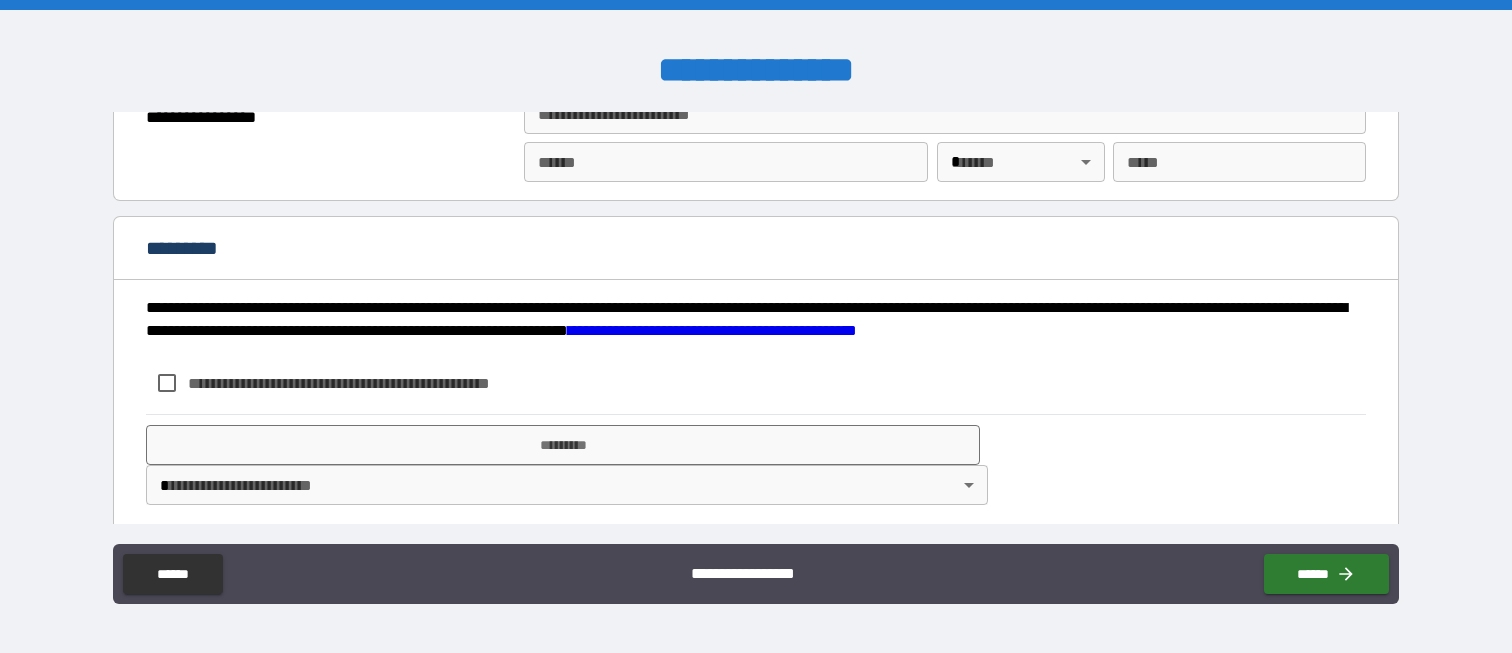 scroll, scrollTop: 2612, scrollLeft: 0, axis: vertical 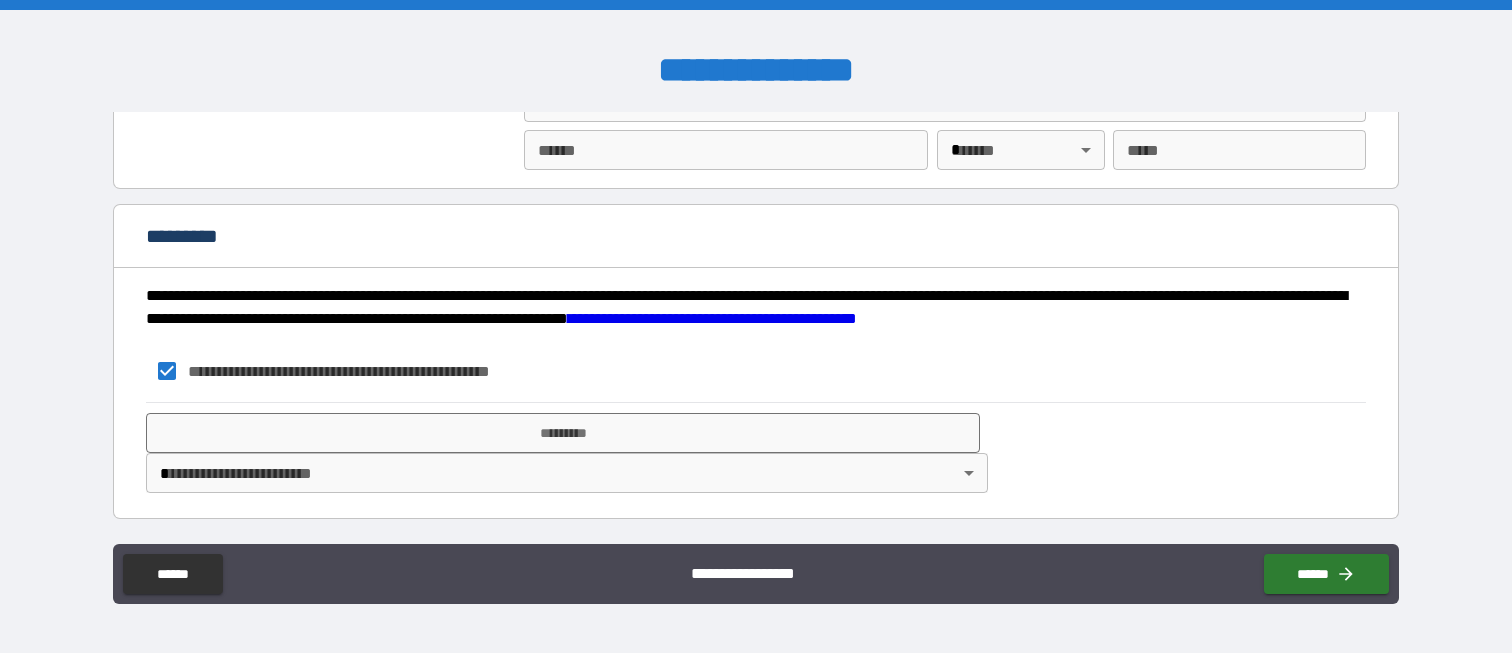 click on "**********" at bounding box center (756, 326) 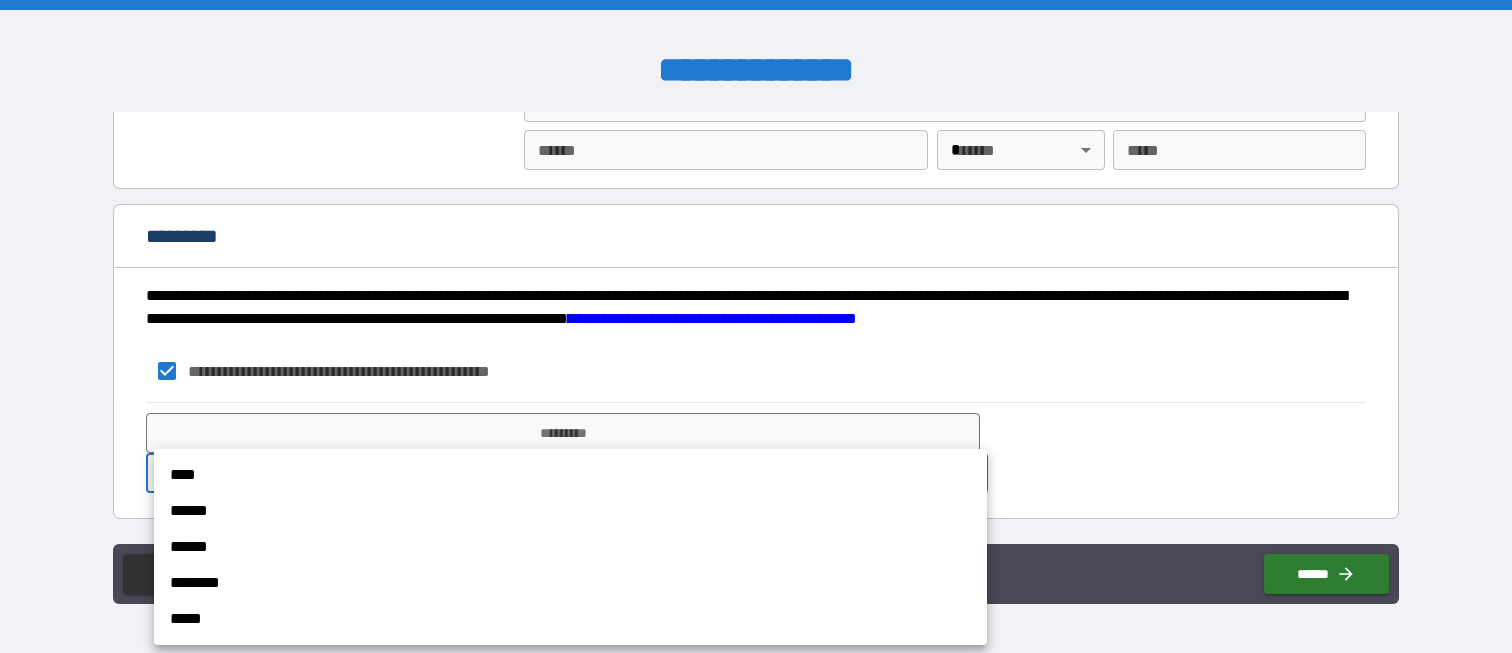 click on "****" at bounding box center [570, 475] 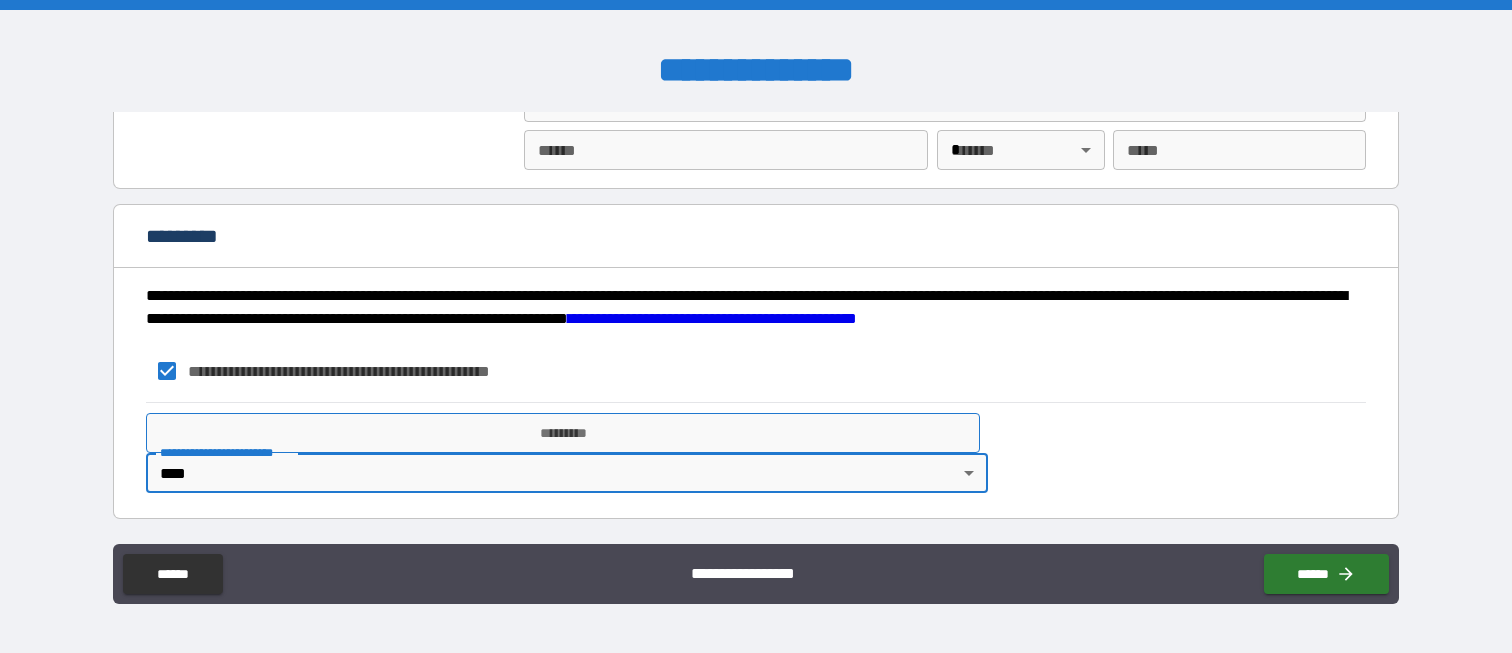 click on "*********" at bounding box center [562, 433] 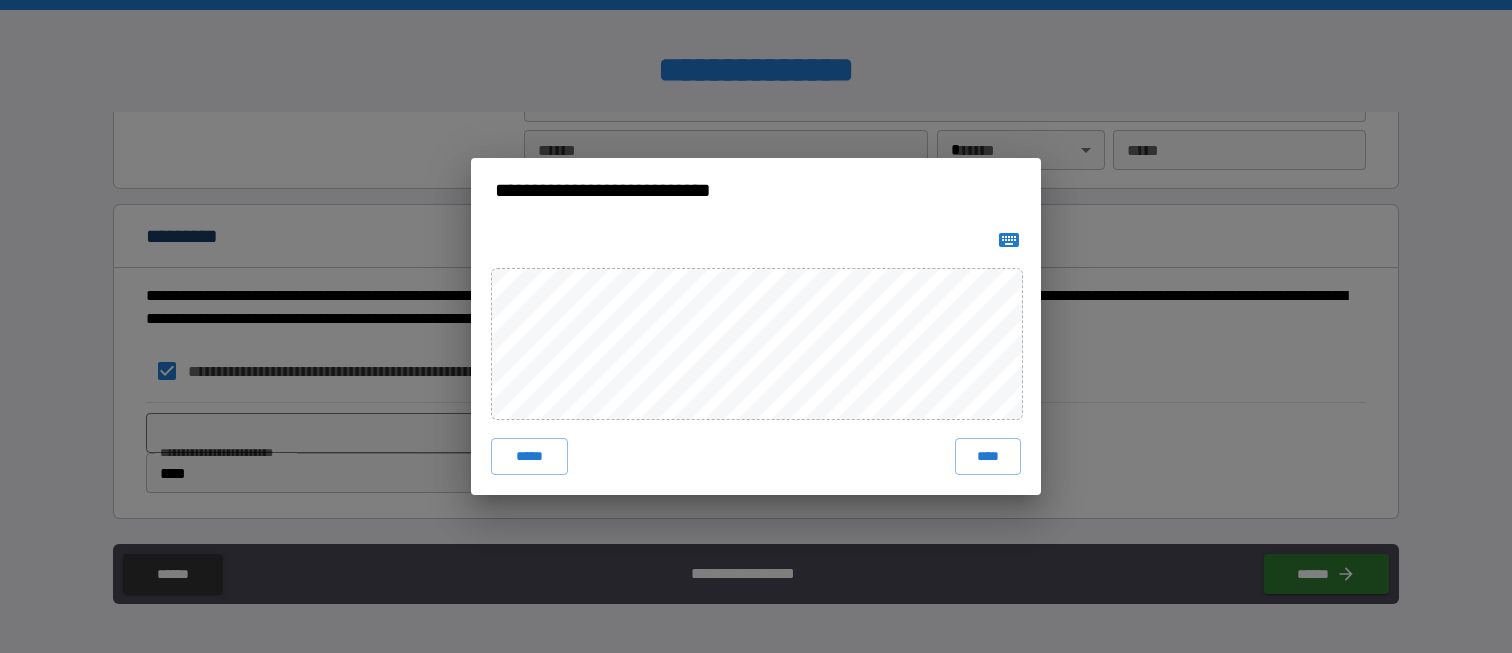 click 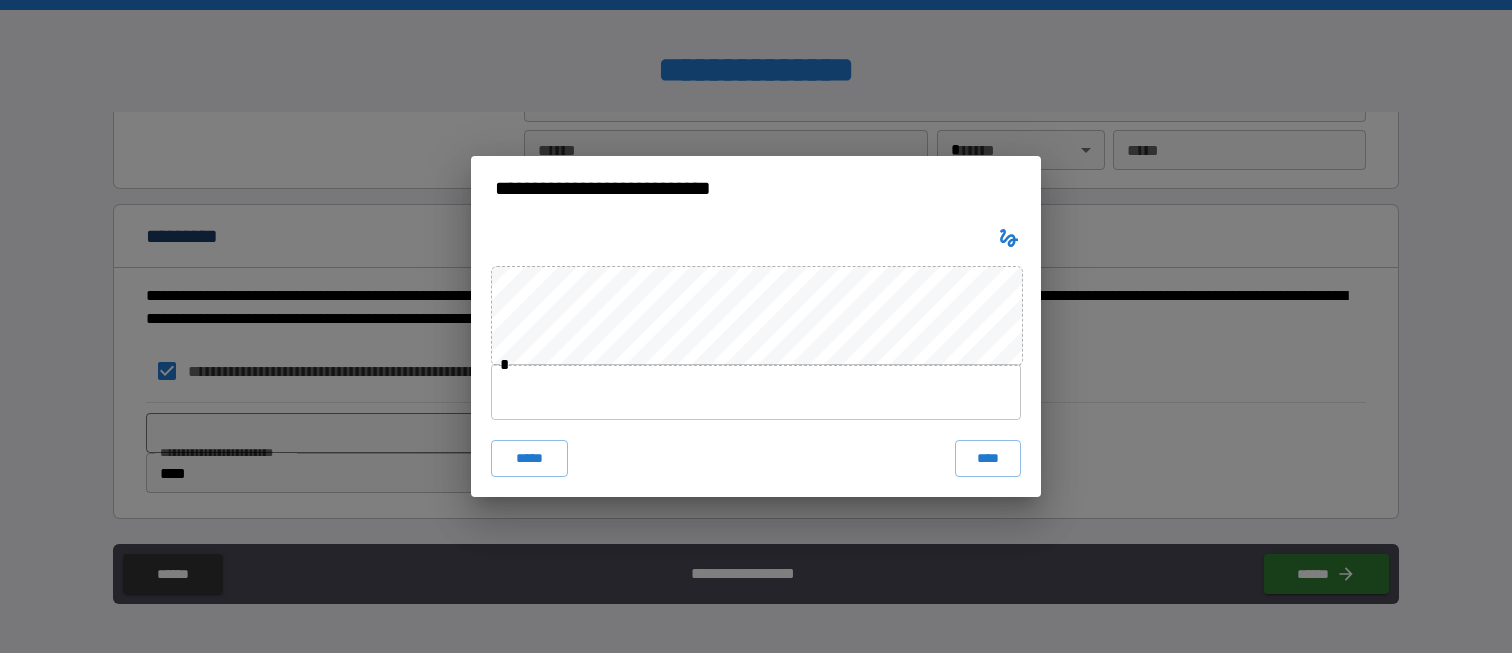 click at bounding box center [756, 392] 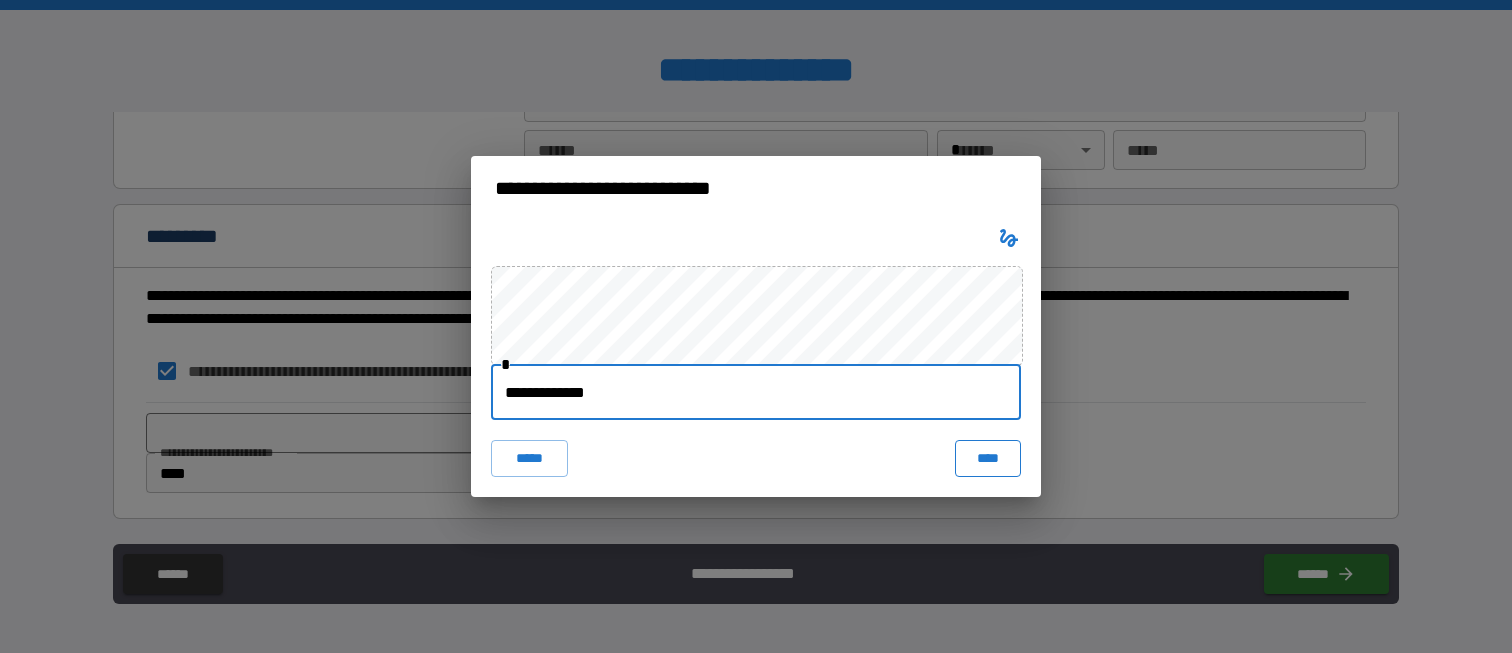type on "**********" 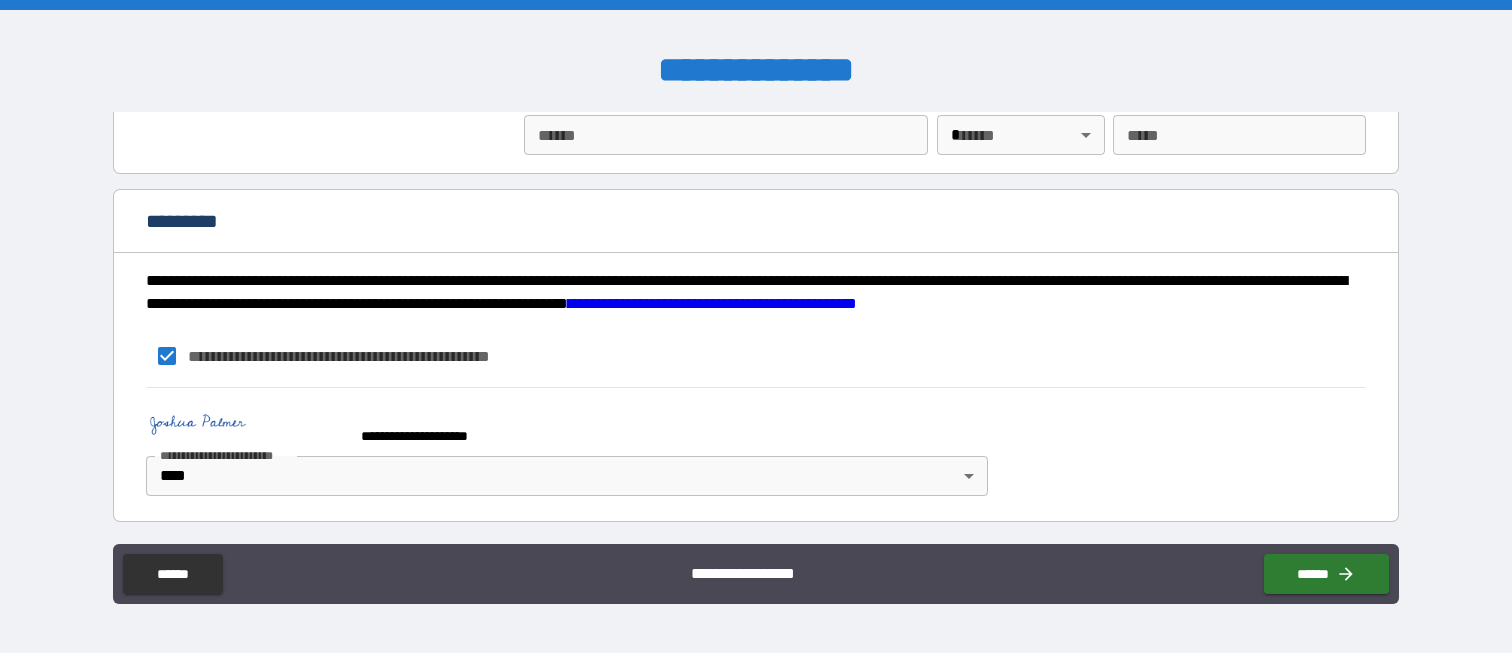scroll, scrollTop: 2630, scrollLeft: 0, axis: vertical 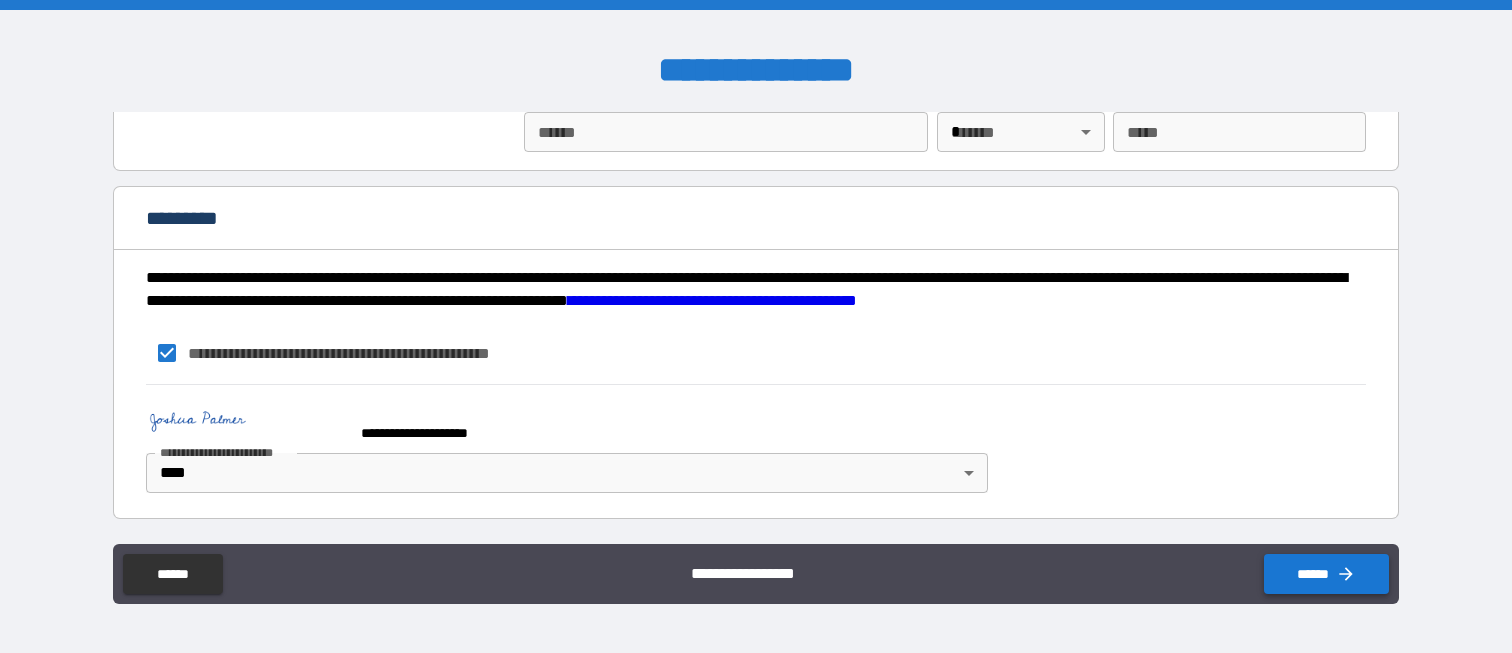 click on "******" at bounding box center [1326, 574] 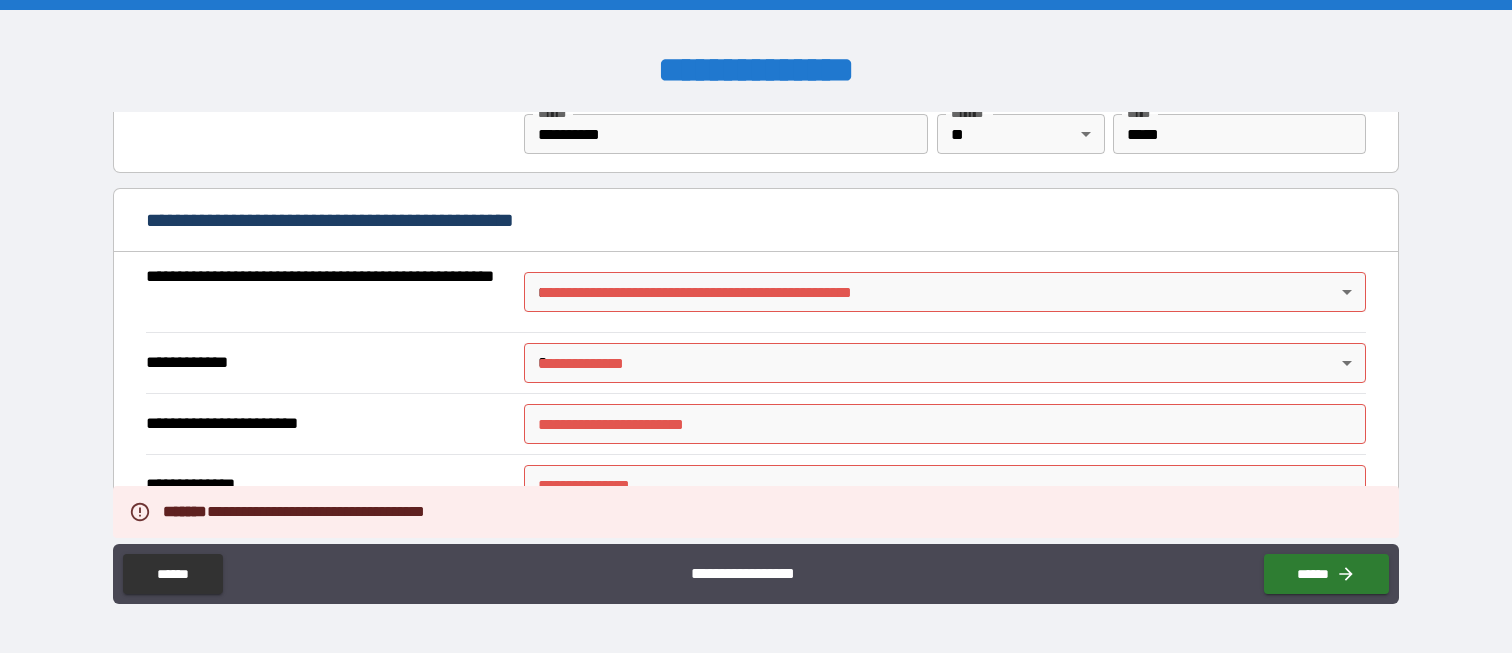 scroll, scrollTop: 1430, scrollLeft: 0, axis: vertical 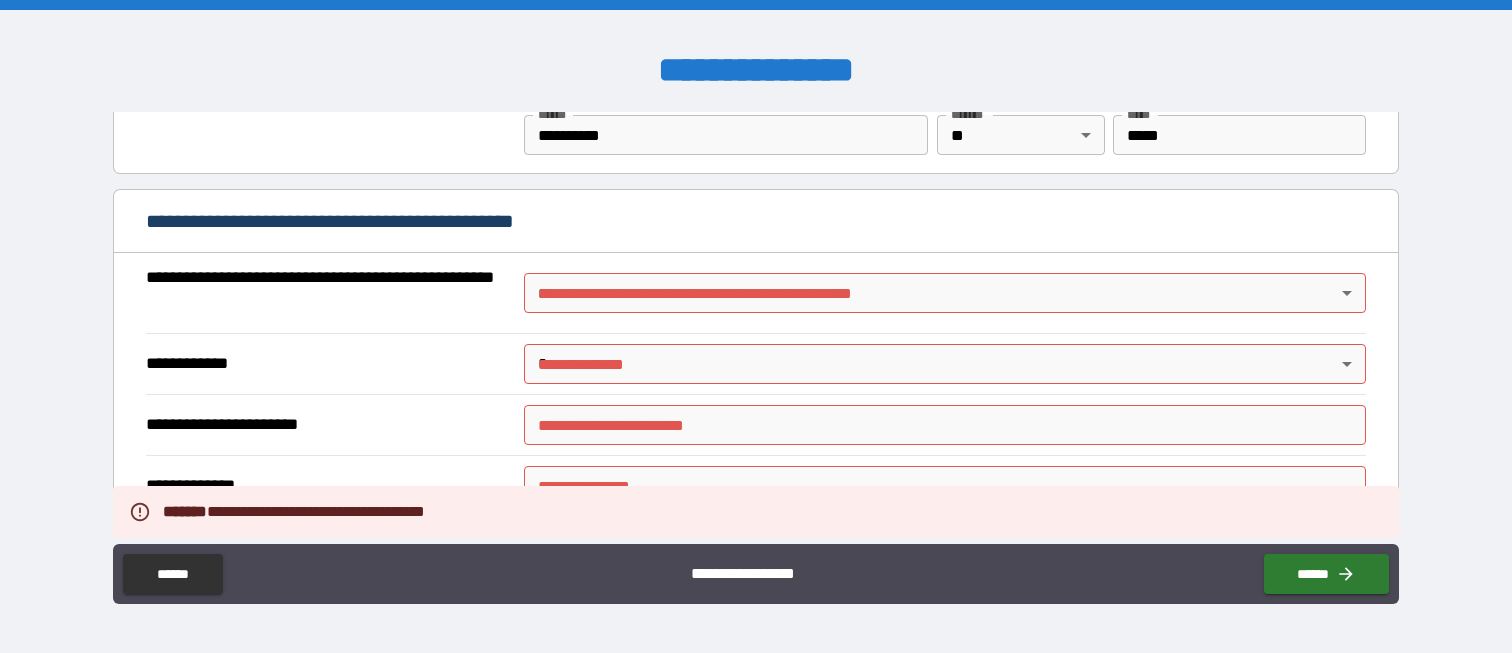 click on "**********" at bounding box center [756, 326] 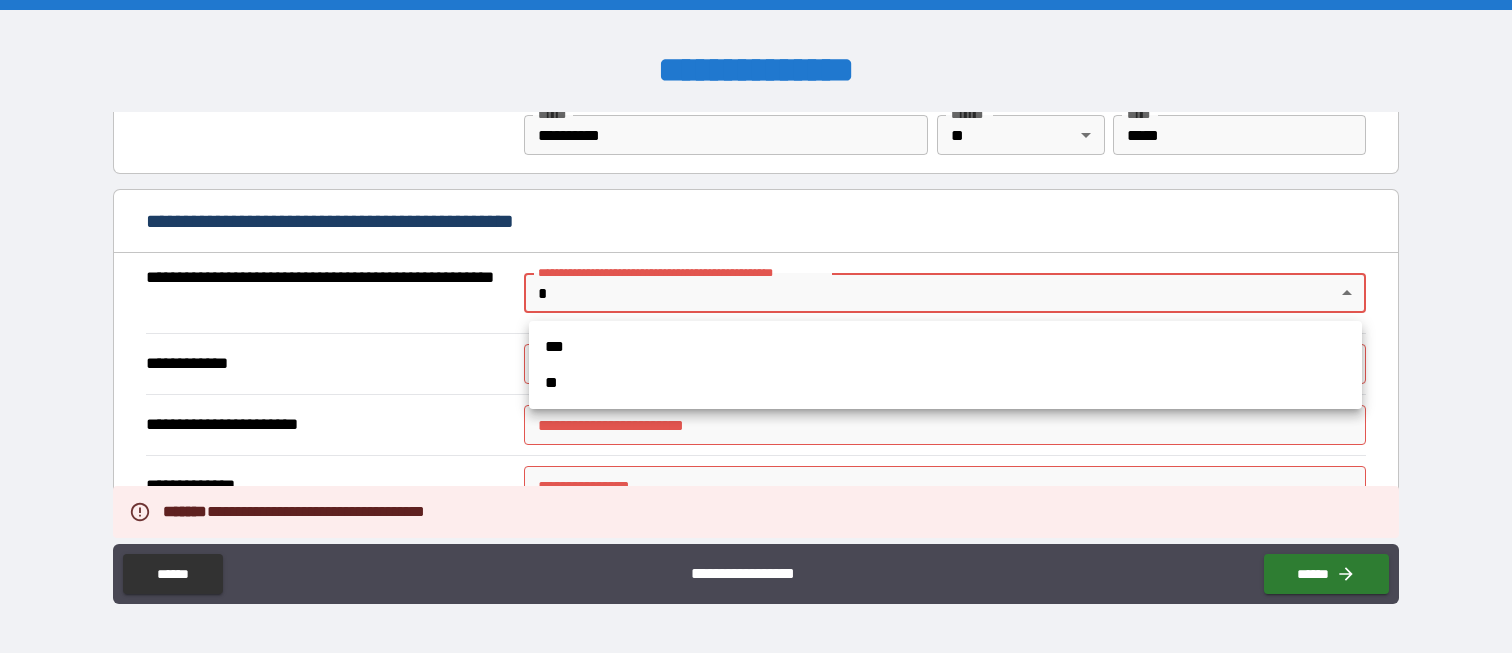 click on "**" at bounding box center [945, 383] 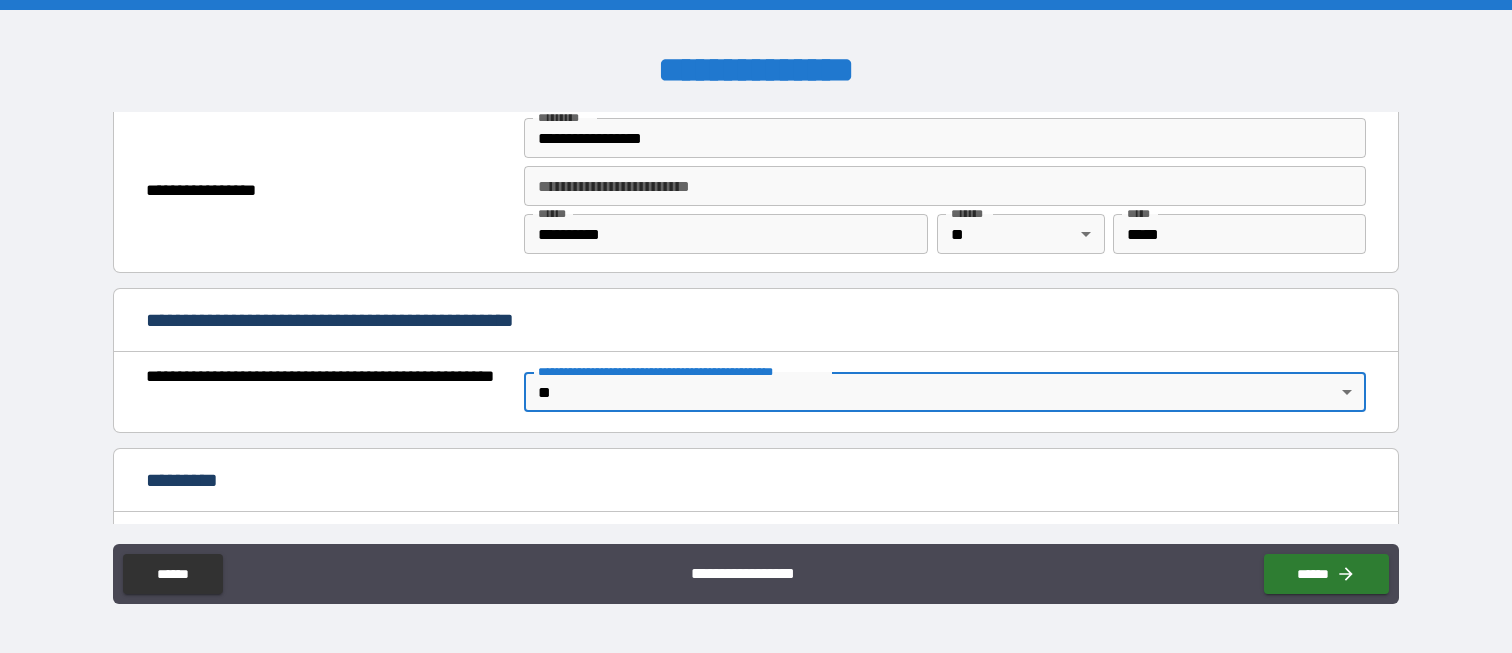 scroll, scrollTop: 1593, scrollLeft: 0, axis: vertical 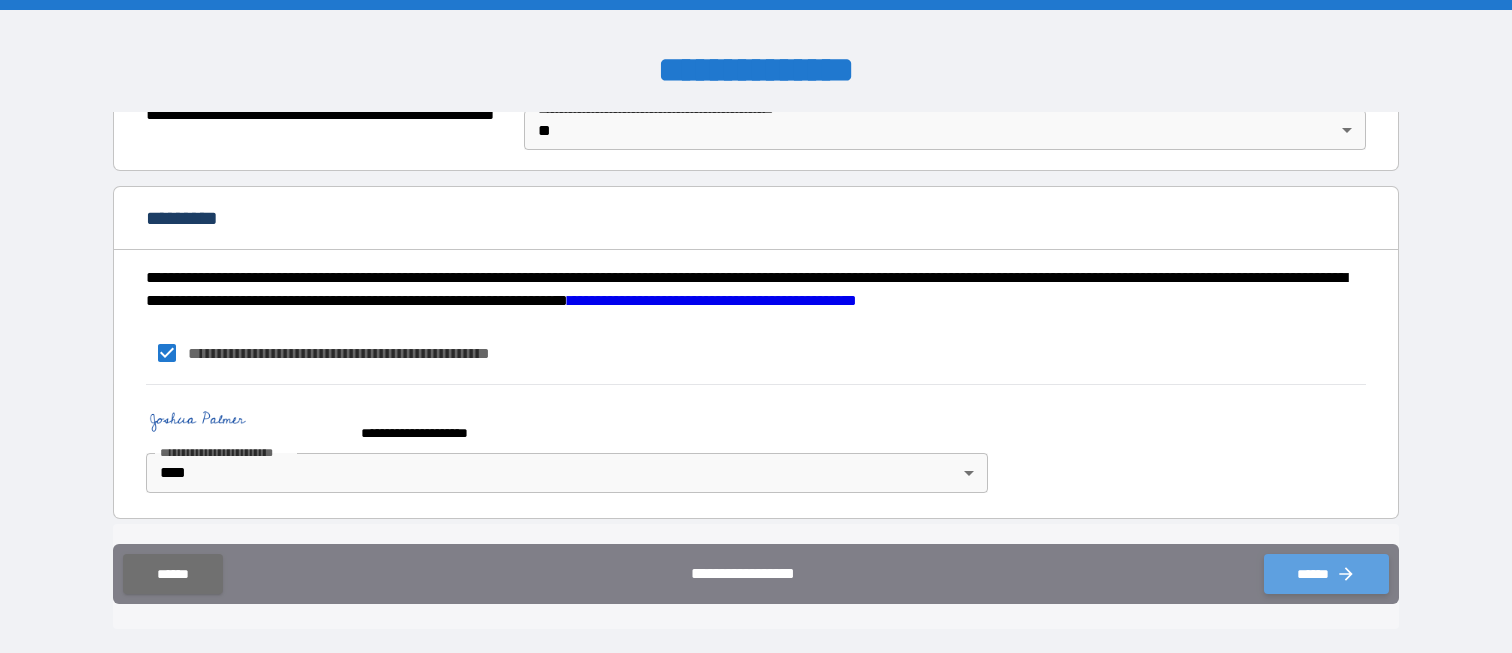 click 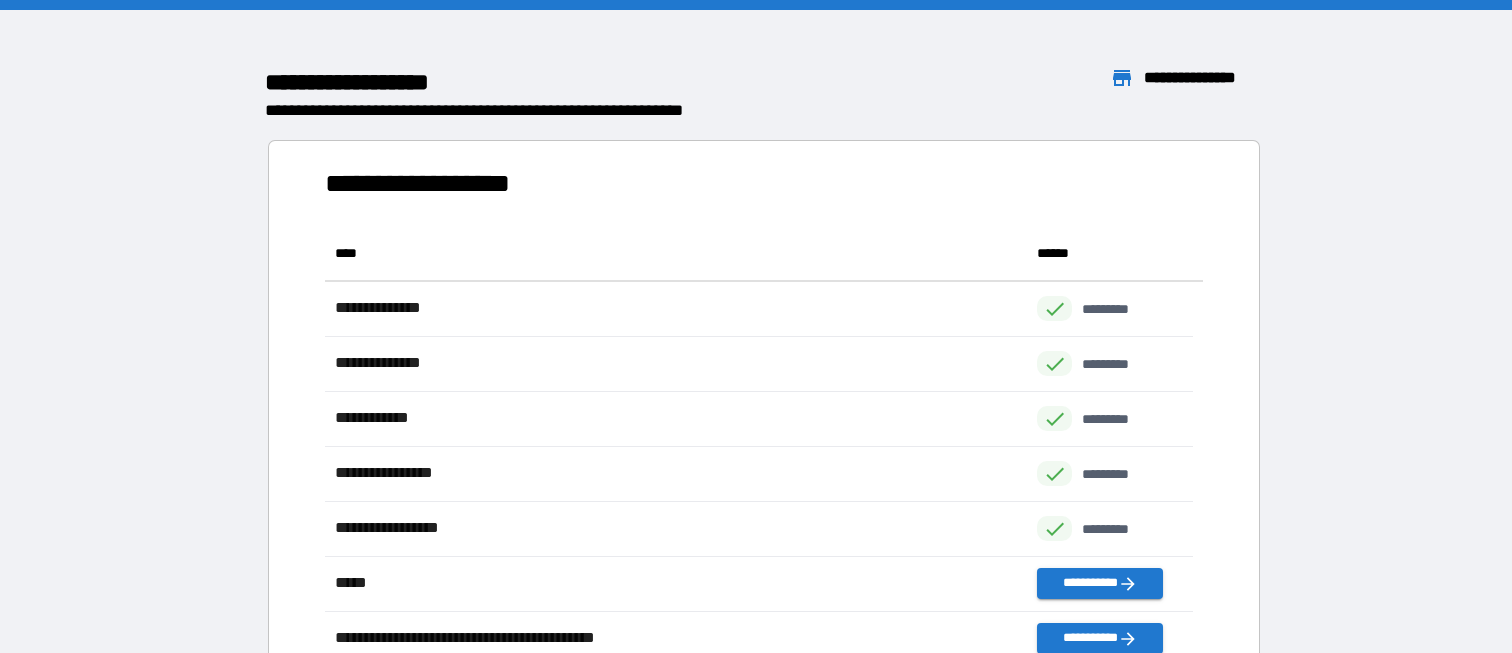 scroll, scrollTop: 866, scrollLeft: 853, axis: both 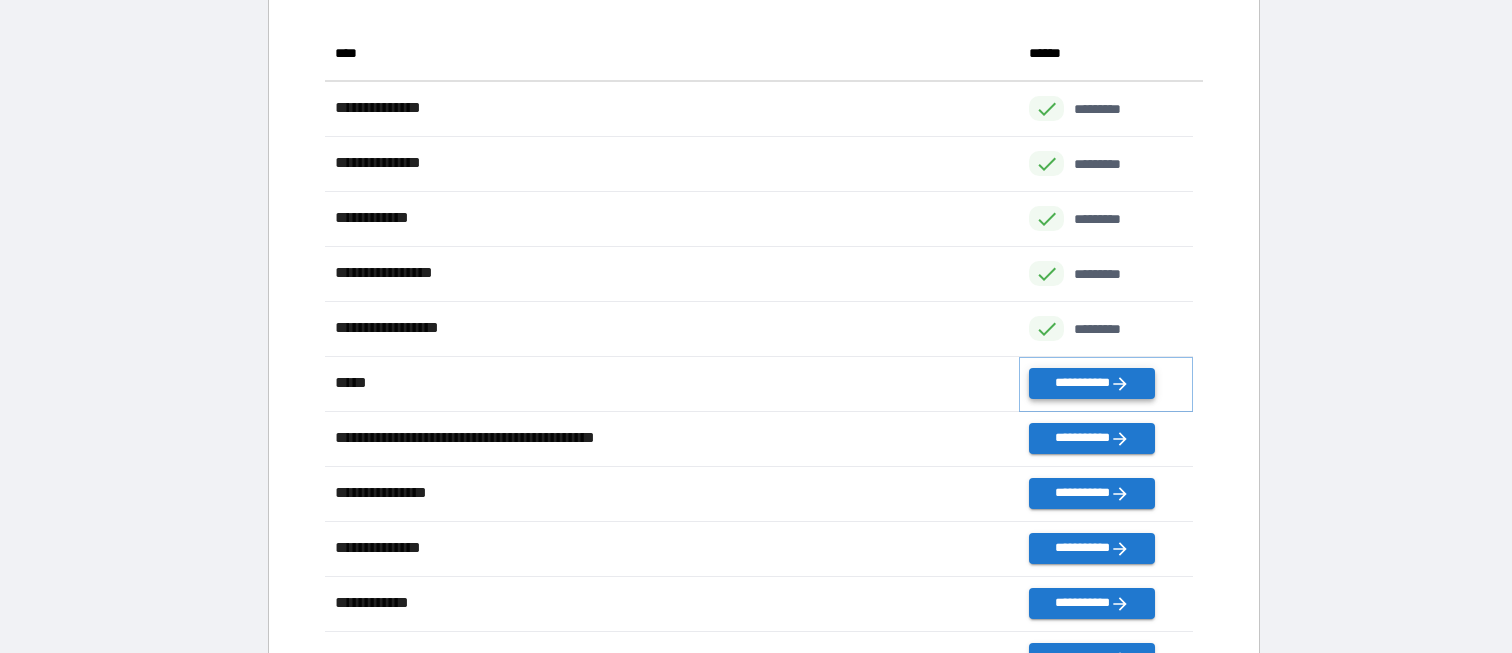 click on "**********" at bounding box center [1091, 383] 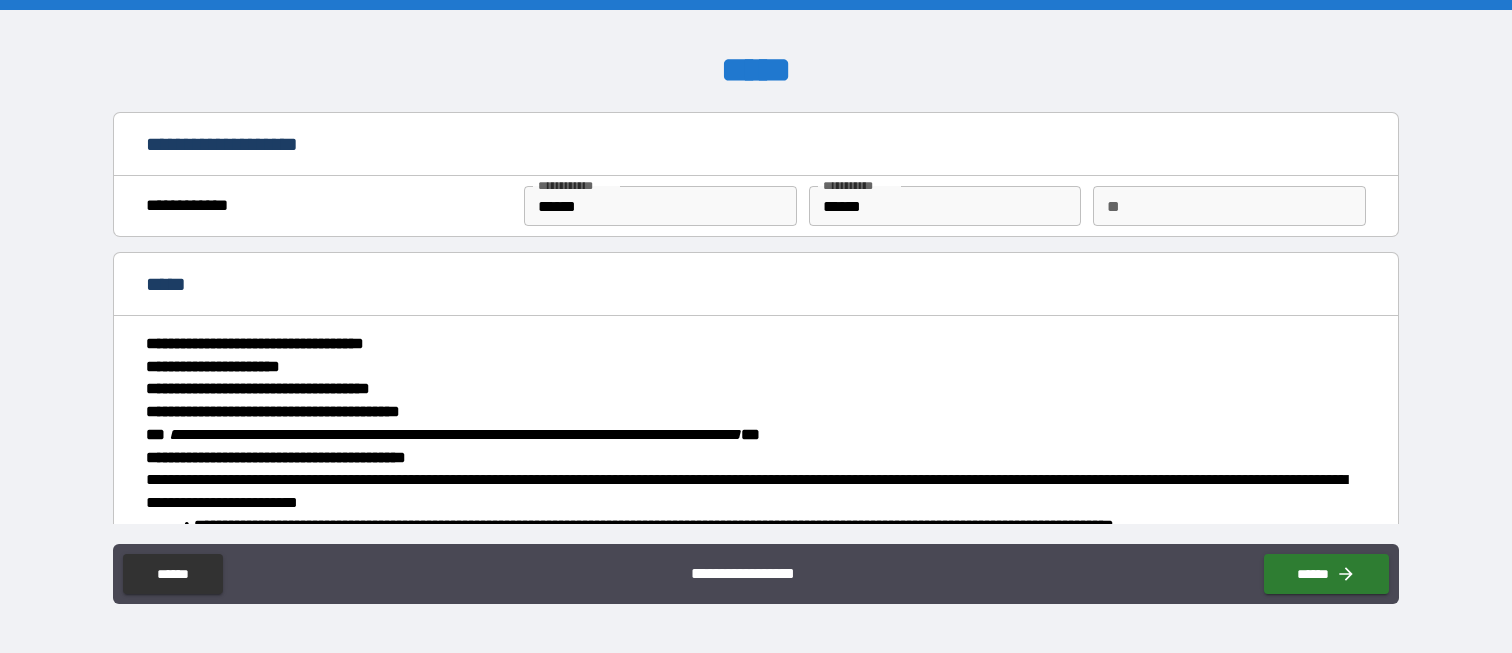 type on "*" 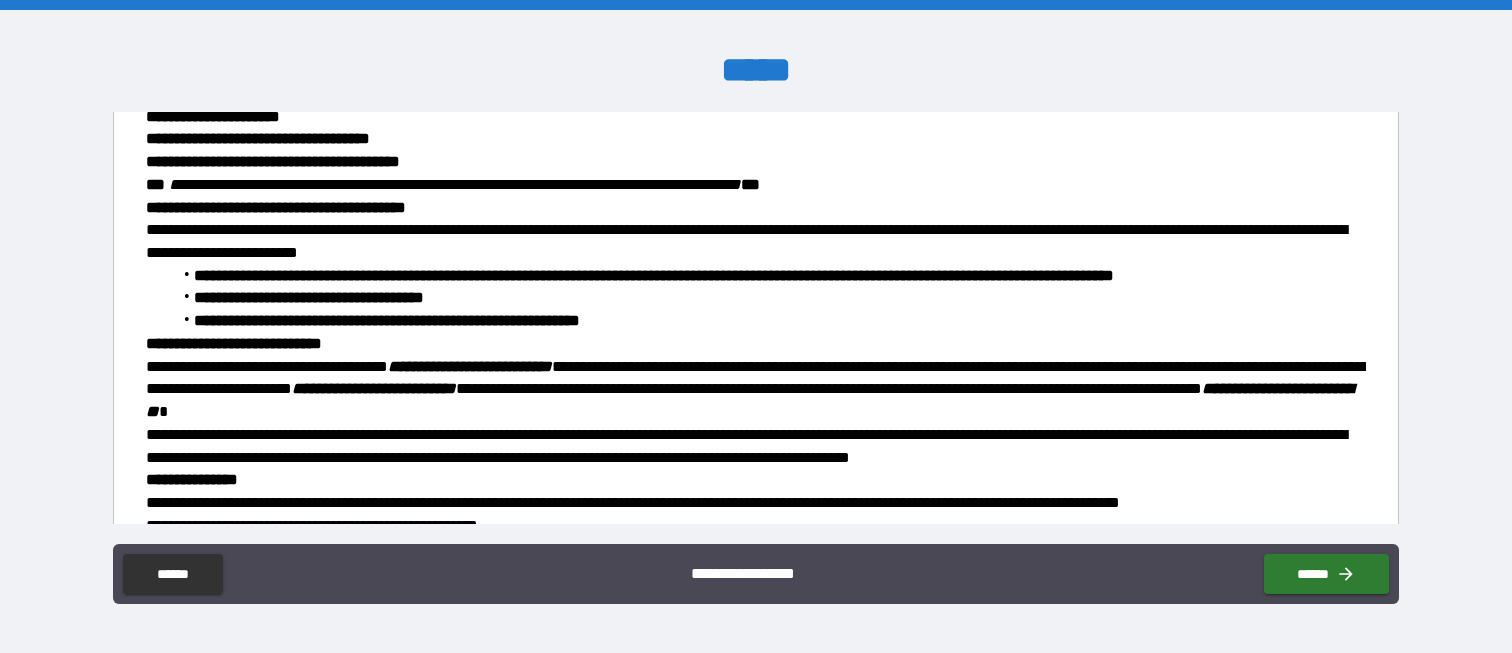 scroll, scrollTop: 450, scrollLeft: 0, axis: vertical 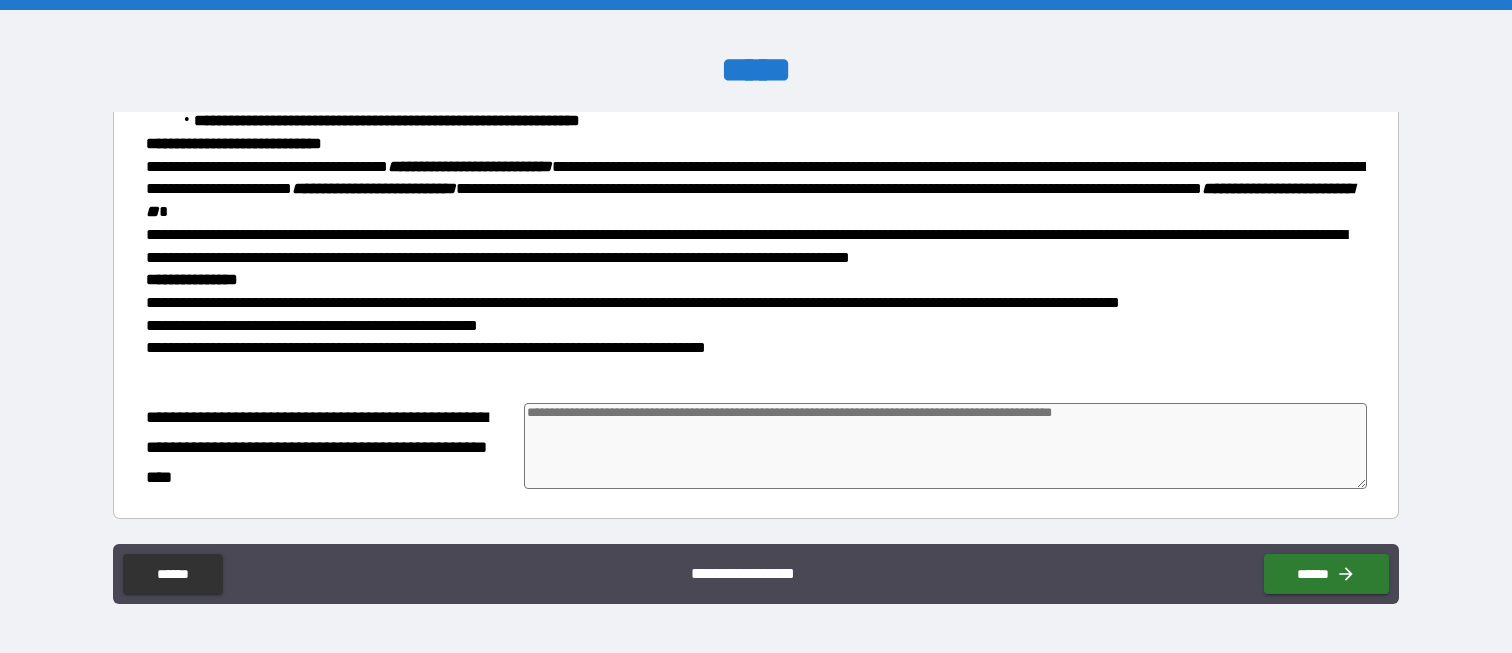 click on "**********" at bounding box center (426, 347) 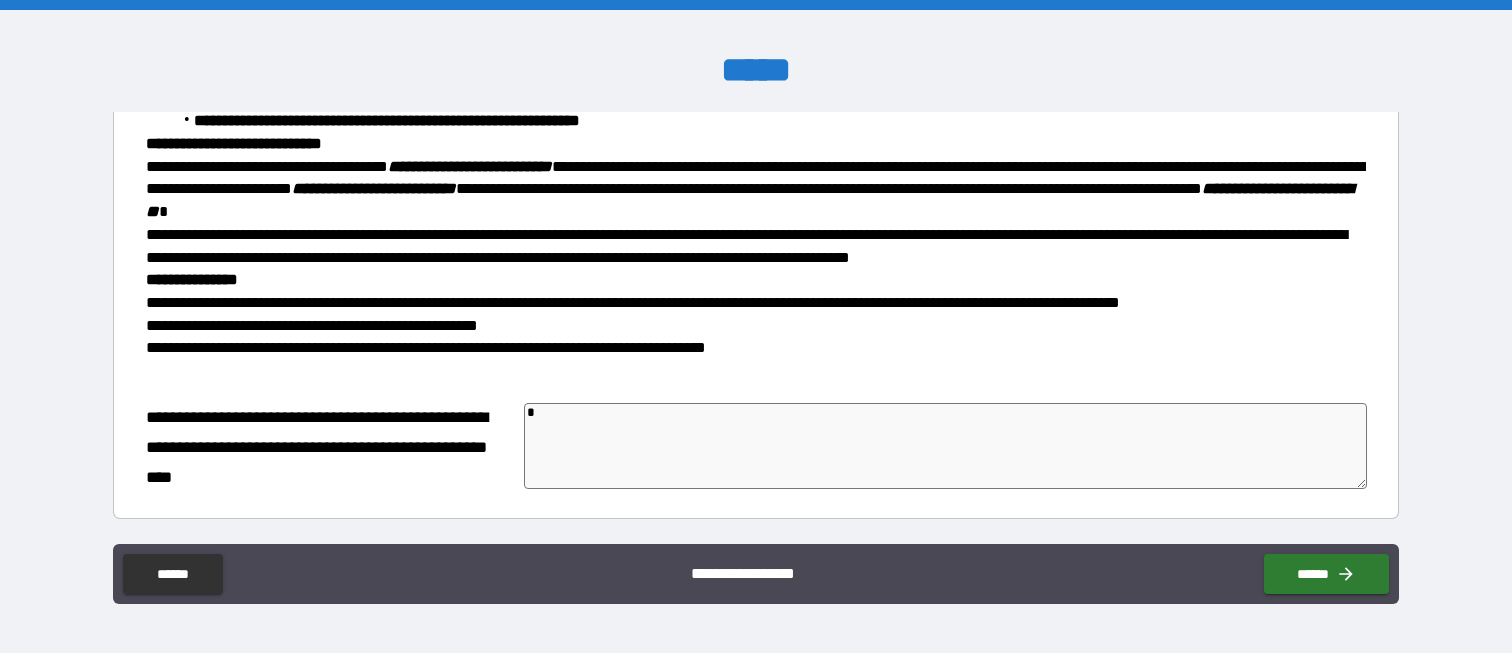 type on "*" 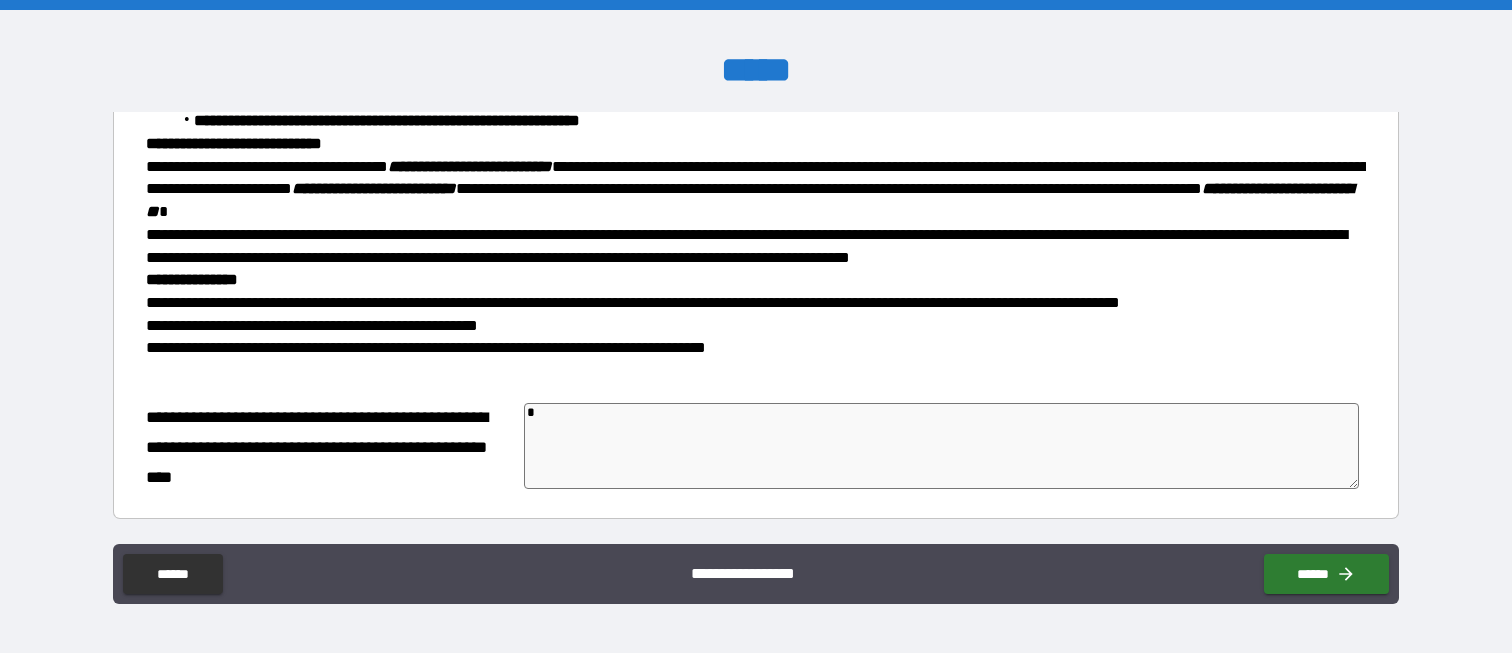 type on "**" 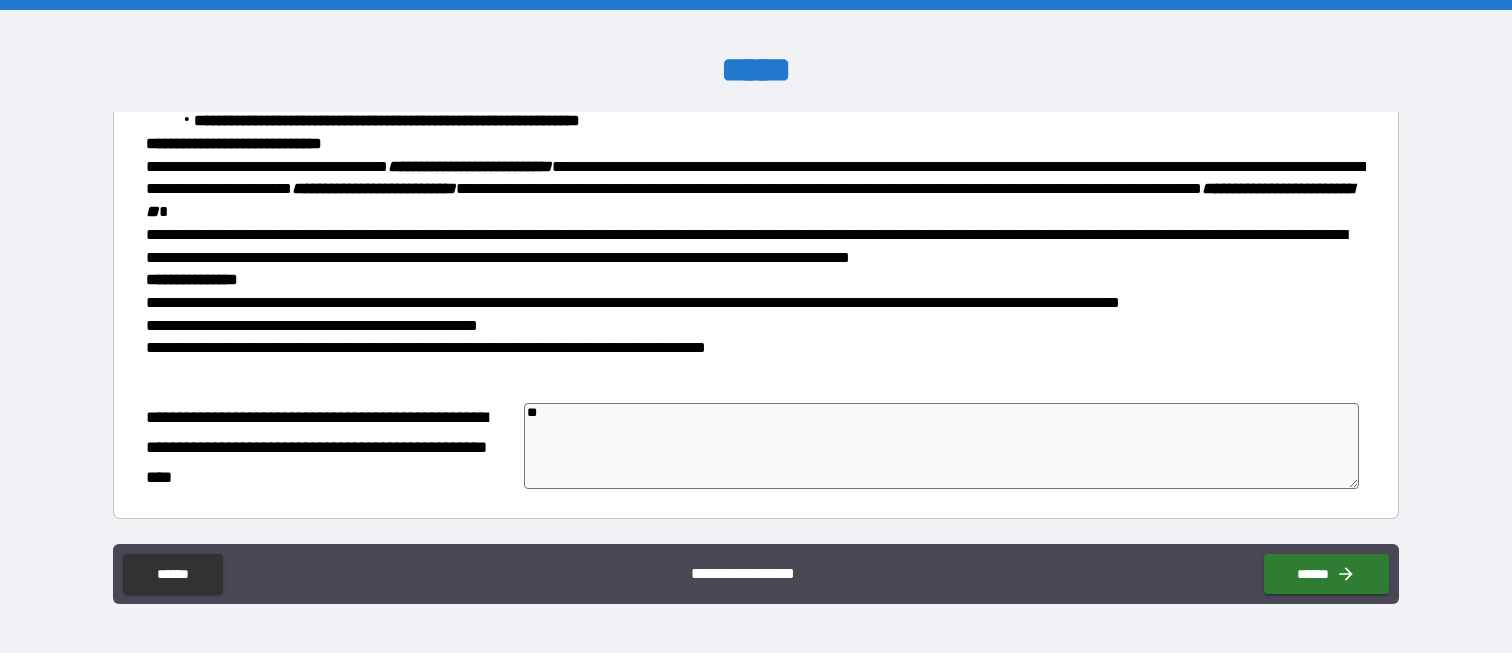 type on "***" 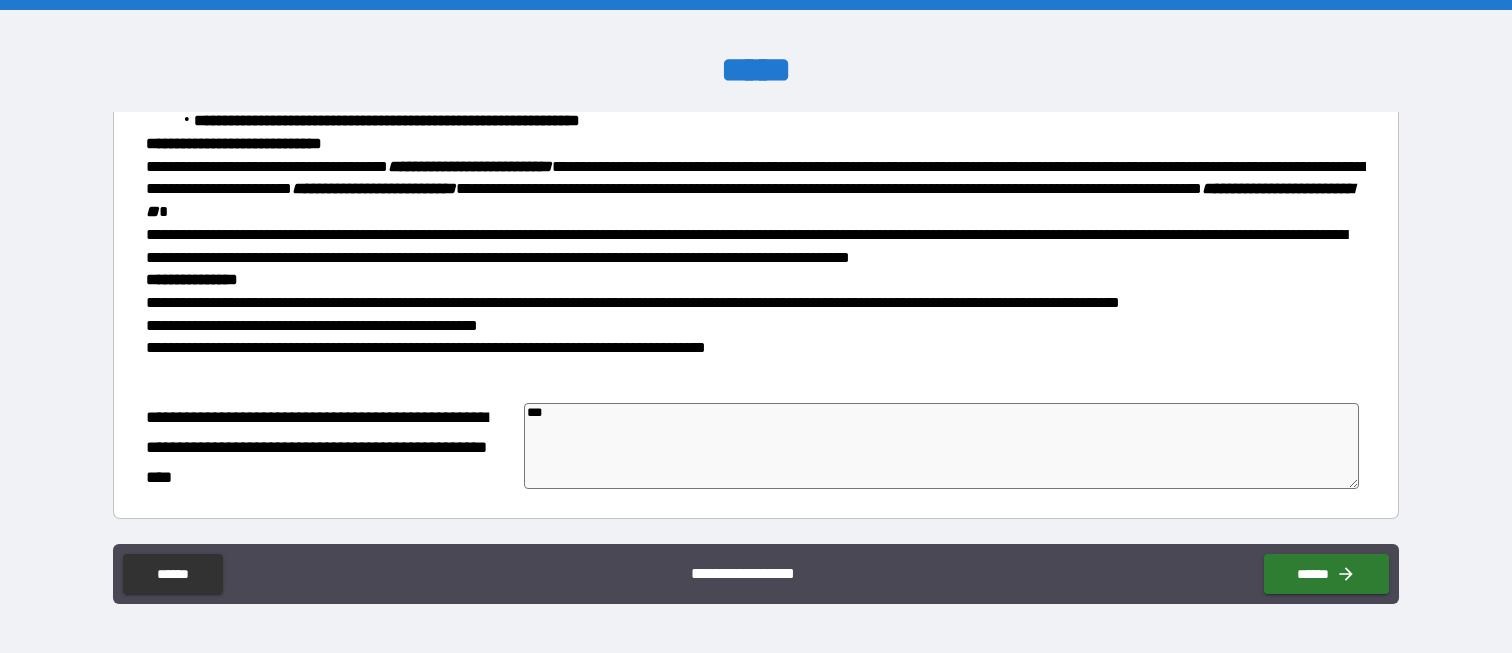 type on "****" 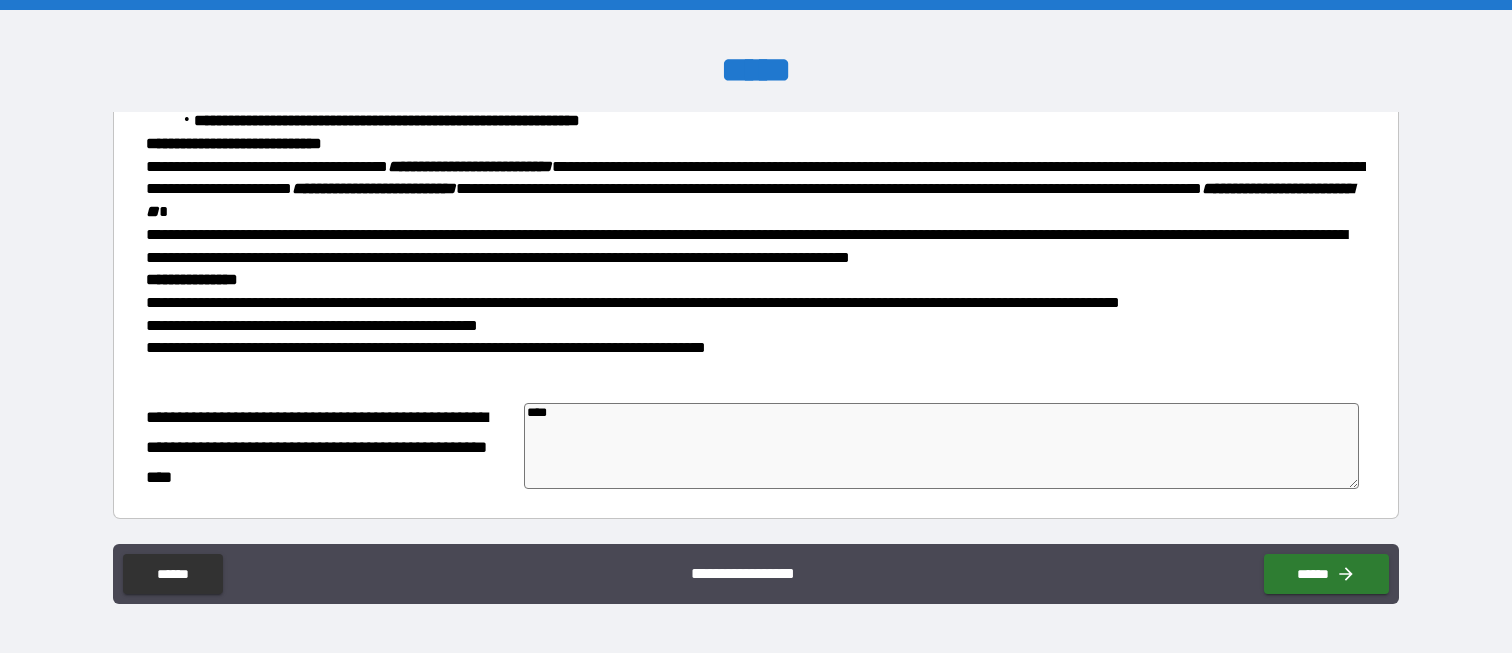 type on "*" 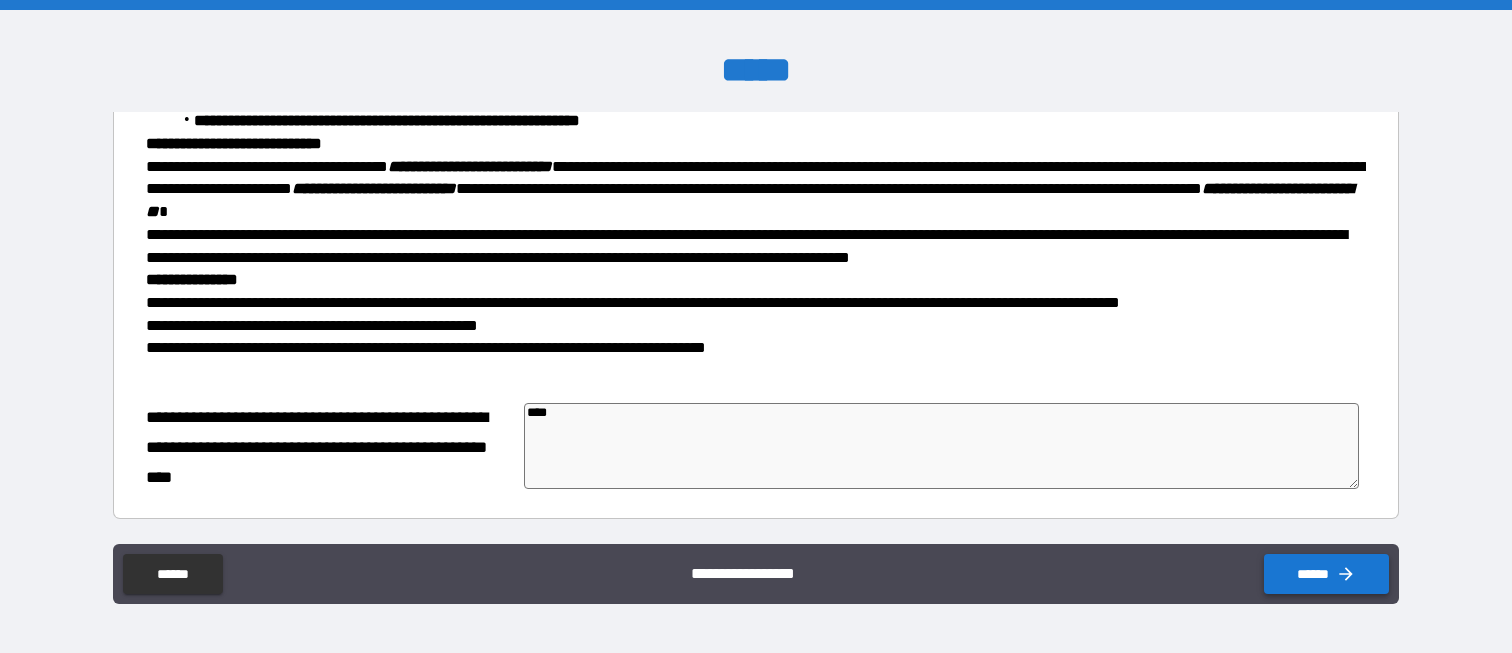 click on "******" at bounding box center [1326, 574] 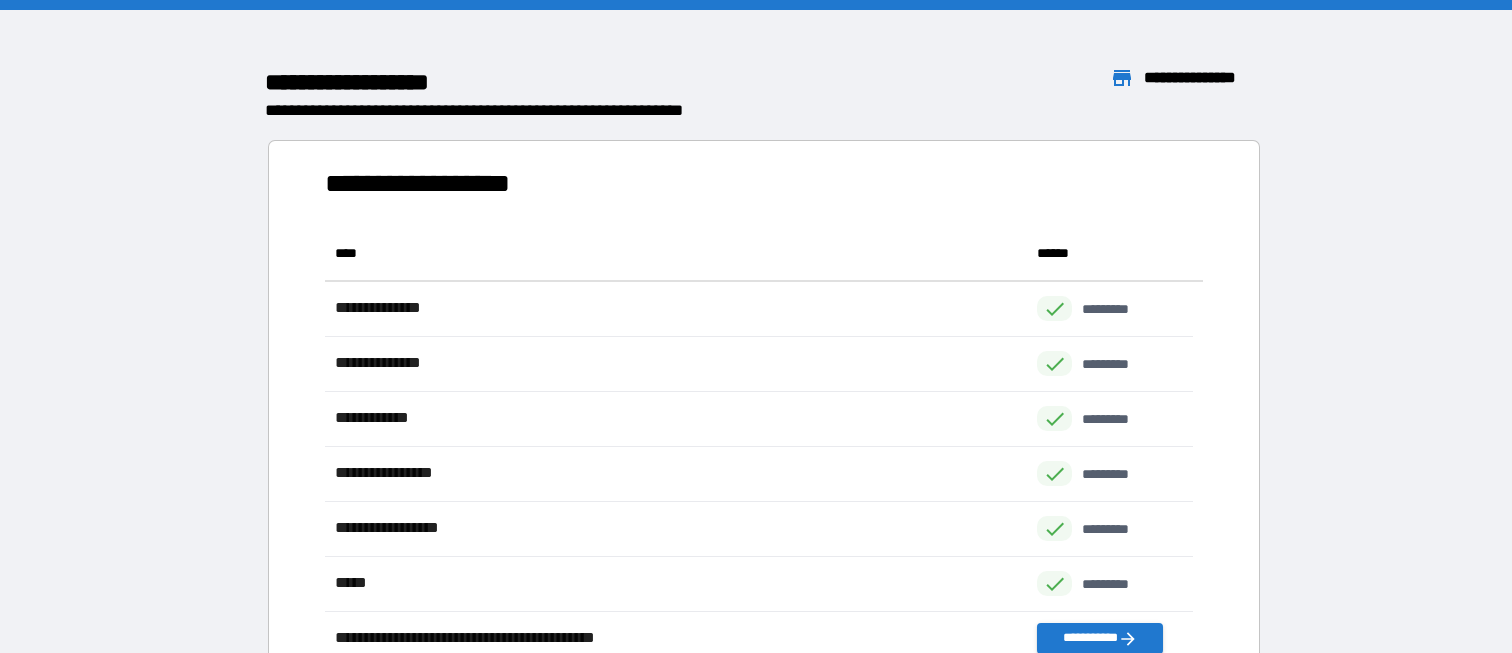 scroll, scrollTop: 866, scrollLeft: 853, axis: both 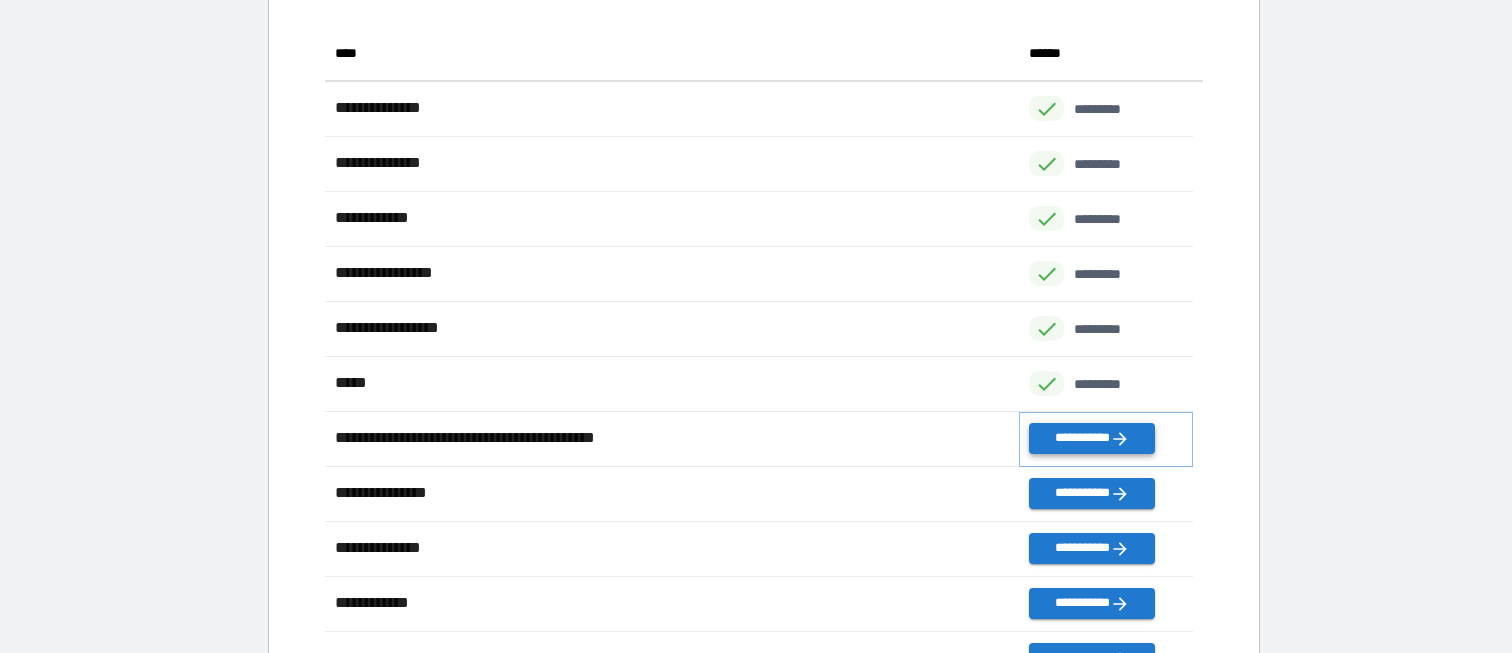 click on "**********" at bounding box center (1091, 438) 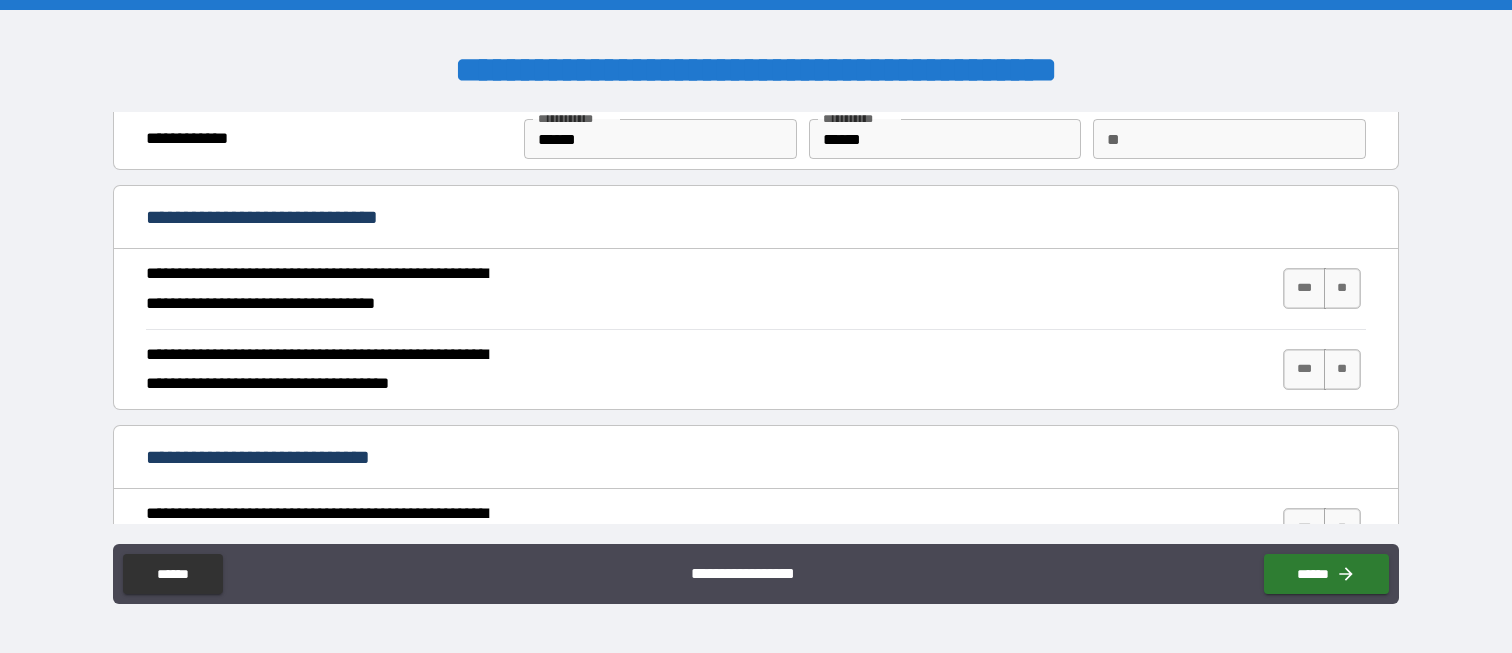 scroll, scrollTop: 100, scrollLeft: 0, axis: vertical 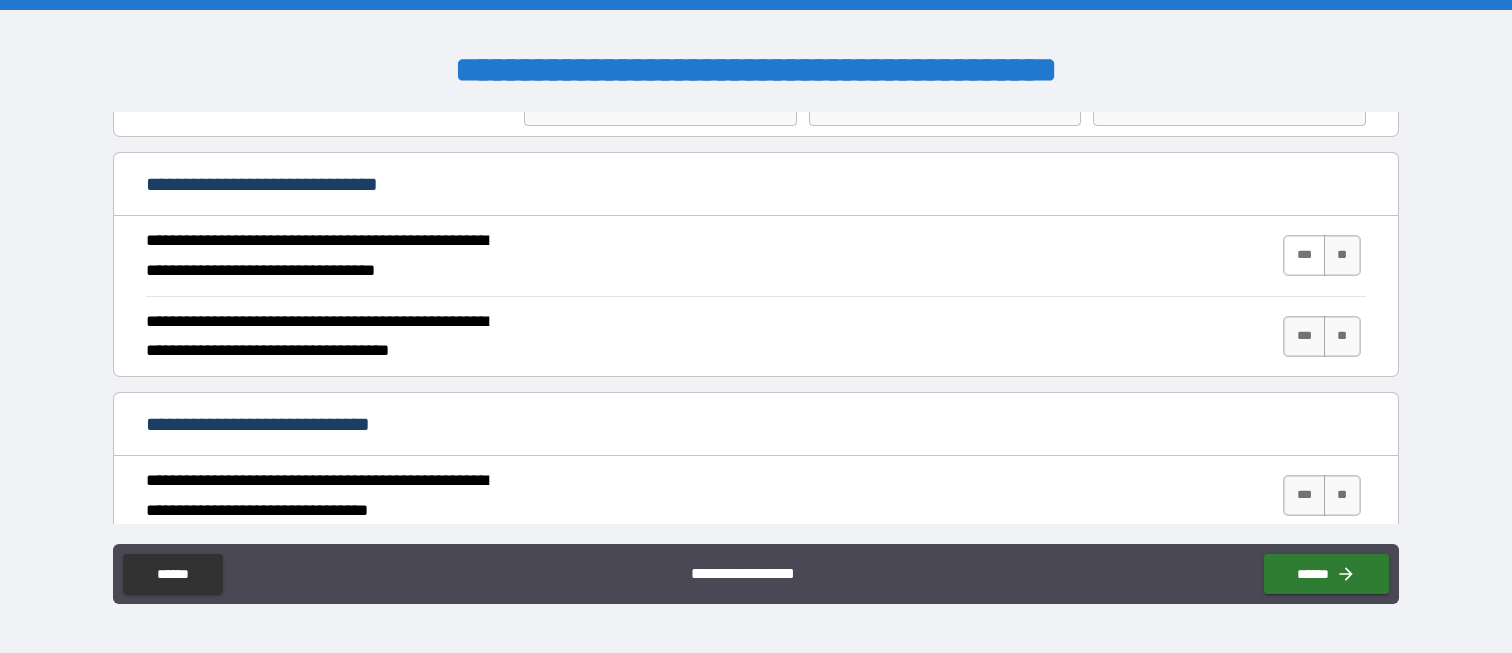 click on "***" at bounding box center (1304, 255) 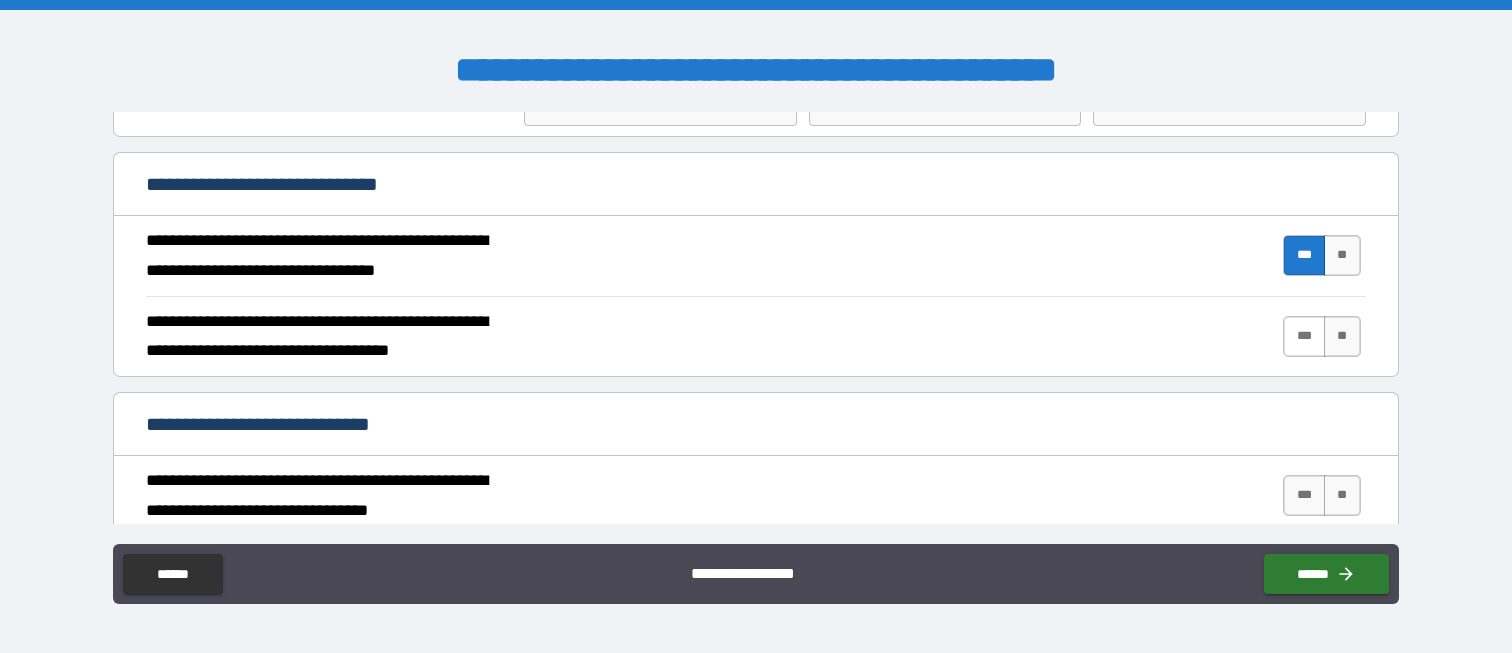 click on "***" at bounding box center (1304, 336) 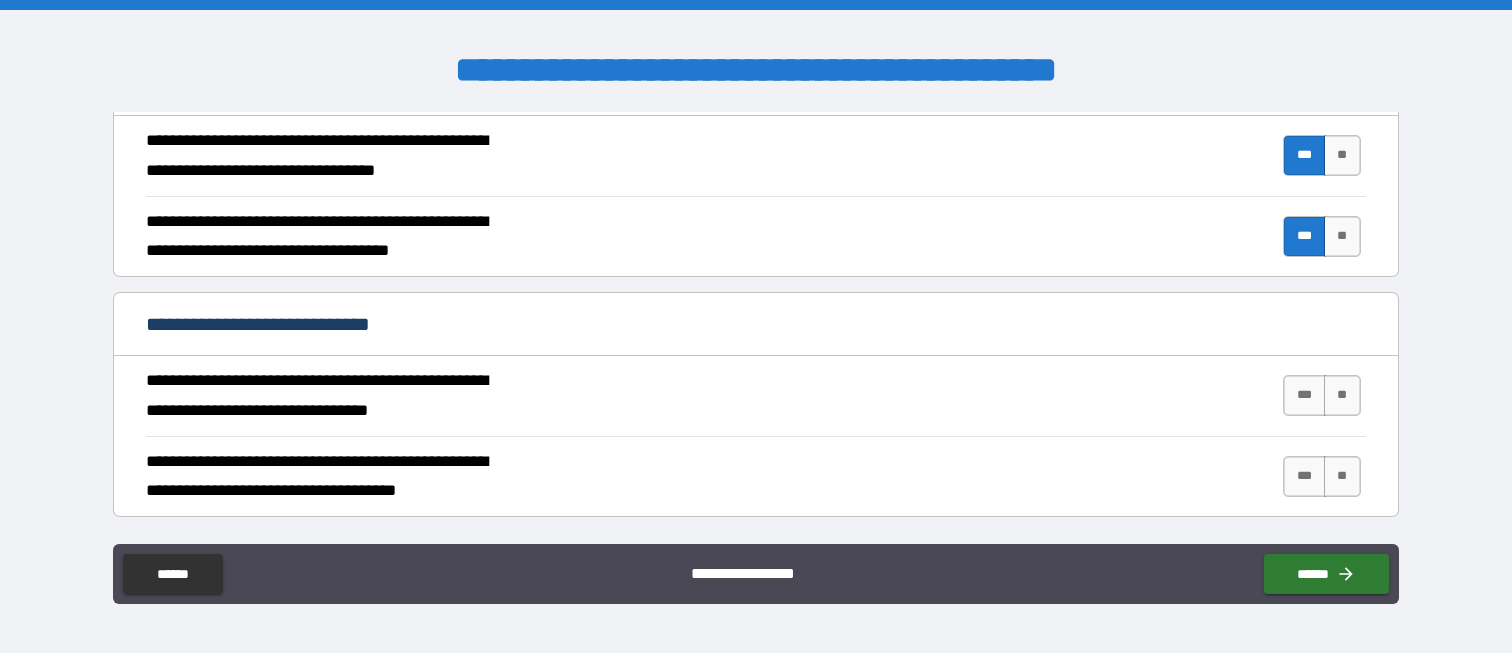 scroll, scrollTop: 300, scrollLeft: 0, axis: vertical 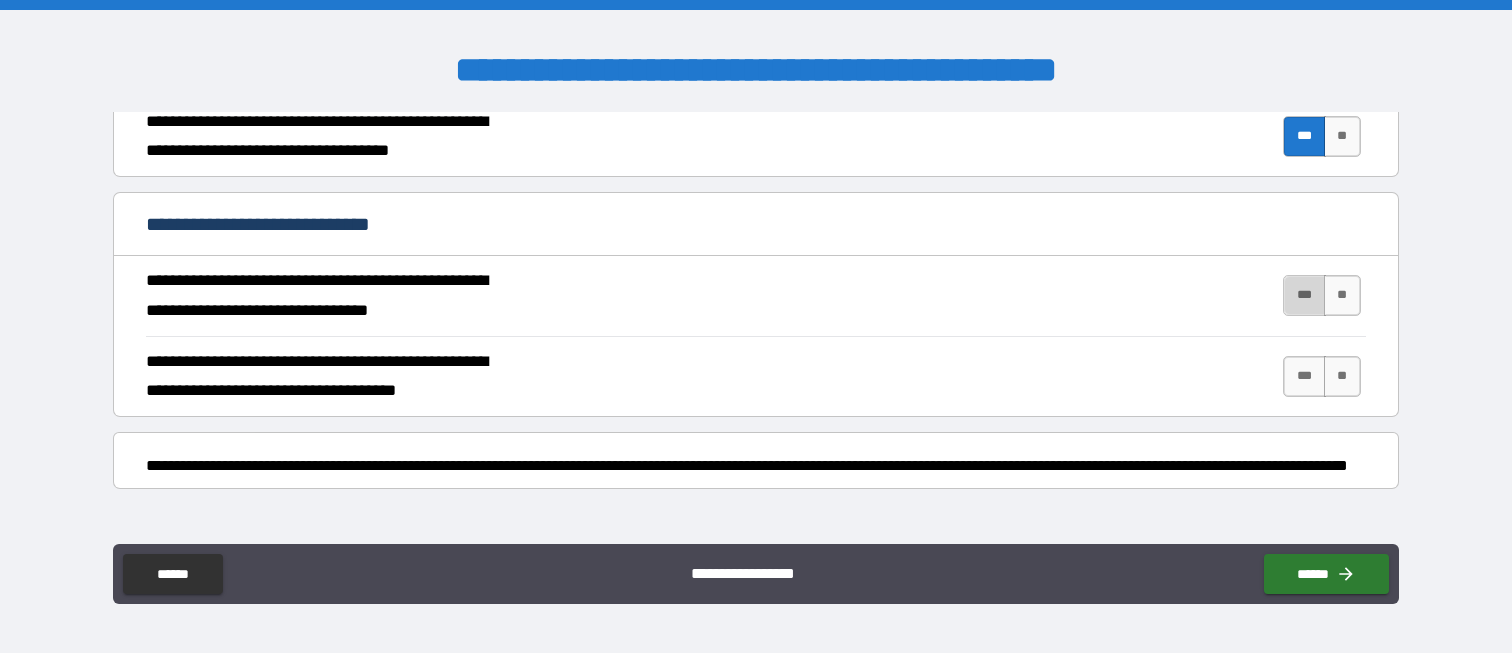 click on "***" at bounding box center [1304, 295] 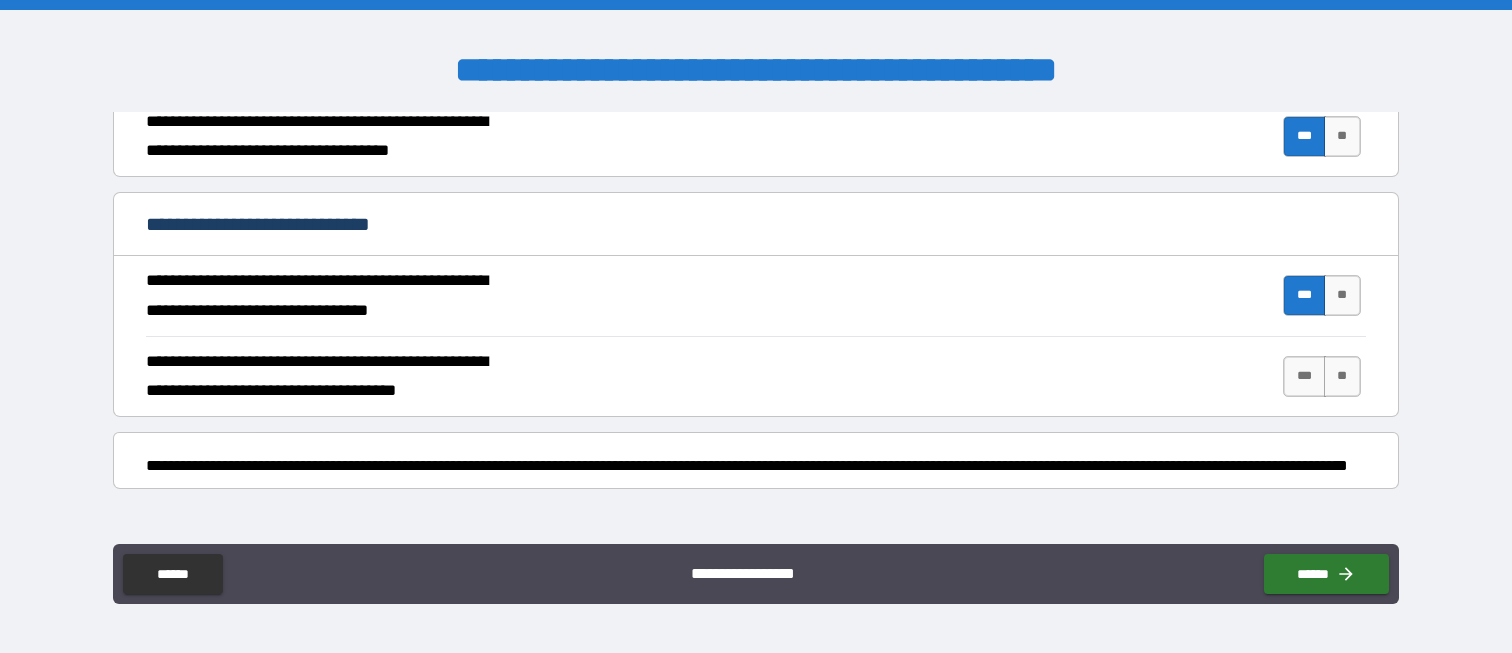 scroll, scrollTop: 400, scrollLeft: 0, axis: vertical 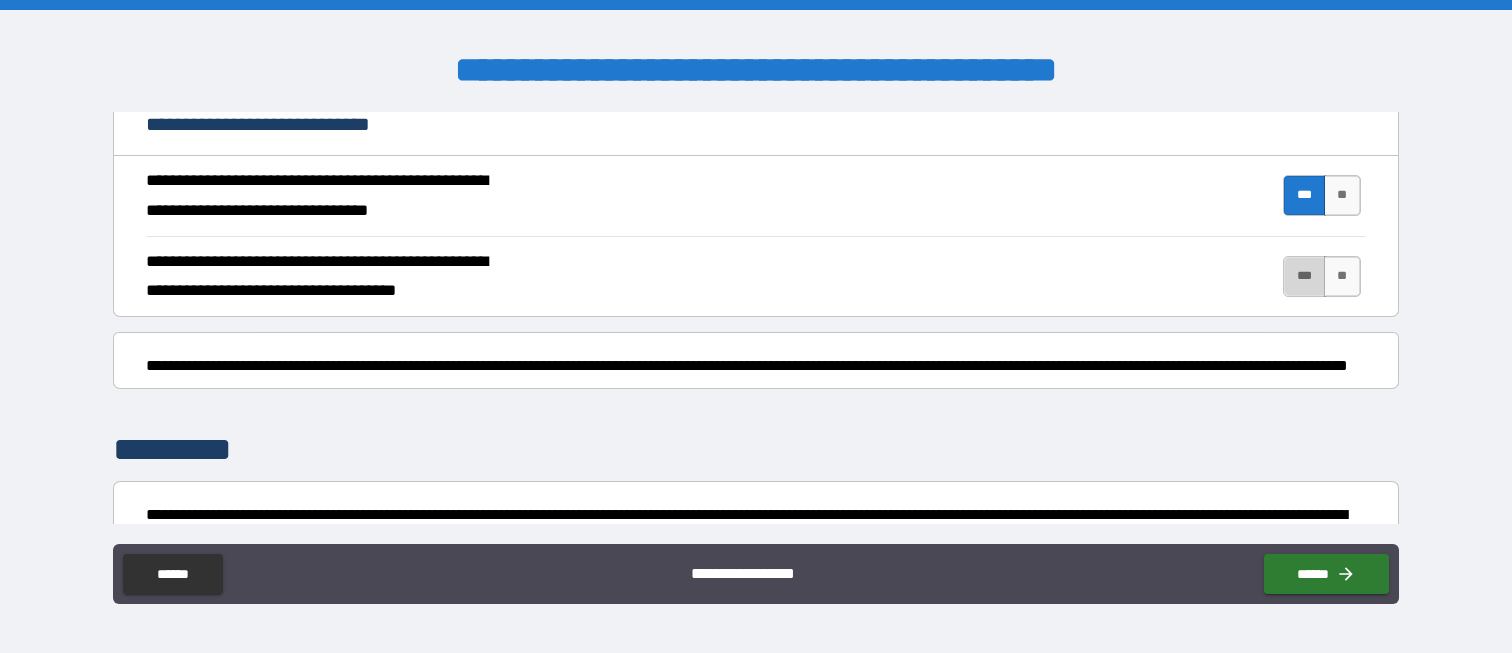 click on "***" at bounding box center (1304, 276) 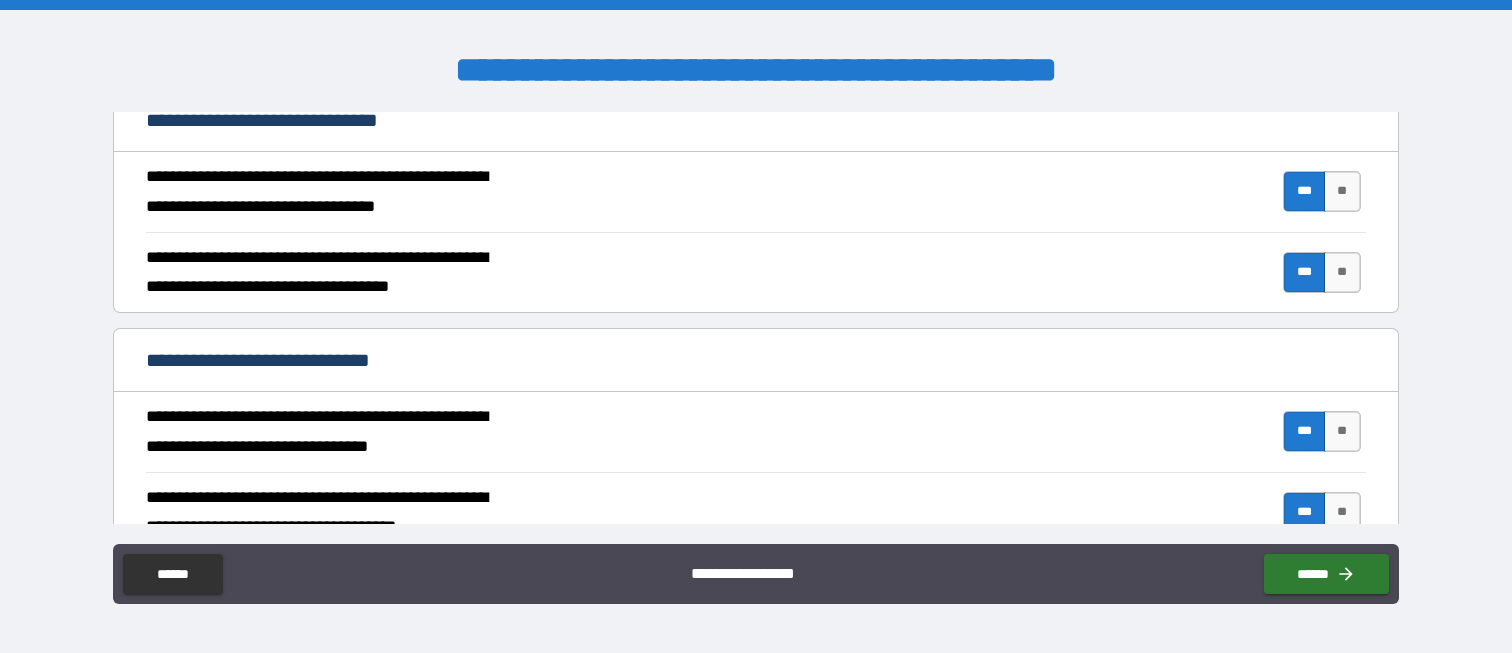 scroll, scrollTop: 200, scrollLeft: 0, axis: vertical 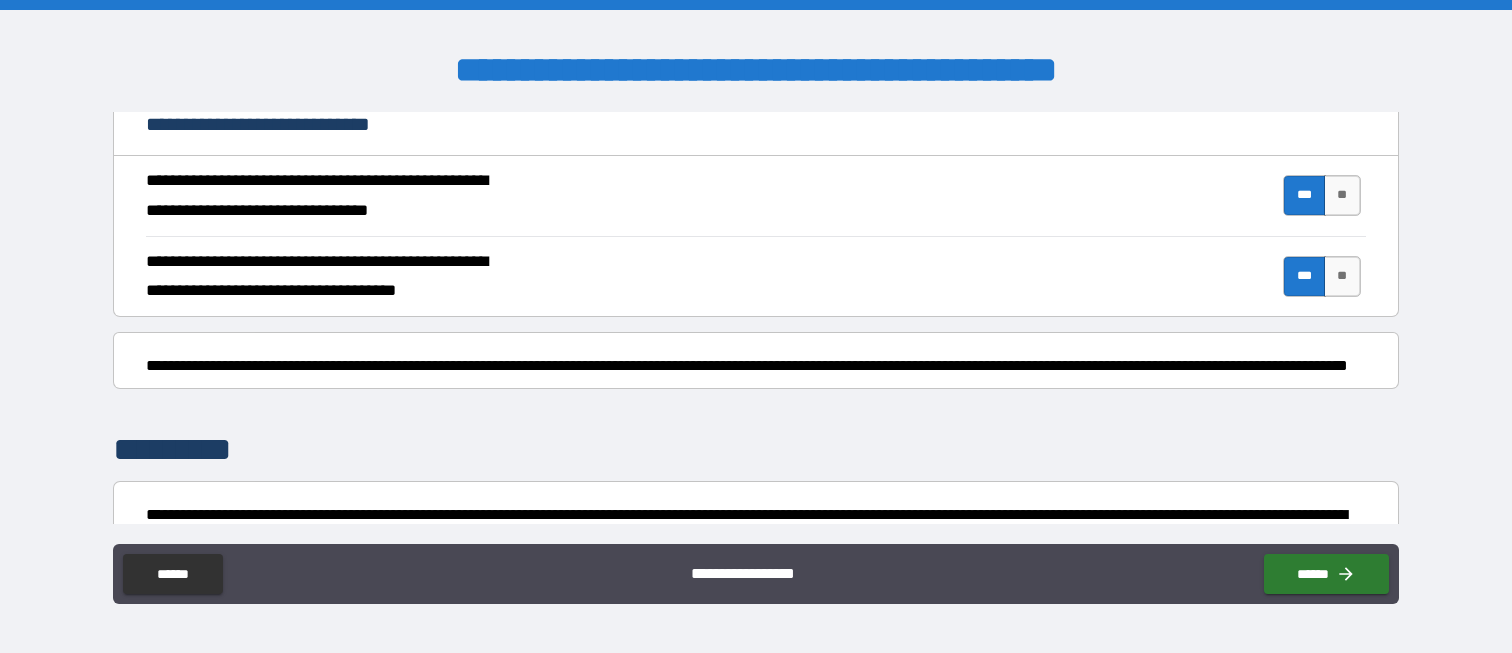 drag, startPoint x: 1350, startPoint y: 289, endPoint x: 1339, endPoint y: 283, distance: 12.529964 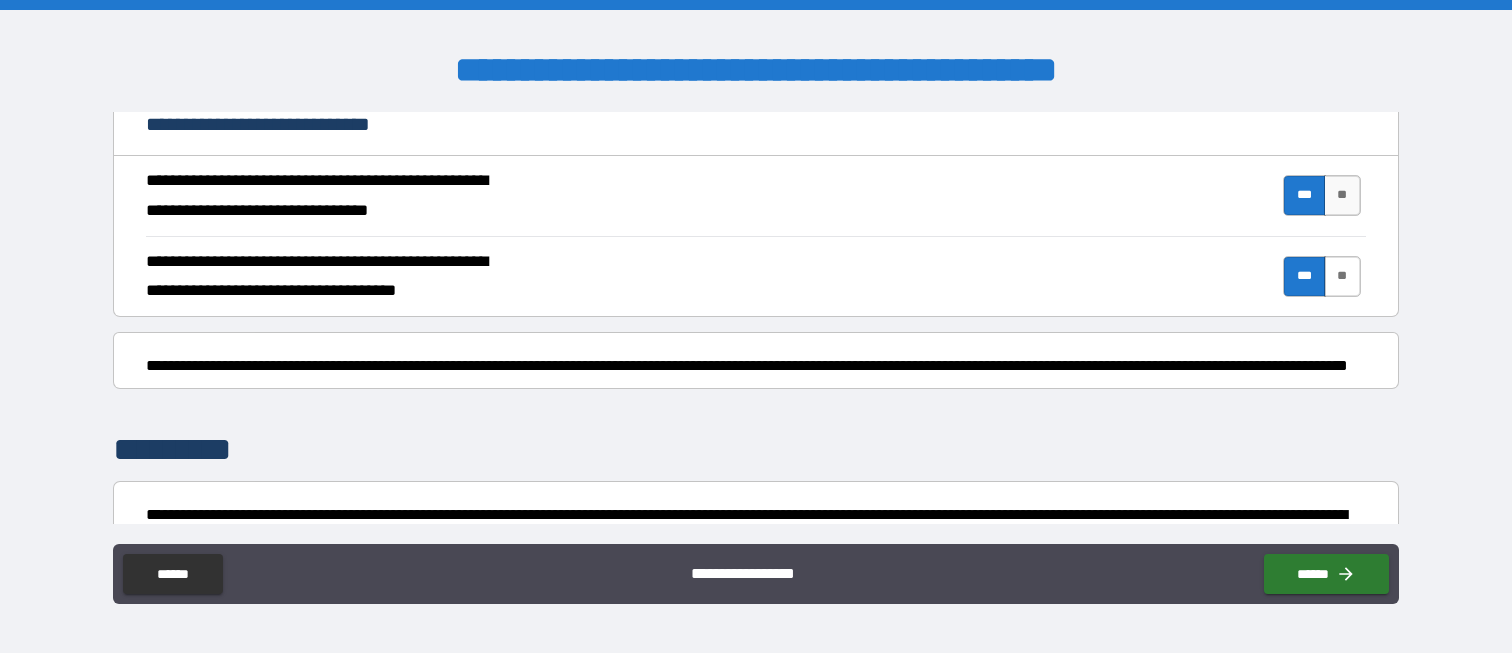 click on "**" at bounding box center (1342, 276) 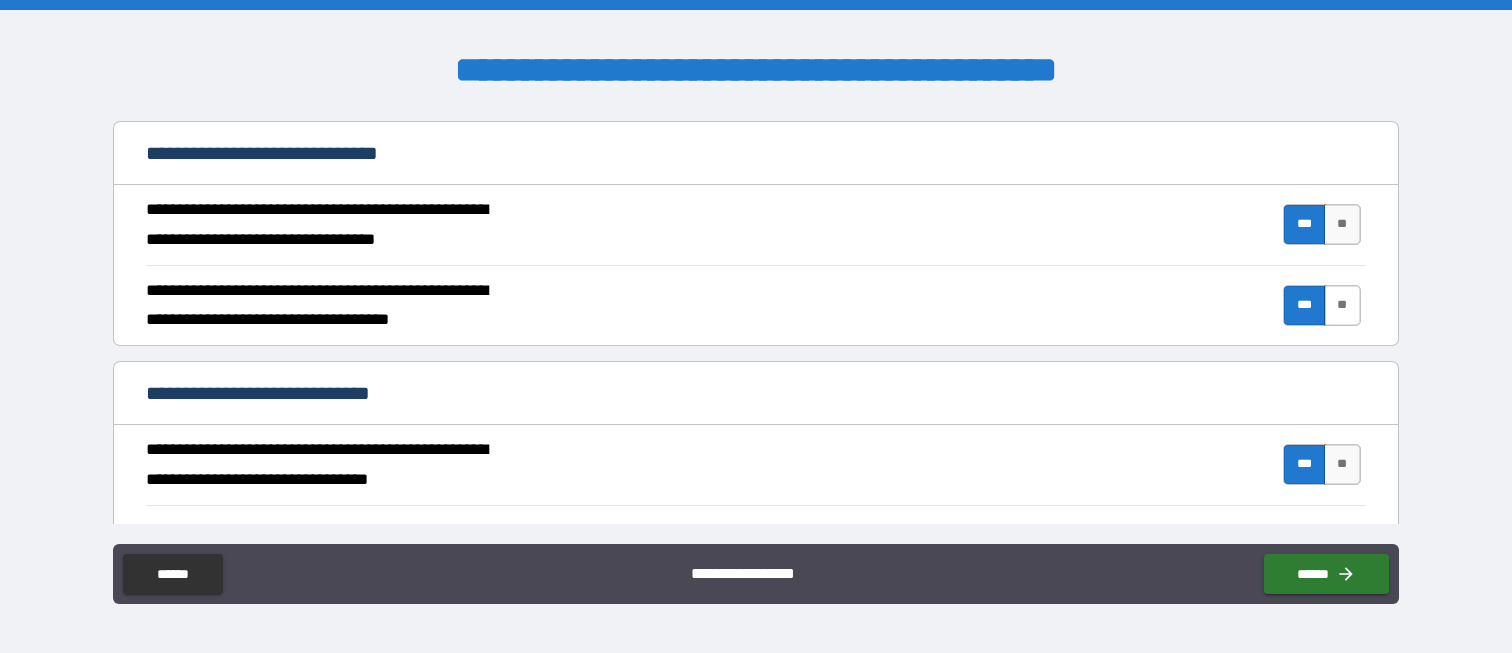 scroll, scrollTop: 100, scrollLeft: 0, axis: vertical 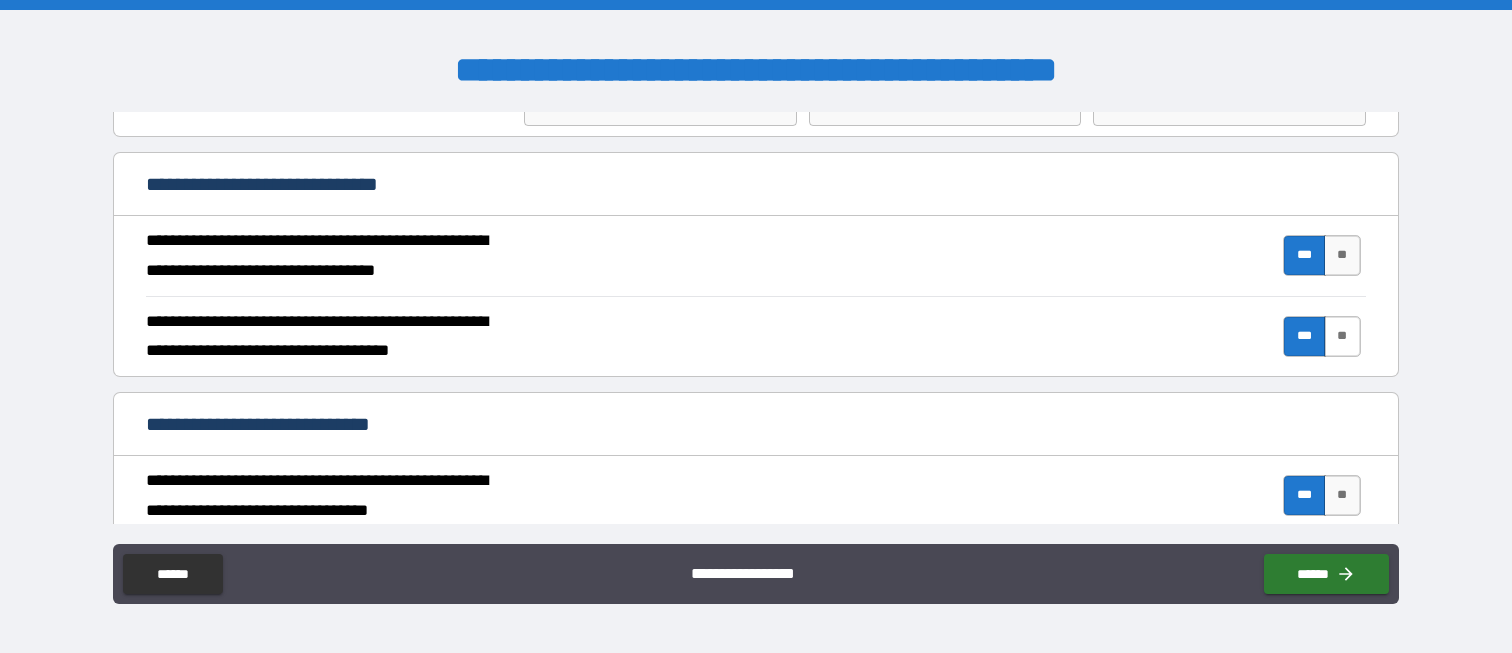 click on "**" at bounding box center (1342, 336) 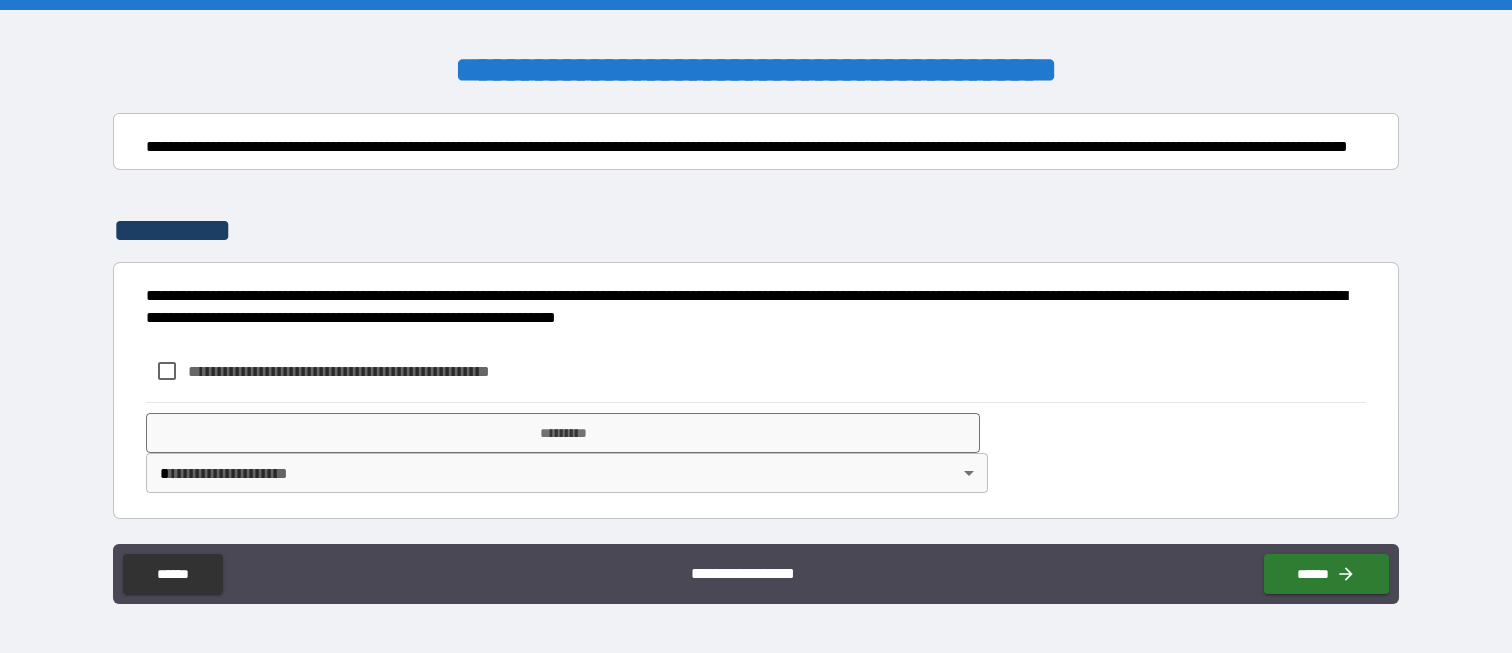 scroll, scrollTop: 642, scrollLeft: 0, axis: vertical 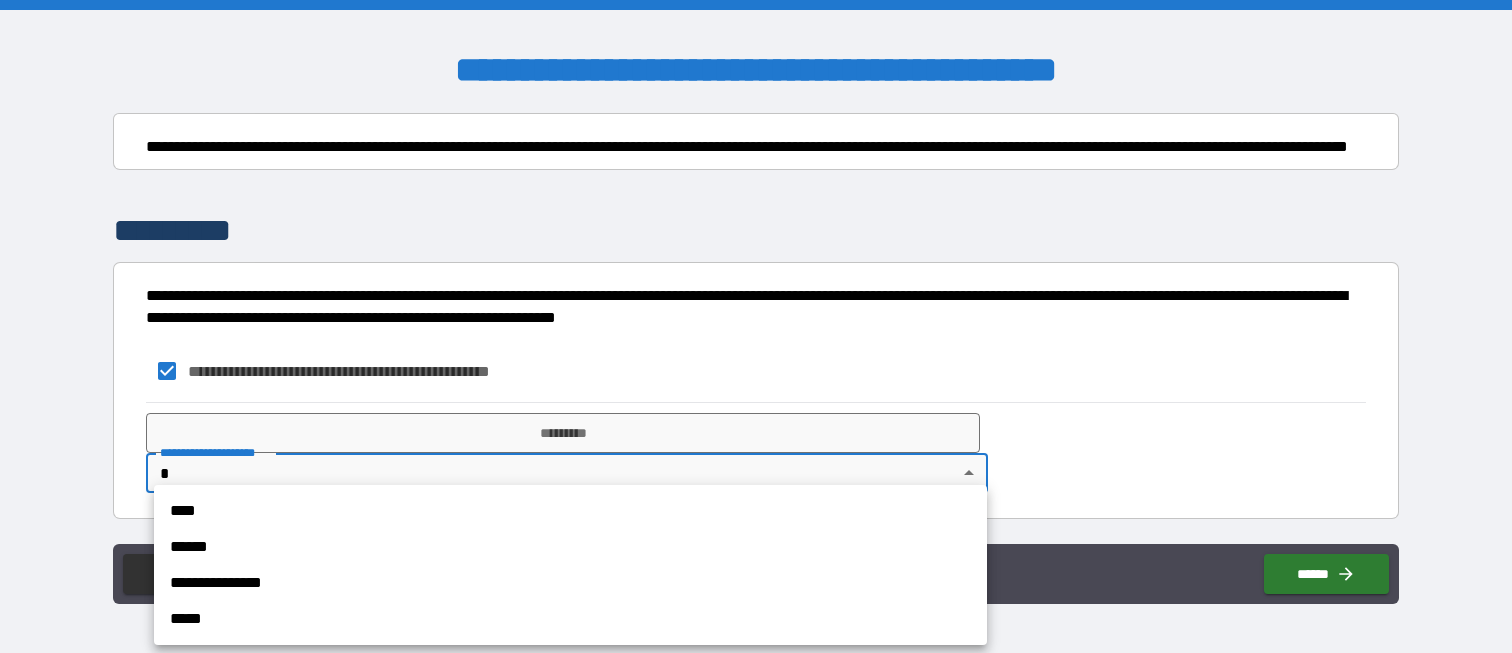 click on "**********" at bounding box center [756, 326] 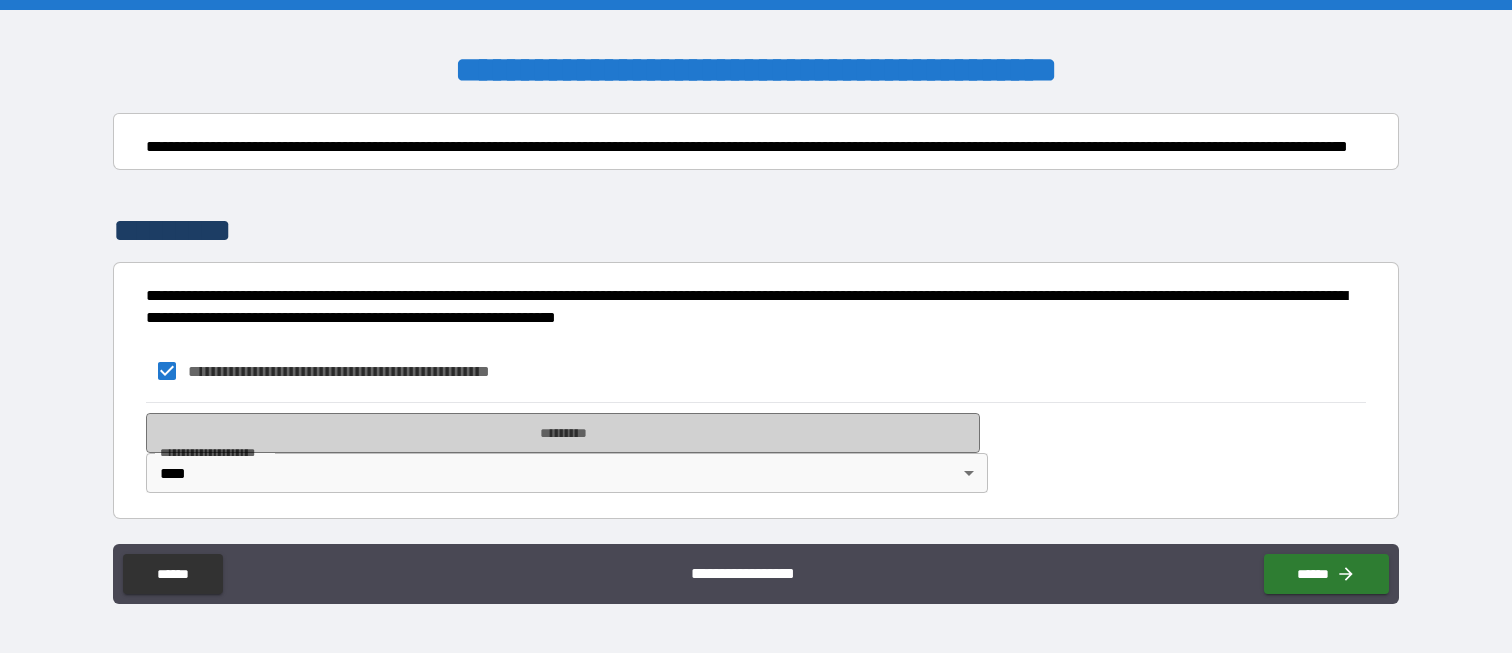 click on "*********" at bounding box center [562, 433] 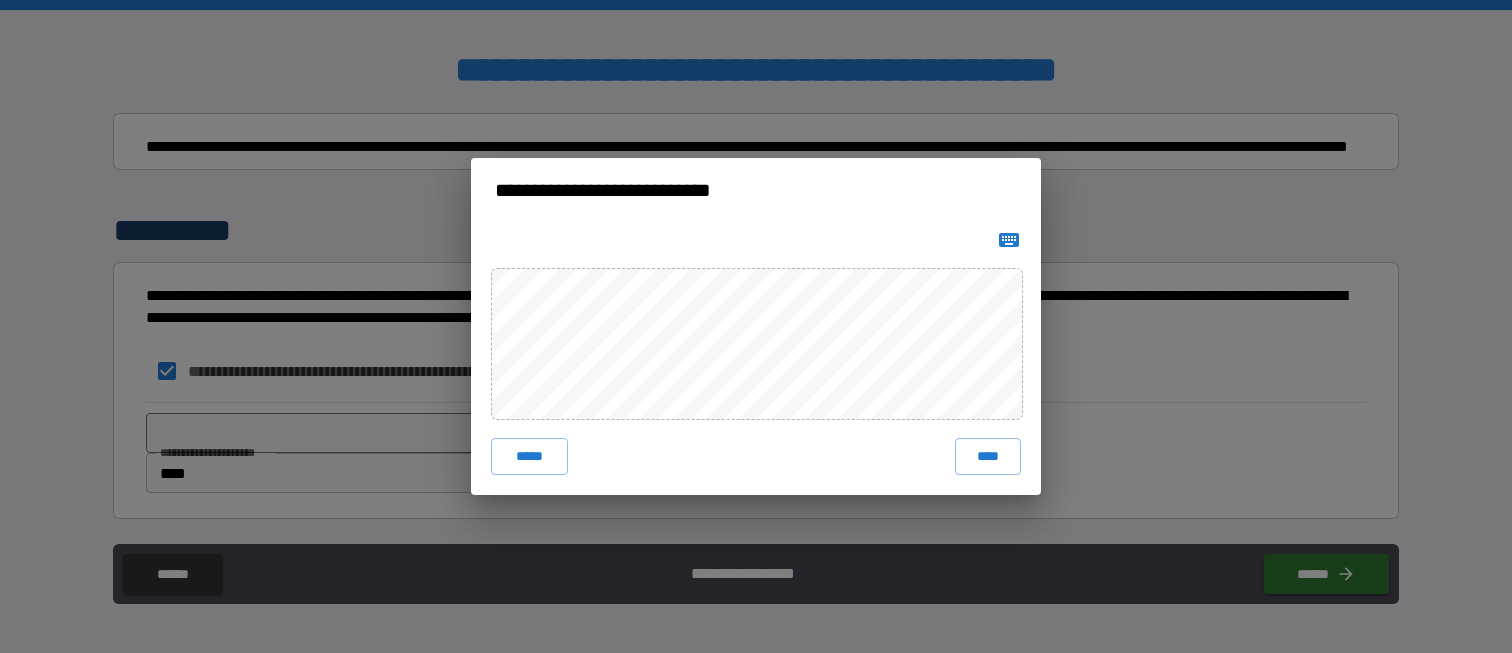 click 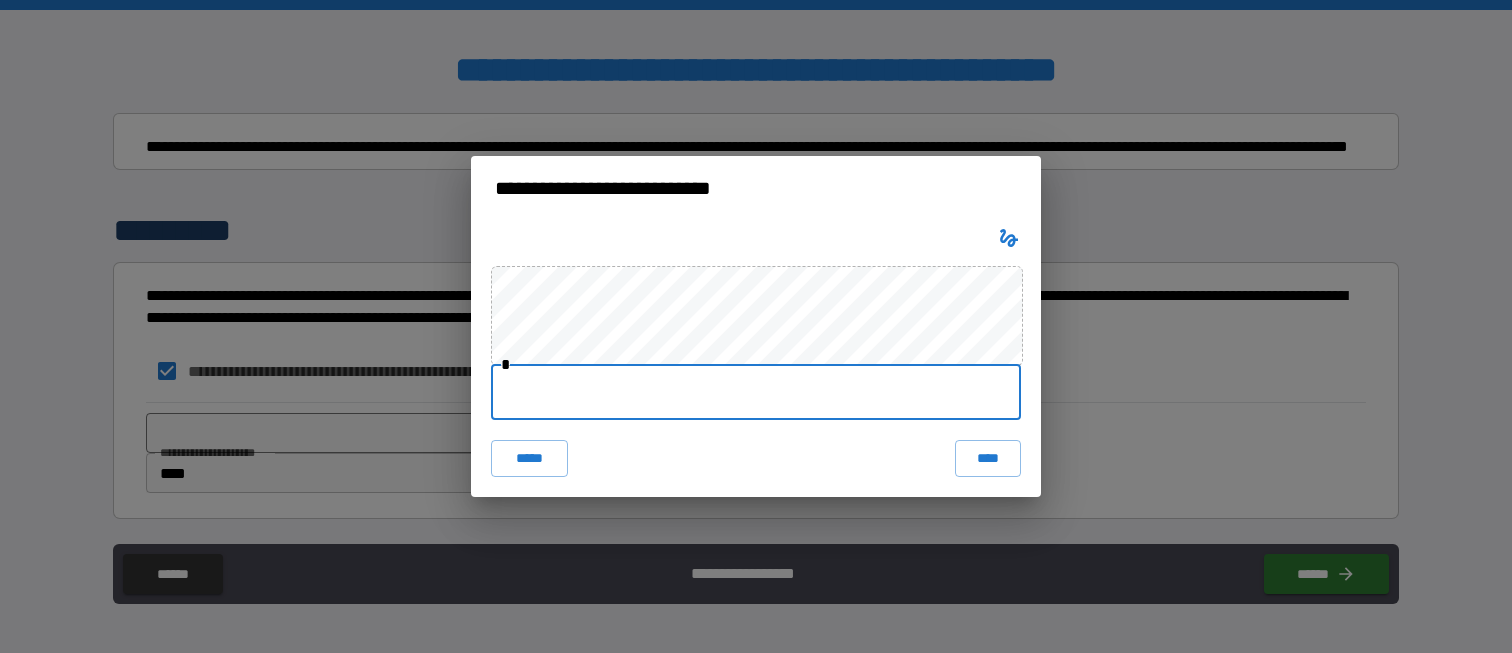 click at bounding box center (756, 392) 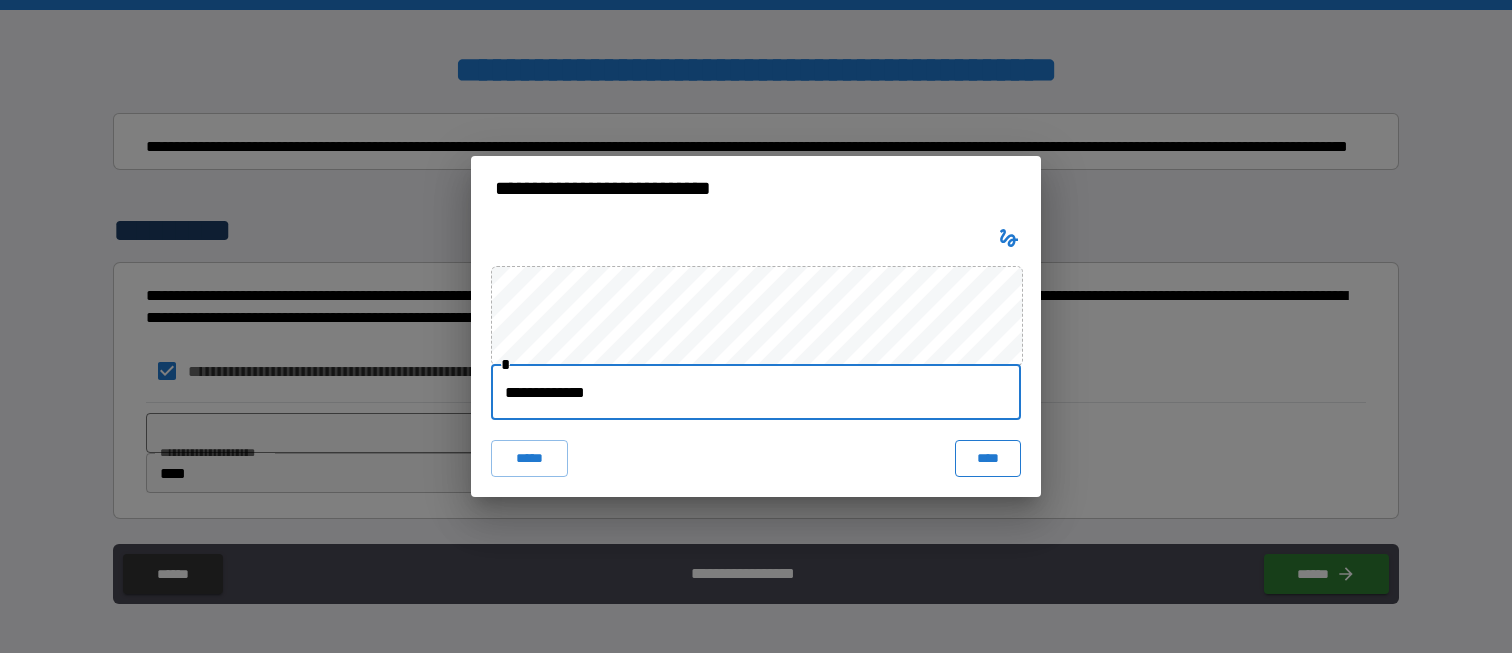 type on "**********" 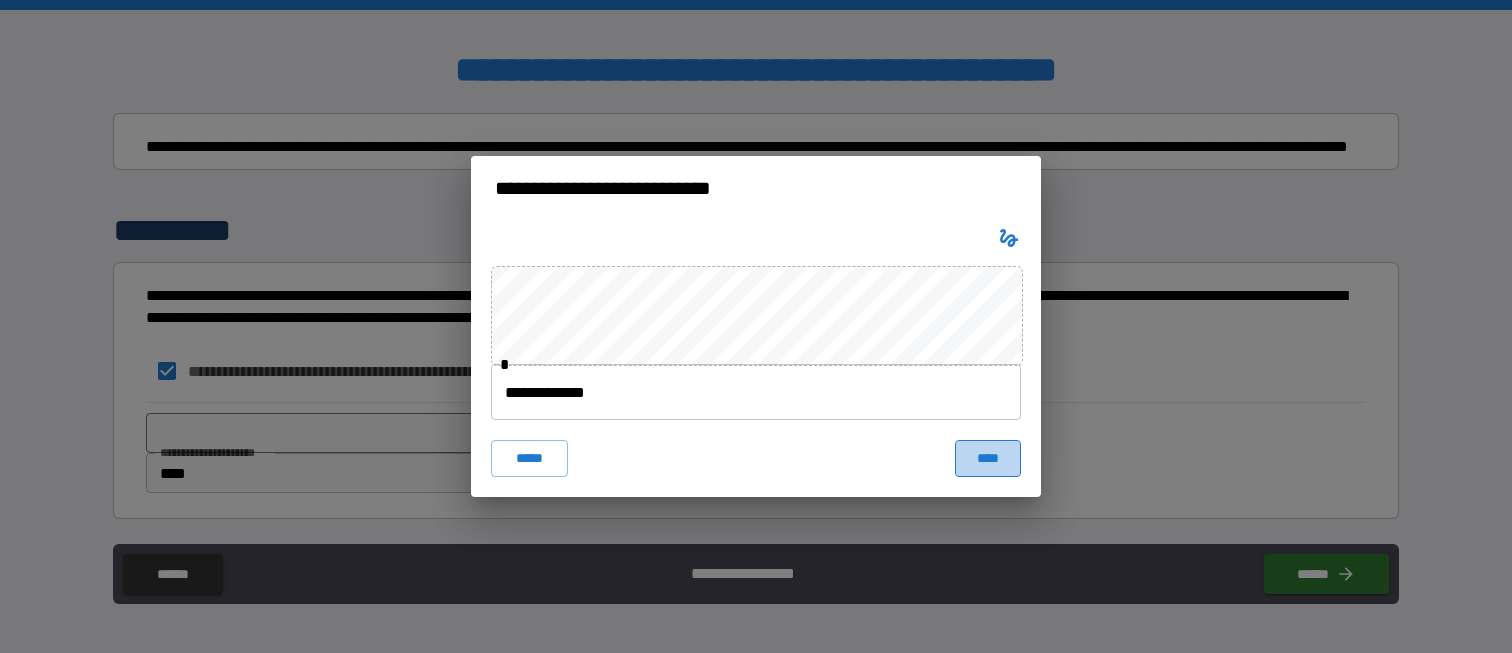 click on "****" at bounding box center [988, 458] 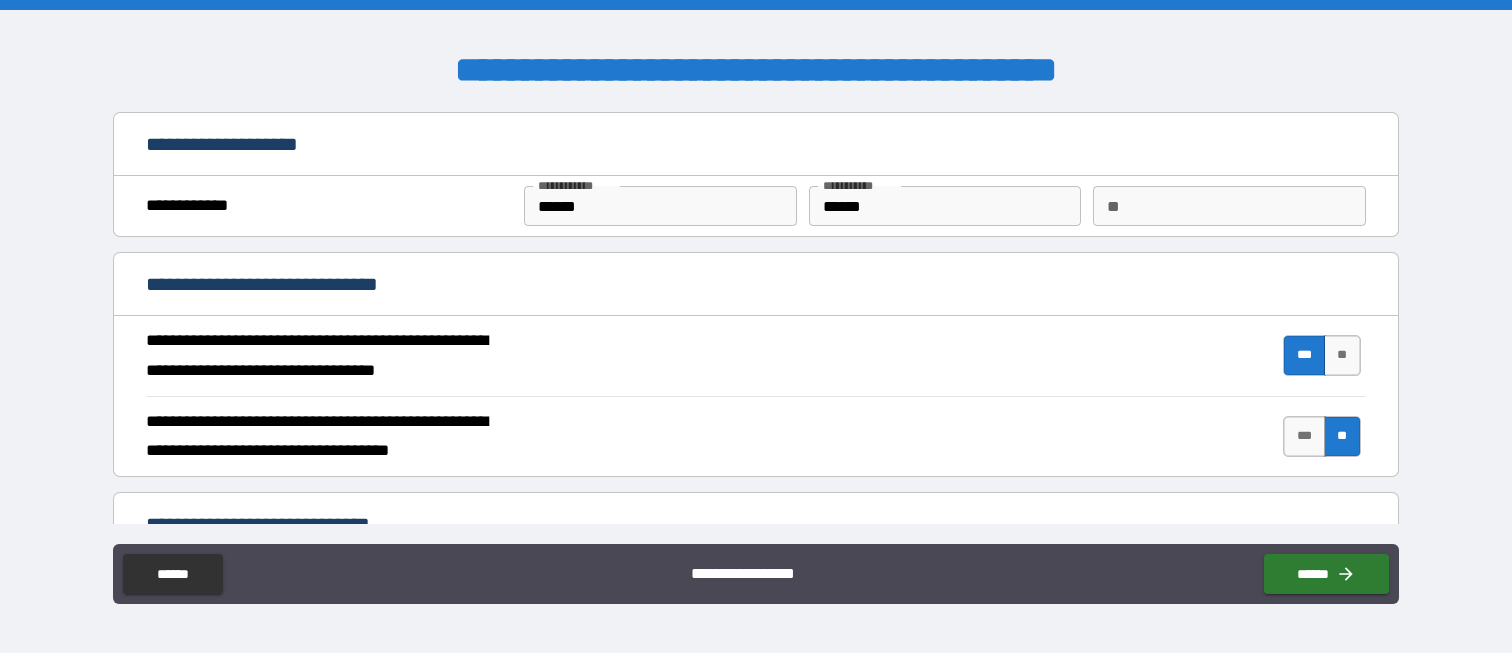 scroll, scrollTop: 659, scrollLeft: 0, axis: vertical 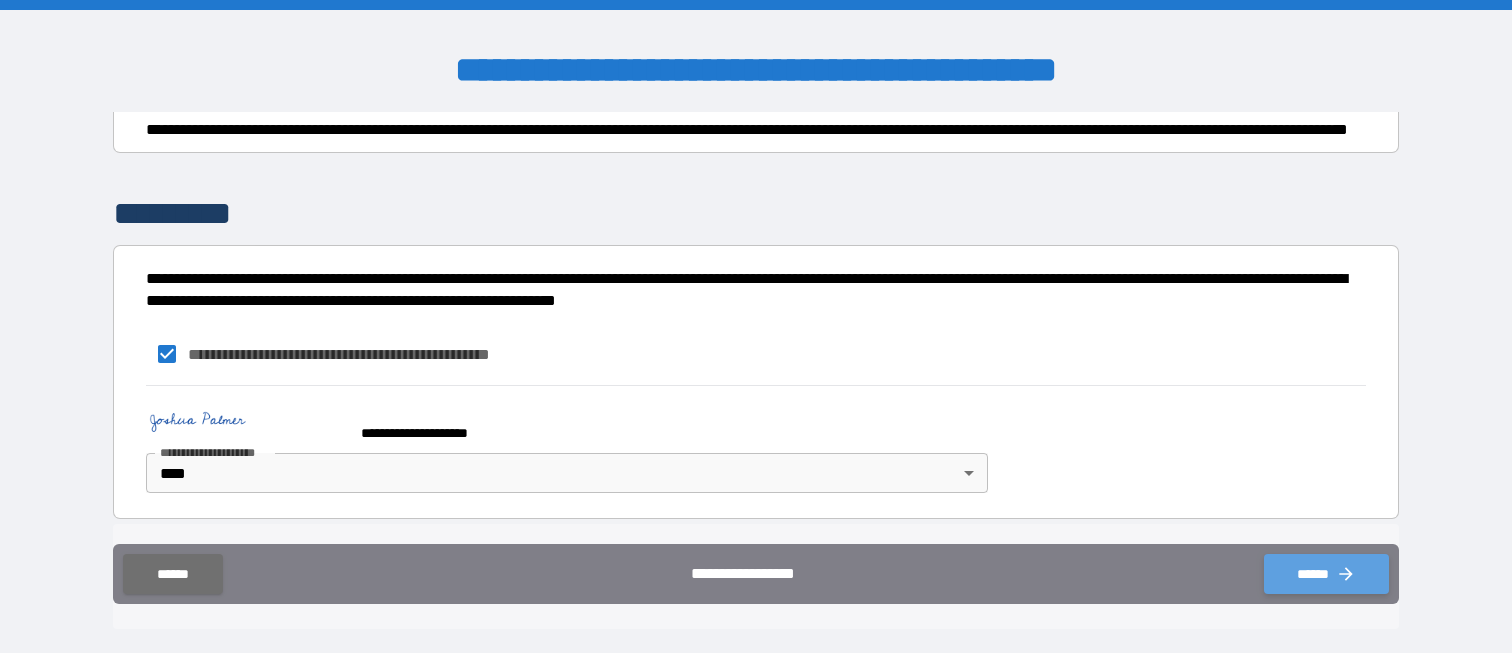 click on "******" at bounding box center [1326, 574] 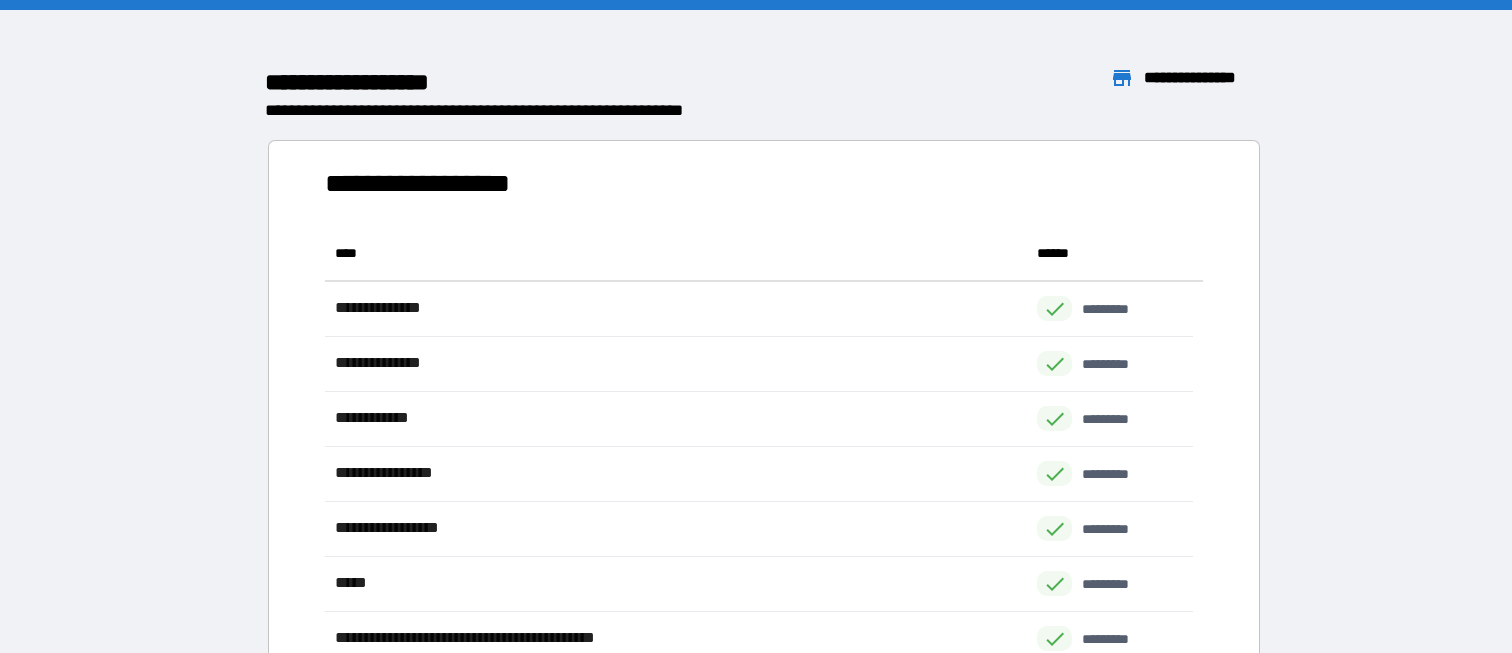 scroll, scrollTop: 16, scrollLeft: 16, axis: both 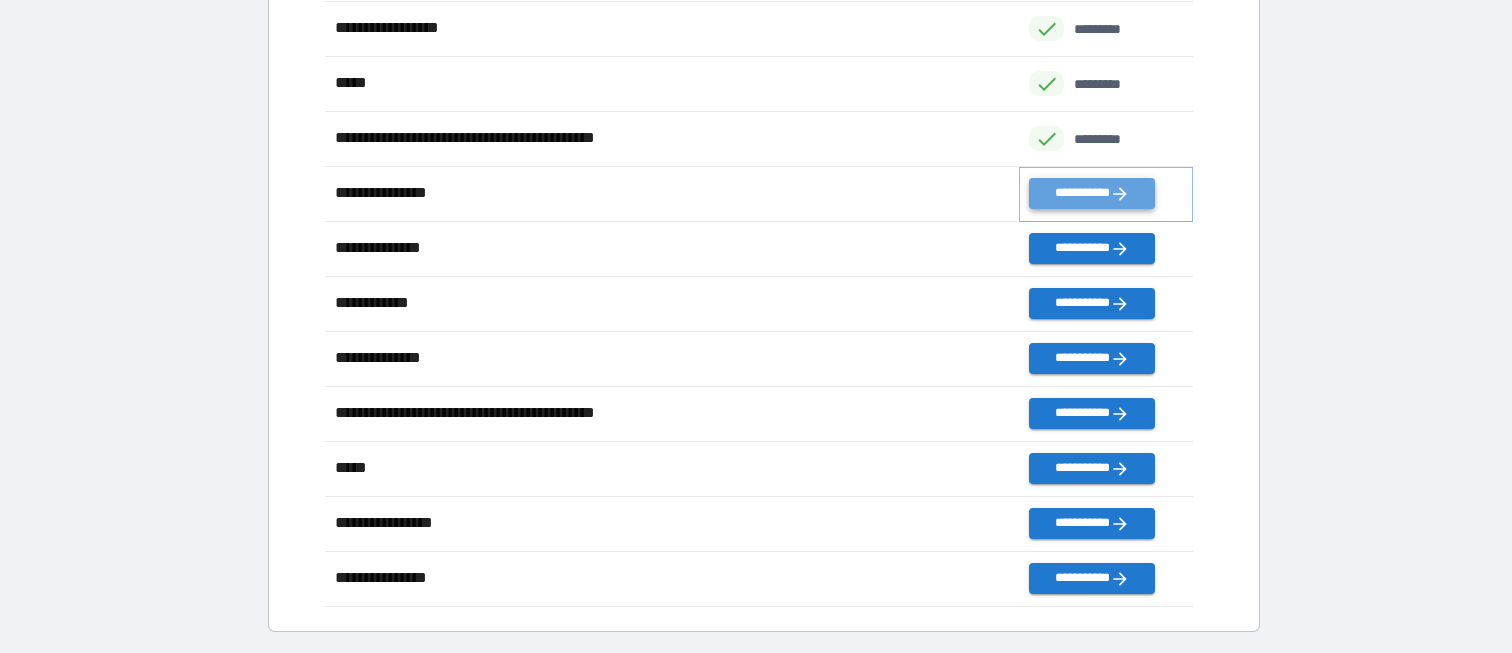 click on "**********" at bounding box center [1091, 193] 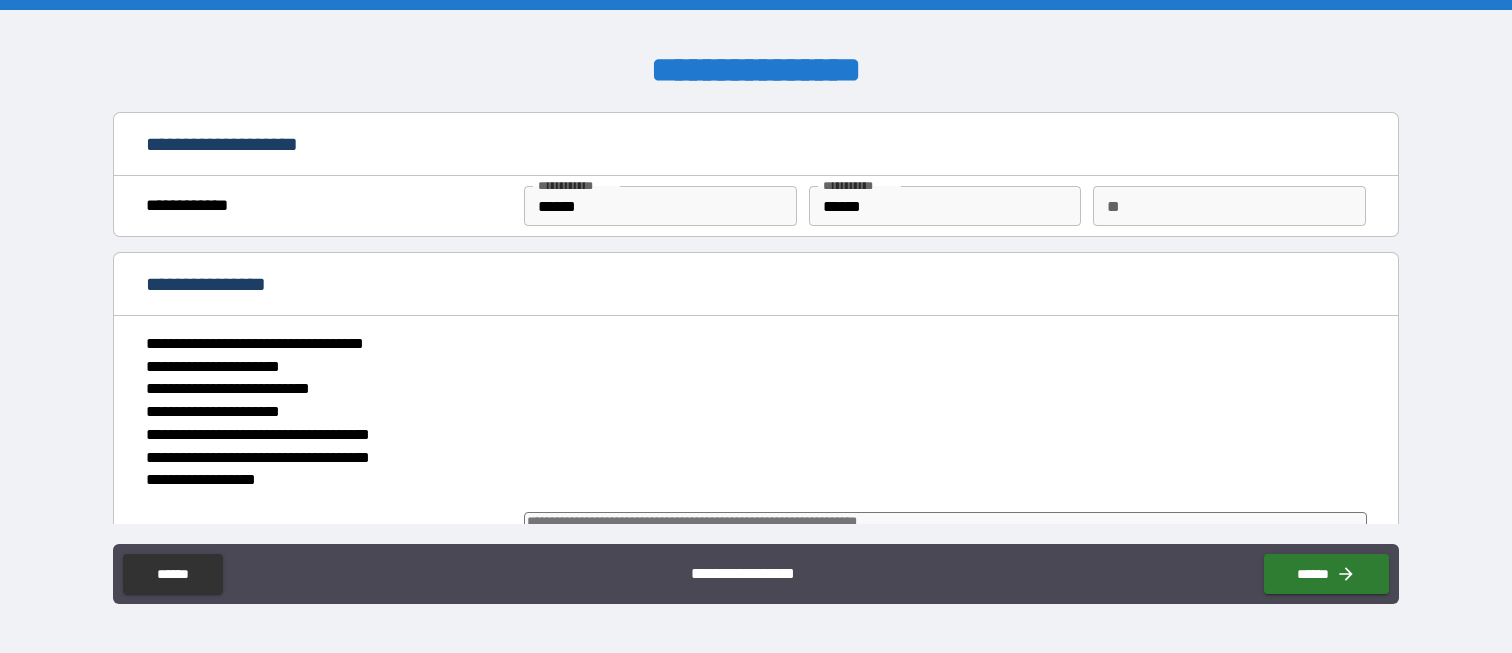 type on "*" 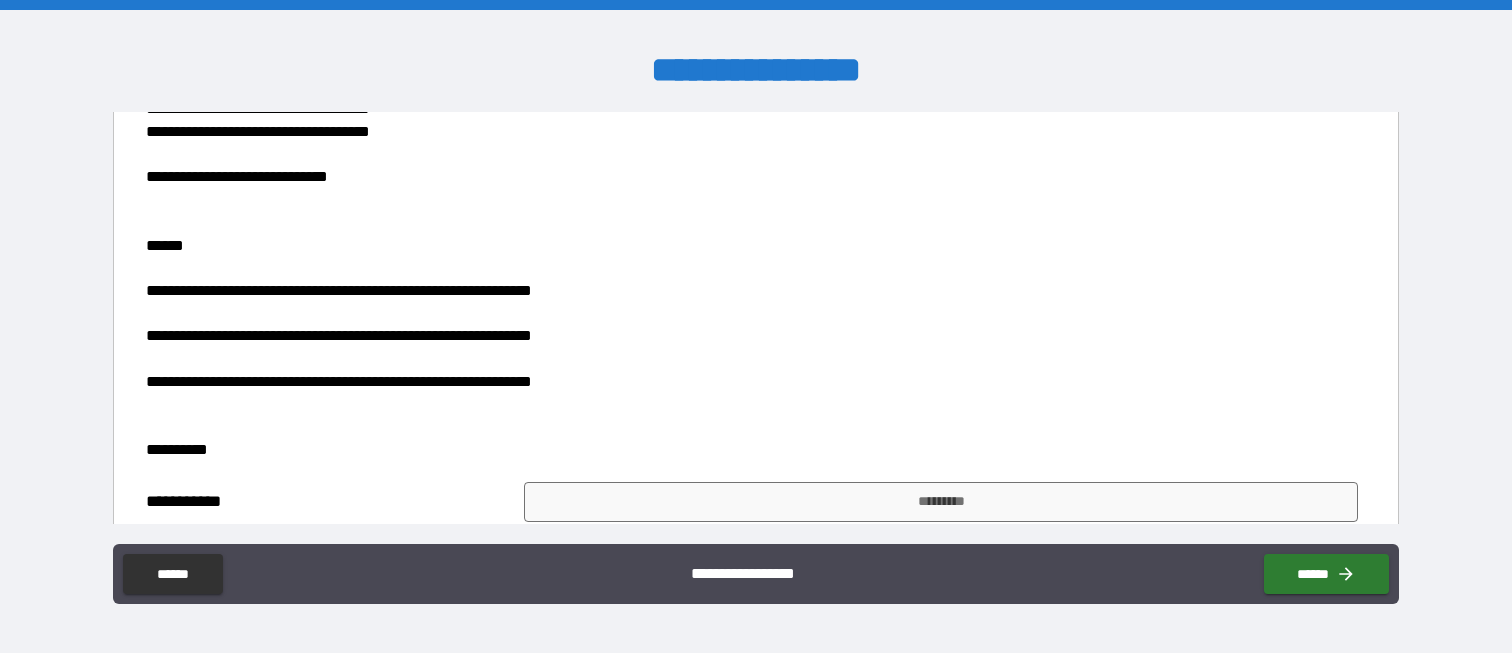 click on "**********" at bounding box center (750, 257) 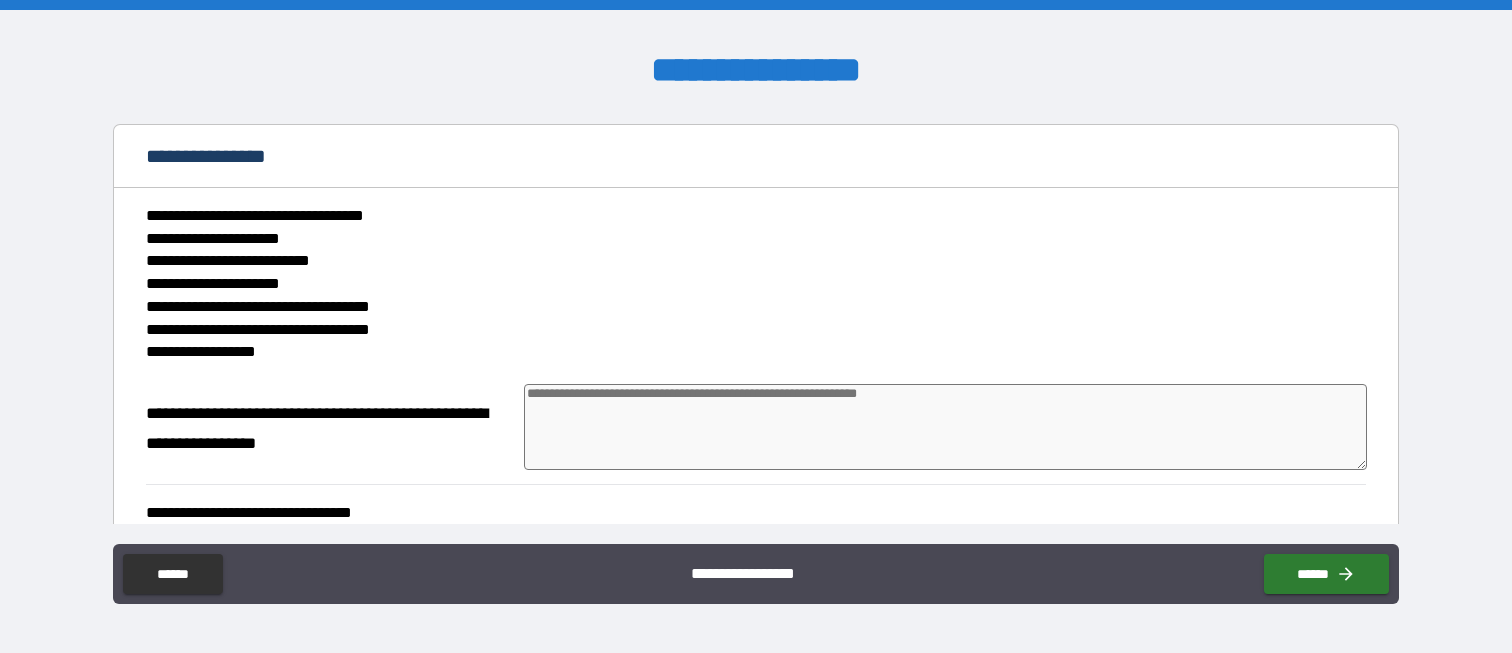 scroll, scrollTop: 163, scrollLeft: 0, axis: vertical 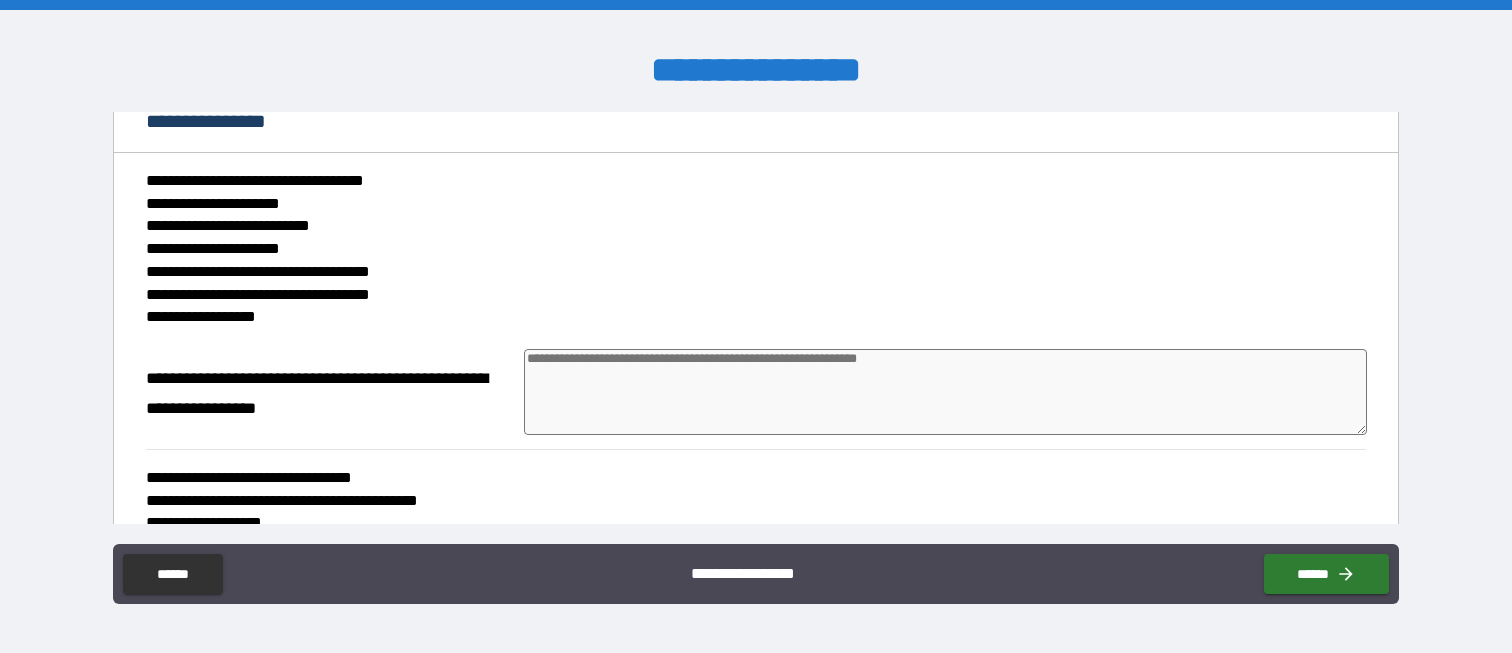 click at bounding box center [945, 392] 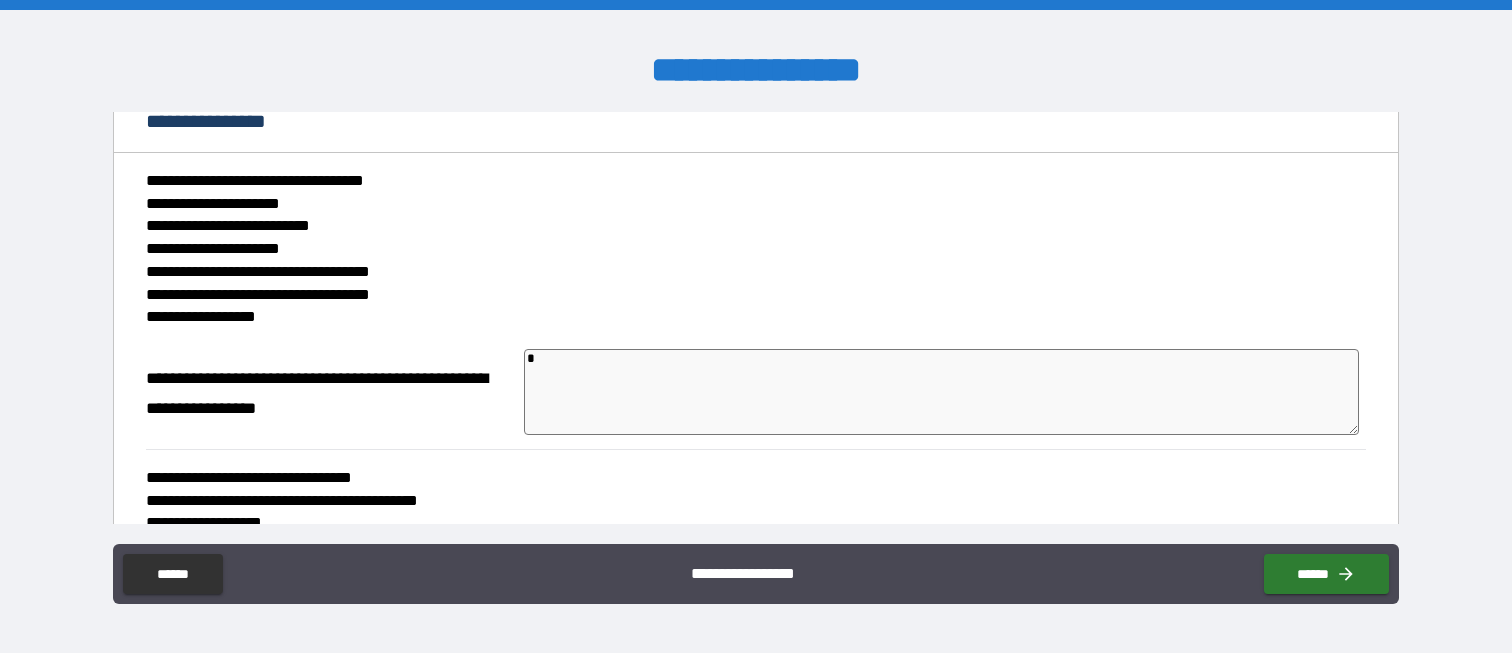 type on "*" 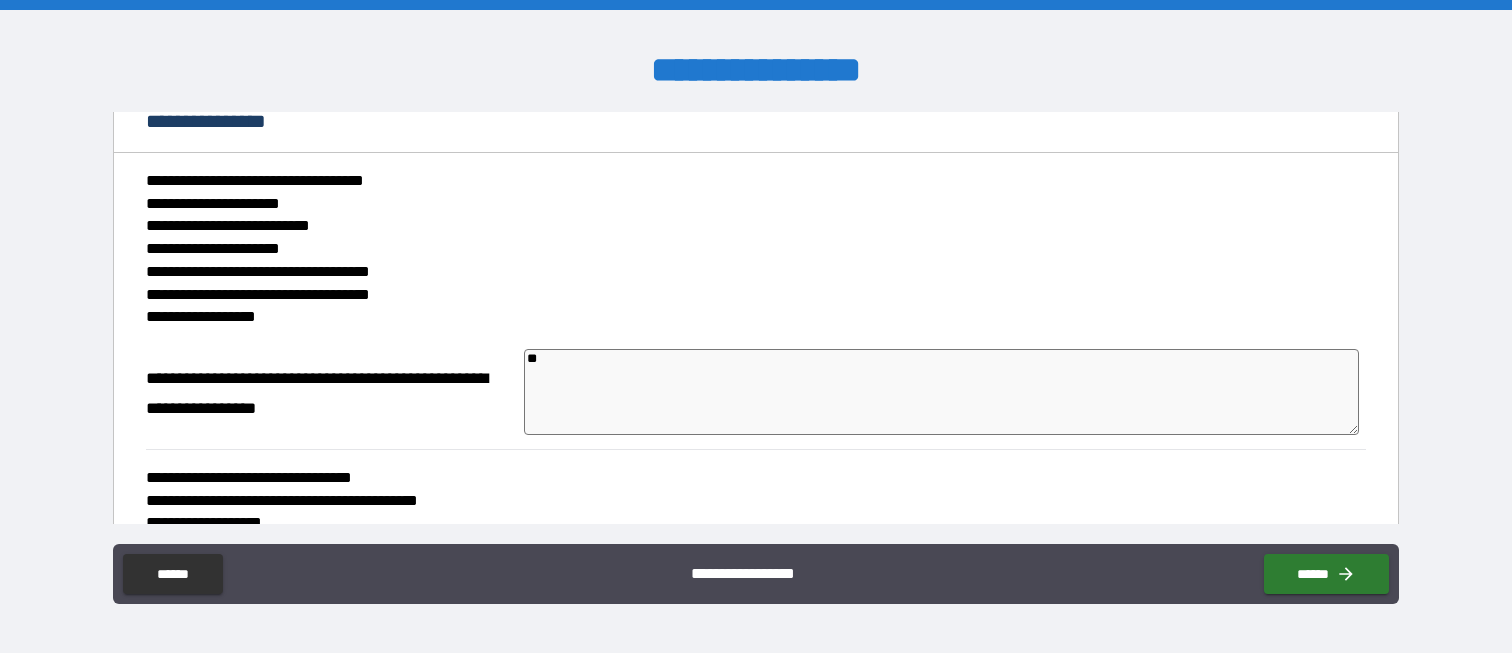 type on "***" 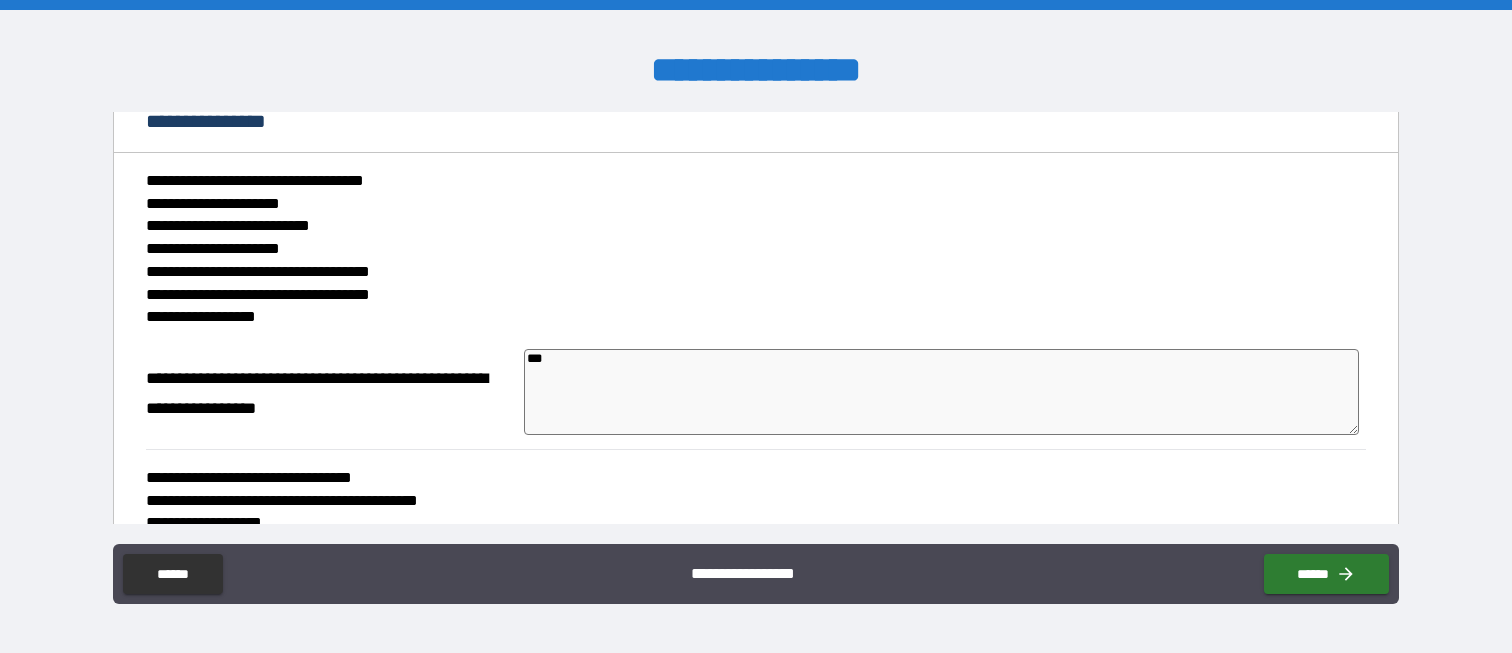 type on "*" 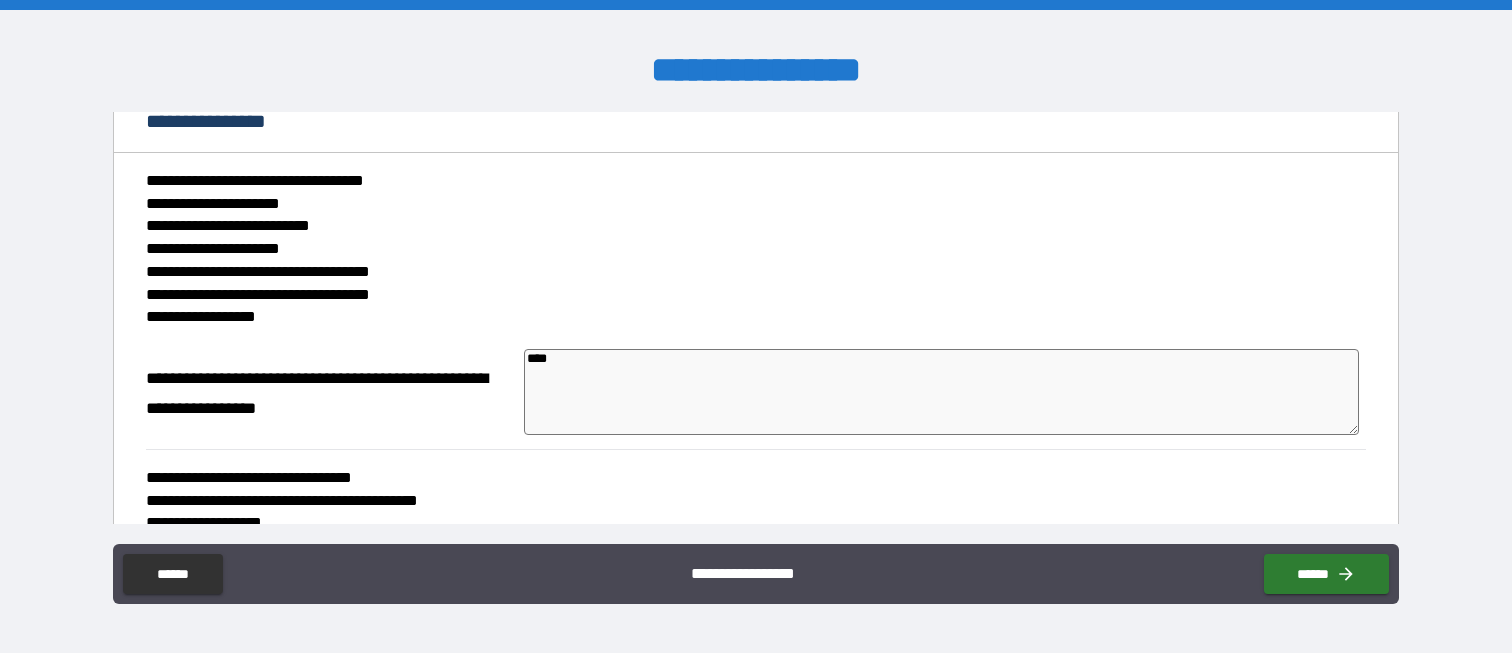 type on "*****" 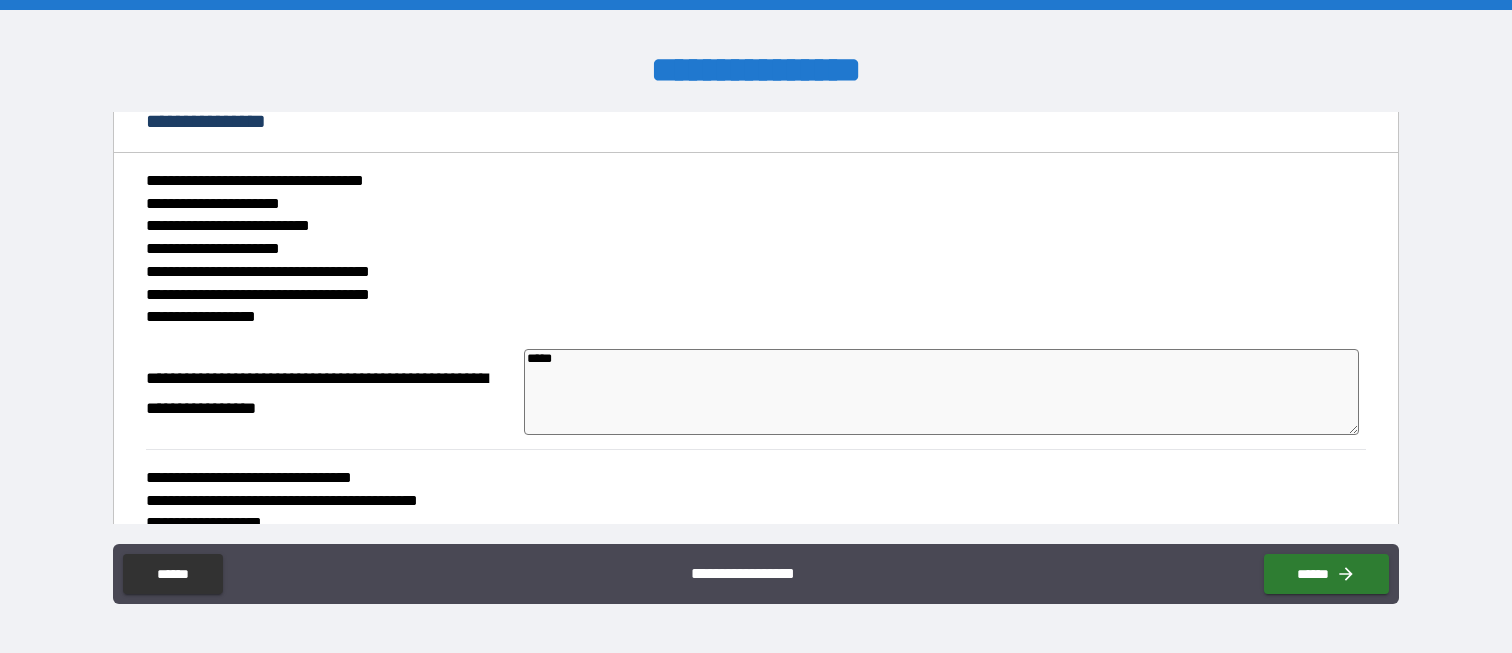 type on "*" 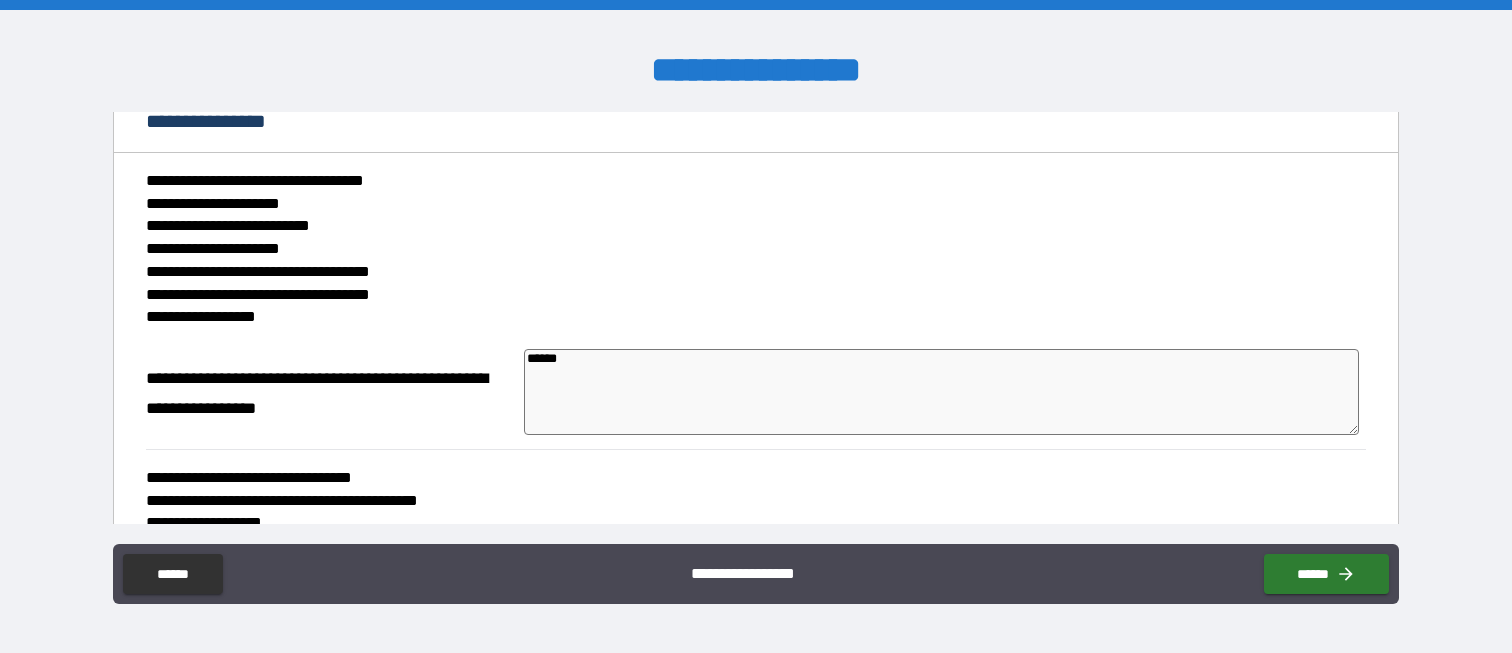 type on "*******" 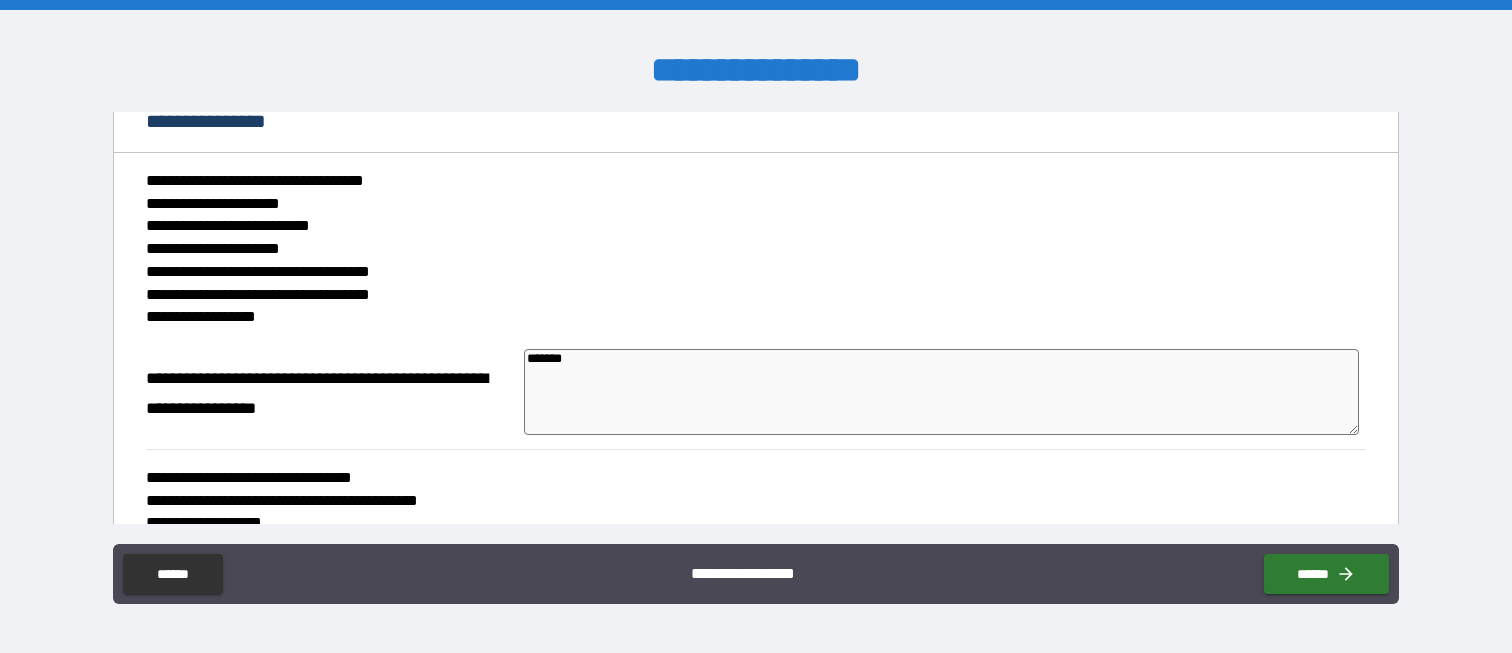 type on "********" 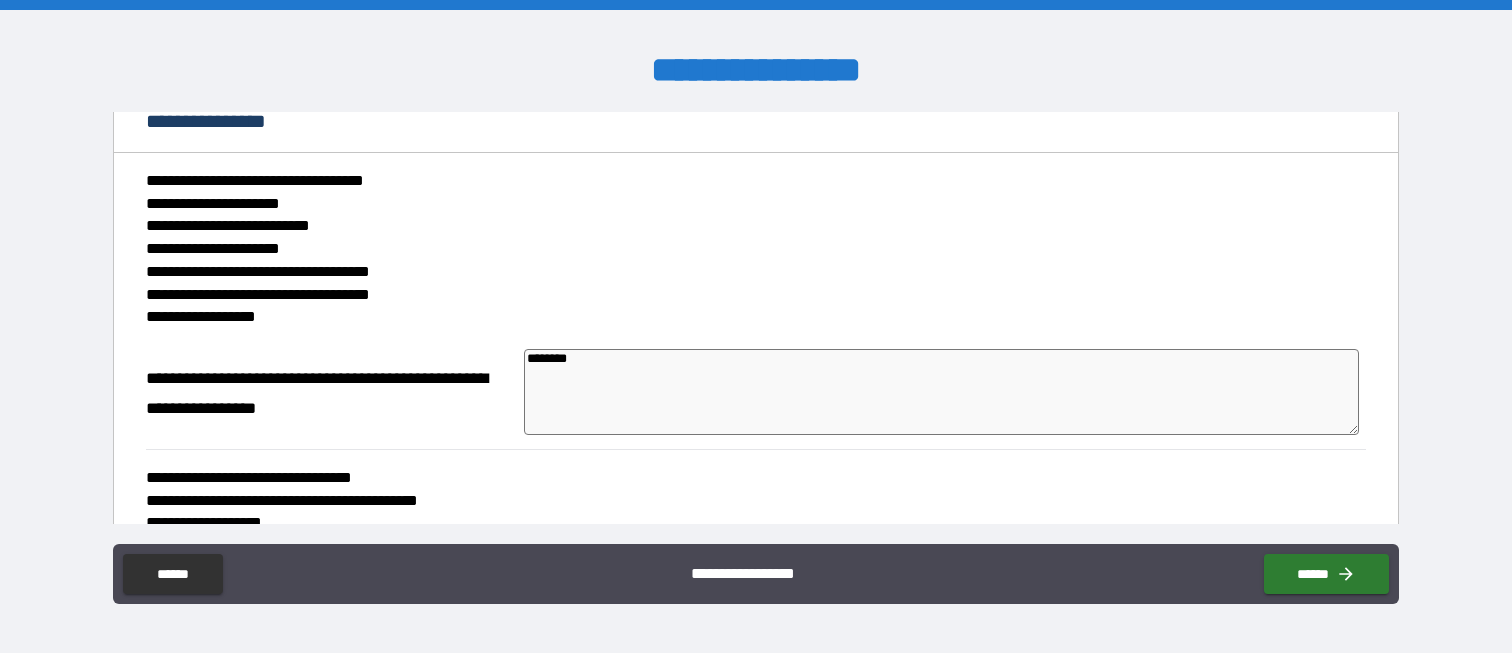 type on "*********" 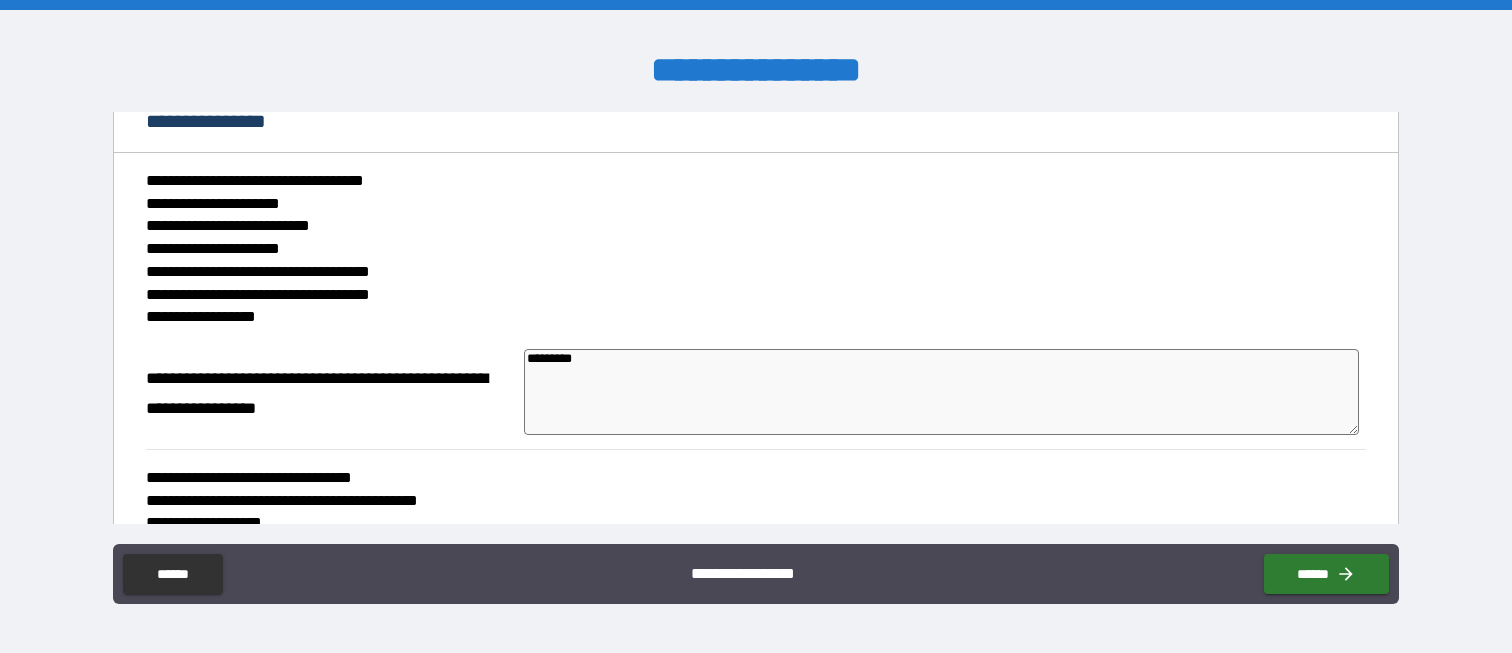type on "*********" 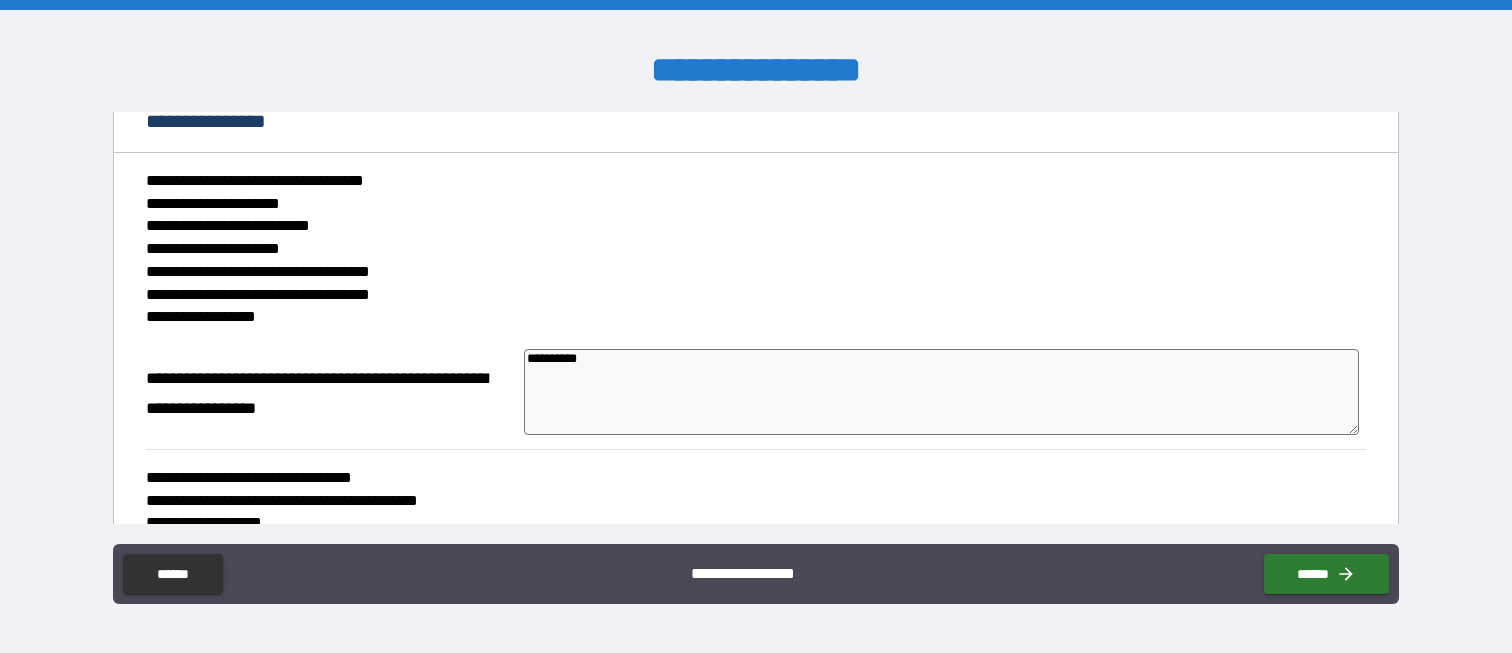 type on "*" 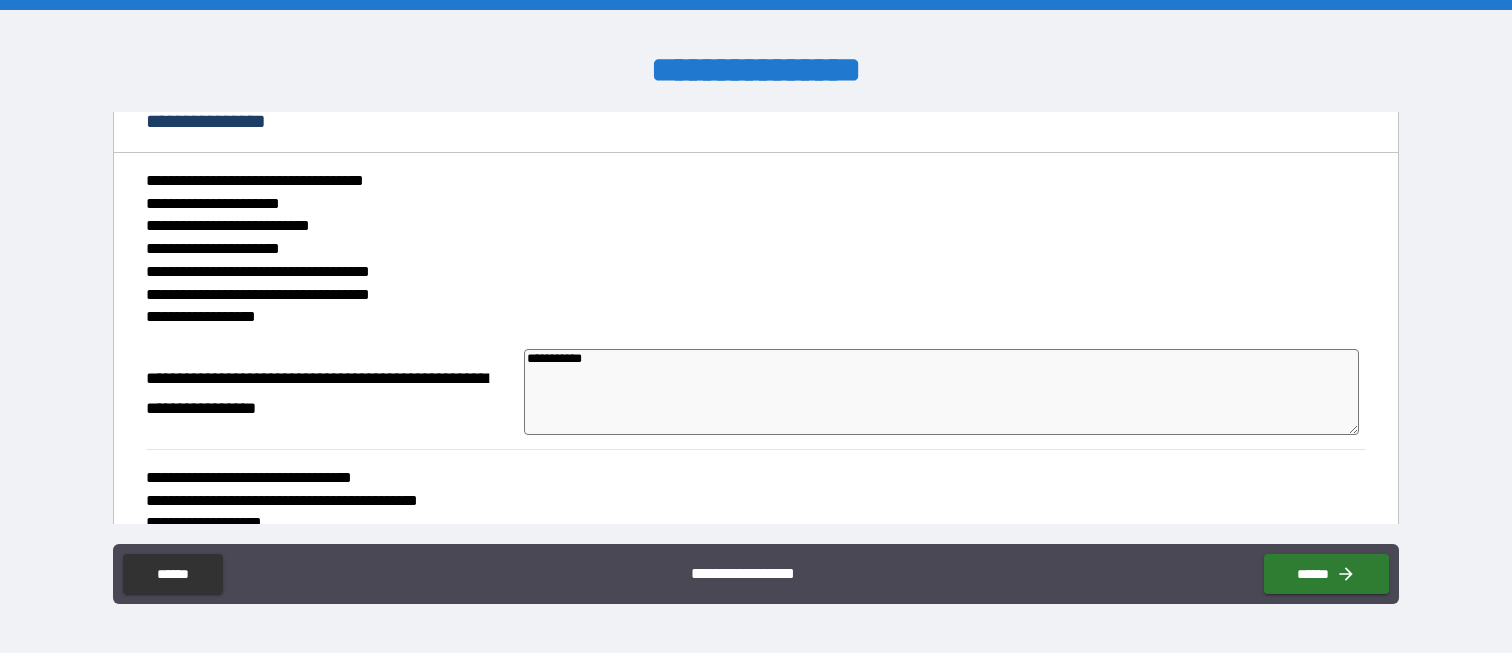 type on "**********" 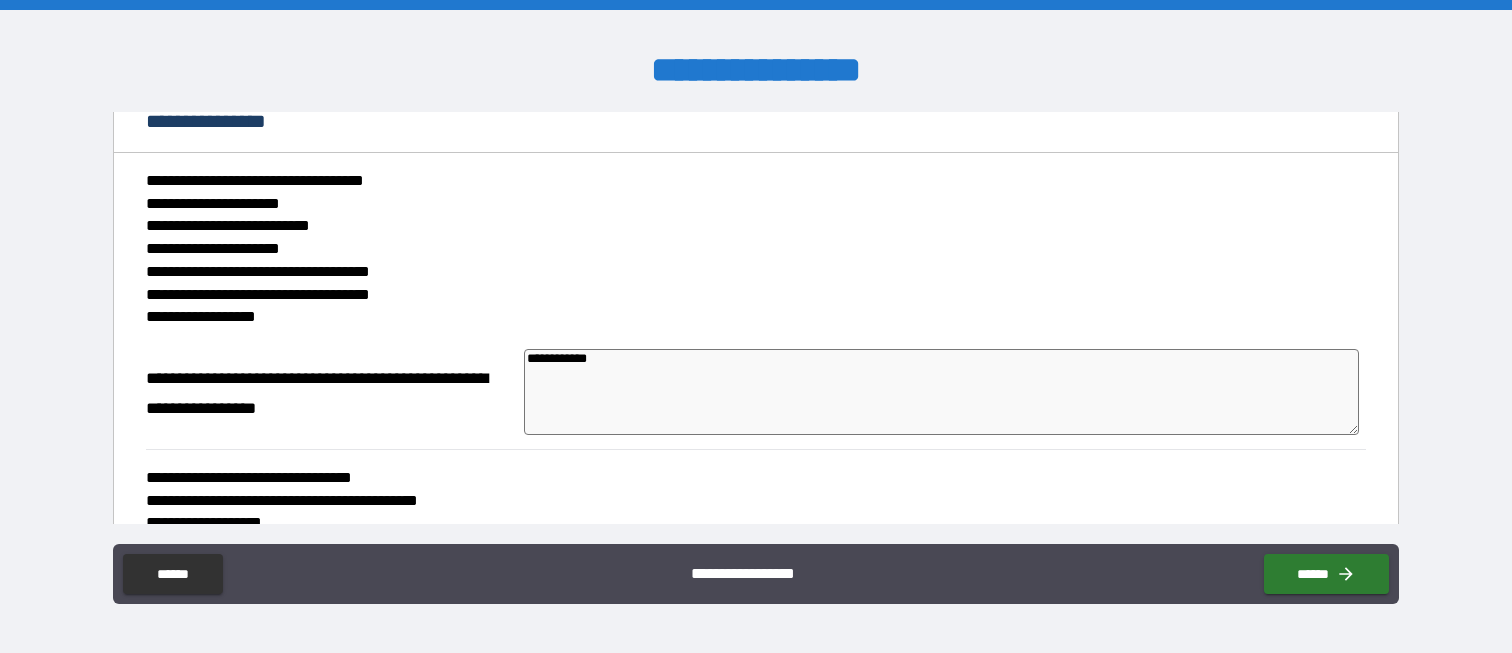type on "*" 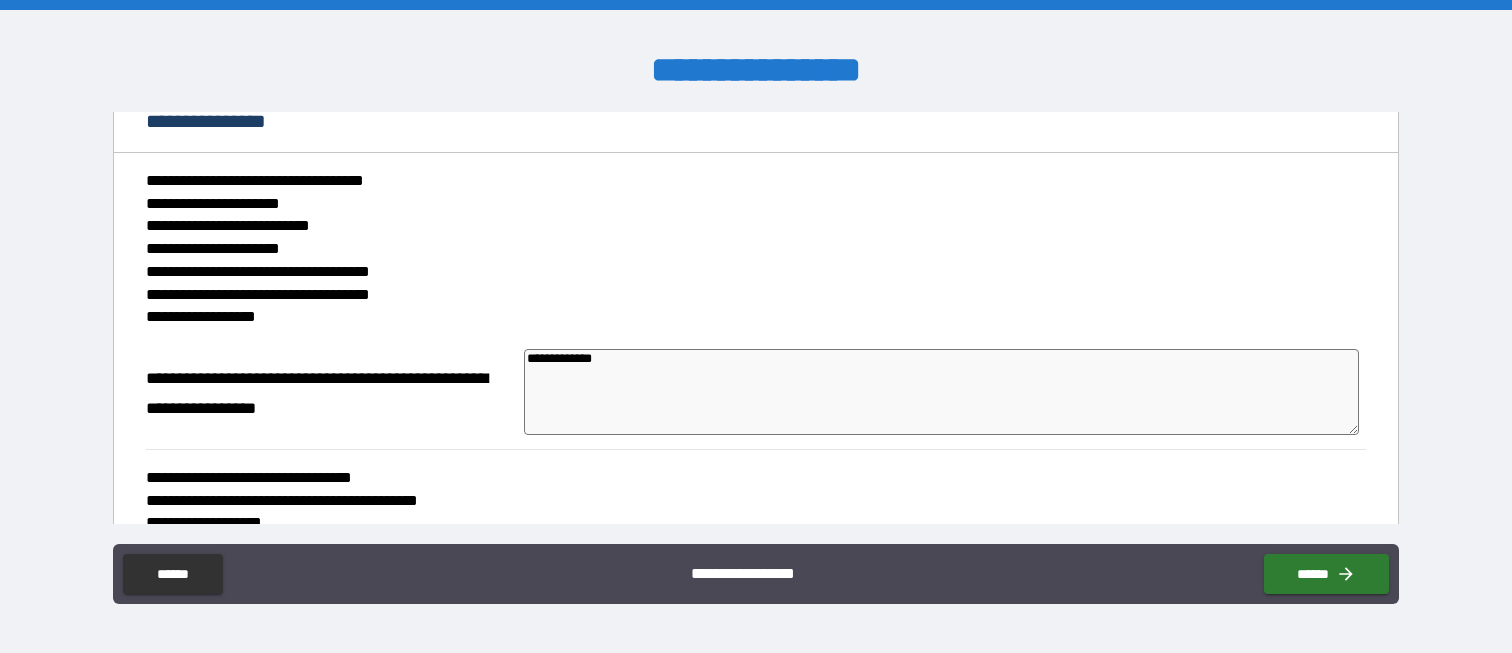 type on "**********" 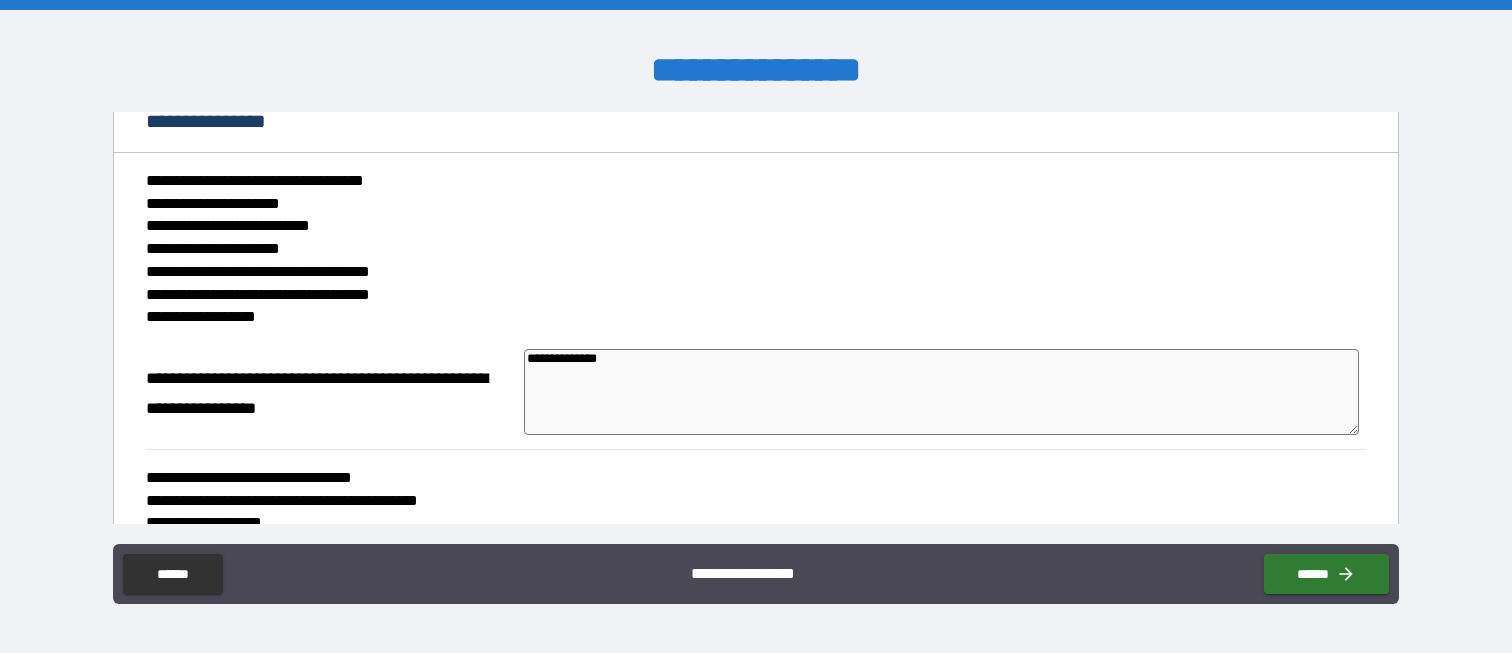 type on "*" 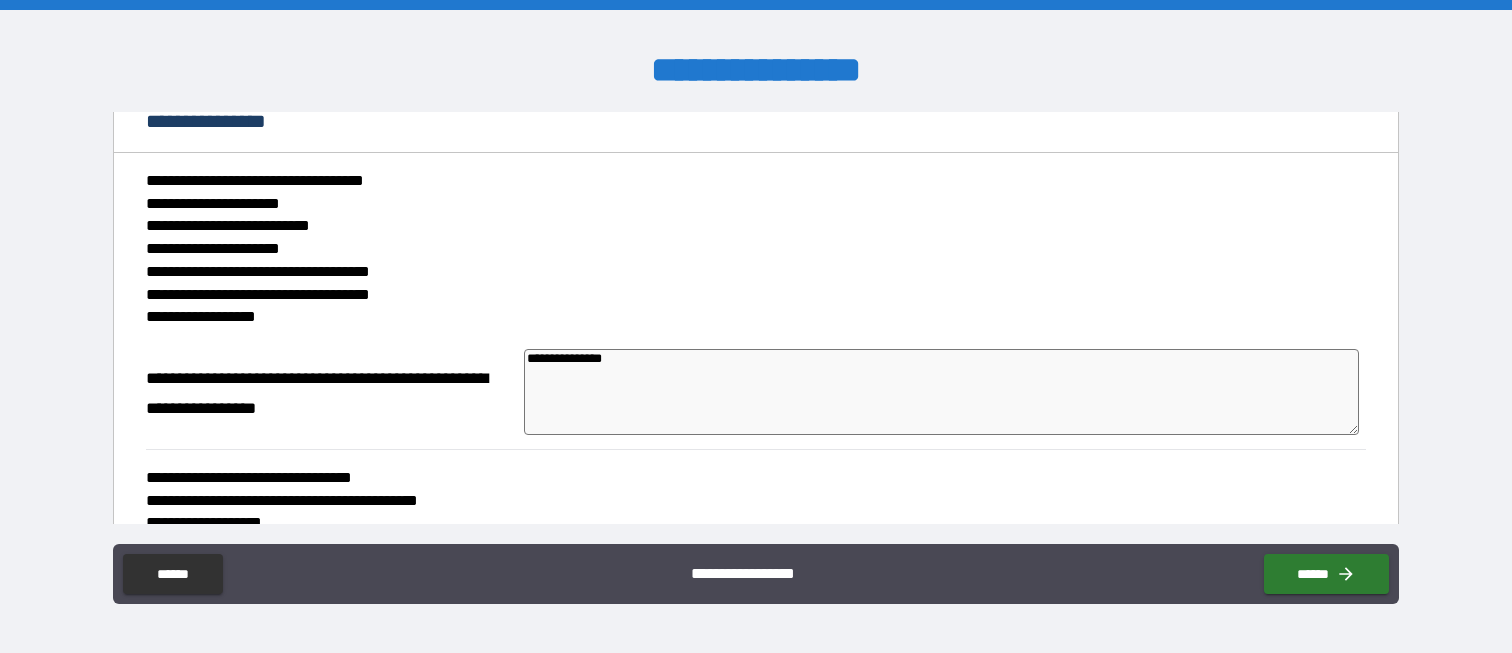 type on "**********" 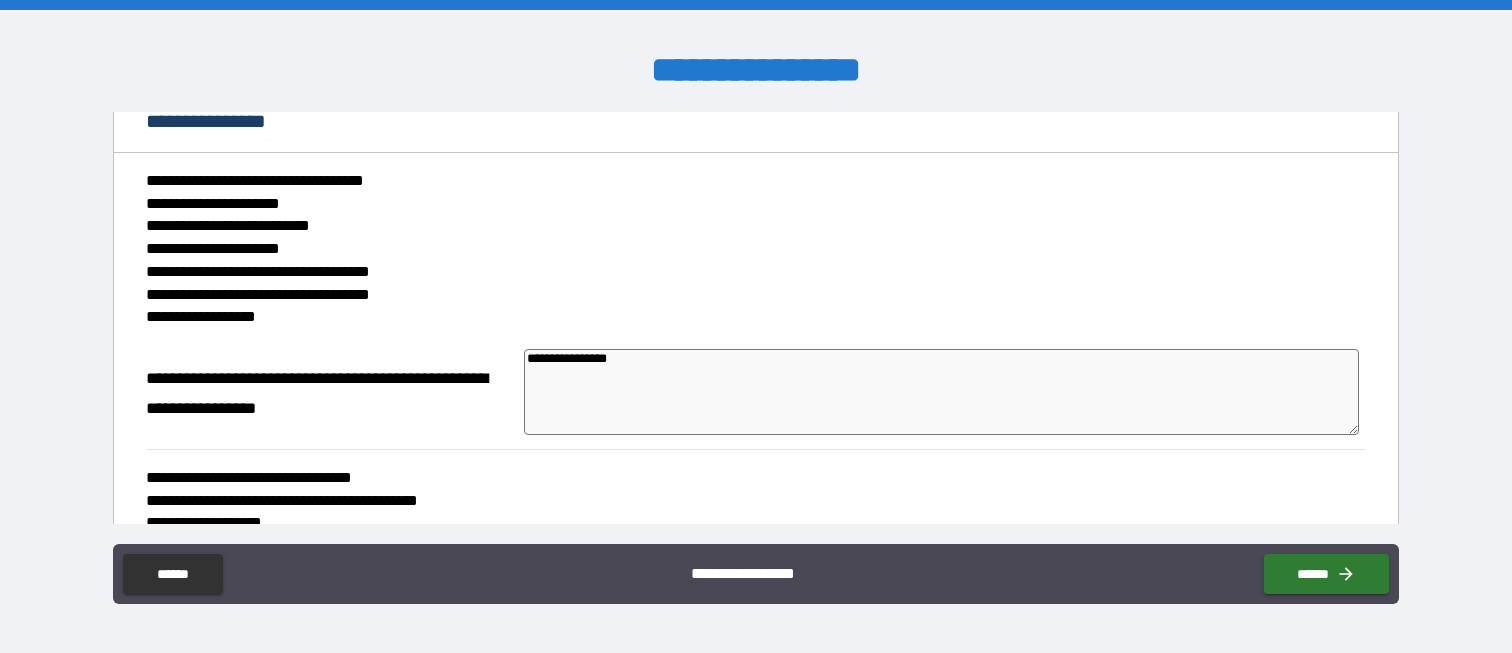 type on "**********" 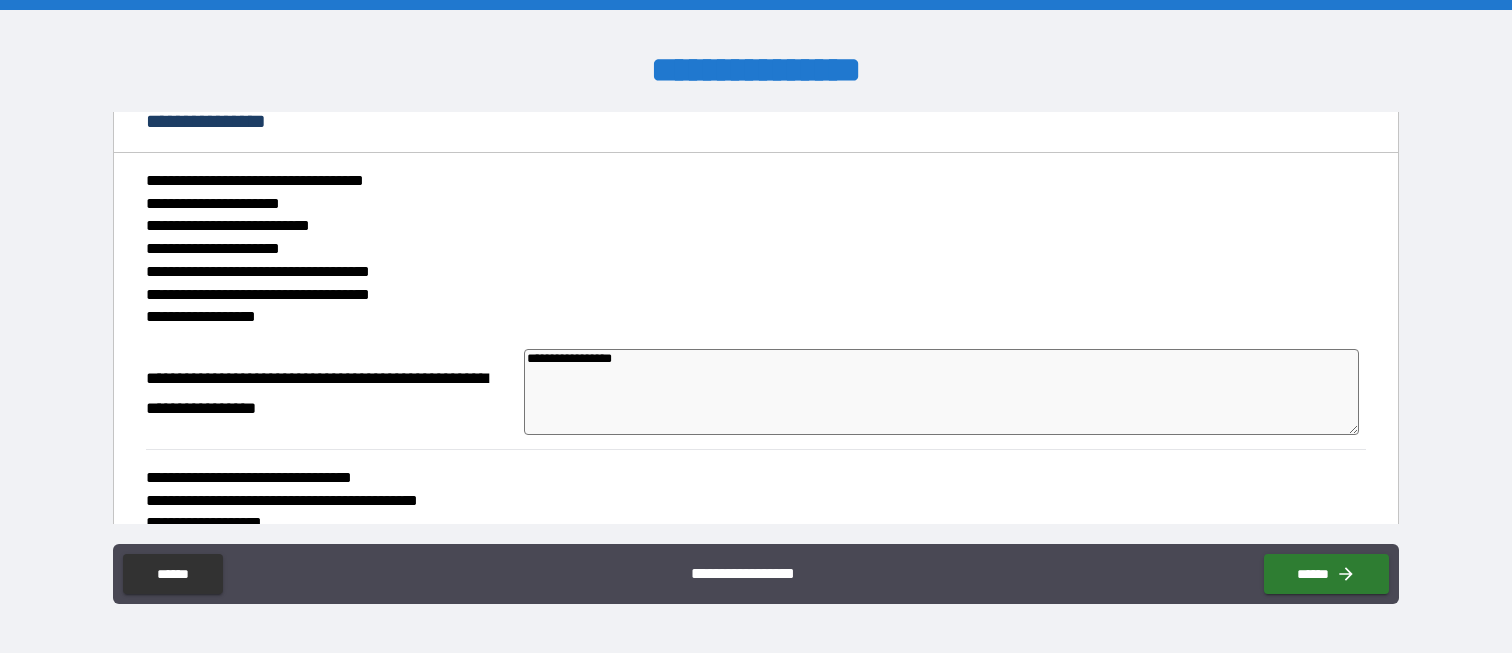 type on "*" 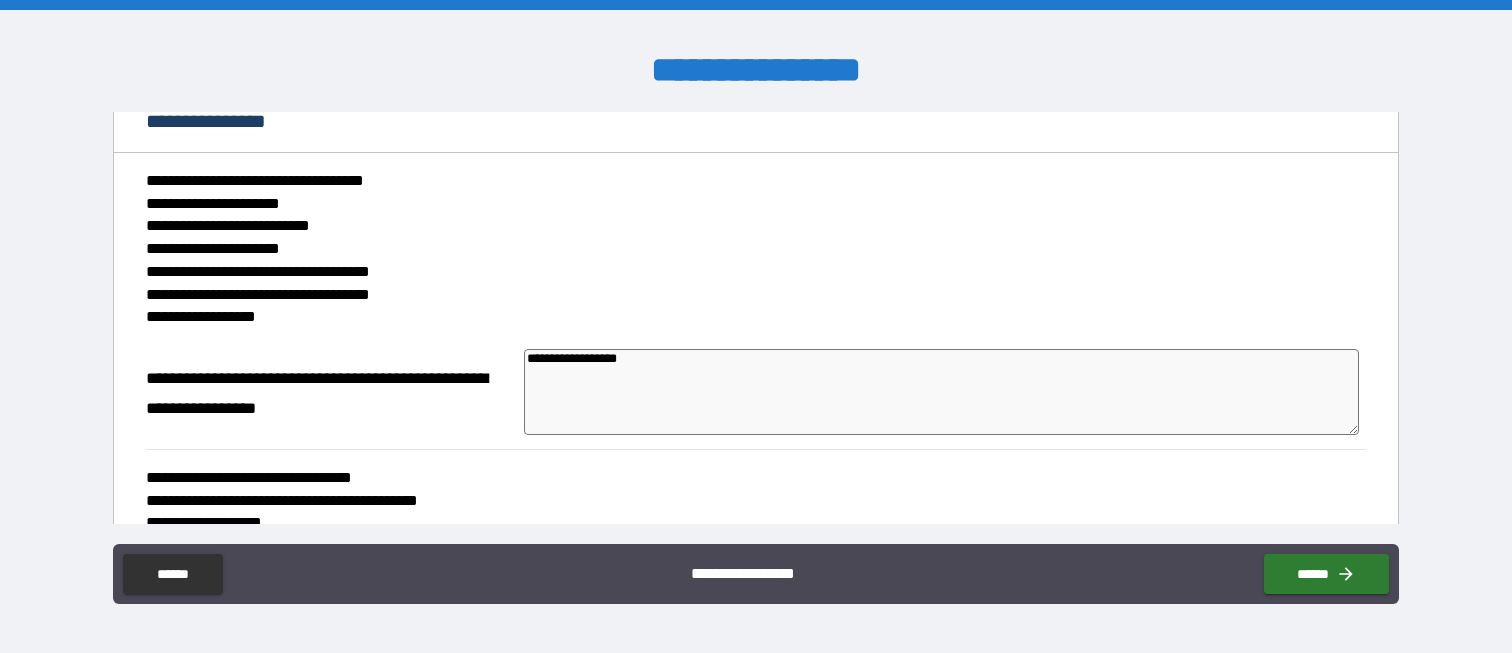 type on "*" 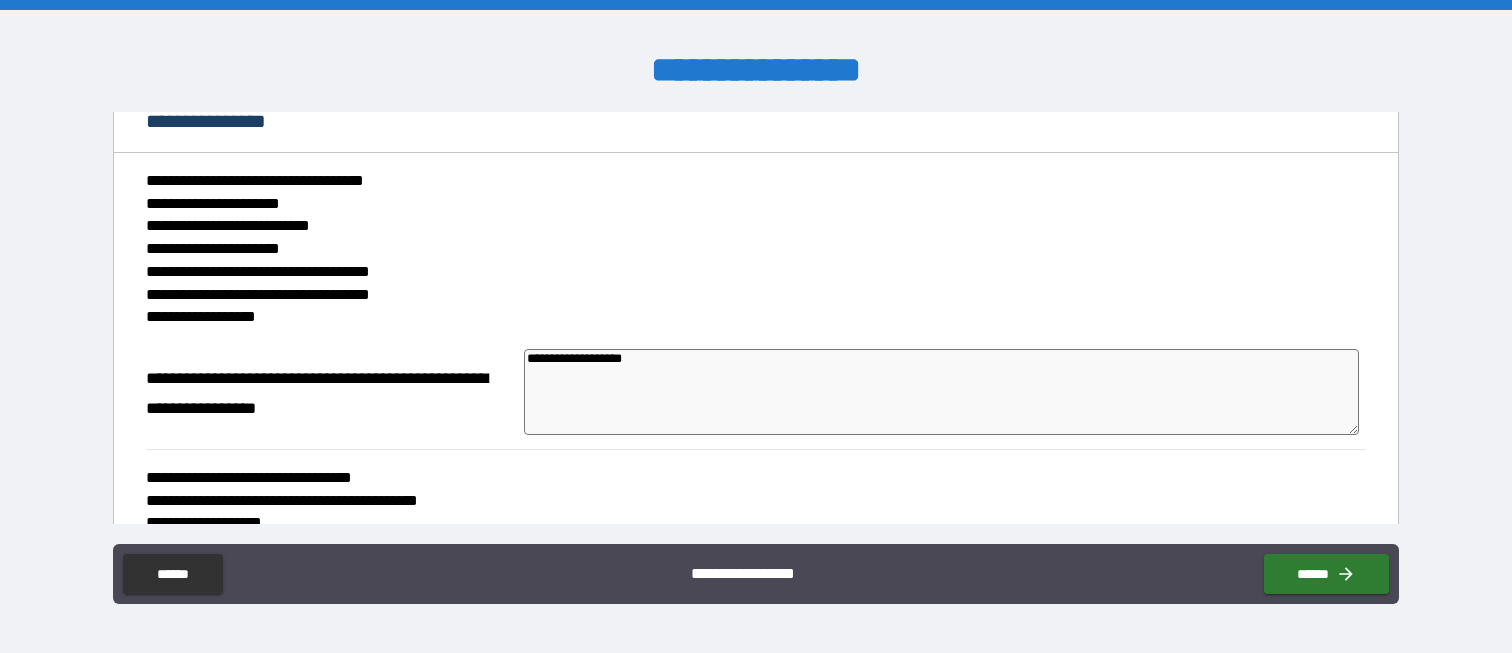 type on "*" 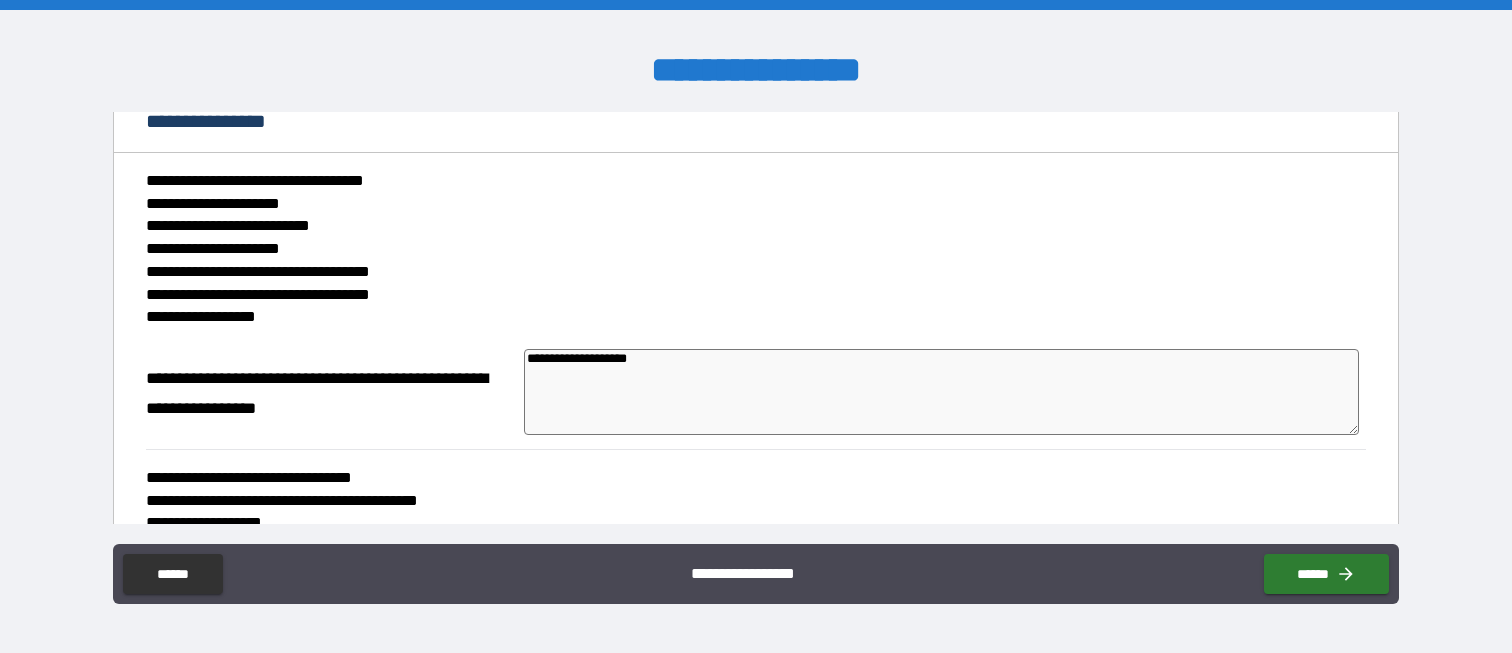 type on "**********" 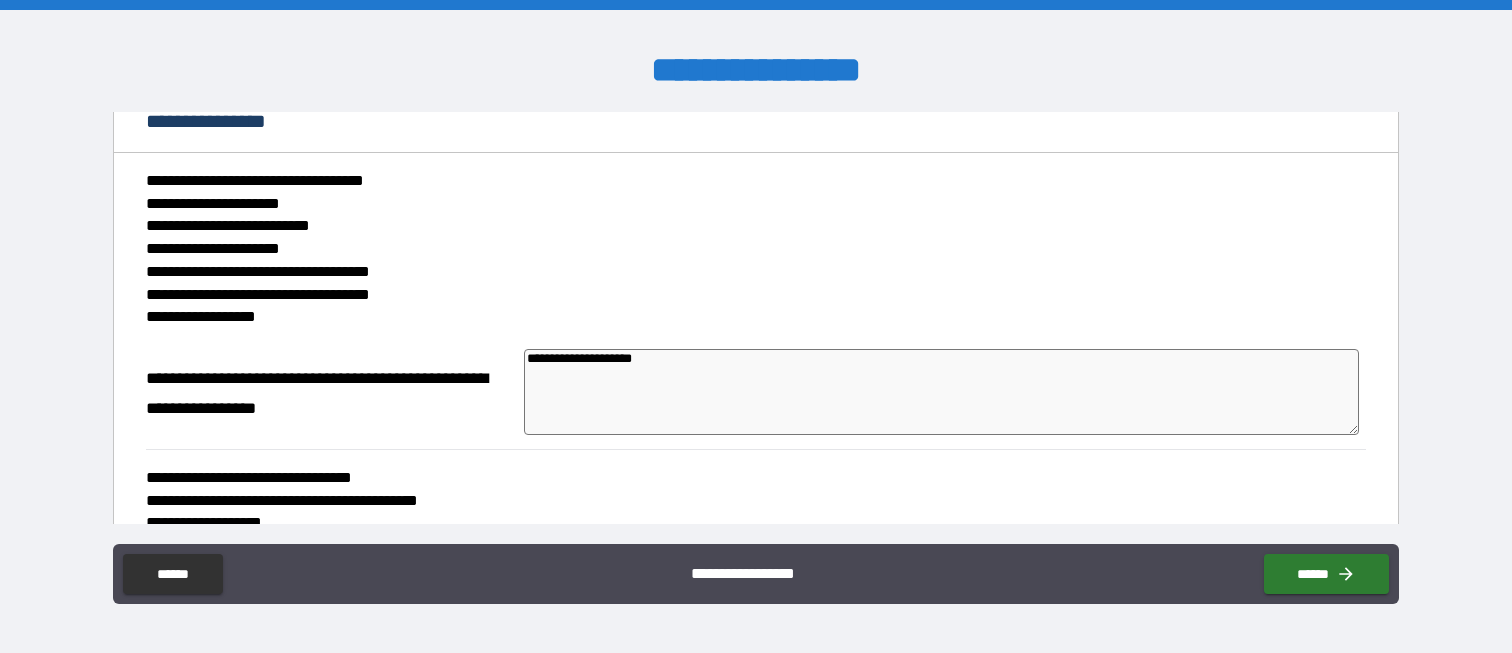 type on "*" 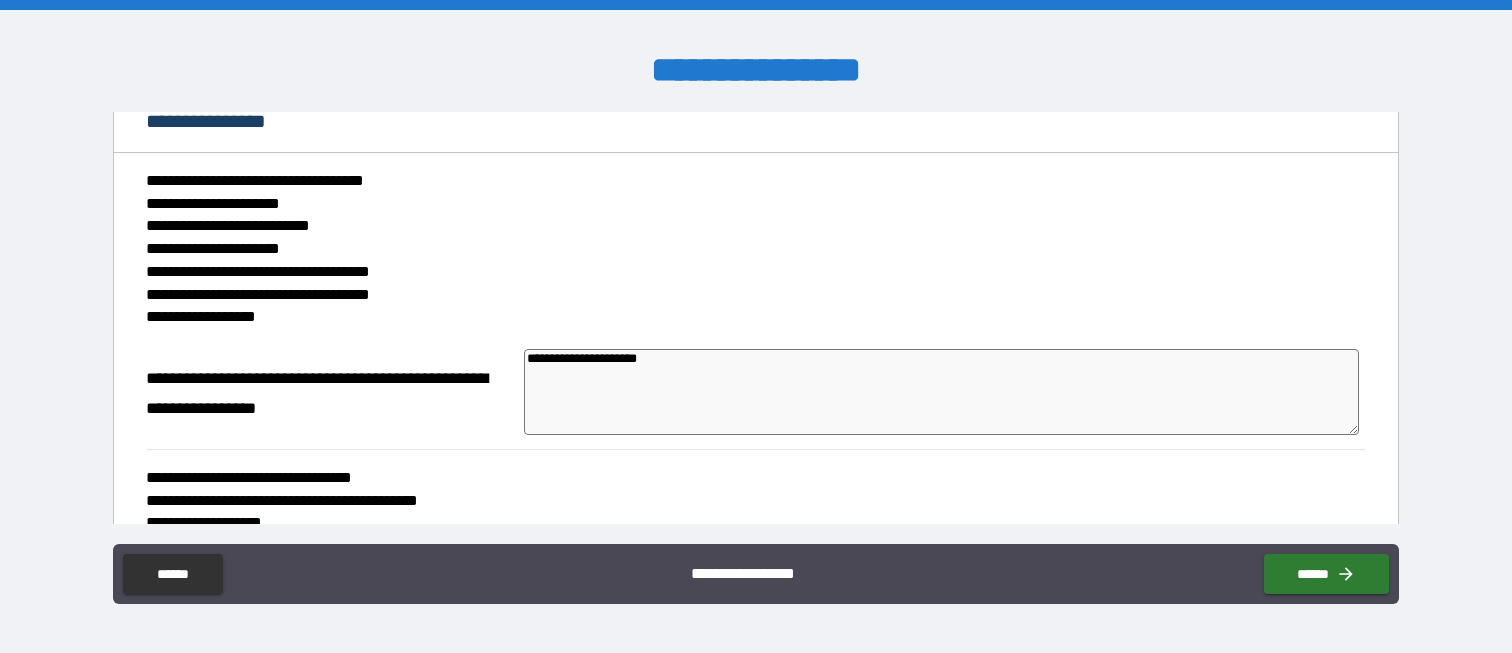 type on "*" 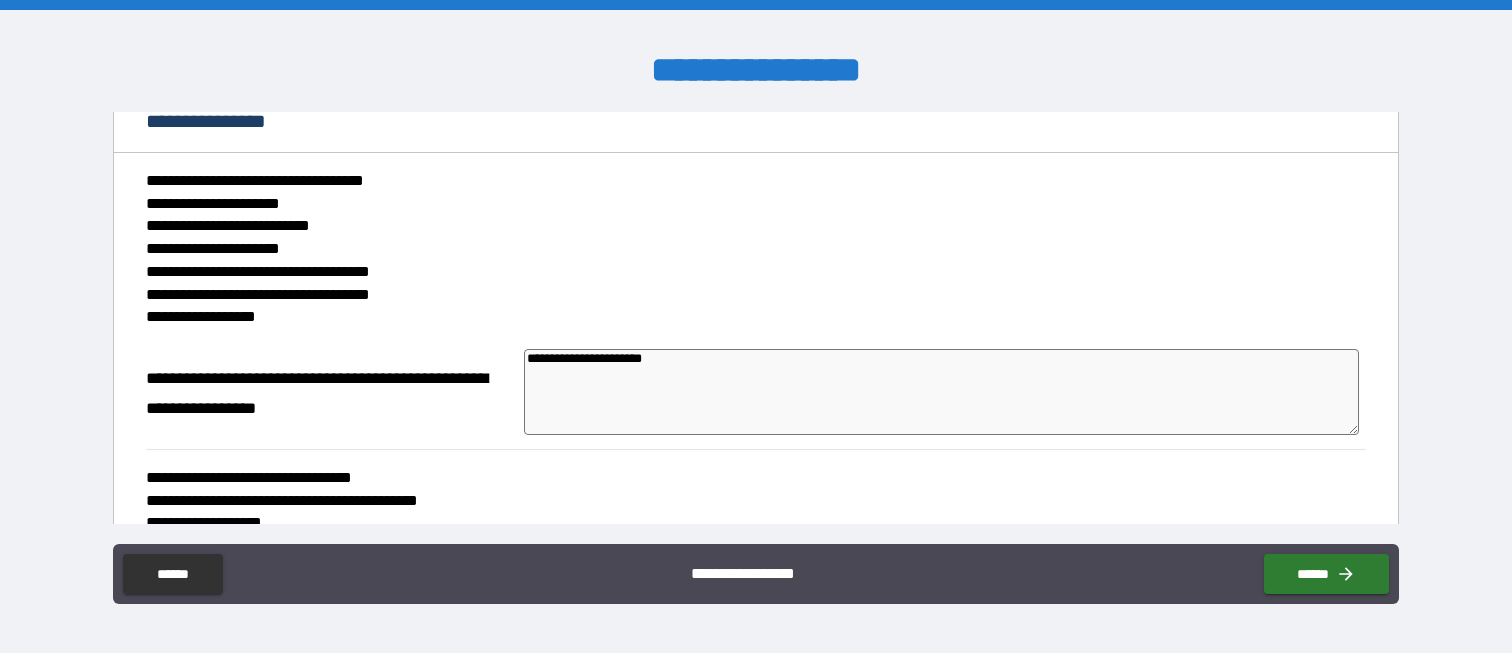 type on "*" 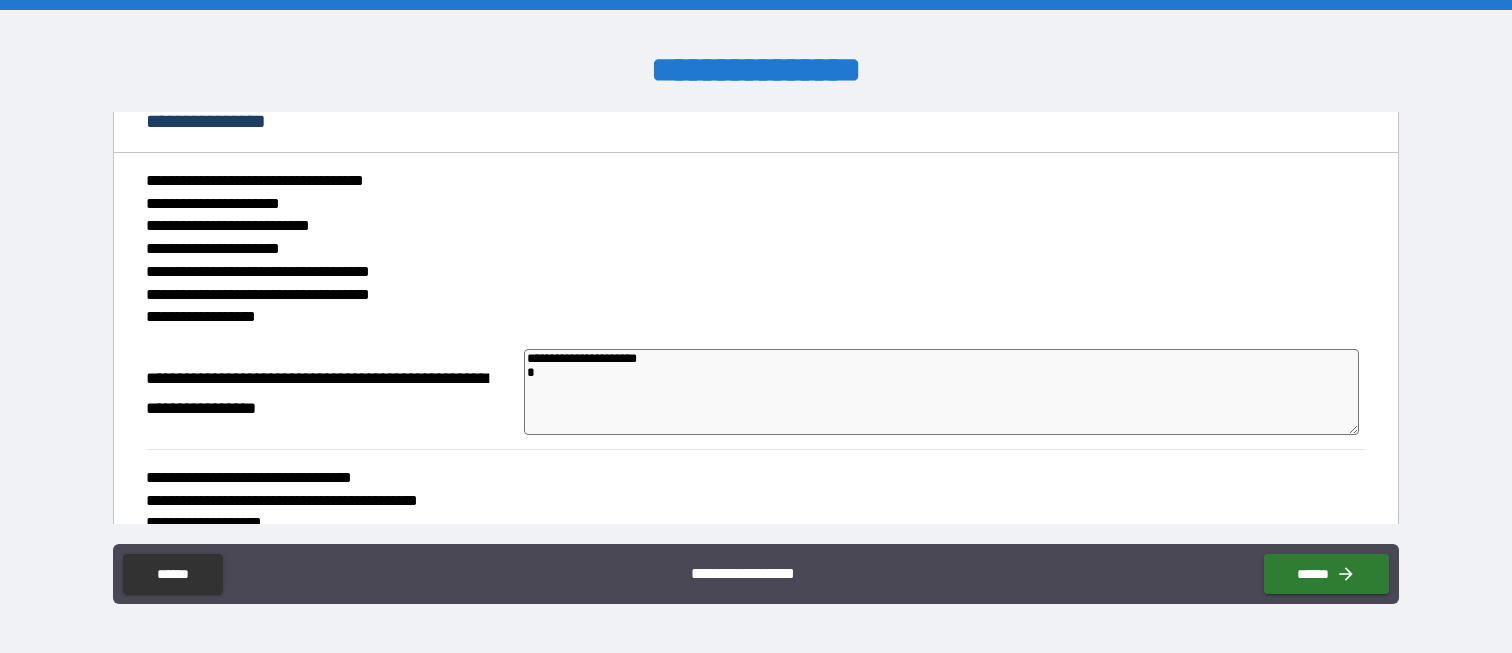 type on "**********" 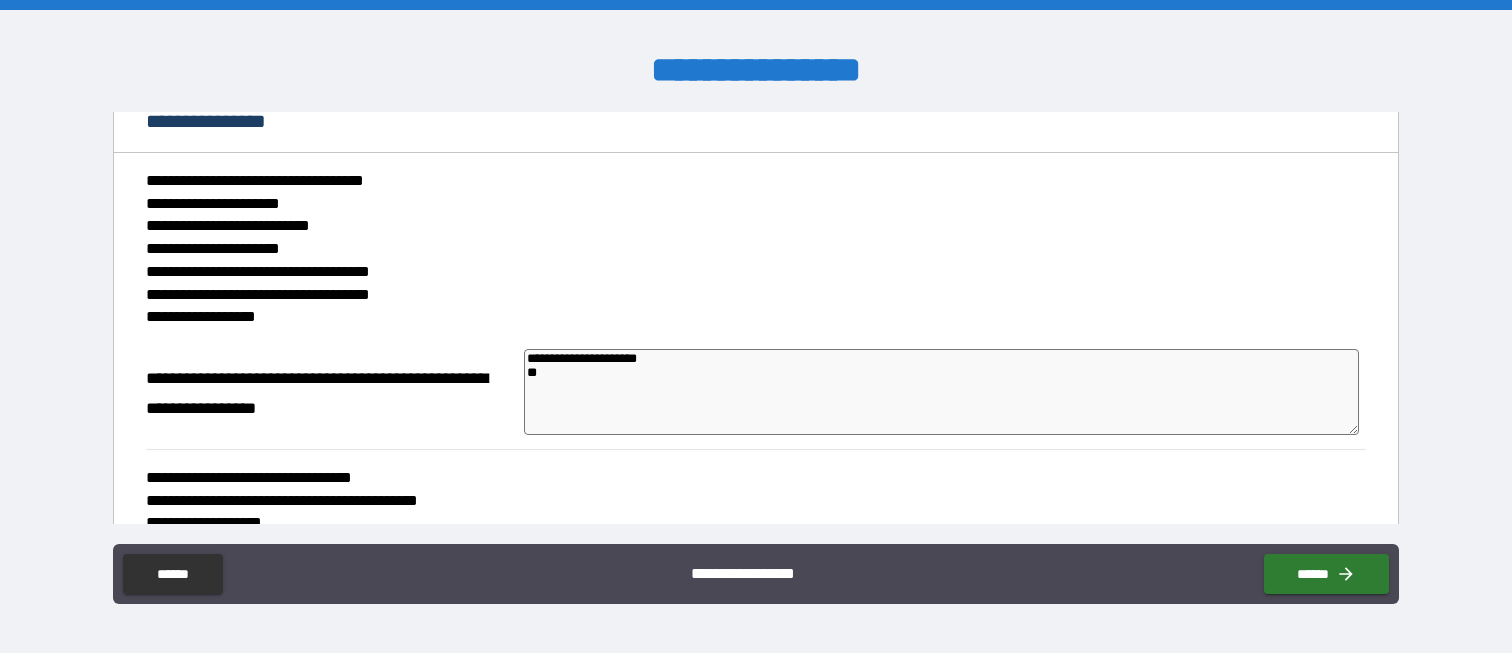 type on "*" 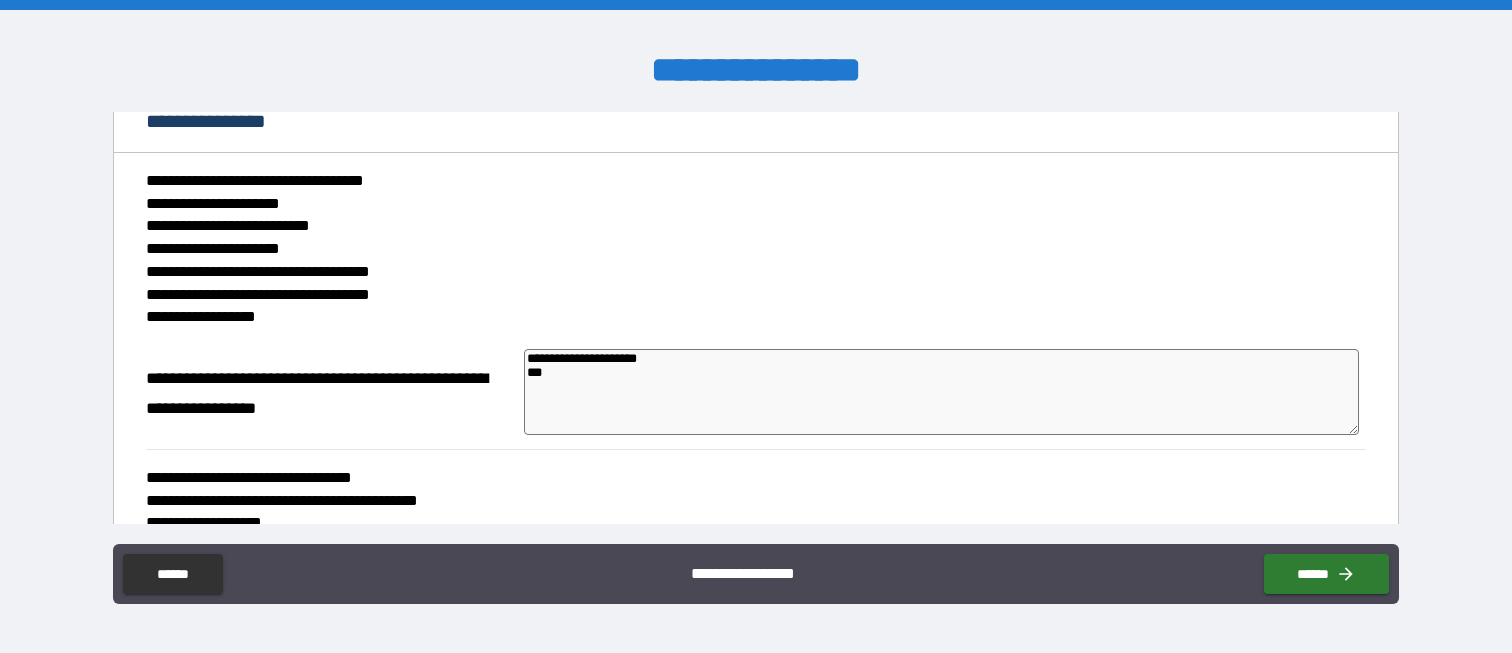 type on "*" 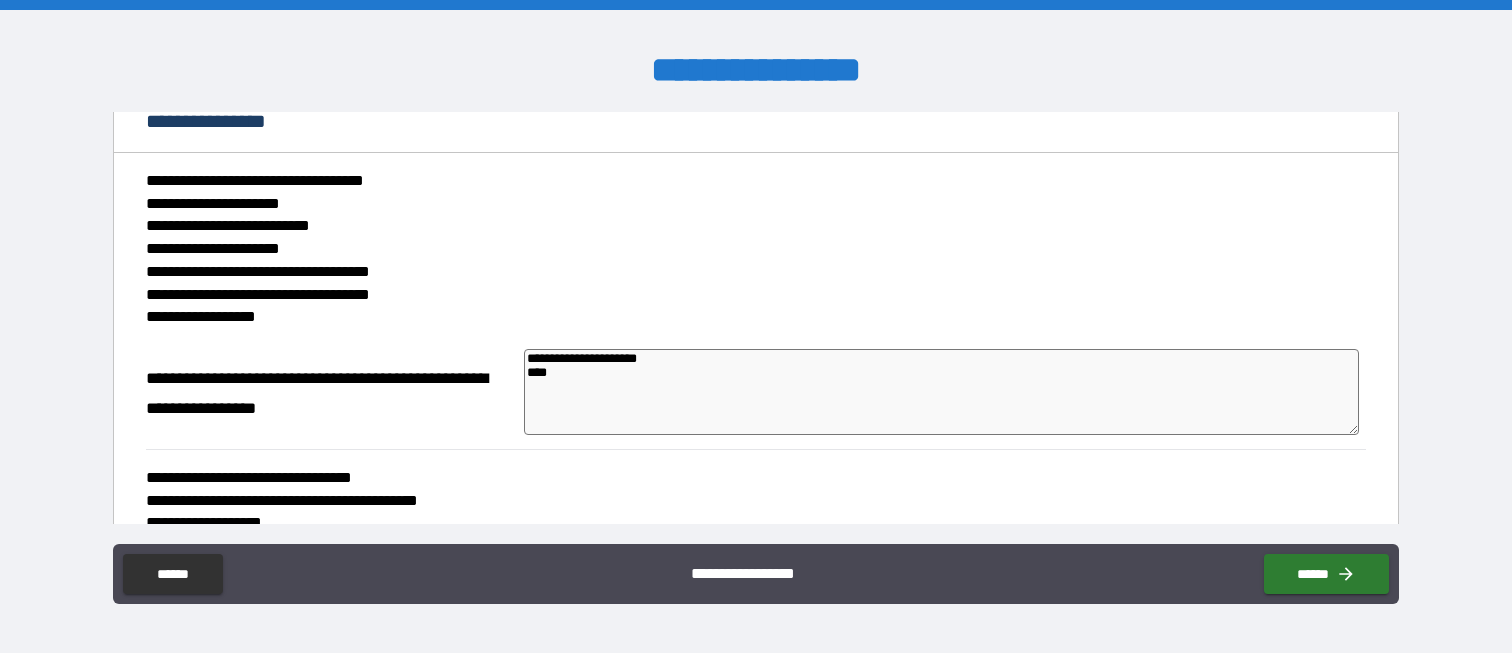 type on "*" 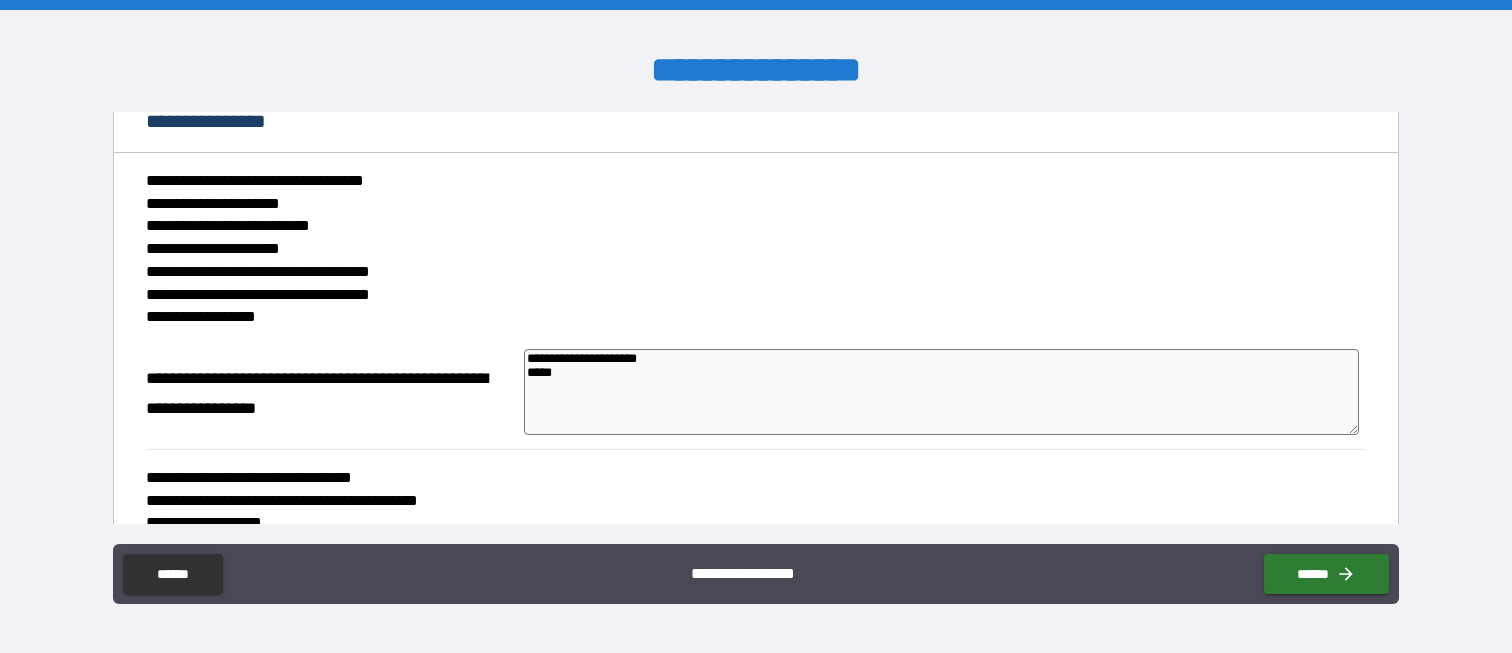 type on "**********" 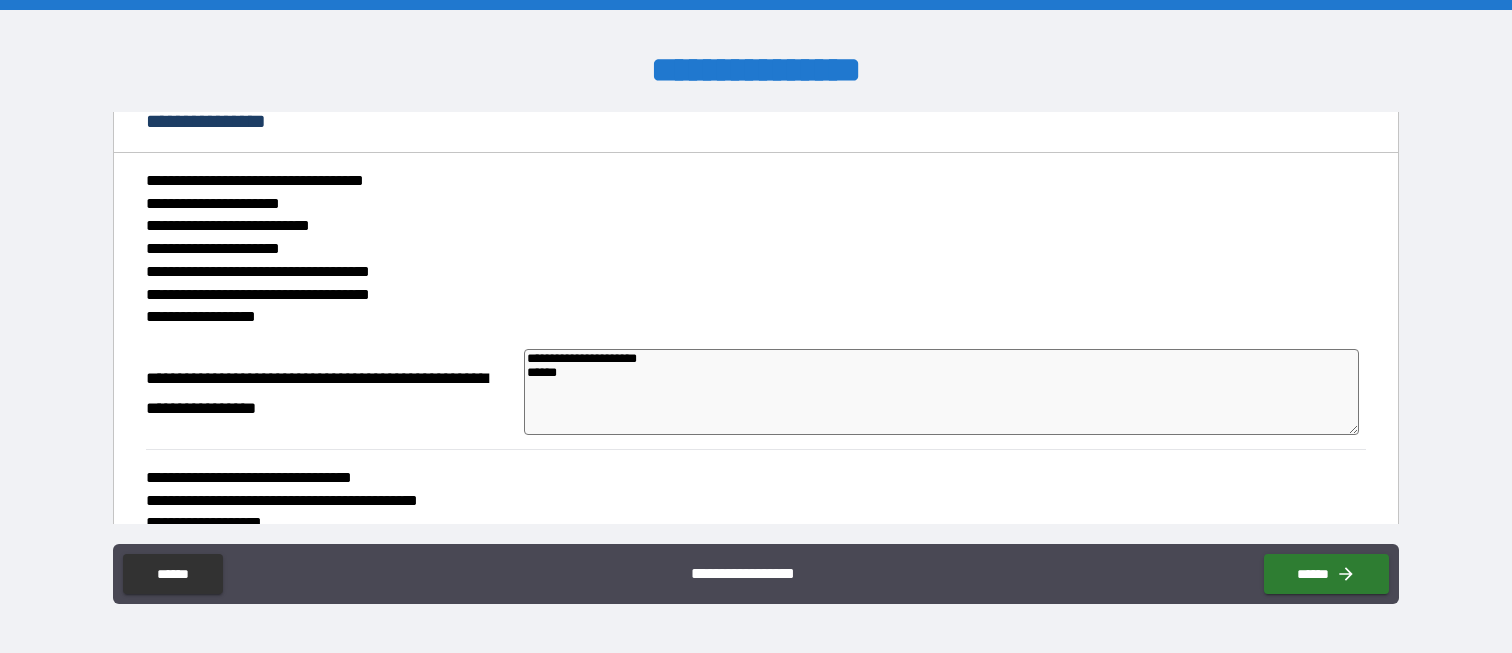 type on "**********" 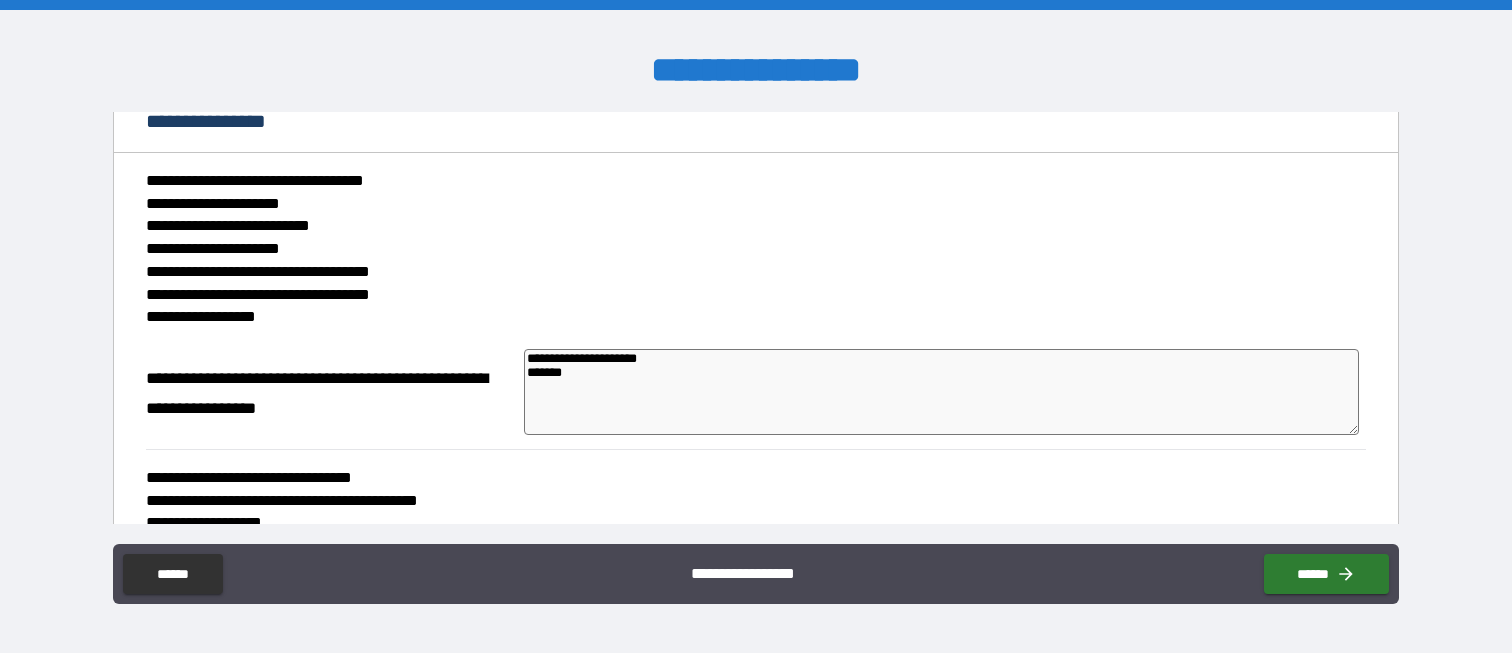 type on "**********" 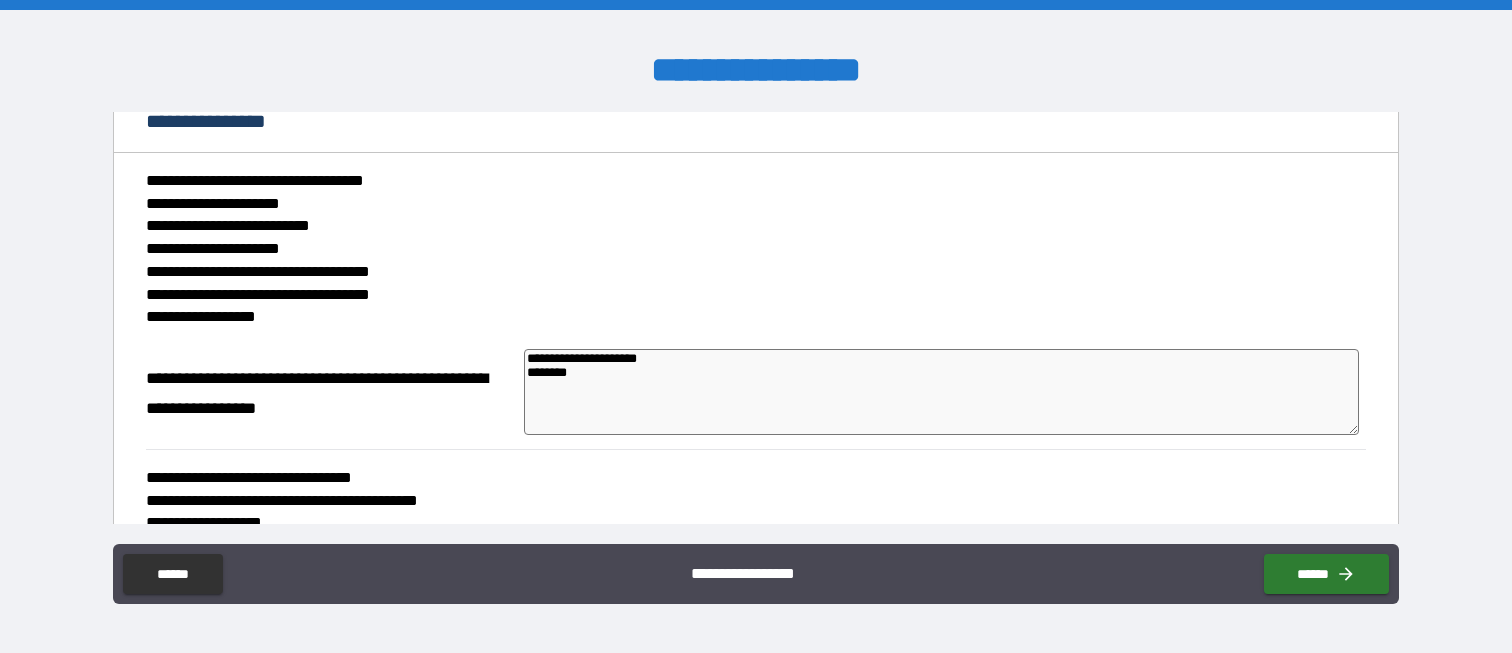 type on "**********" 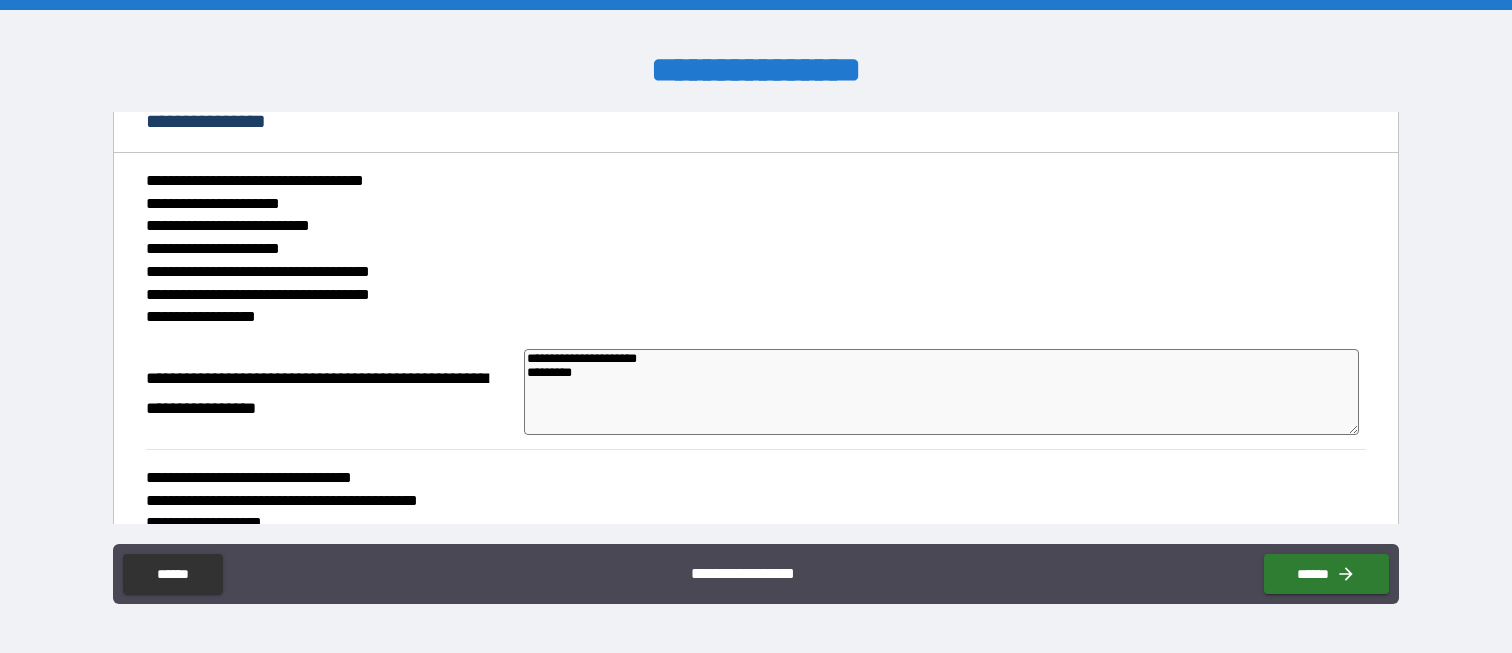 type on "*" 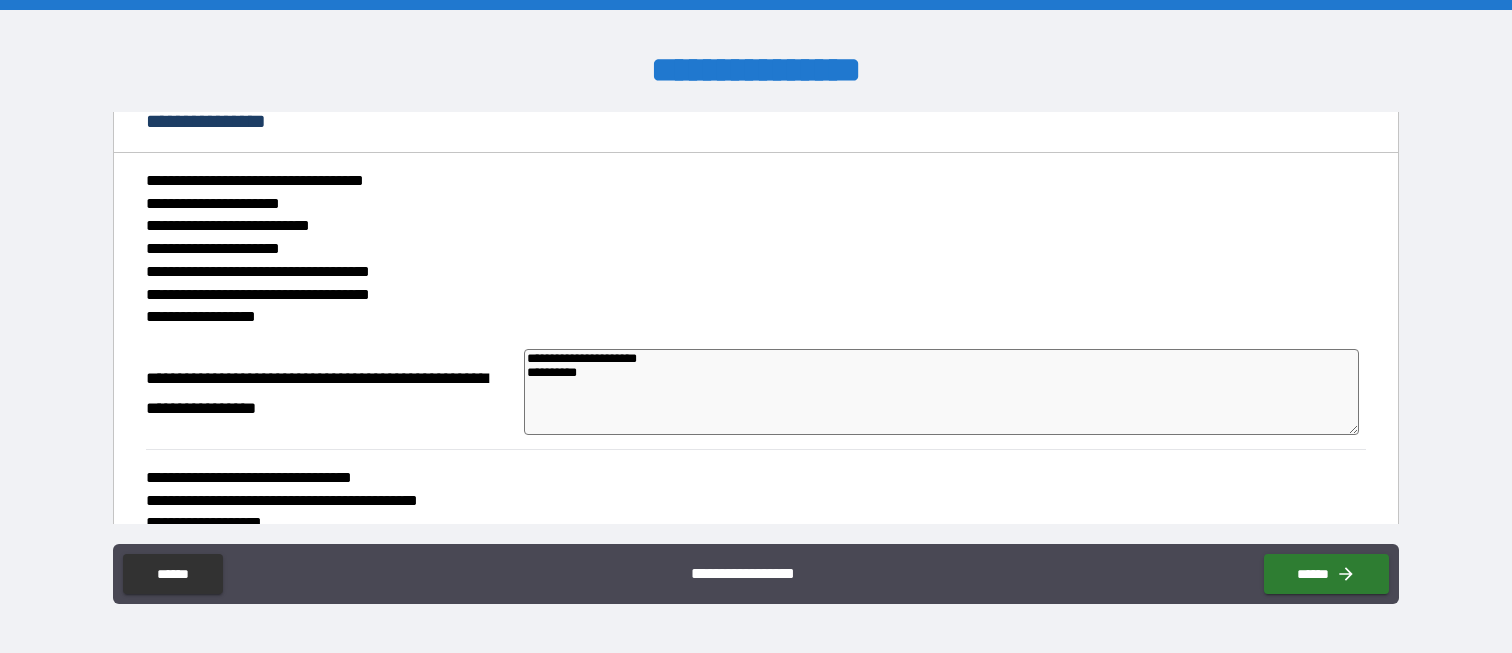 type on "*" 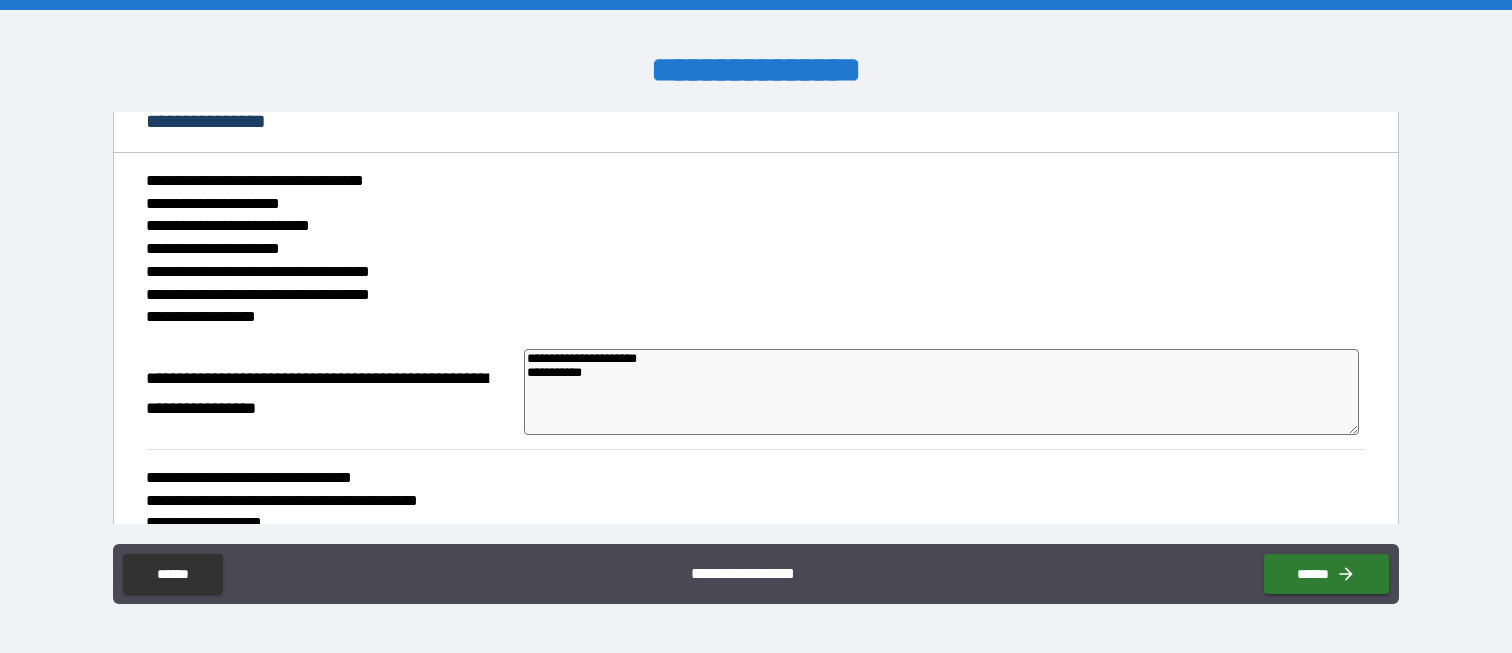 type on "*" 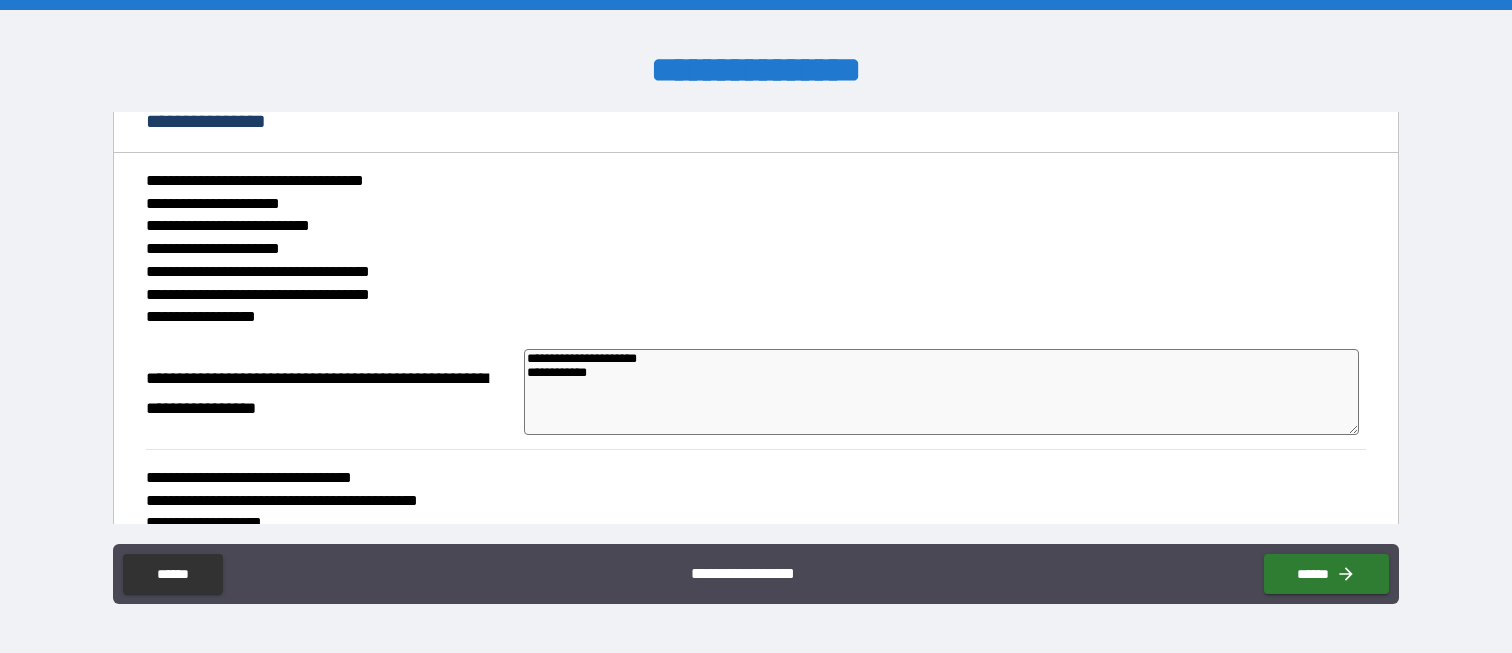 type on "*" 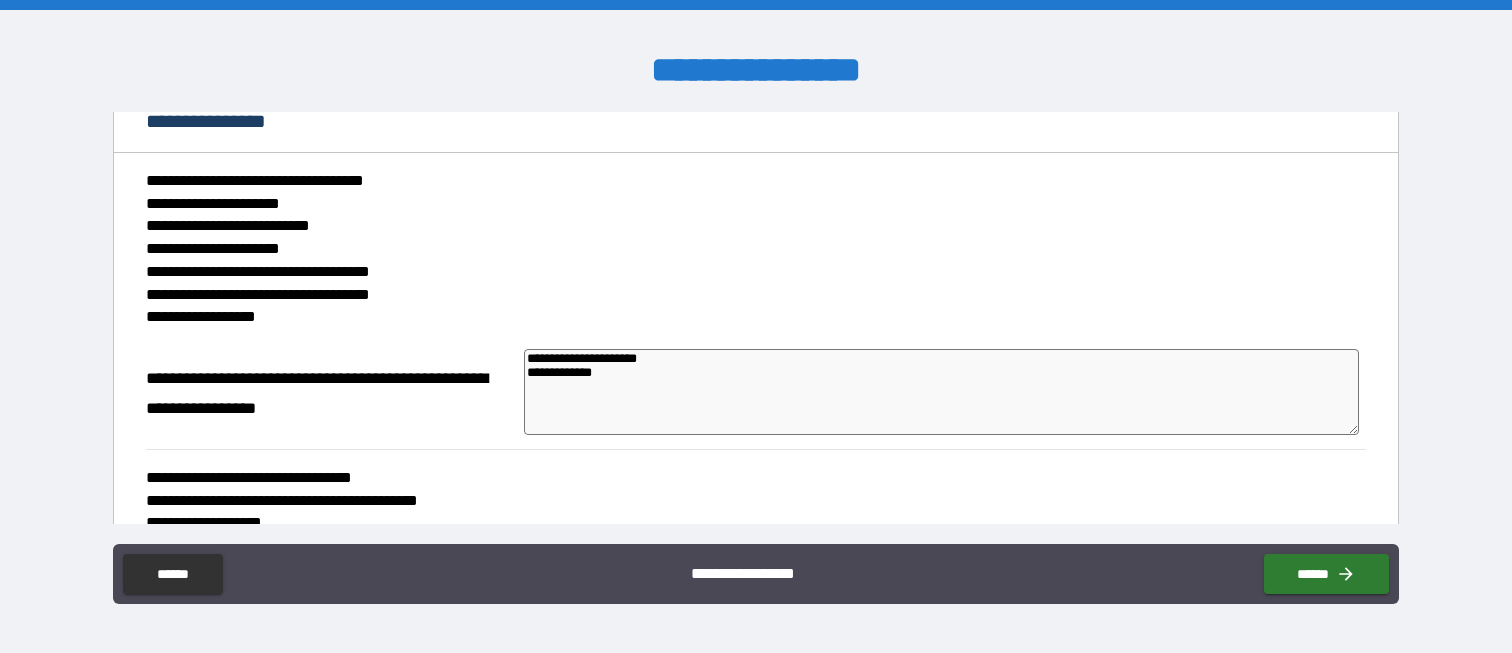 type on "*" 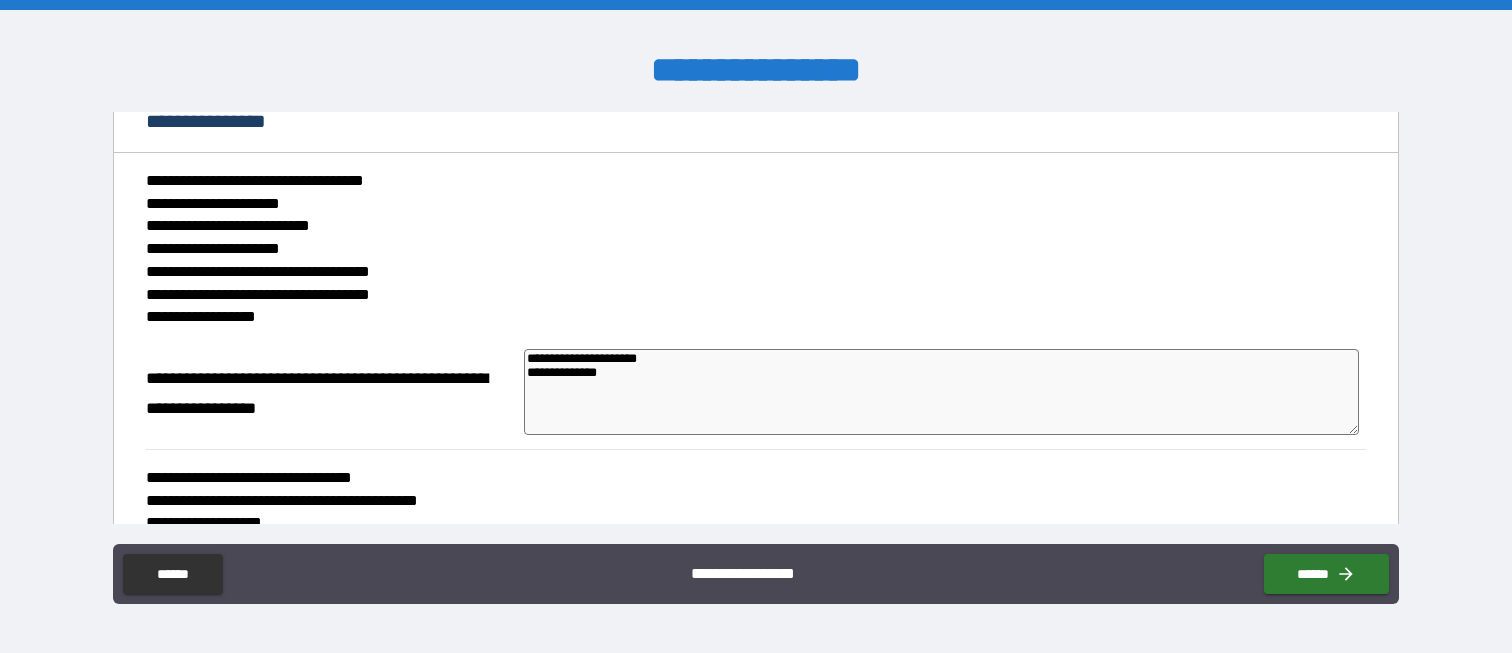 type on "**********" 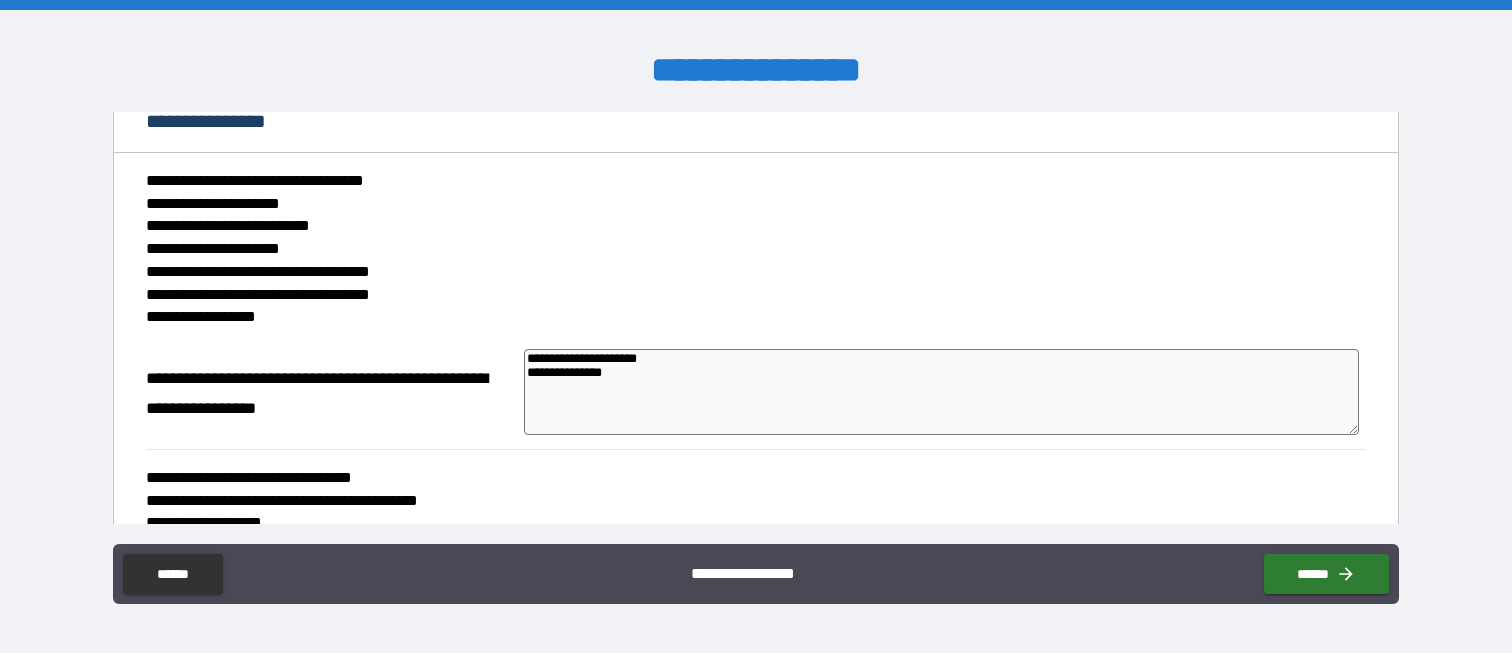 type on "**********" 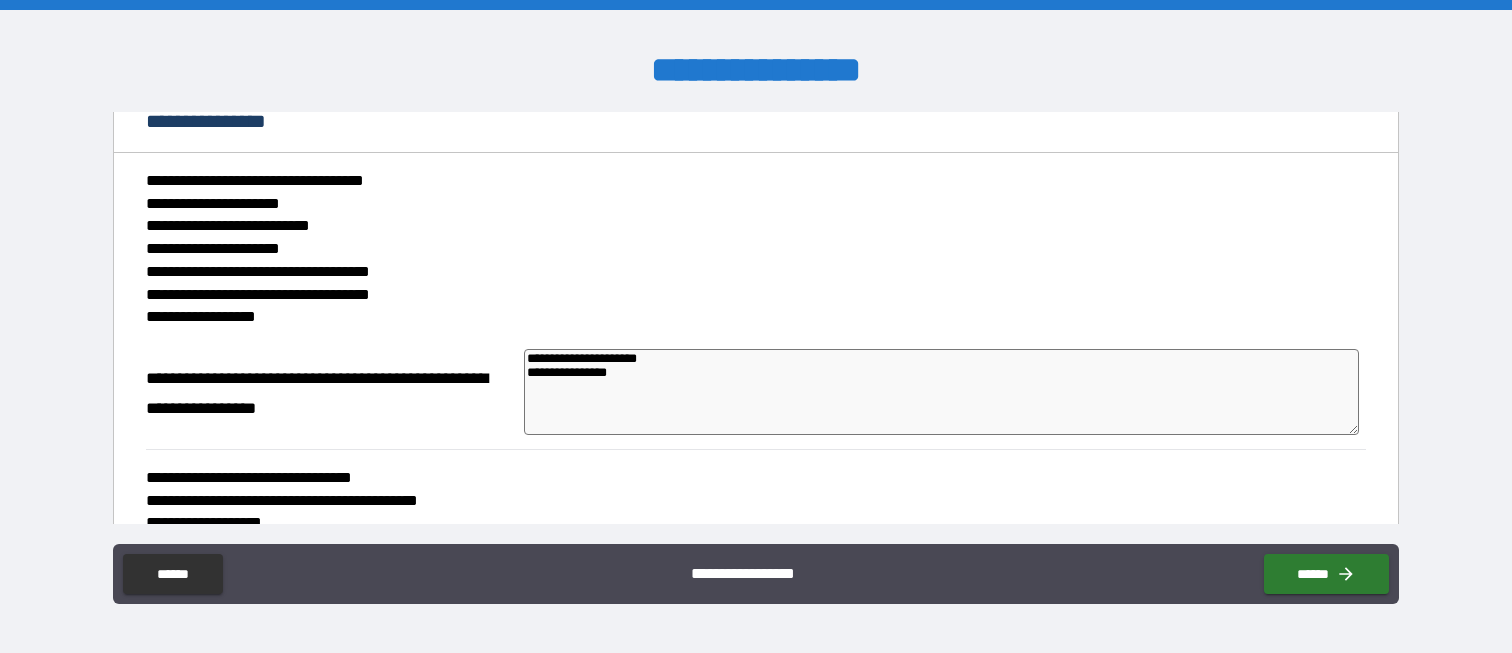 type on "**********" 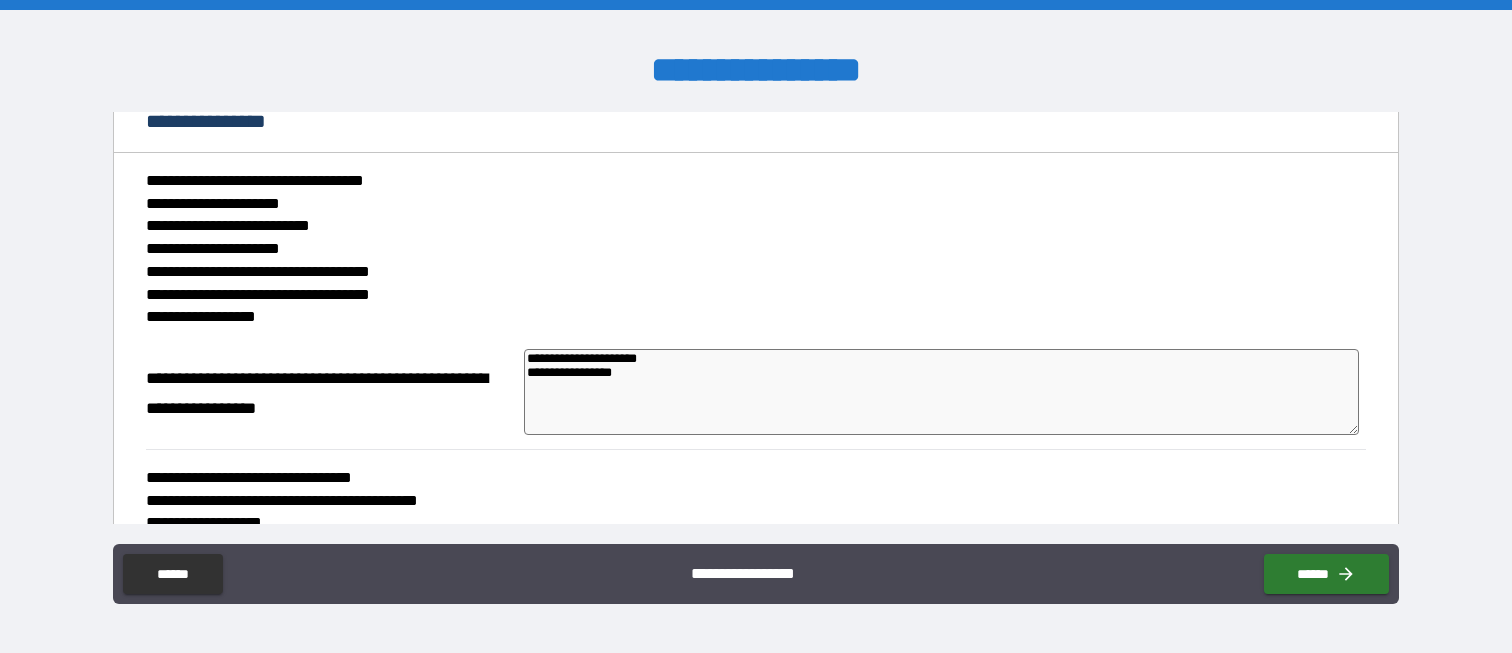 type on "**********" 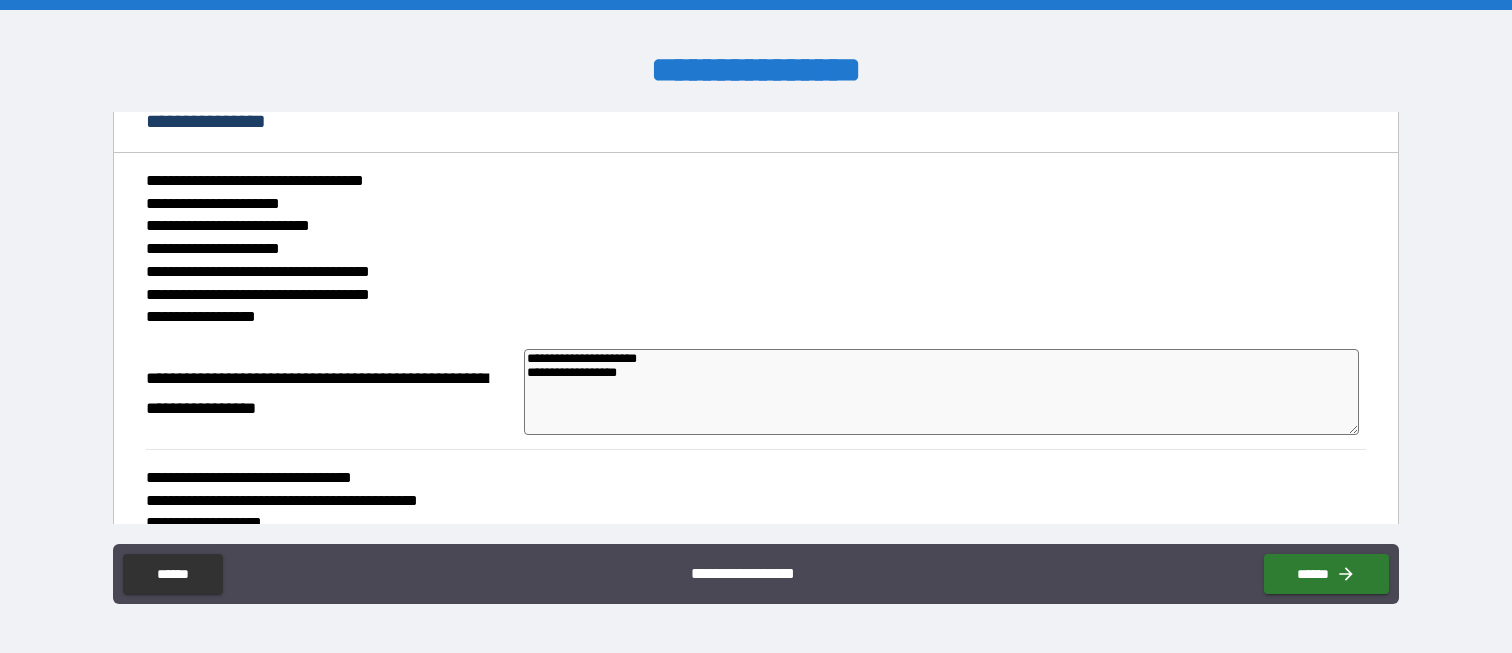 type on "*" 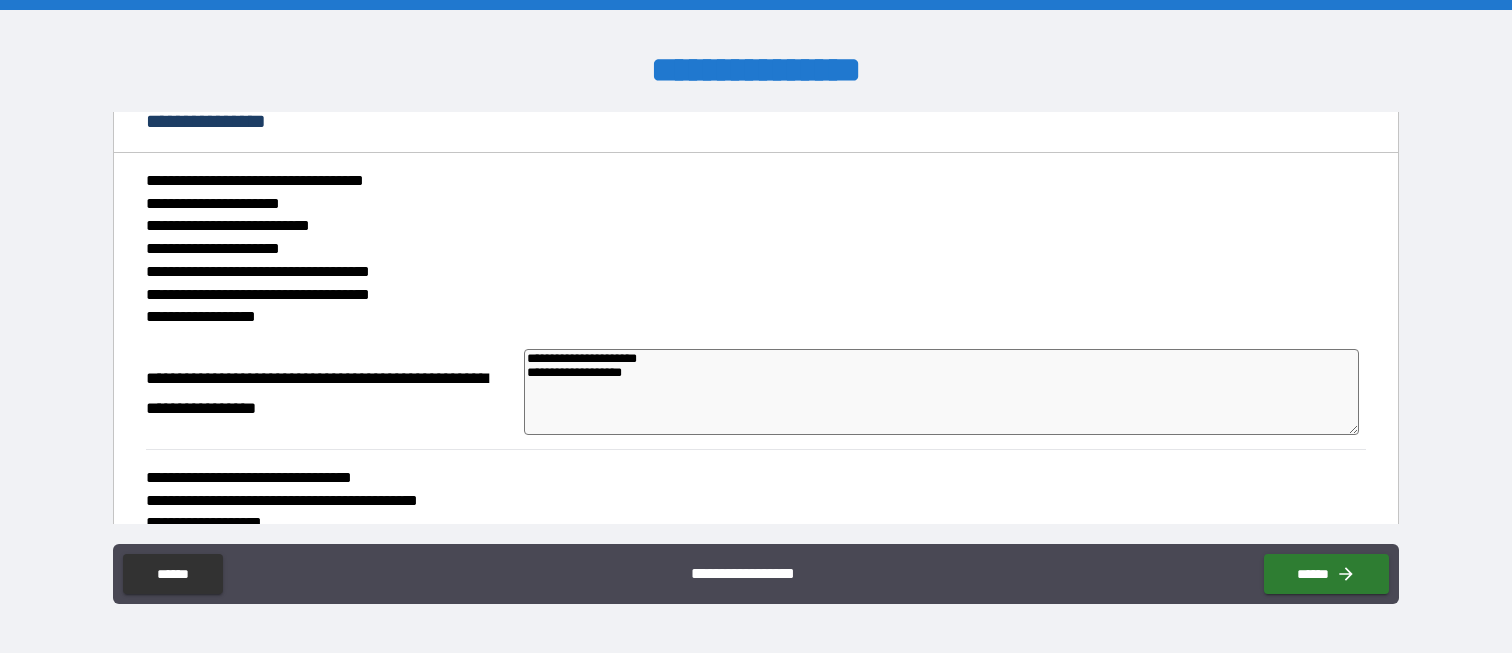 type on "*" 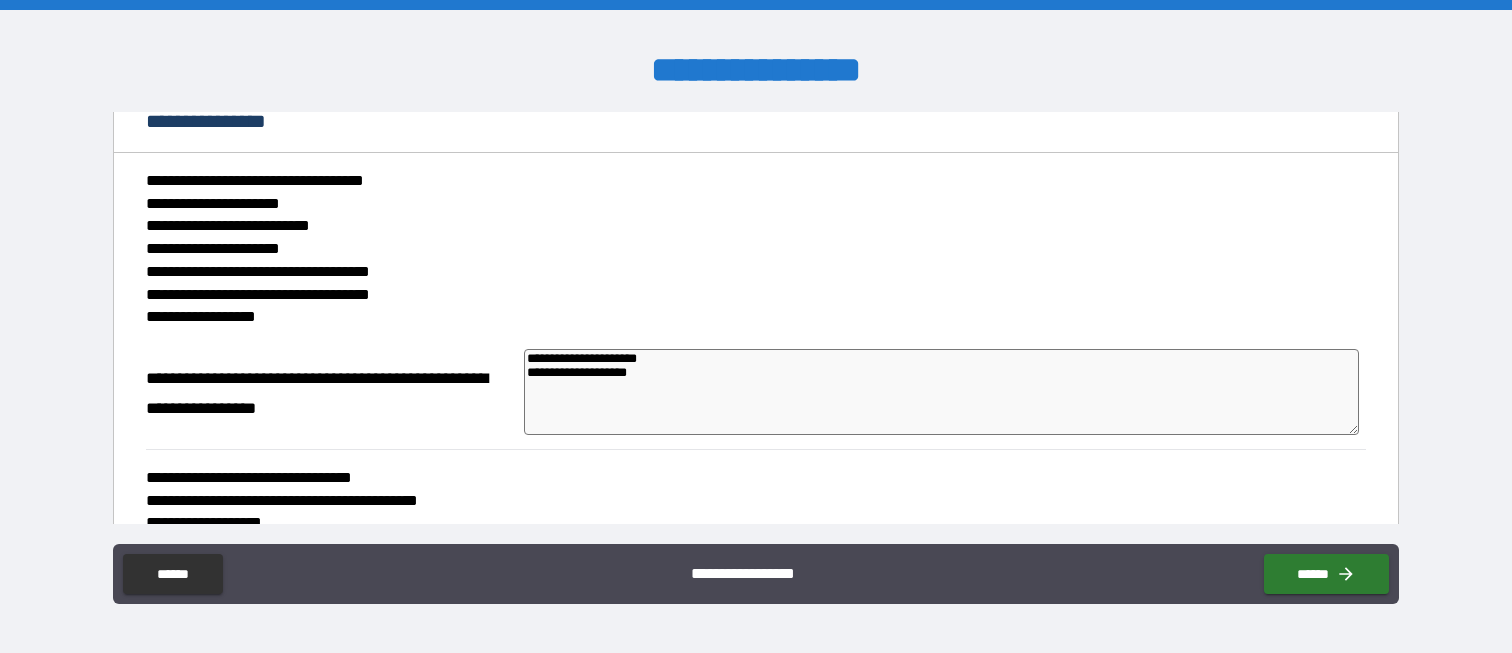 type on "**********" 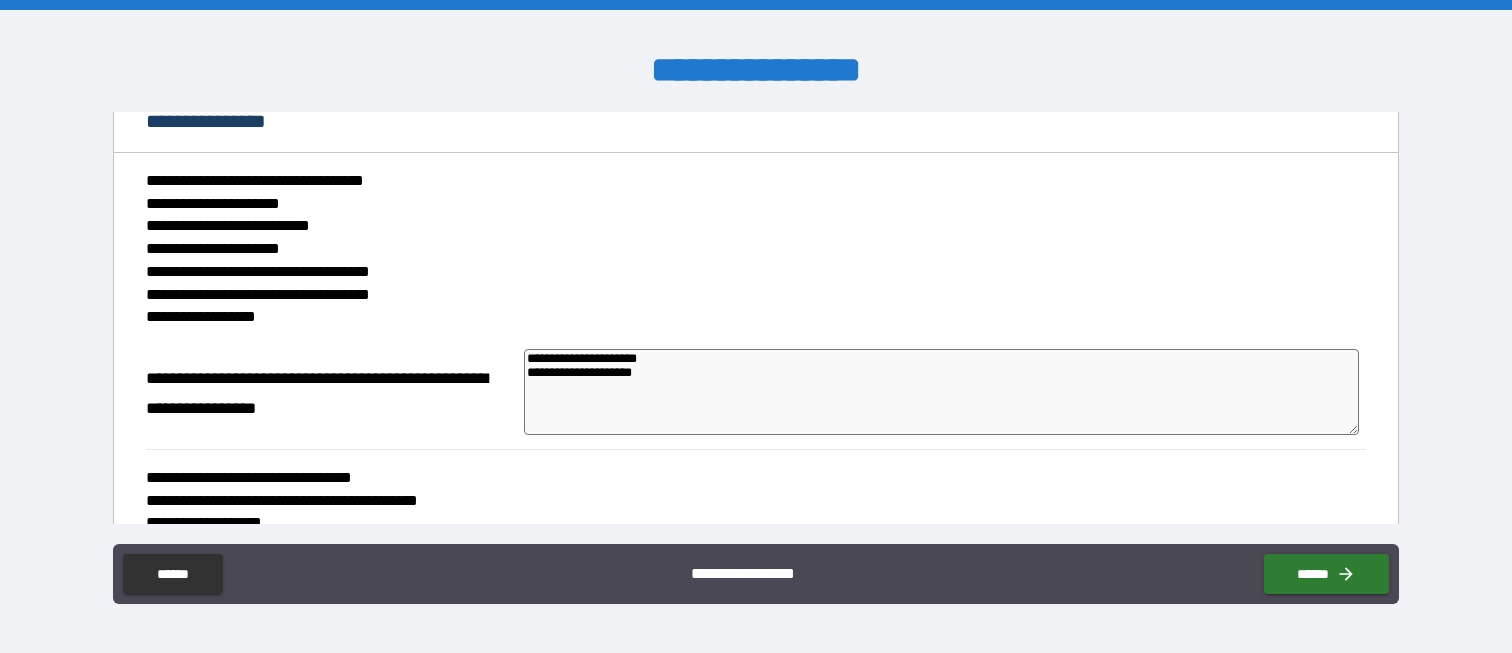 type on "*" 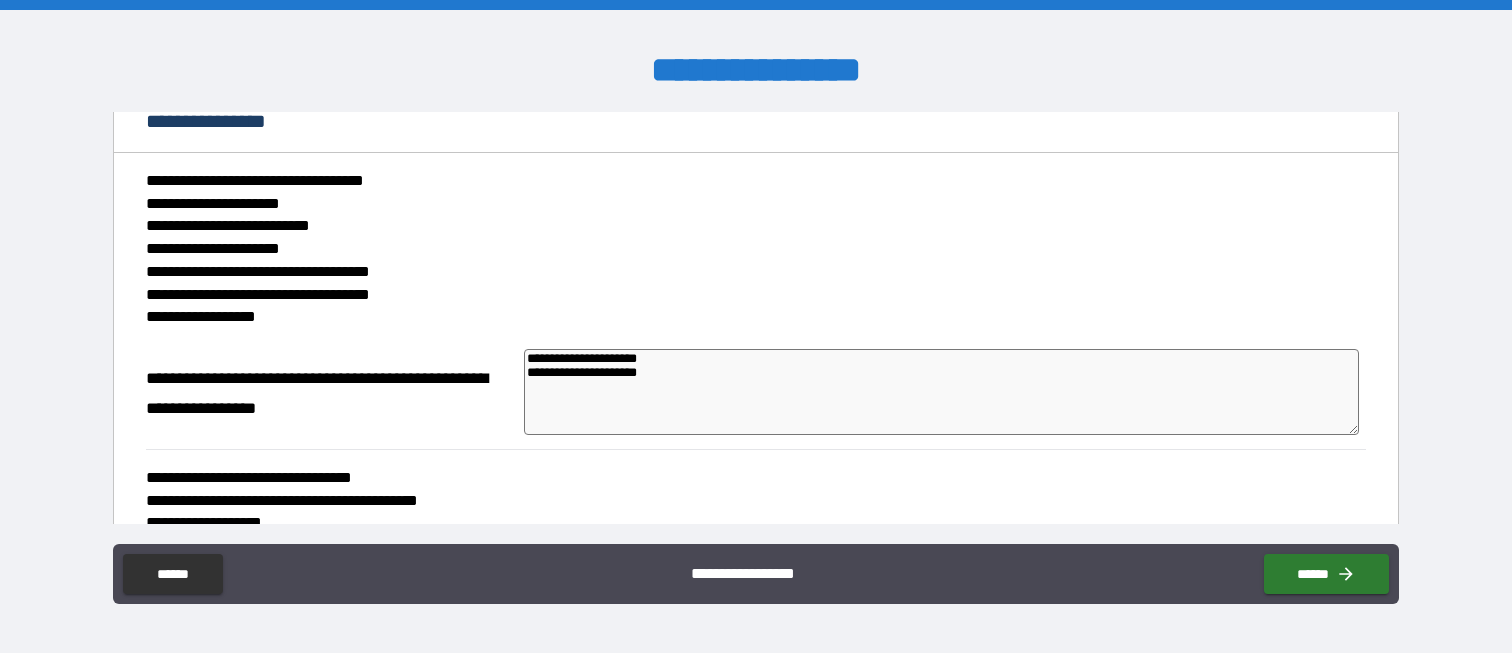 type on "*" 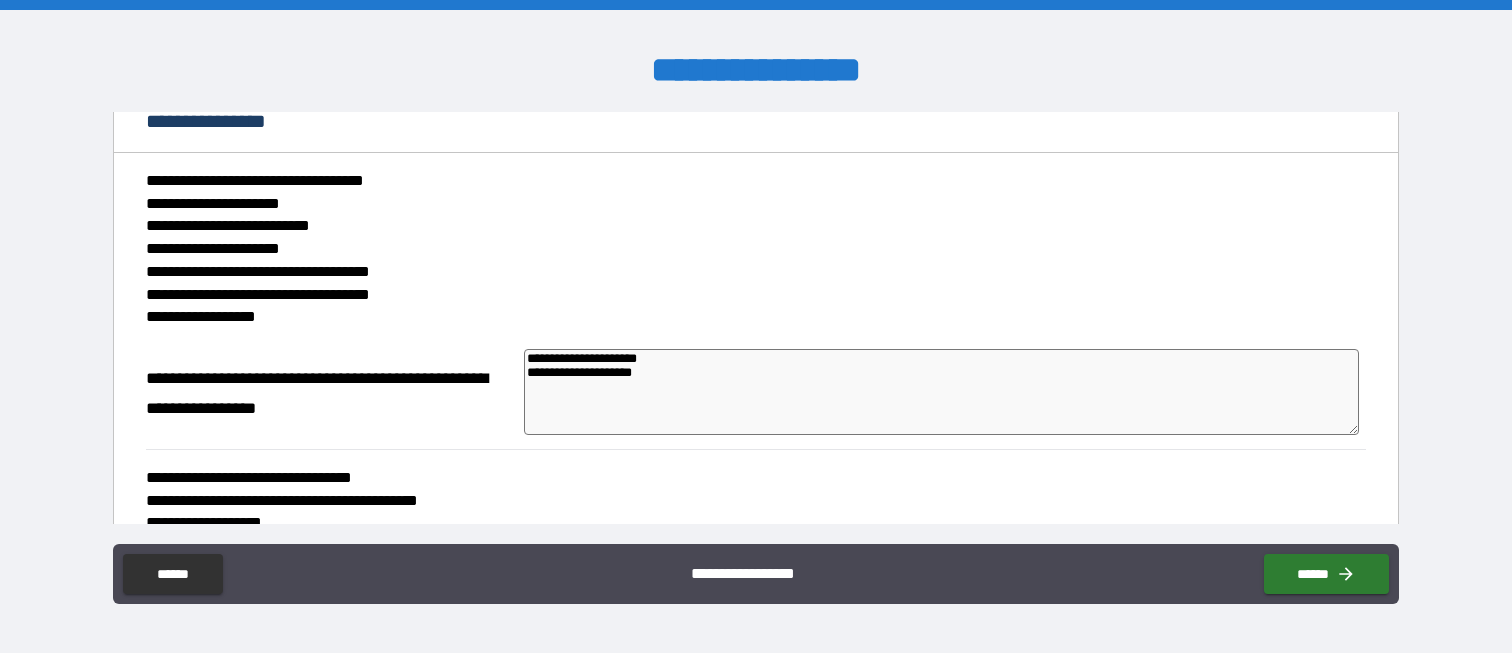 type on "*" 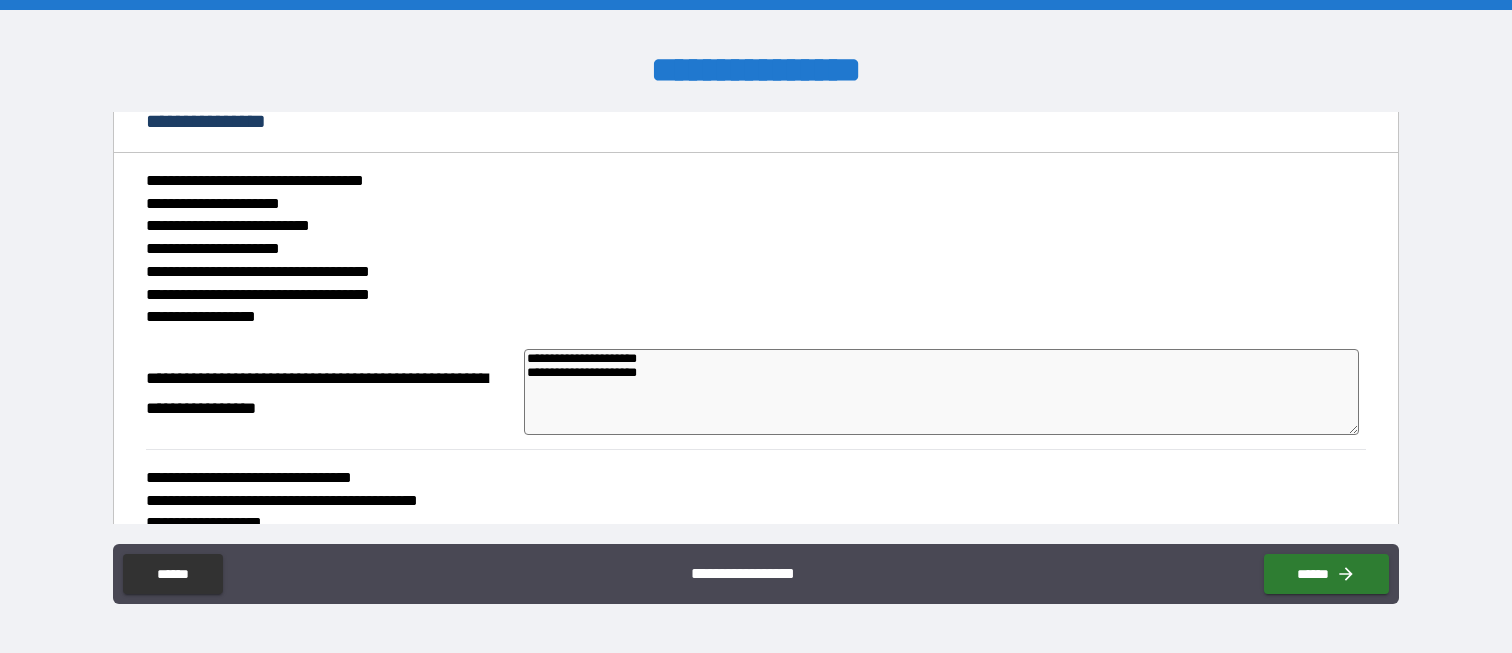 type on "**********" 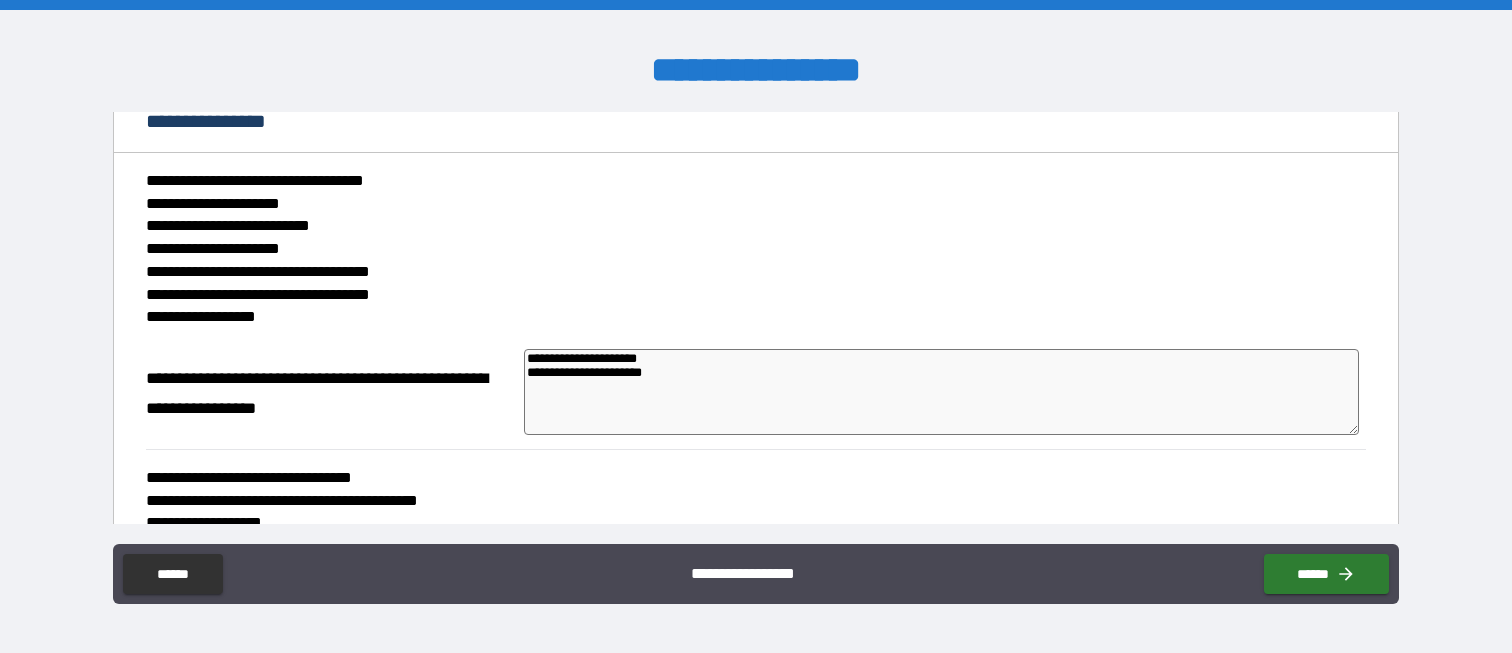type on "*" 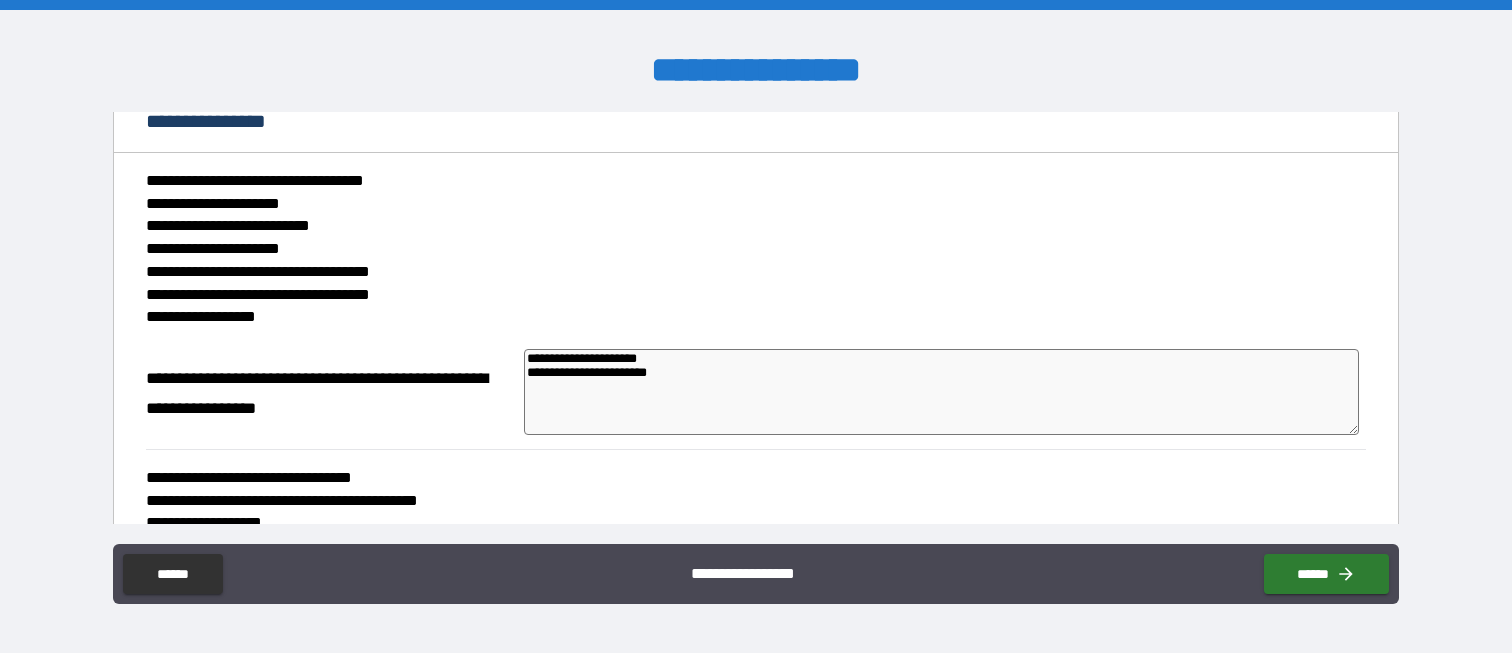type on "*" 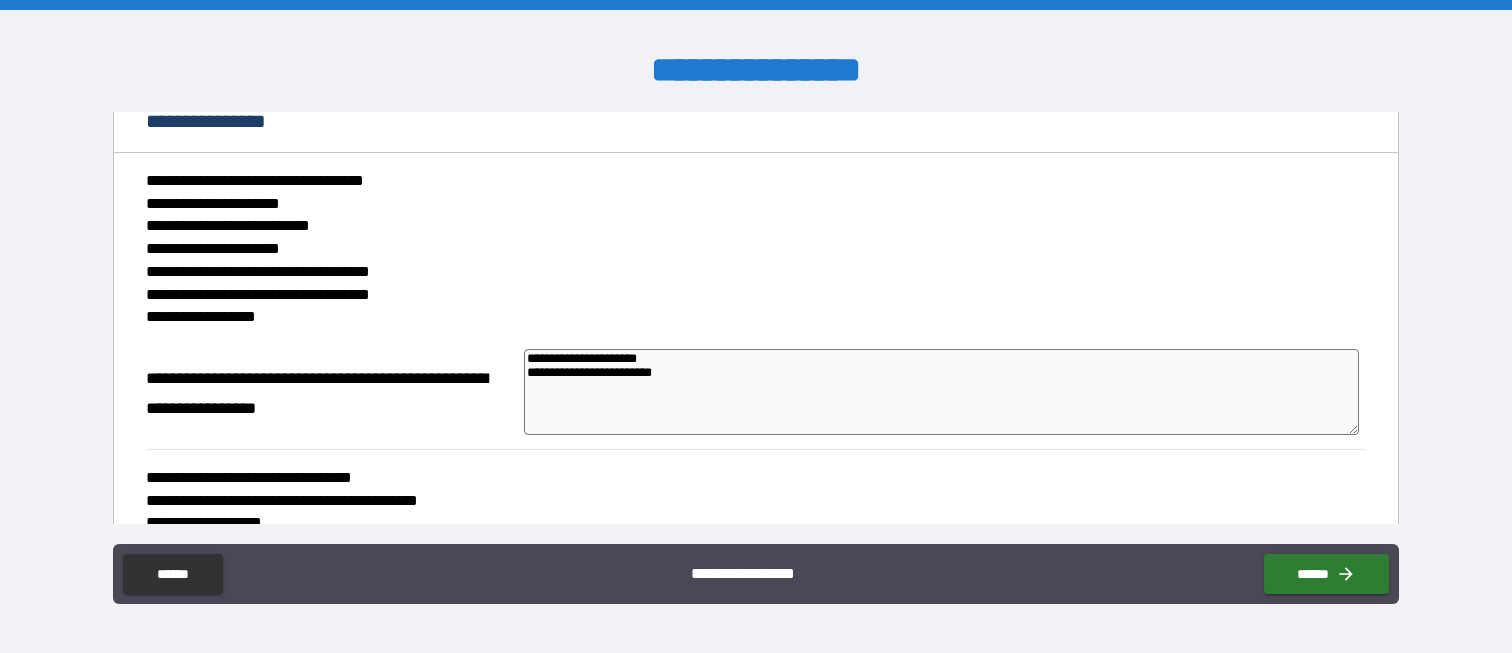 type on "**********" 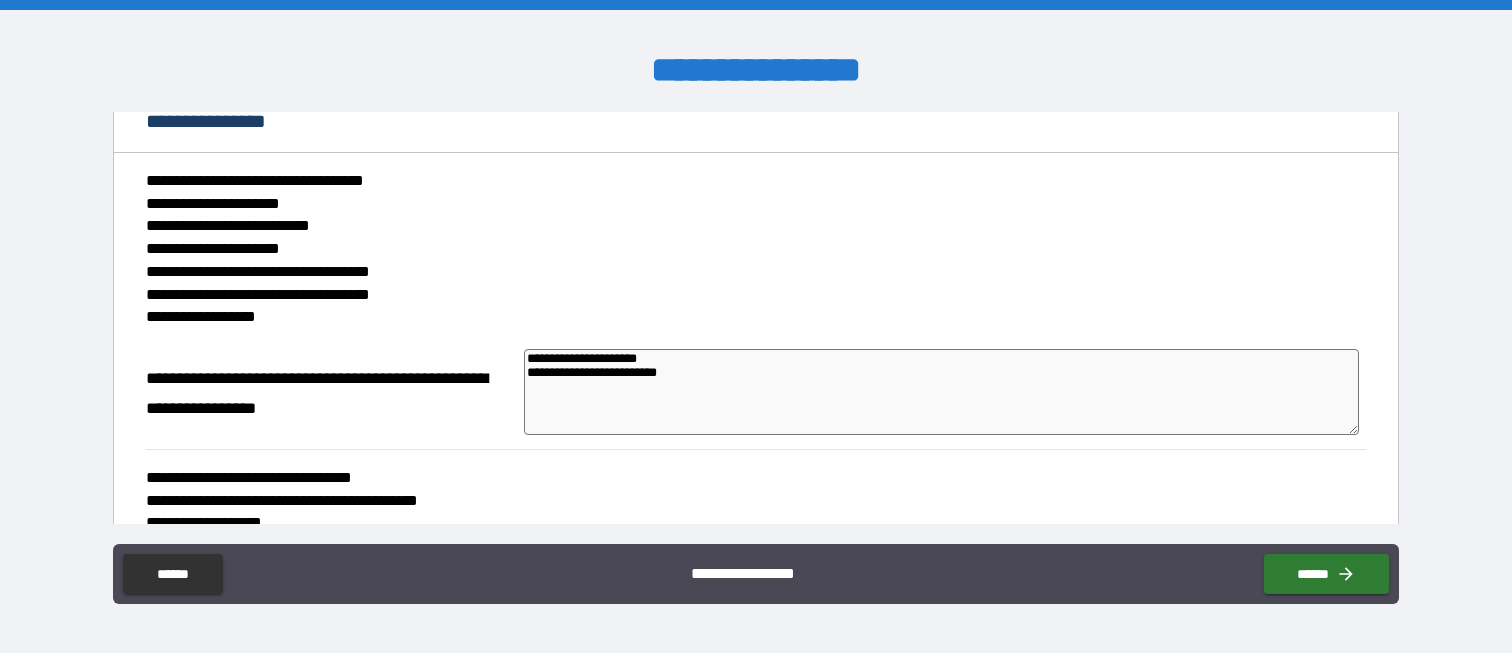 type on "*" 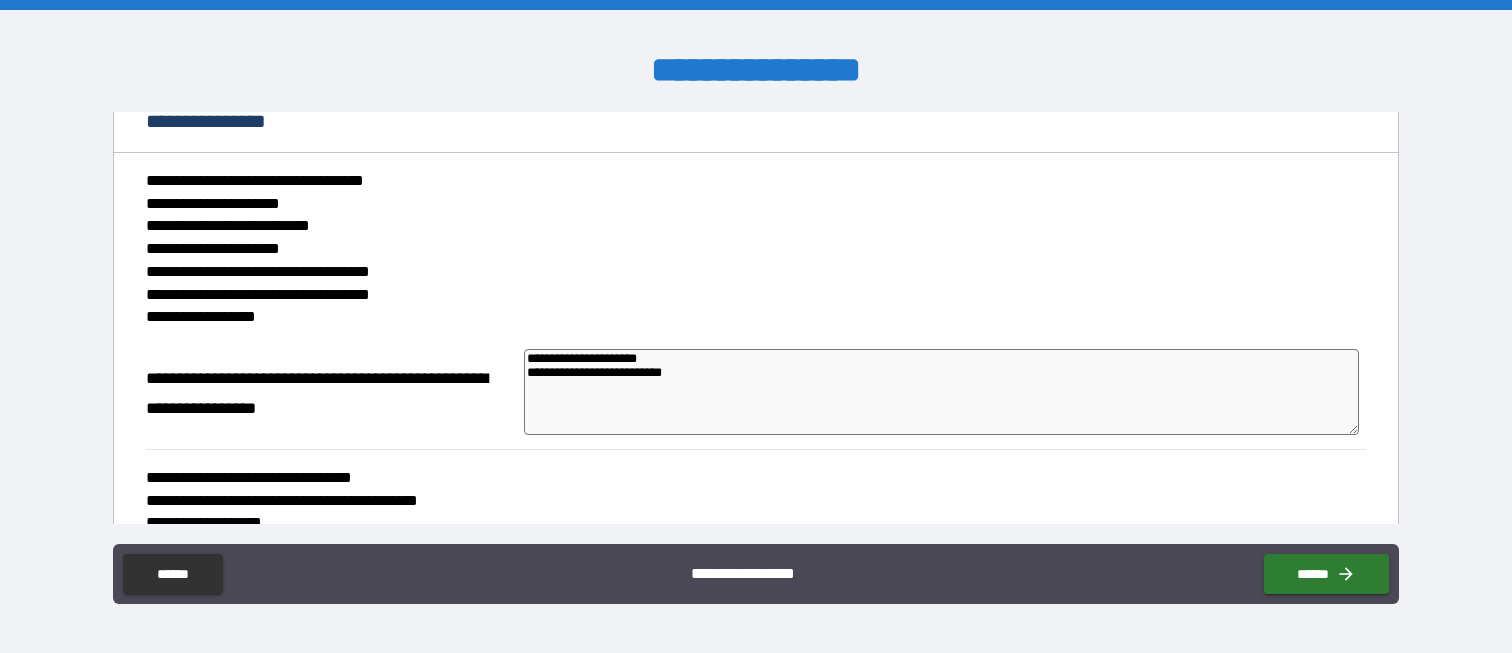 type on "**********" 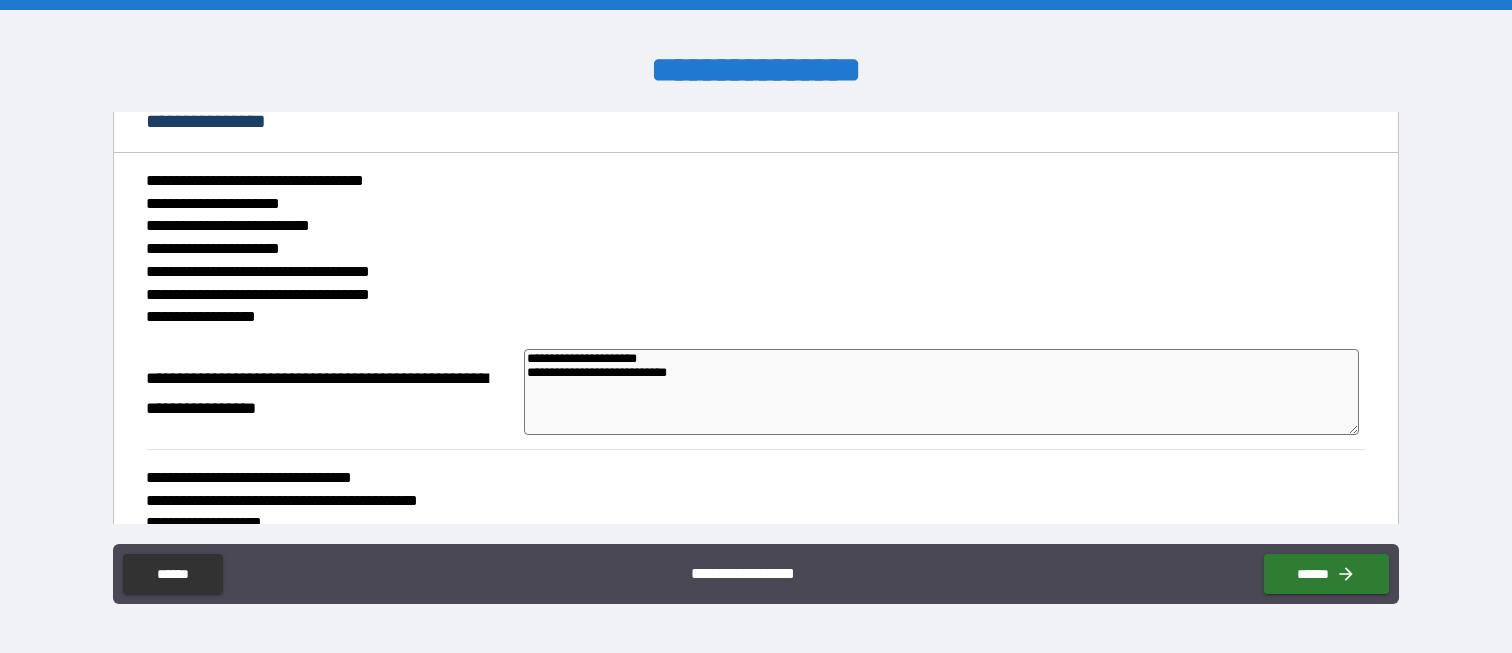 type on "**********" 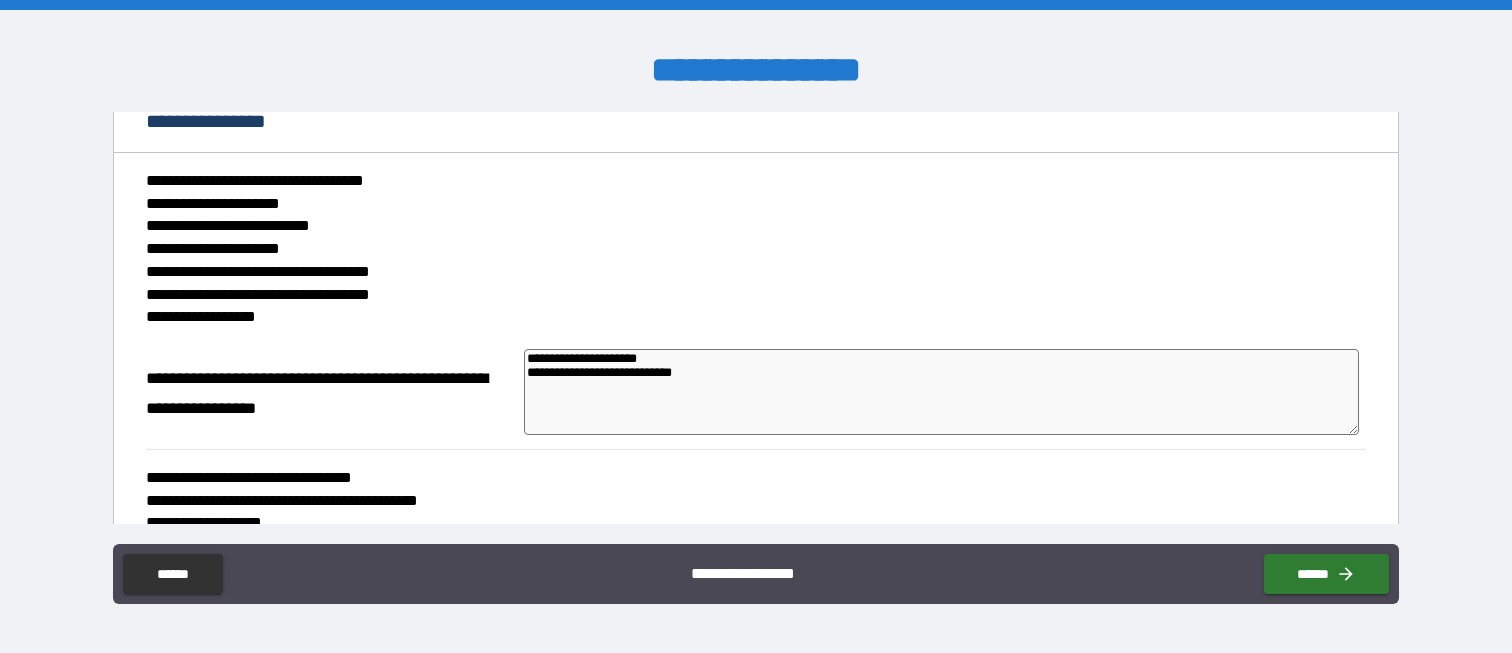 type on "**********" 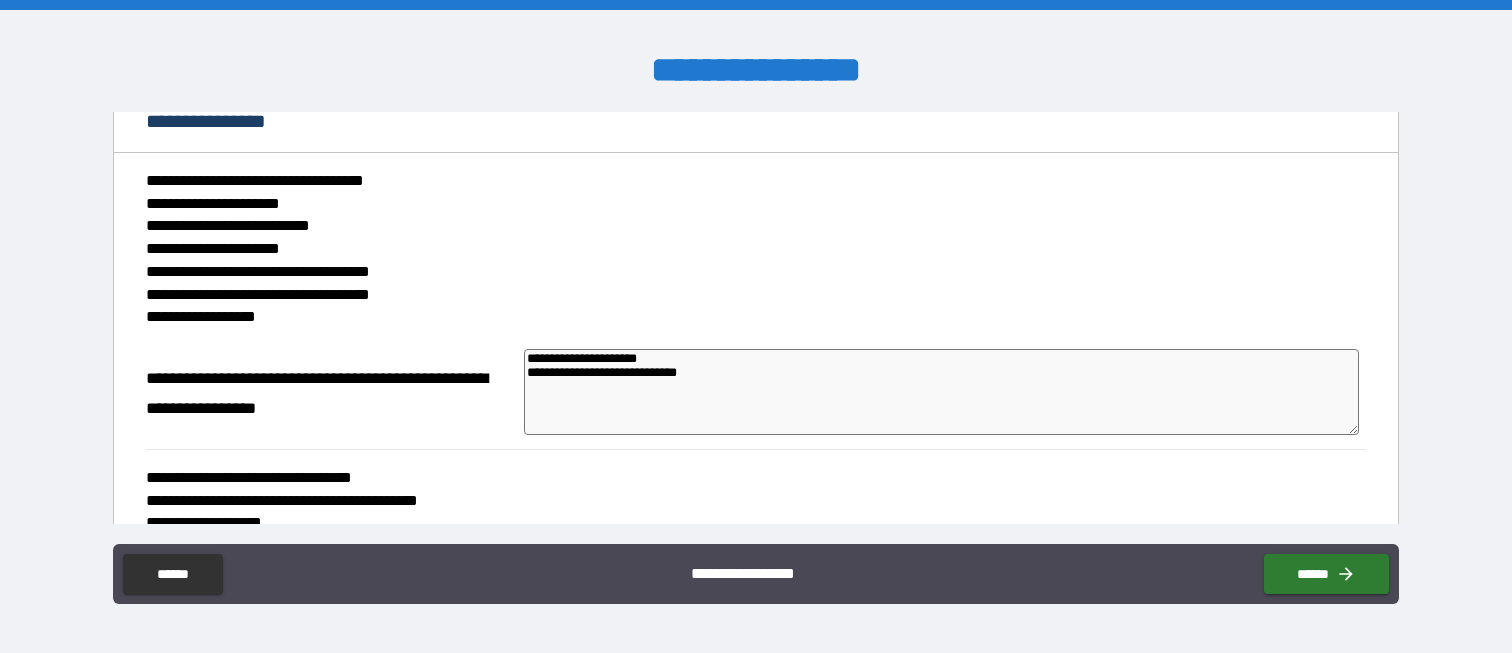 type on "*" 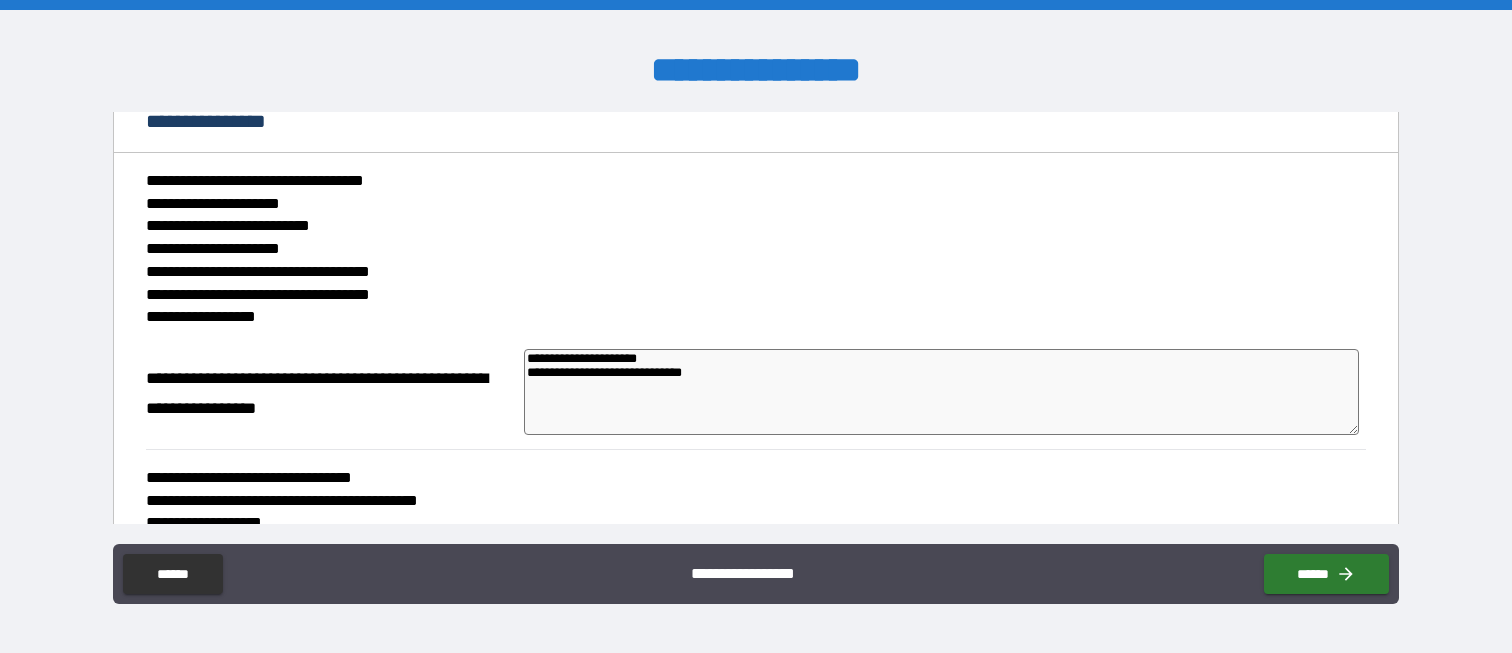 type on "*" 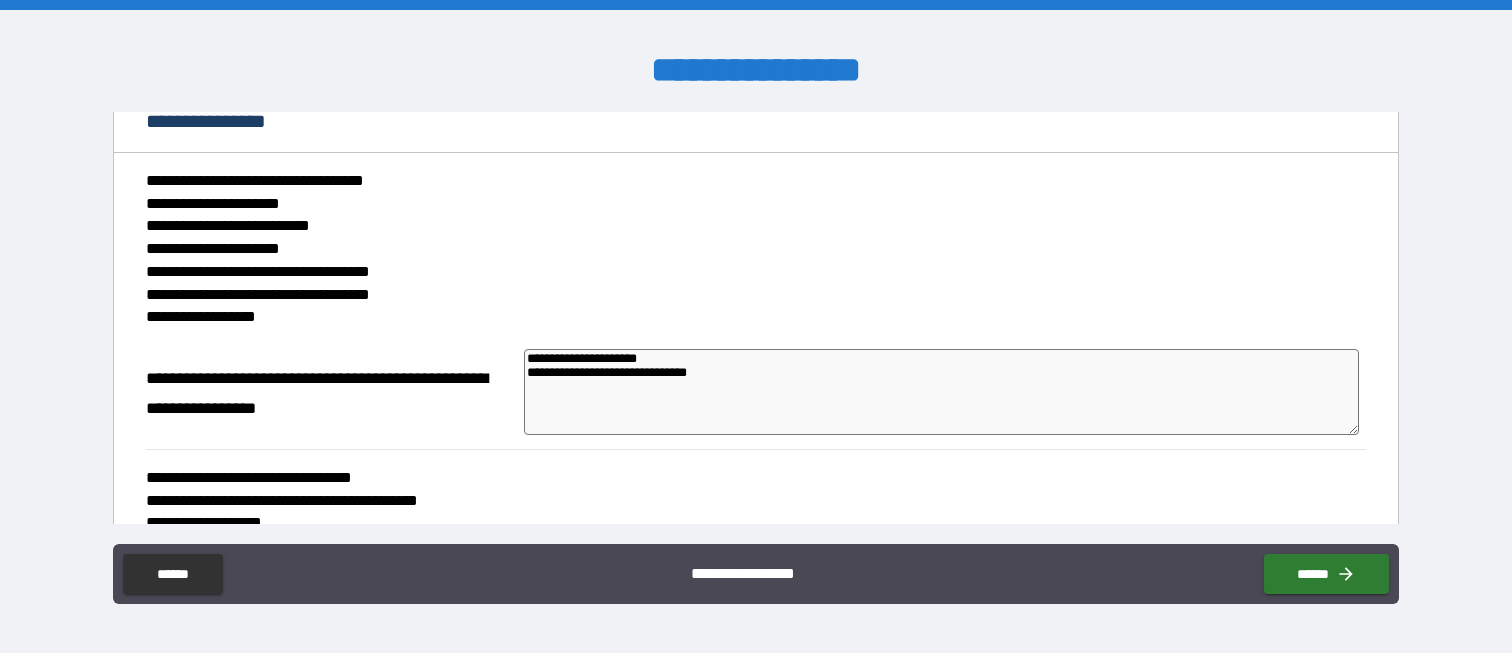 type on "*" 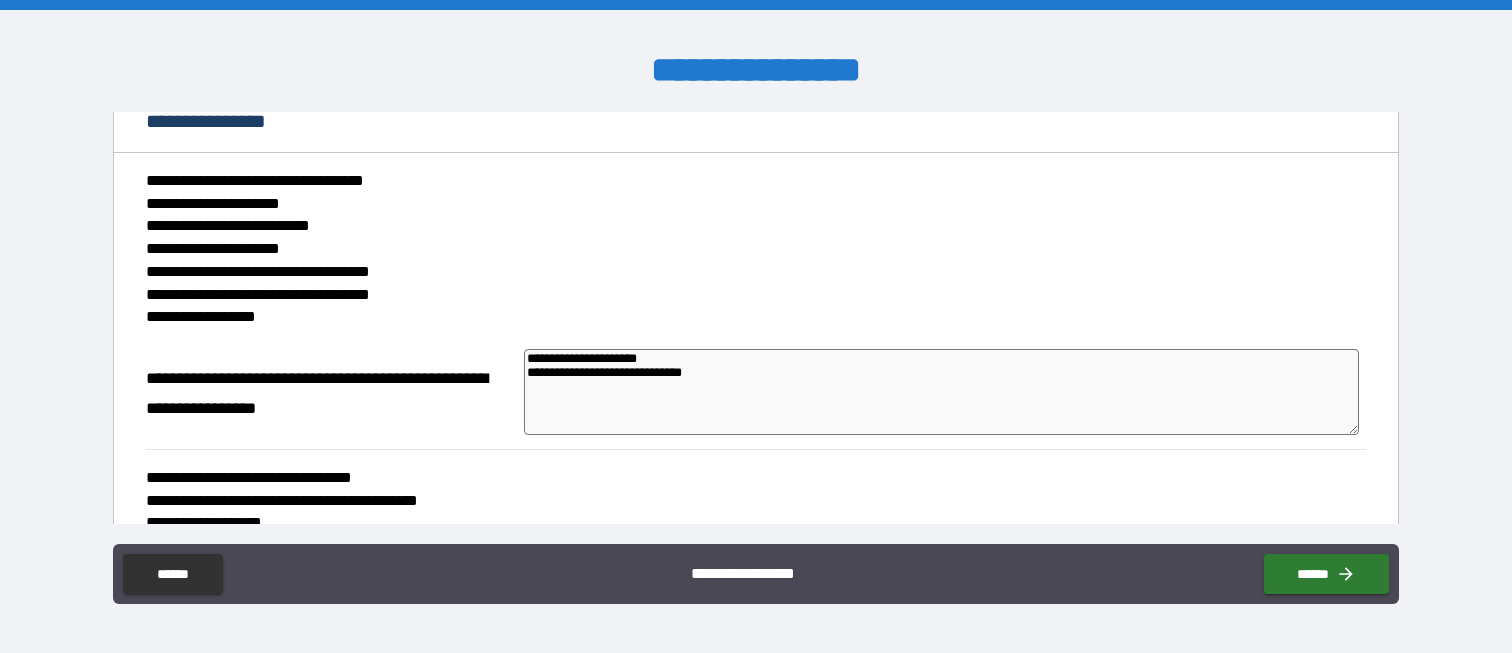type on "*" 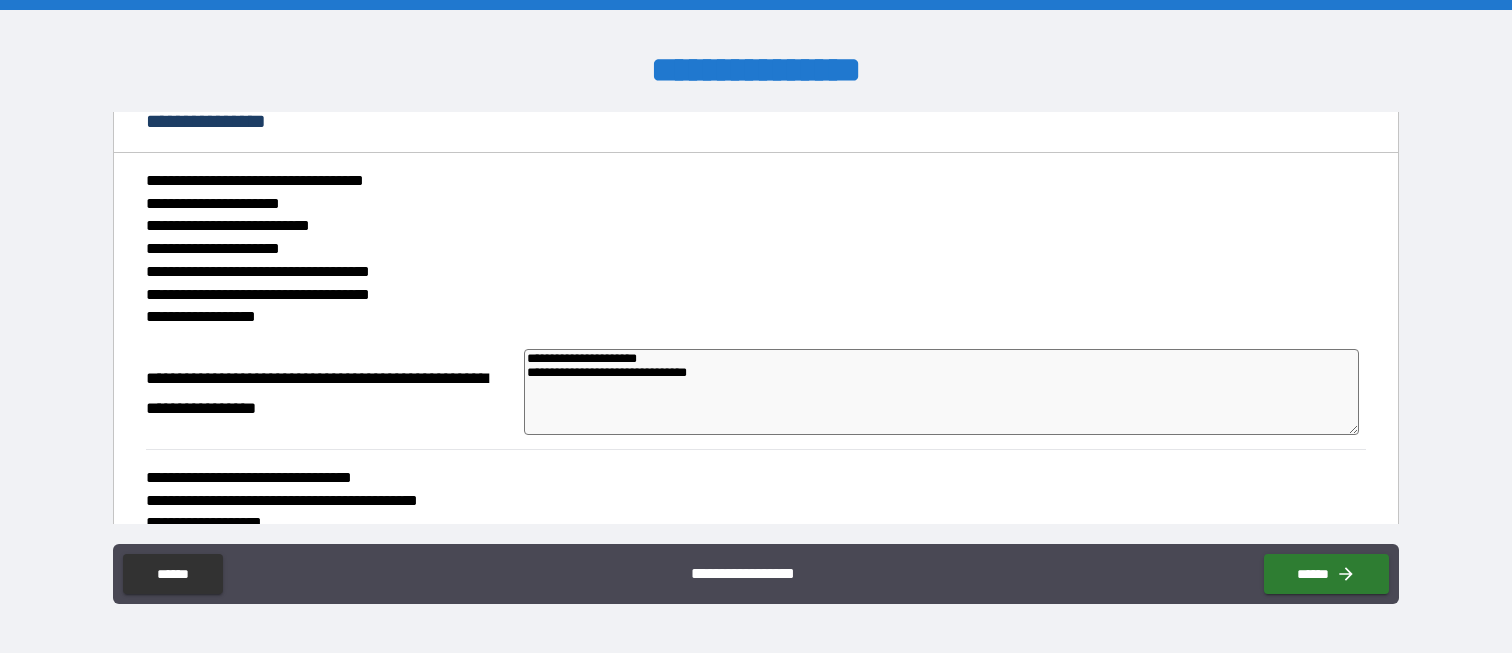 type on "**********" 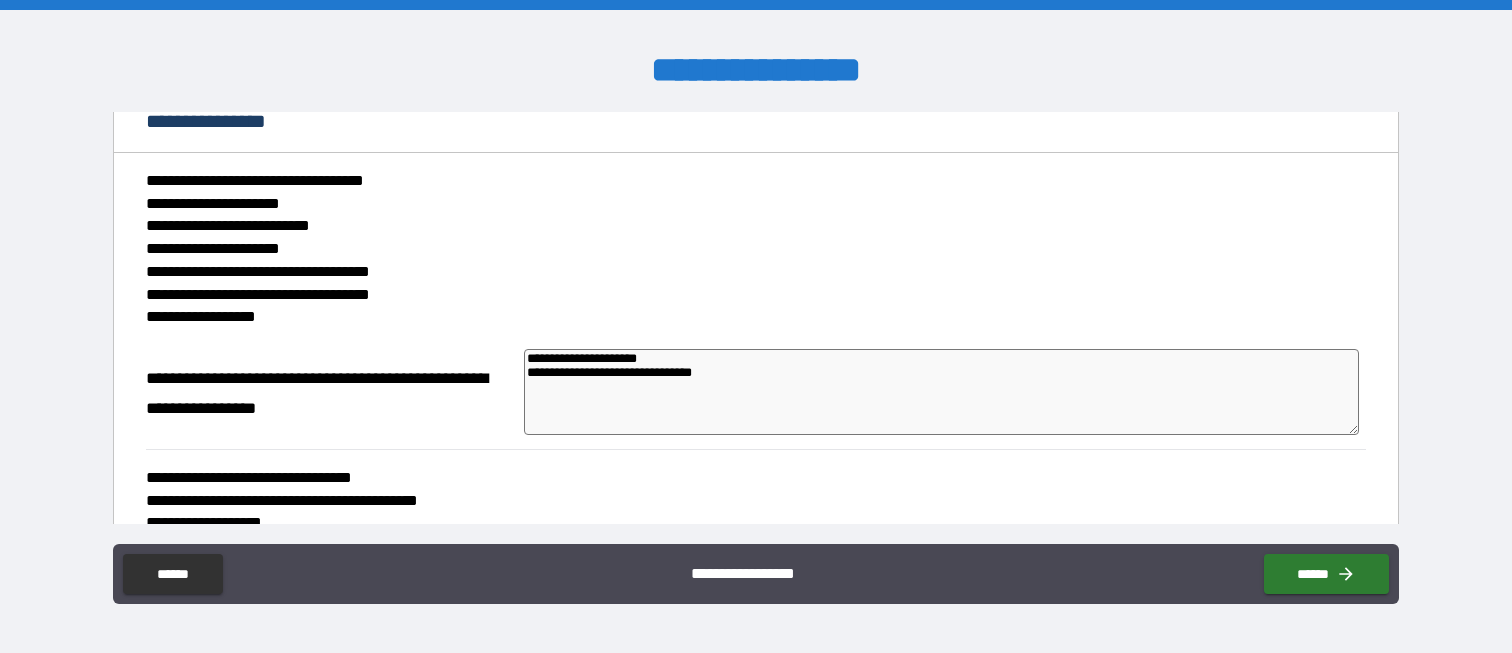 type on "*" 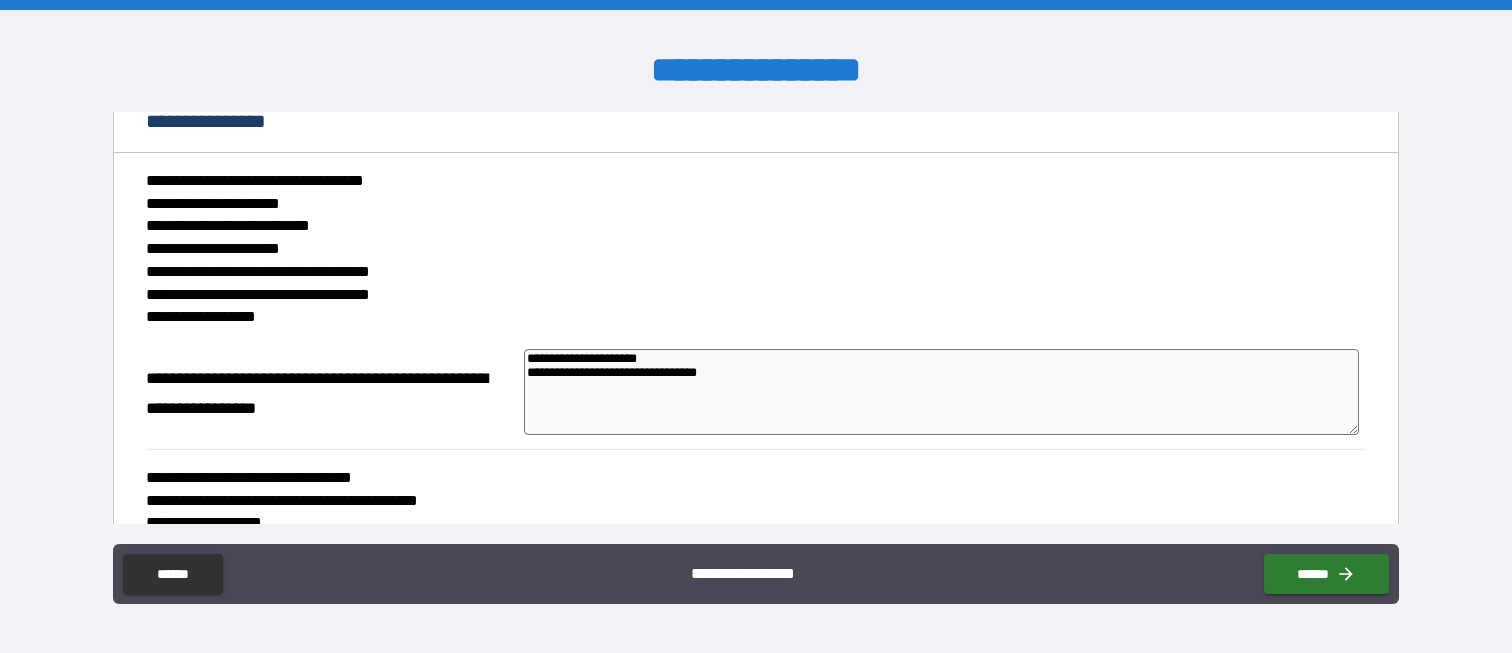 type on "*" 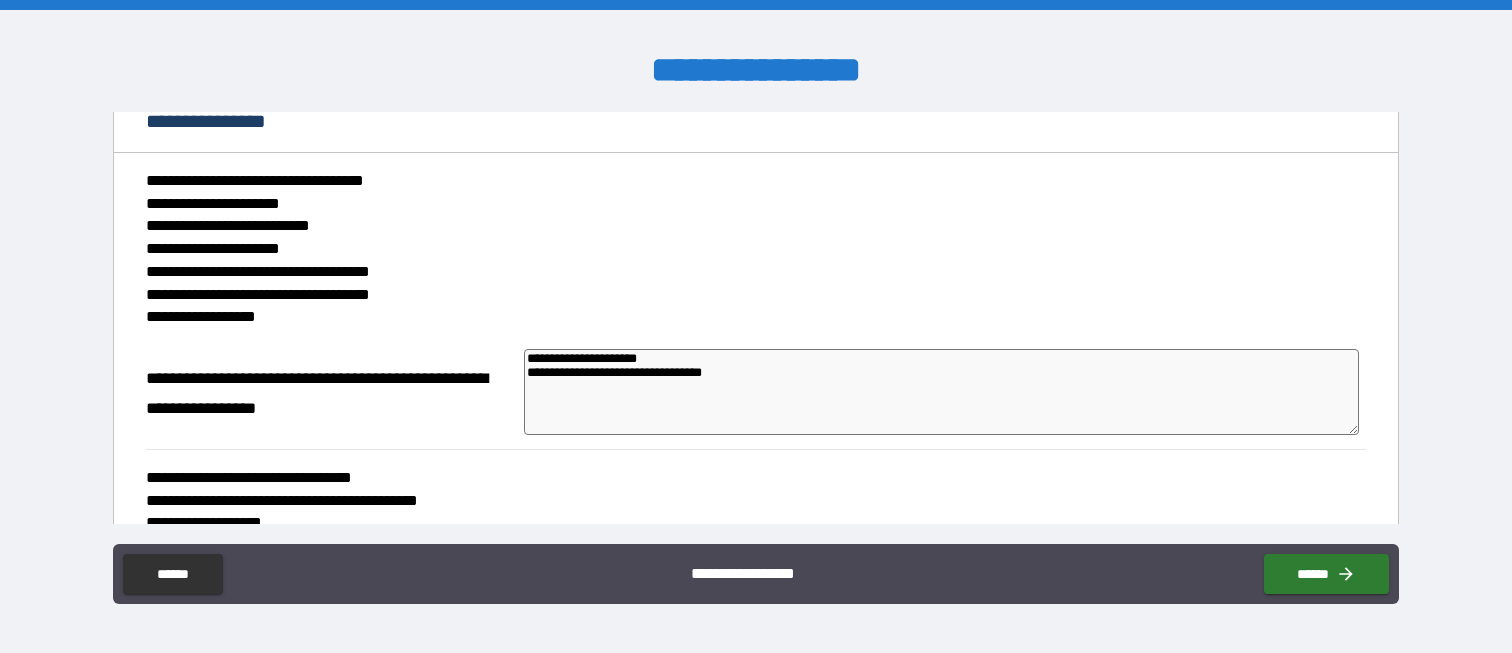 type on "**********" 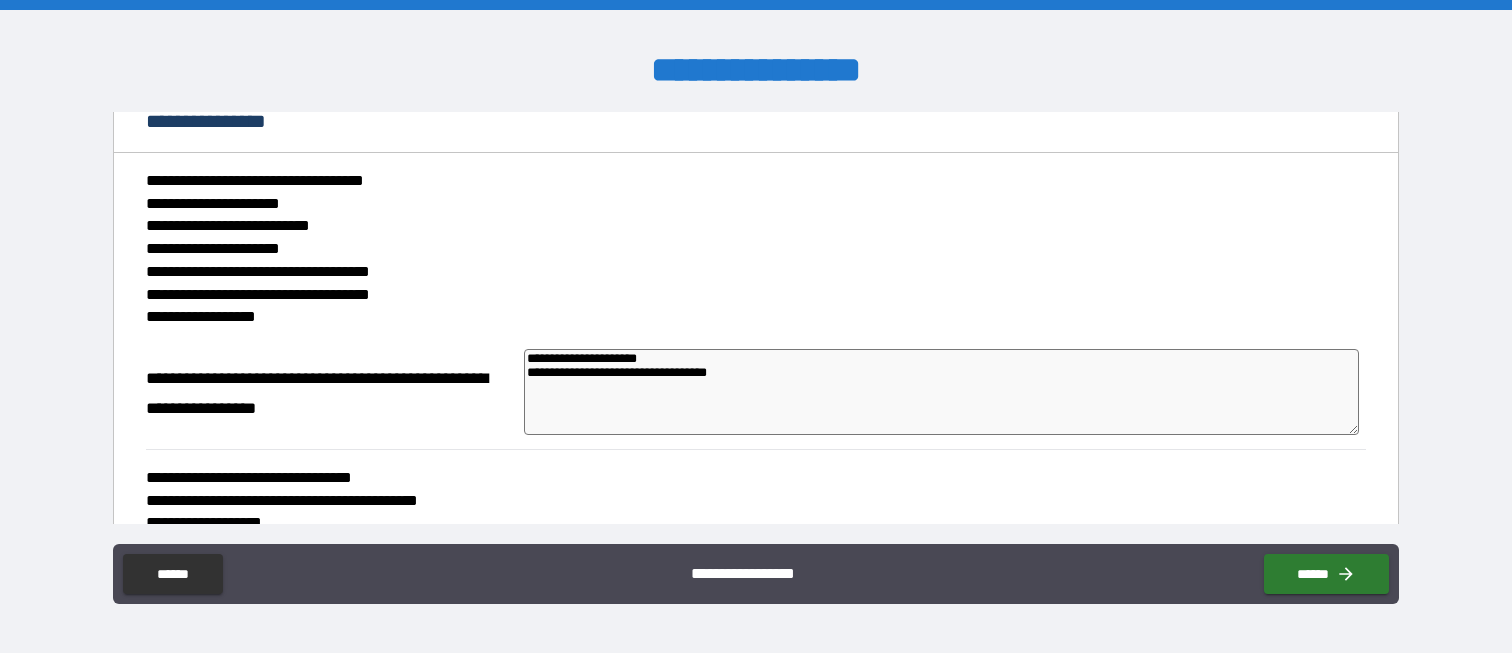type on "*" 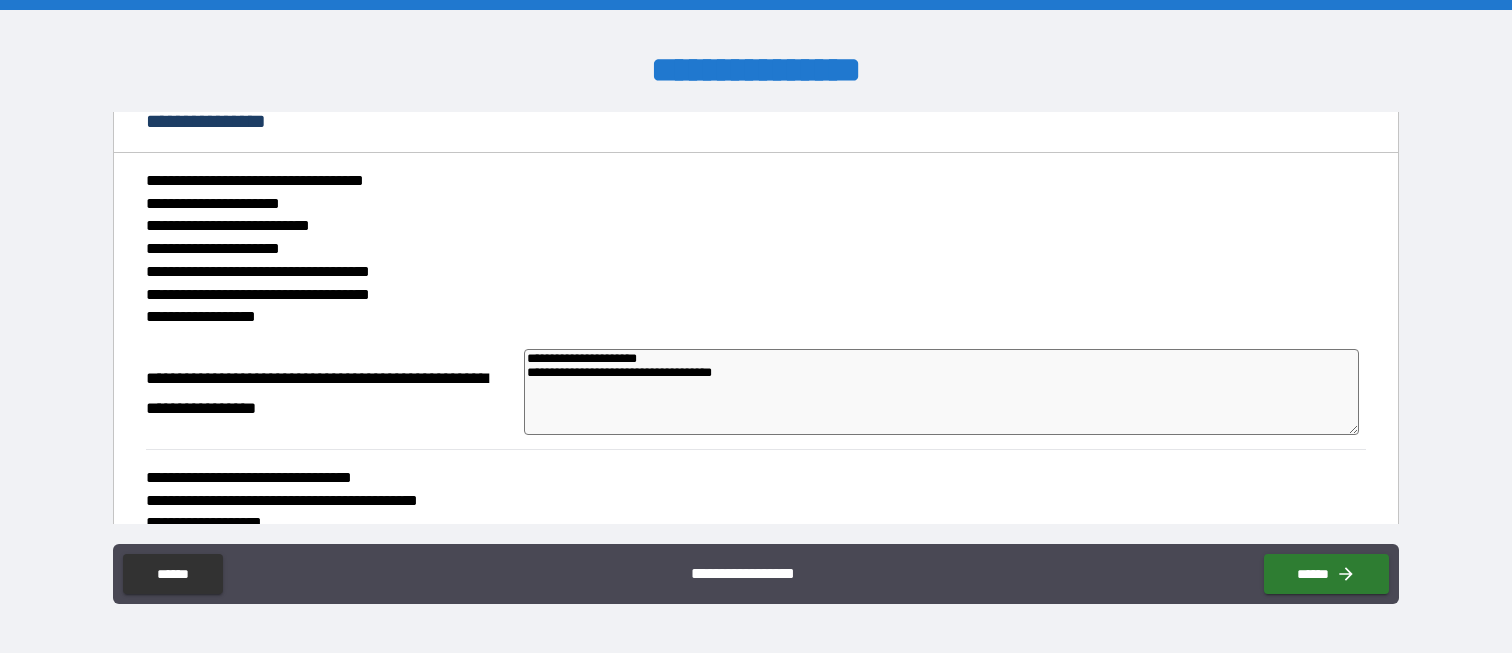 type on "*" 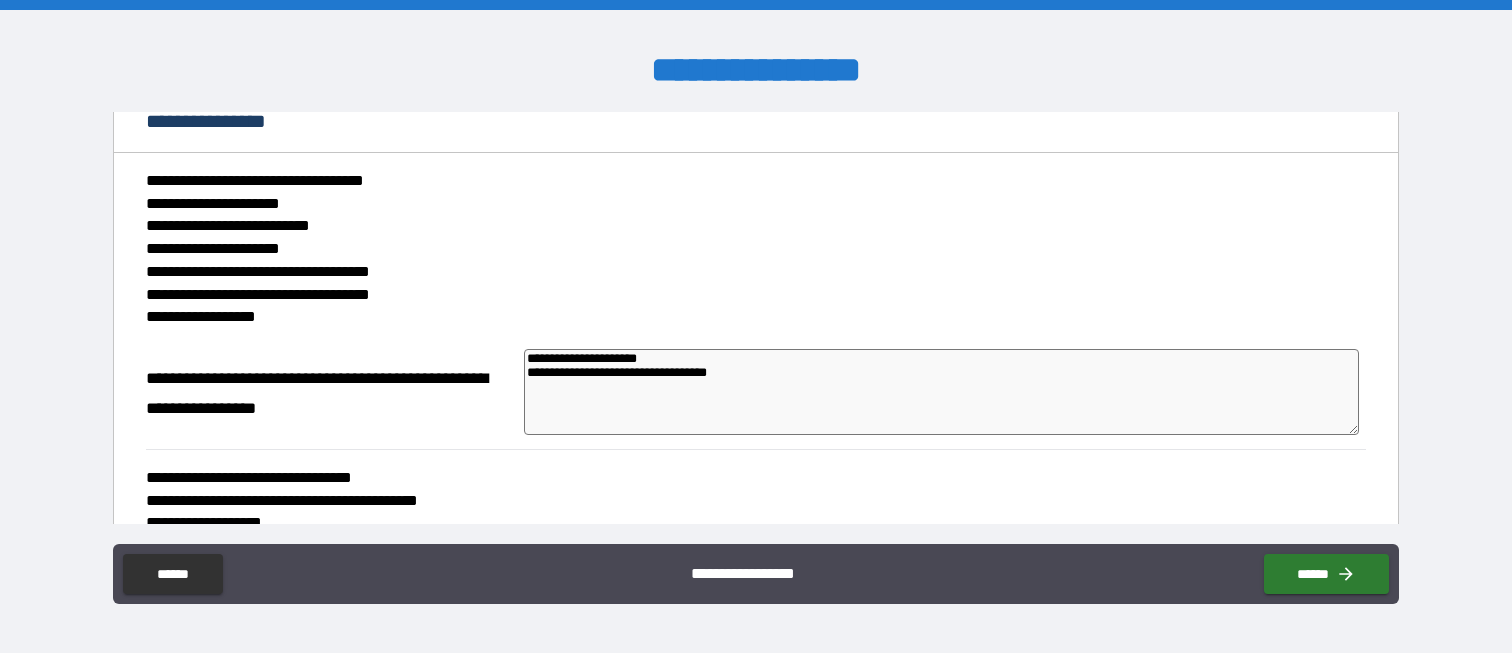type on "**********" 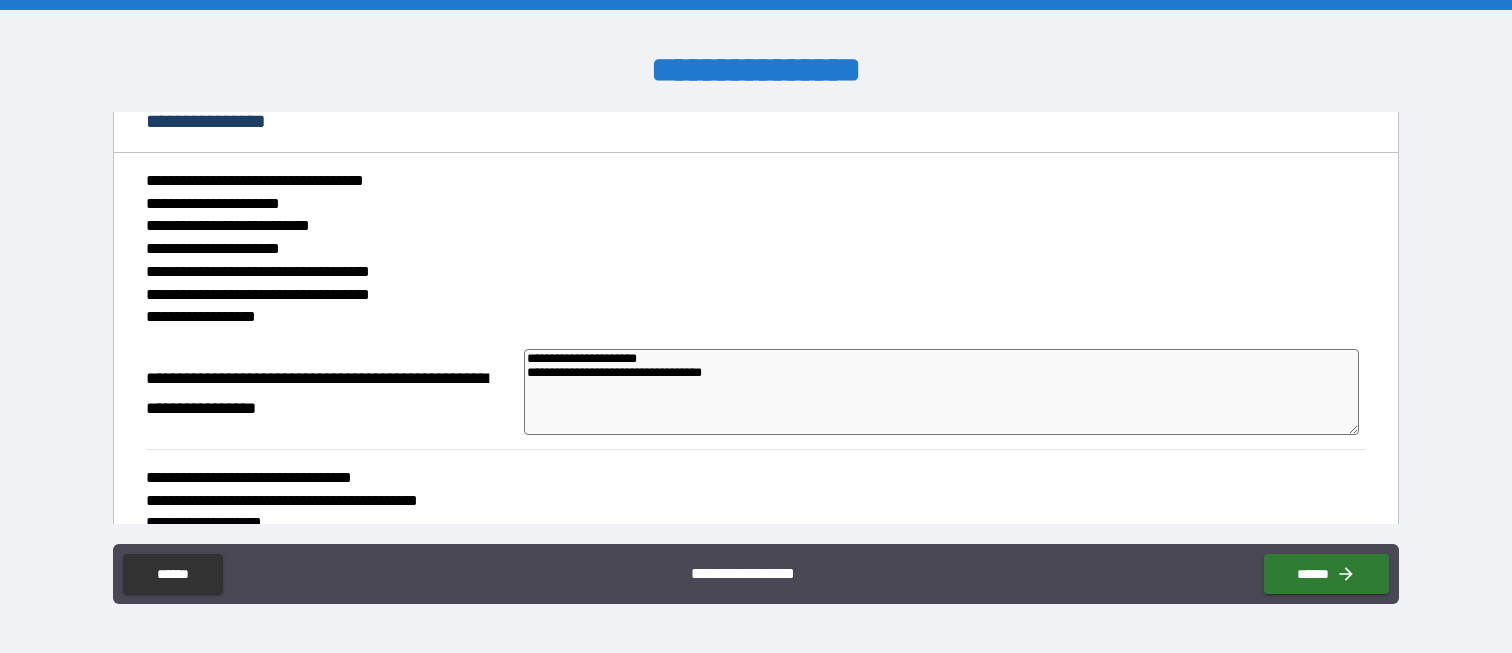 type on "*" 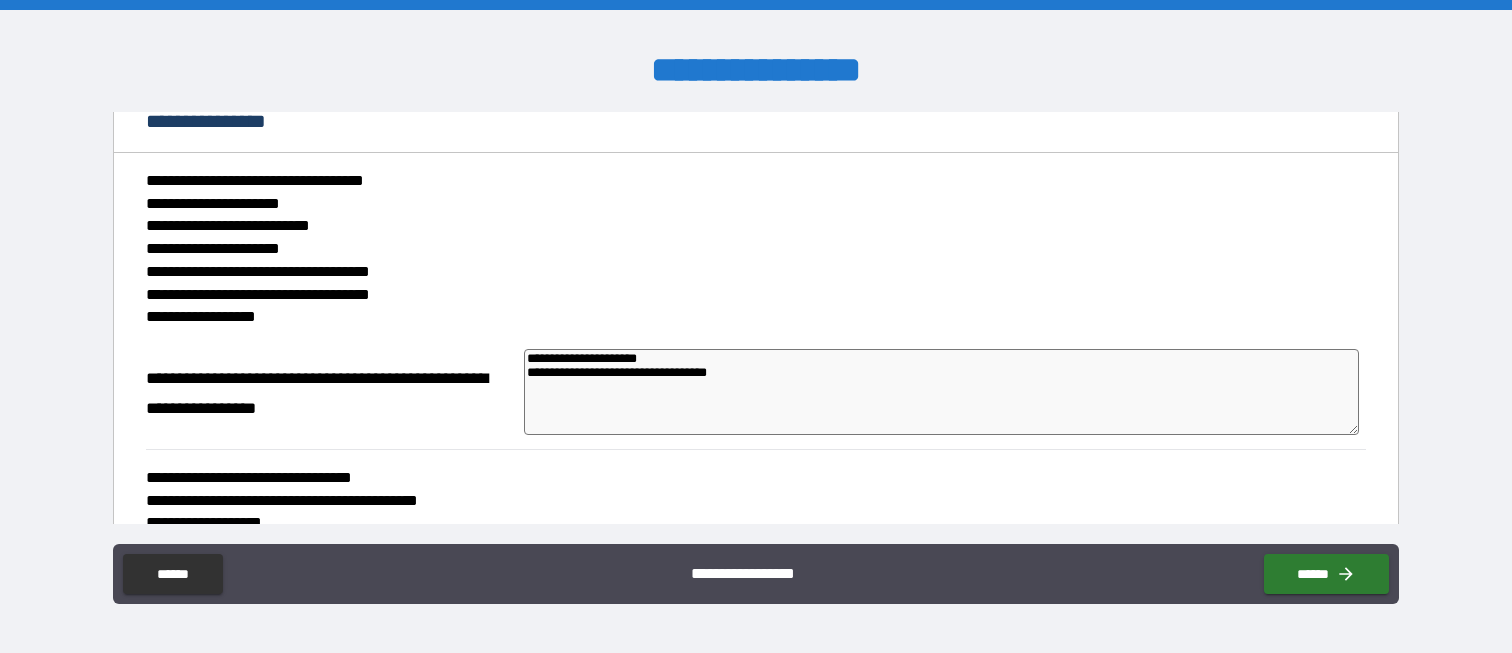 type on "*" 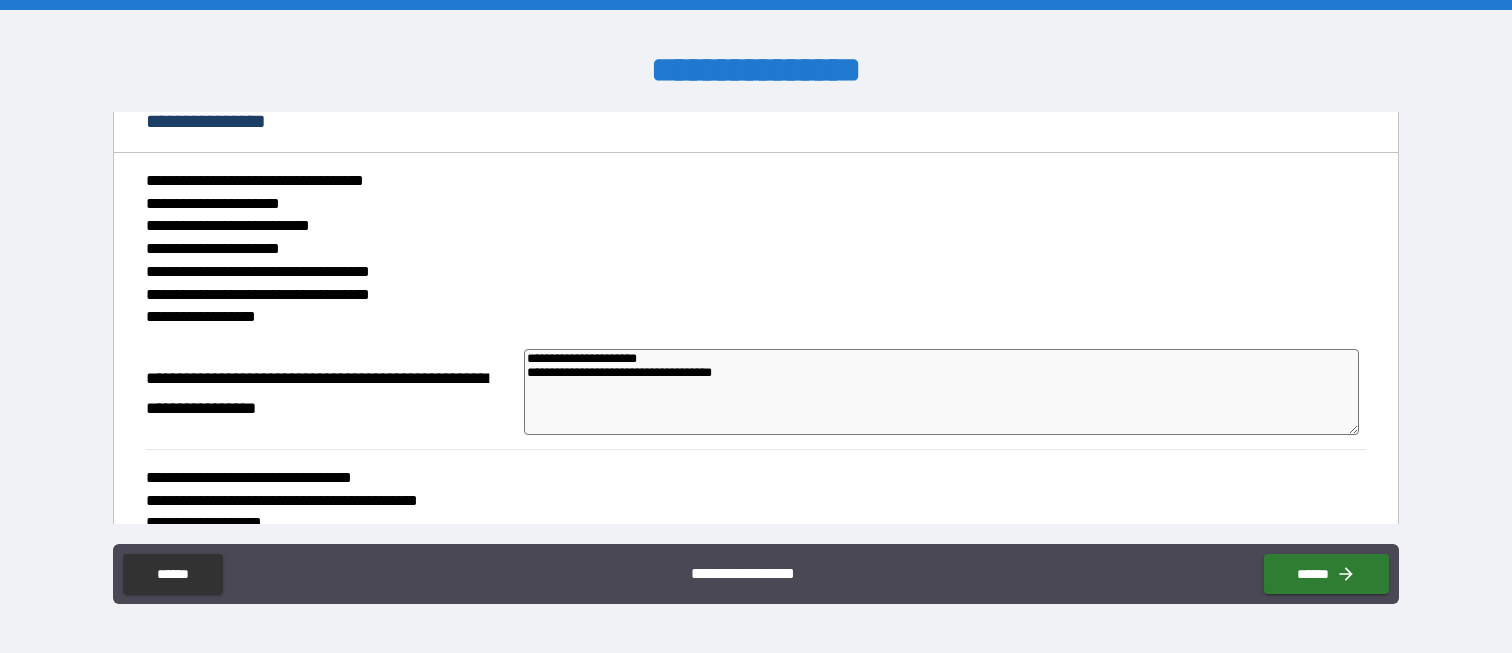 type on "*" 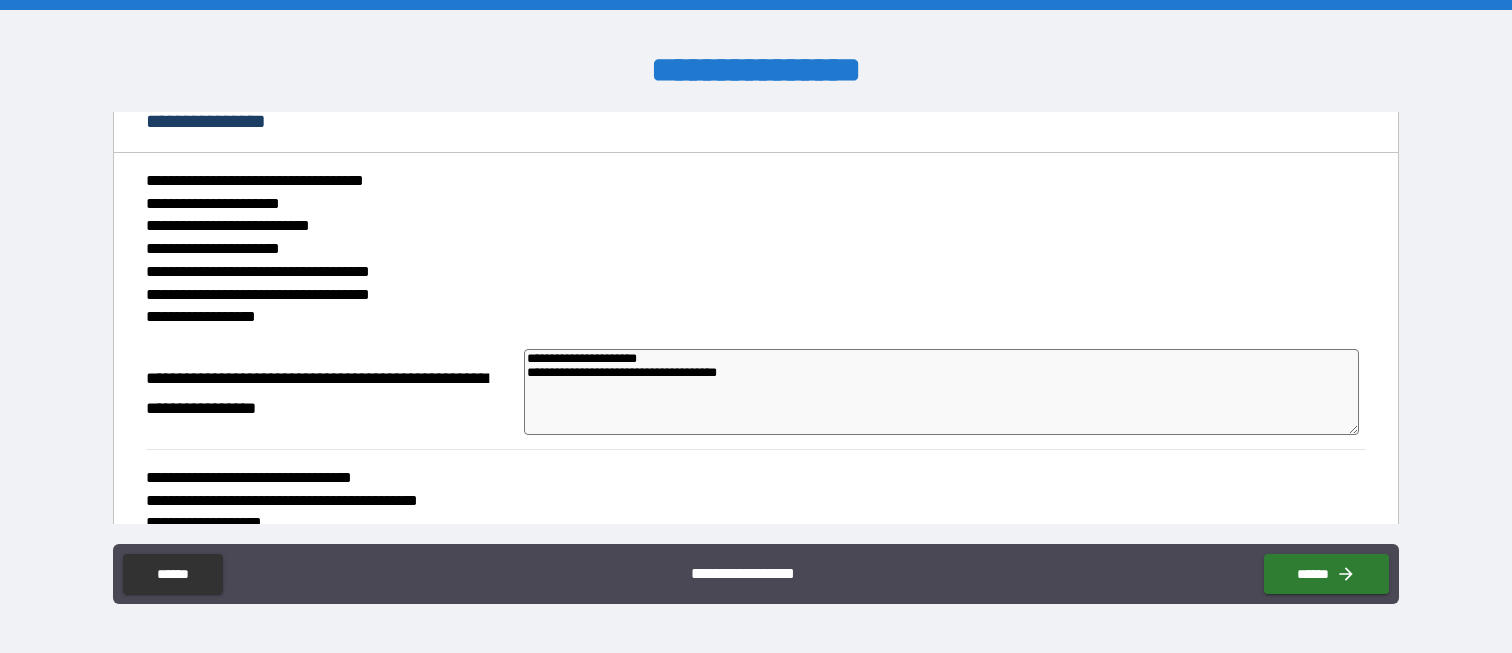 type on "*" 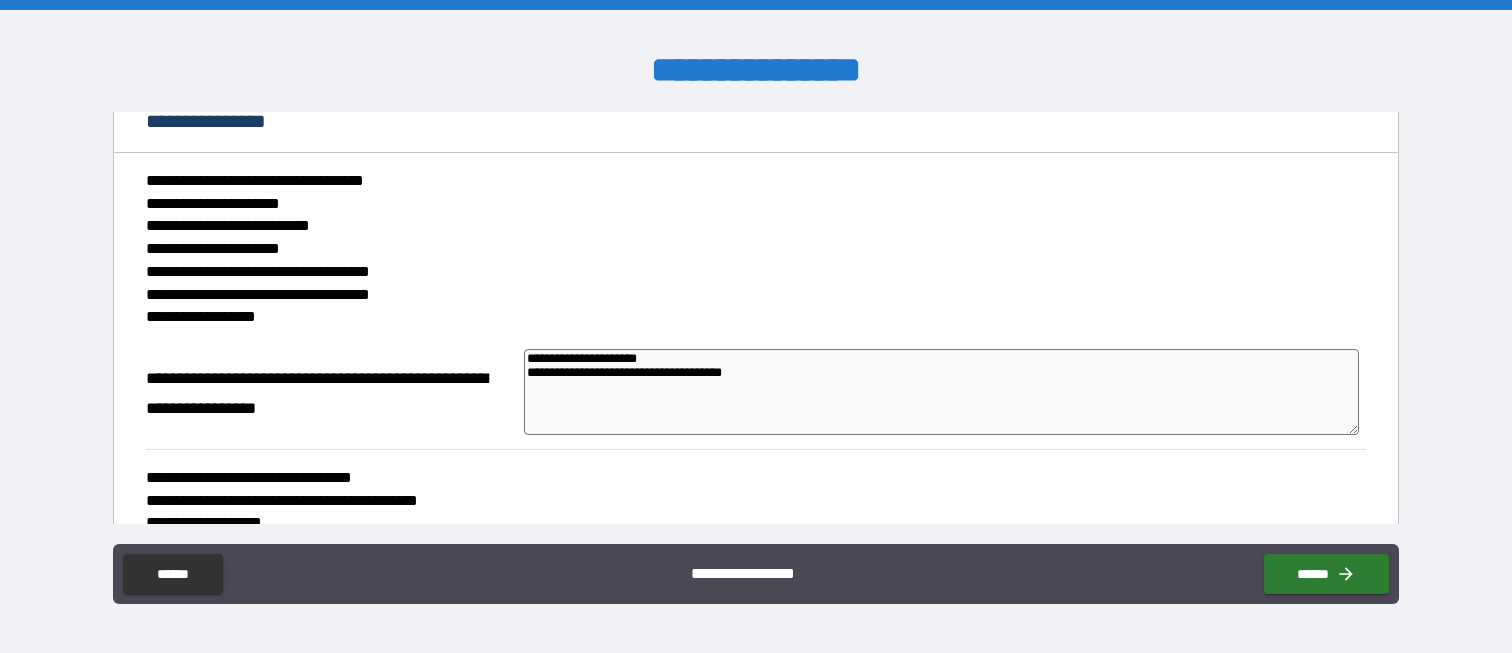 type on "*" 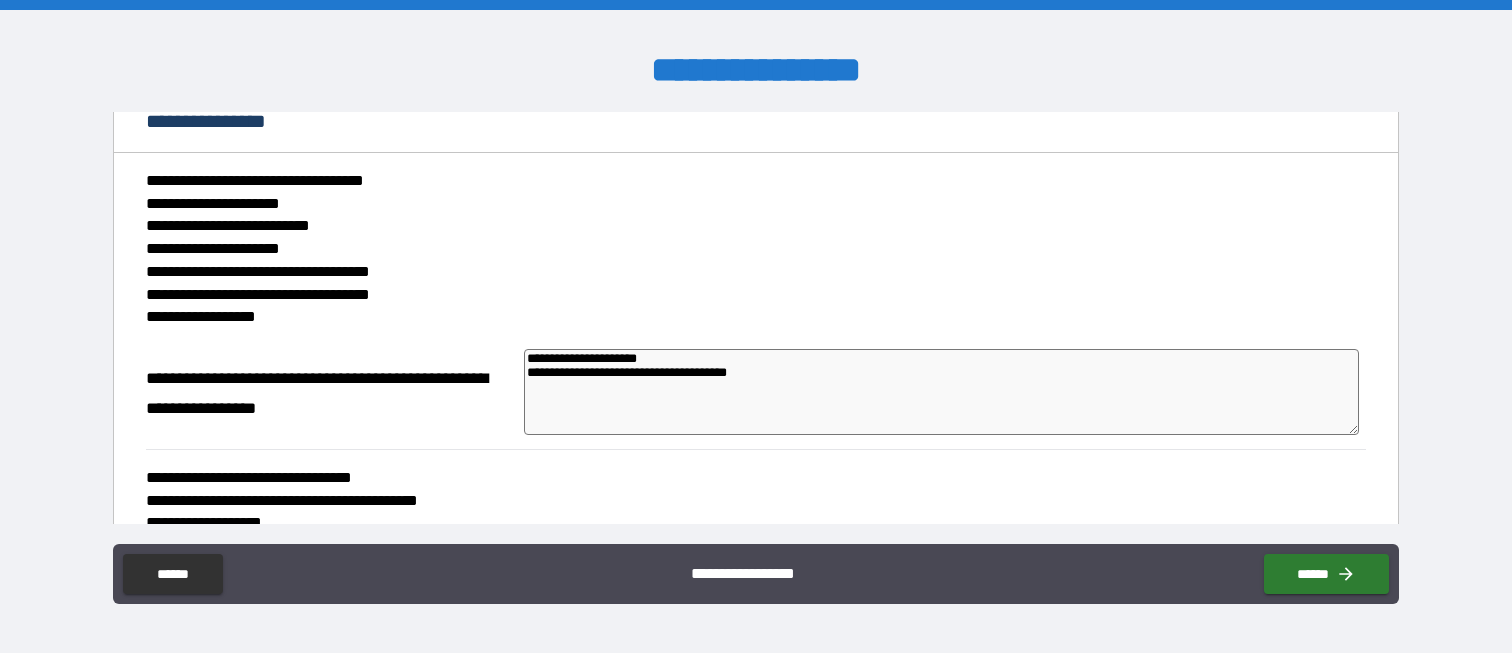 type on "*" 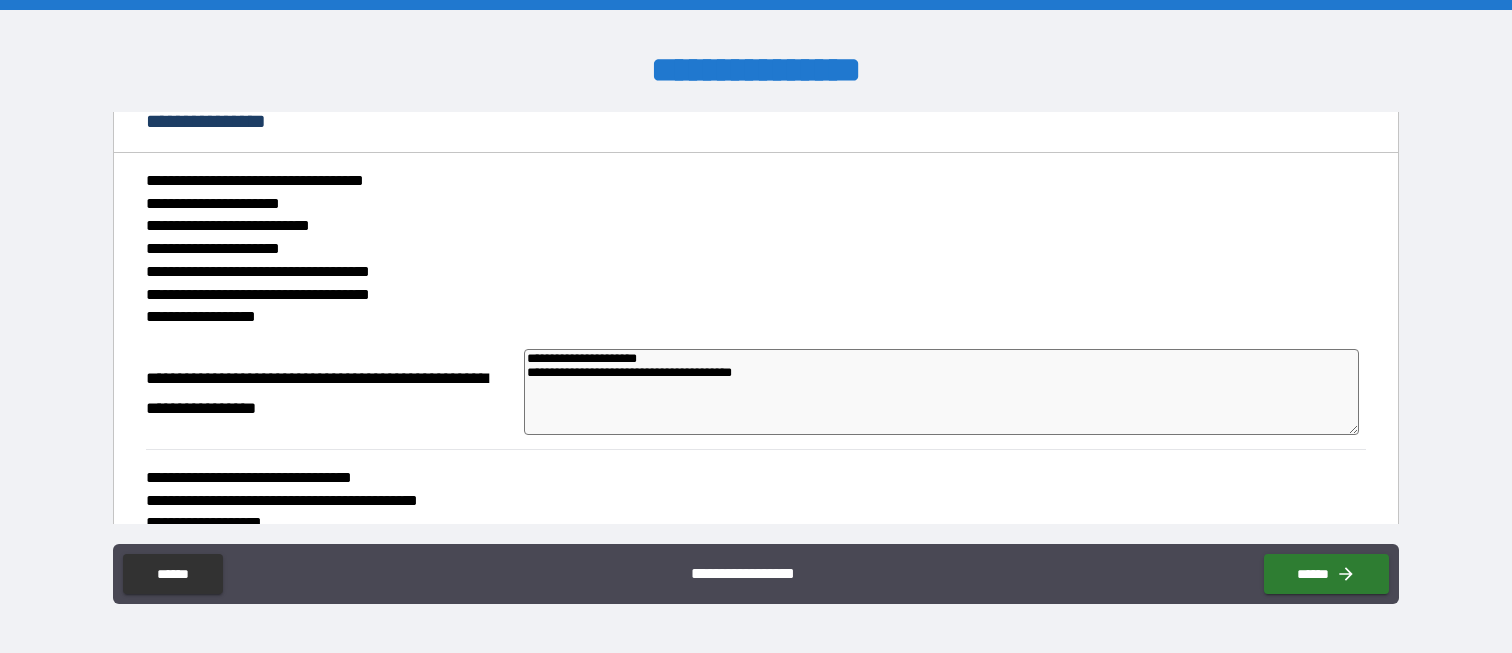type on "*" 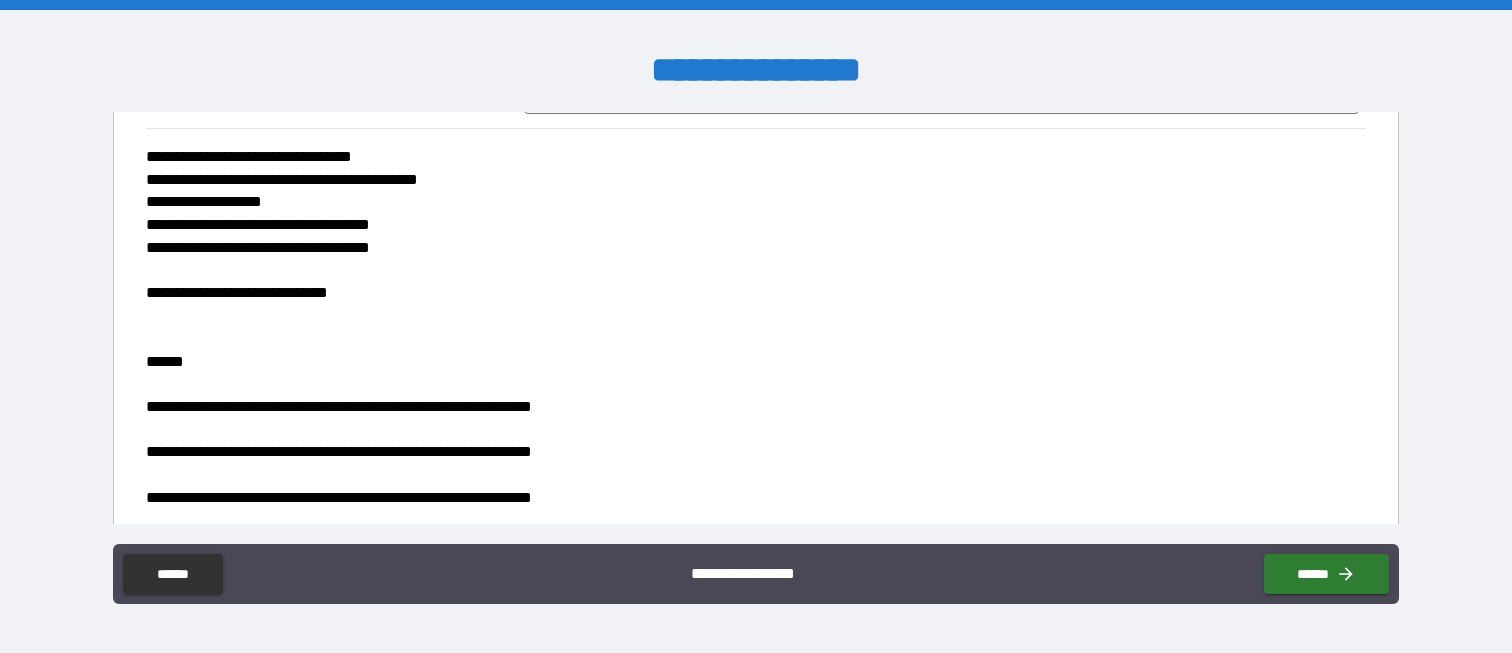 scroll, scrollTop: 563, scrollLeft: 0, axis: vertical 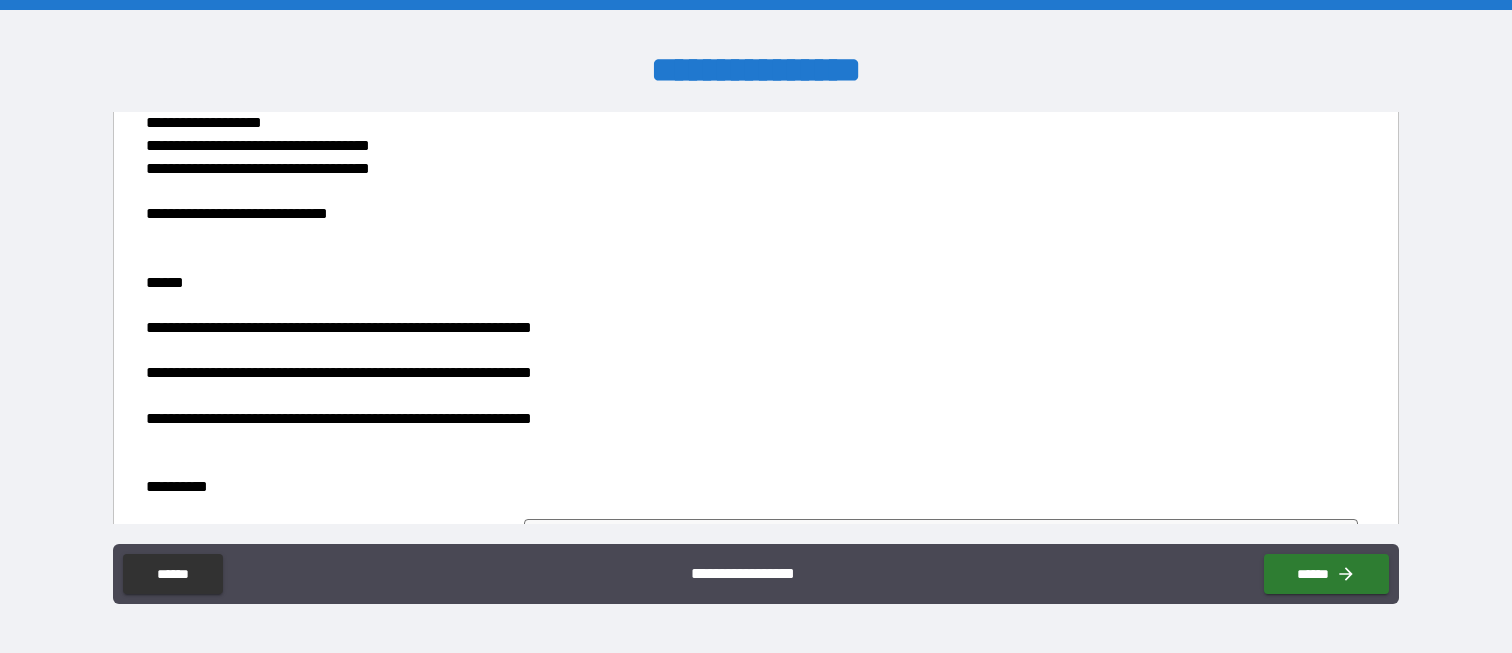 drag, startPoint x: 243, startPoint y: 350, endPoint x: 246, endPoint y: 337, distance: 13.341664 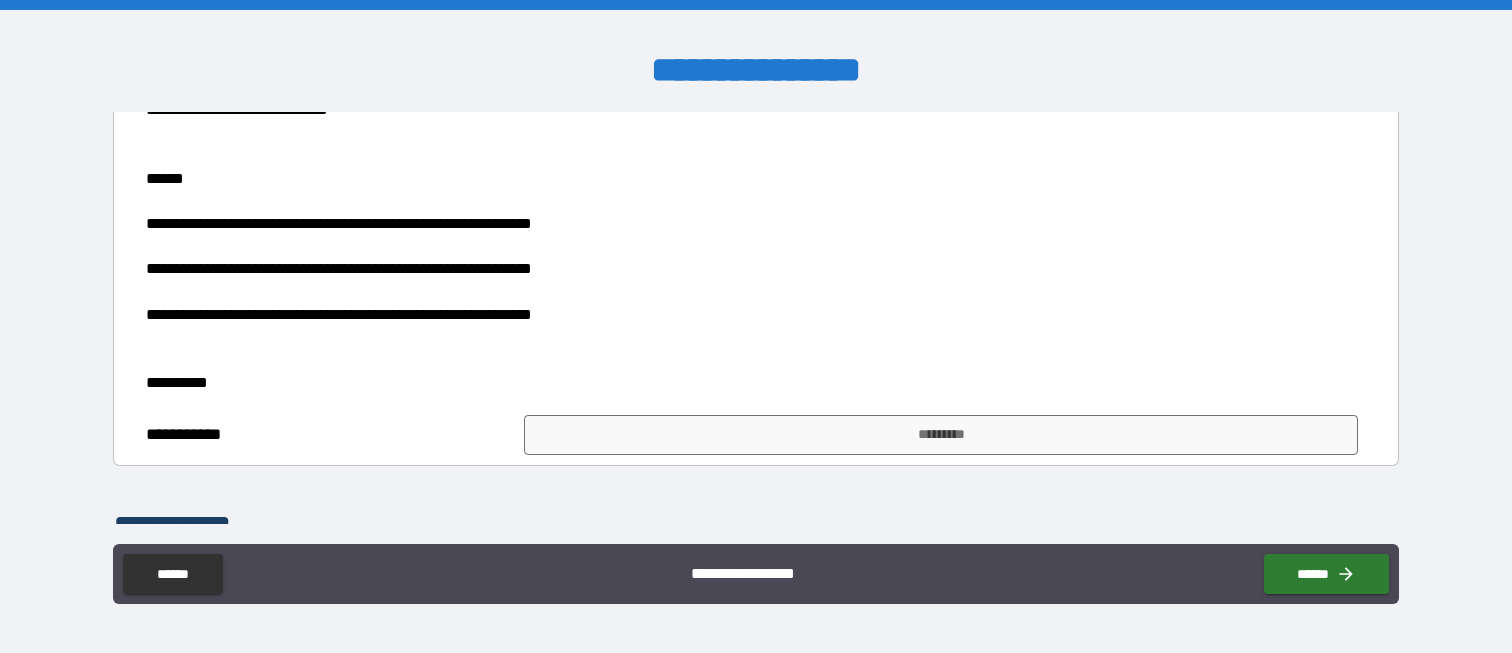 scroll, scrollTop: 963, scrollLeft: 0, axis: vertical 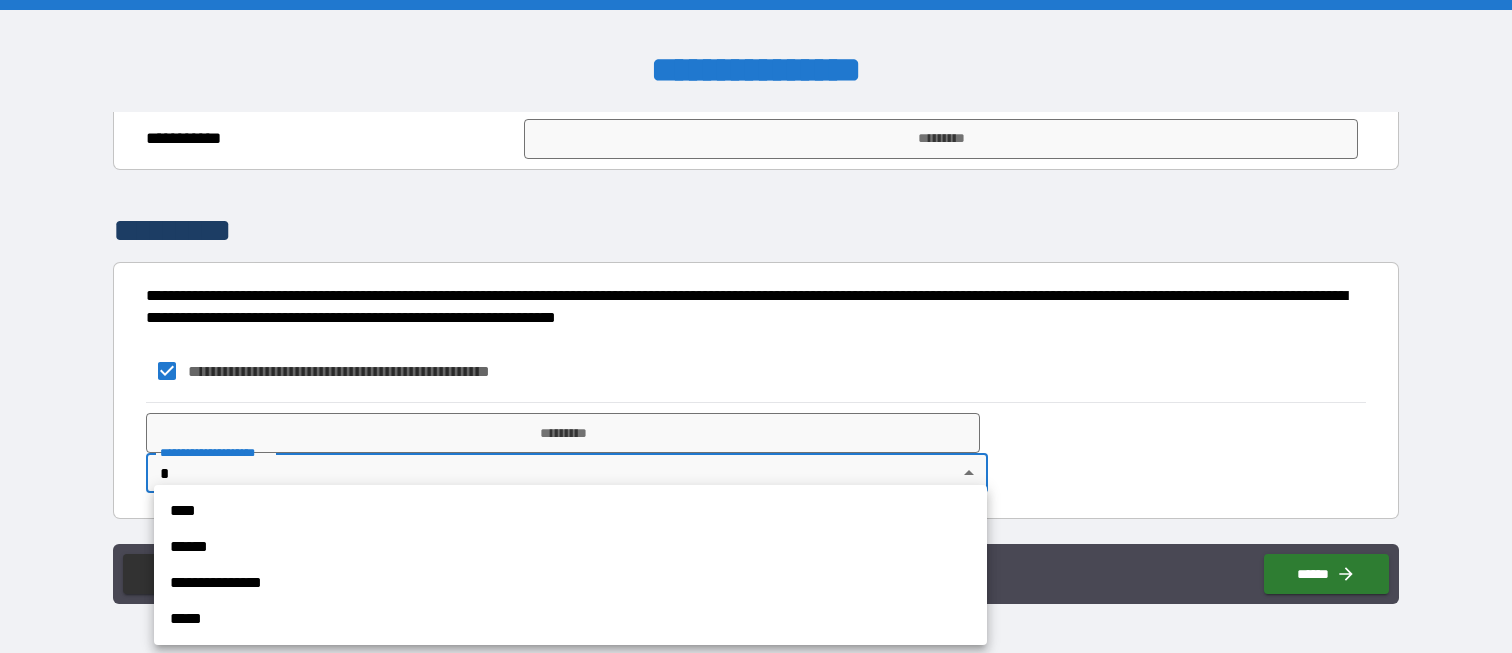 click on "**********" at bounding box center (756, 326) 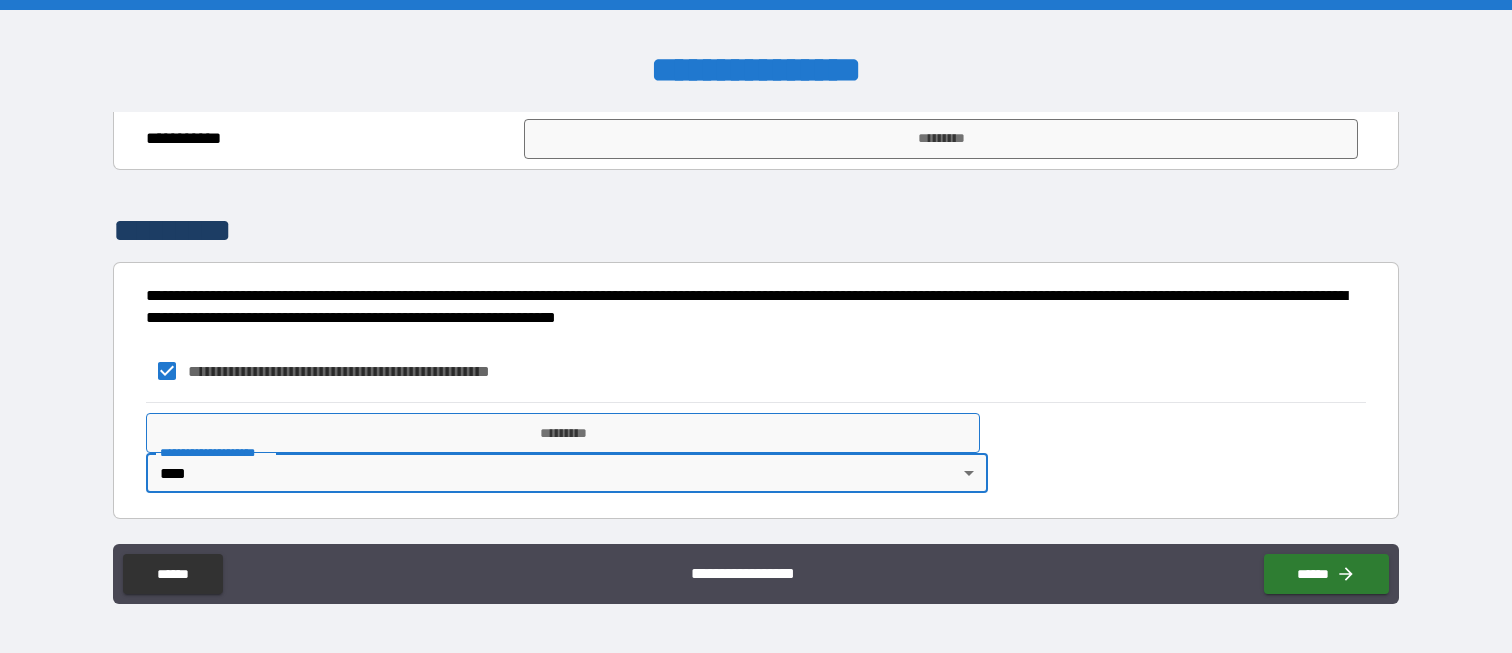 click on "*********" at bounding box center (562, 433) 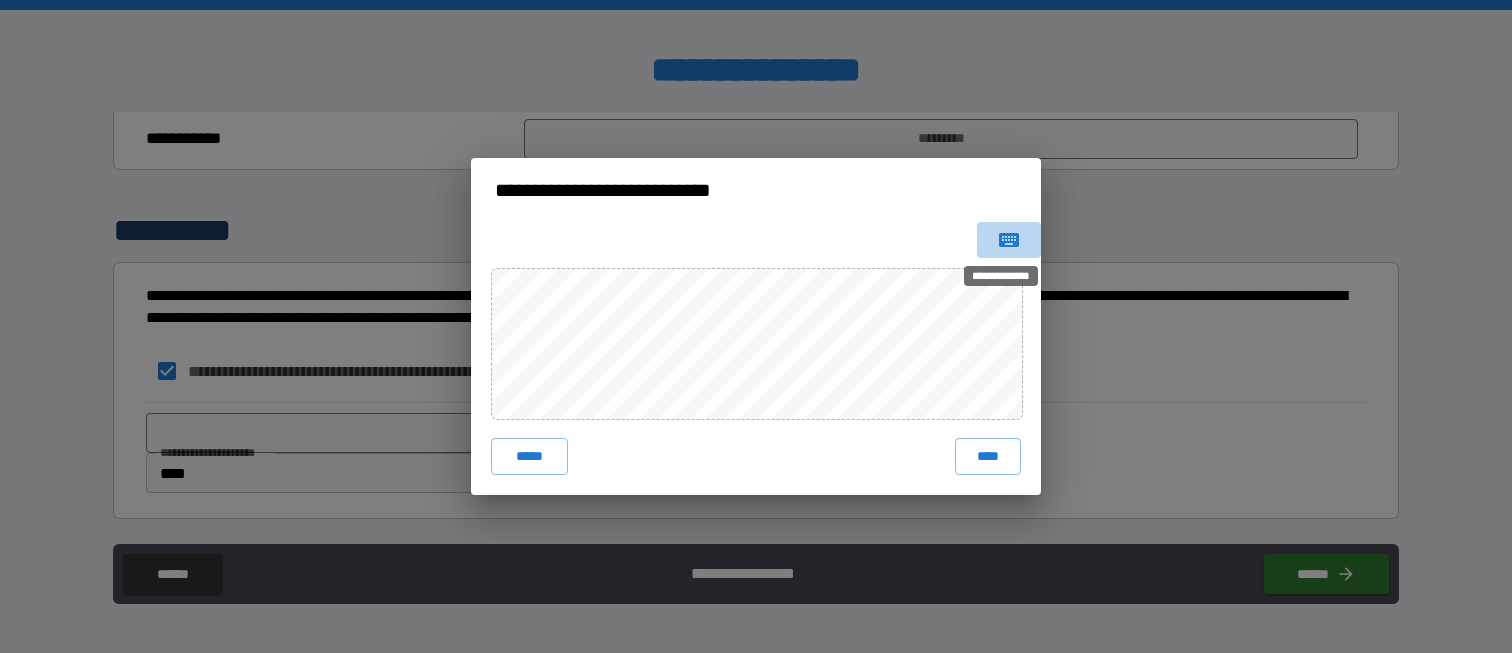 click 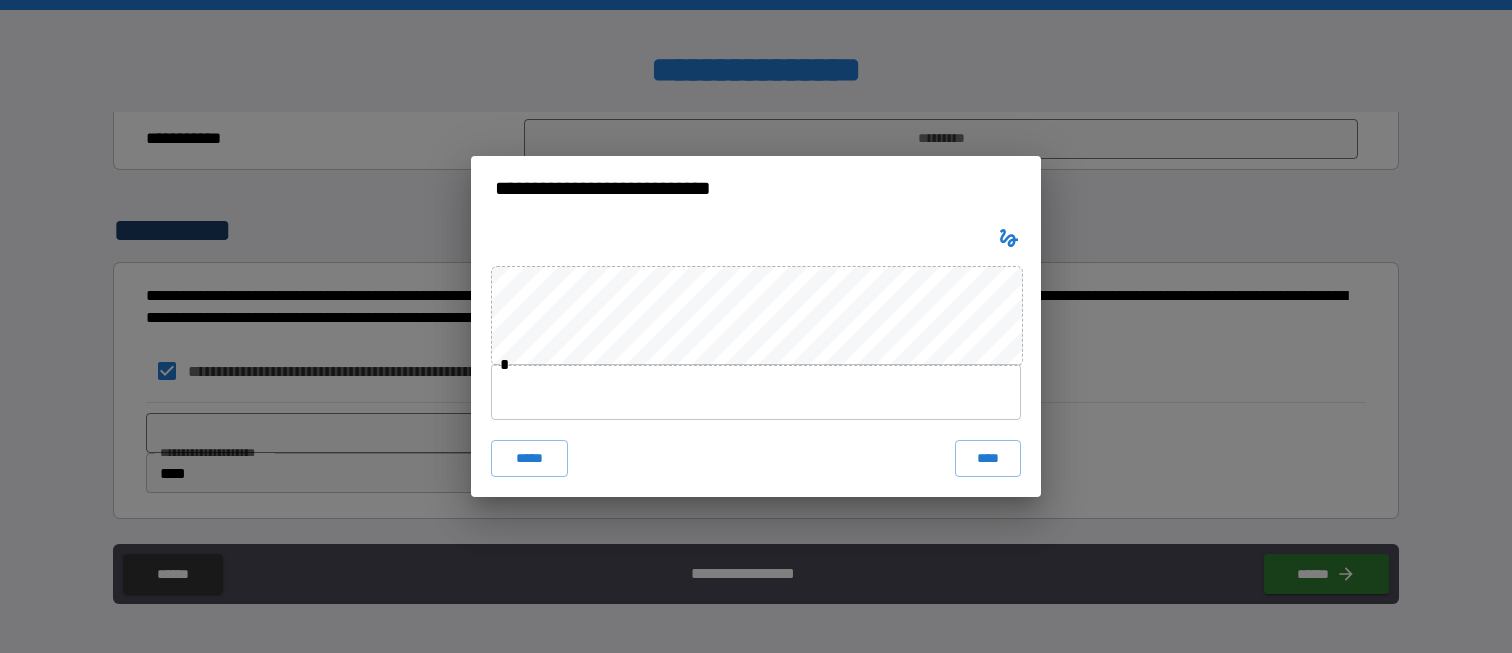click at bounding box center [756, 392] 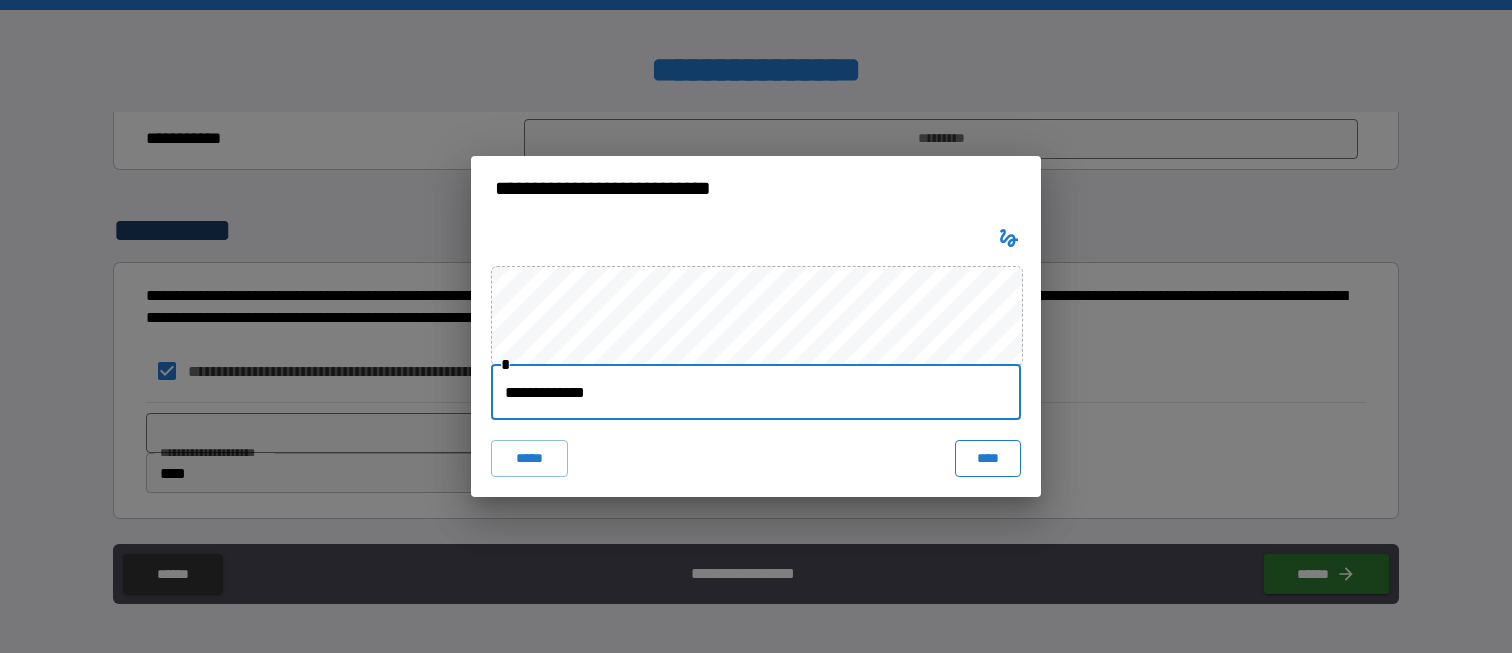 click on "****" at bounding box center (988, 458) 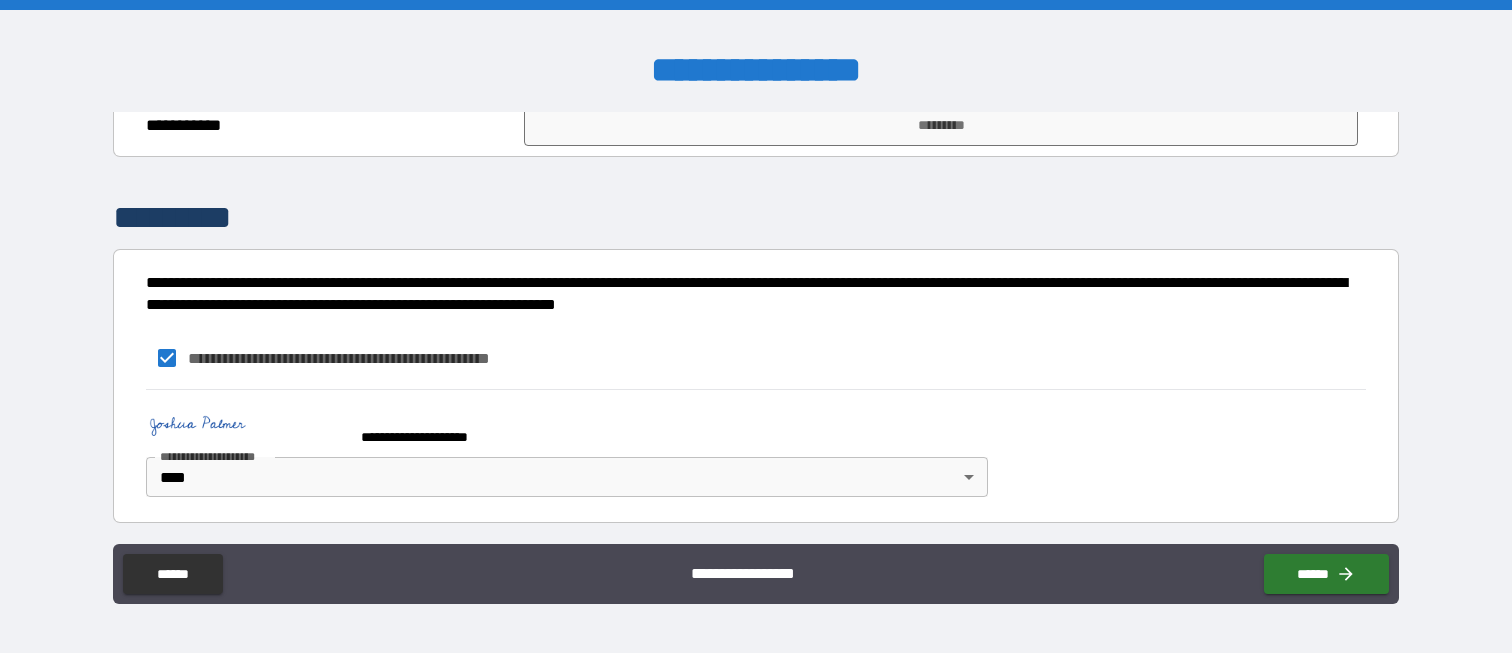 scroll, scrollTop: 980, scrollLeft: 0, axis: vertical 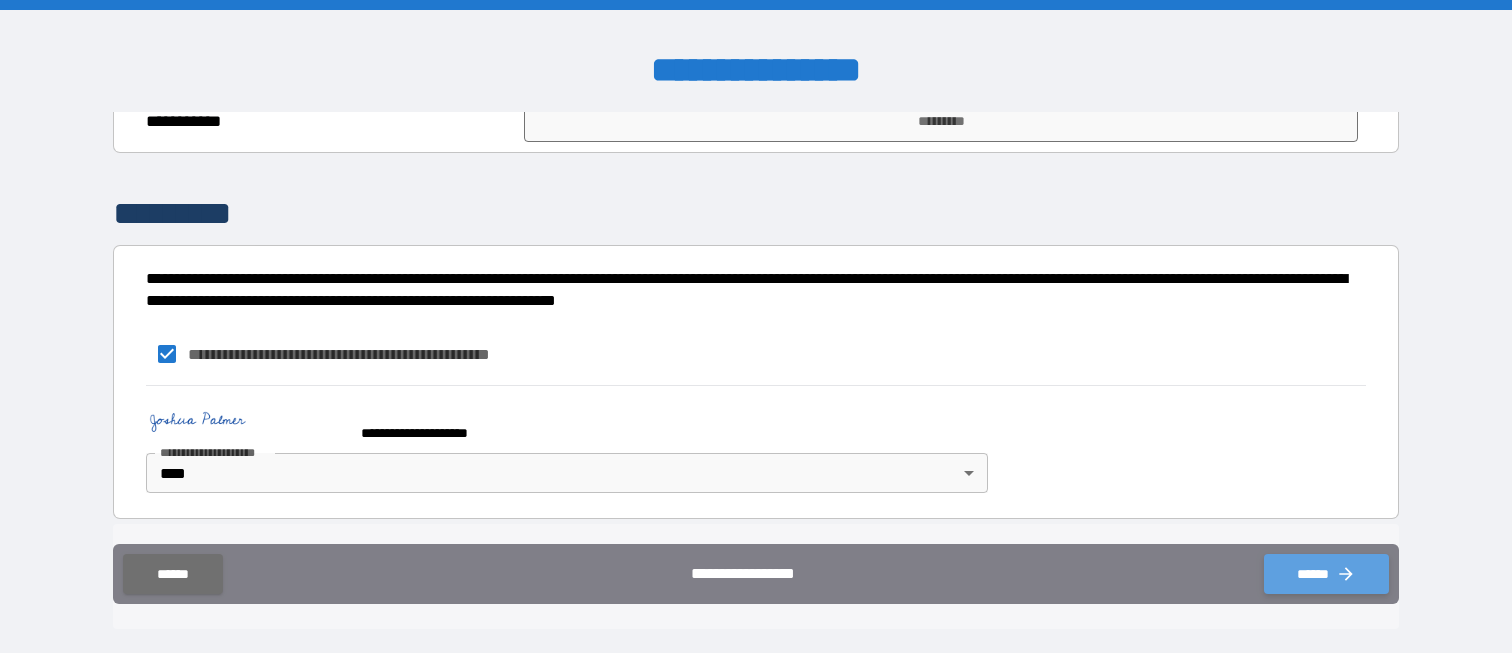 click on "******" at bounding box center [1326, 574] 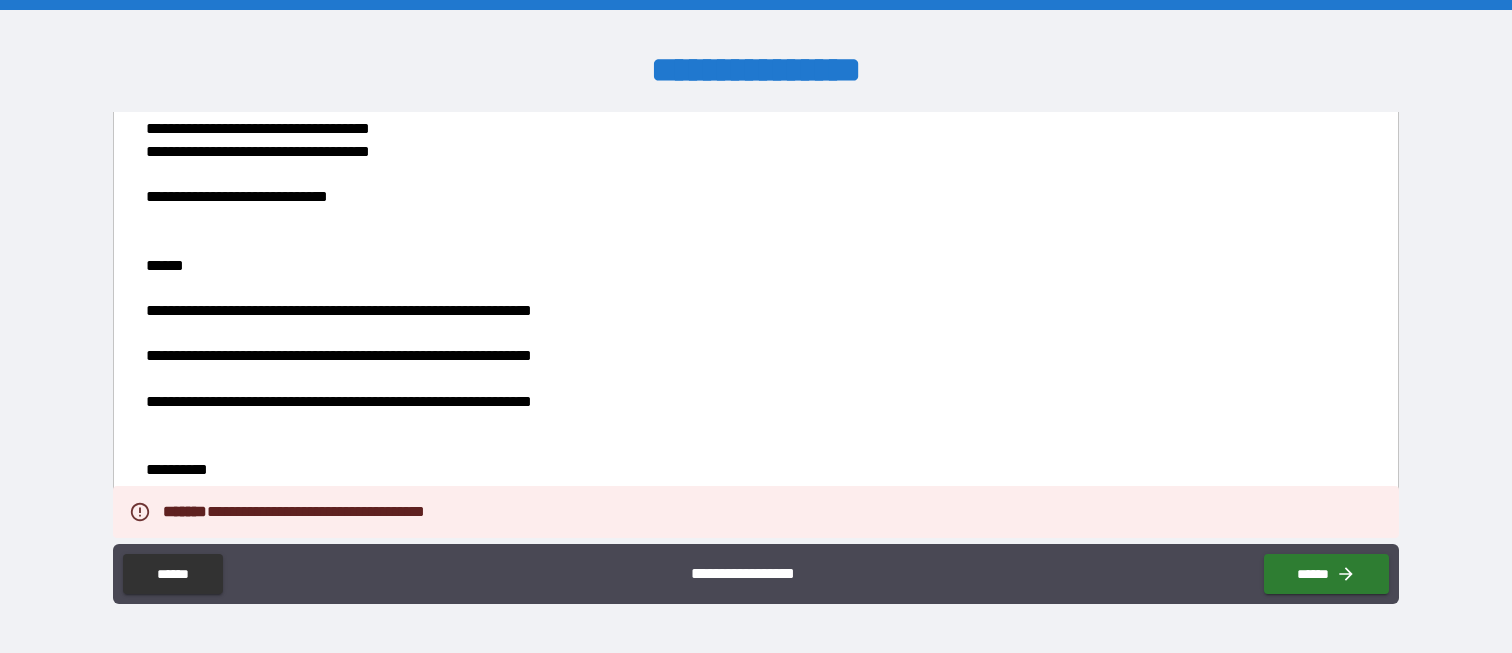 scroll, scrollTop: 780, scrollLeft: 0, axis: vertical 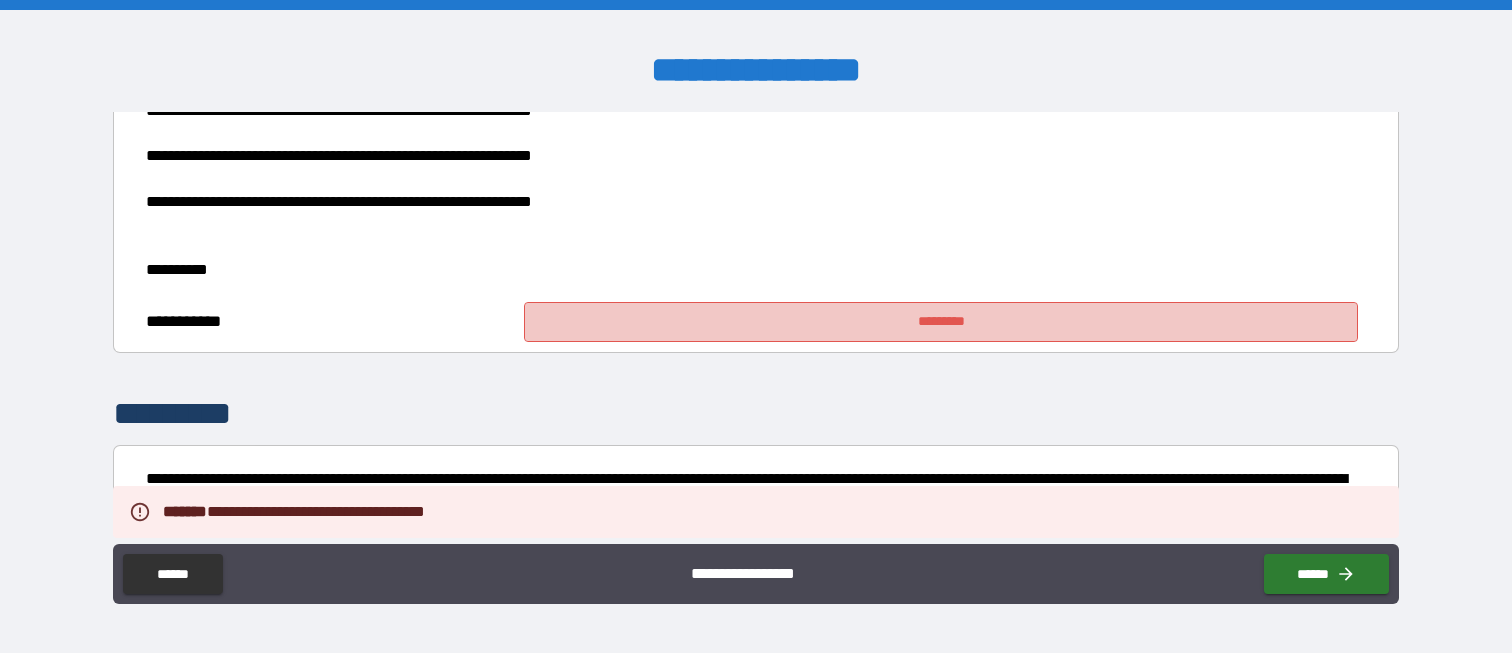 click on "*********" at bounding box center (940, 322) 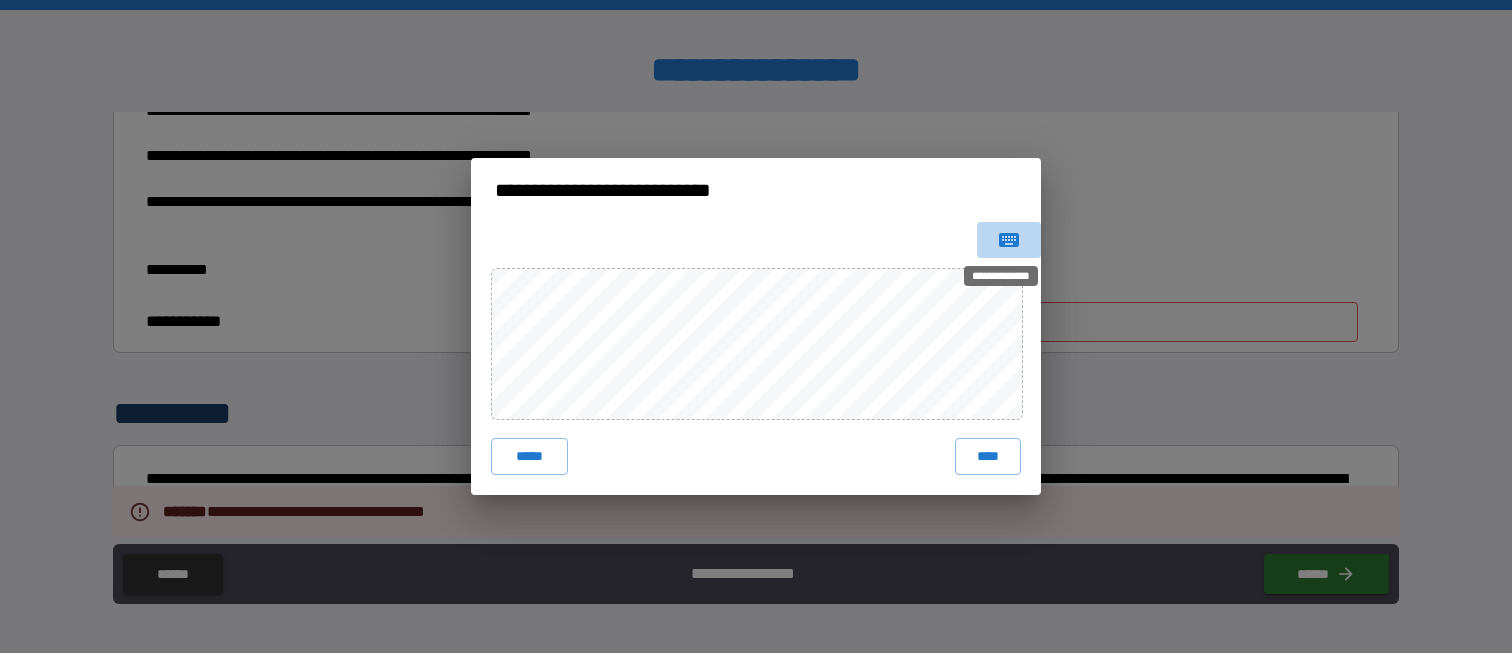 click 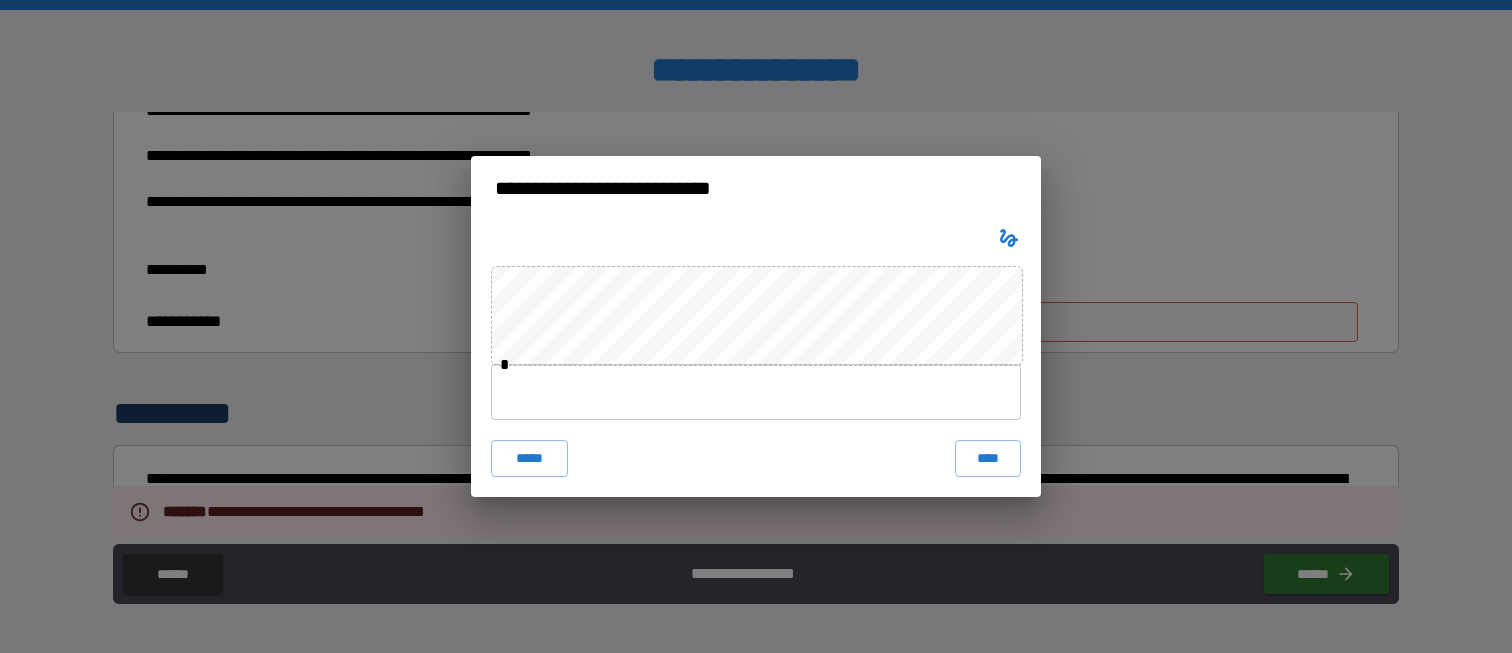click at bounding box center [756, 392] 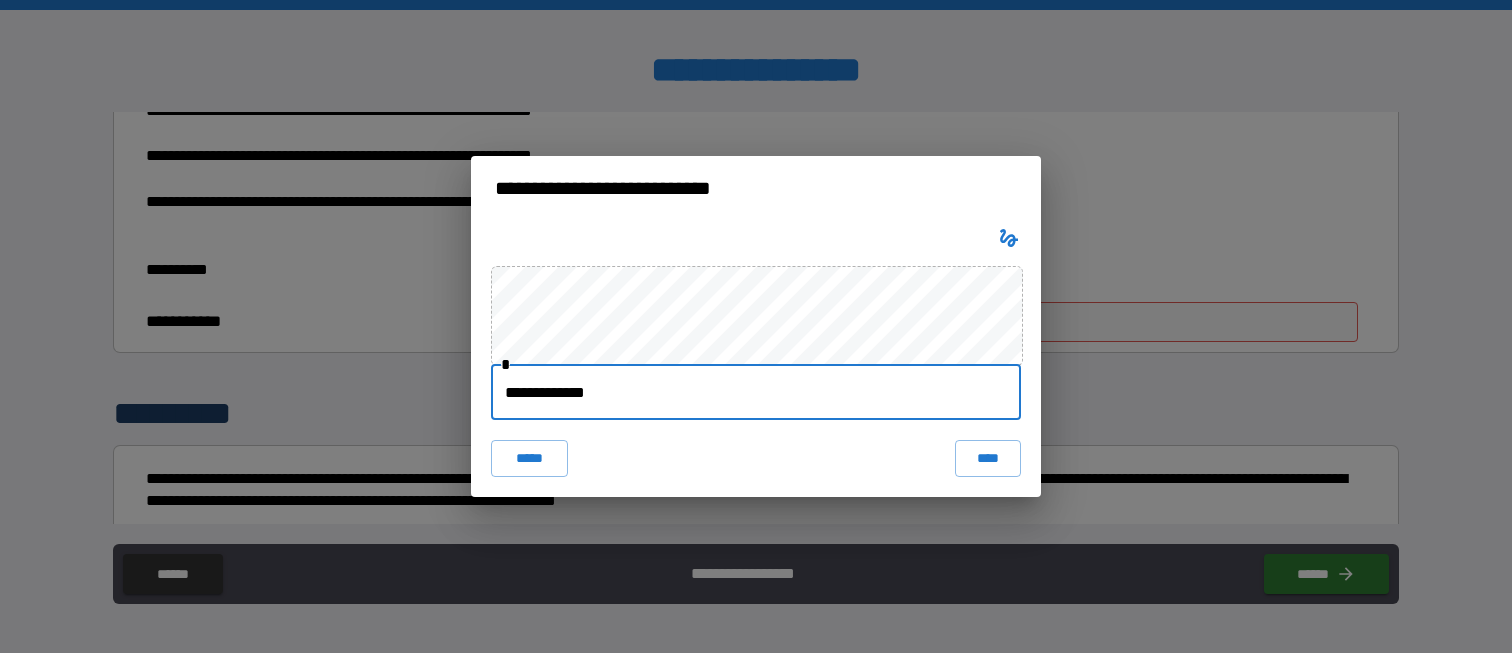 click on "**********" at bounding box center (756, 358) 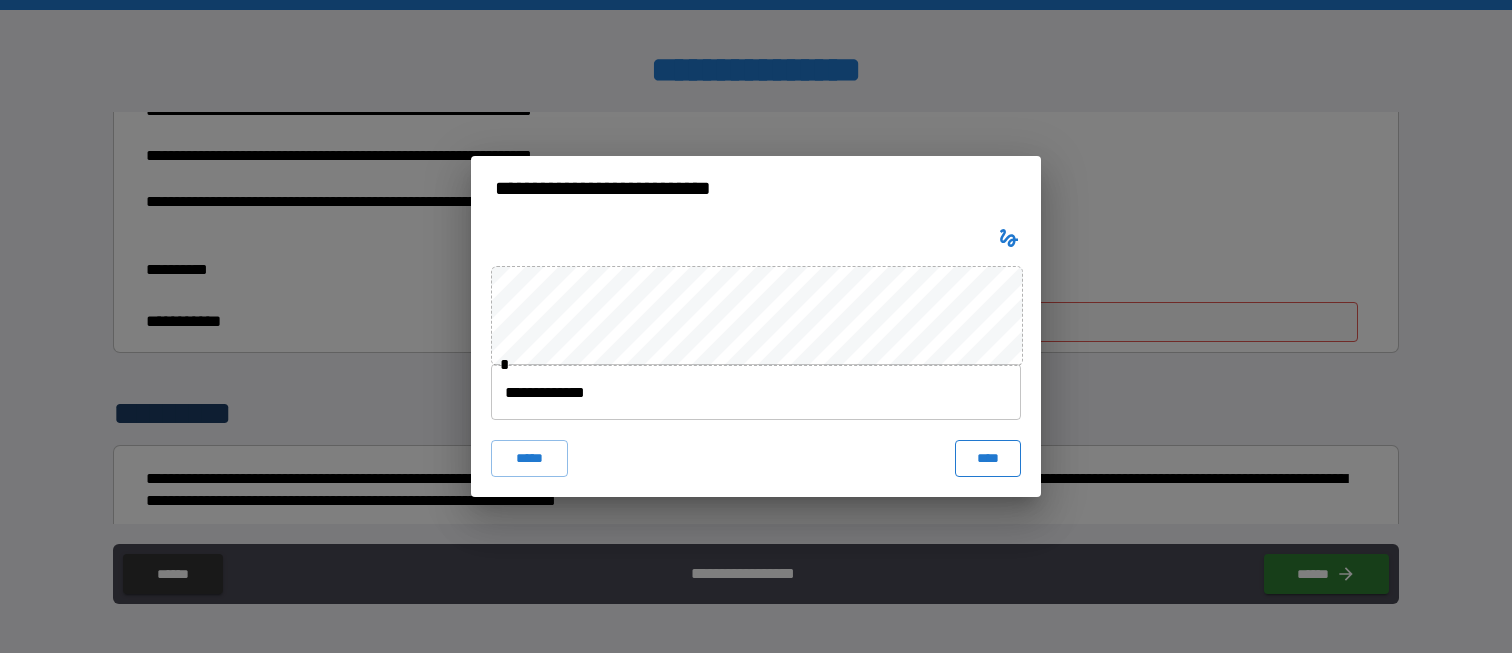 click on "****" at bounding box center (988, 458) 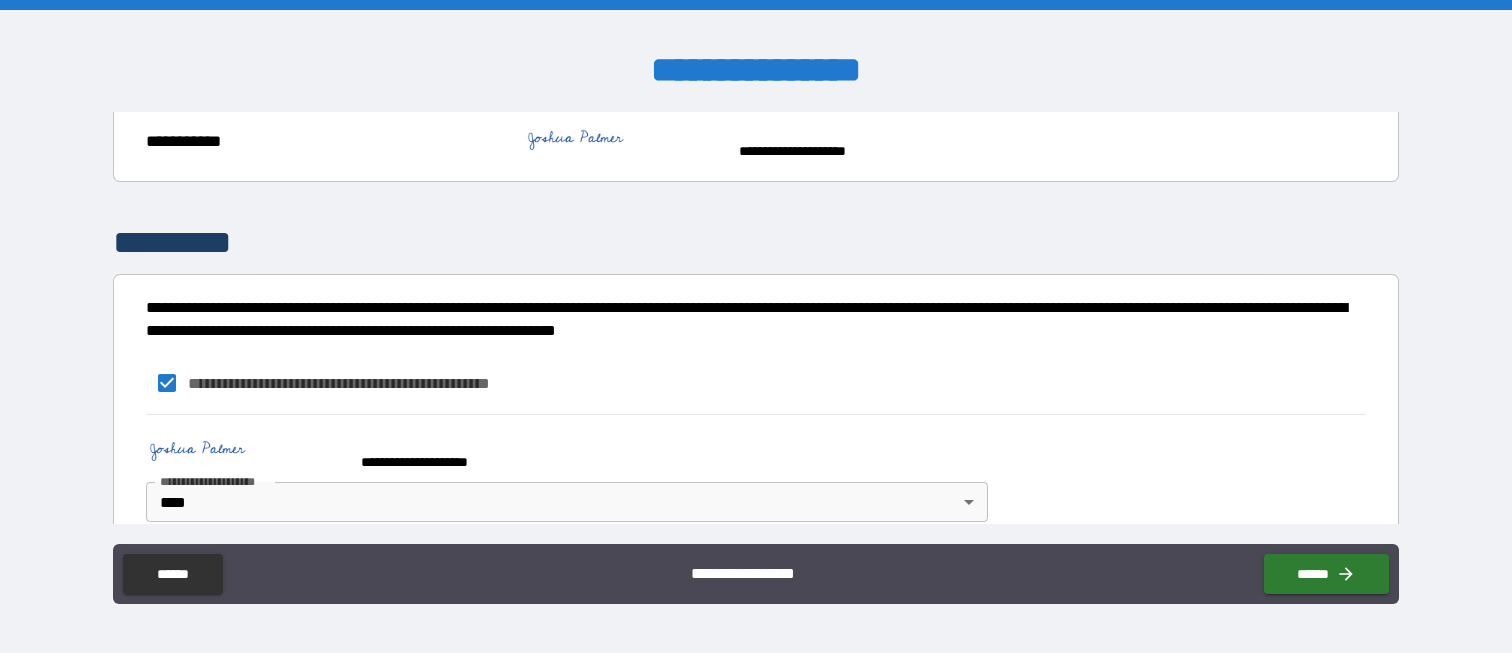 scroll, scrollTop: 997, scrollLeft: 0, axis: vertical 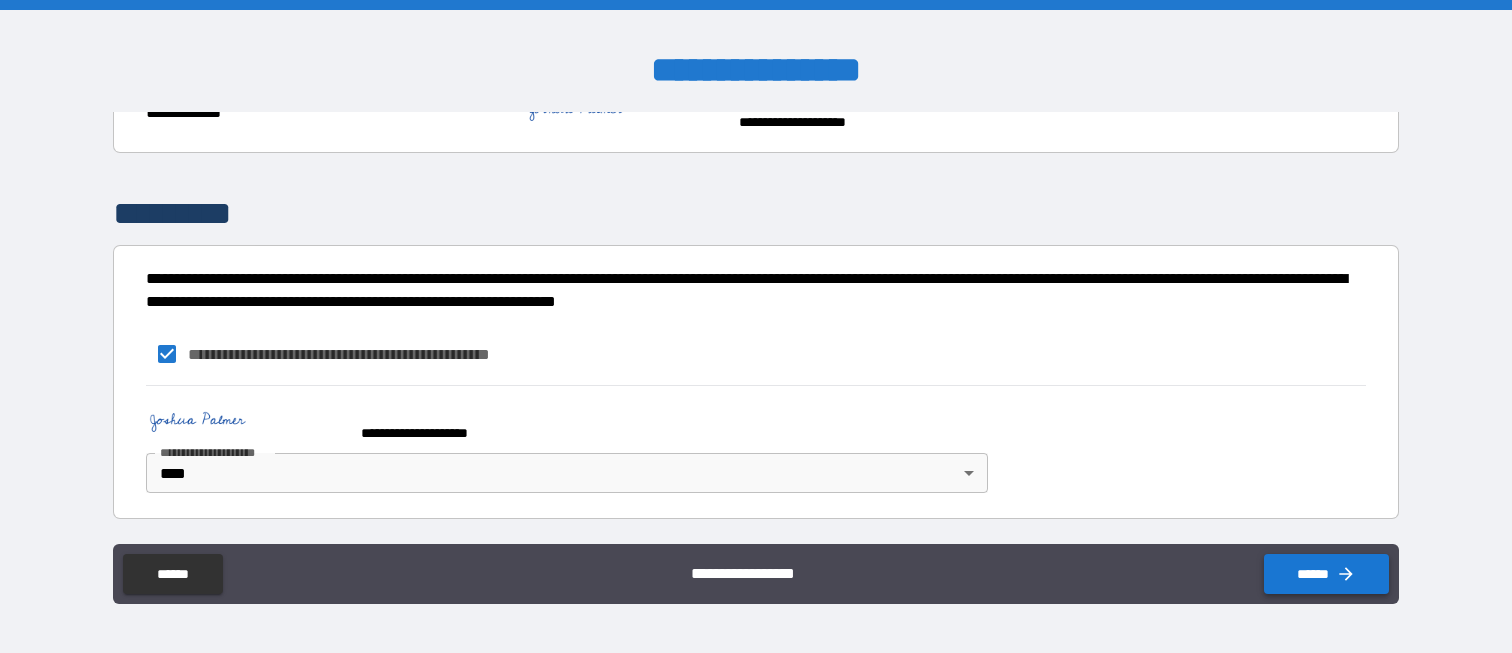 click on "******" at bounding box center (1326, 574) 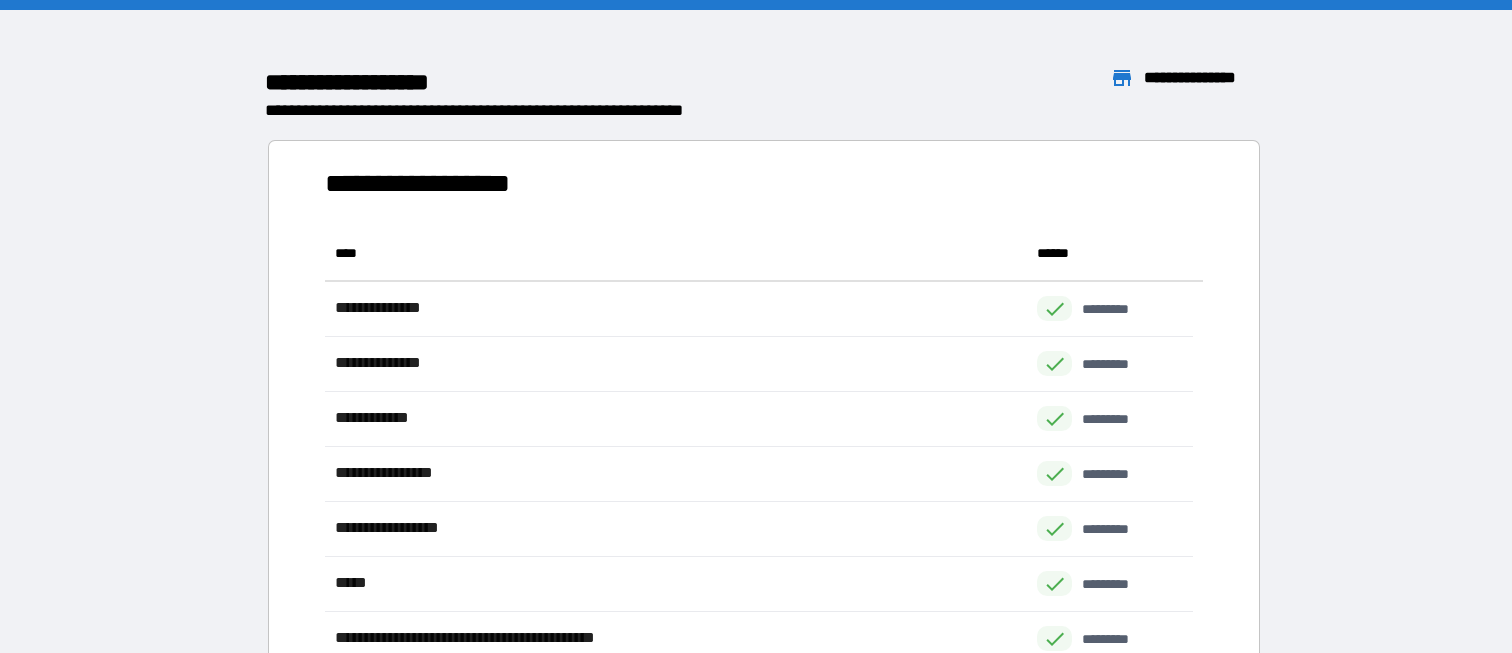 scroll, scrollTop: 16, scrollLeft: 16, axis: both 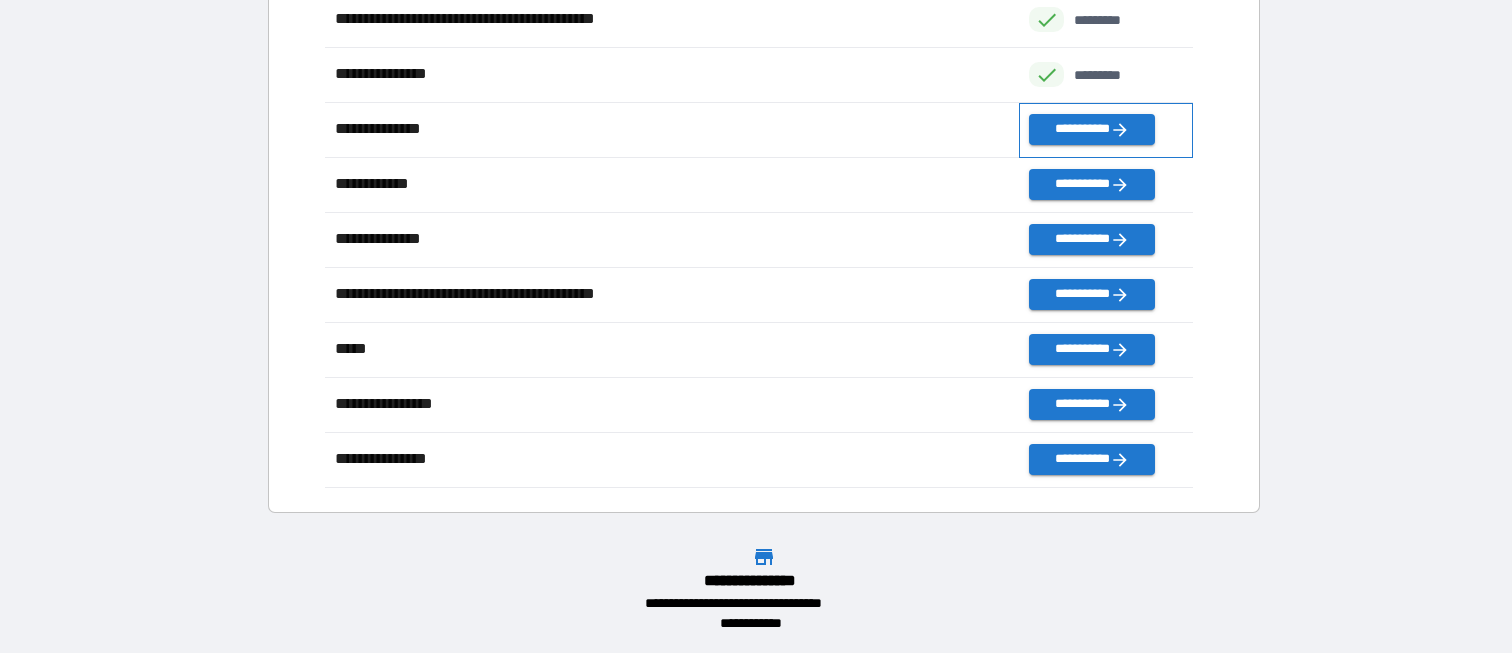 click on "**********" at bounding box center [1106, 130] 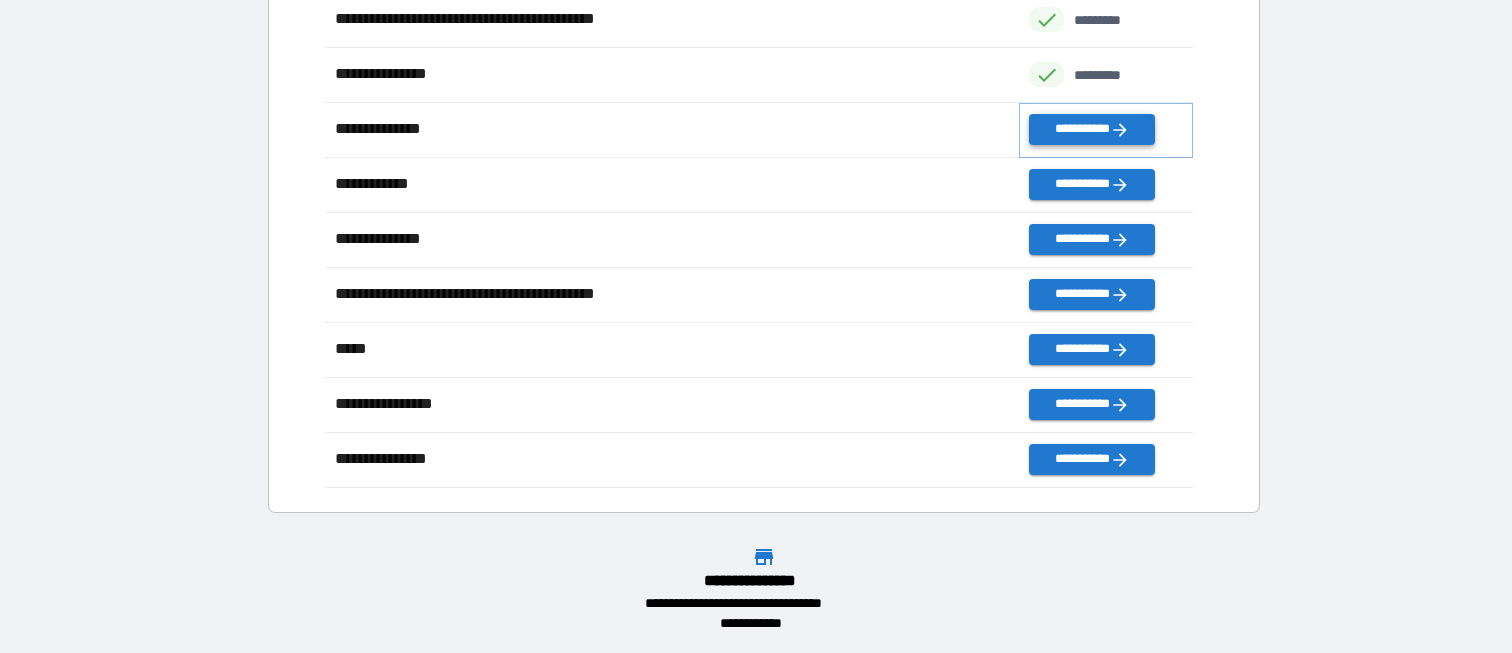 click on "**********" at bounding box center [1091, 129] 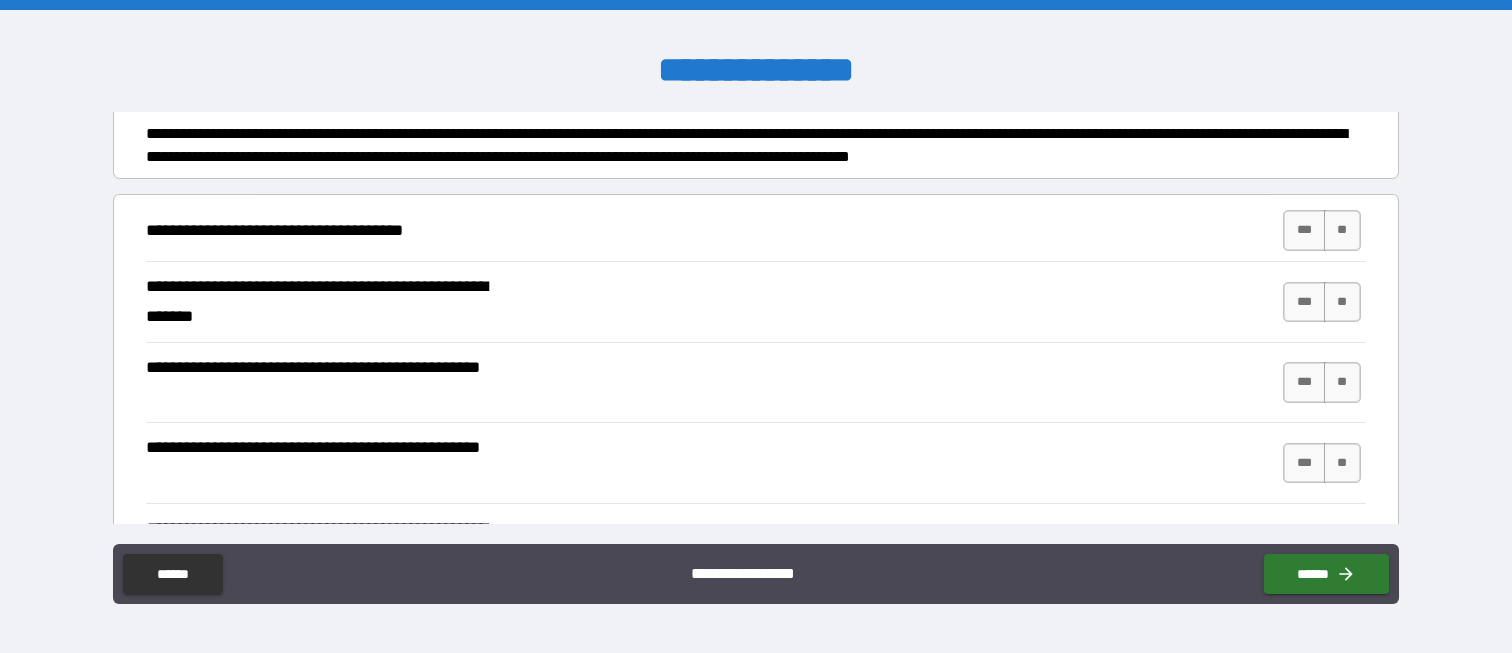 scroll, scrollTop: 200, scrollLeft: 0, axis: vertical 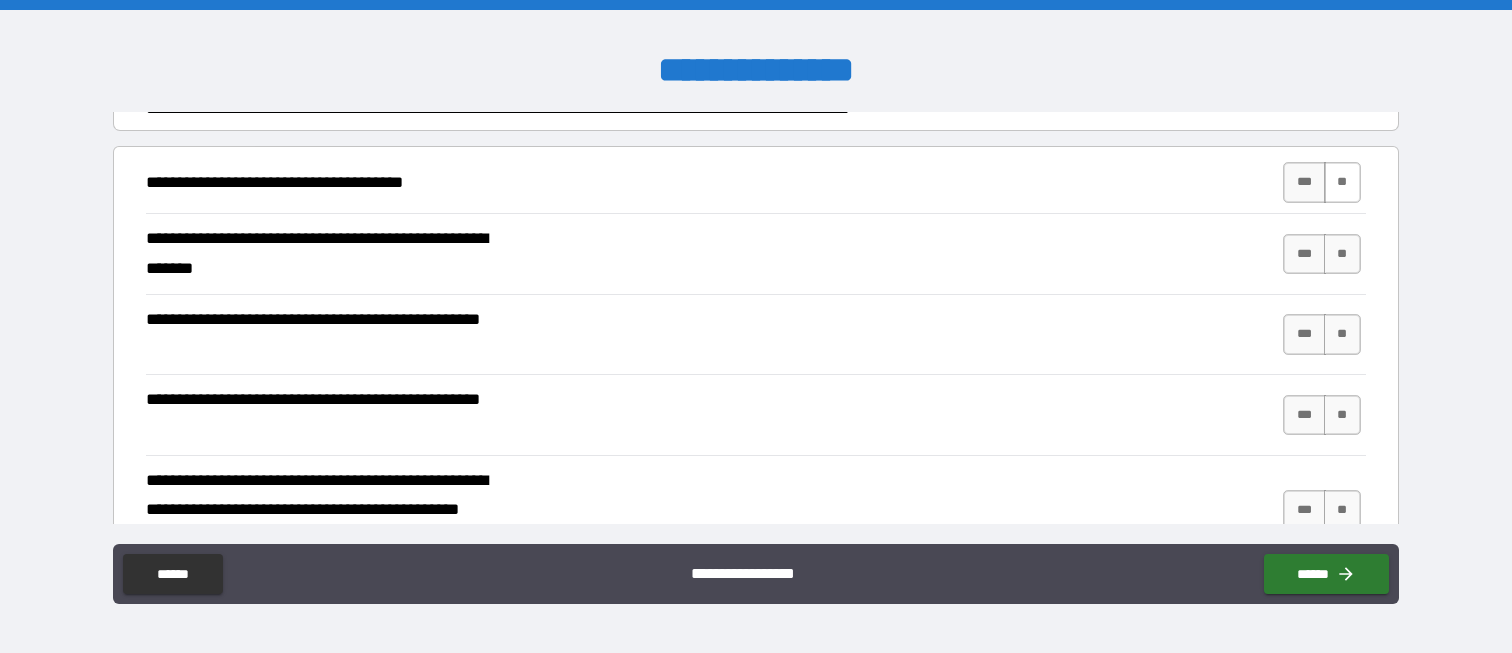 click on "**" at bounding box center (1342, 182) 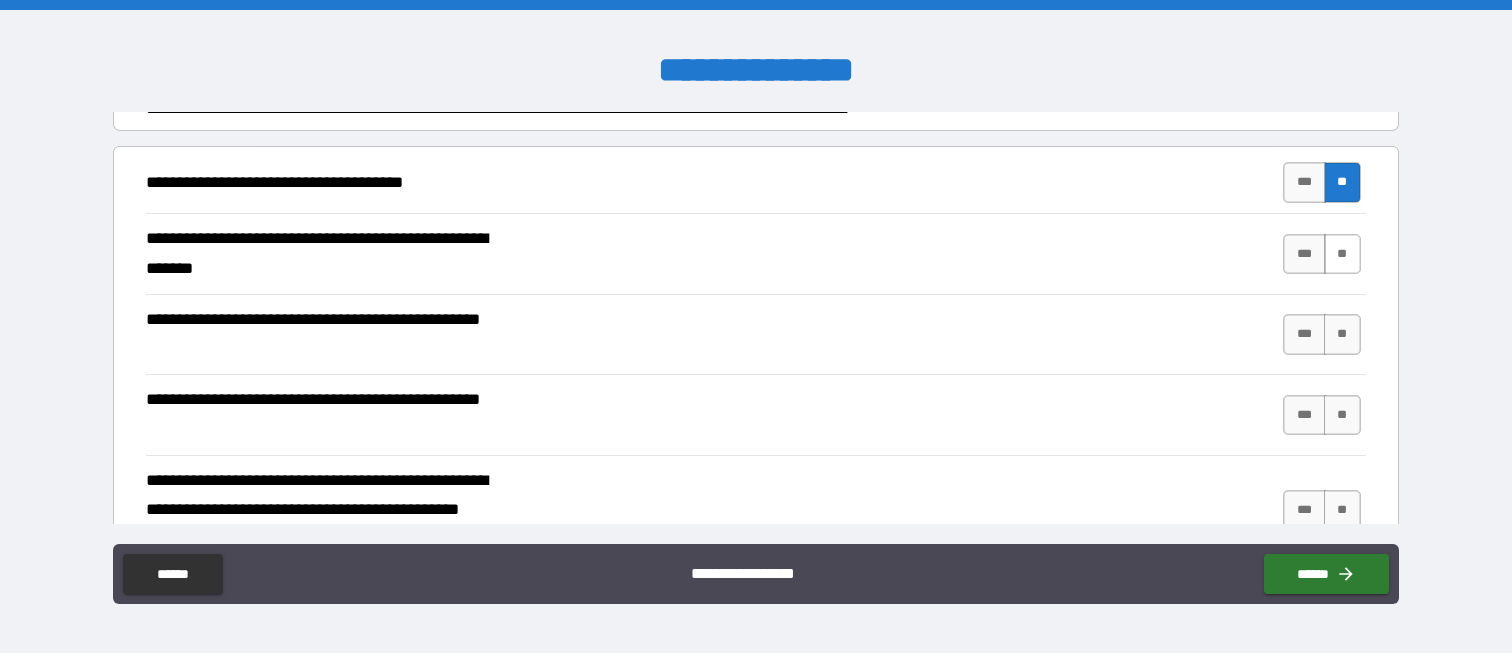 click on "**" at bounding box center (1342, 254) 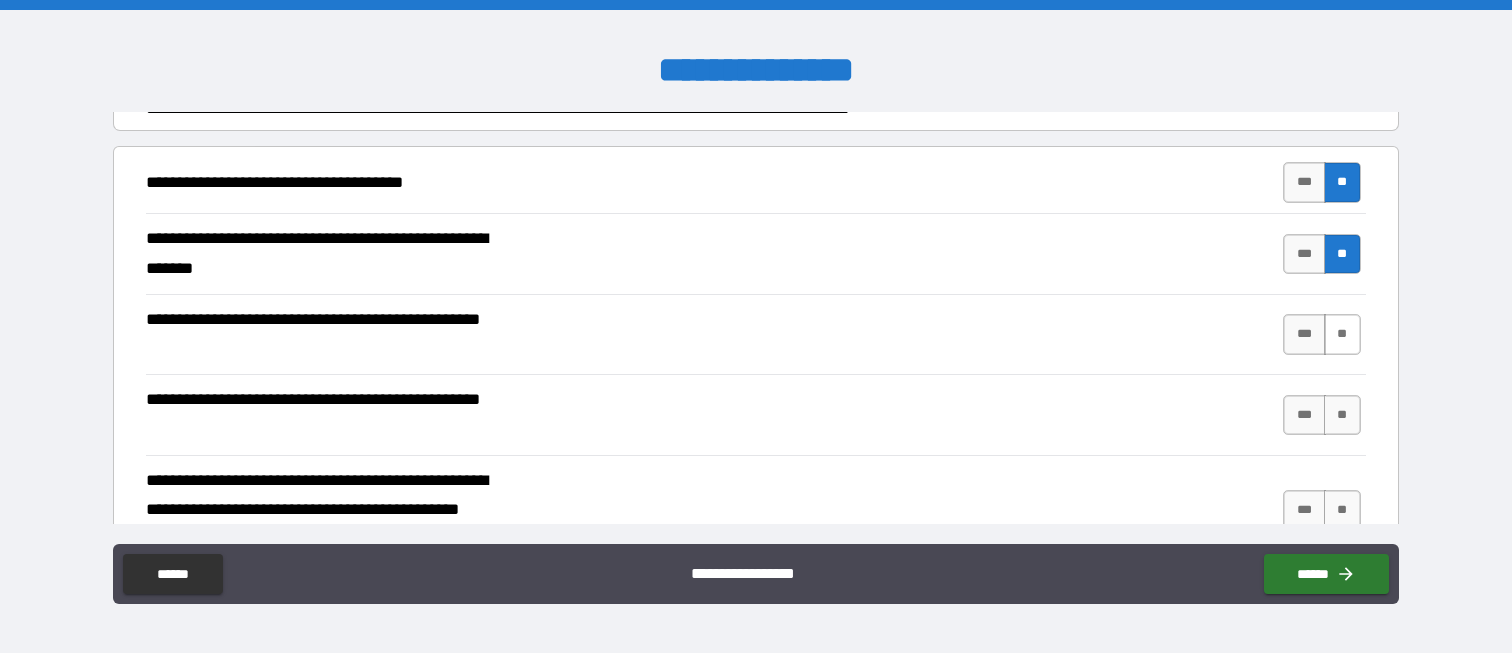 click on "**" at bounding box center (1342, 334) 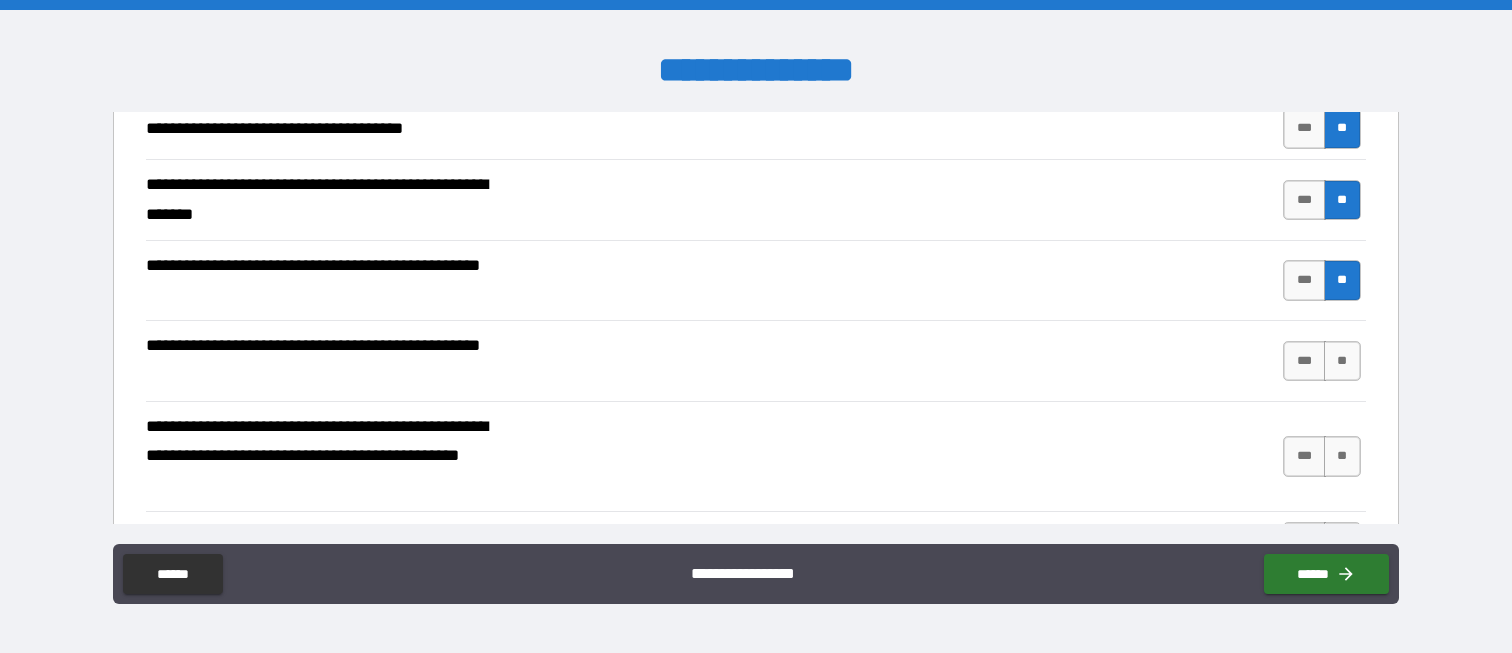 scroll, scrollTop: 300, scrollLeft: 0, axis: vertical 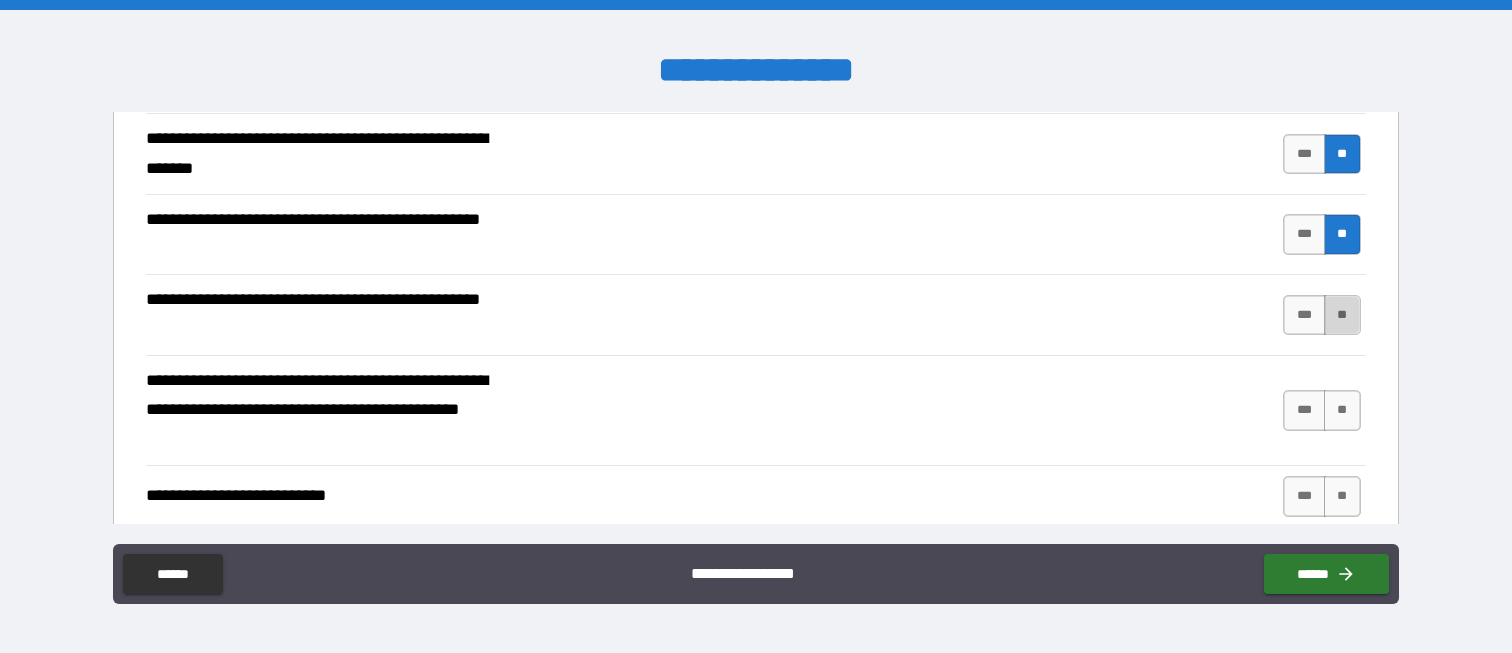 click on "**" at bounding box center [1342, 315] 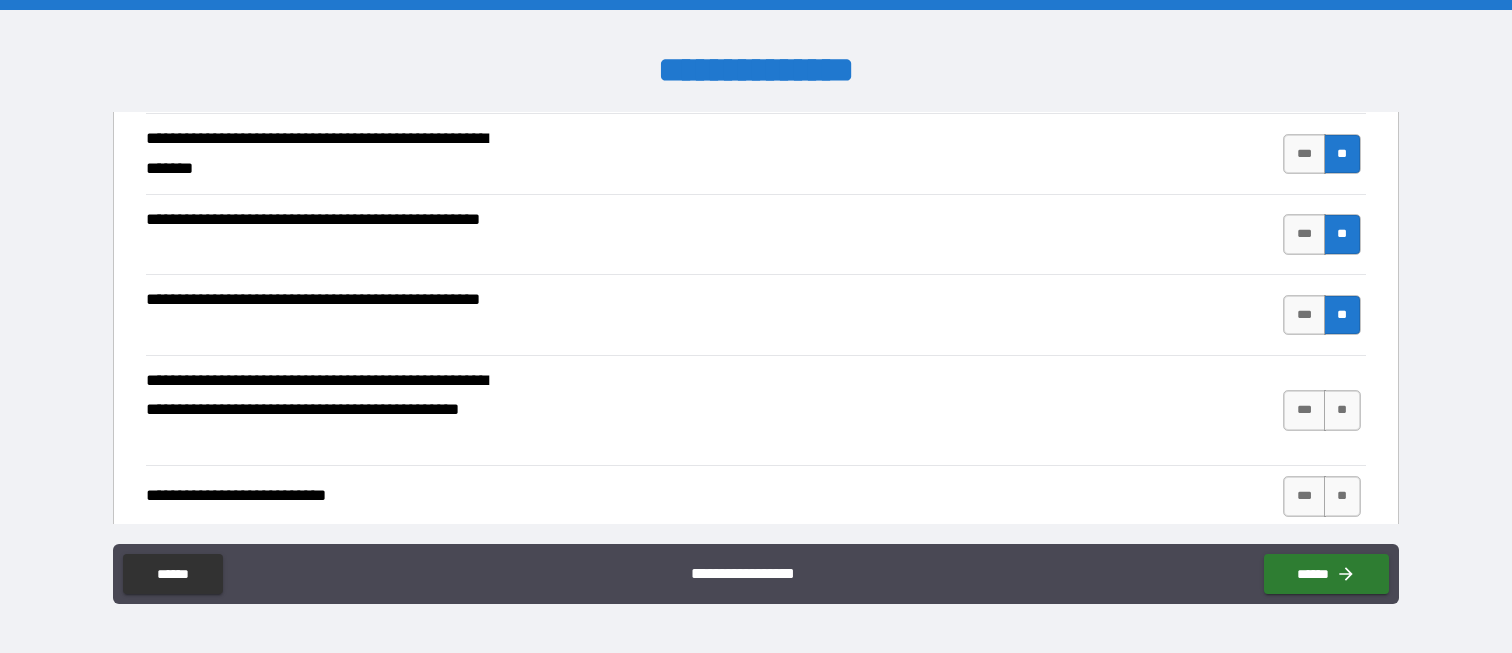 scroll, scrollTop: 400, scrollLeft: 0, axis: vertical 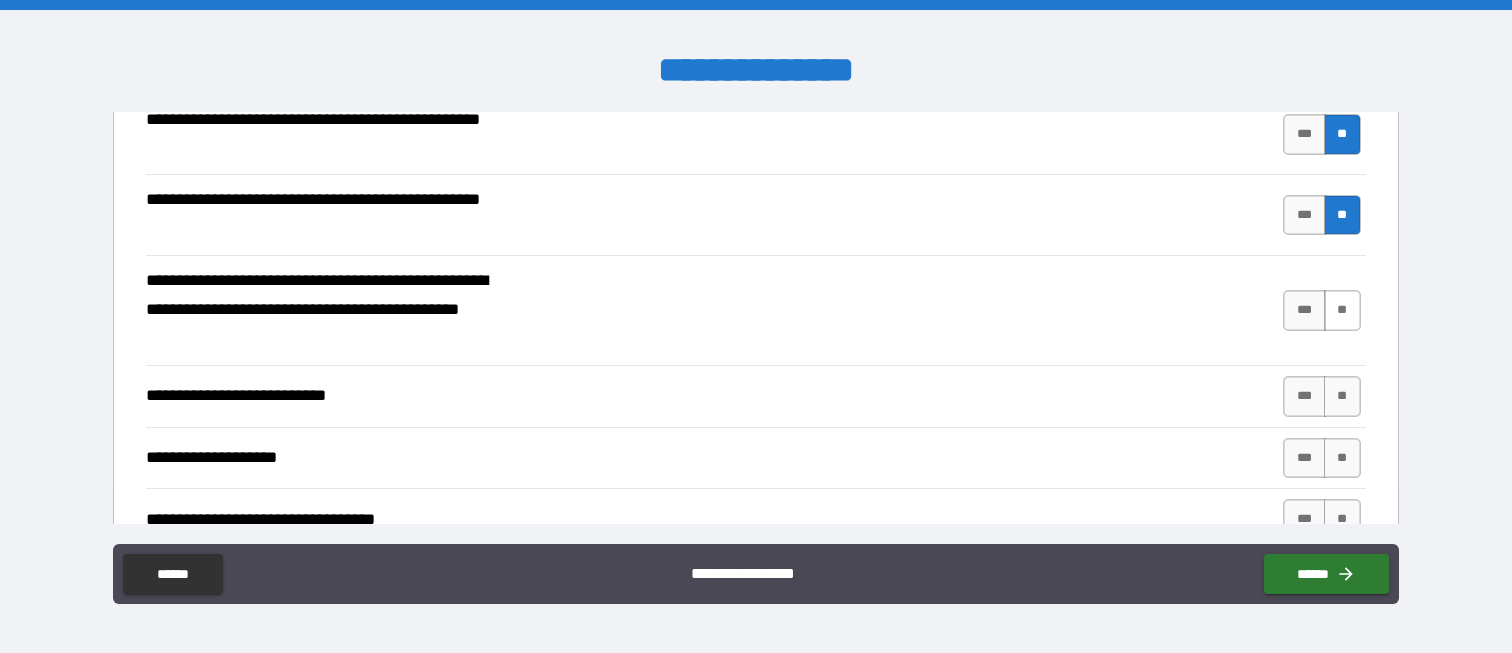 click on "**" at bounding box center (1342, 310) 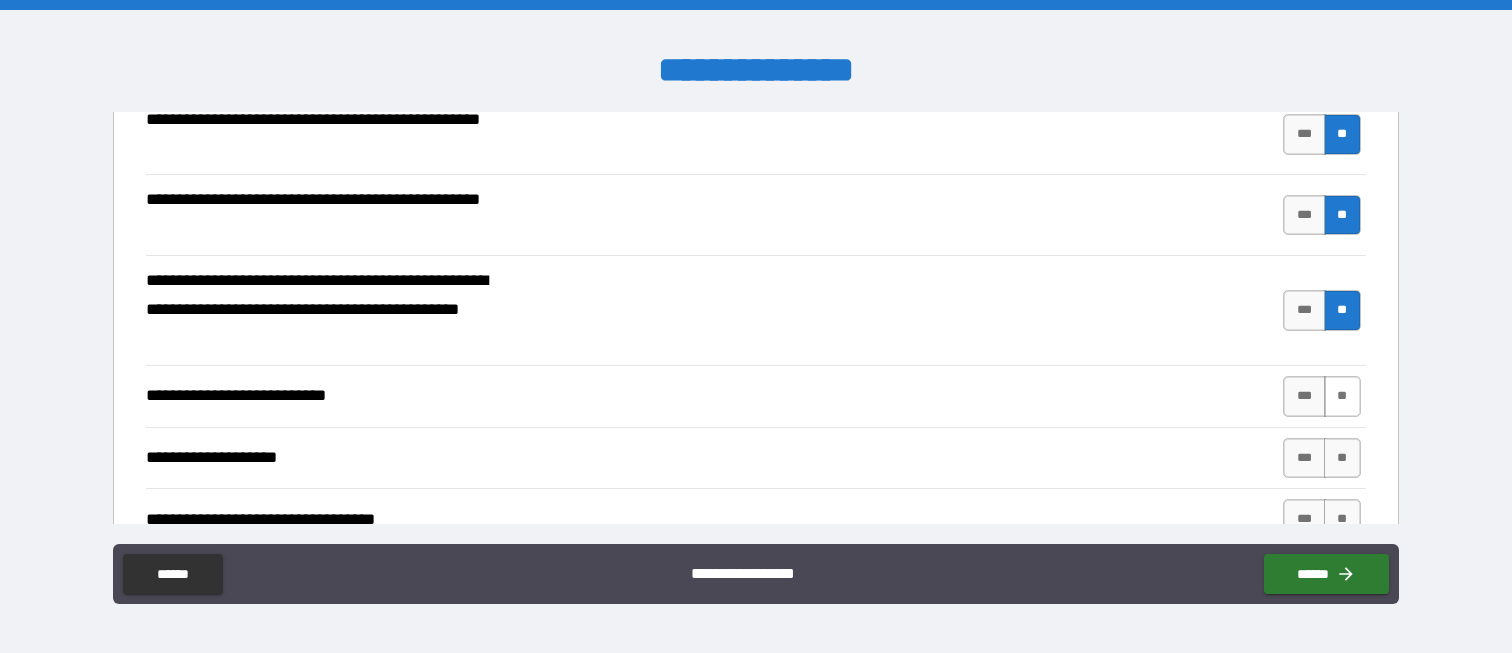click on "**" at bounding box center (1342, 396) 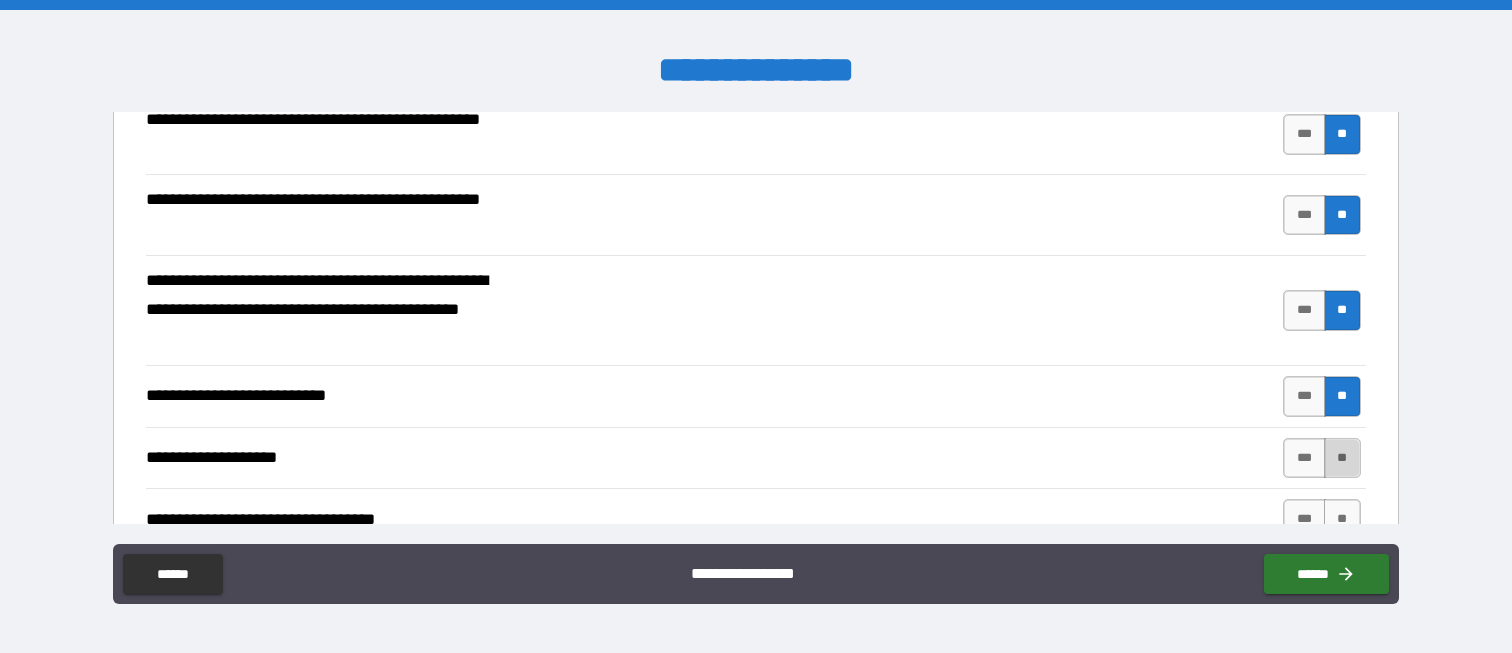 click on "**" at bounding box center [1342, 458] 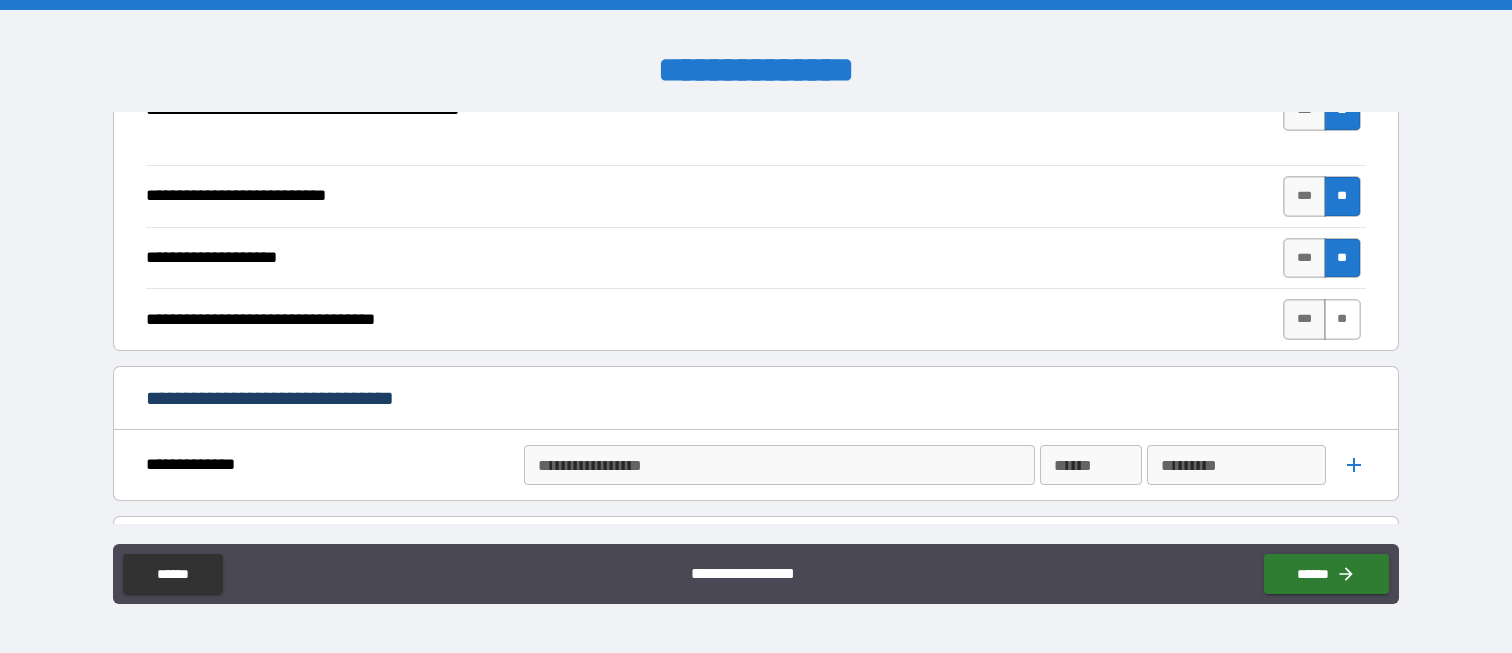 click on "**" at bounding box center [1342, 319] 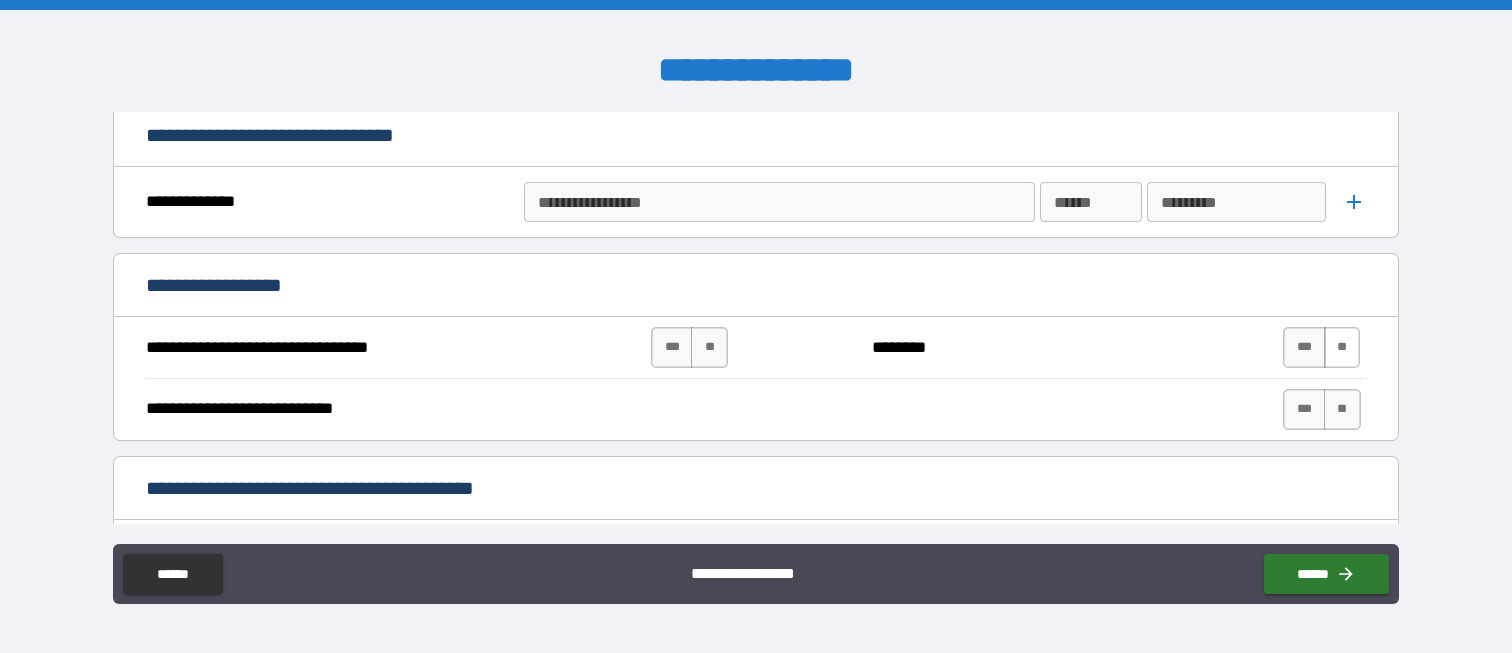 scroll, scrollTop: 900, scrollLeft: 0, axis: vertical 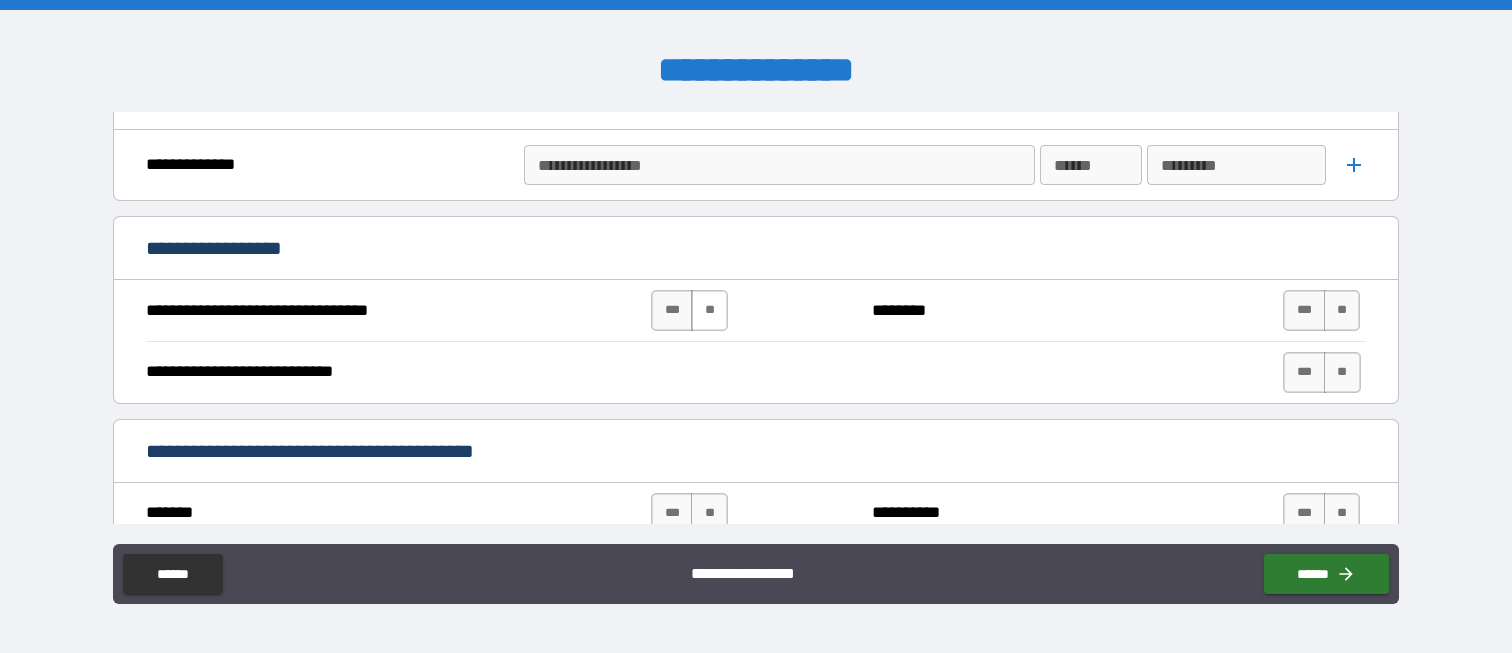 click on "**" at bounding box center [709, 310] 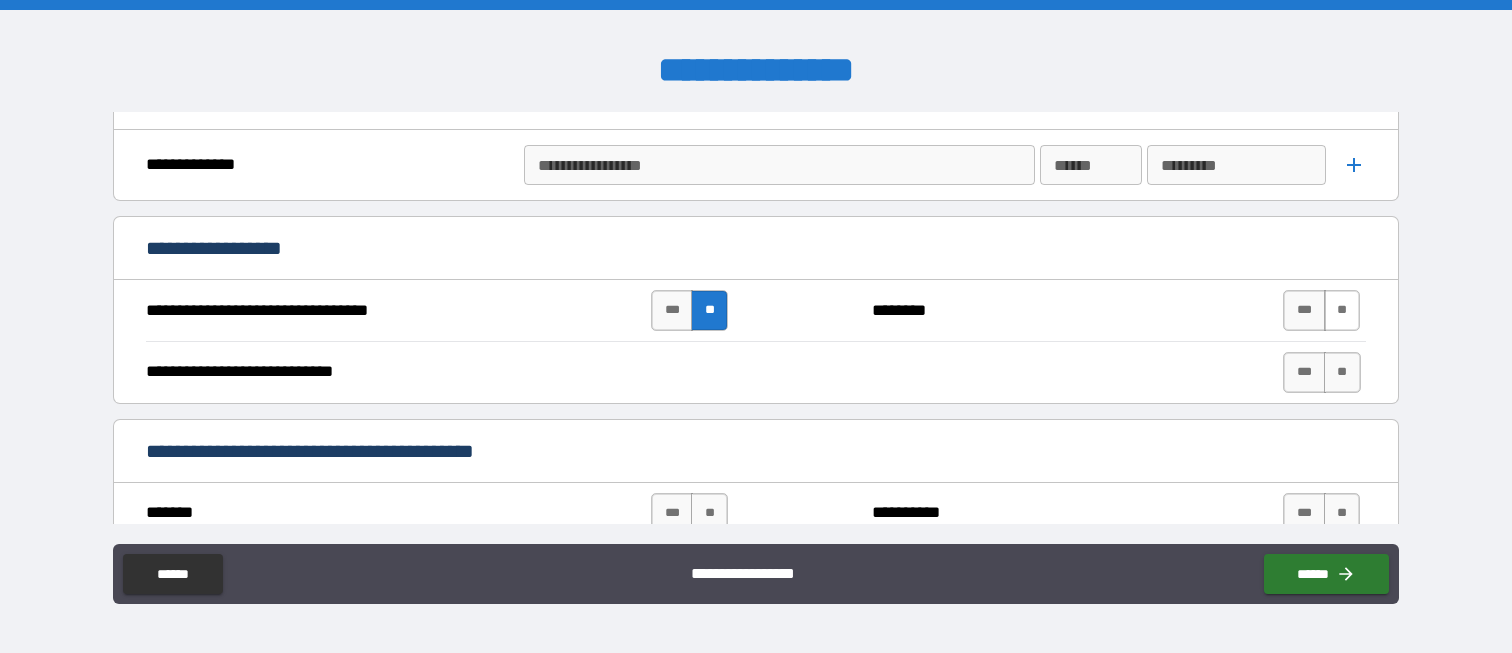 click on "**" at bounding box center (1342, 310) 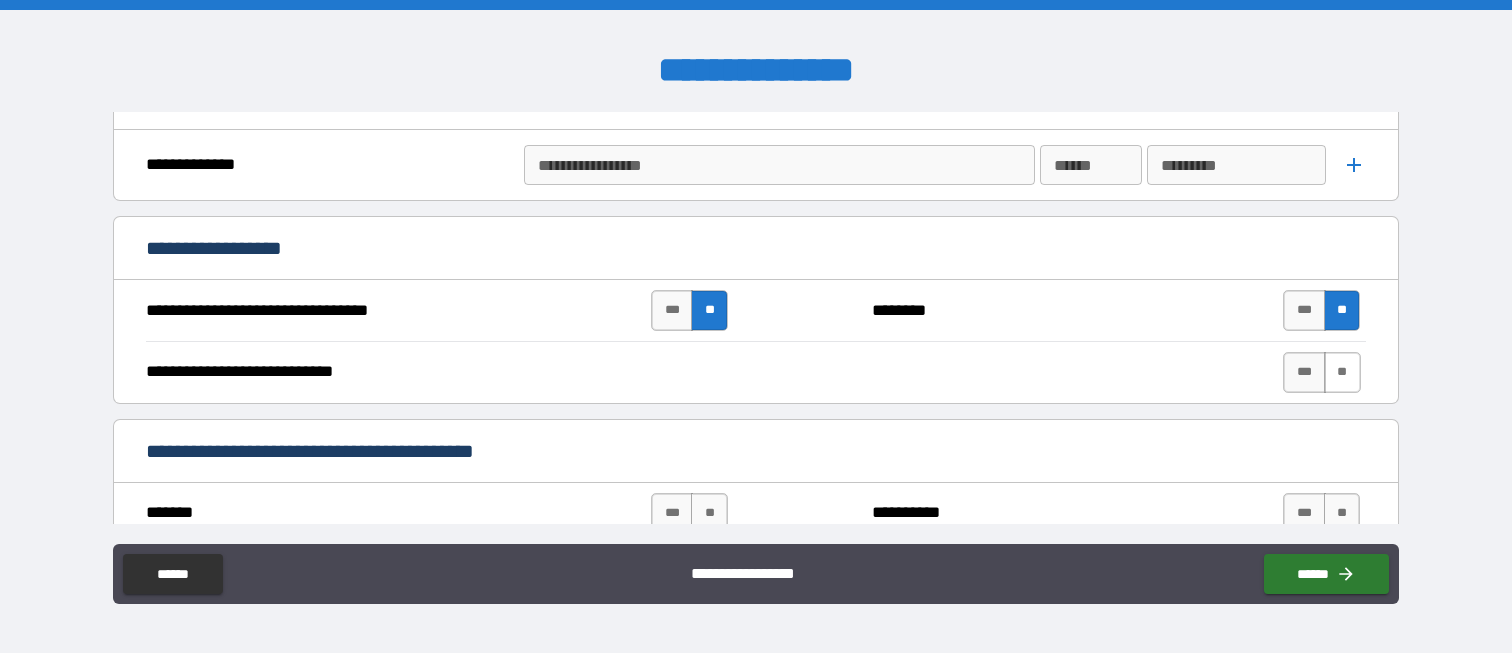 click on "**" at bounding box center (1342, 372) 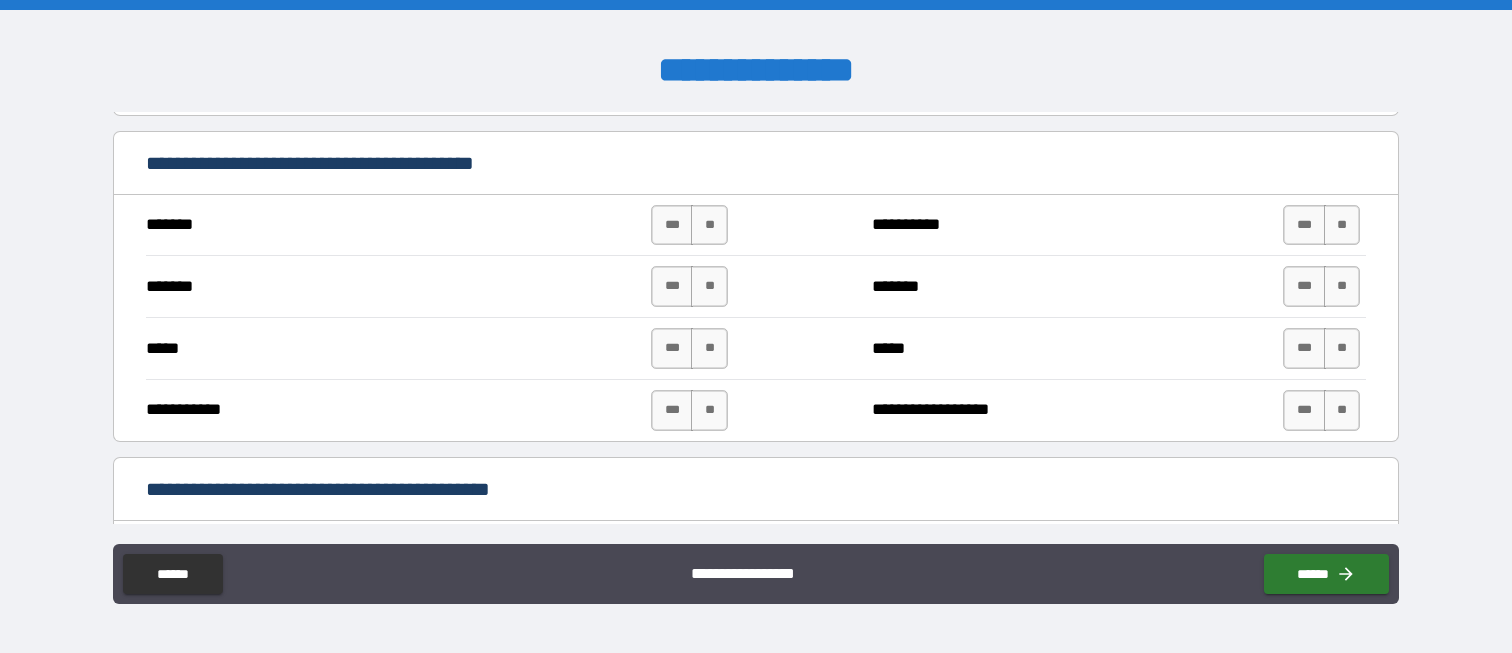 scroll, scrollTop: 1200, scrollLeft: 0, axis: vertical 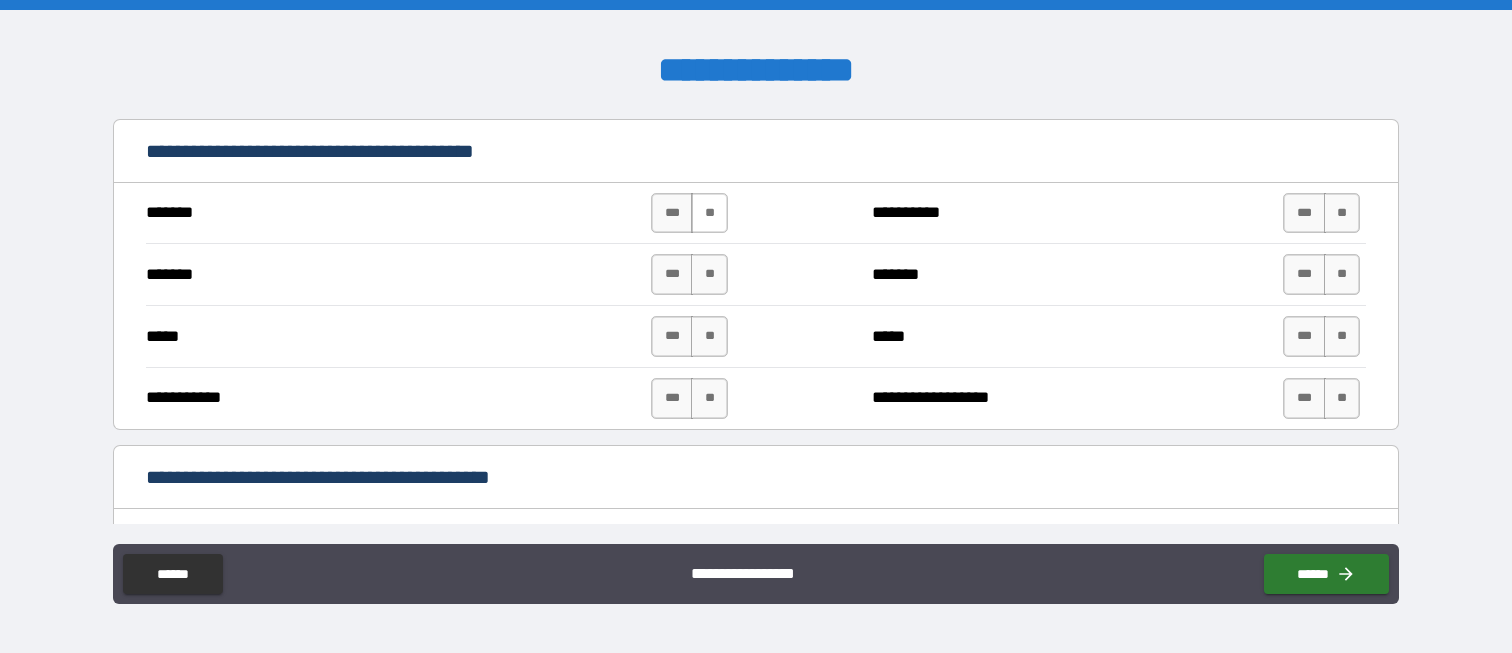 click on "**" at bounding box center (709, 213) 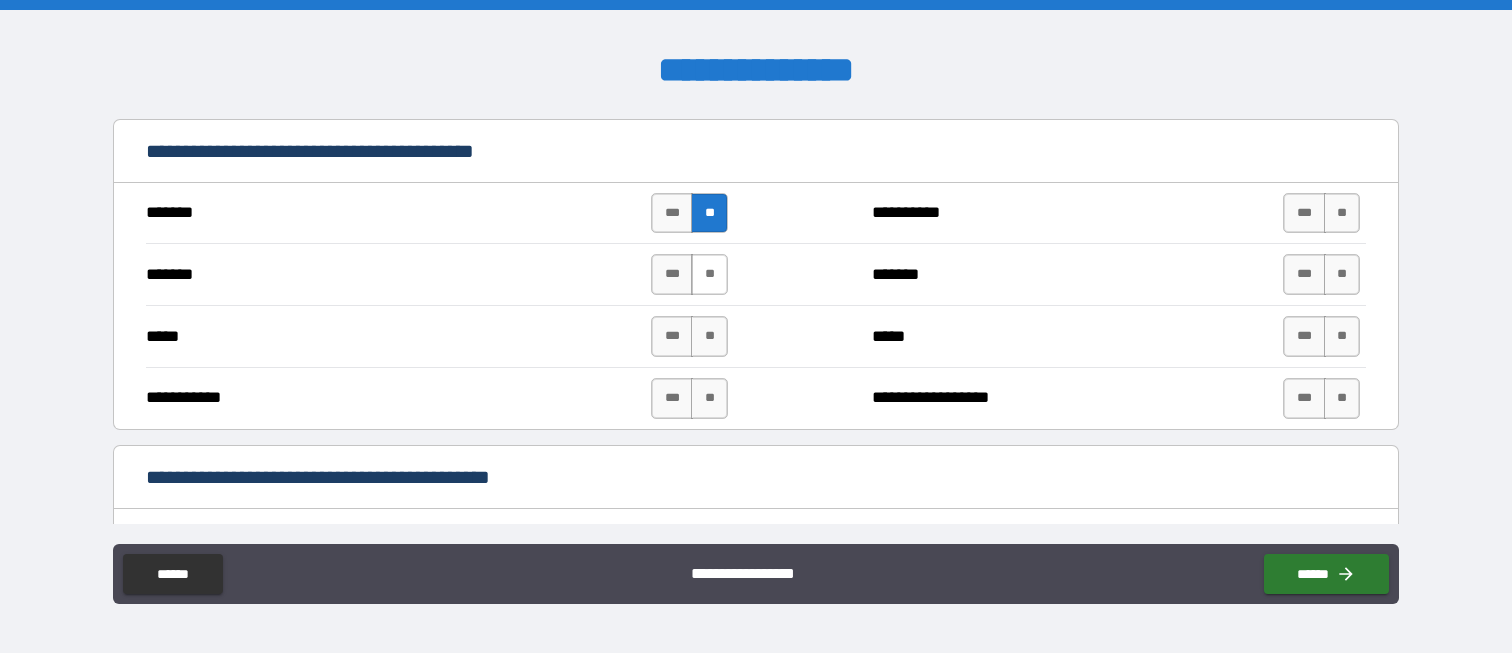 drag, startPoint x: 722, startPoint y: 266, endPoint x: 711, endPoint y: 285, distance: 21.954498 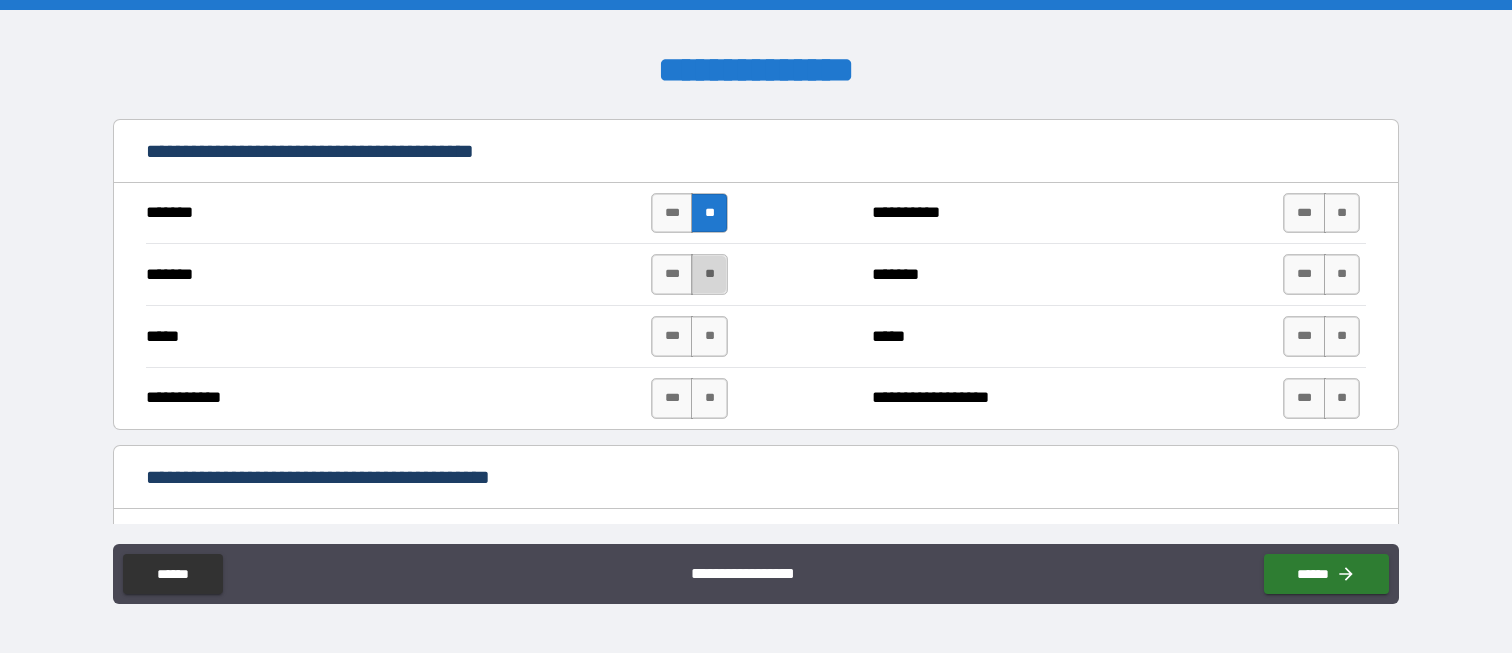 click on "**" at bounding box center (709, 274) 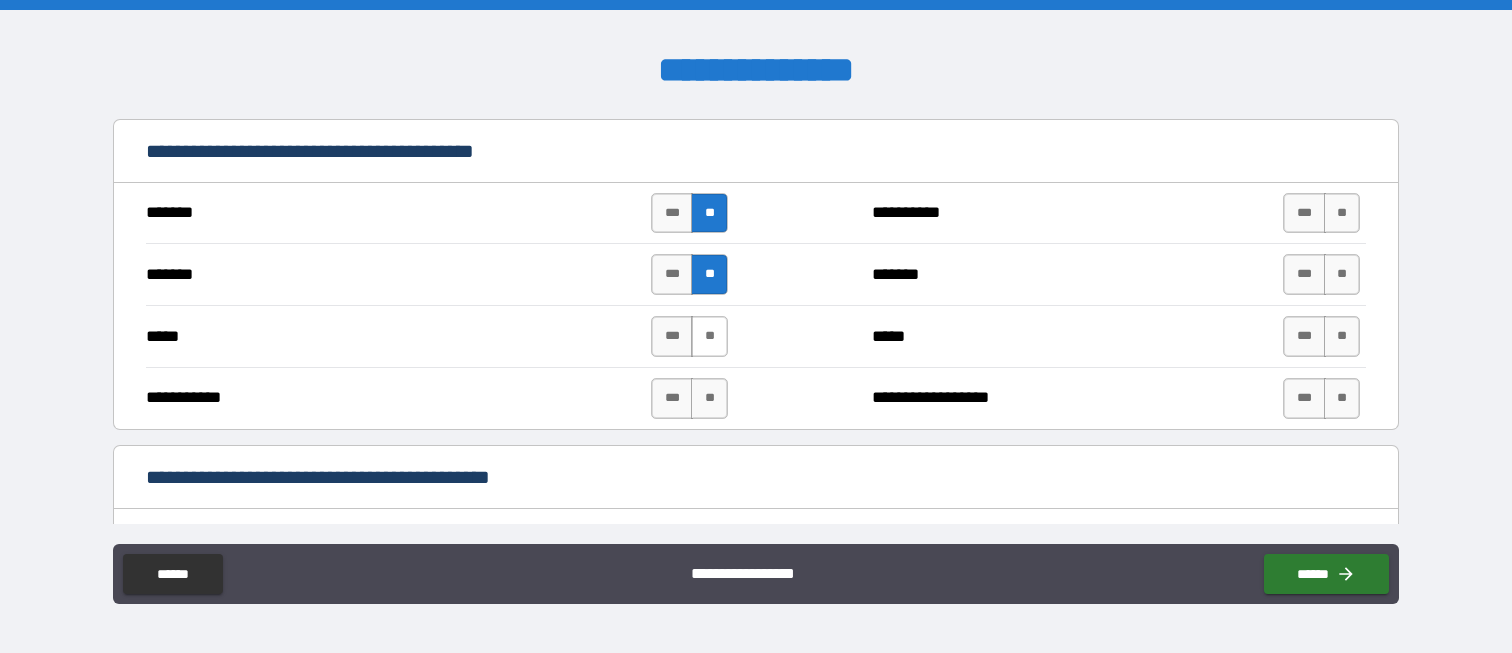 click on "**" at bounding box center [709, 336] 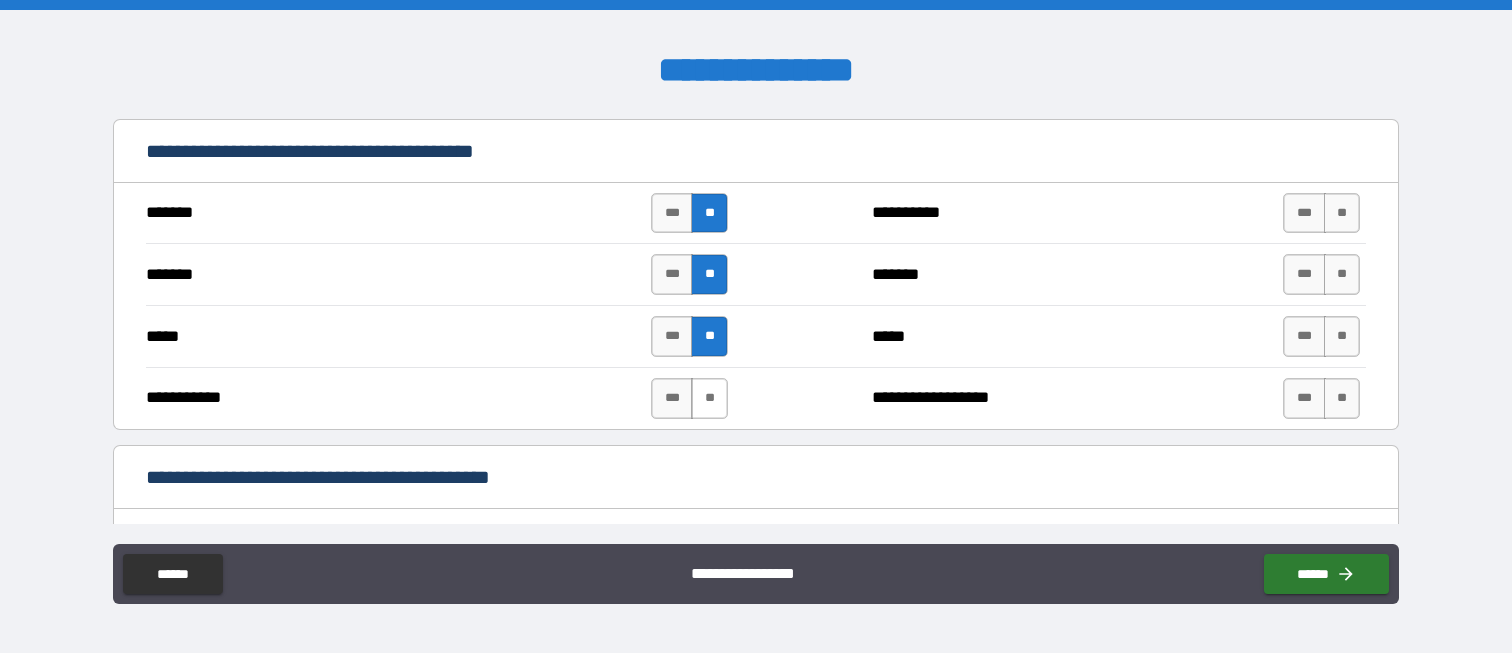 click on "**" at bounding box center (709, 398) 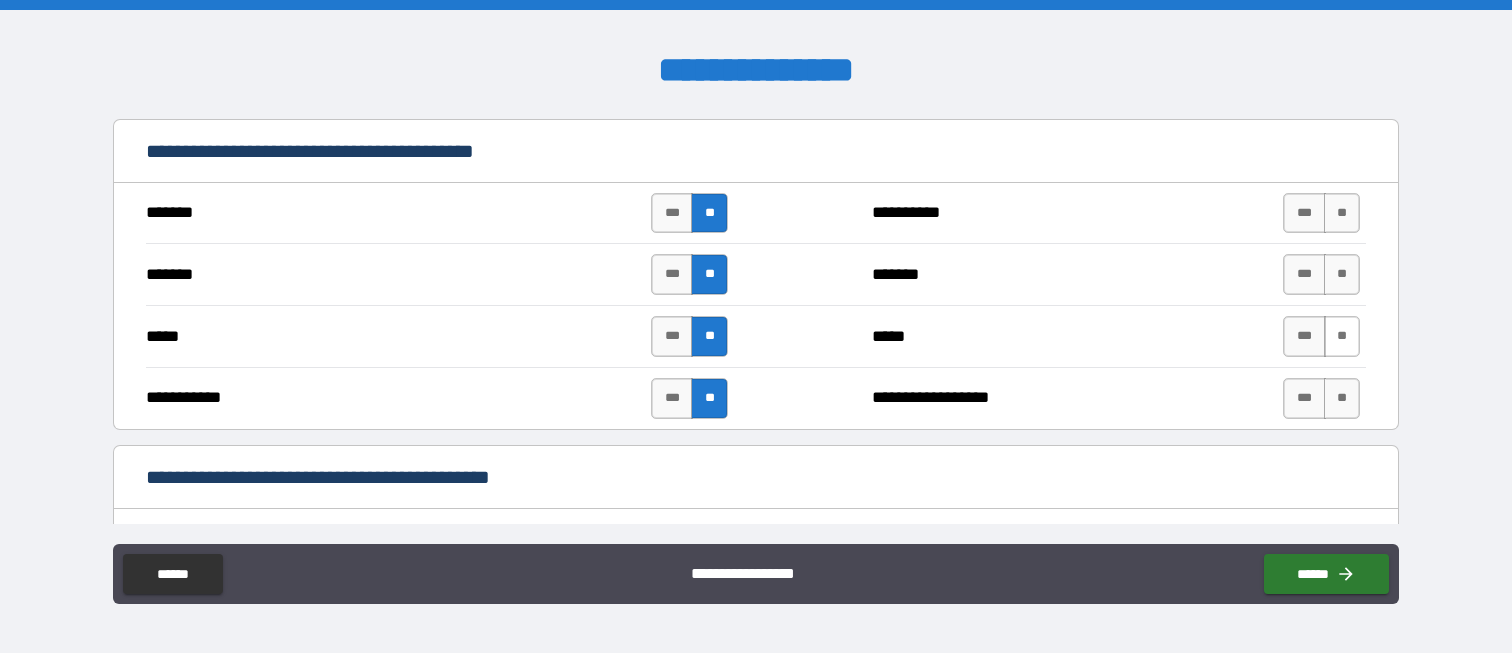 drag, startPoint x: 1334, startPoint y: 404, endPoint x: 1330, endPoint y: 331, distance: 73.109505 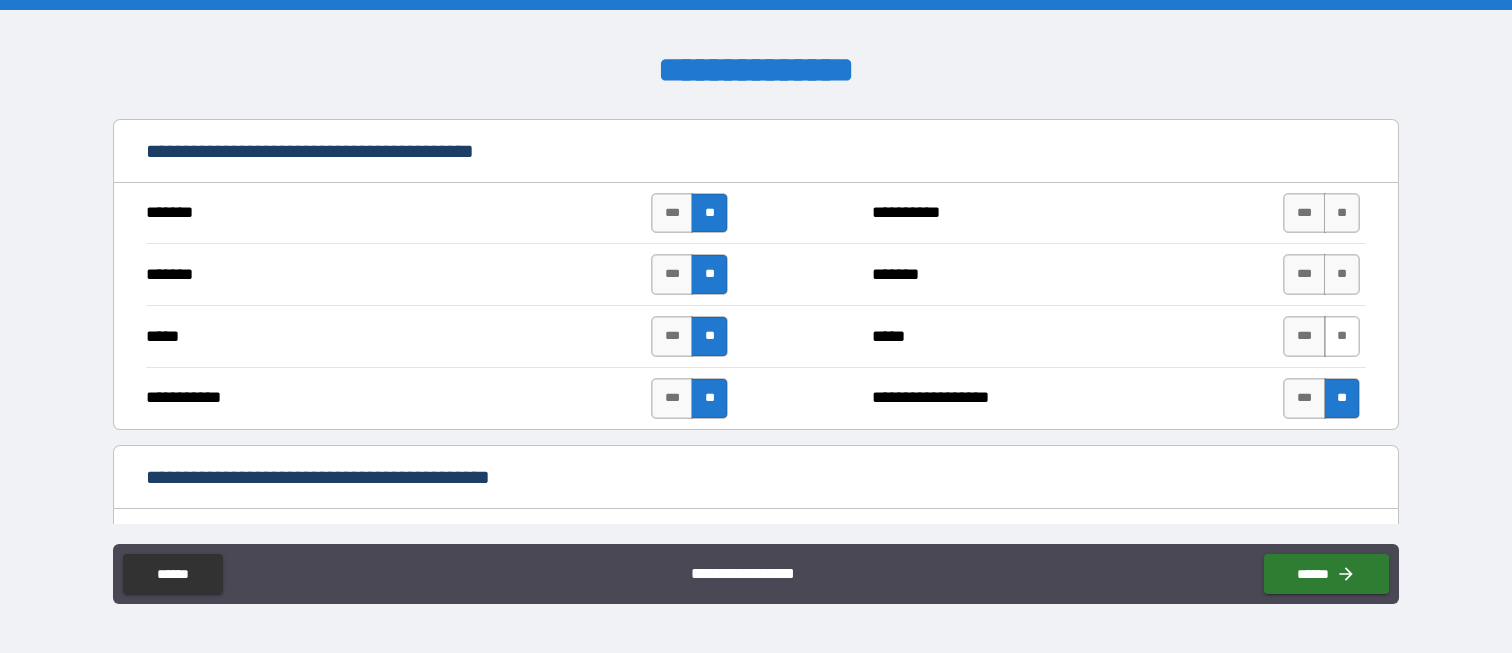 drag, startPoint x: 1330, startPoint y: 329, endPoint x: 1332, endPoint y: 270, distance: 59.03389 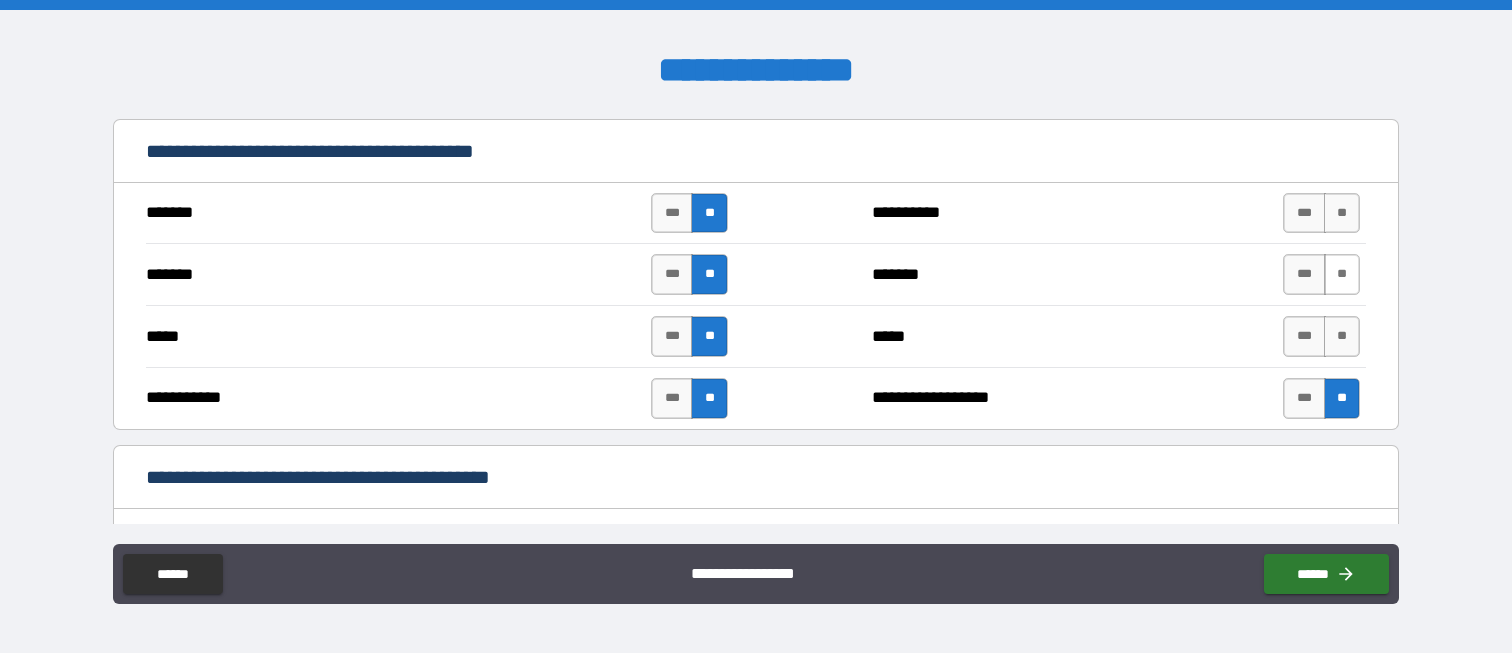 click on "**" at bounding box center [1342, 336] 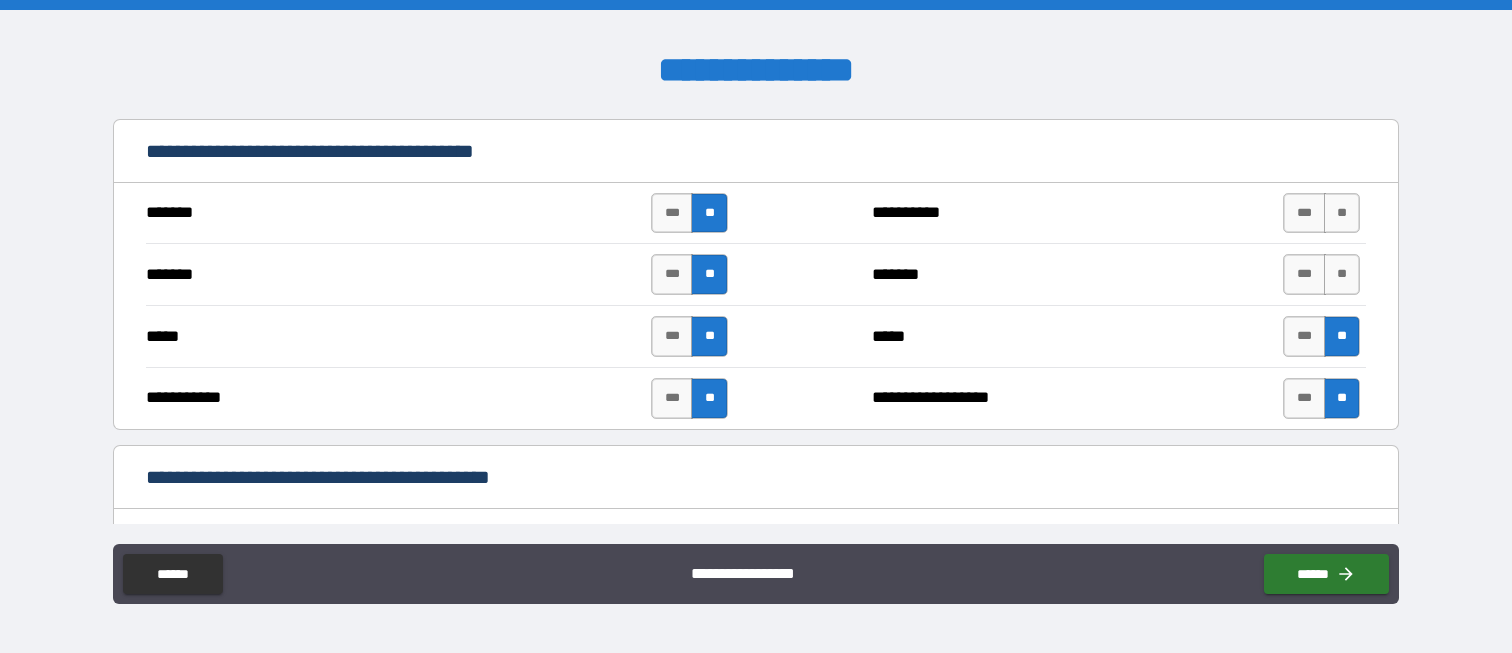 drag, startPoint x: 1332, startPoint y: 269, endPoint x: 1332, endPoint y: 246, distance: 23 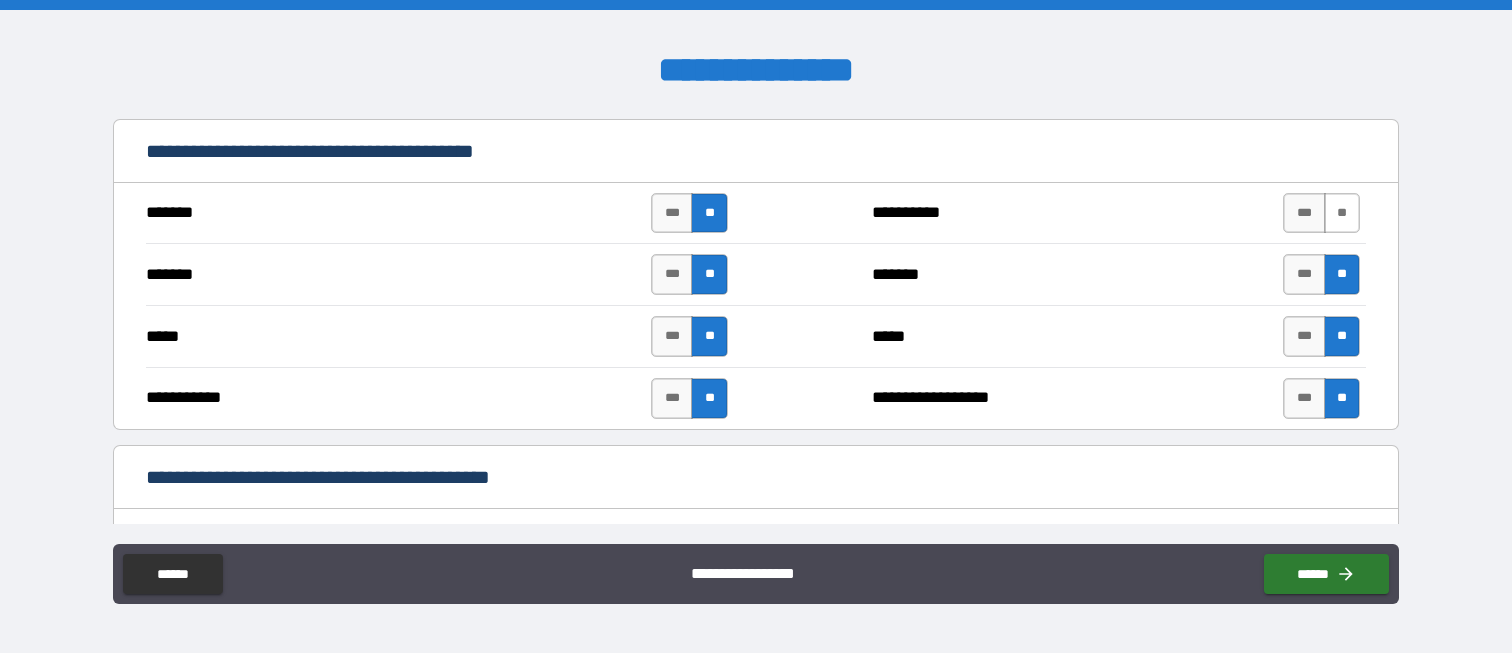click on "**" at bounding box center (1342, 213) 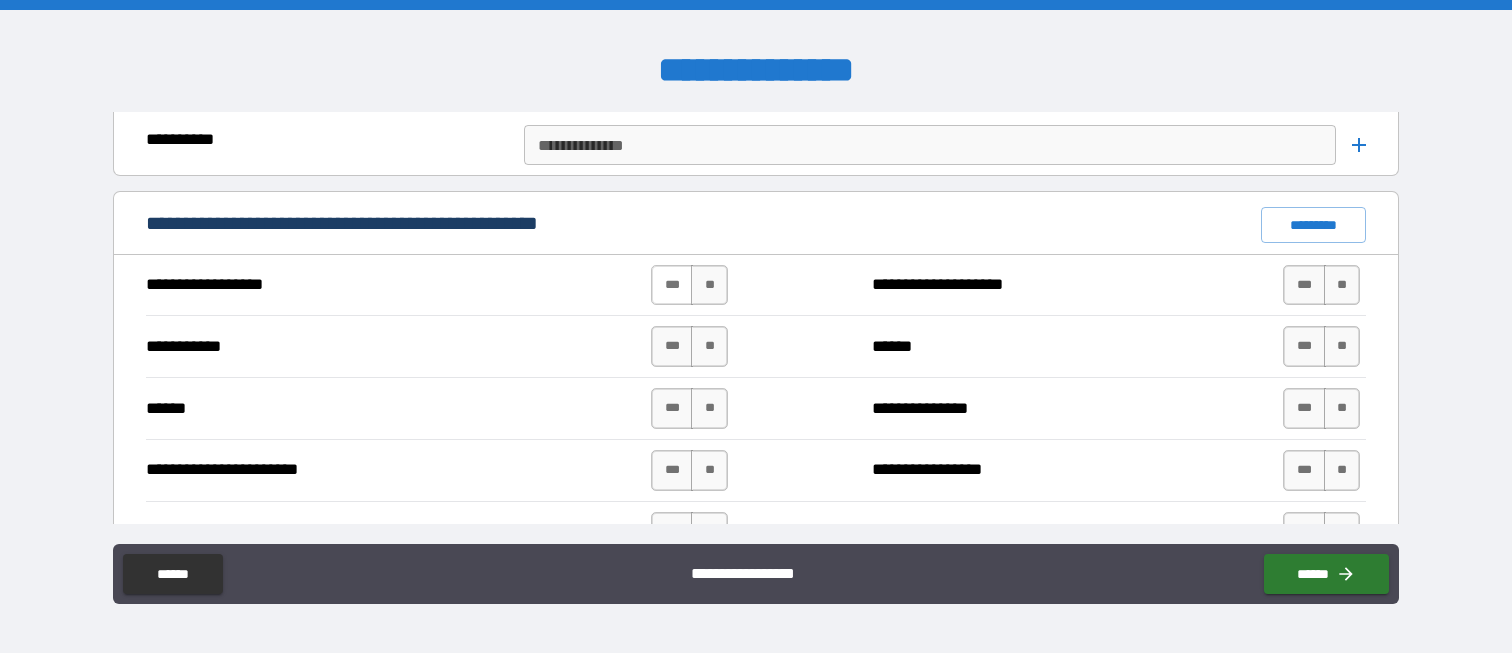 scroll, scrollTop: 1600, scrollLeft: 0, axis: vertical 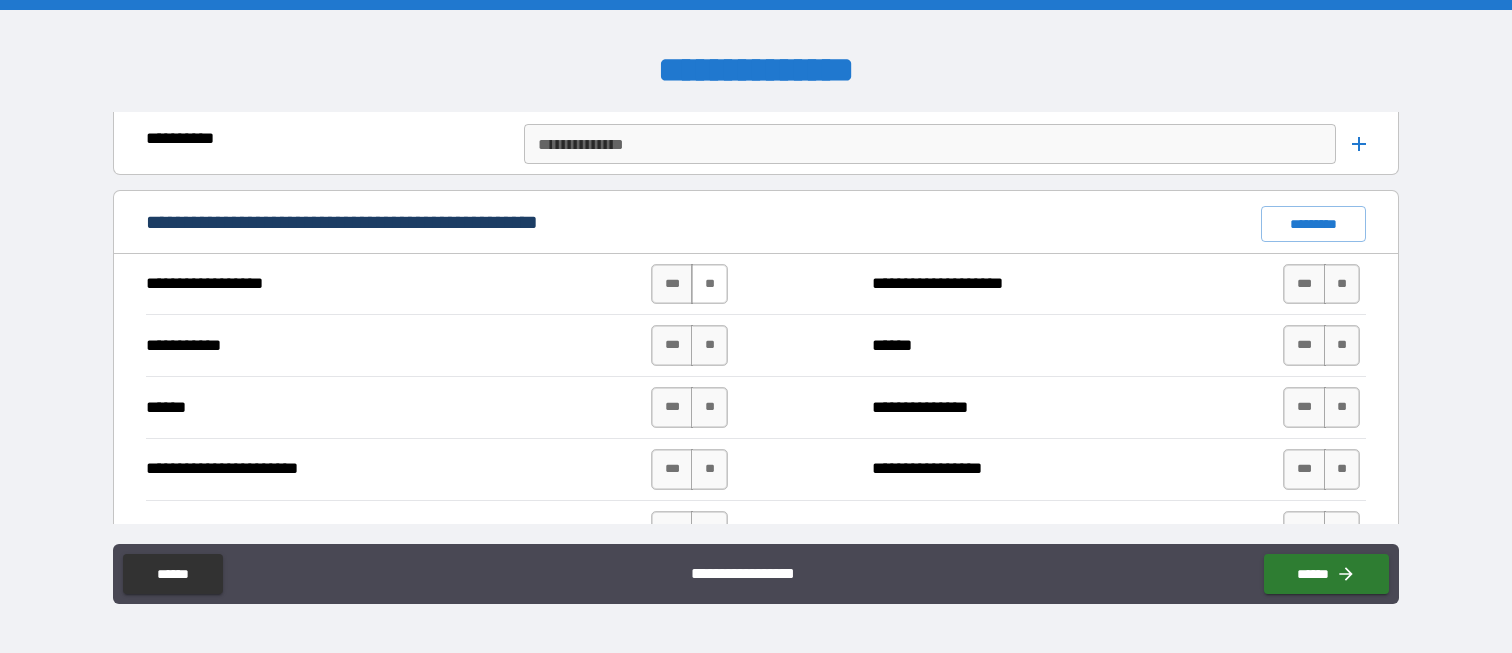 click on "**" at bounding box center (709, 284) 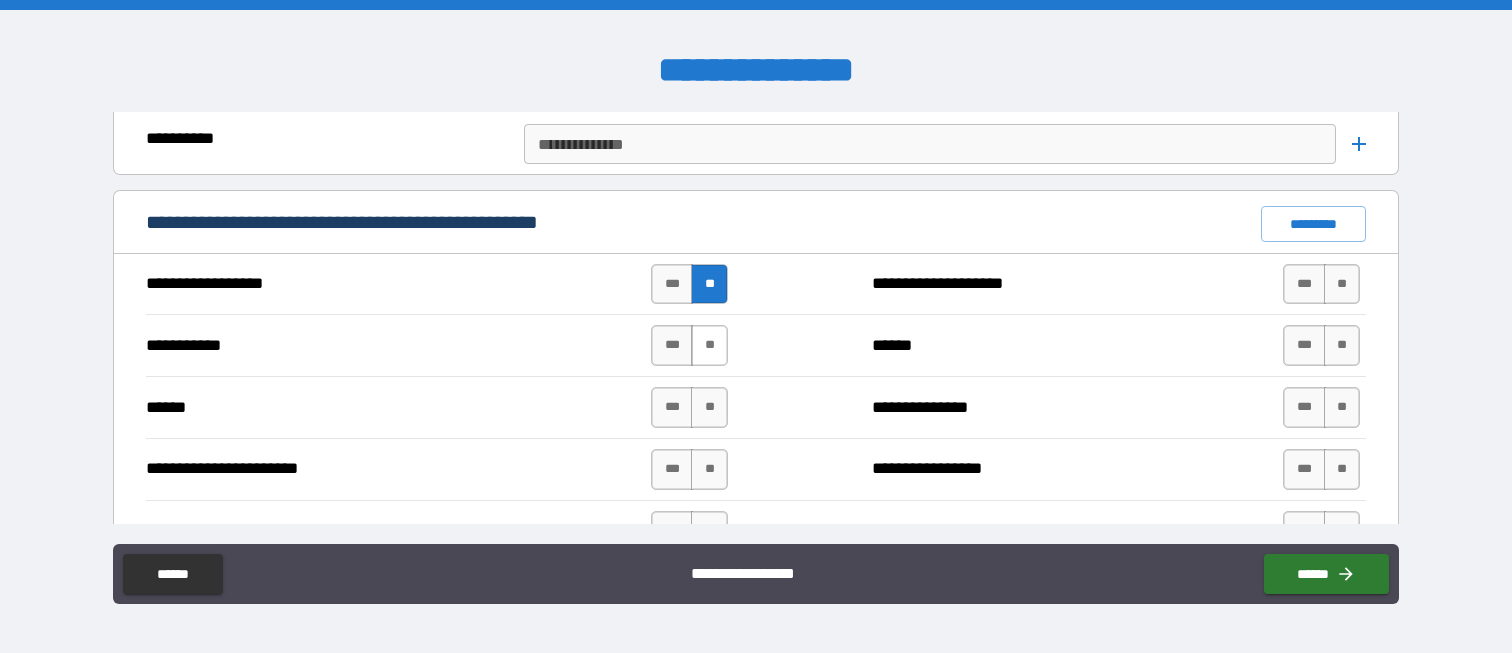 click on "**" at bounding box center (709, 345) 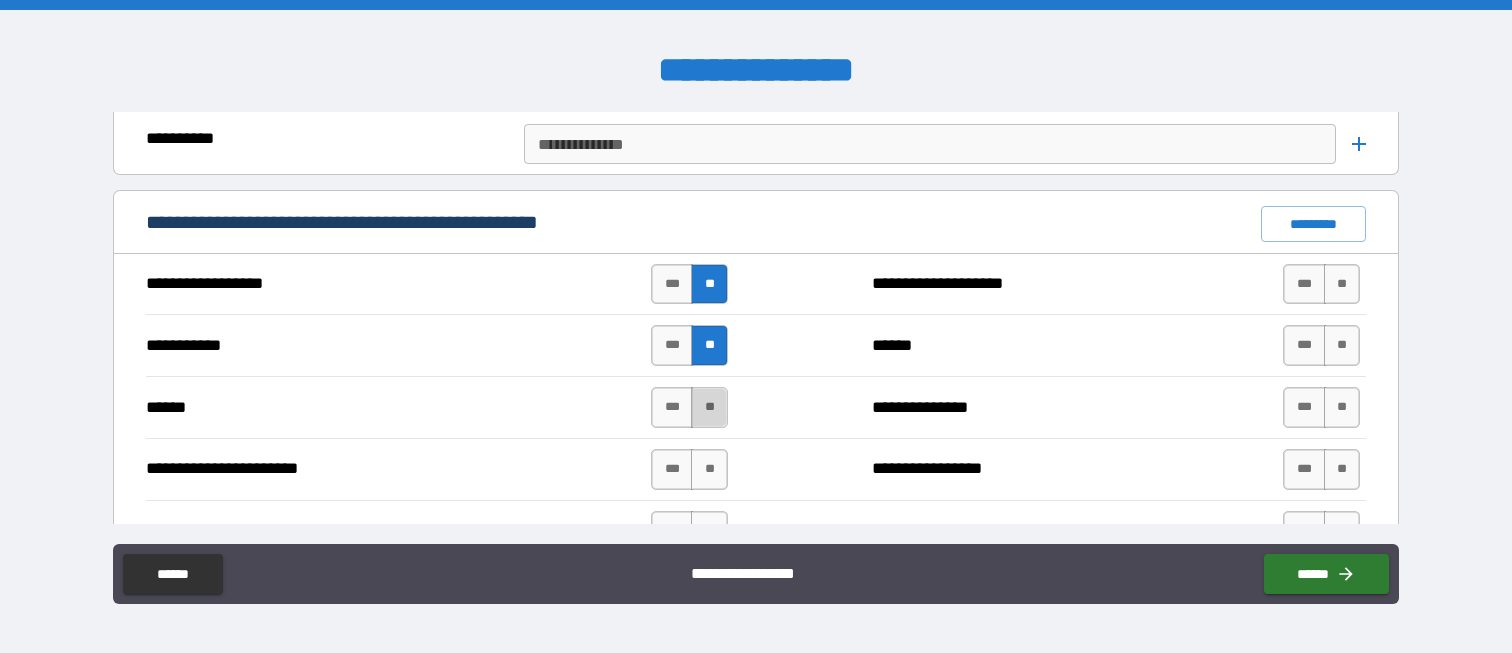 drag, startPoint x: 704, startPoint y: 401, endPoint x: 702, endPoint y: 415, distance: 14.142136 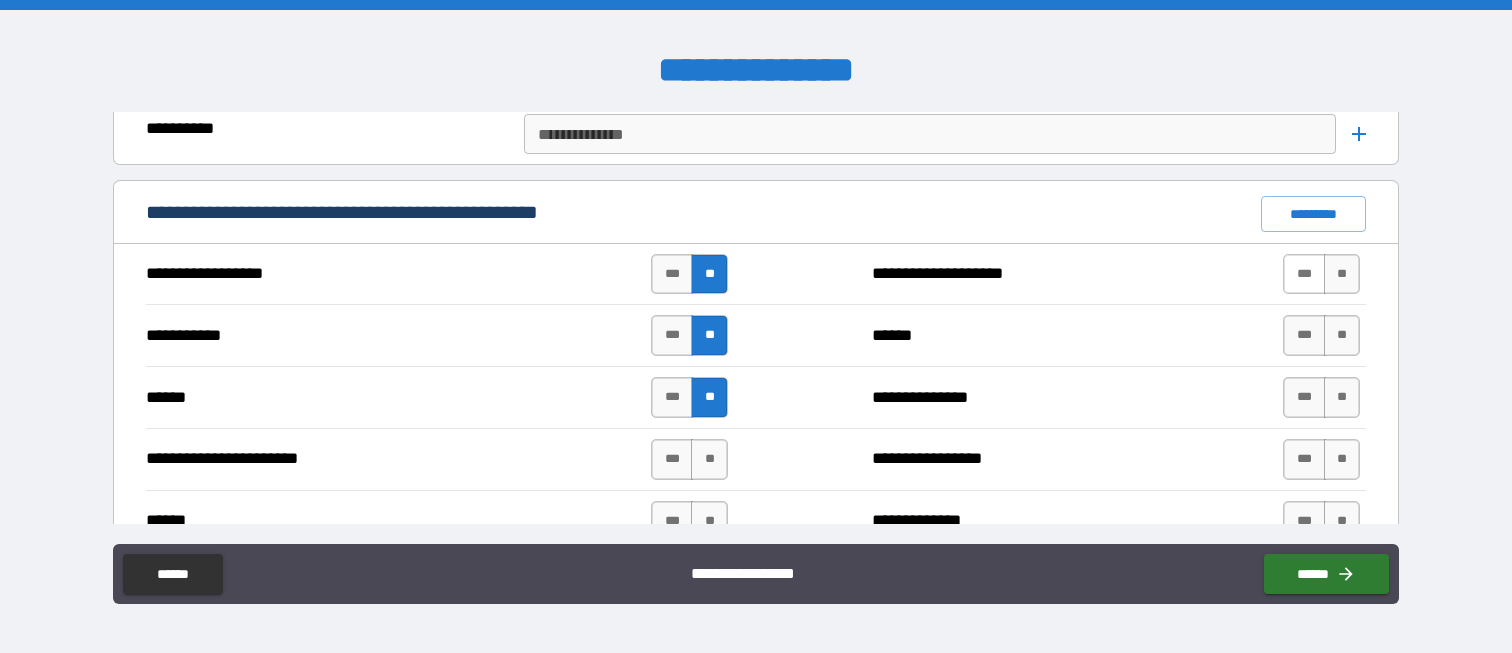 scroll, scrollTop: 1600, scrollLeft: 0, axis: vertical 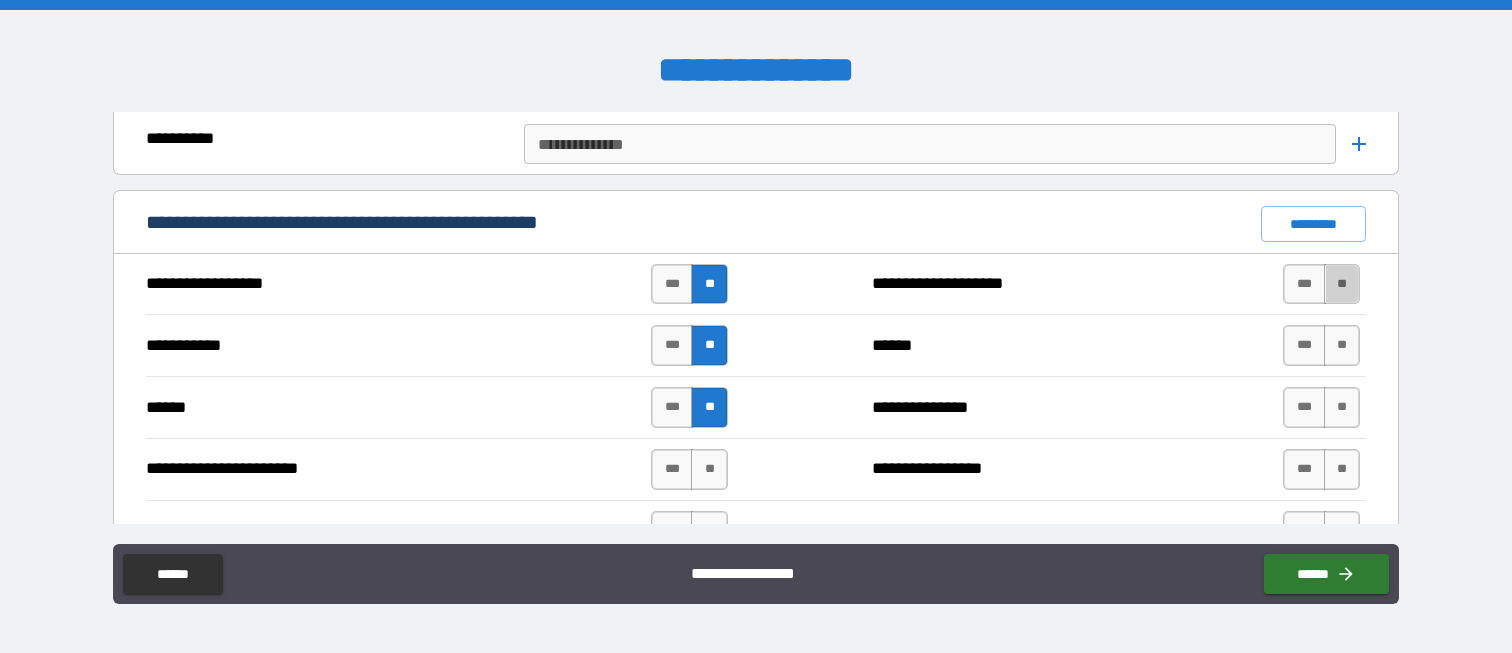 drag, startPoint x: 1322, startPoint y: 284, endPoint x: 1336, endPoint y: 322, distance: 40.496914 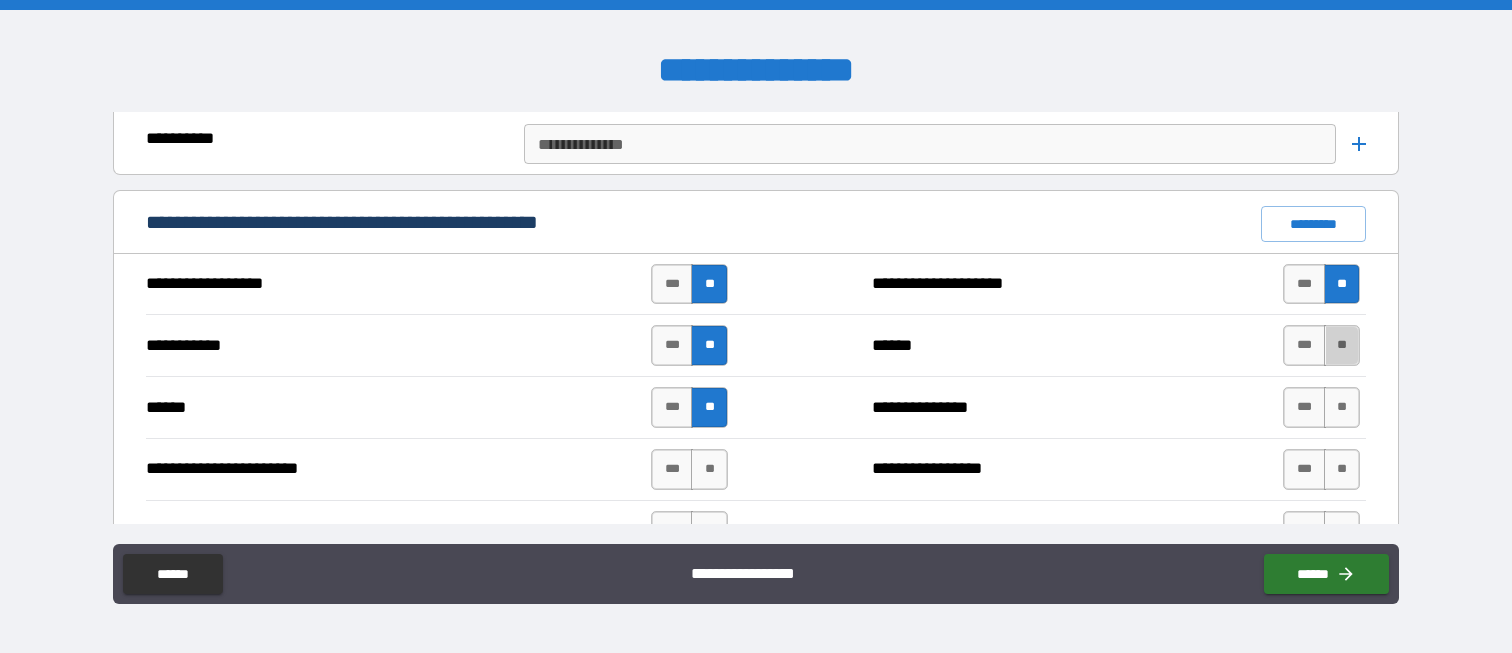 drag, startPoint x: 1337, startPoint y: 350, endPoint x: 1334, endPoint y: 382, distance: 32.140316 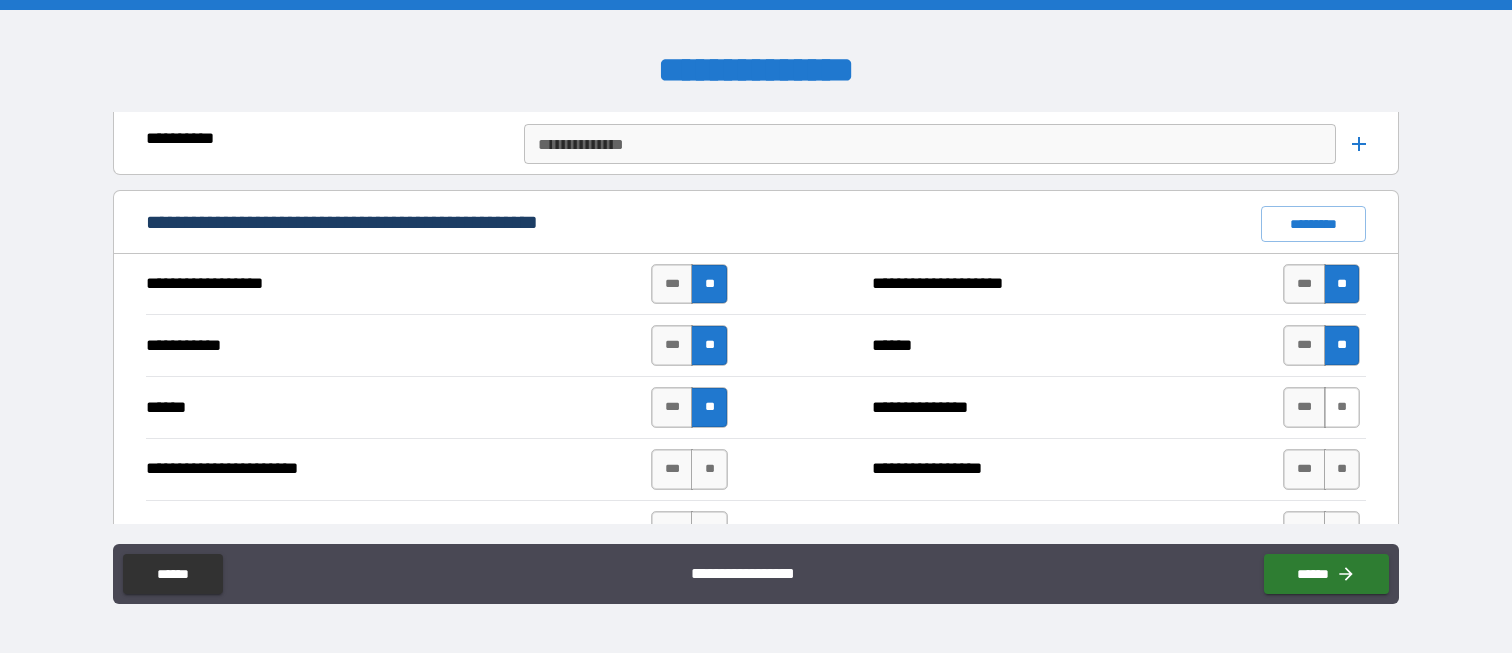 drag, startPoint x: 1331, startPoint y: 402, endPoint x: 1332, endPoint y: 439, distance: 37.01351 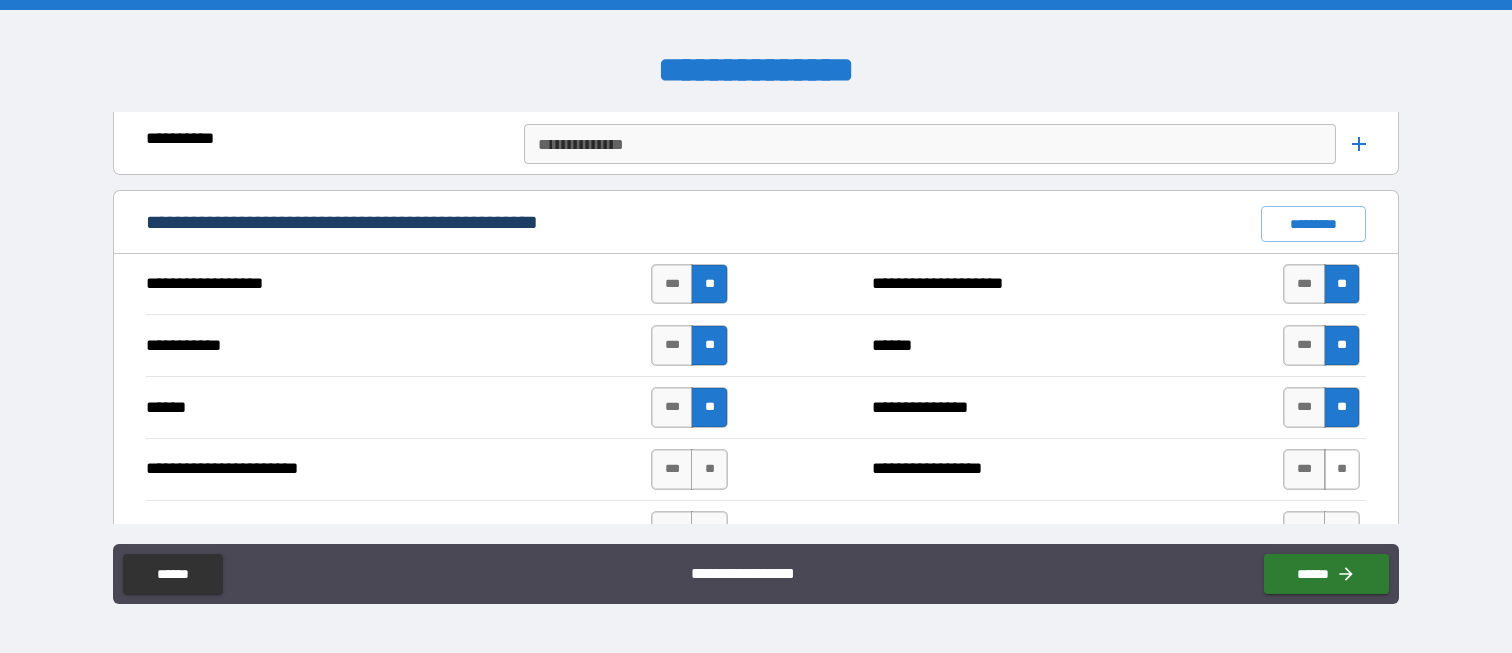 drag, startPoint x: 1334, startPoint y: 455, endPoint x: 1321, endPoint y: 469, distance: 19.104973 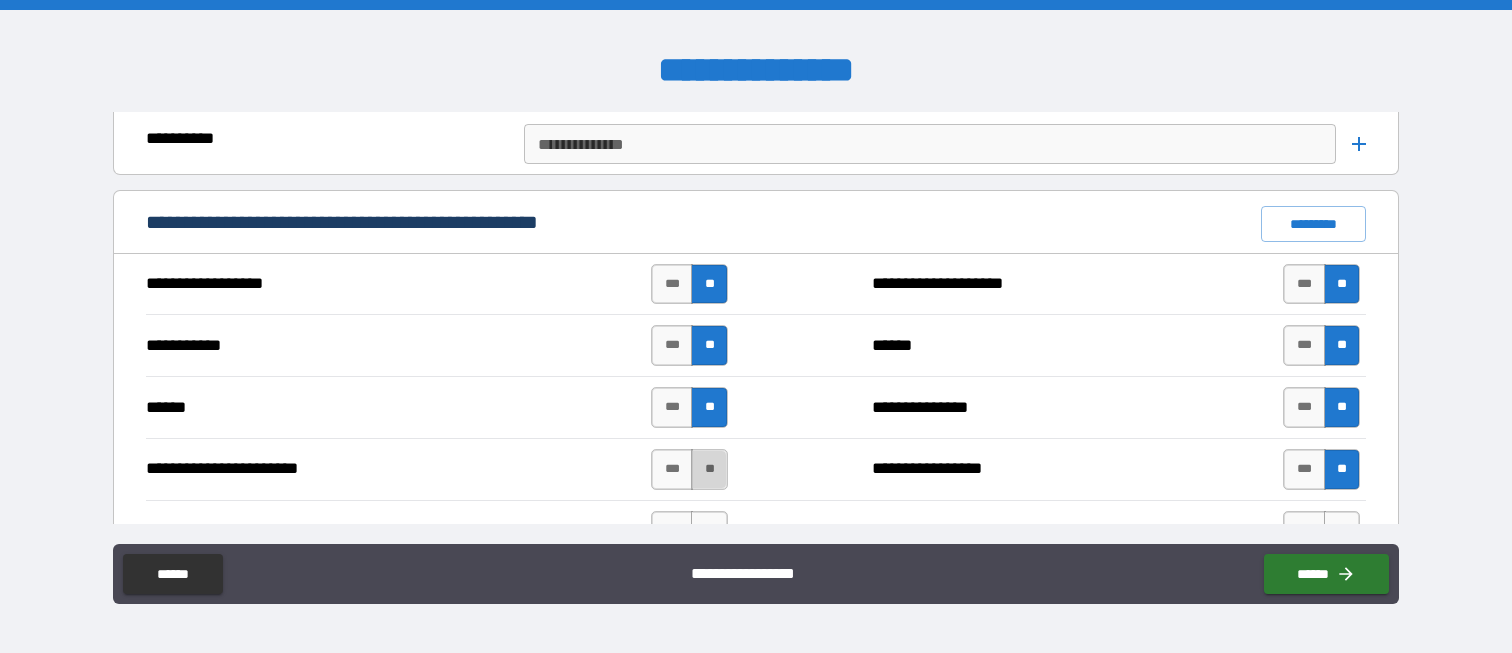 click on "**" at bounding box center (709, 469) 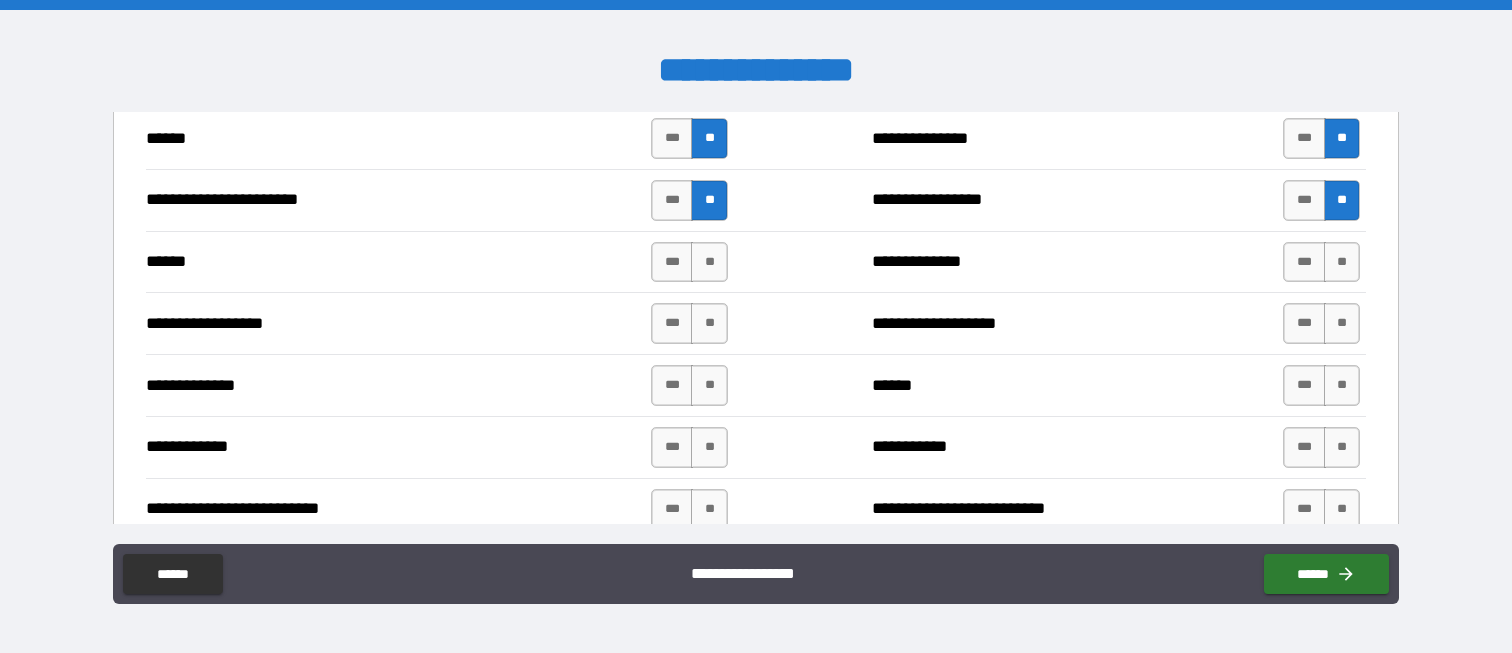 scroll, scrollTop: 1900, scrollLeft: 0, axis: vertical 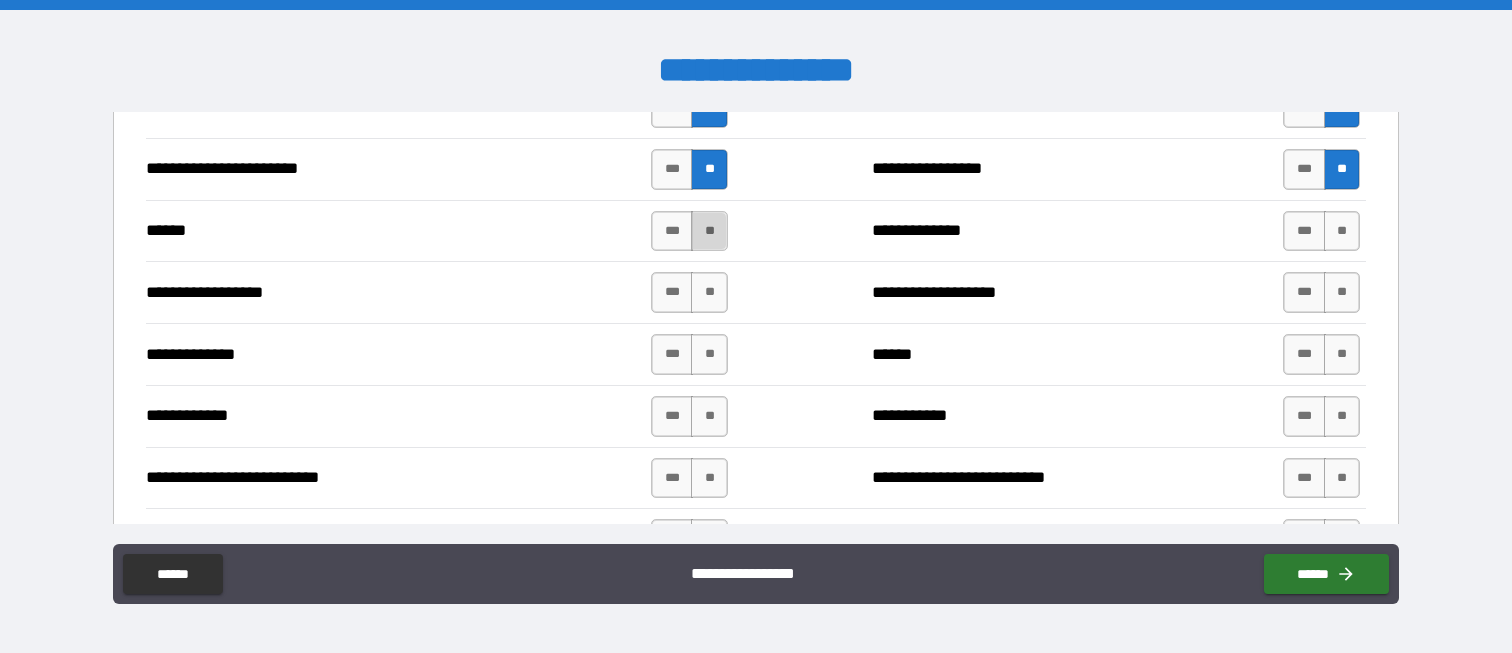 click on "**" at bounding box center [709, 231] 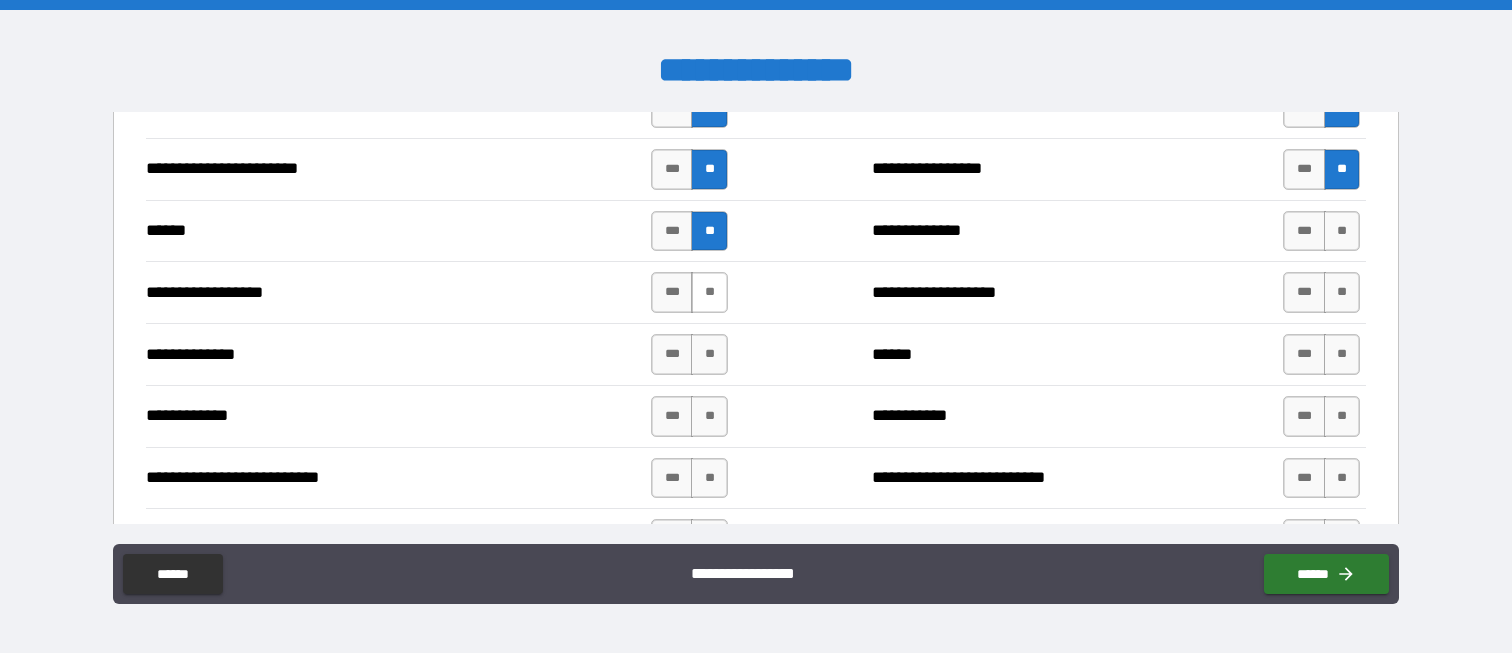 click on "**" at bounding box center [709, 292] 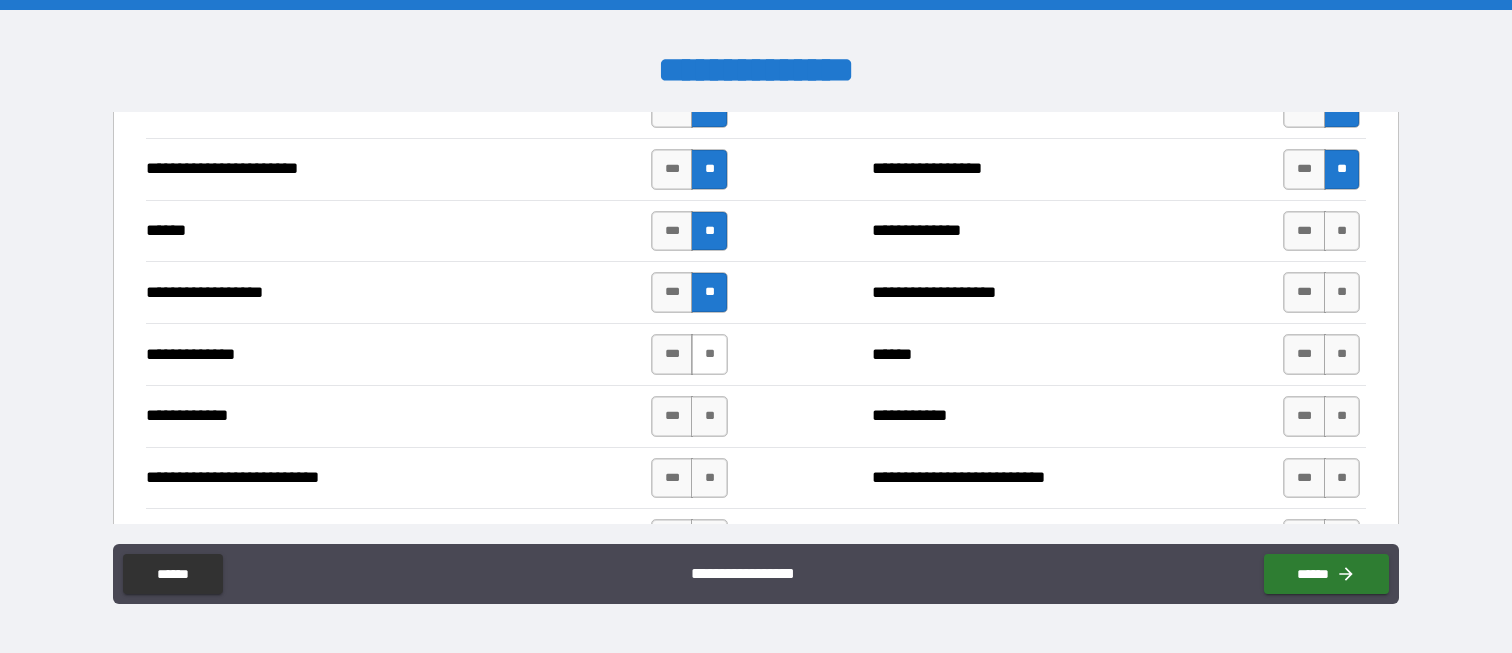 click on "**" at bounding box center [709, 354] 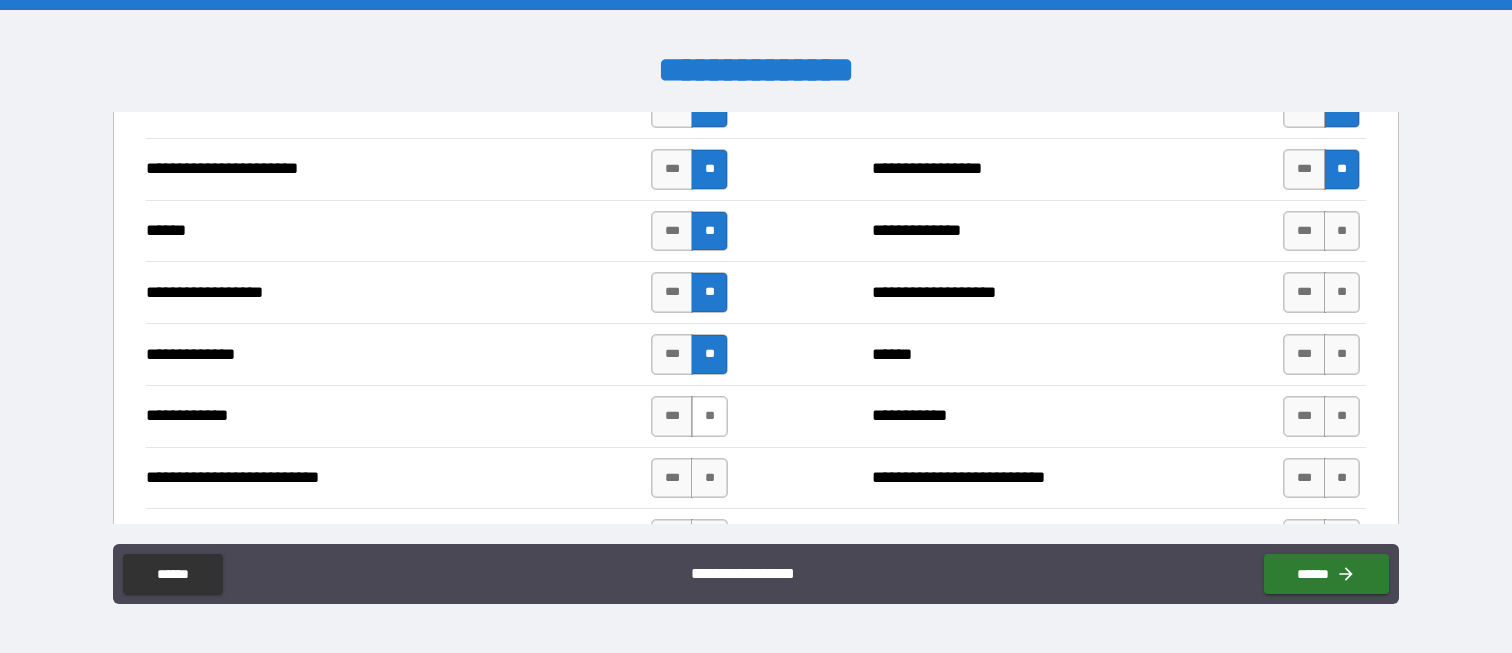 click on "**" at bounding box center (709, 416) 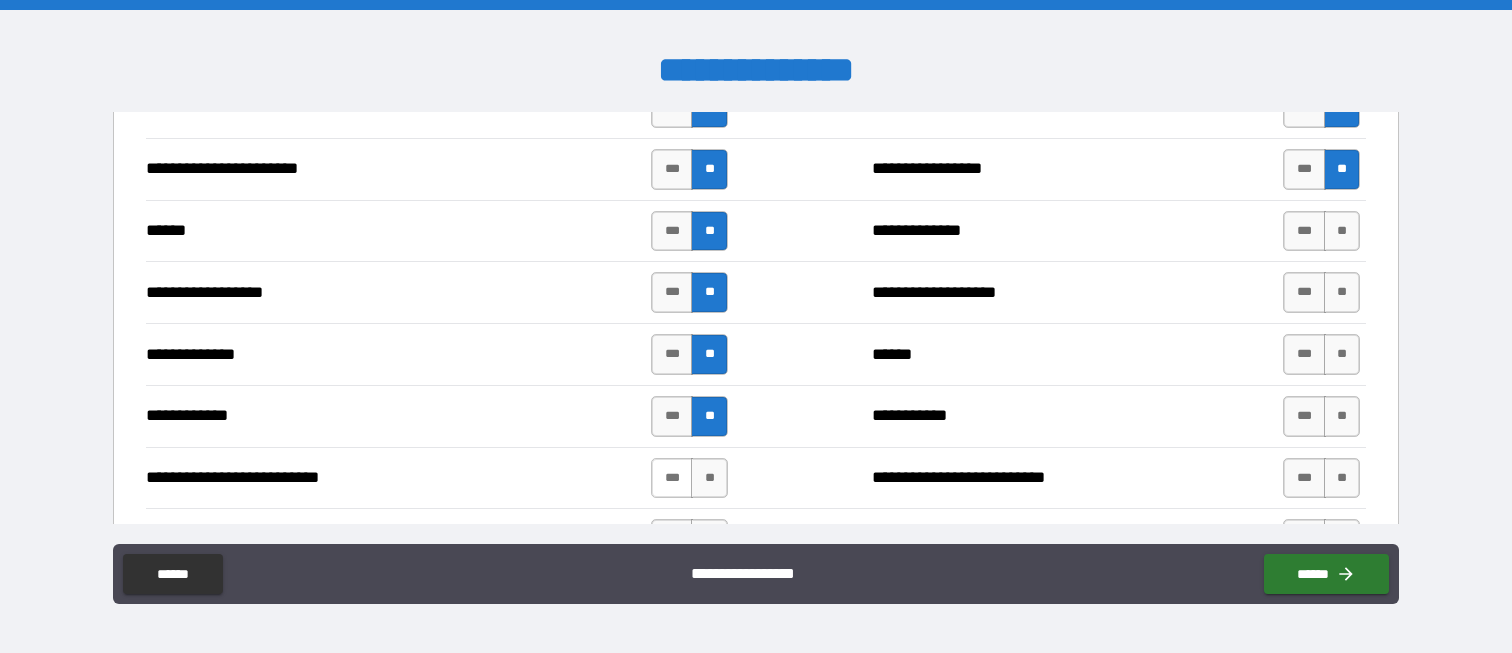 click on "***" at bounding box center [672, 478] 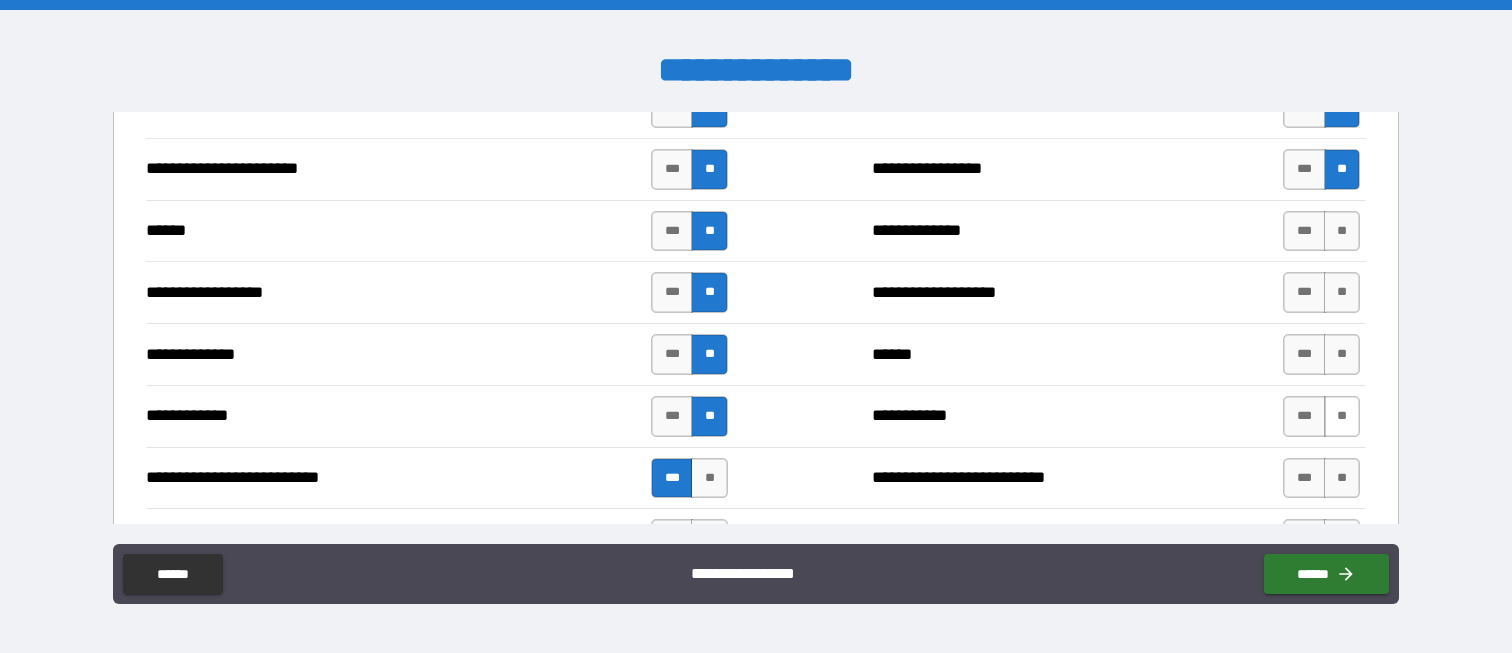 drag, startPoint x: 1317, startPoint y: 473, endPoint x: 1336, endPoint y: 407, distance: 68.68042 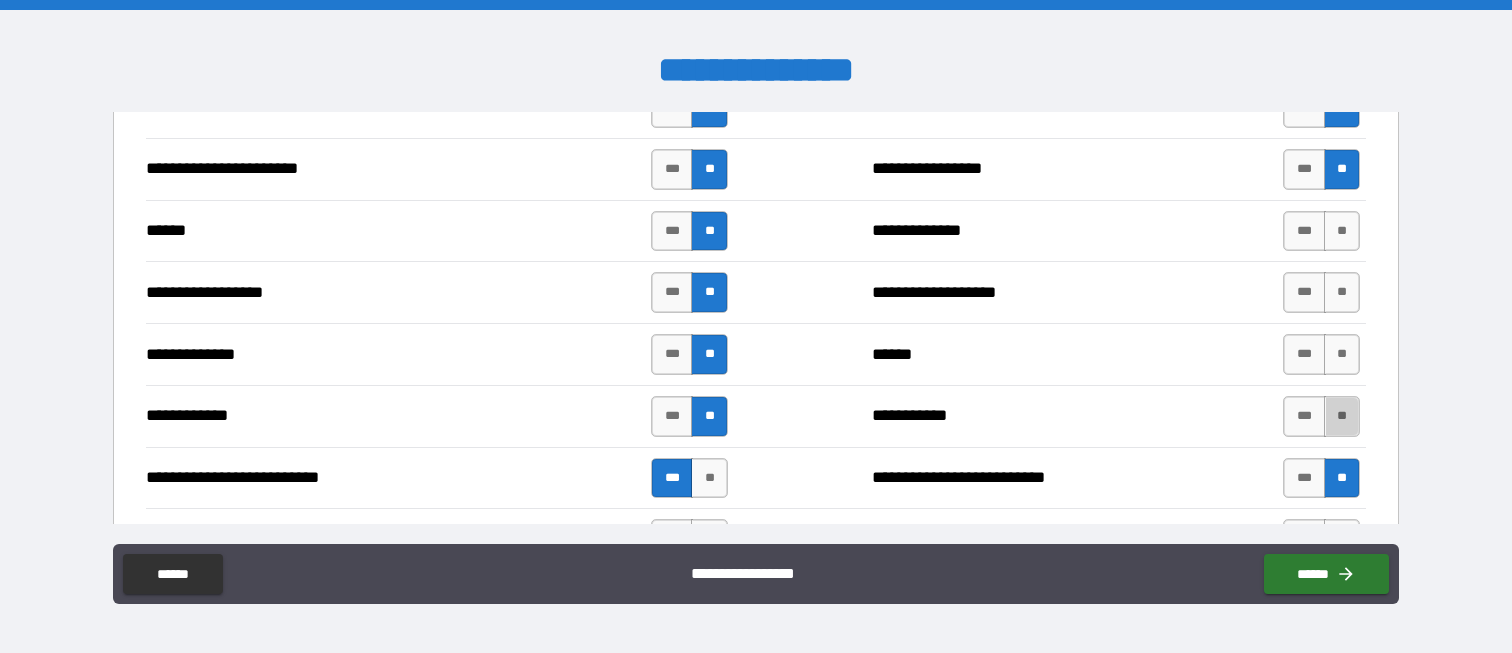 drag, startPoint x: 1338, startPoint y: 398, endPoint x: 1335, endPoint y: 387, distance: 11.401754 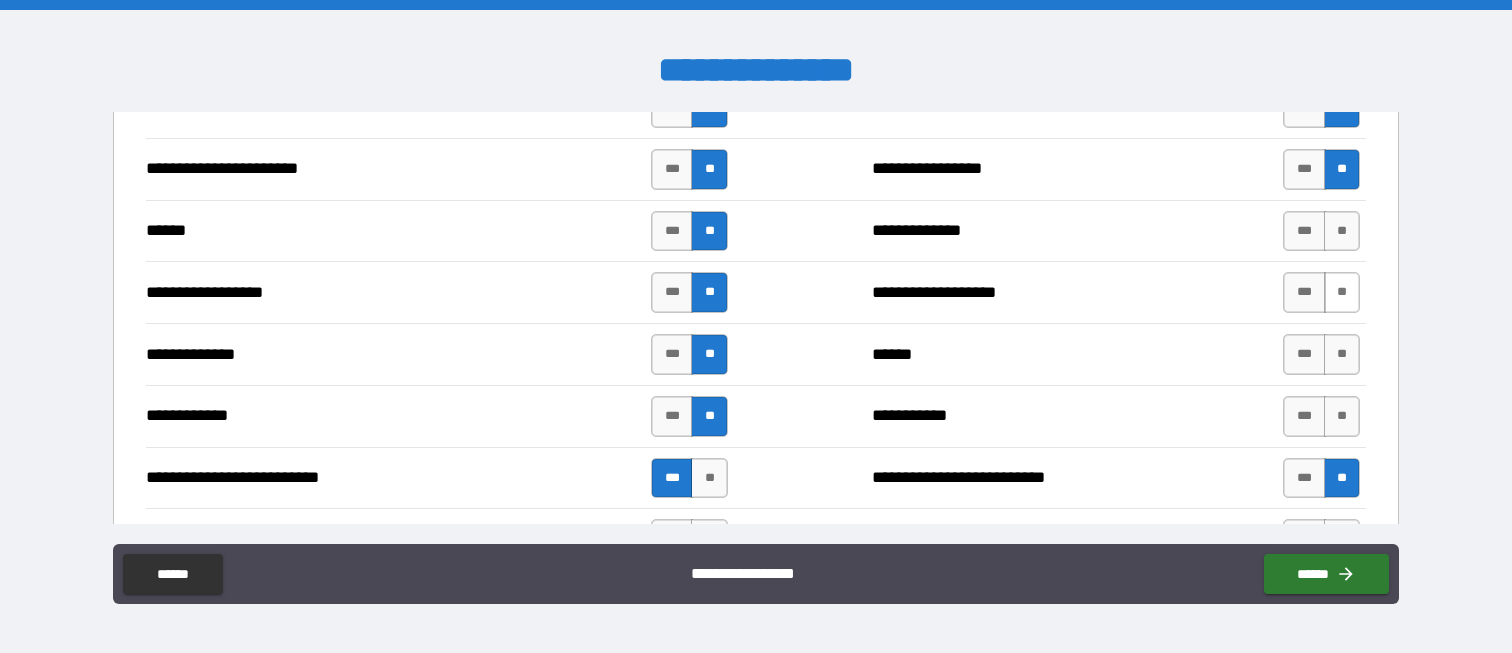 drag, startPoint x: 1335, startPoint y: 348, endPoint x: 1329, endPoint y: 312, distance: 36.496574 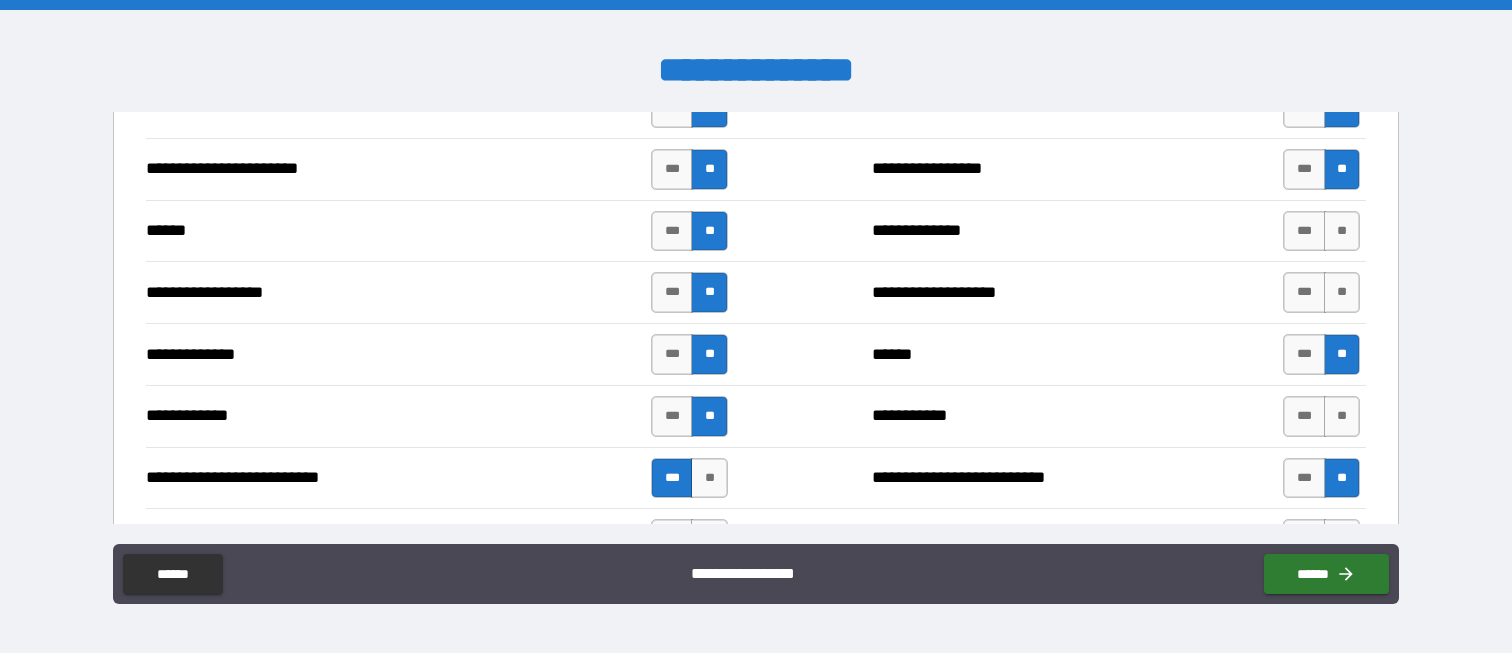 click on "**********" at bounding box center [755, 292] 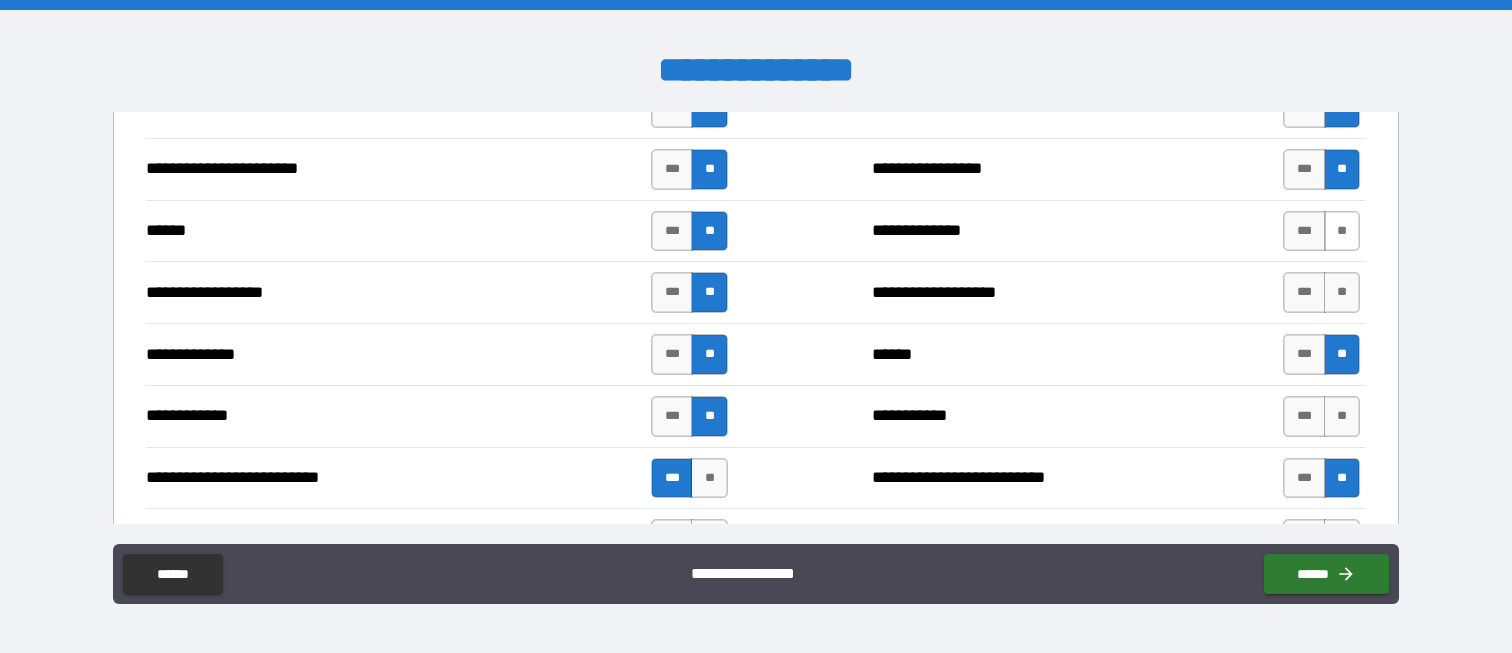 click on "**" at bounding box center [1342, 231] 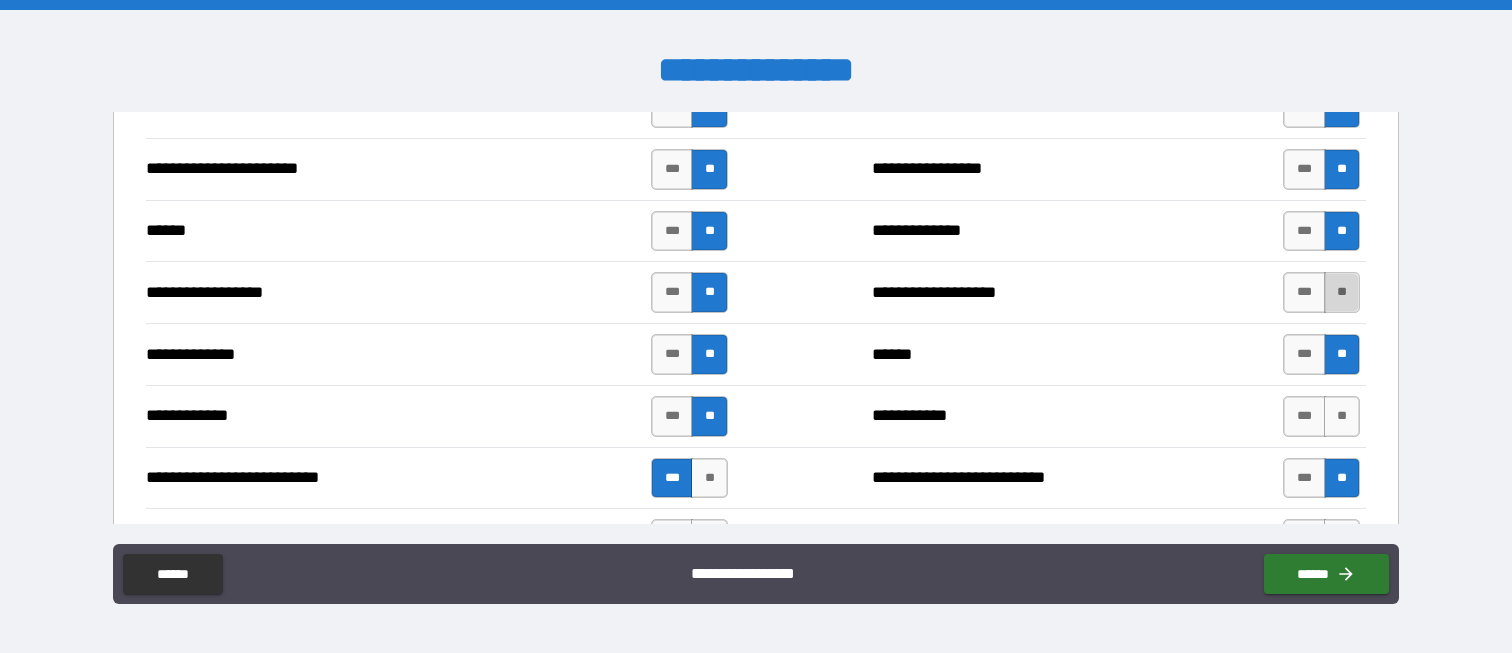 click on "**" at bounding box center [1342, 292] 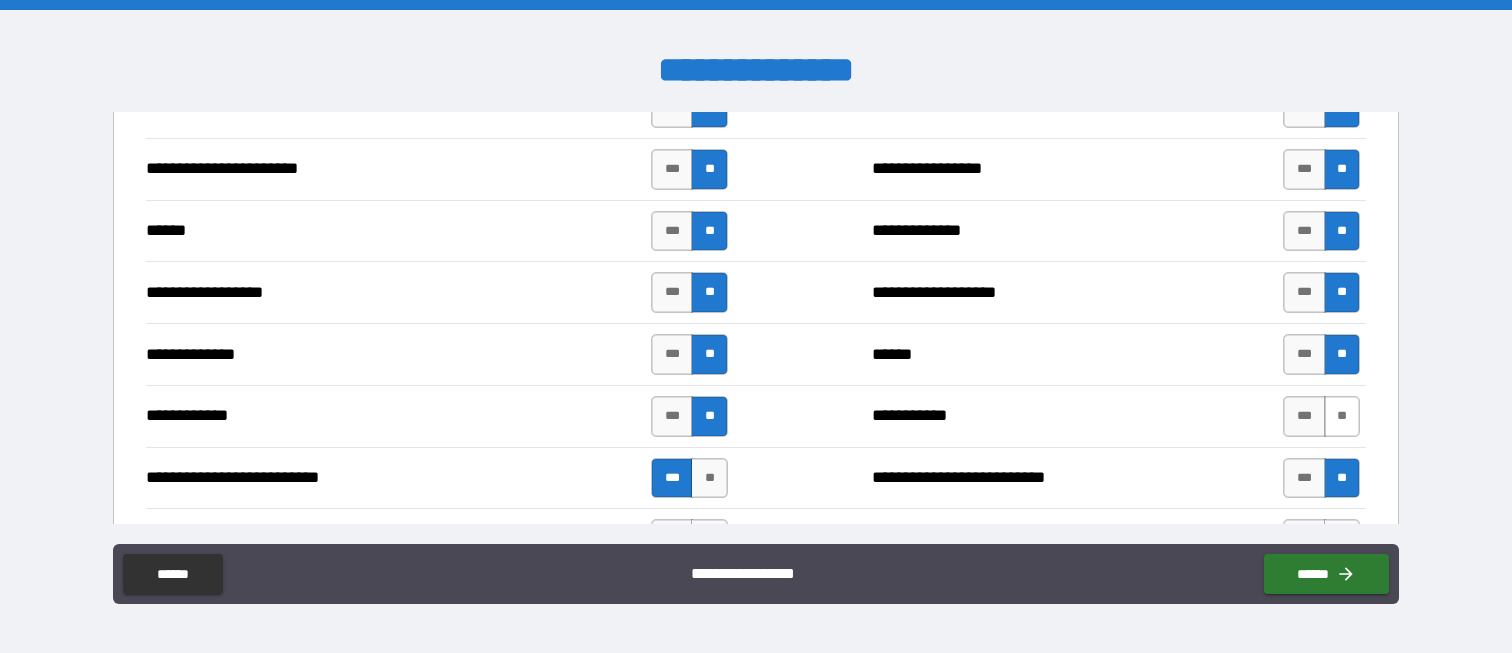 click on "**" at bounding box center [1342, 416] 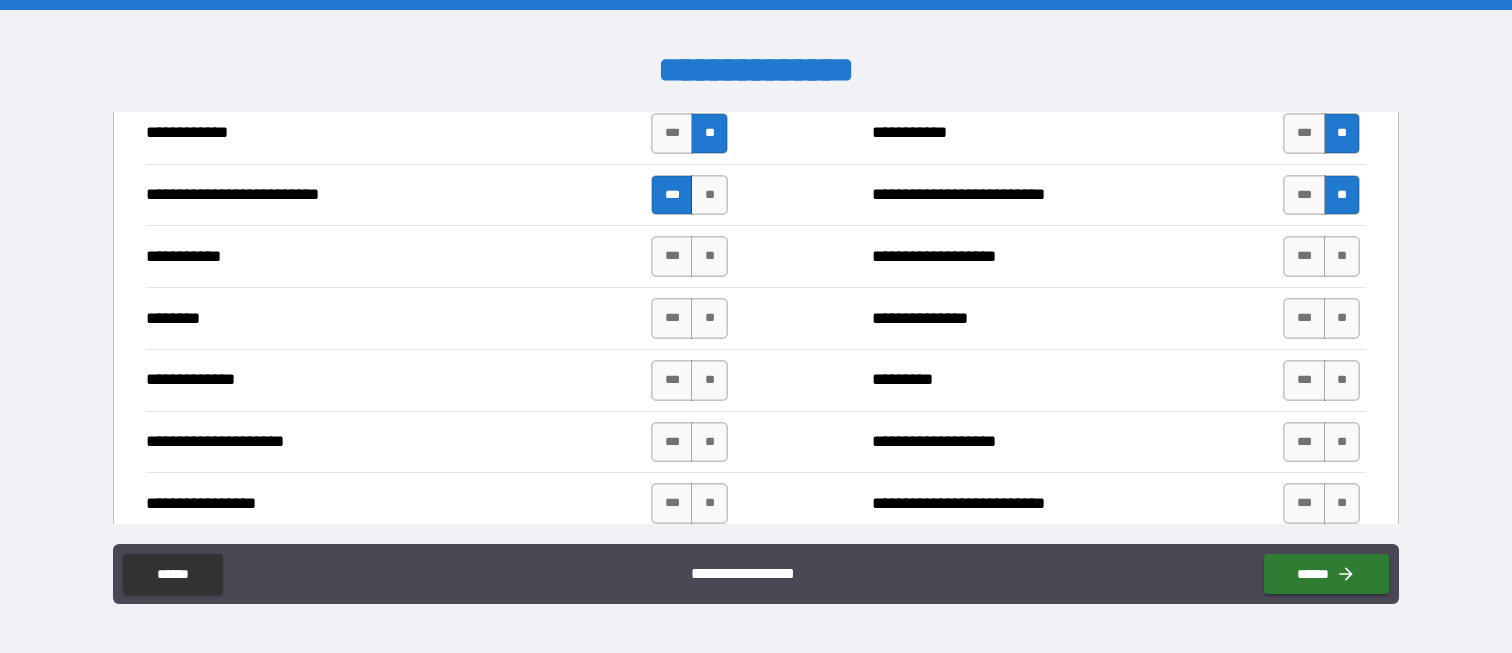 scroll, scrollTop: 2200, scrollLeft: 0, axis: vertical 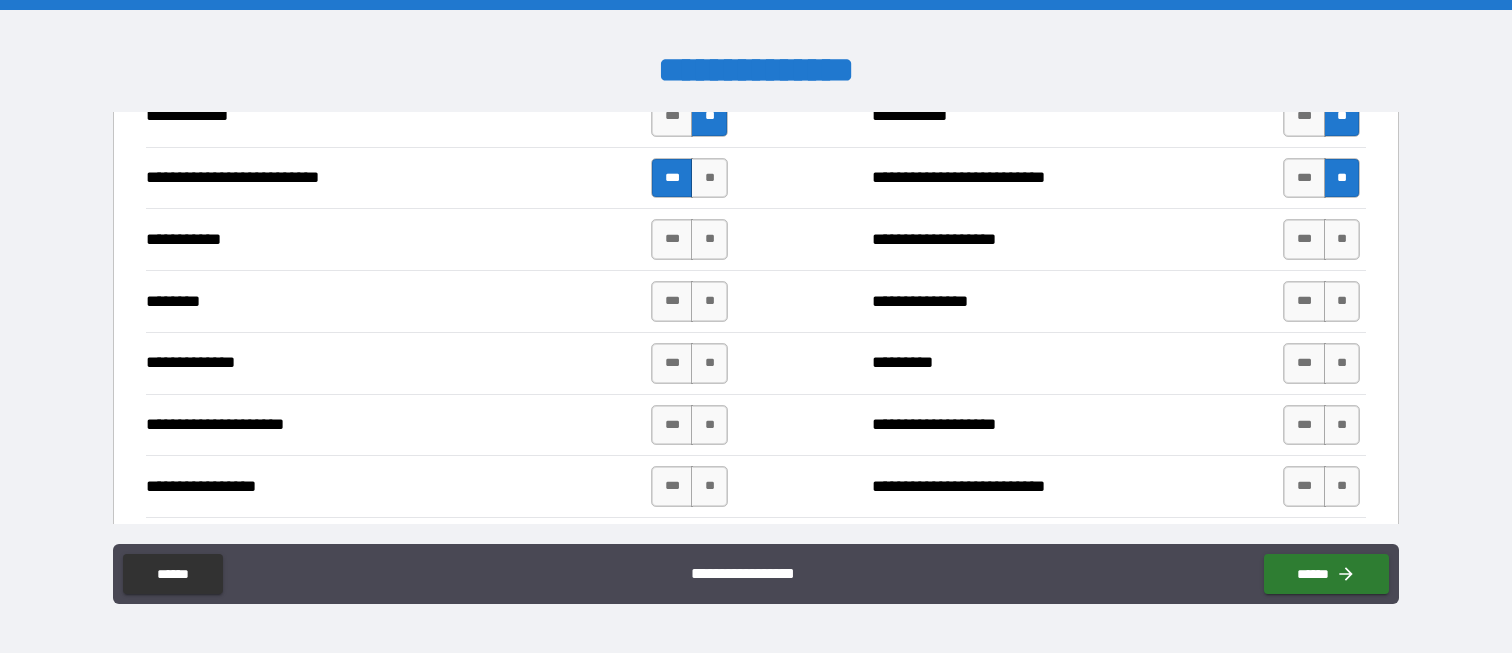 click on "**" at bounding box center (1342, 239) 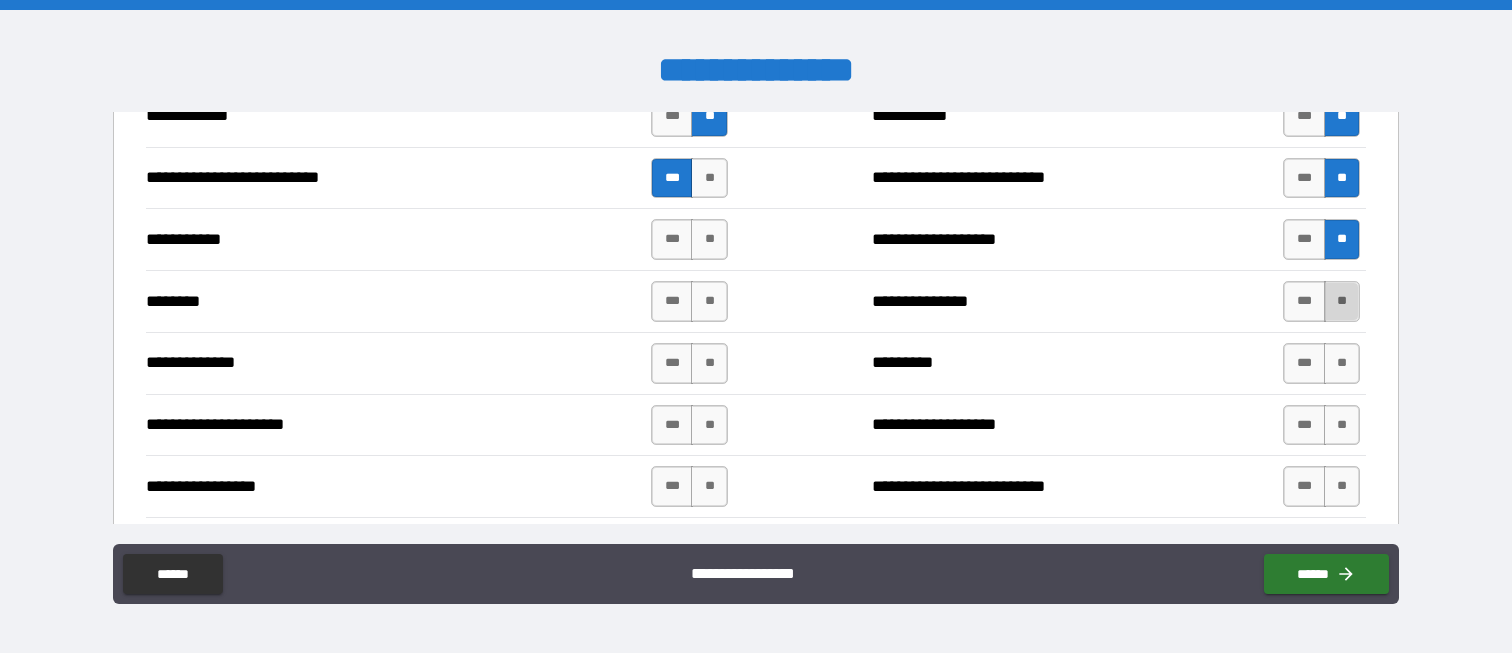 click on "**" at bounding box center (1342, 301) 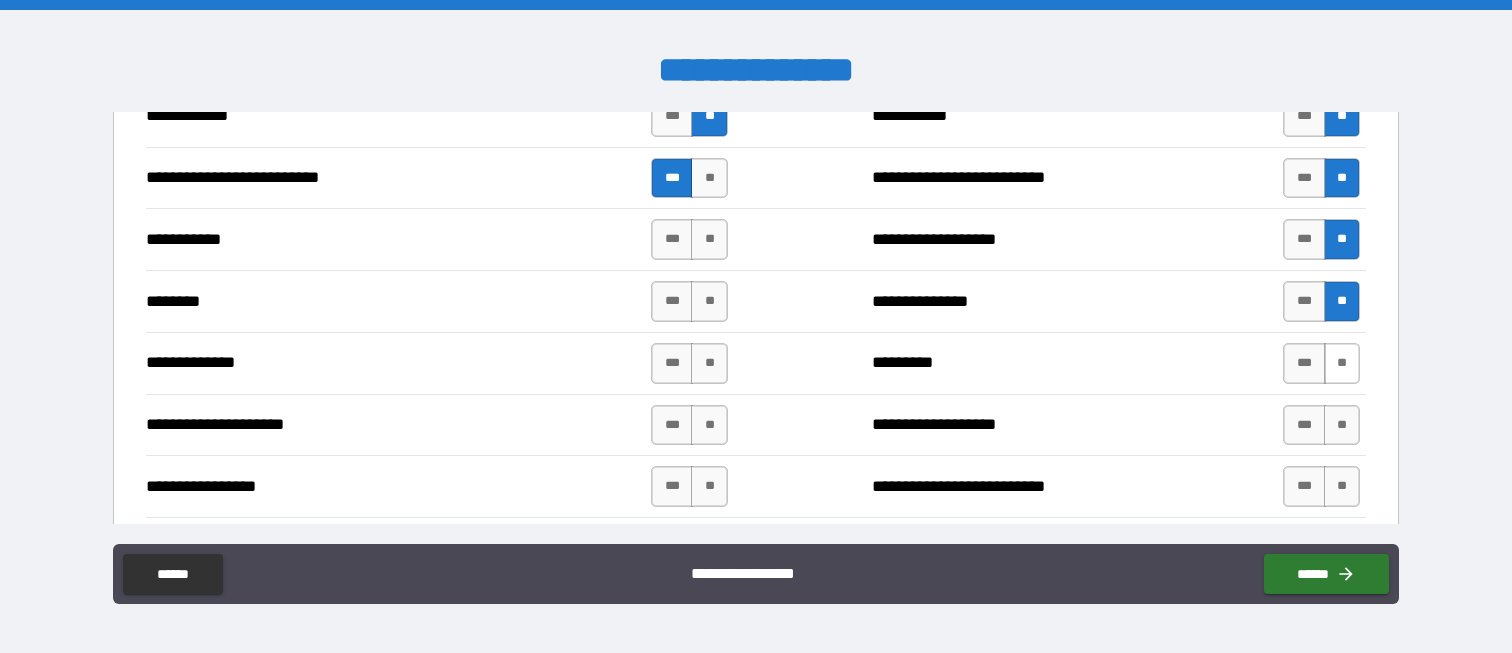 click on "**" at bounding box center (1342, 363) 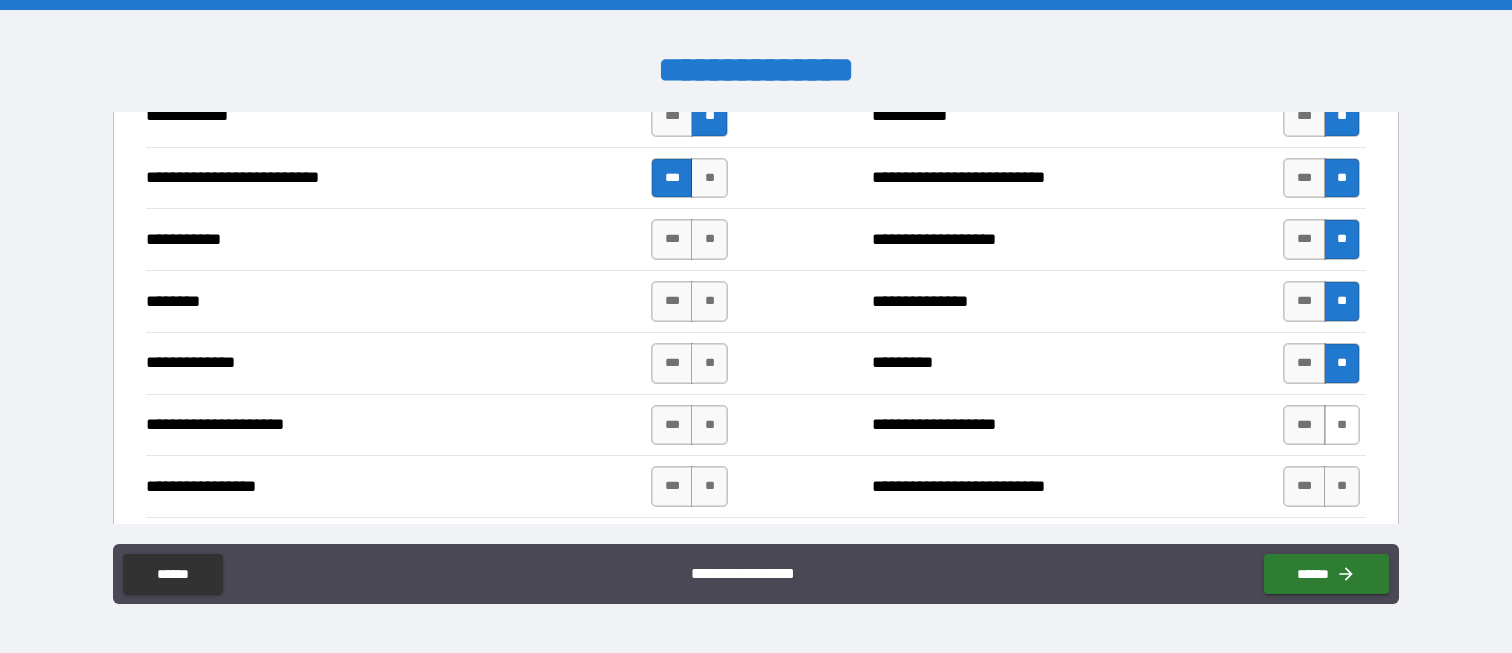 click on "**" at bounding box center [1342, 425] 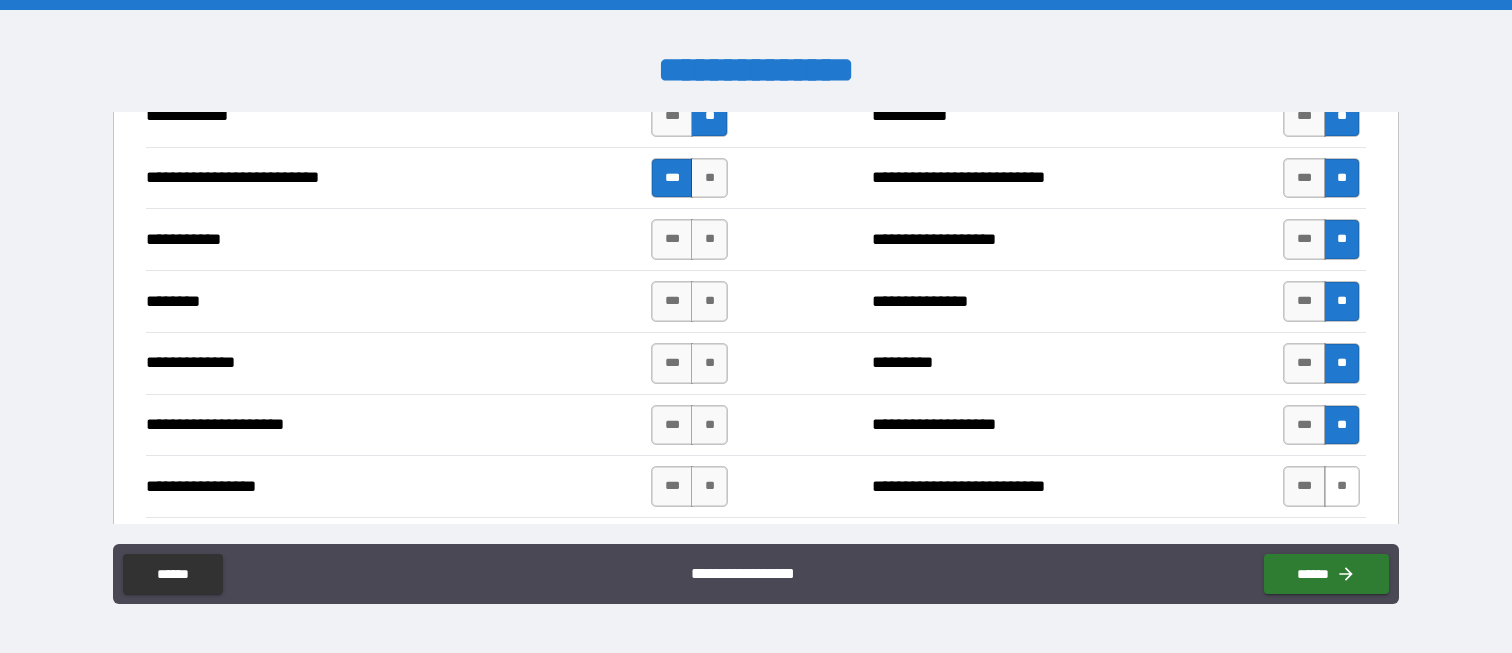 click on "**" at bounding box center (1342, 486) 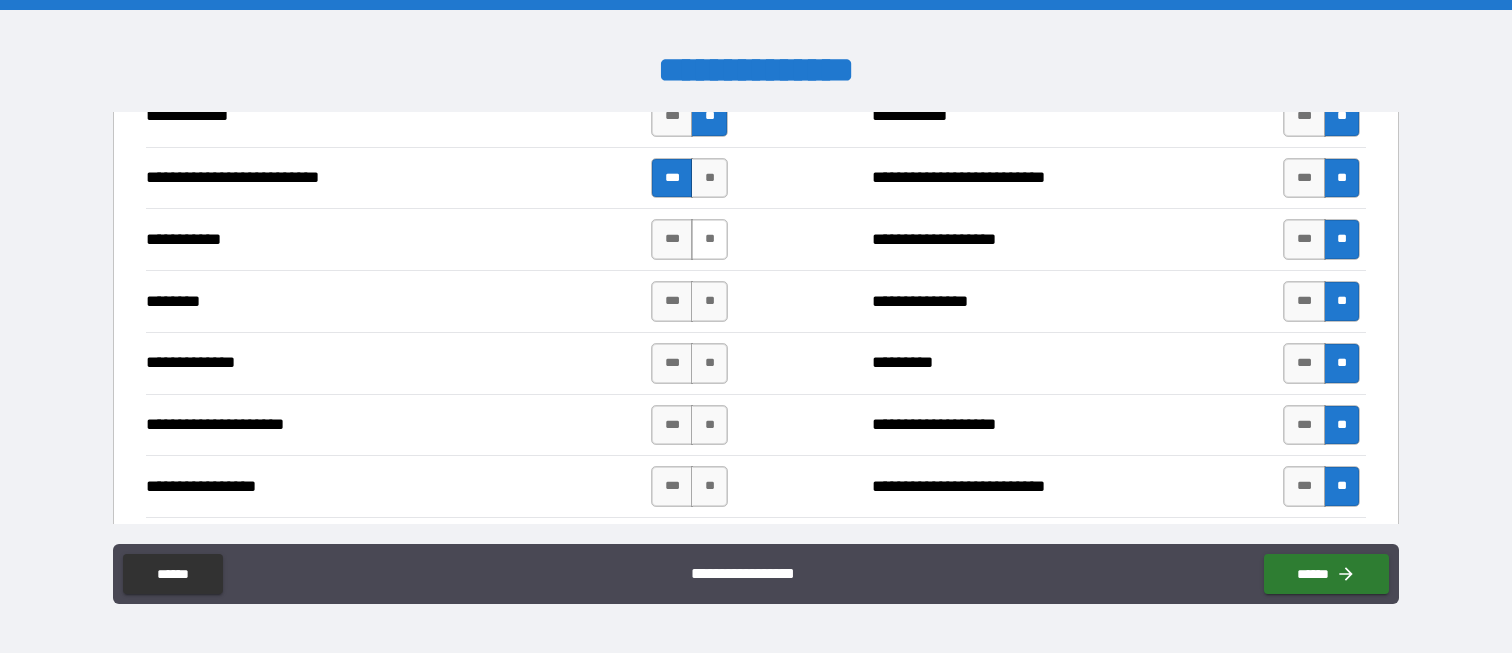 click on "**" at bounding box center [709, 239] 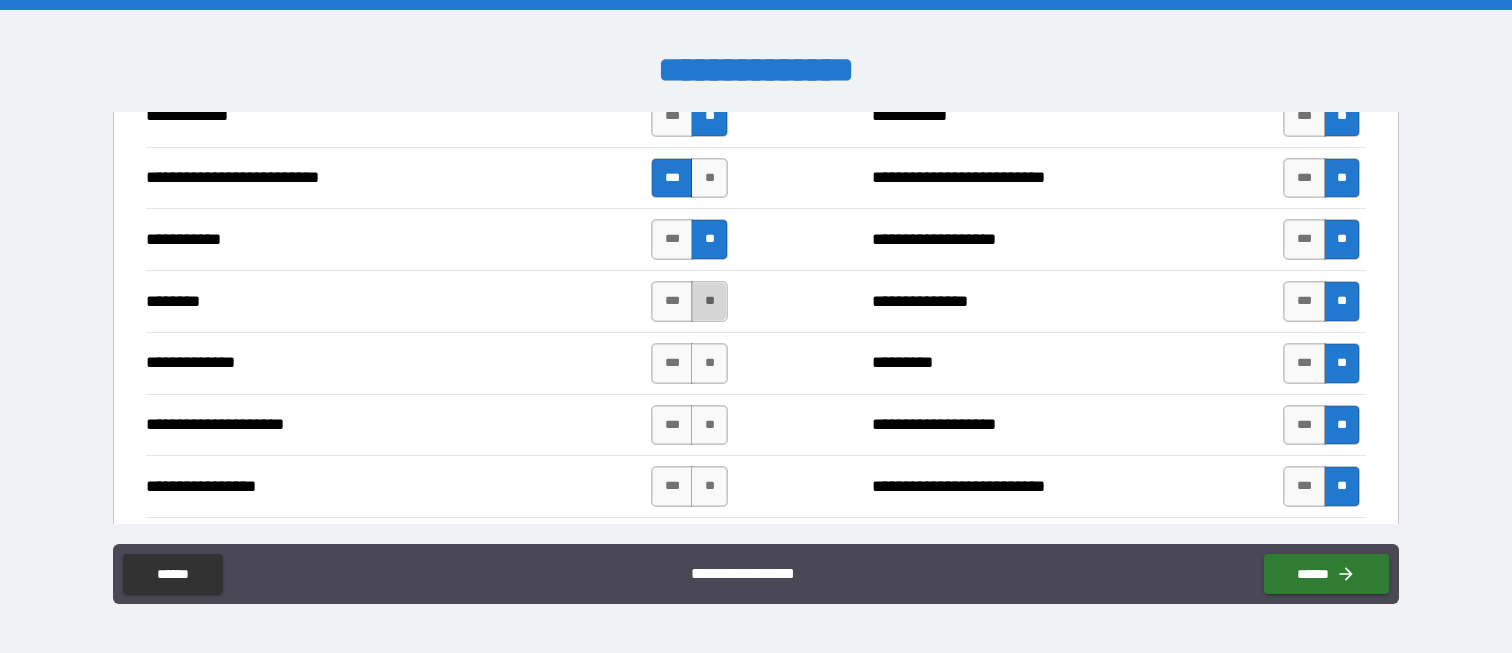 drag, startPoint x: 702, startPoint y: 287, endPoint x: 705, endPoint y: 307, distance: 20.22375 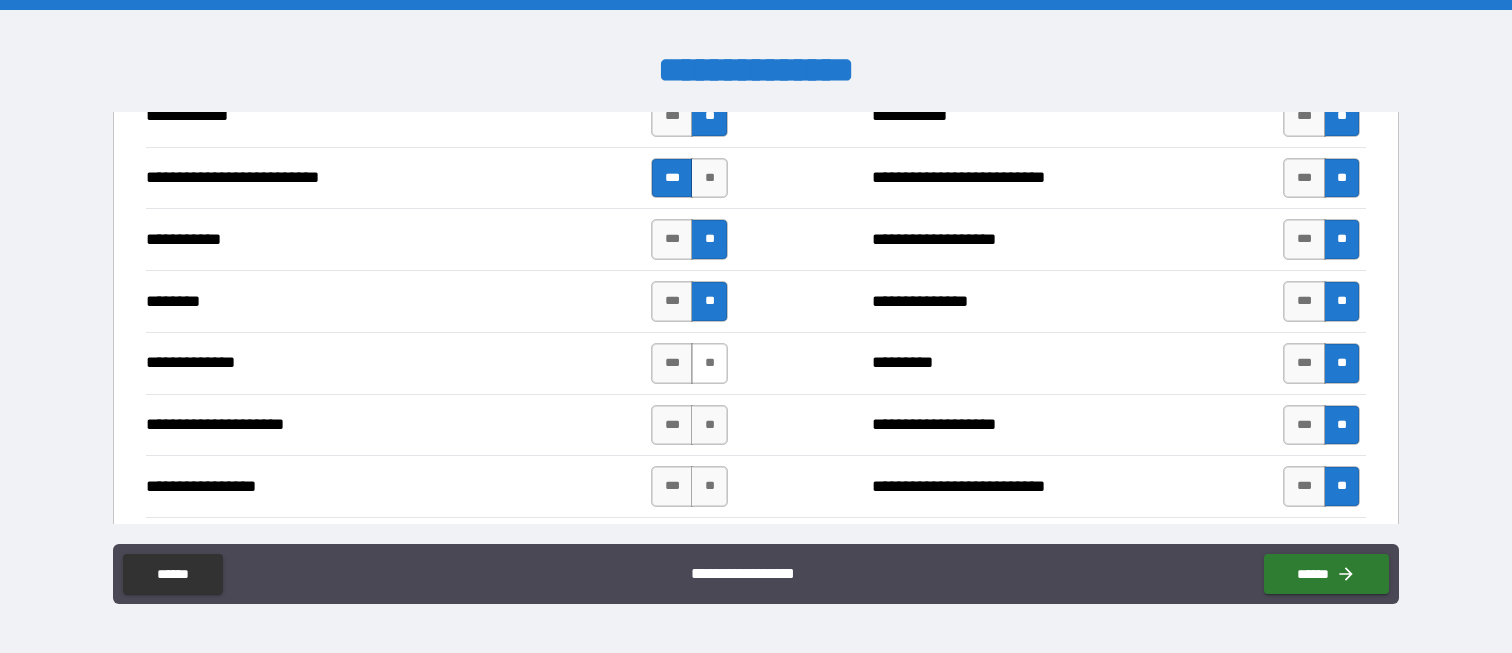 click on "**********" at bounding box center (755, 363) 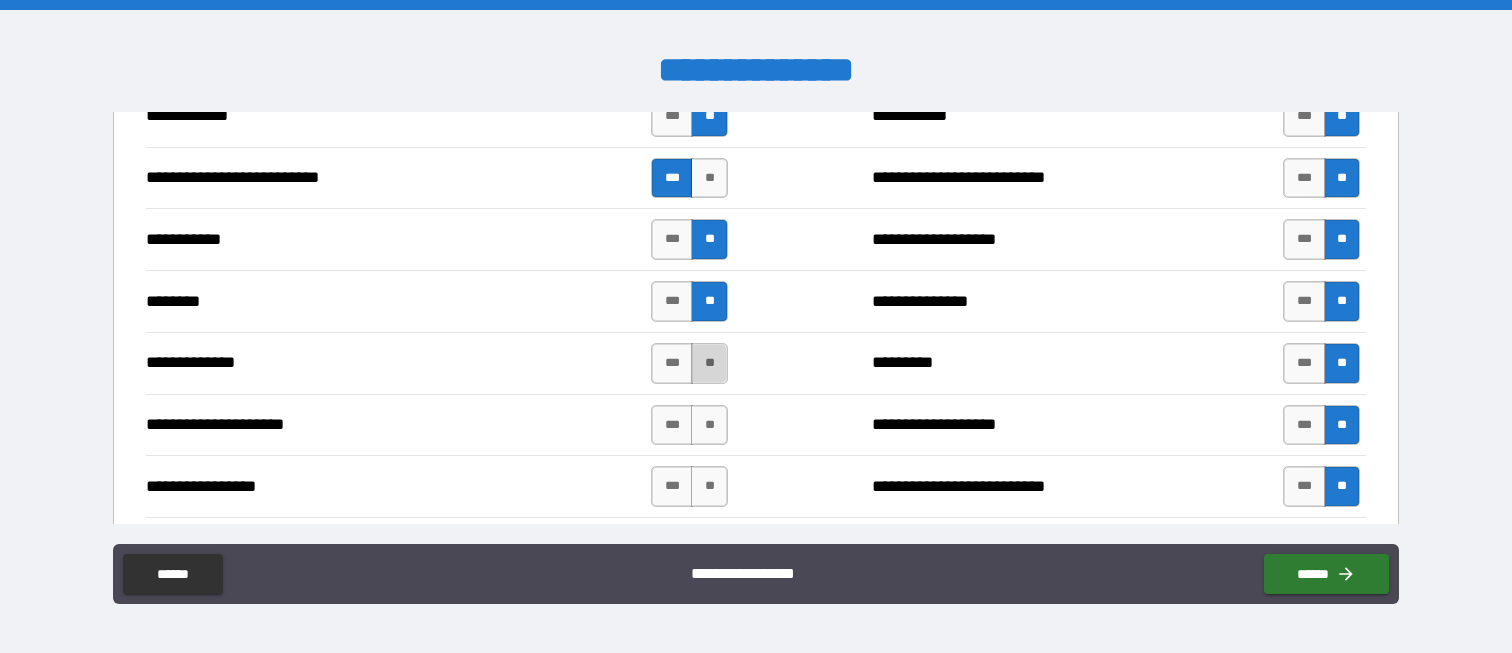 click on "**" at bounding box center (709, 363) 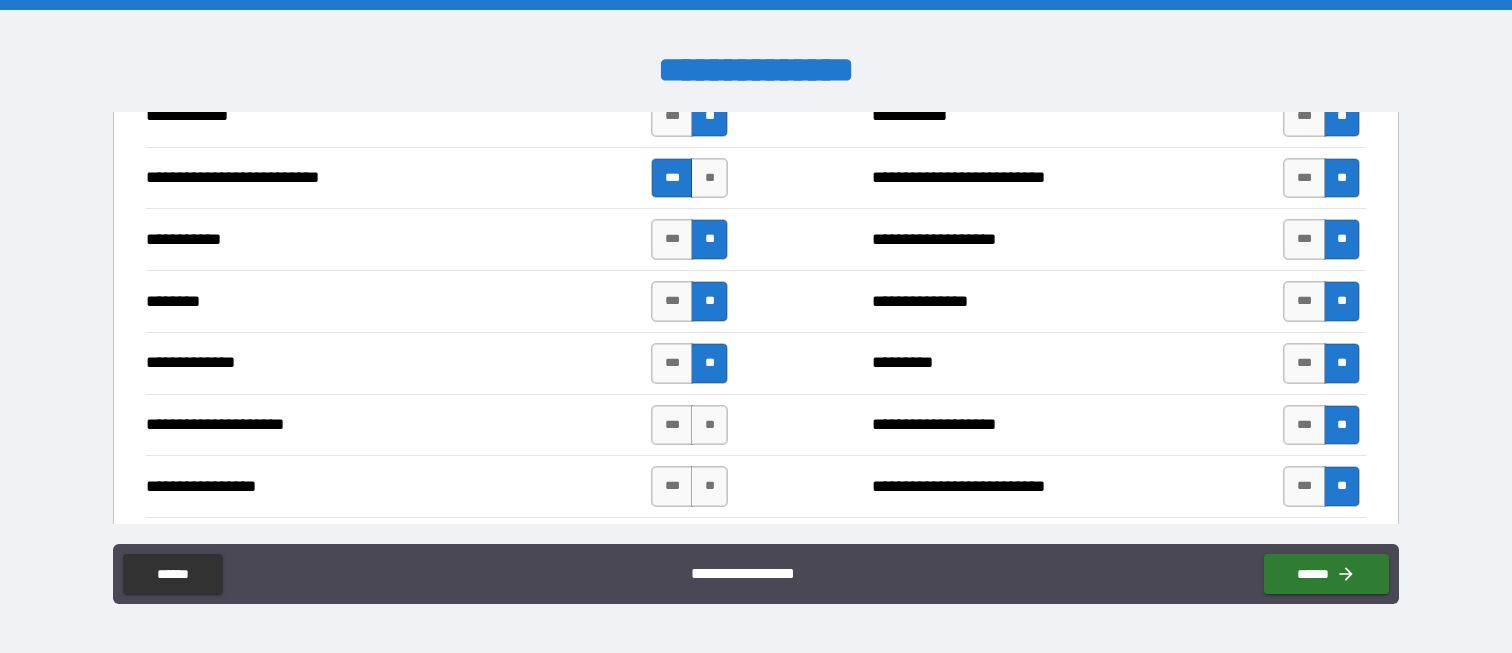 click on "**" at bounding box center [709, 425] 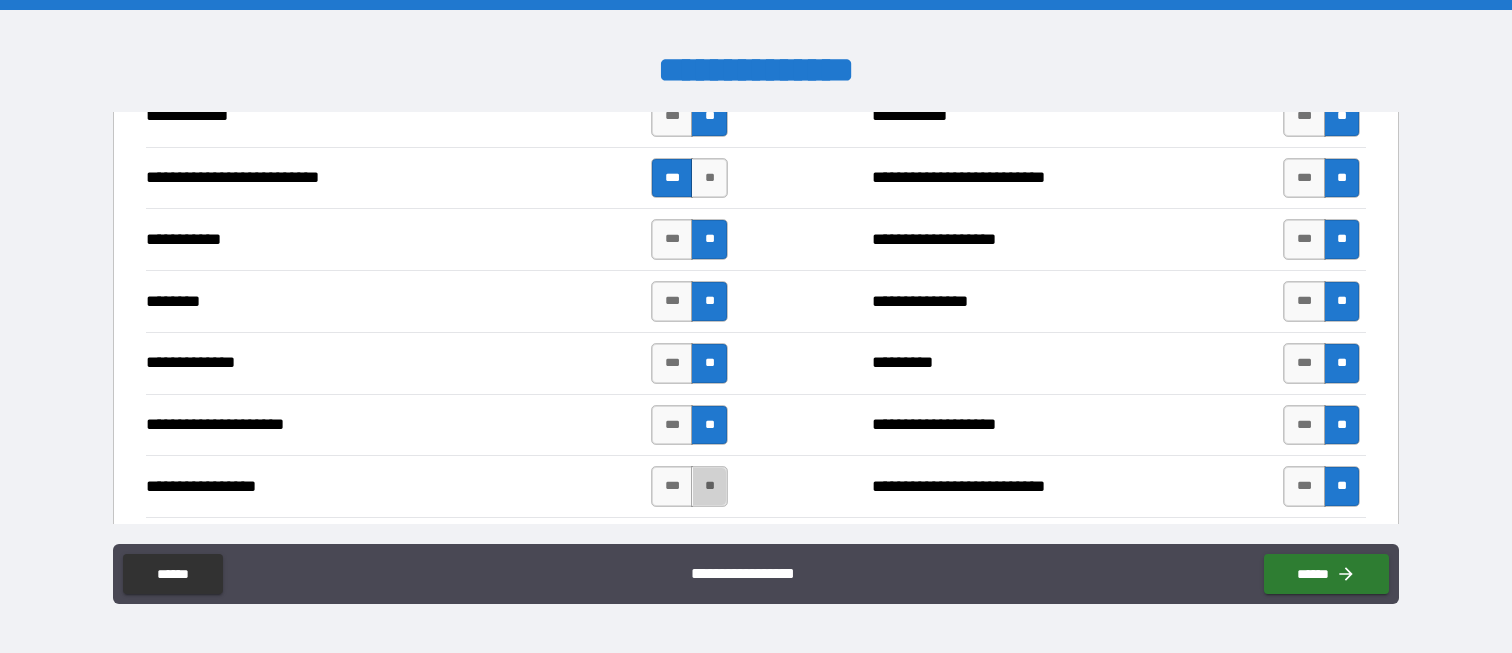 drag, startPoint x: 697, startPoint y: 485, endPoint x: 728, endPoint y: 476, distance: 32.280025 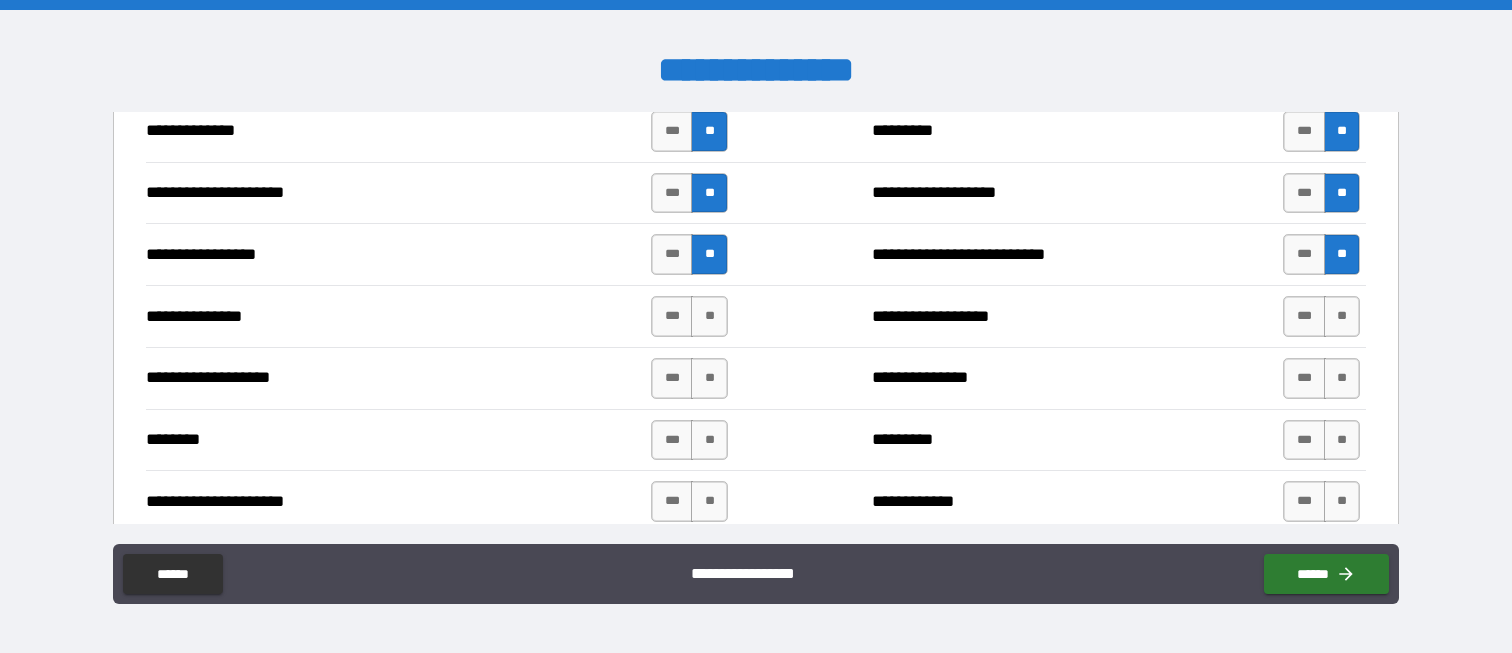 scroll, scrollTop: 2500, scrollLeft: 0, axis: vertical 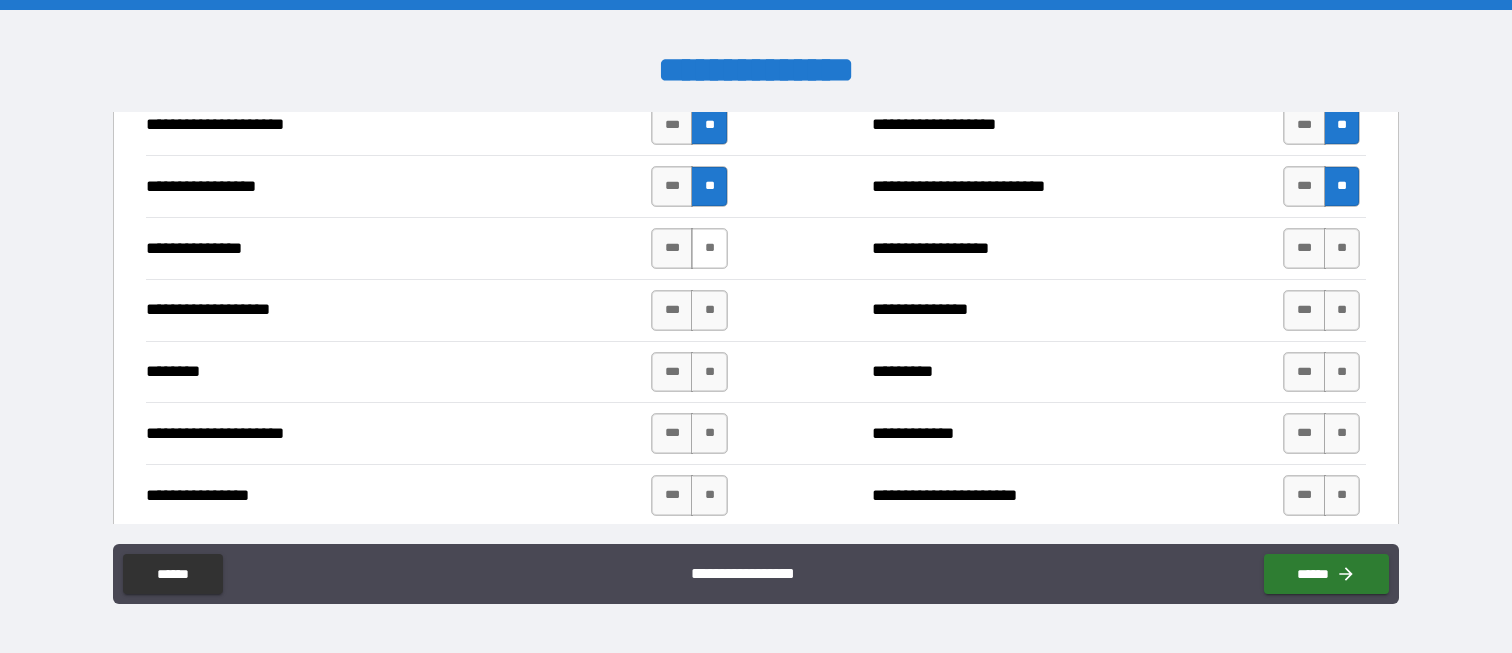 click on "**" at bounding box center (709, 248) 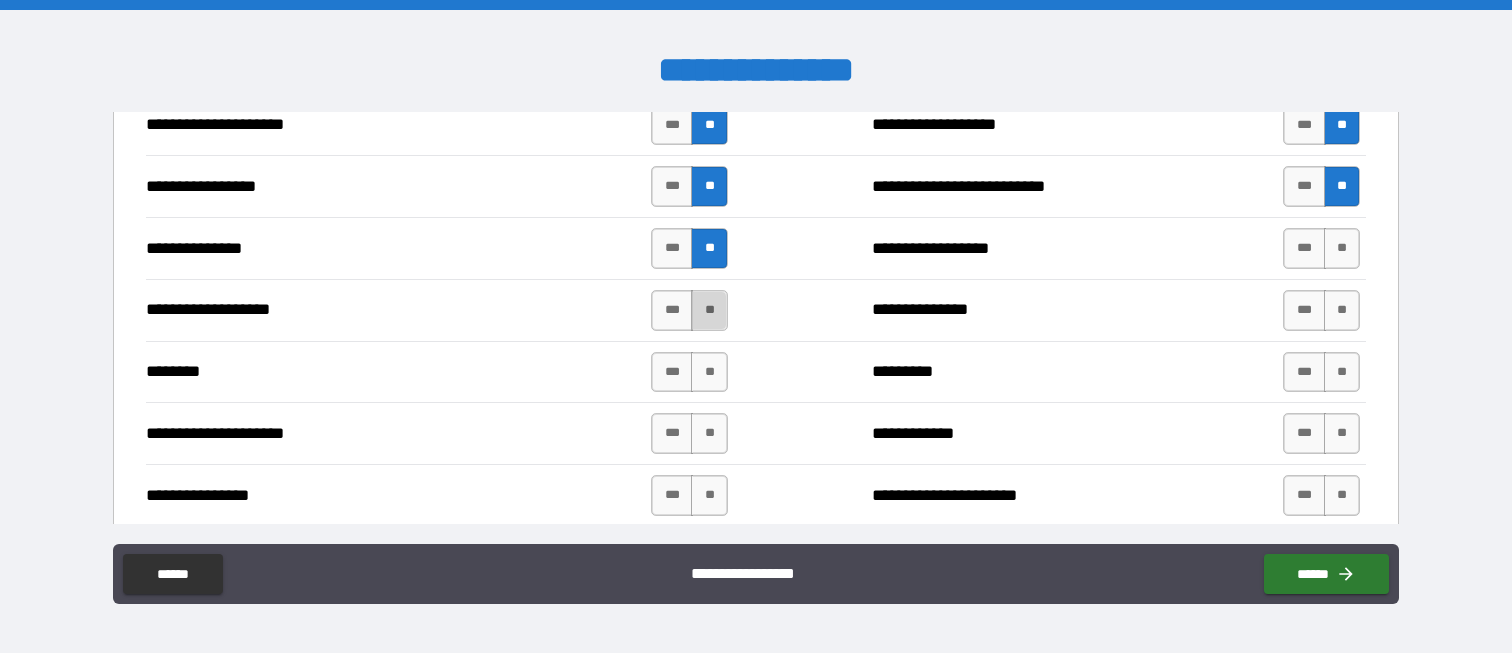 click on "**" at bounding box center (709, 310) 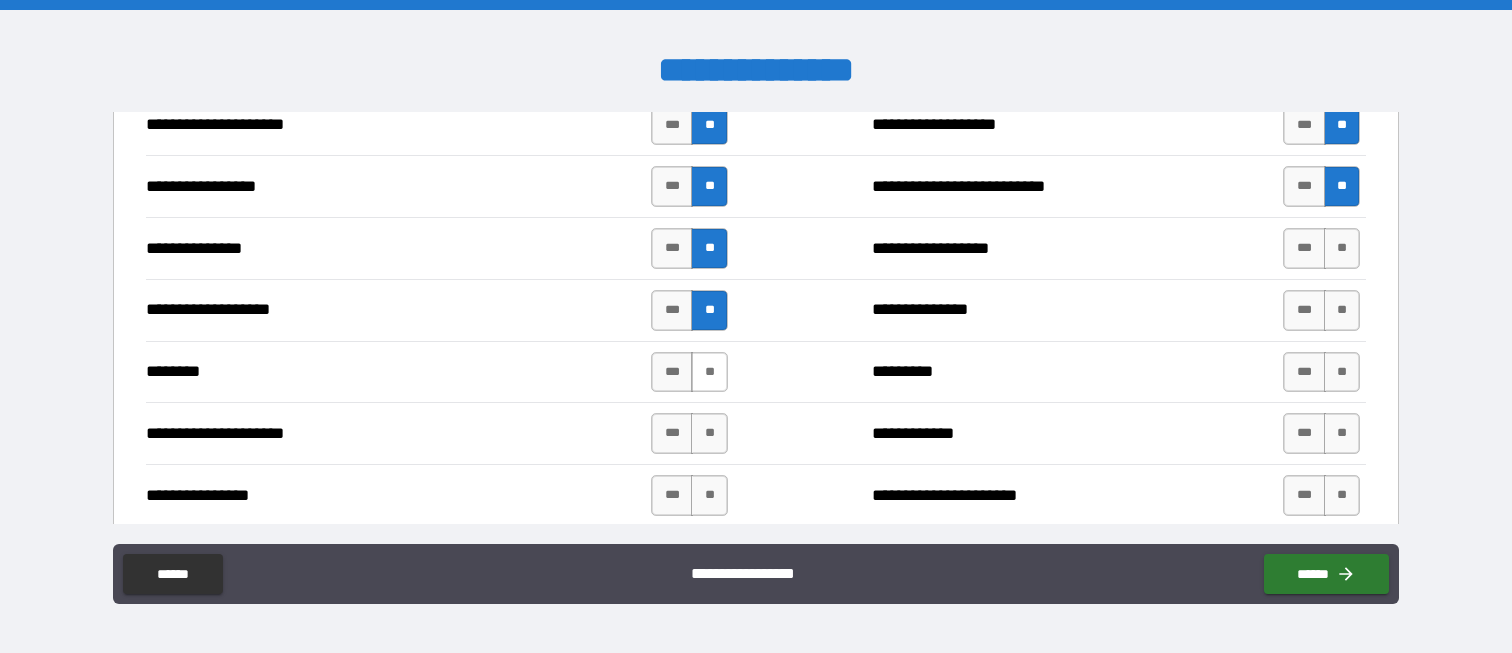 click on "**" at bounding box center [709, 372] 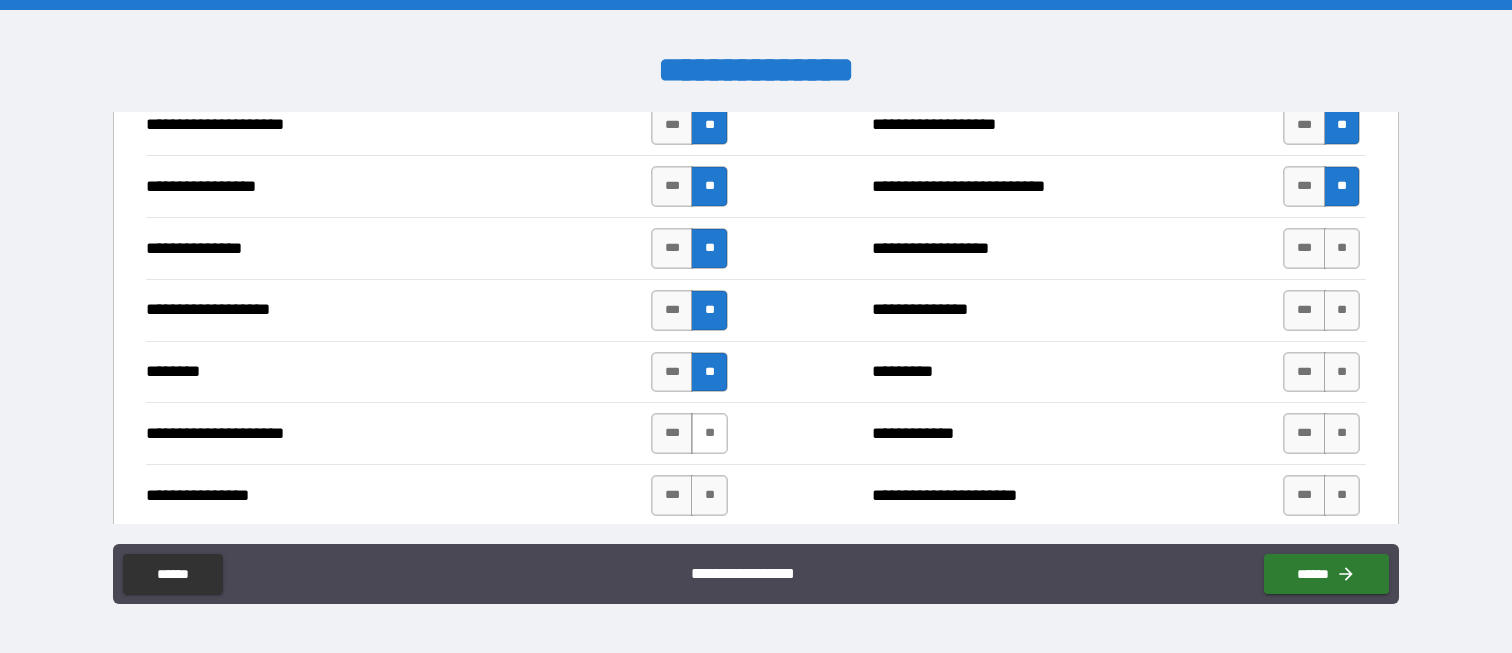 click on "**" at bounding box center (709, 433) 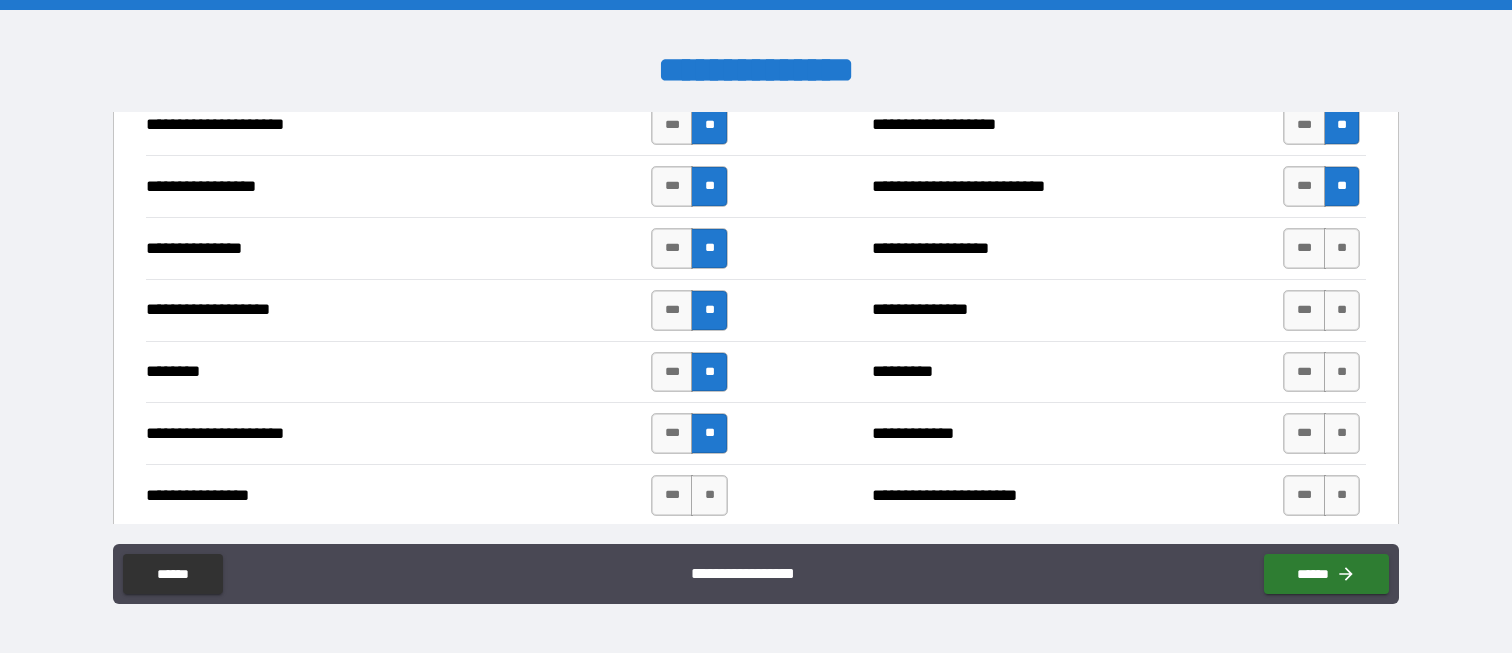 click on "**" at bounding box center [709, 495] 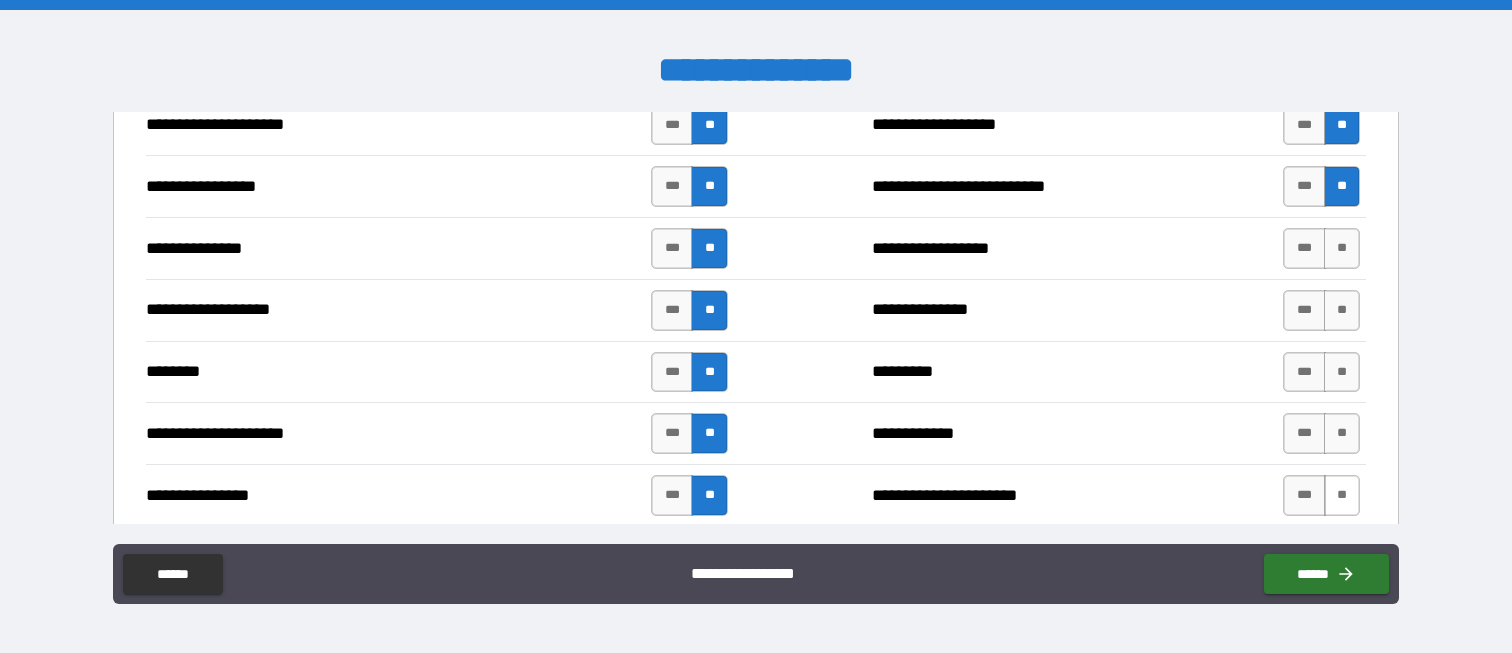 drag, startPoint x: 1335, startPoint y: 493, endPoint x: 1335, endPoint y: 479, distance: 14 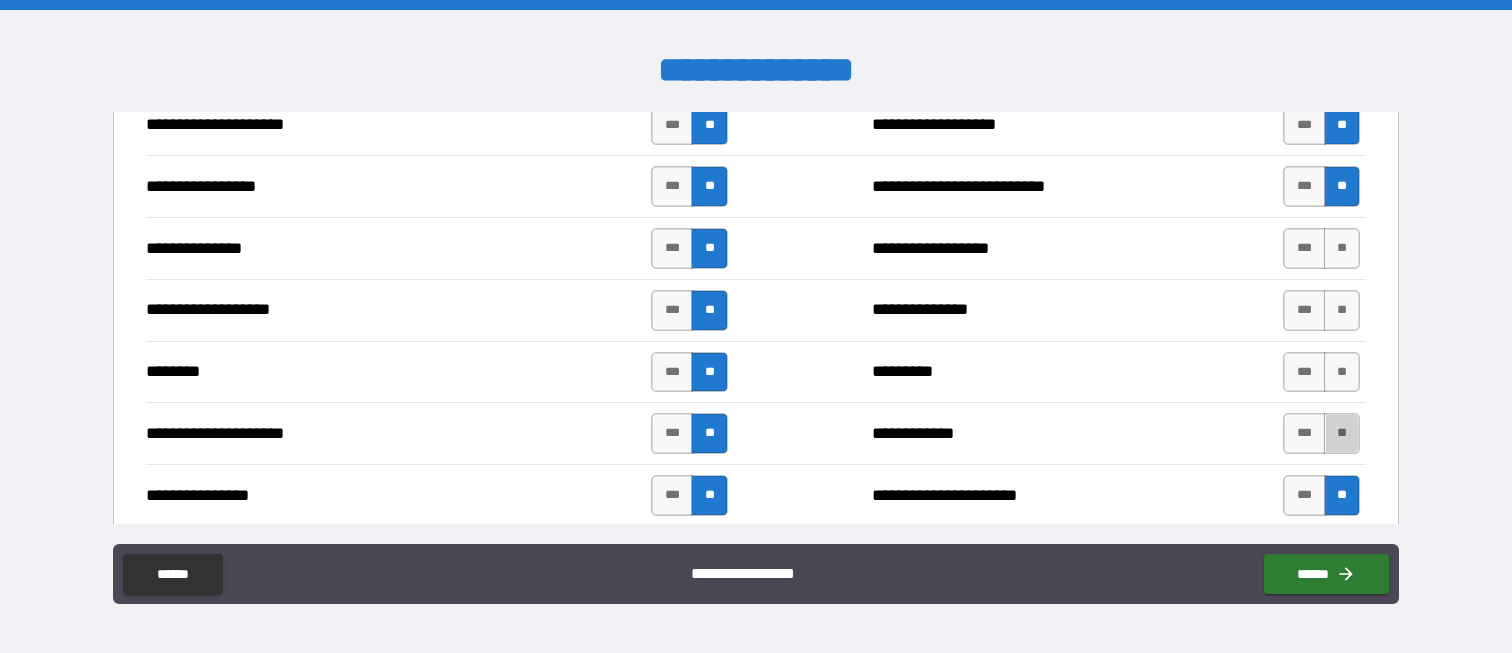 drag, startPoint x: 1342, startPoint y: 419, endPoint x: 1342, endPoint y: 394, distance: 25 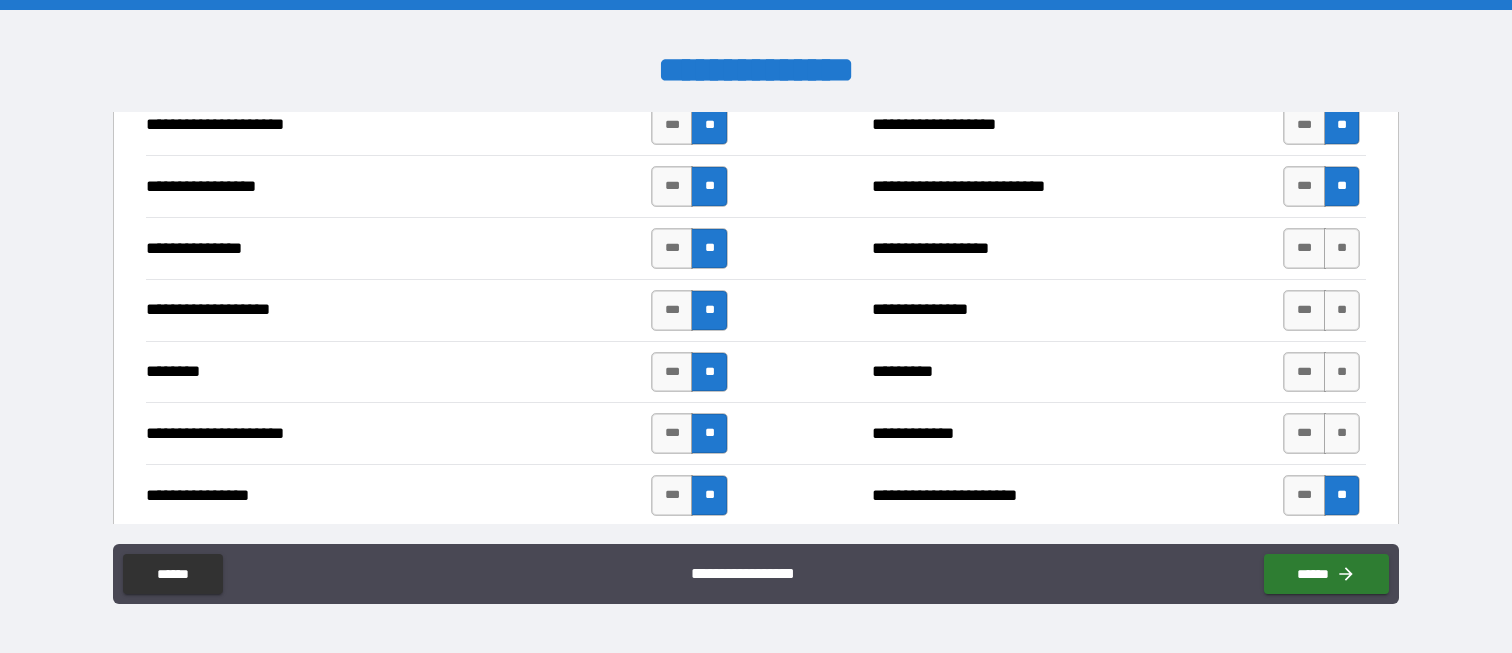 click on "**" at bounding box center [1342, 372] 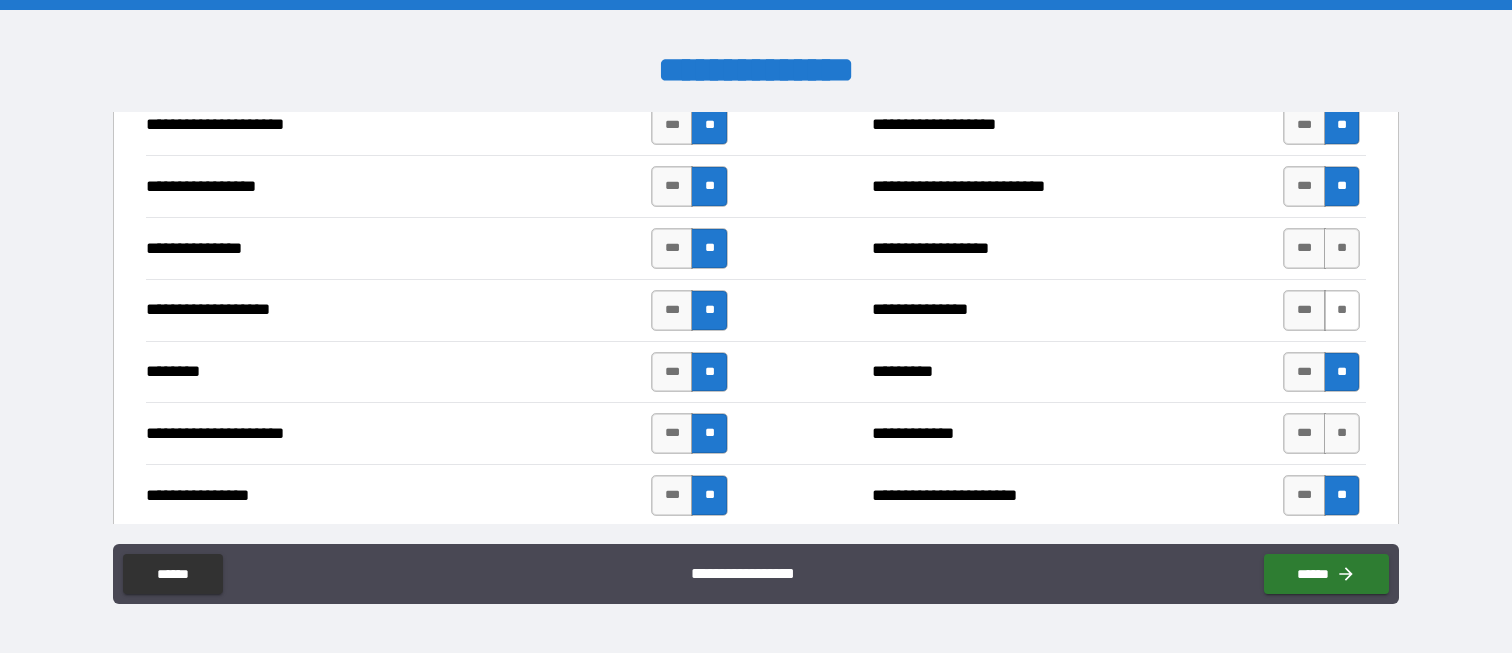 click on "**" at bounding box center [1342, 310] 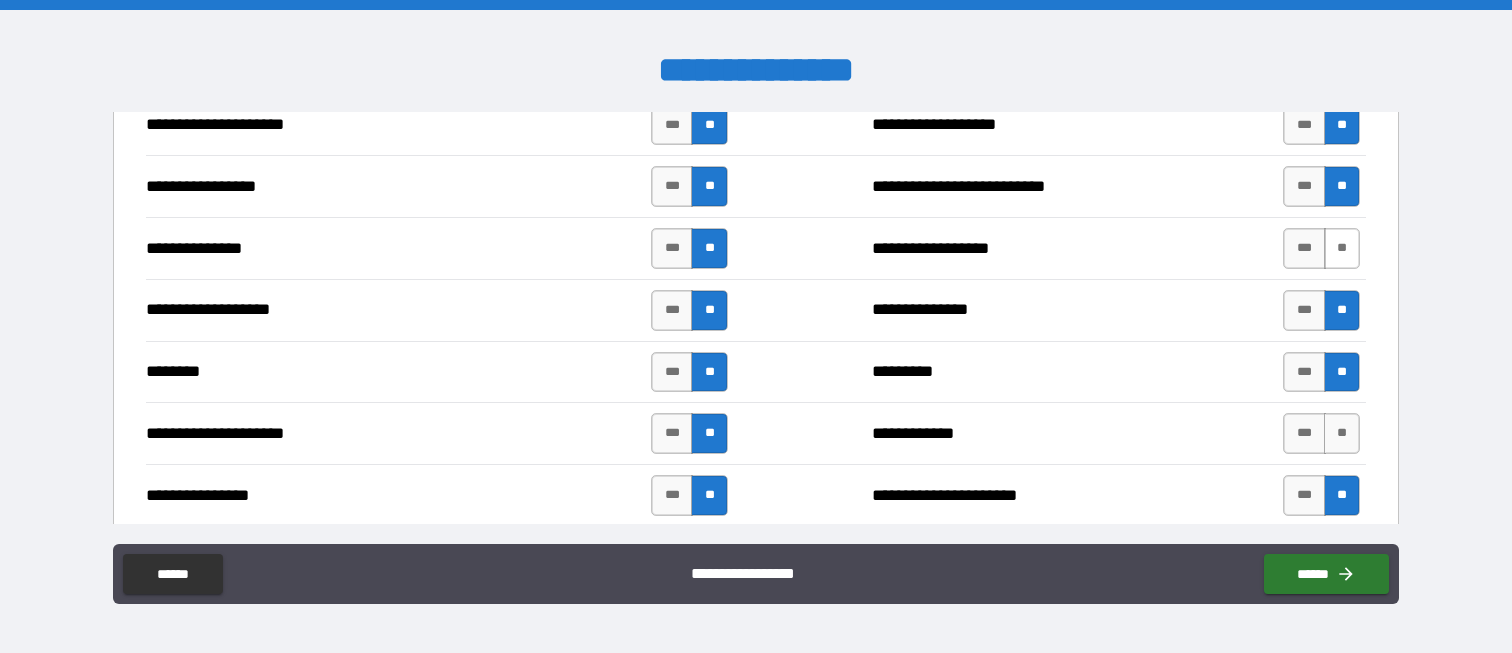 click on "**" at bounding box center [1342, 248] 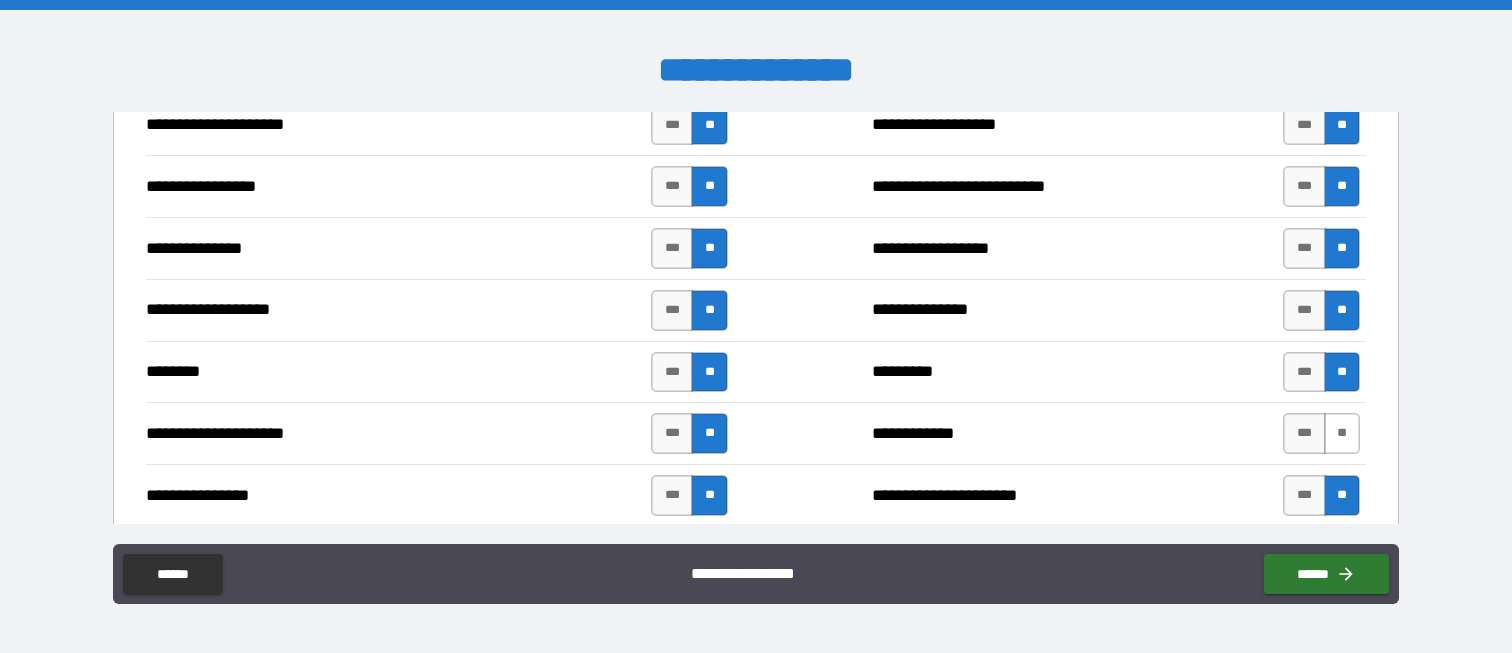 click on "**" at bounding box center [1342, 433] 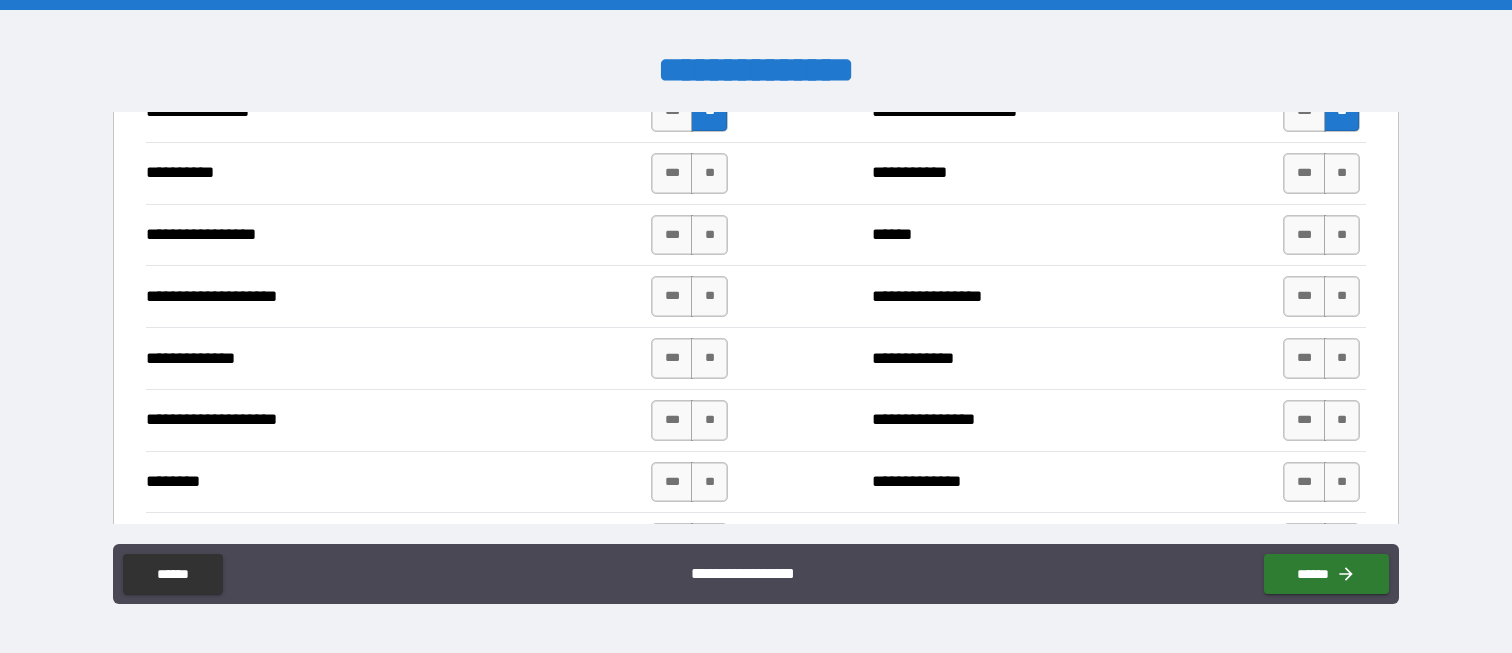 scroll, scrollTop: 2900, scrollLeft: 0, axis: vertical 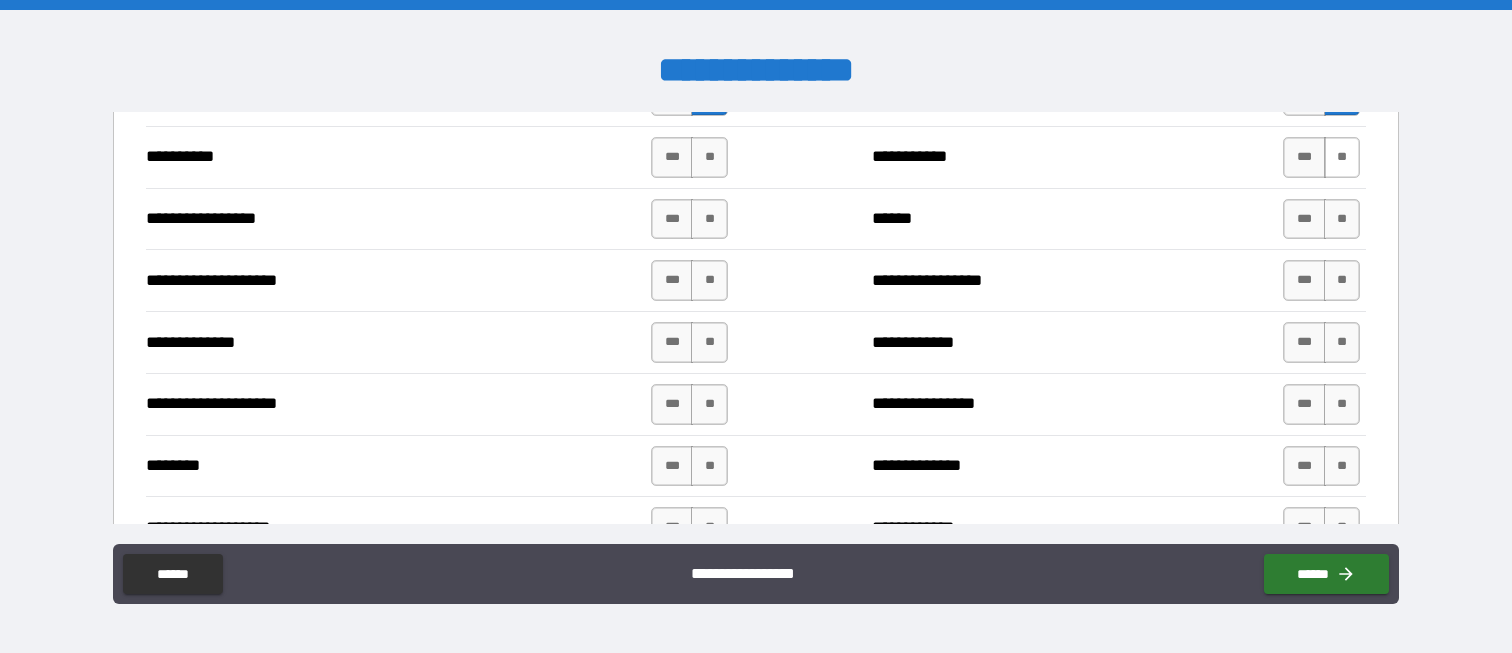 click on "**" at bounding box center (1342, 157) 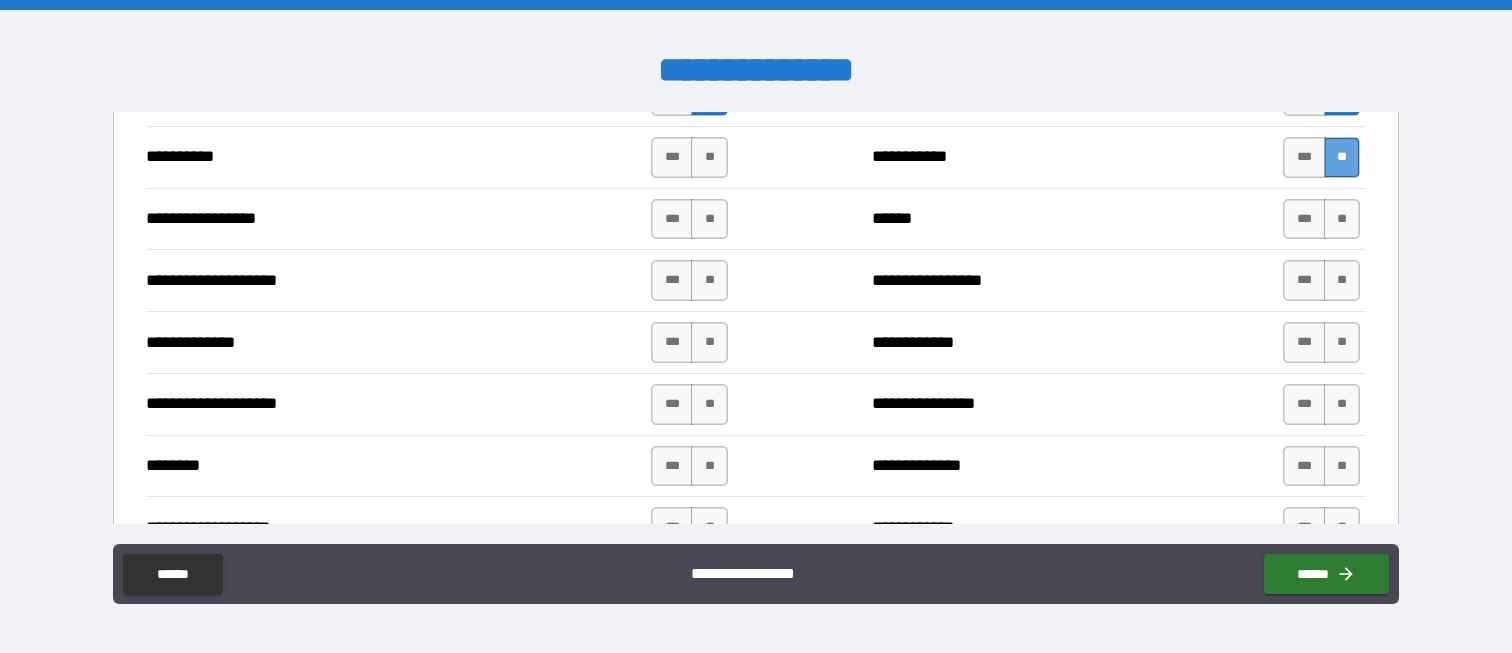 click on "**" at bounding box center [1342, 157] 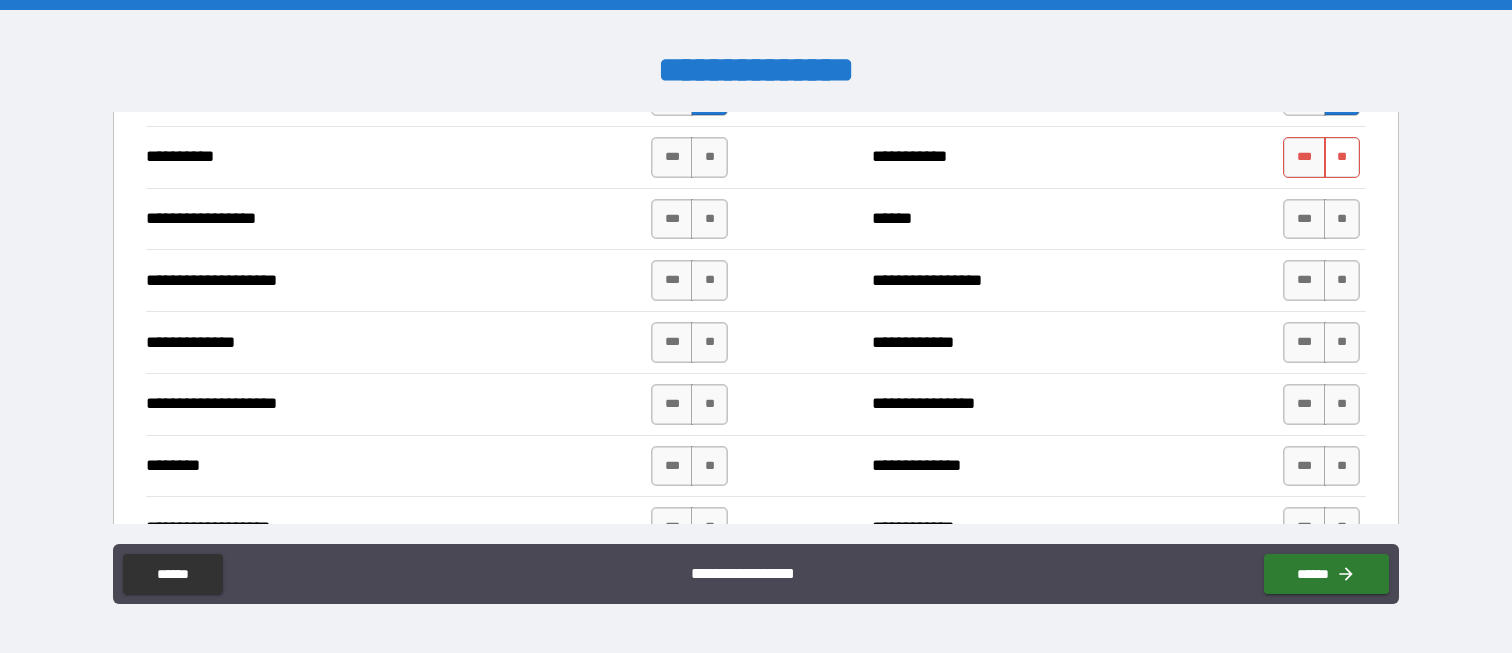 click on "**" at bounding box center [1342, 157] 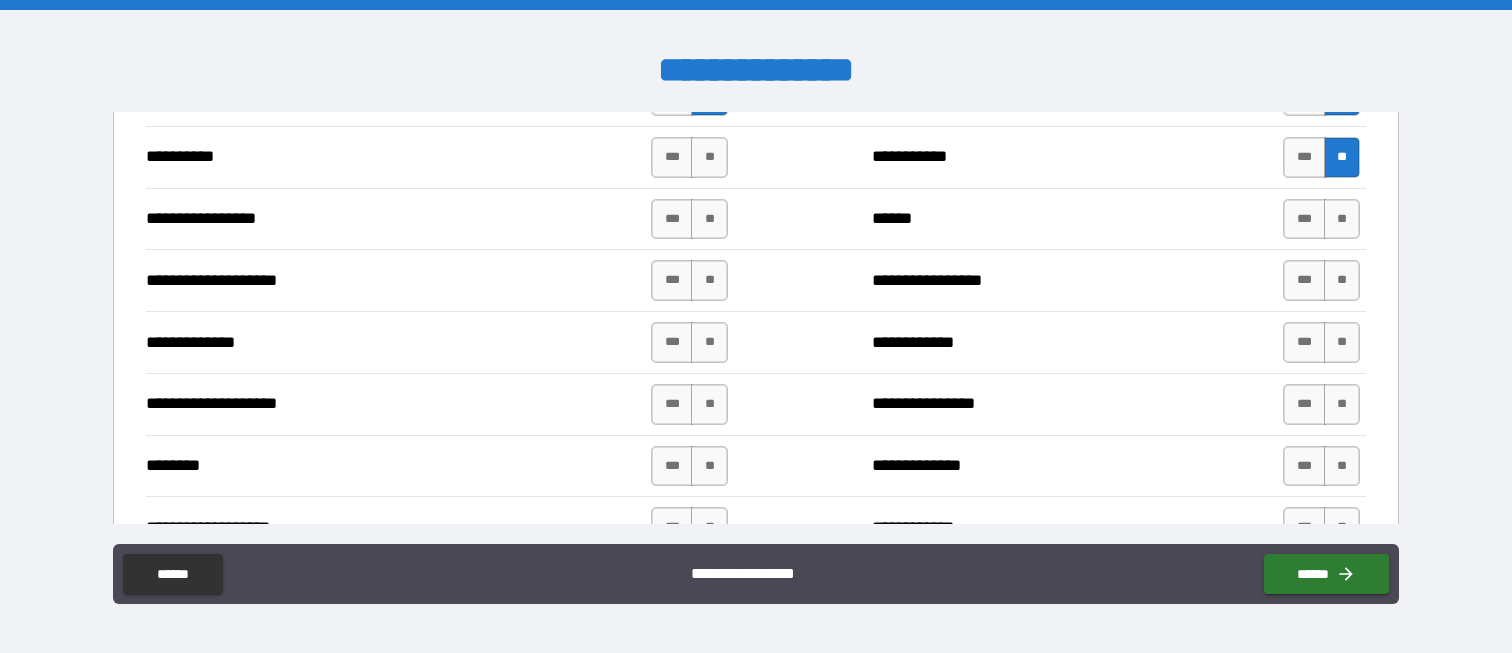 drag, startPoint x: 1325, startPoint y: 220, endPoint x: 1331, endPoint y: 243, distance: 23.769728 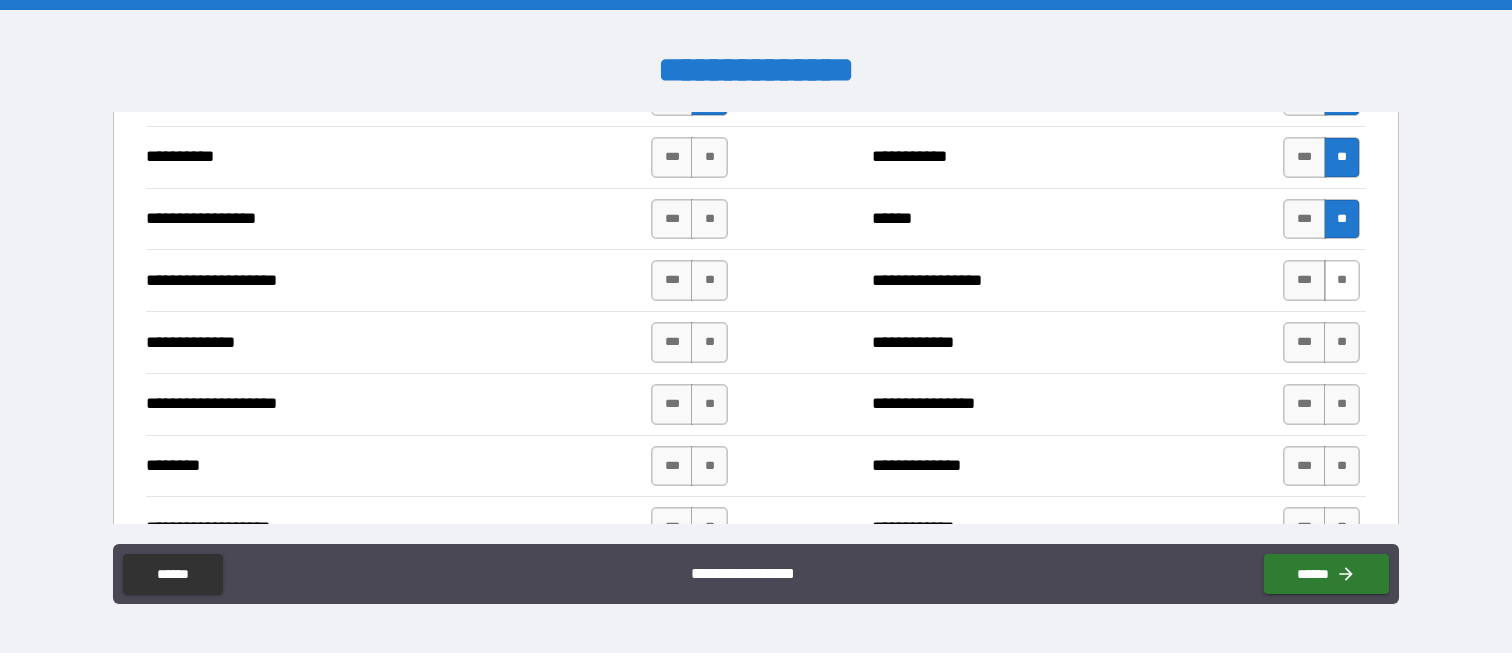 click on "**" at bounding box center (1342, 280) 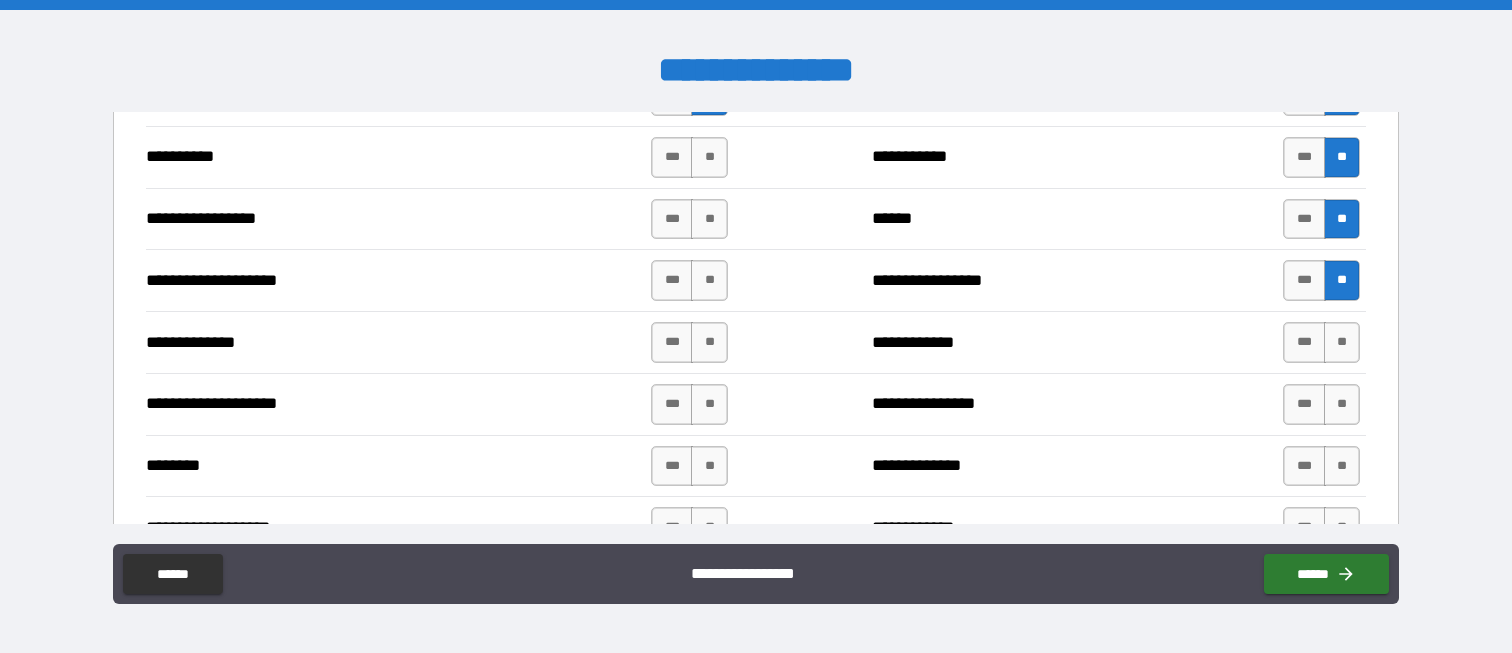 click on "**" at bounding box center [1342, 342] 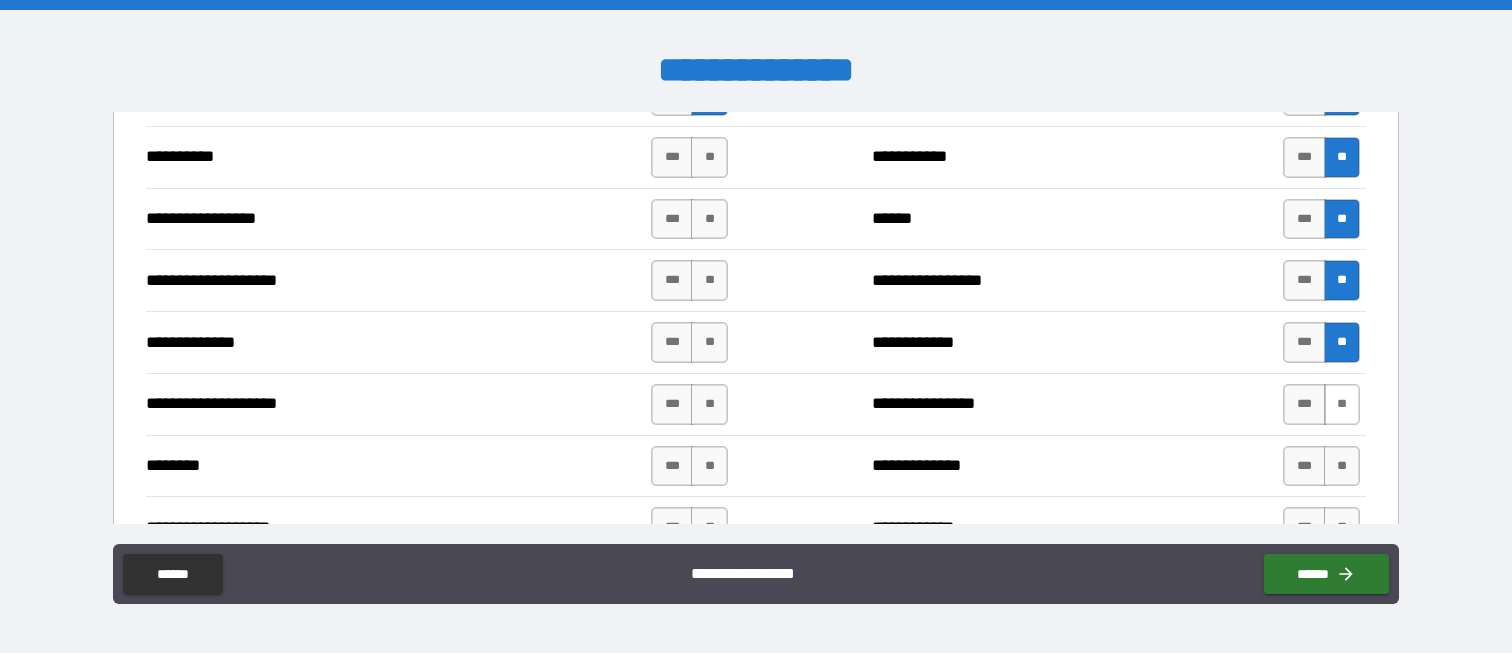 drag, startPoint x: 1324, startPoint y: 401, endPoint x: 1324, endPoint y: 414, distance: 13 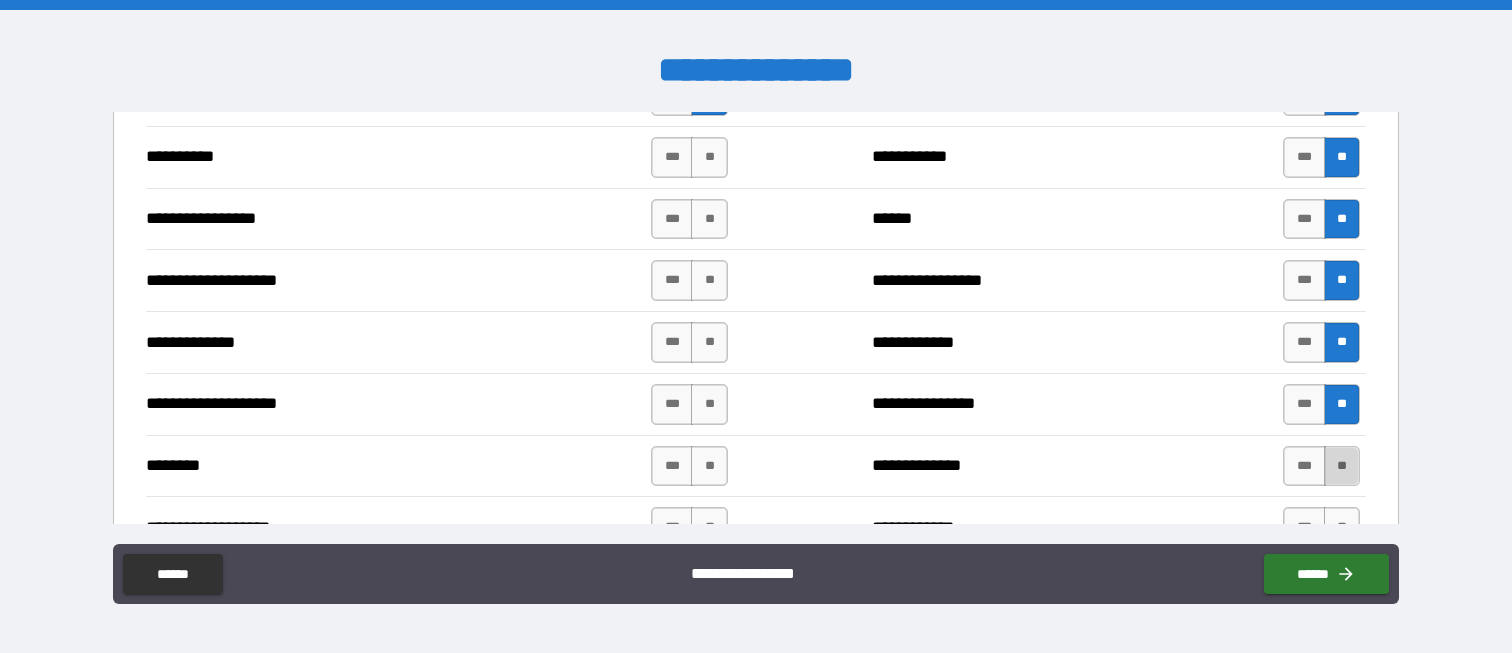 click on "**" at bounding box center [1342, 466] 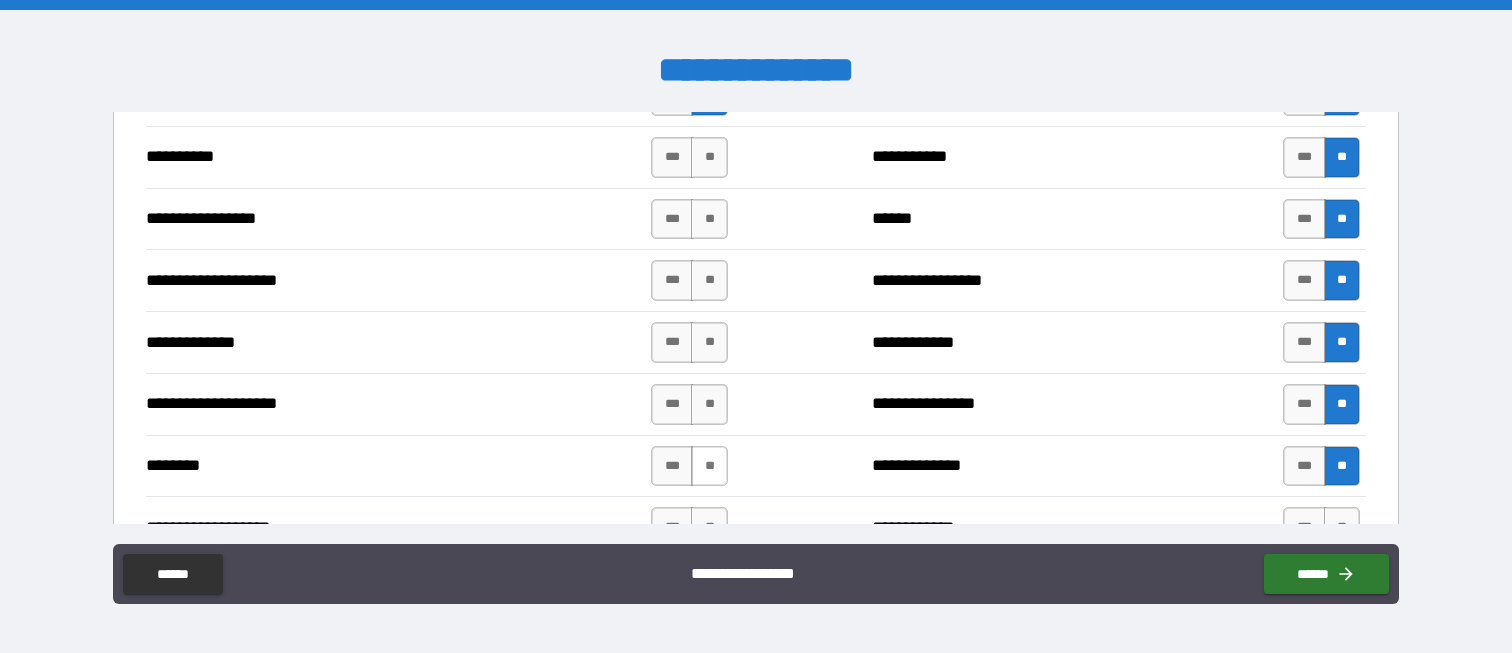 click on "**" at bounding box center (709, 466) 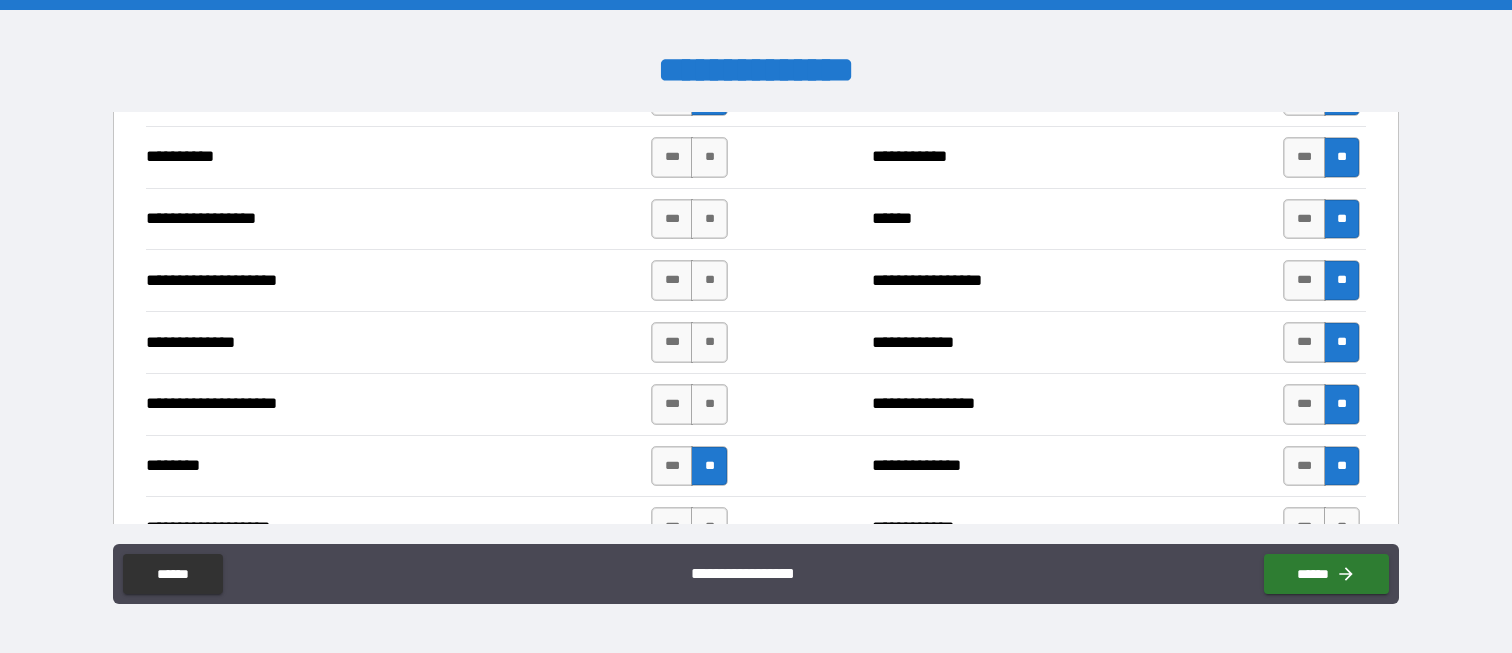 click on "**" at bounding box center [709, 404] 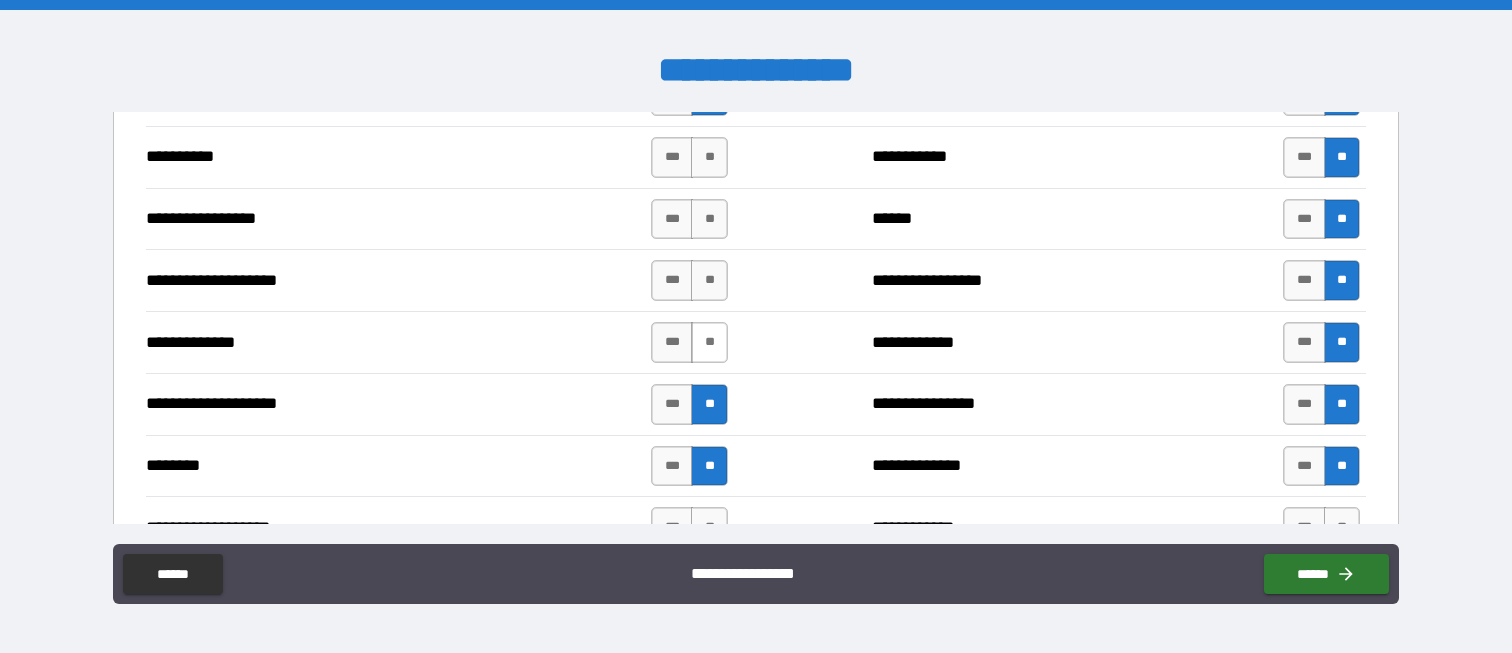drag, startPoint x: 710, startPoint y: 358, endPoint x: 709, endPoint y: 331, distance: 27.018513 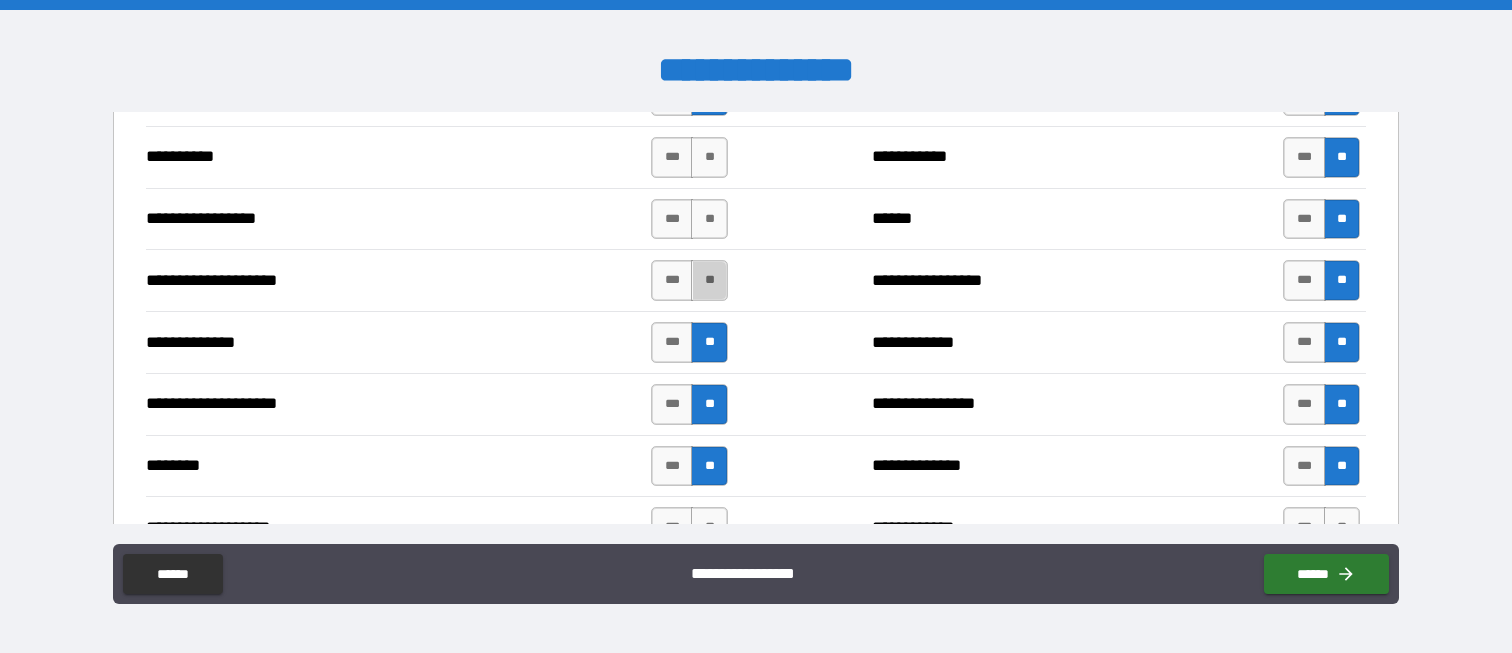 drag, startPoint x: 704, startPoint y: 273, endPoint x: 703, endPoint y: 253, distance: 20.024984 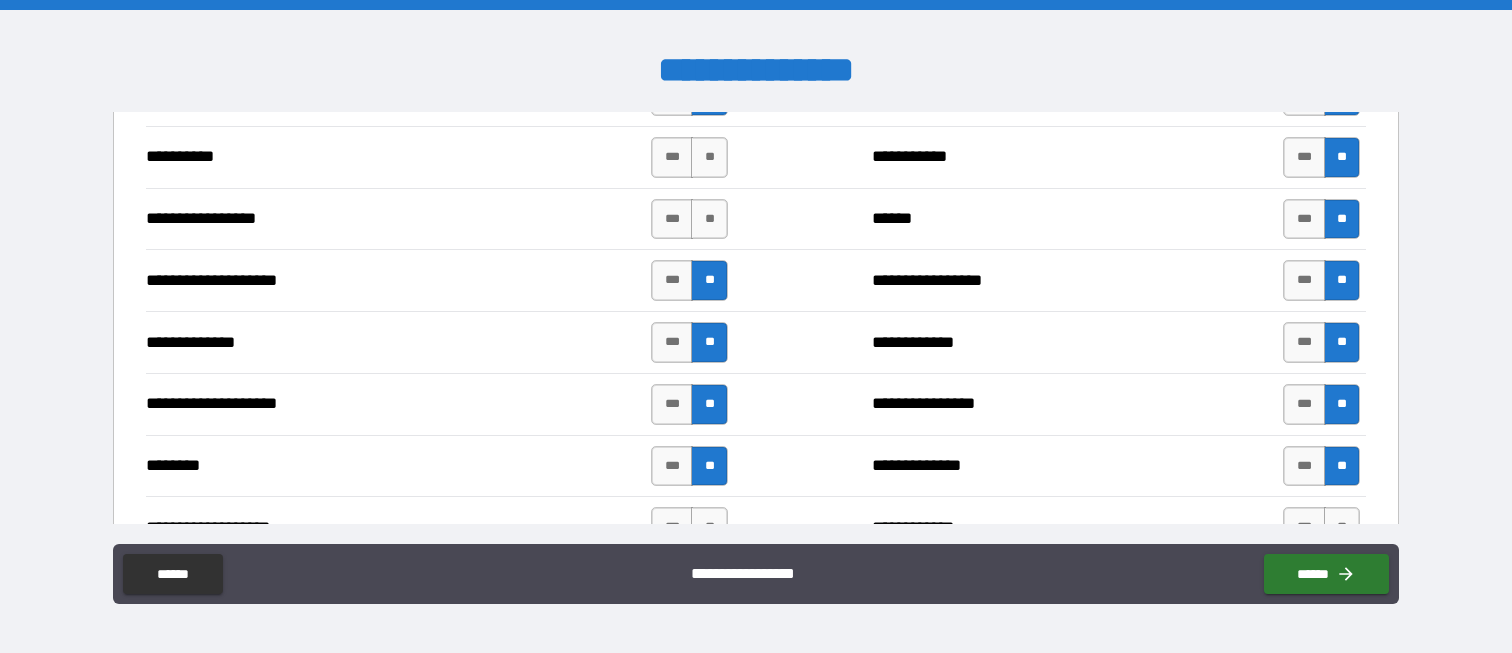 click on "**" at bounding box center [709, 219] 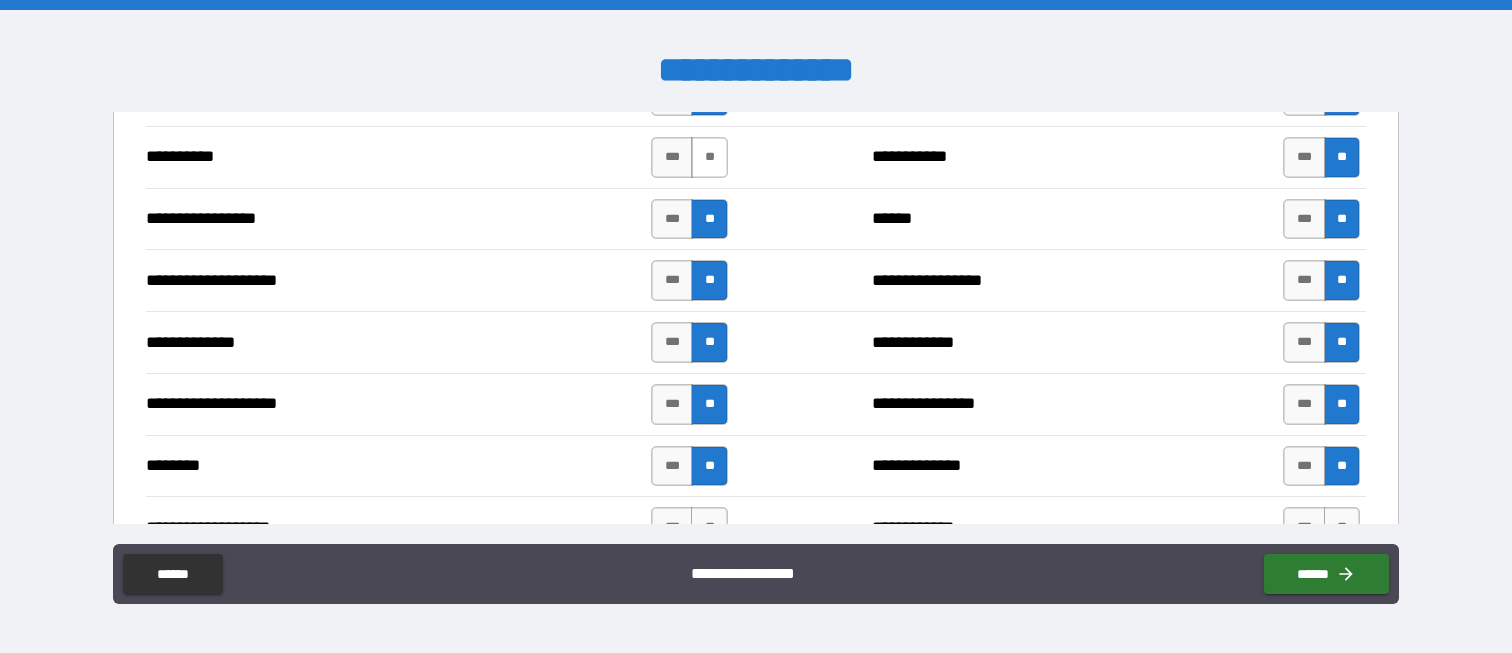click on "**" at bounding box center (709, 157) 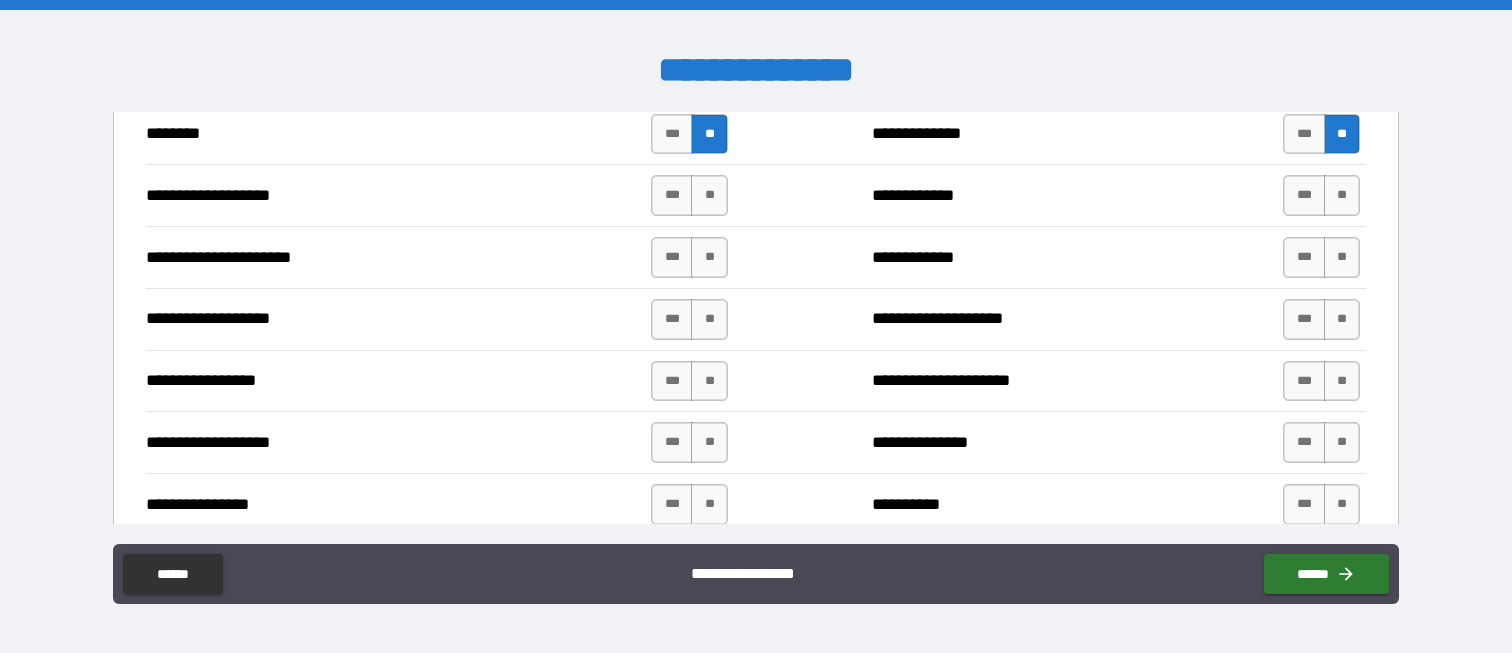 scroll, scrollTop: 3200, scrollLeft: 0, axis: vertical 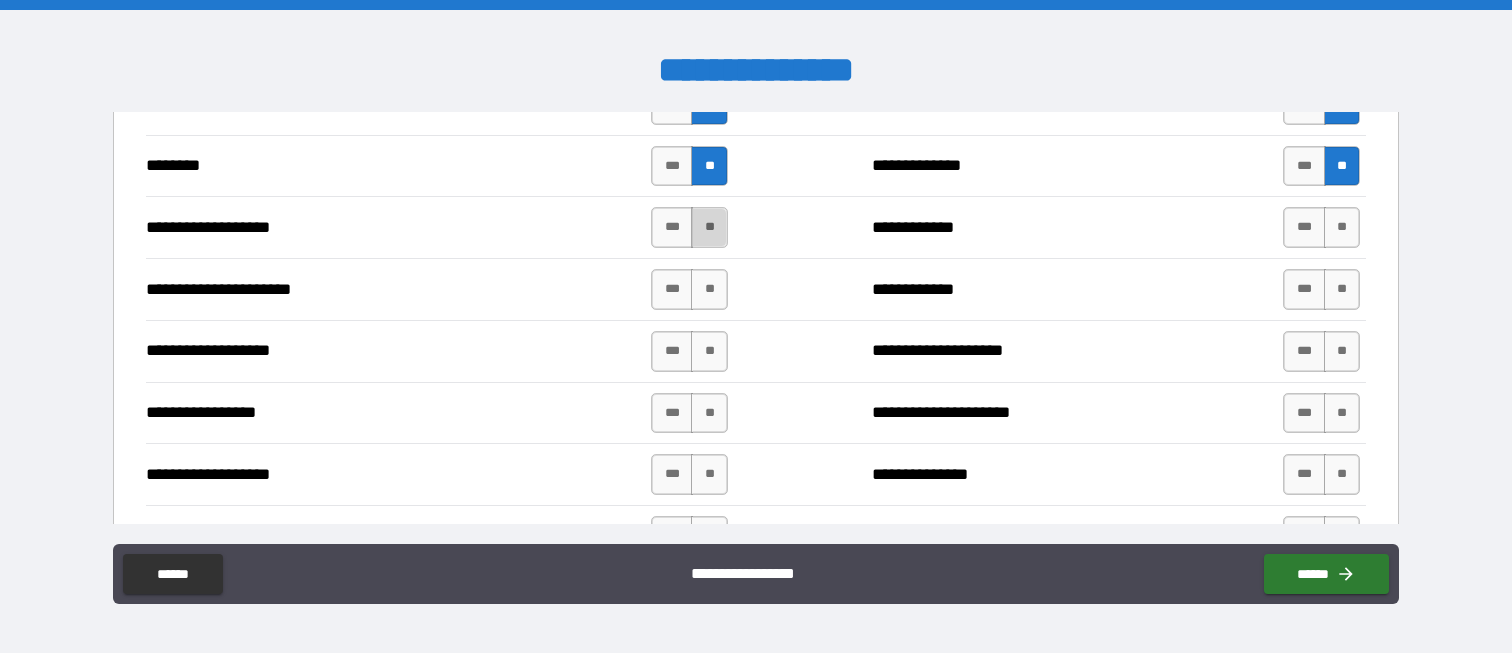 click on "**" at bounding box center [709, 227] 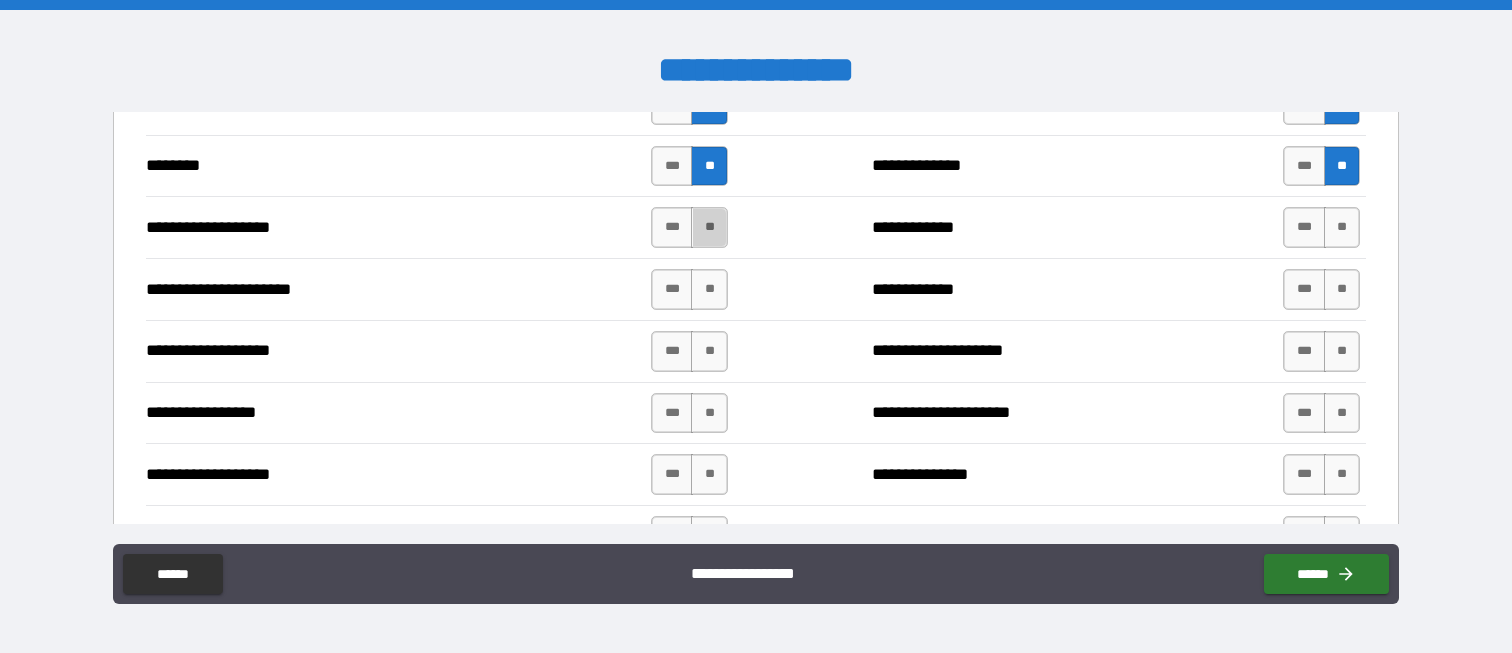 click on "**********" at bounding box center [755, 351] 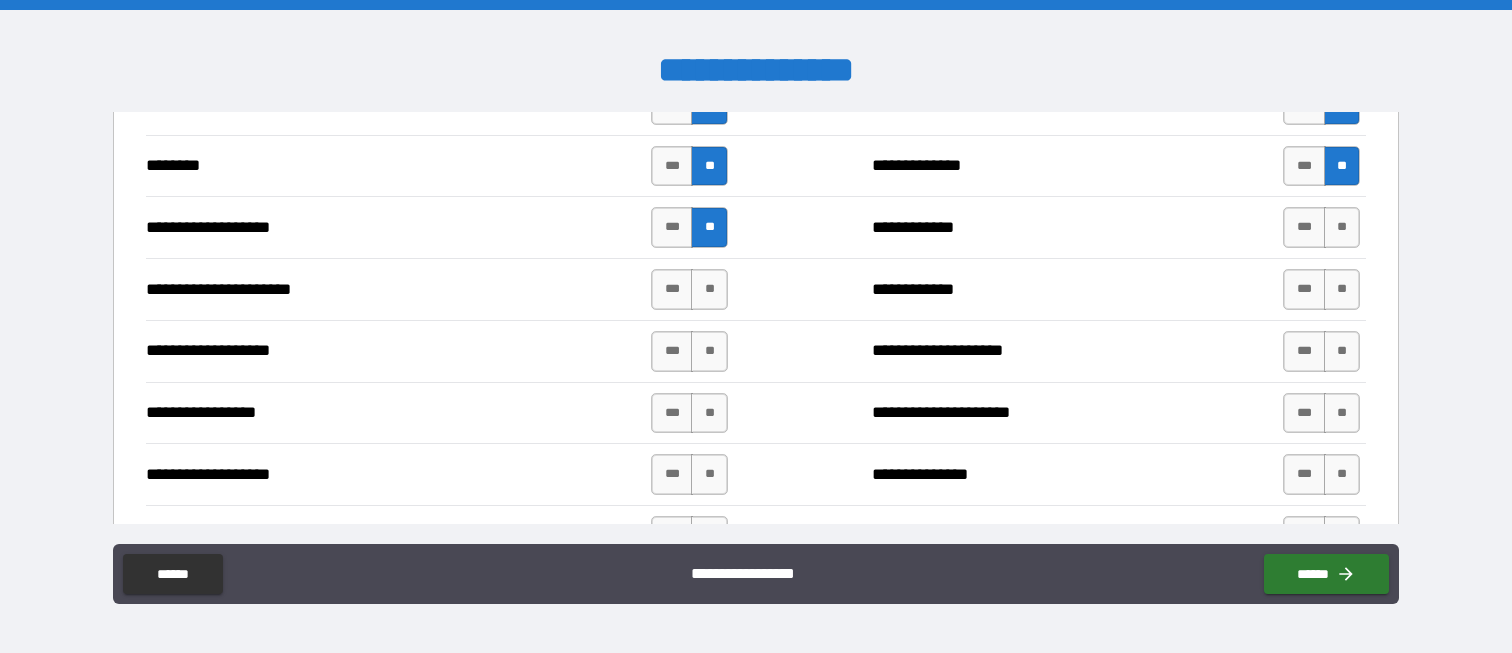 click on "**" at bounding box center (709, 289) 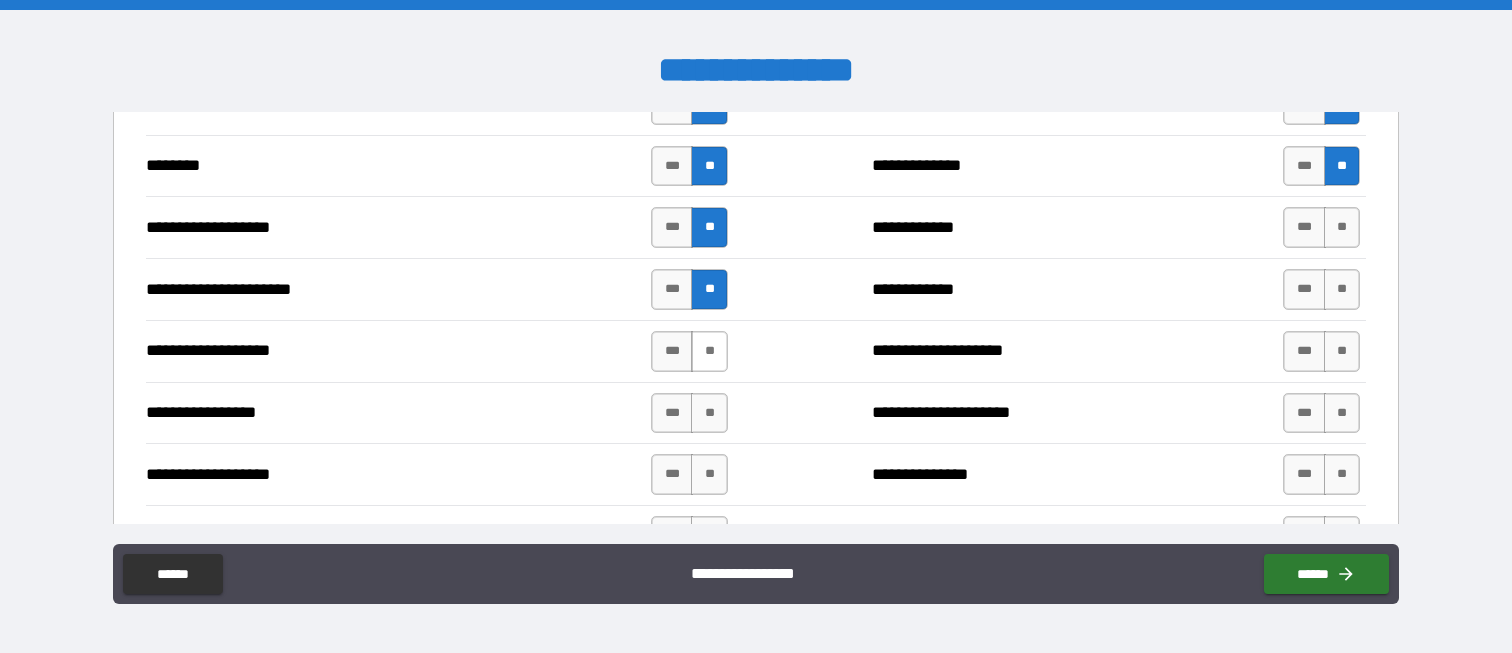 drag, startPoint x: 704, startPoint y: 350, endPoint x: 704, endPoint y: 365, distance: 15 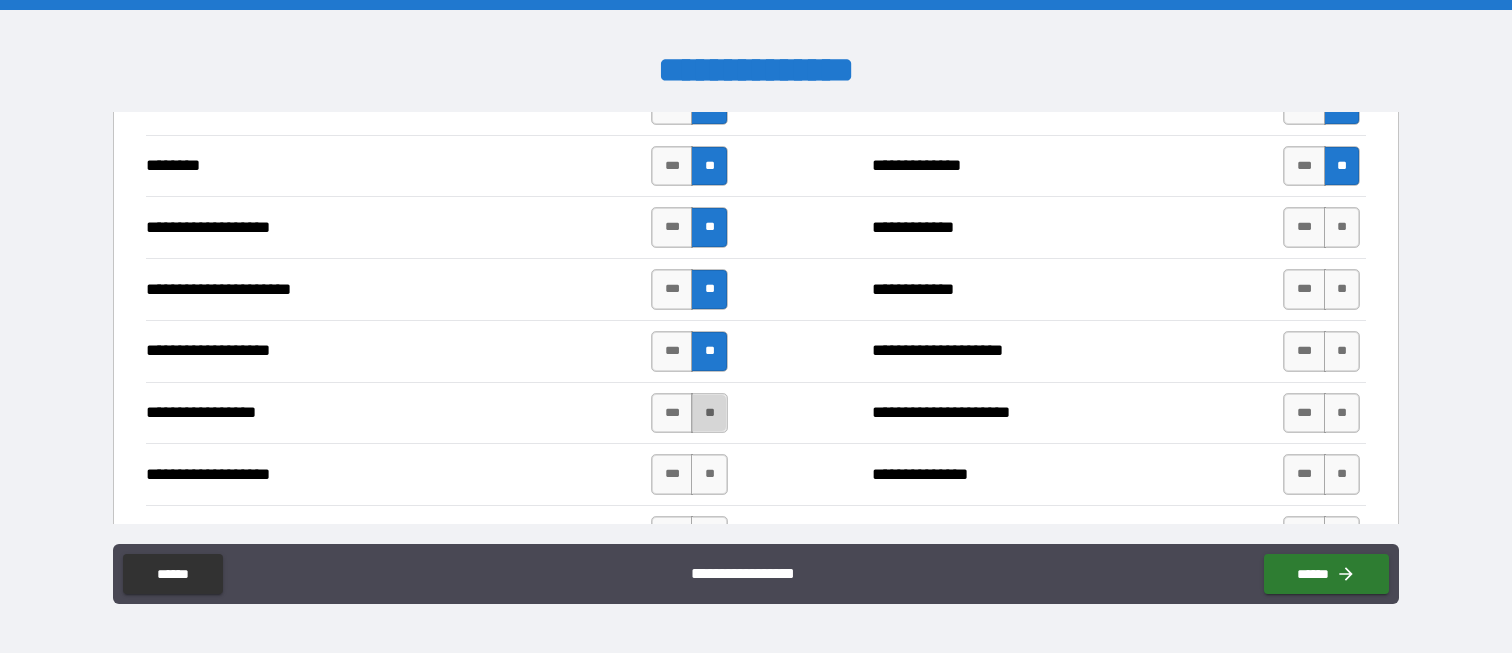 drag, startPoint x: 705, startPoint y: 415, endPoint x: 708, endPoint y: 464, distance: 49.09175 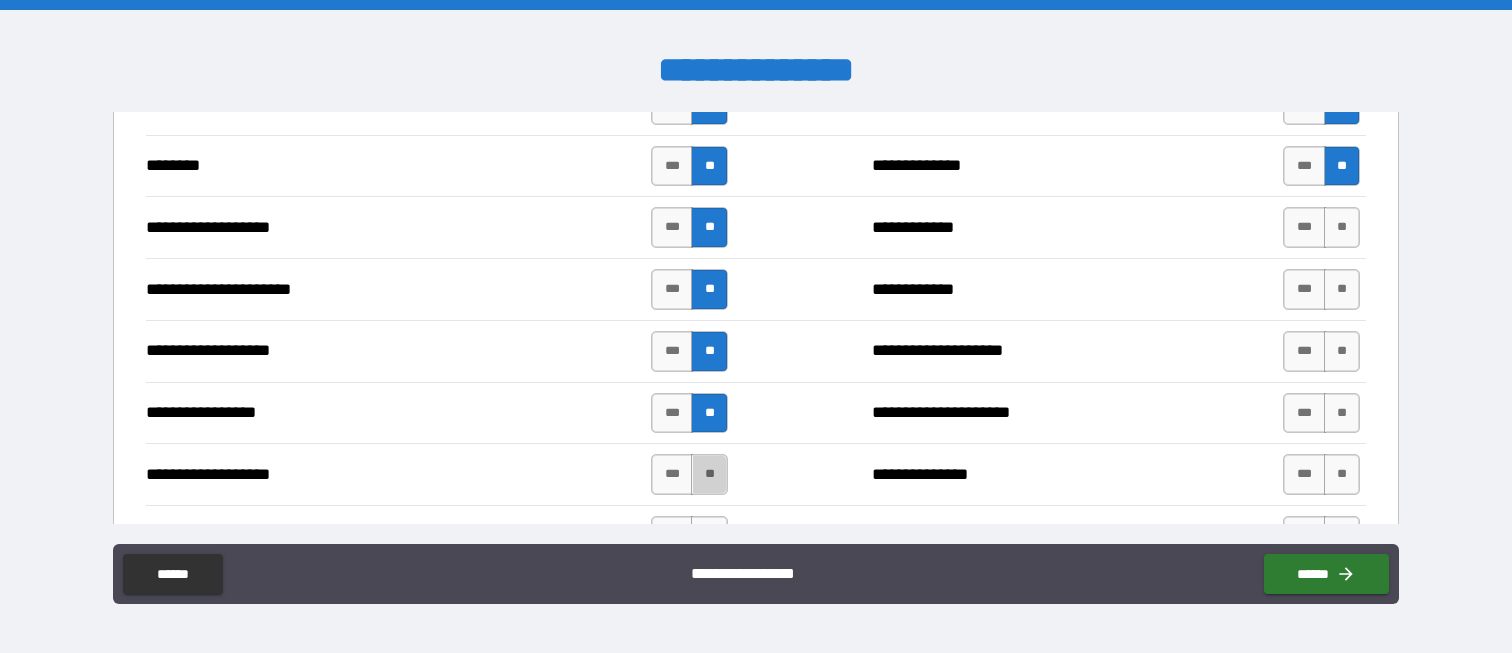 drag, startPoint x: 708, startPoint y: 473, endPoint x: 743, endPoint y: 474, distance: 35.014282 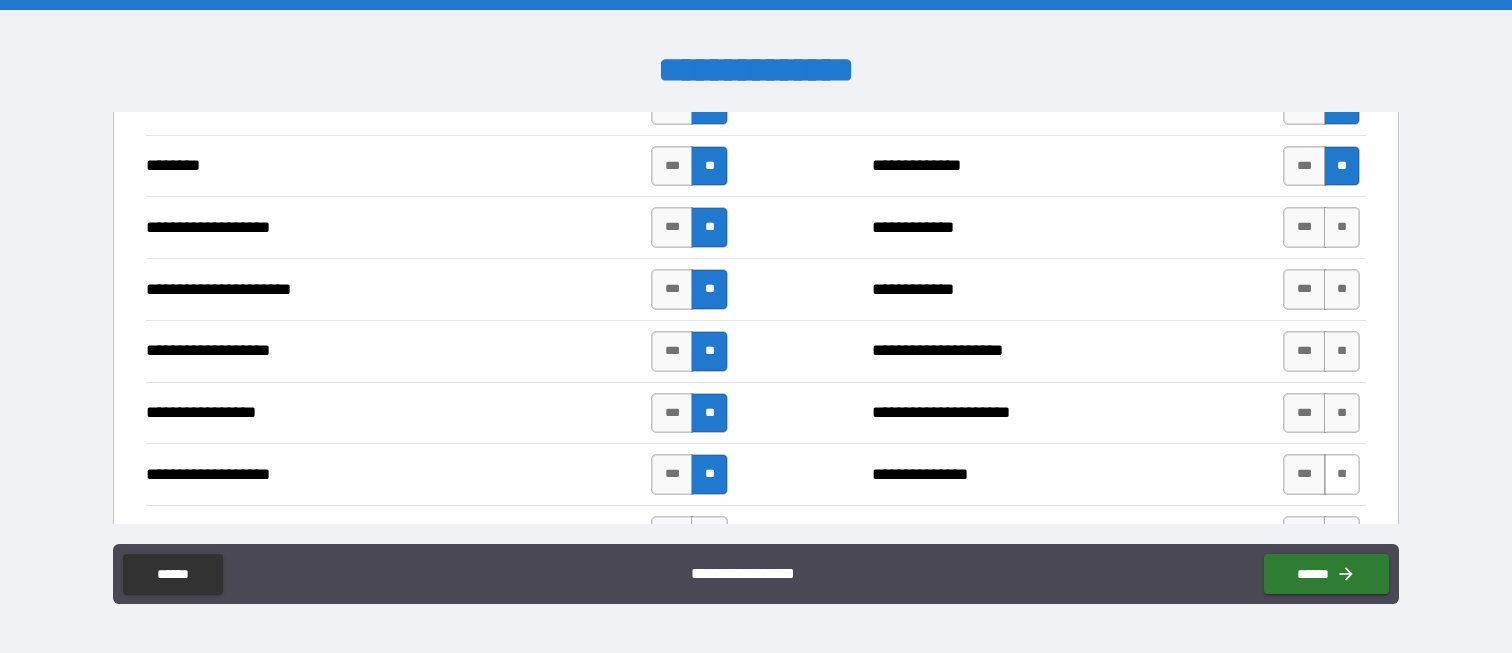 drag, startPoint x: 1348, startPoint y: 476, endPoint x: 1341, endPoint y: 459, distance: 18.384777 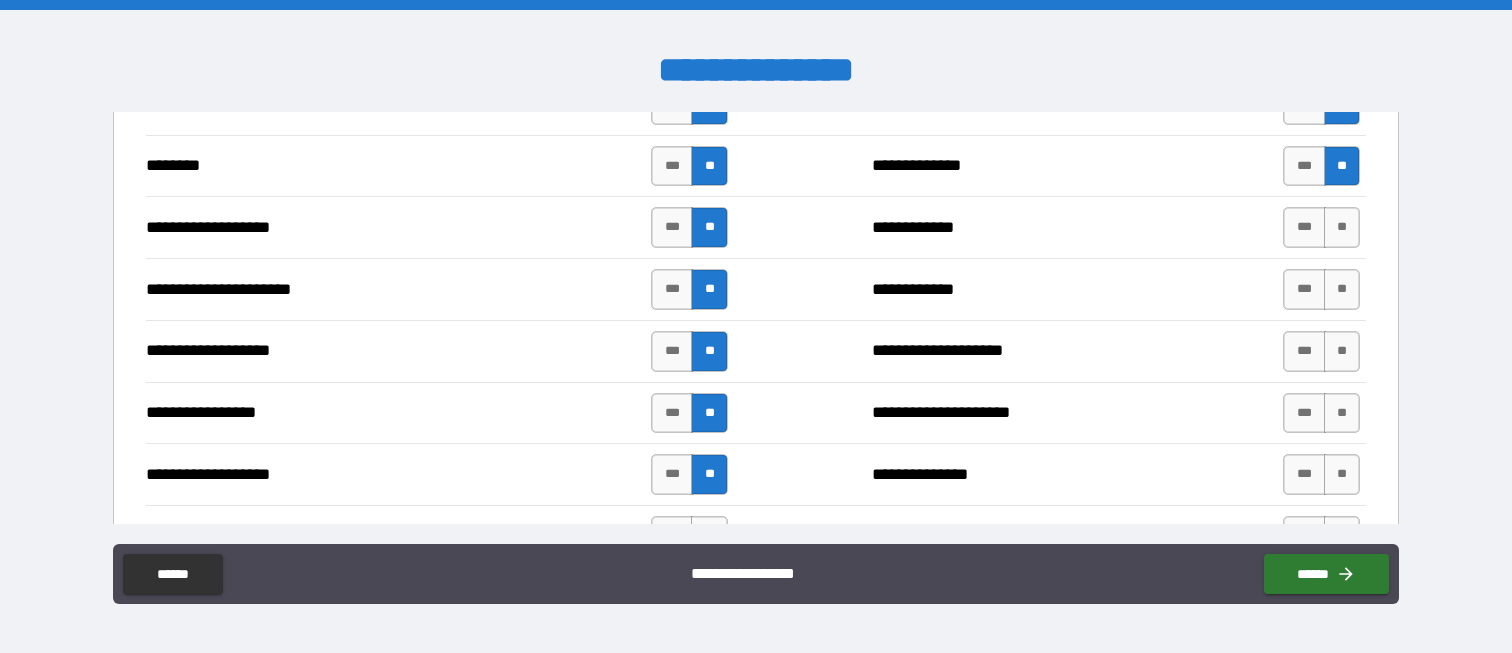 click on "**********" at bounding box center (755, 474) 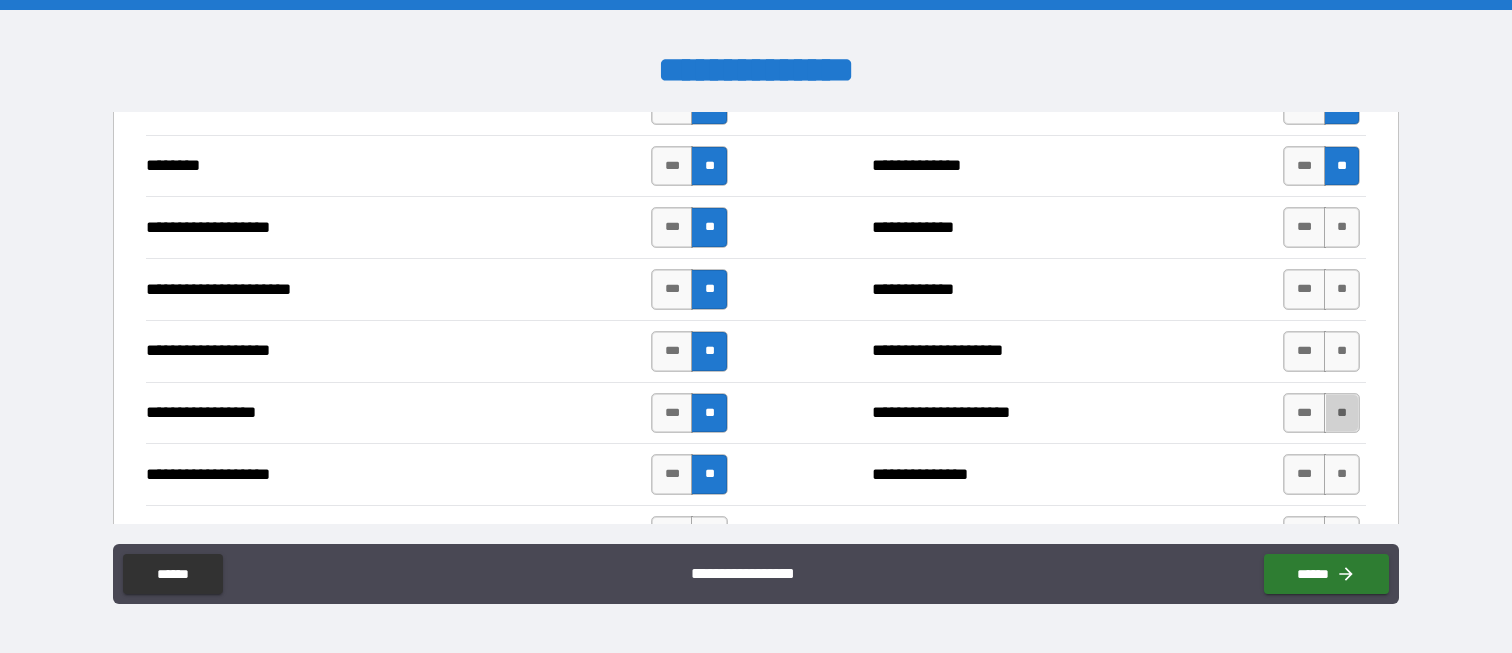drag, startPoint x: 1321, startPoint y: 423, endPoint x: 1322, endPoint y: 446, distance: 23.021729 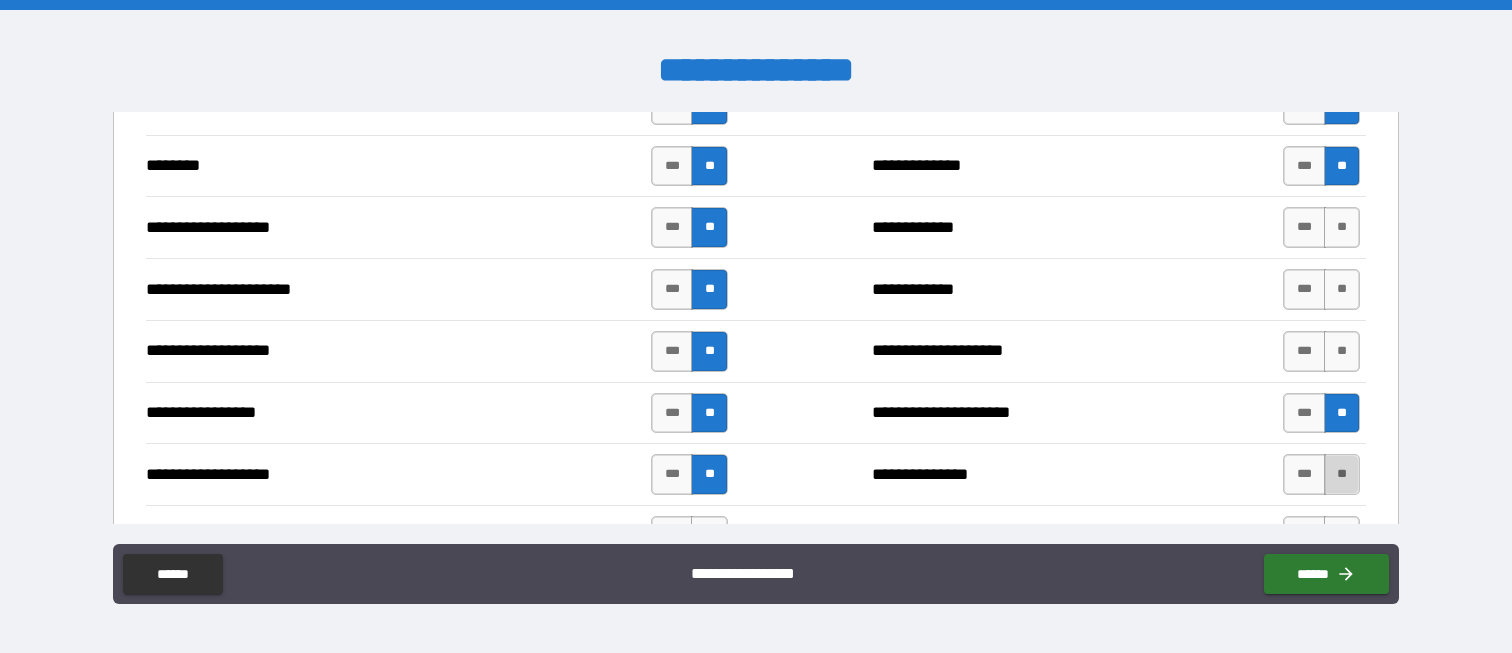 click on "**" at bounding box center [1342, 474] 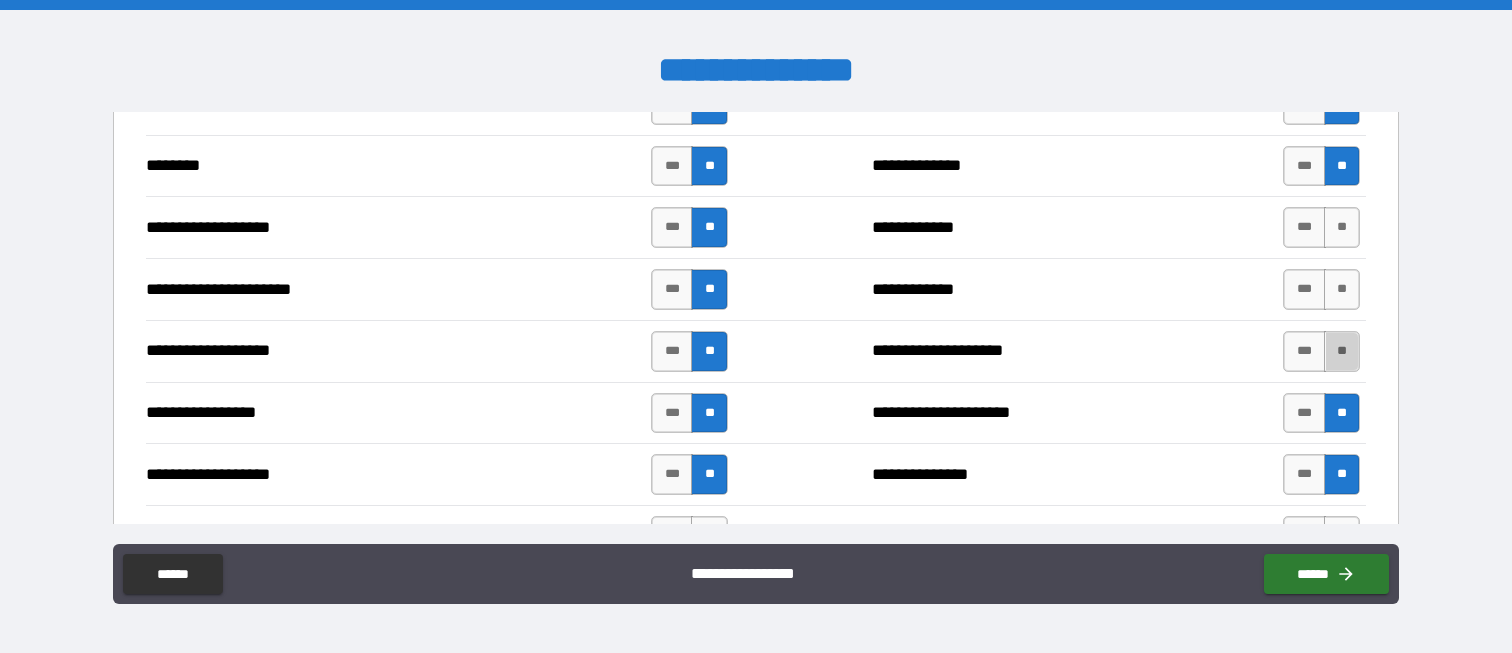 drag, startPoint x: 1334, startPoint y: 346, endPoint x: 1329, endPoint y: 324, distance: 22.561028 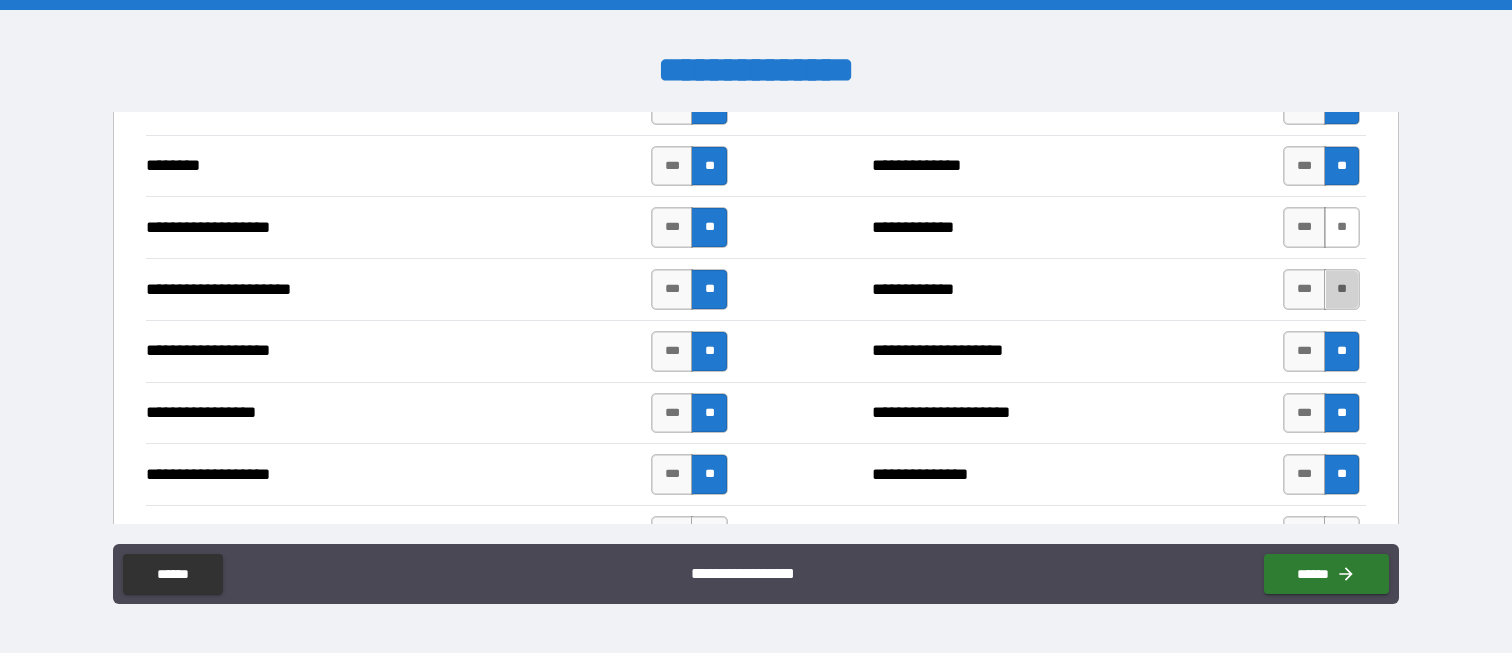 drag, startPoint x: 1325, startPoint y: 271, endPoint x: 1330, endPoint y: 240, distance: 31.400637 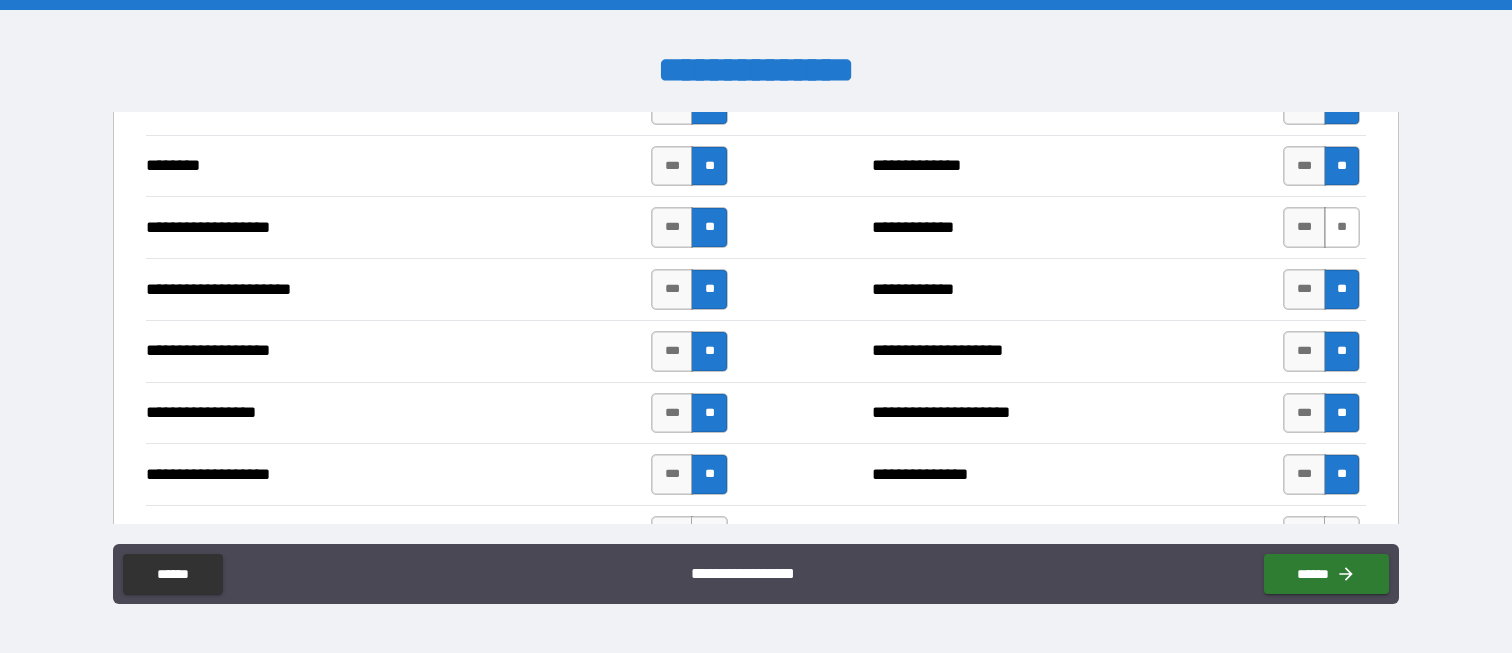 click on "**" at bounding box center (1342, 227) 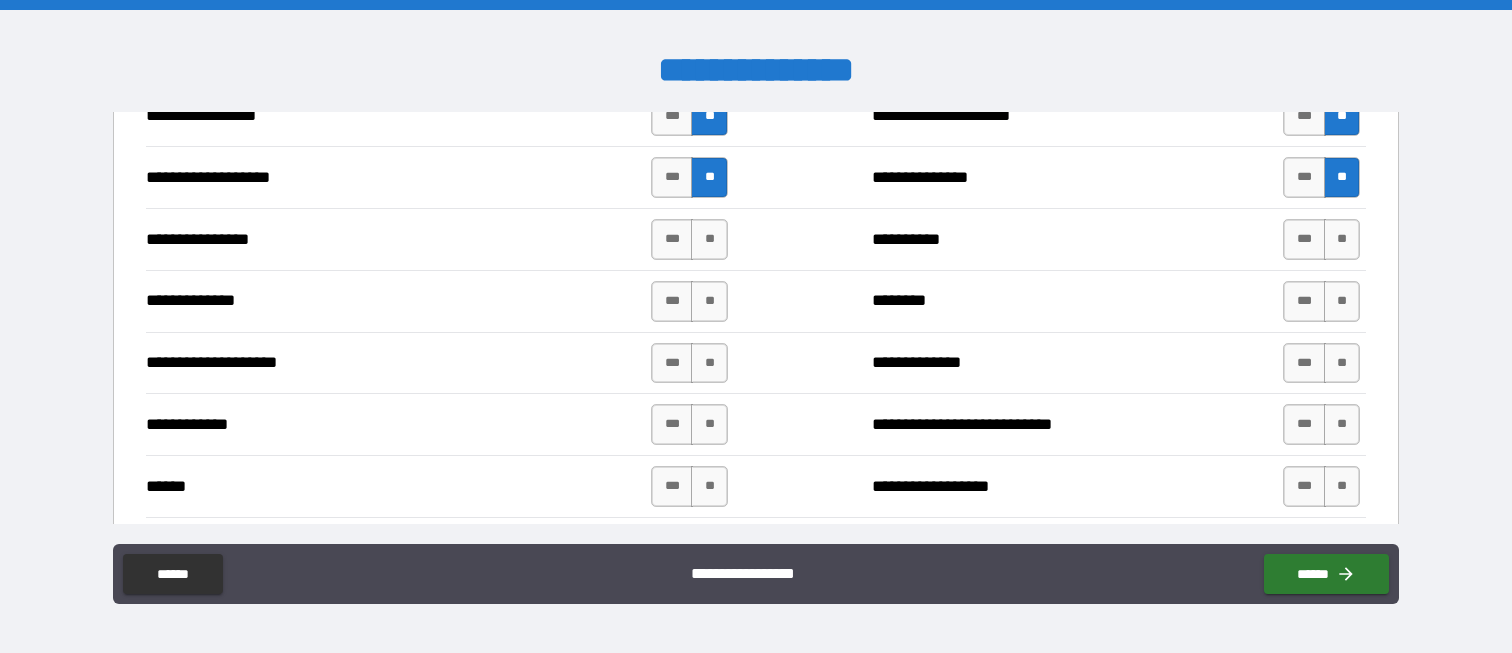 scroll, scrollTop: 3500, scrollLeft: 0, axis: vertical 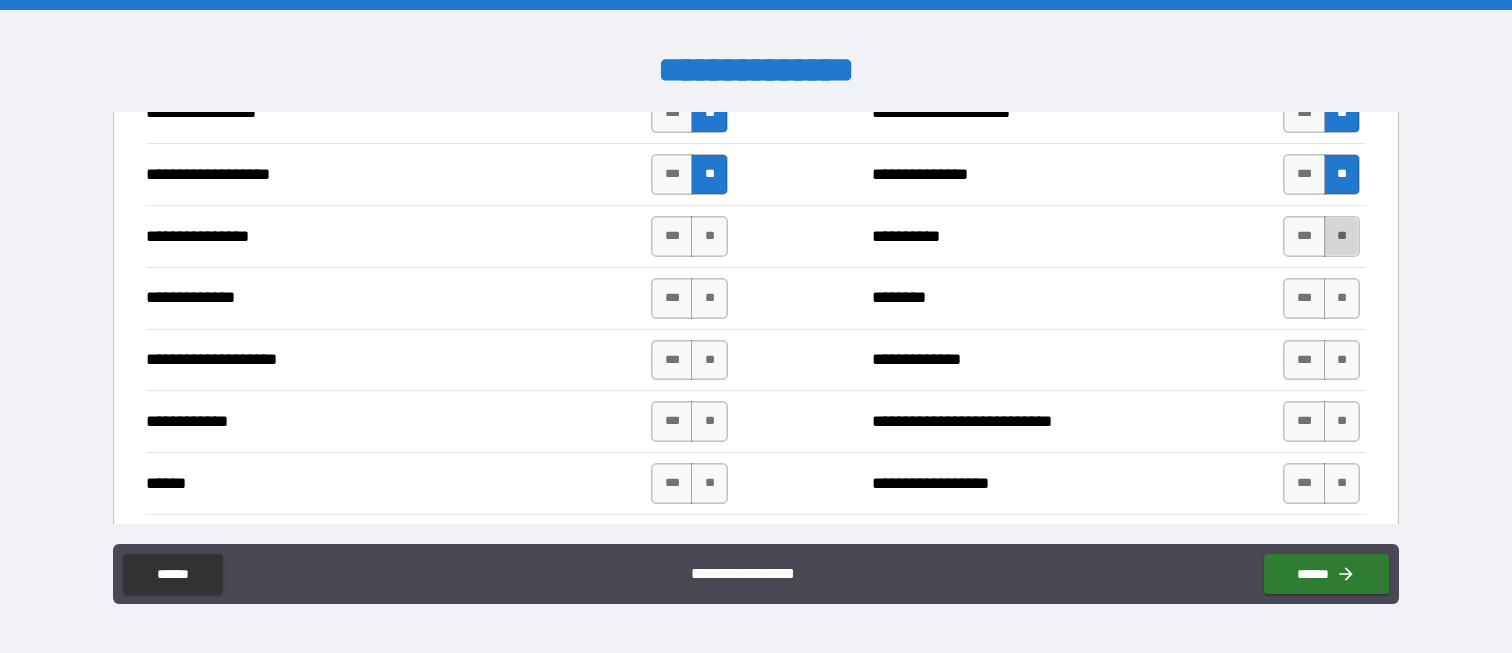 click on "**" at bounding box center (1342, 236) 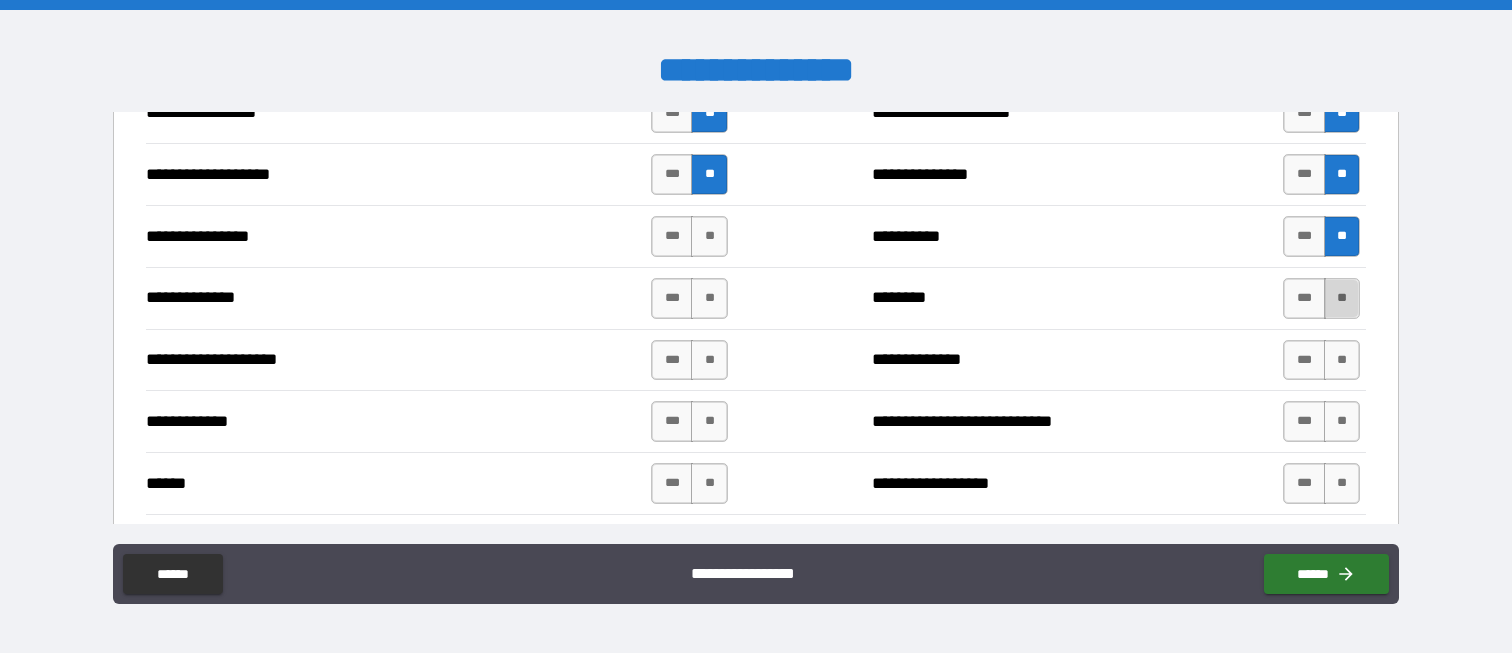 click on "**" at bounding box center (1342, 298) 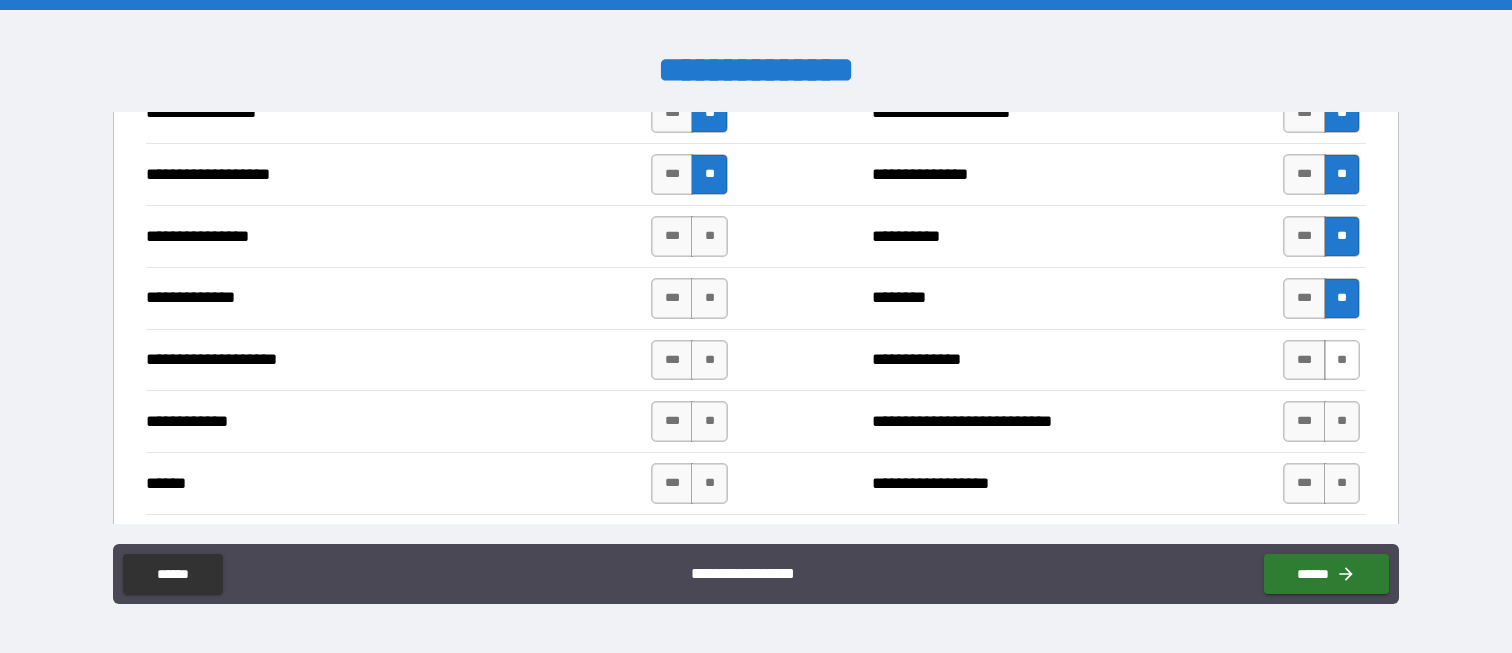 click on "**" at bounding box center (1342, 360) 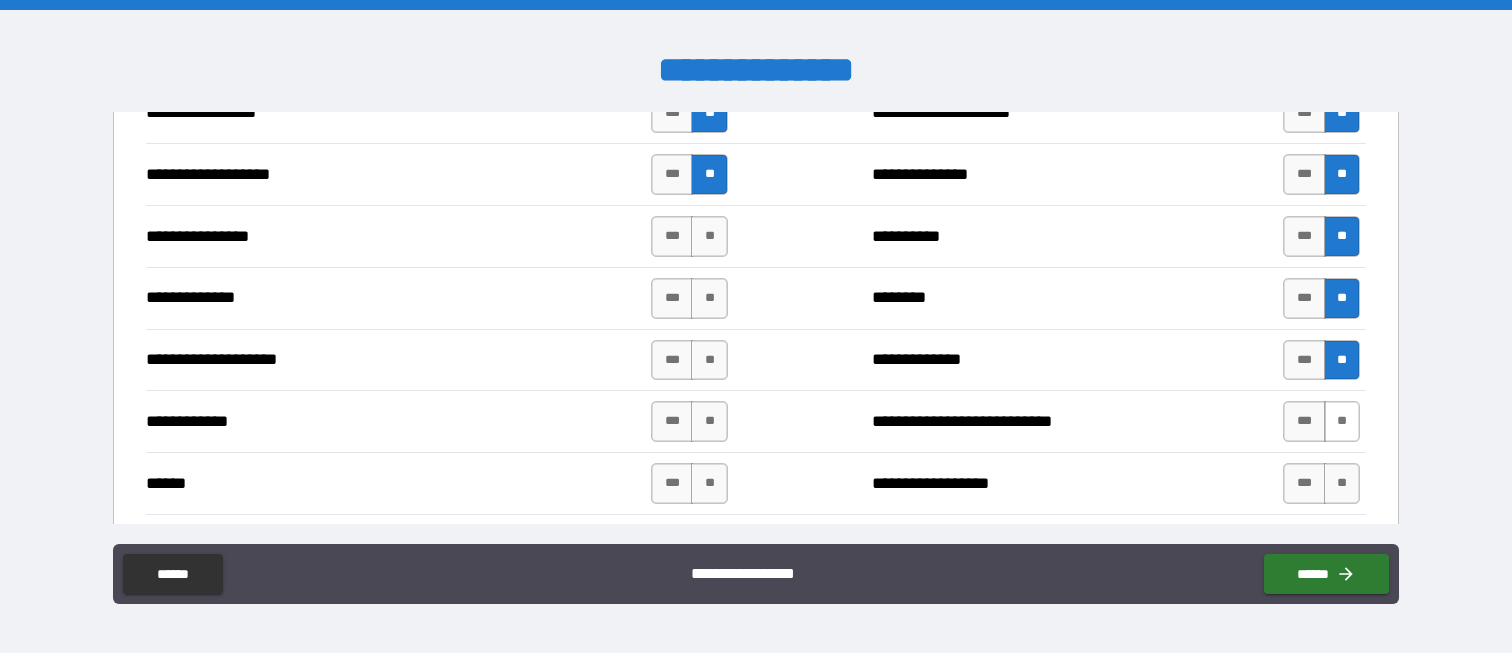 click on "**" at bounding box center (1342, 421) 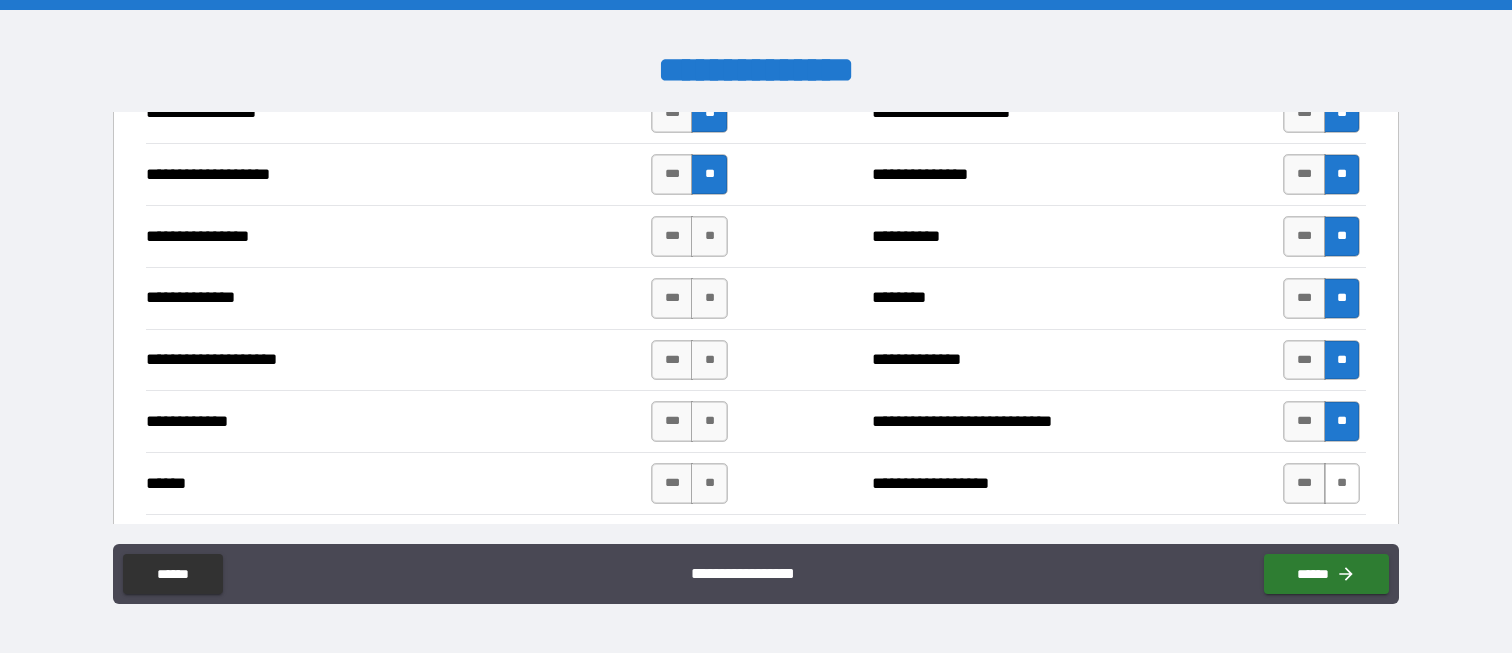 click on "**" at bounding box center [1342, 483] 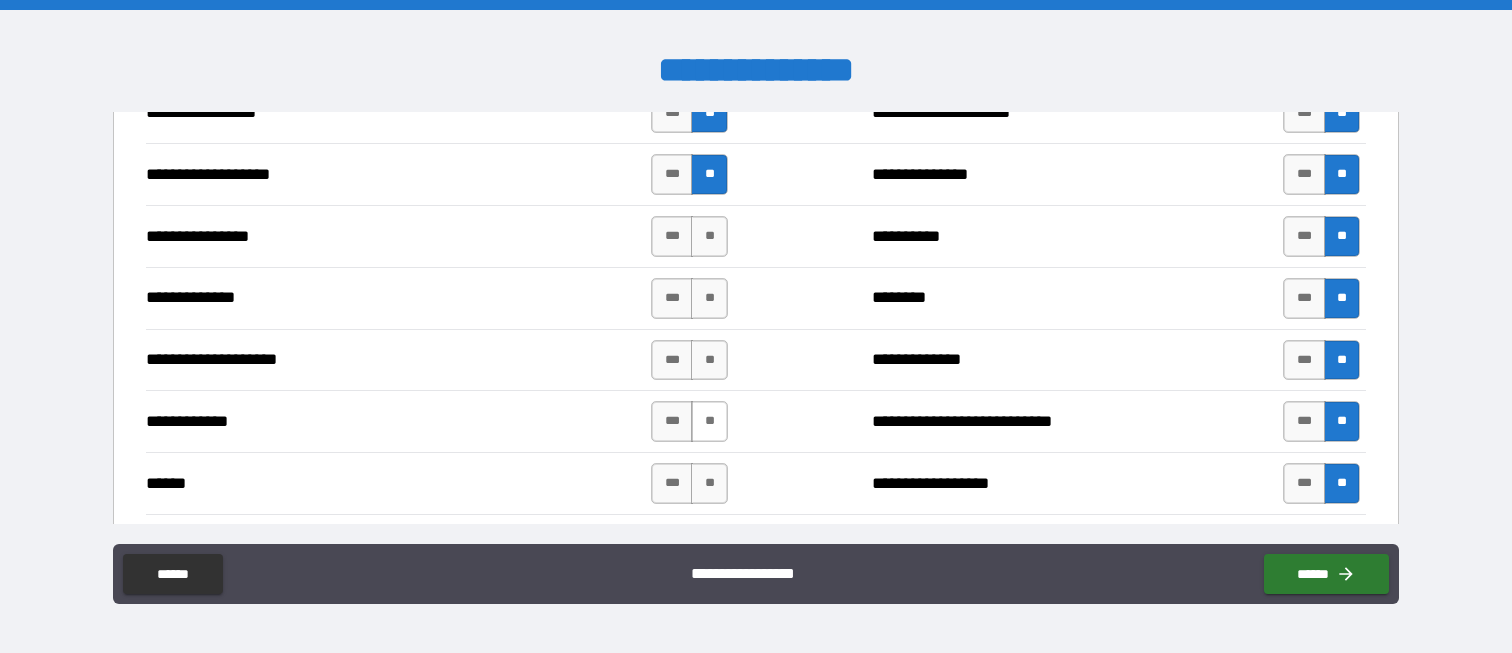 drag, startPoint x: 711, startPoint y: 472, endPoint x: 707, endPoint y: 424, distance: 48.166378 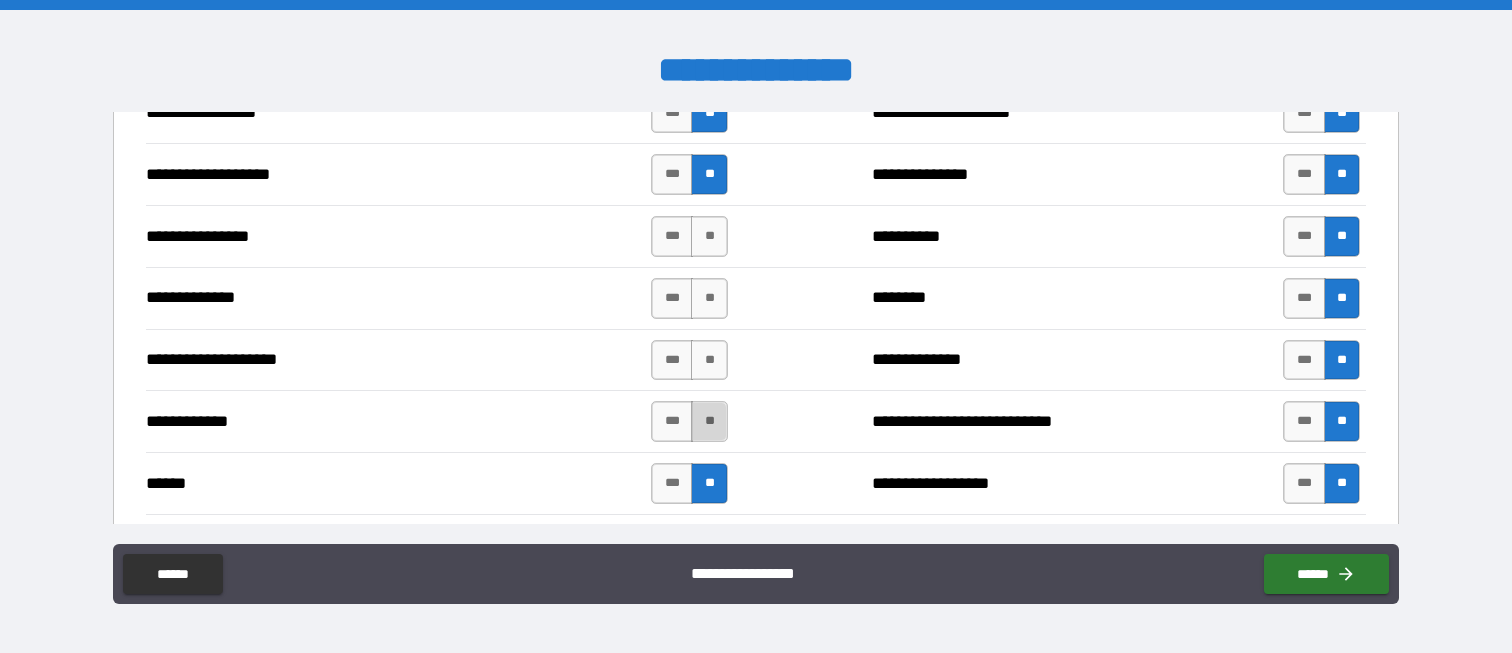 drag, startPoint x: 707, startPoint y: 424, endPoint x: 709, endPoint y: 405, distance: 19.104973 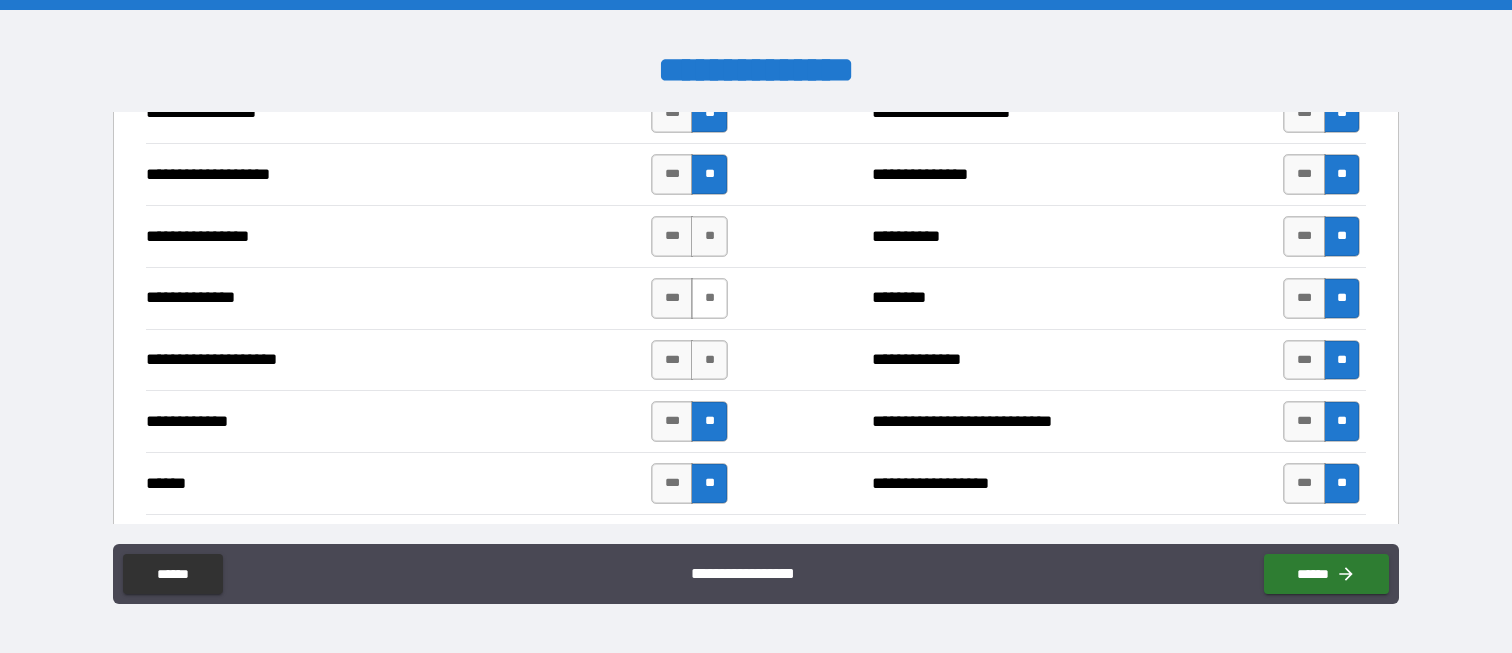 drag, startPoint x: 699, startPoint y: 345, endPoint x: 703, endPoint y: 305, distance: 40.1995 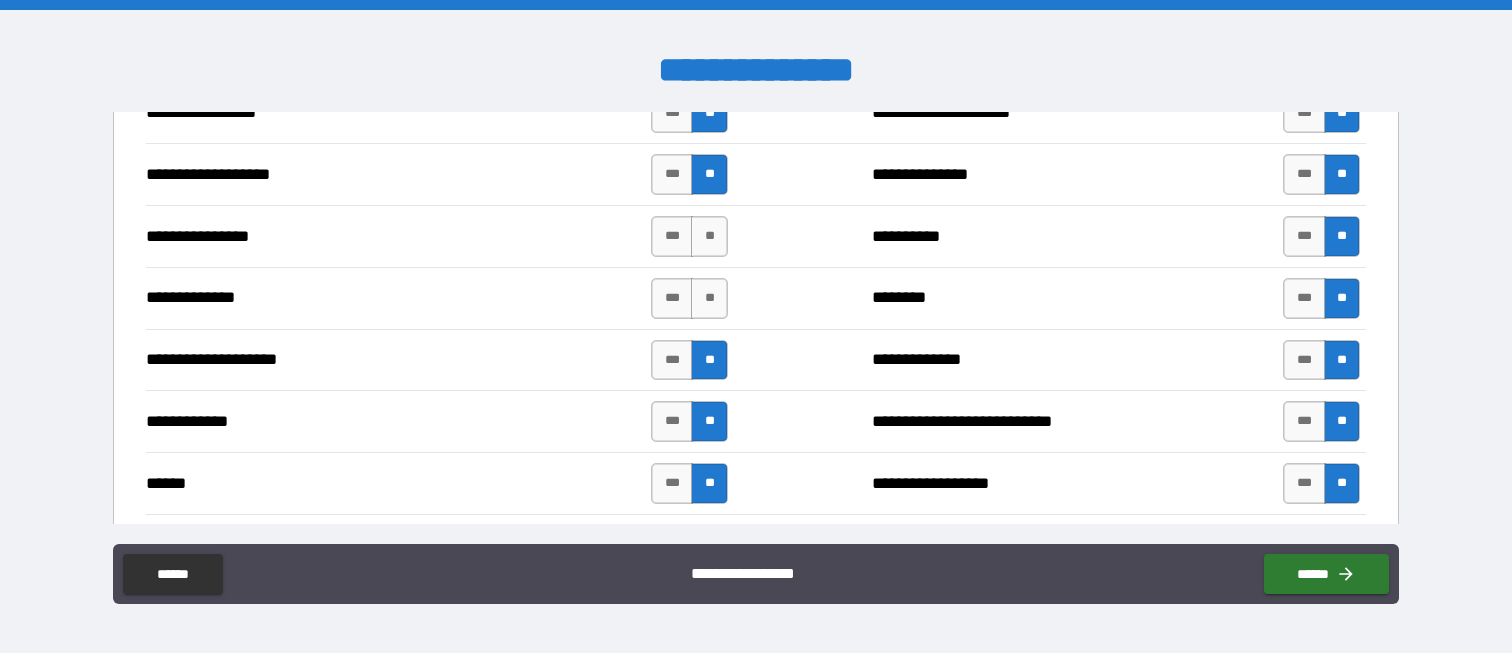 drag 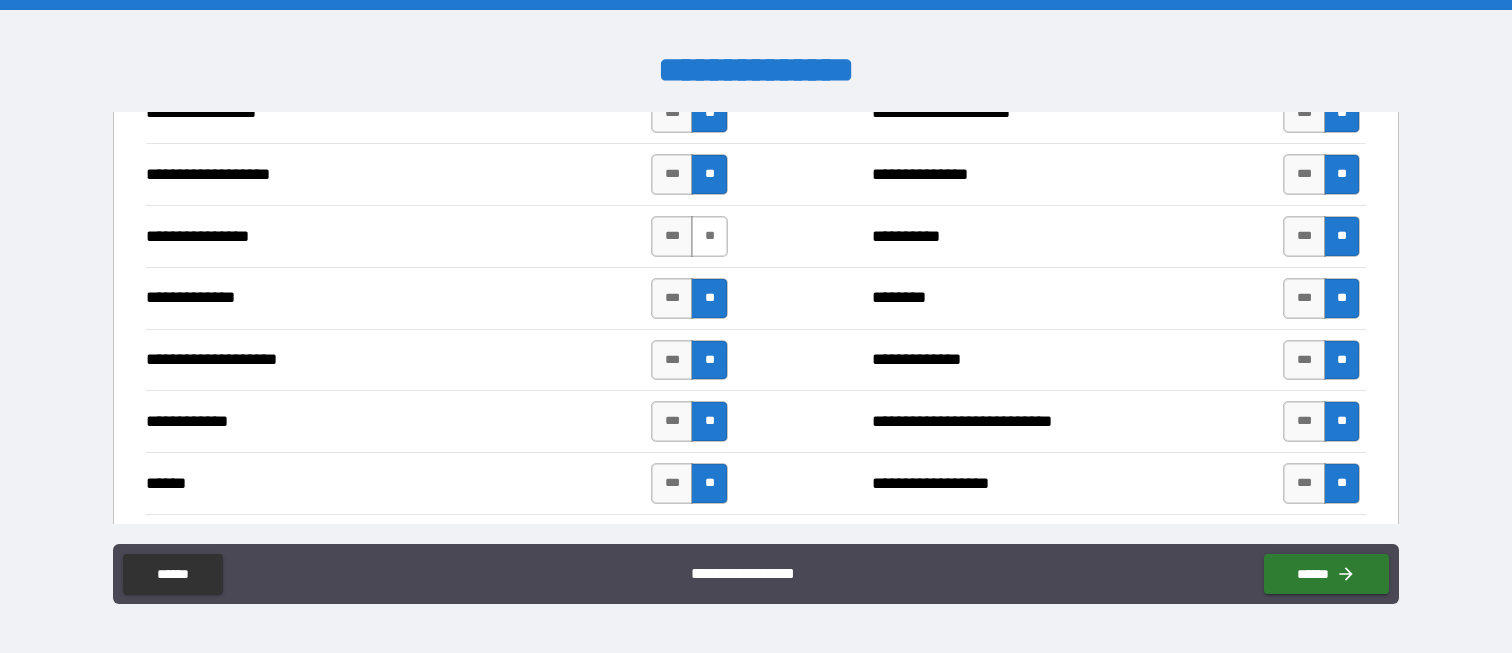 click on "**" at bounding box center [709, 236] 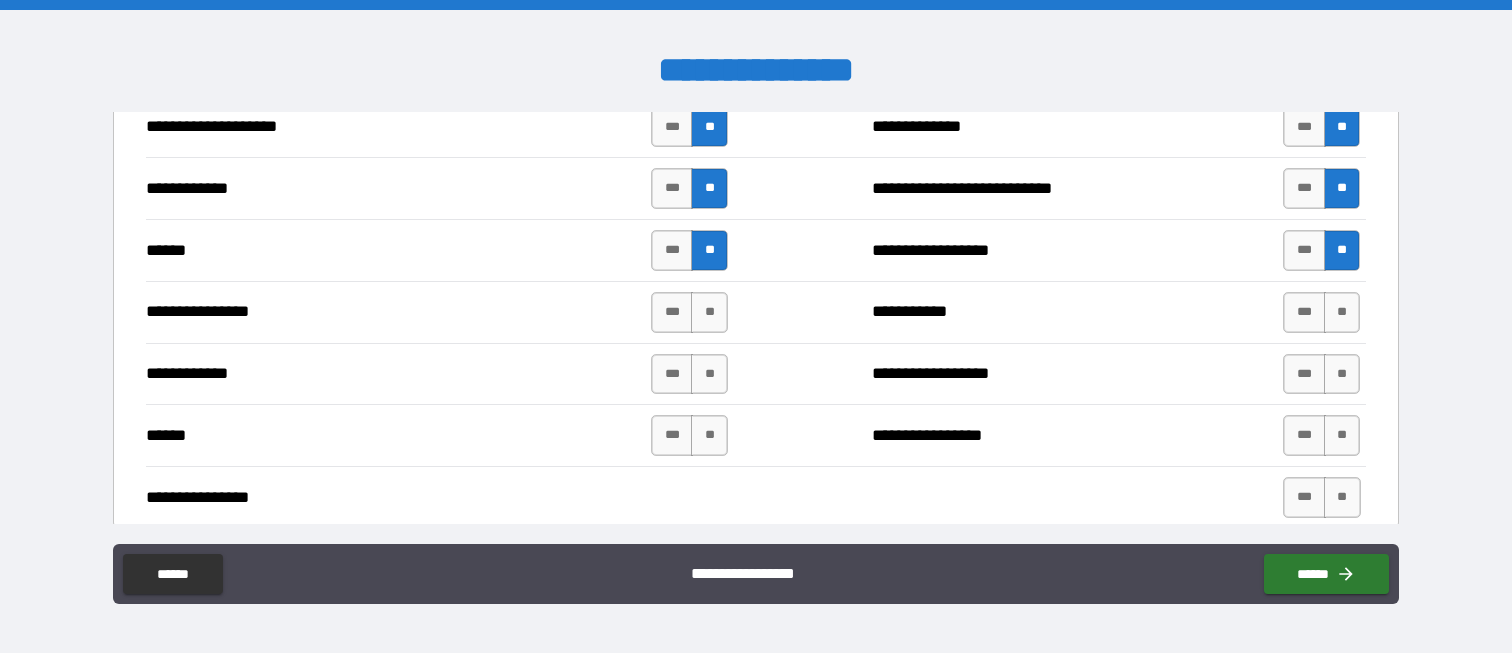 scroll, scrollTop: 3800, scrollLeft: 0, axis: vertical 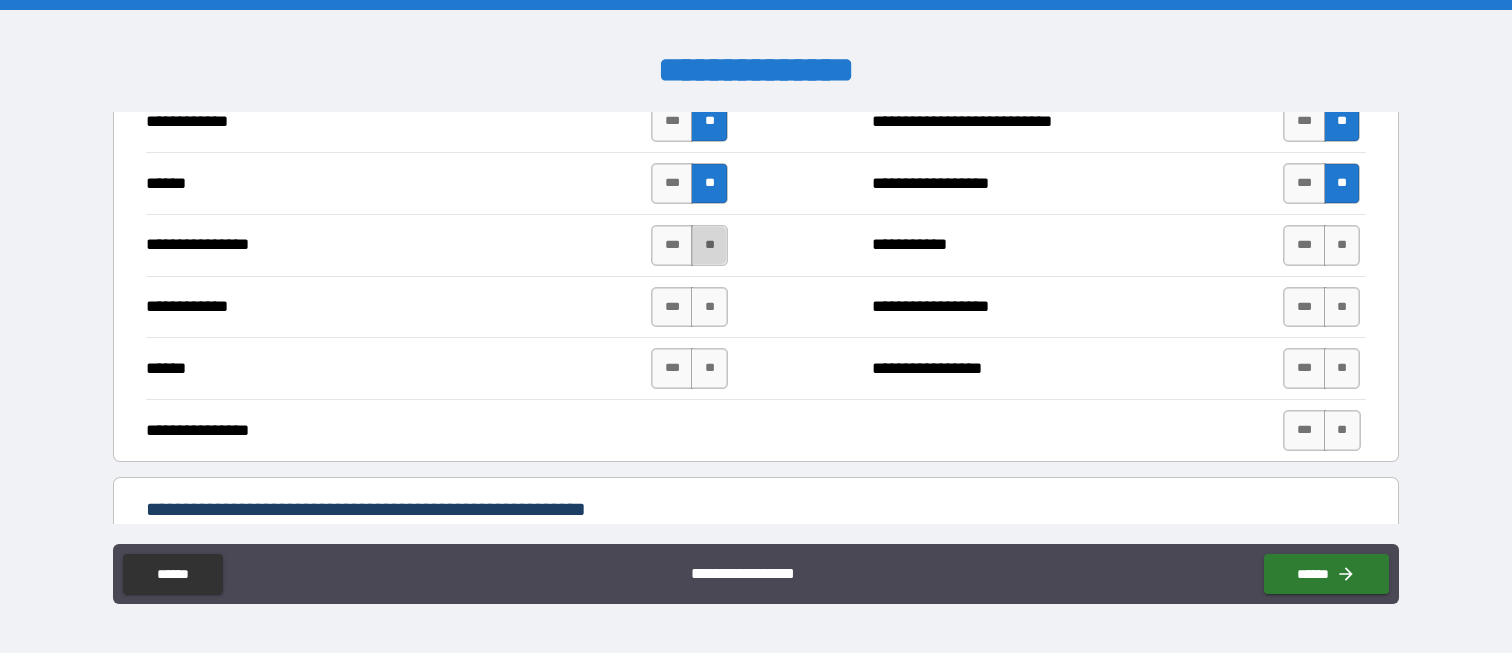 click on "**" at bounding box center [709, 245] 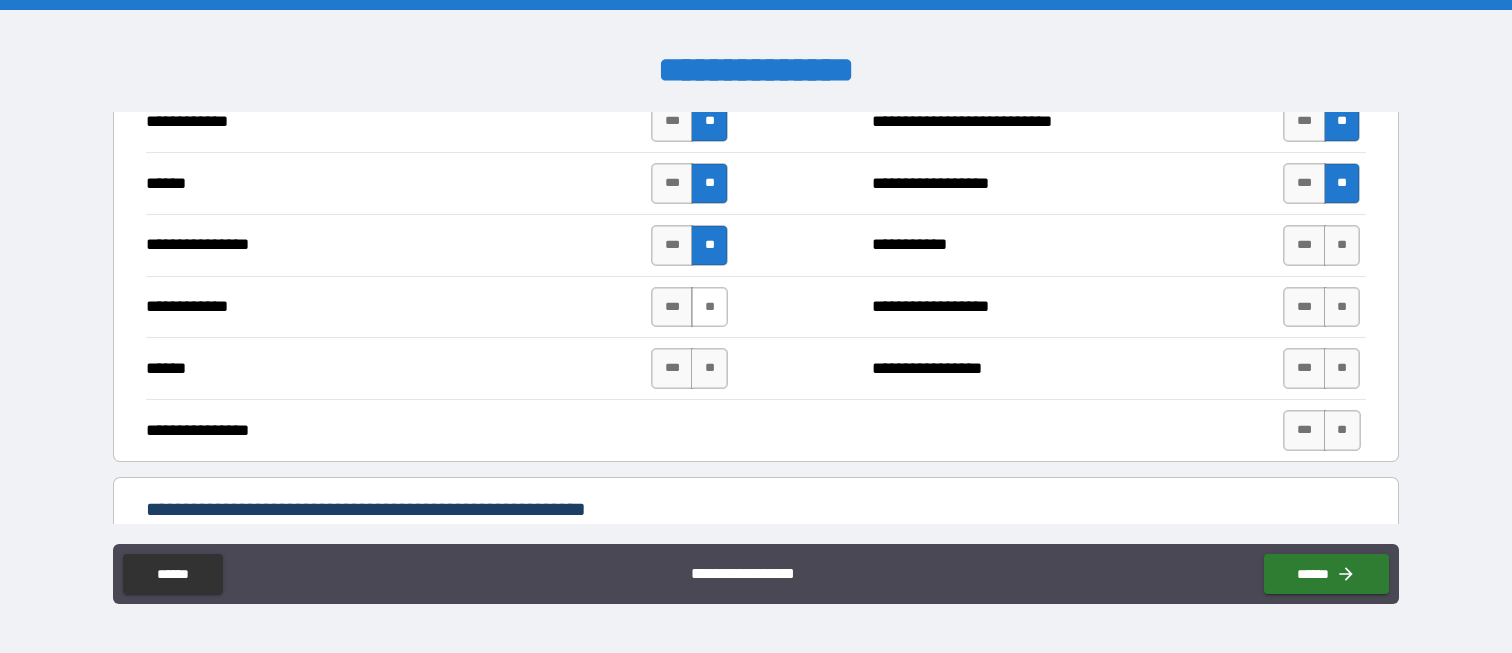 click on "**" at bounding box center (709, 307) 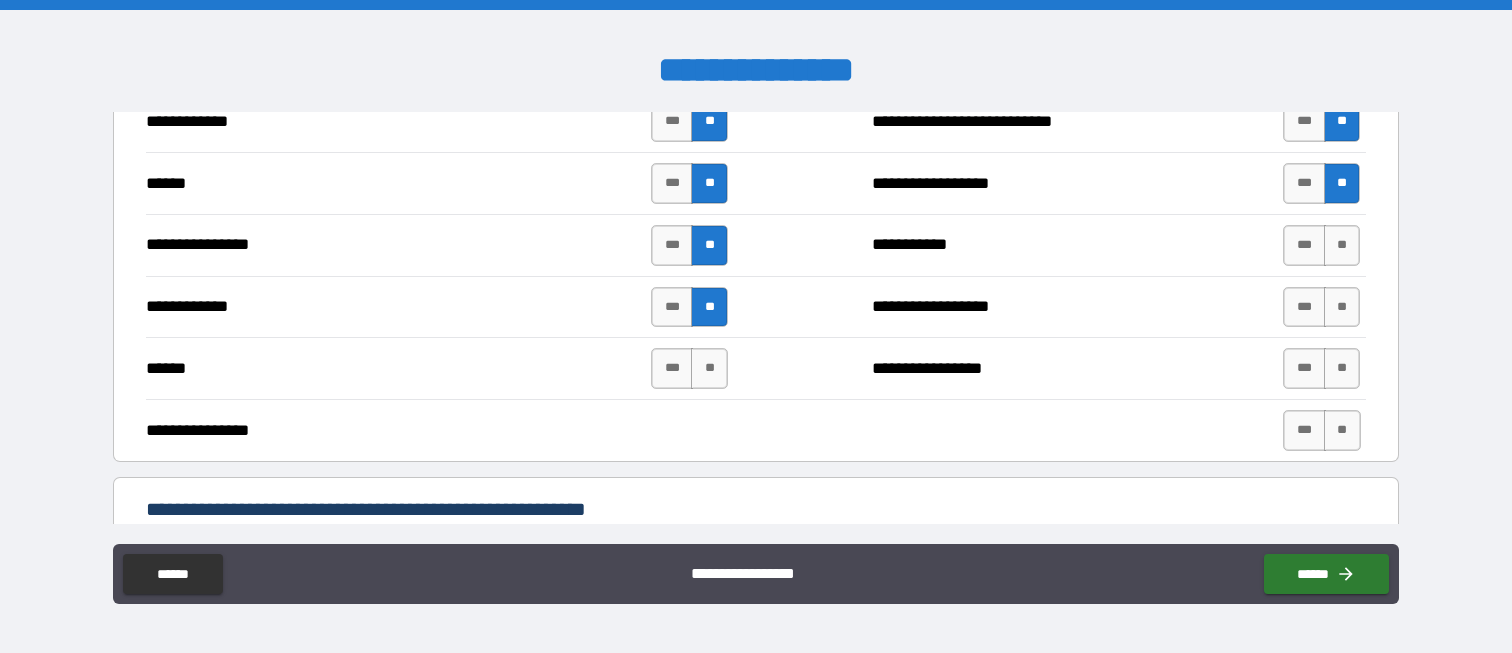 click on "**" at bounding box center [709, 368] 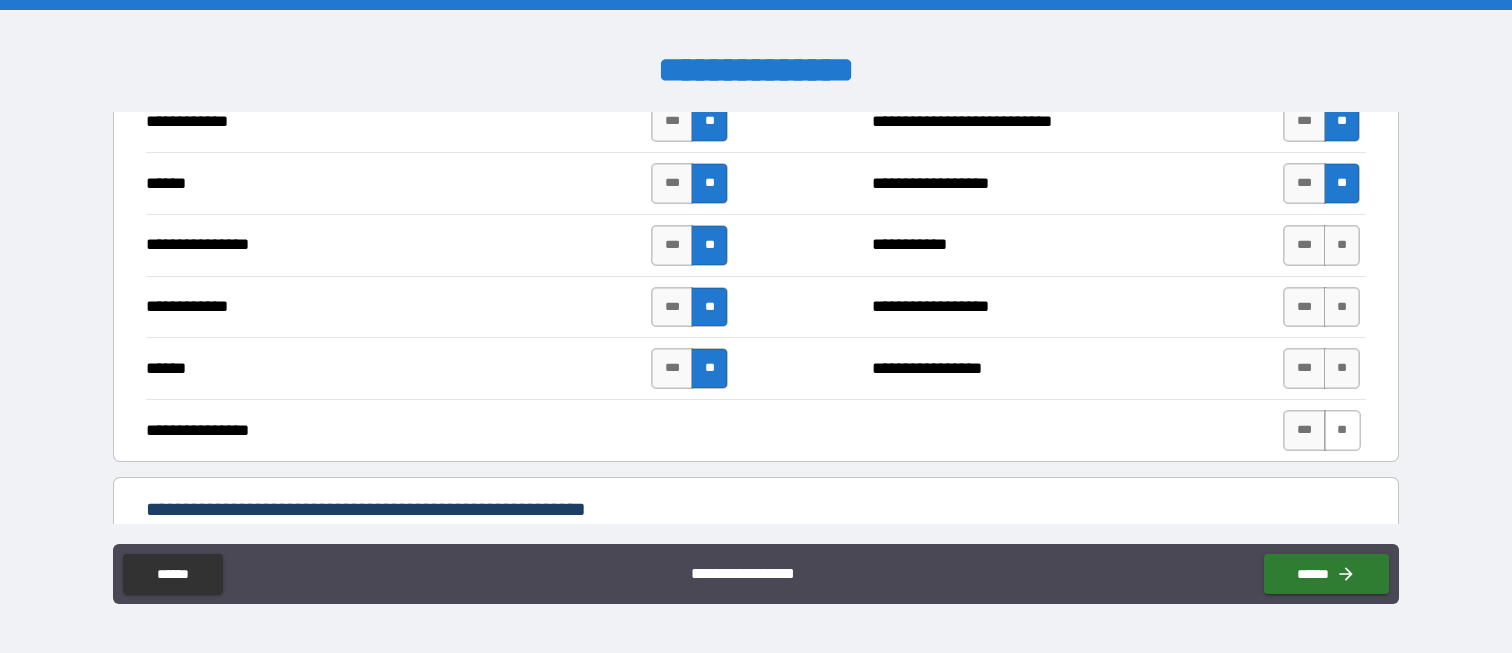 click on "**" at bounding box center [1342, 430] 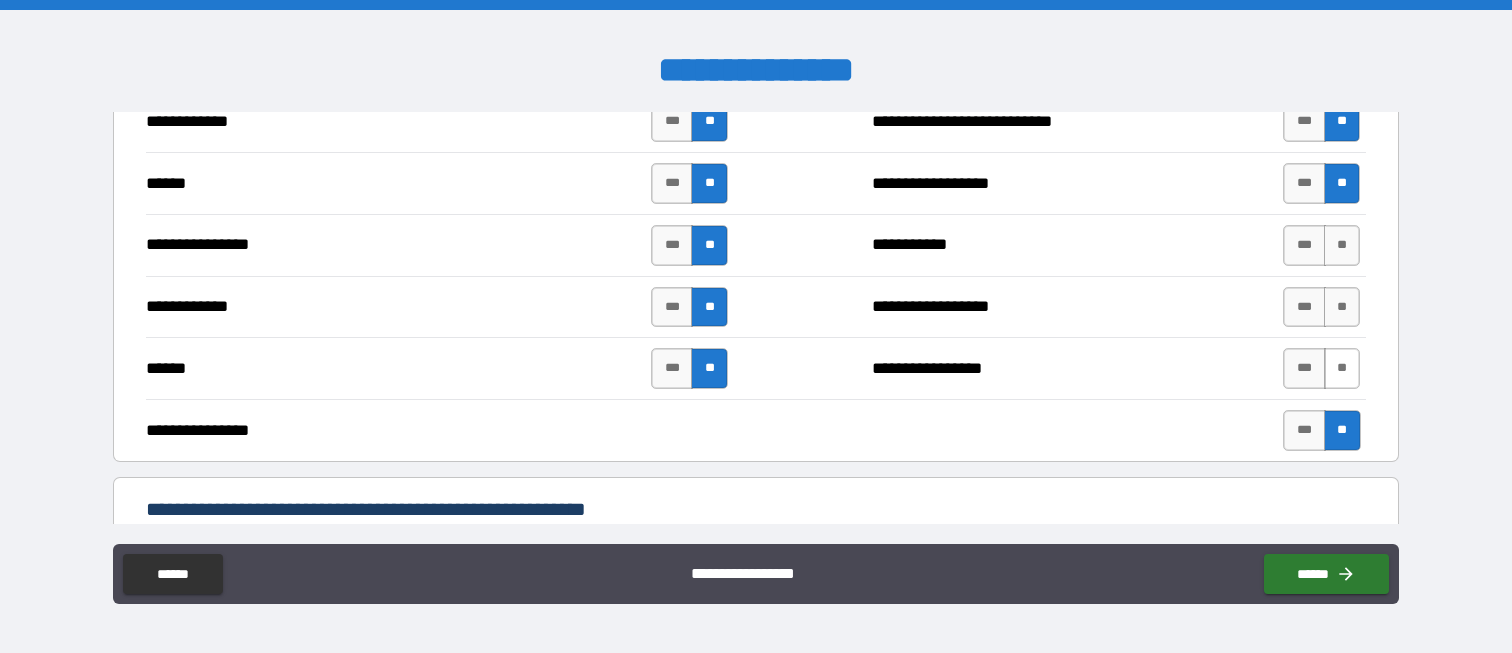 click on "**" at bounding box center [1342, 368] 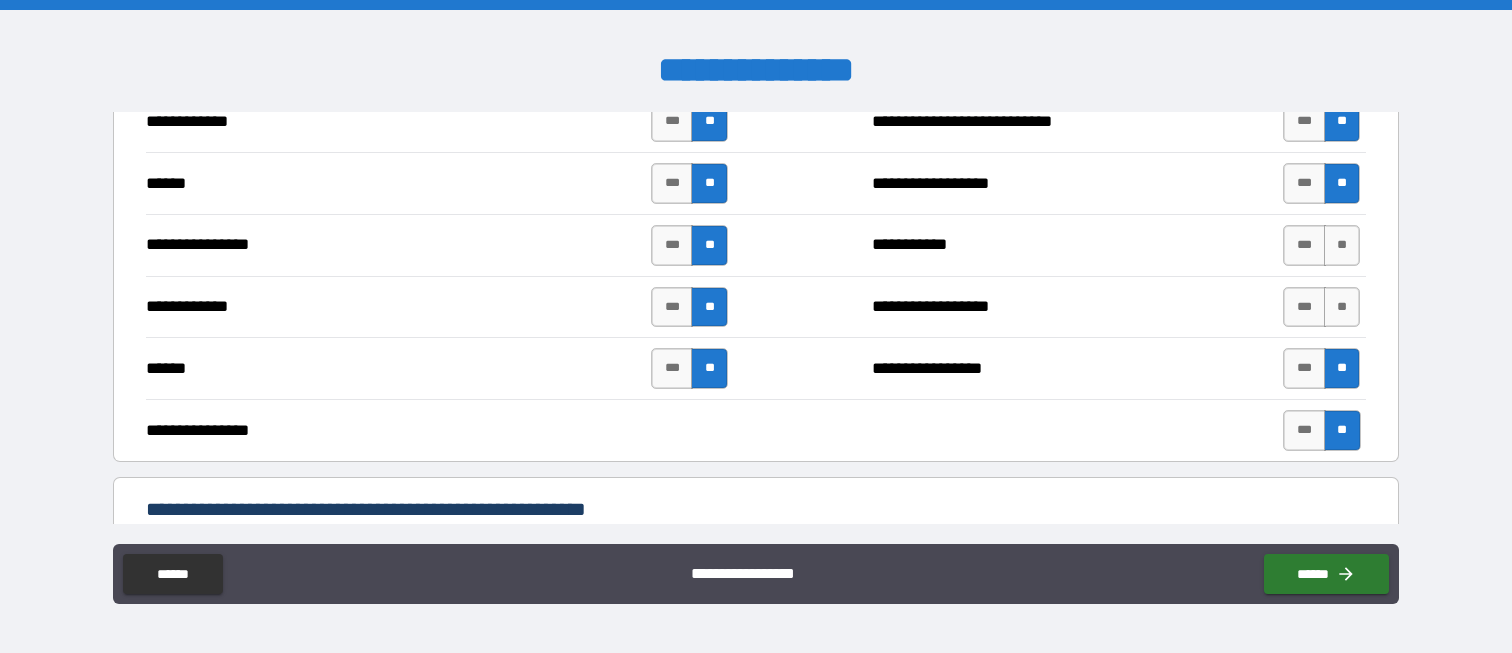 click on "**" at bounding box center (1342, 307) 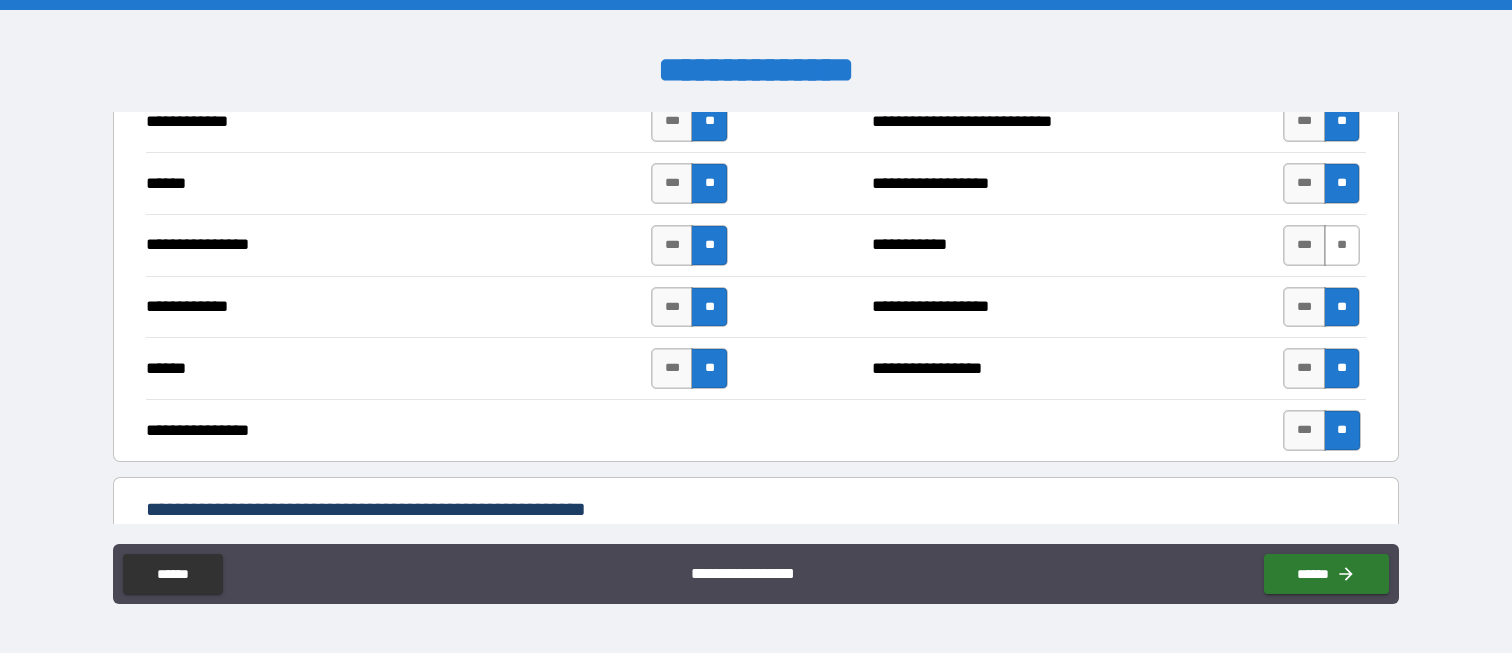 click on "**********" at bounding box center (755, 245) 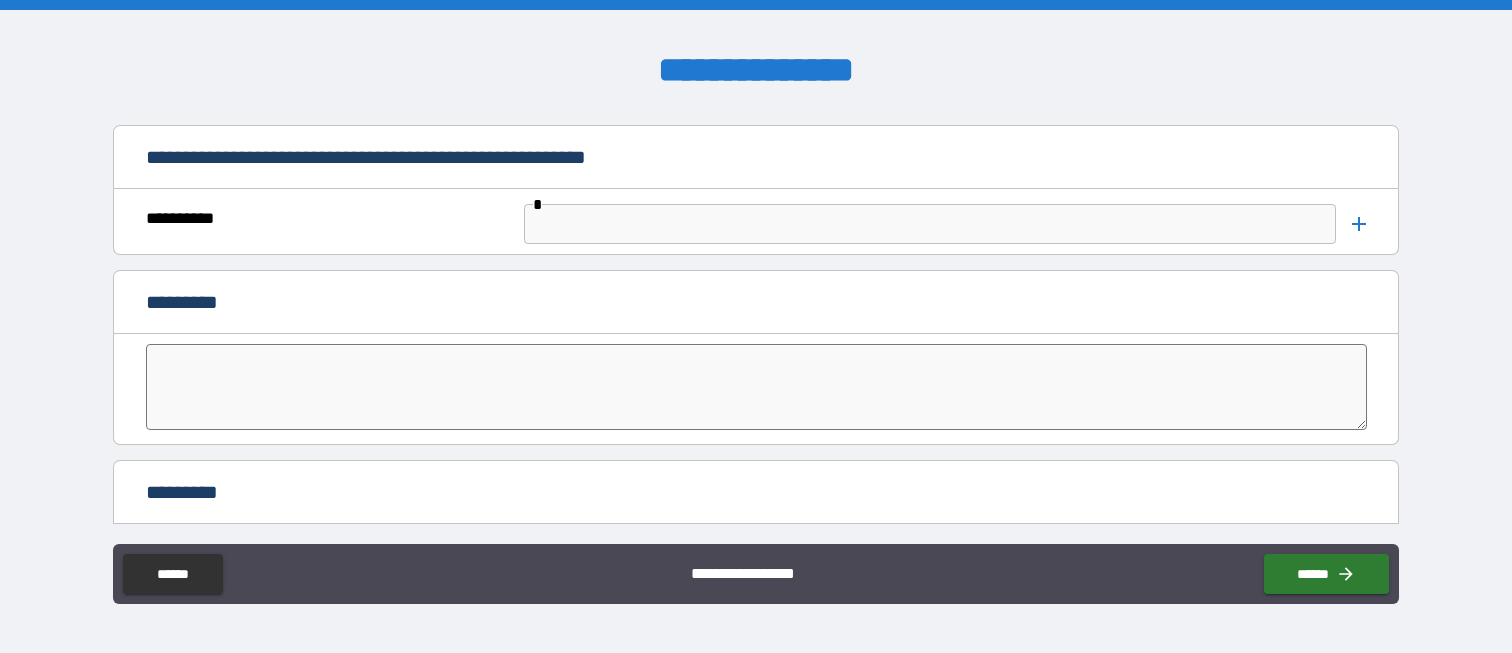 scroll, scrollTop: 4200, scrollLeft: 0, axis: vertical 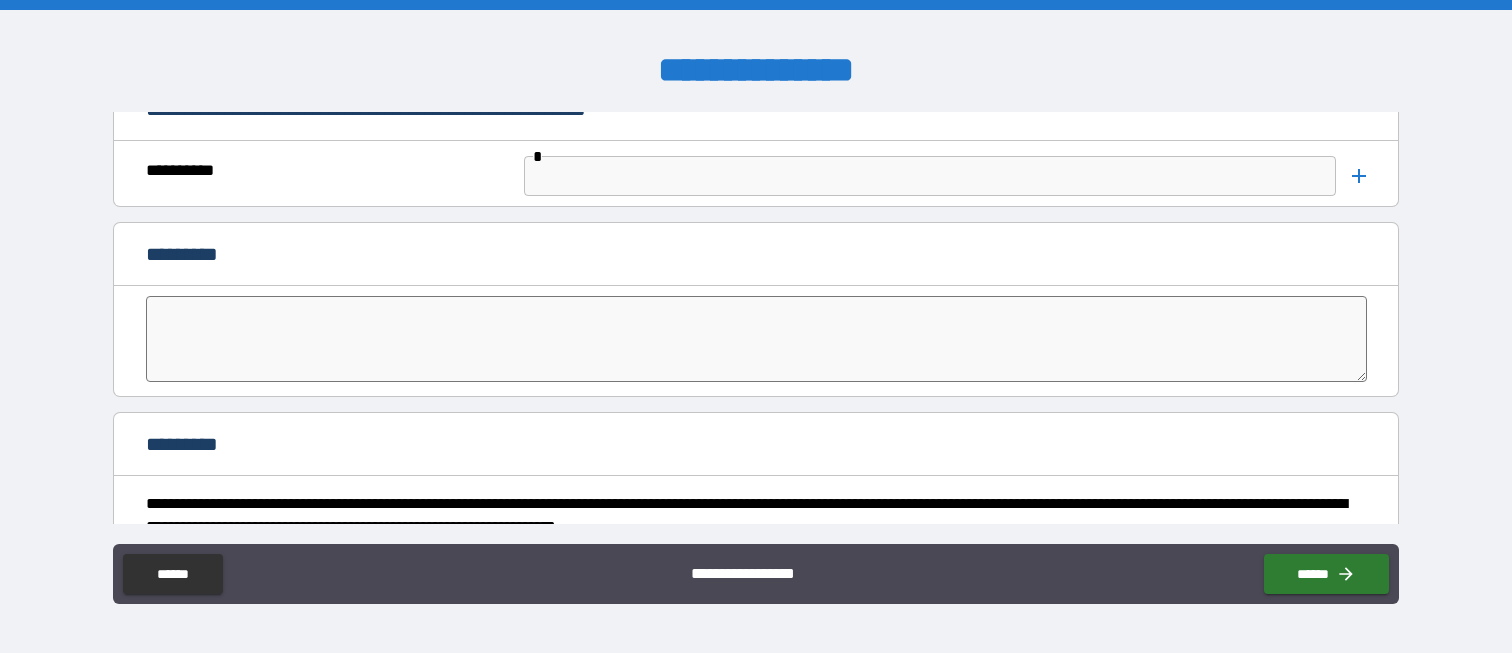 click at bounding box center (756, 339) 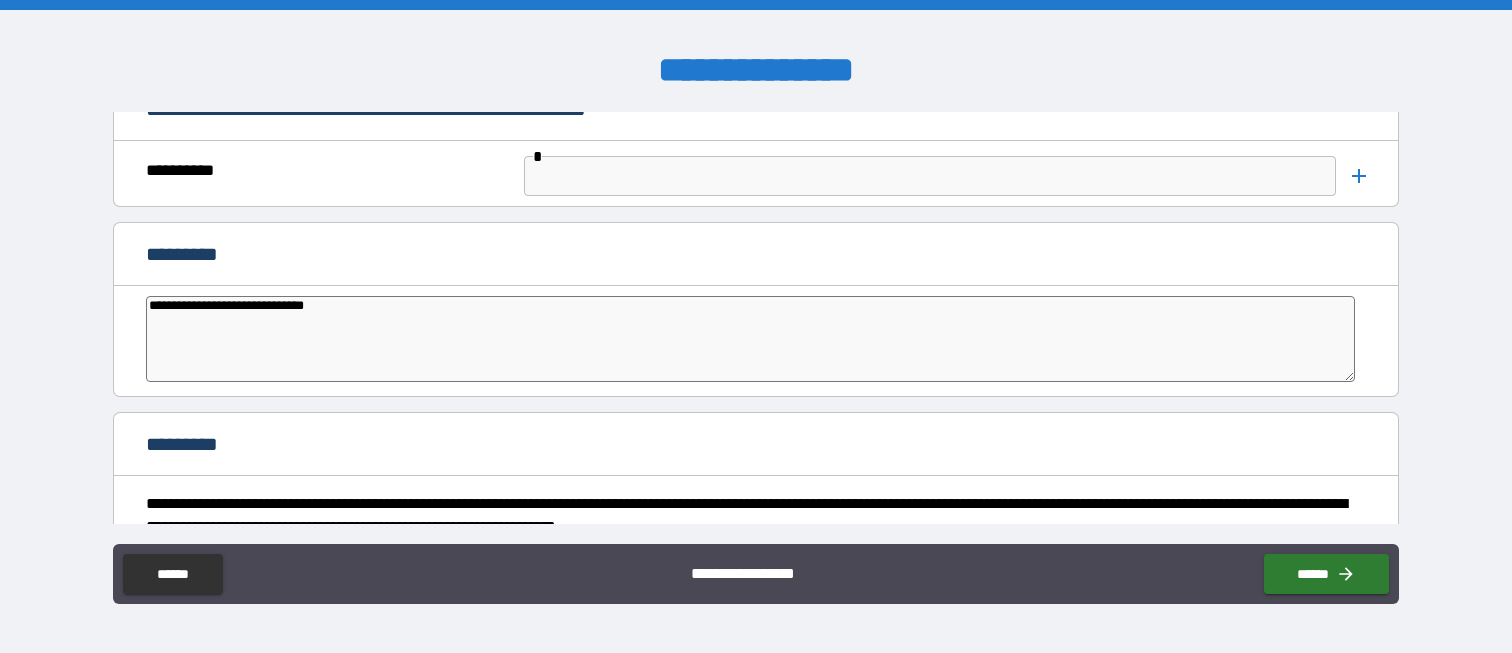 click on "**********" at bounding box center (755, 174) 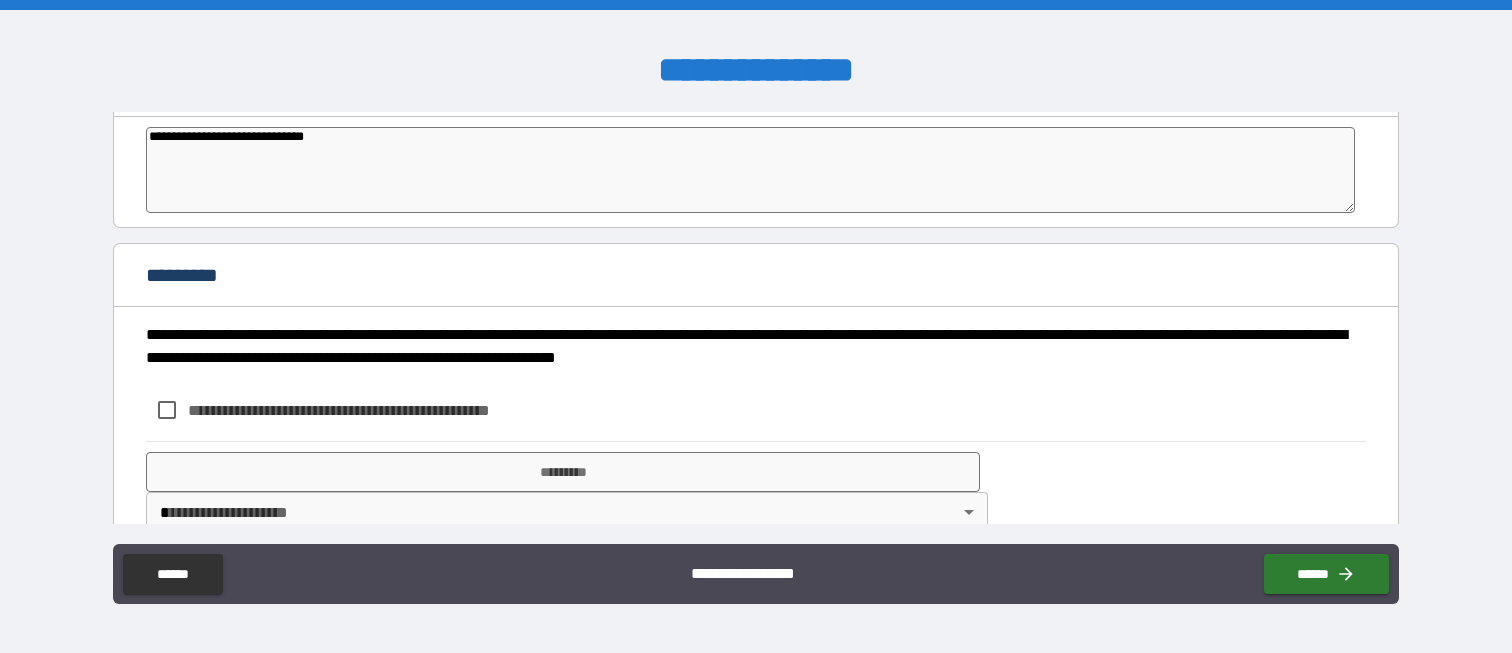 scroll, scrollTop: 4400, scrollLeft: 0, axis: vertical 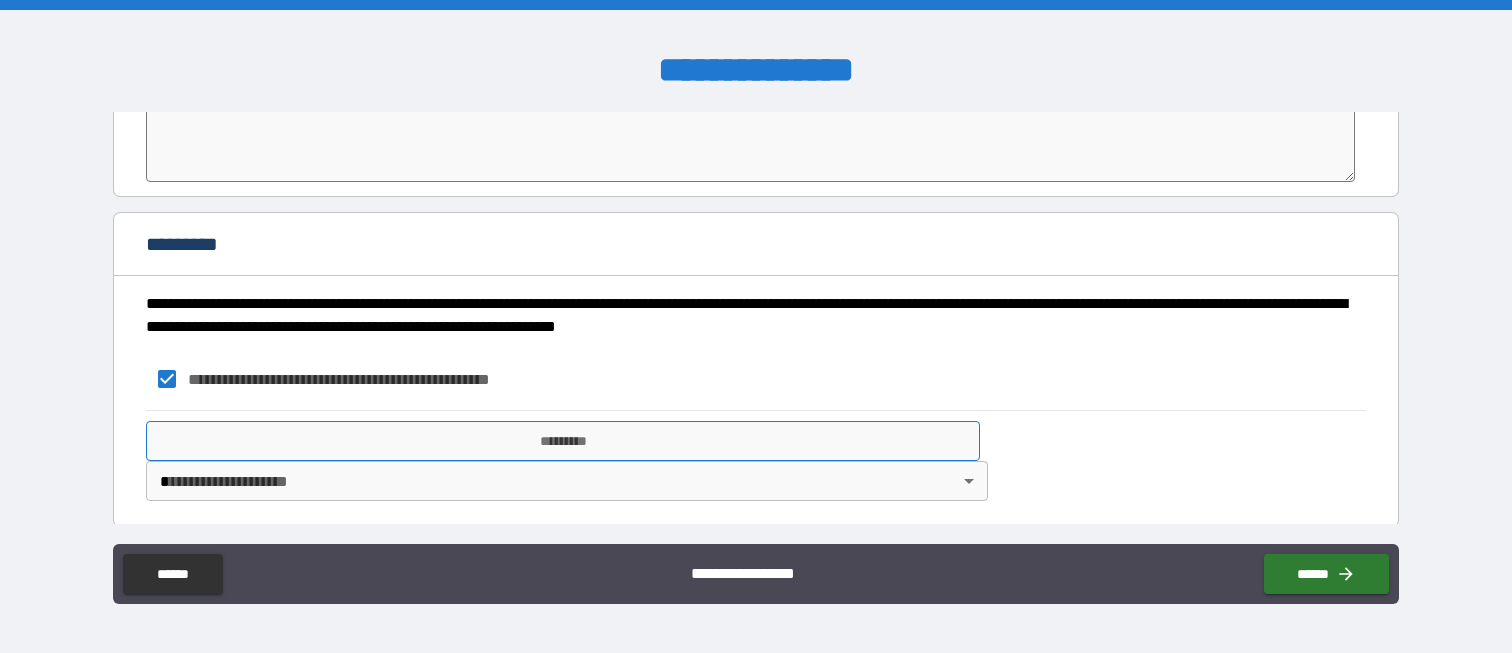 click on "*********" at bounding box center (562, 441) 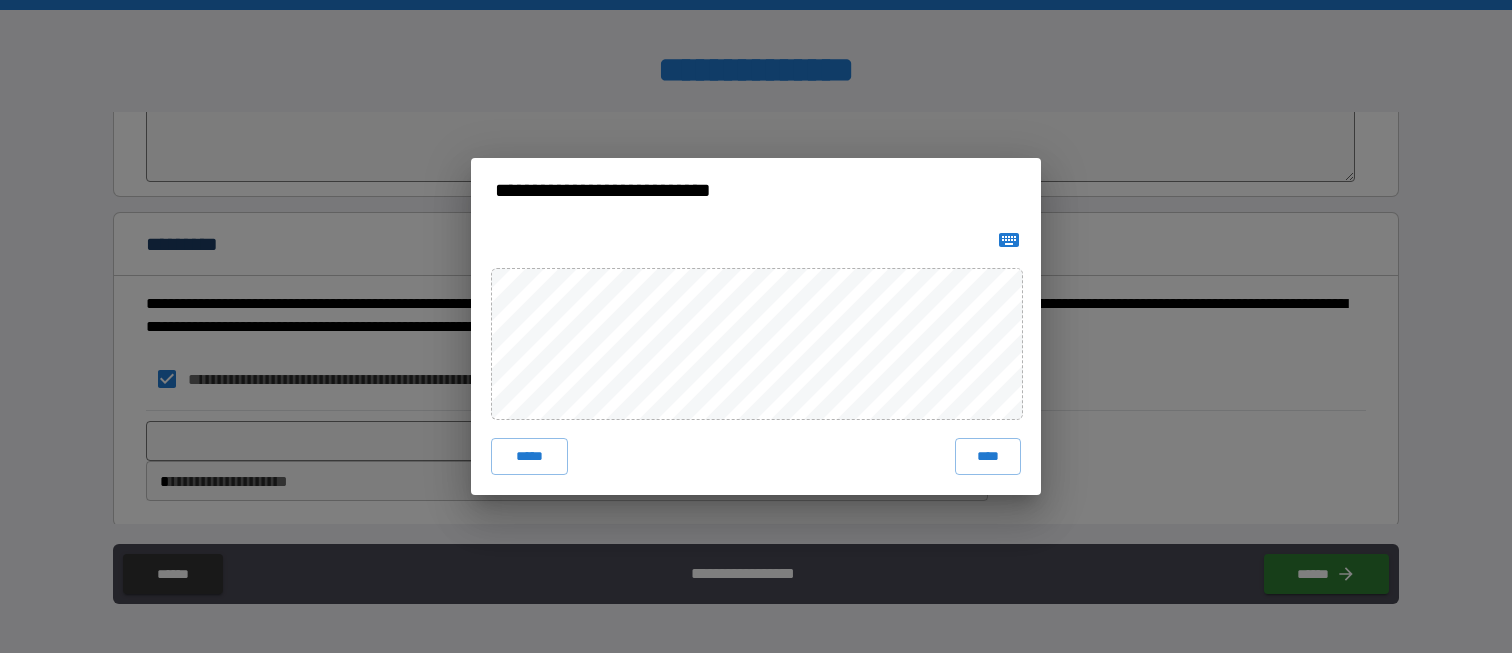 click 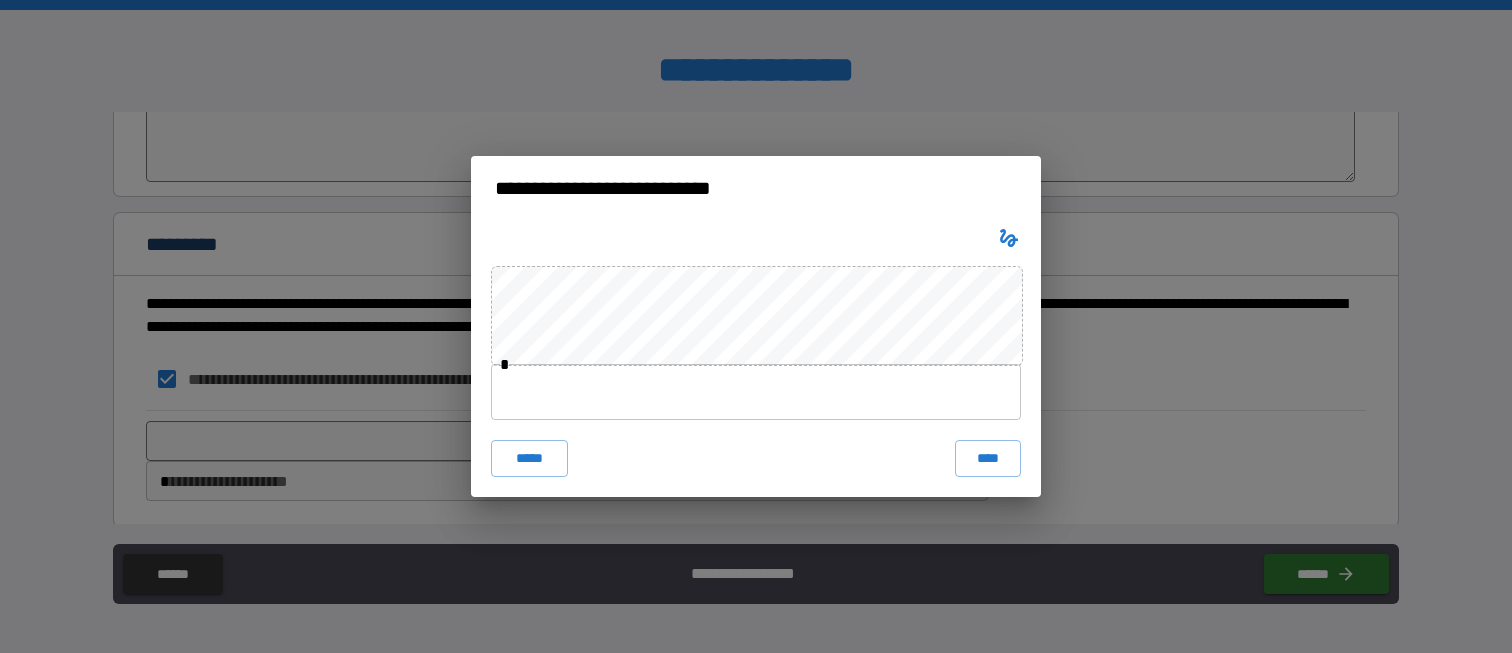 click at bounding box center (756, 392) 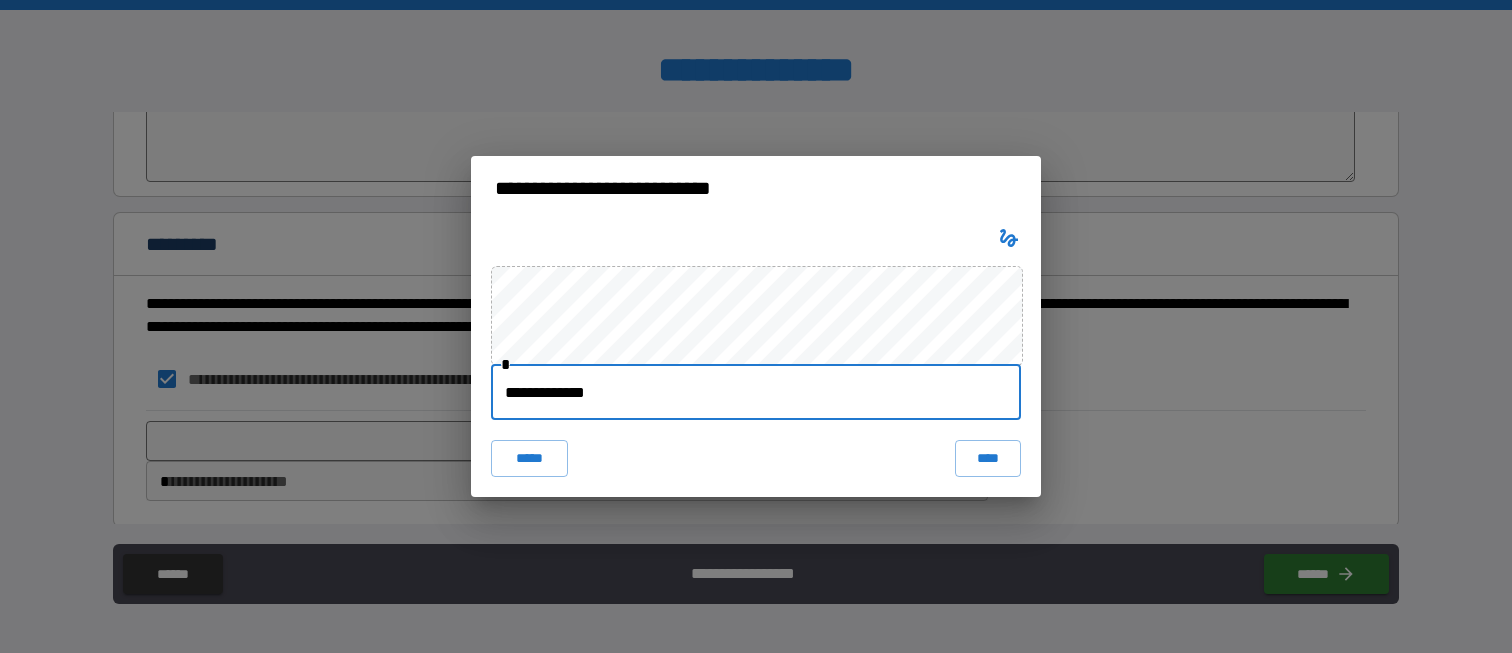 click on "****" at bounding box center [988, 458] 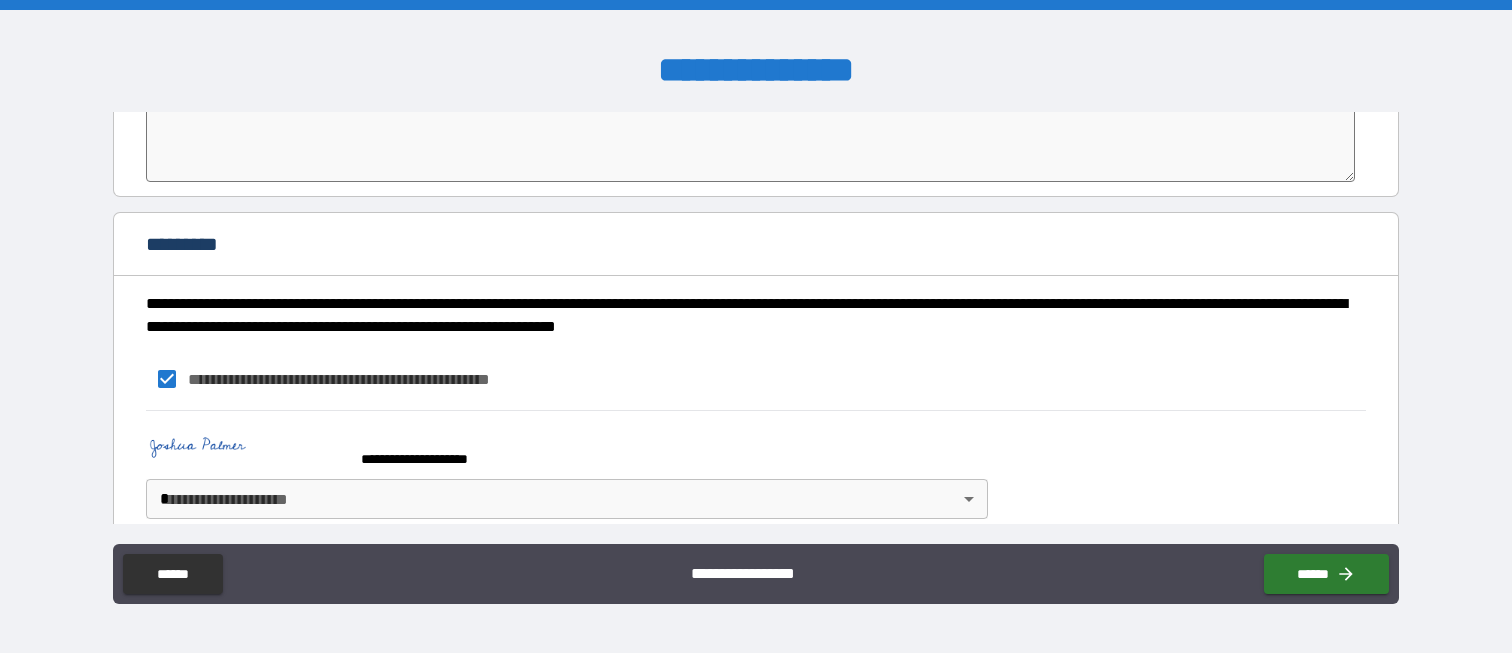 click on "**********" at bounding box center [756, 326] 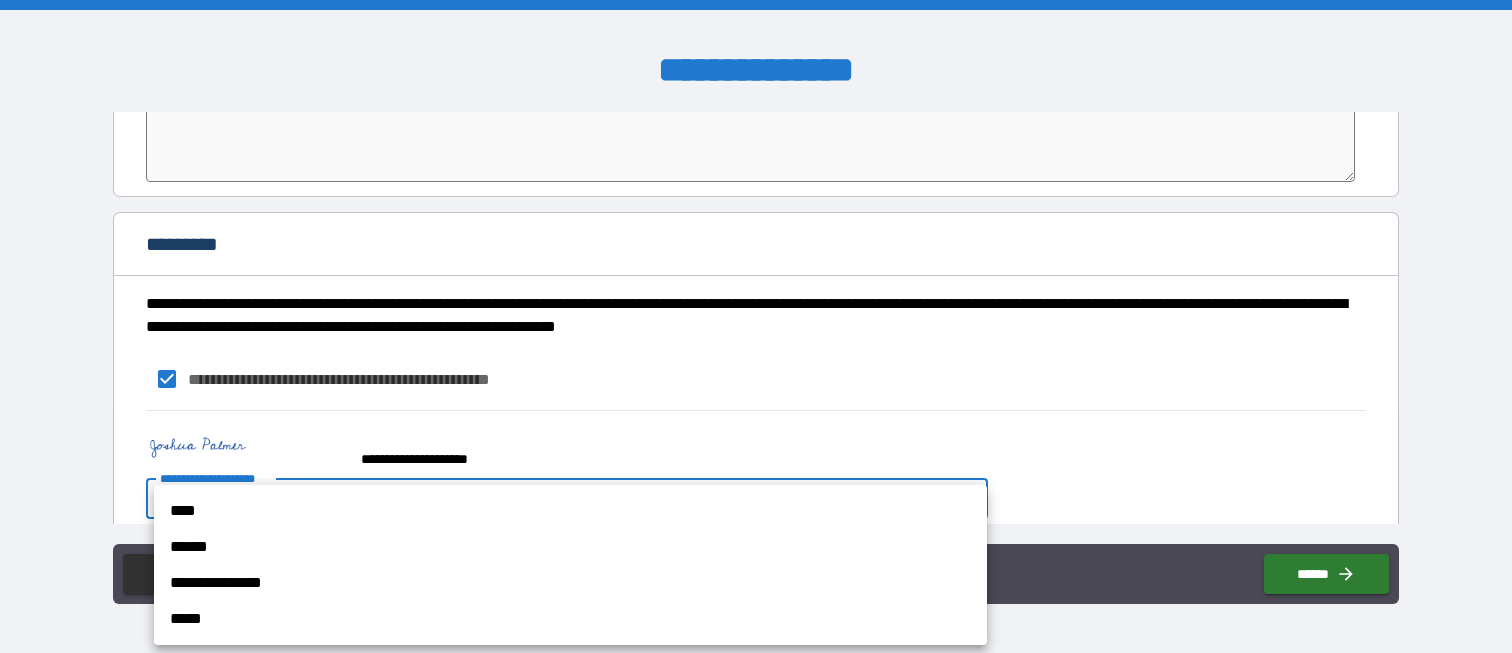 click on "****" at bounding box center (570, 511) 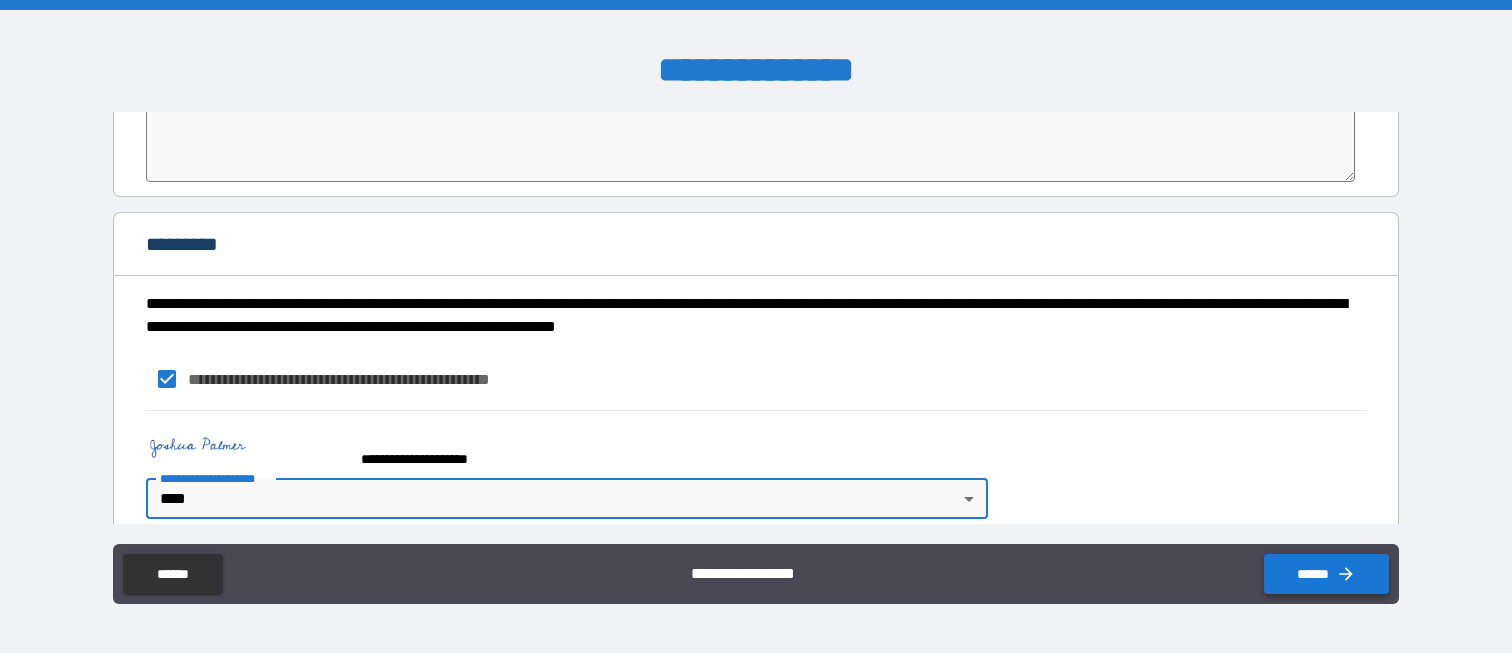 click on "******" at bounding box center [1326, 574] 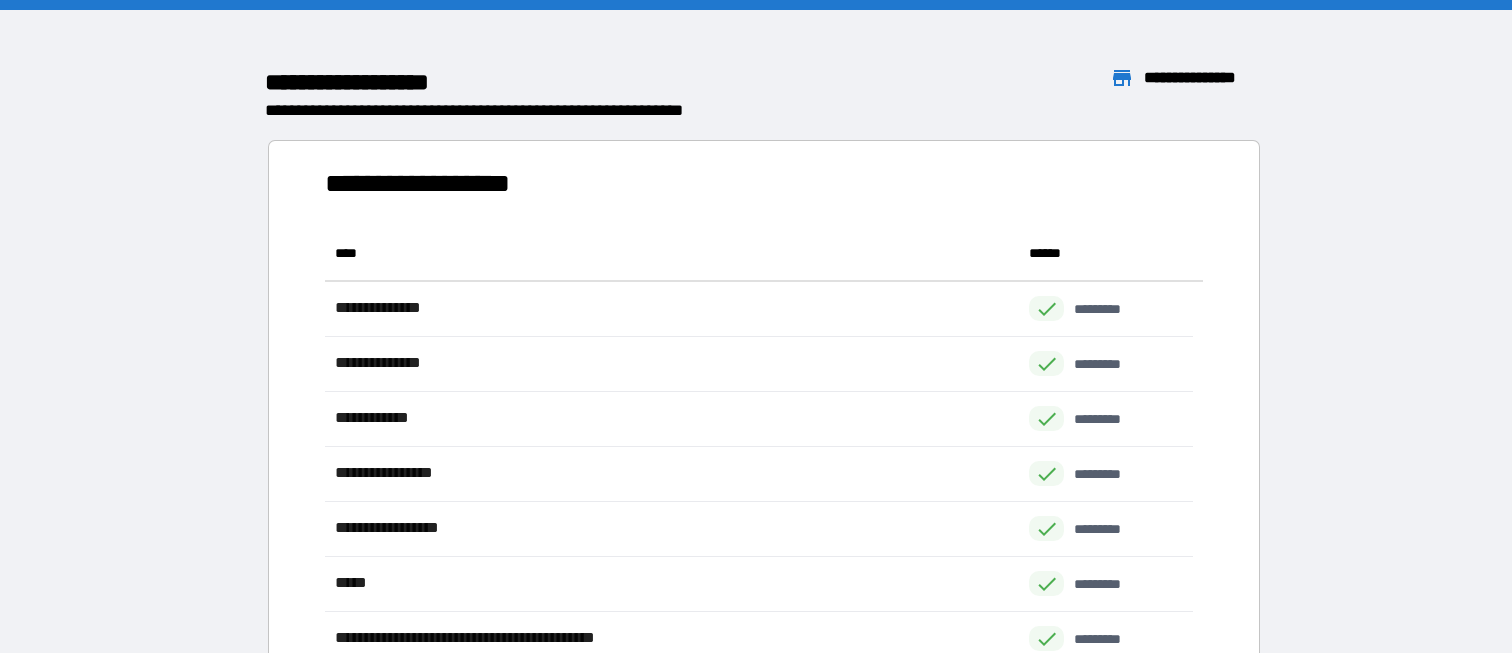 scroll, scrollTop: 16, scrollLeft: 16, axis: both 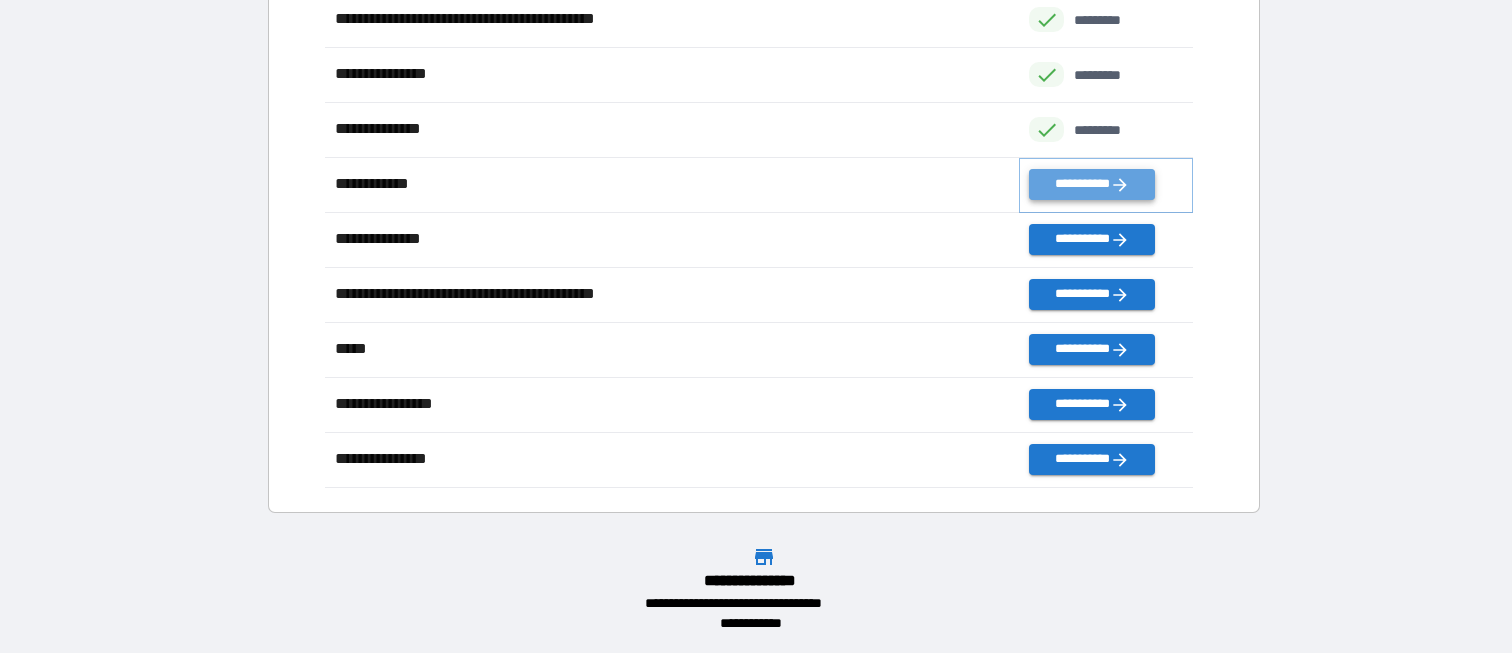 click on "**********" at bounding box center [1091, 184] 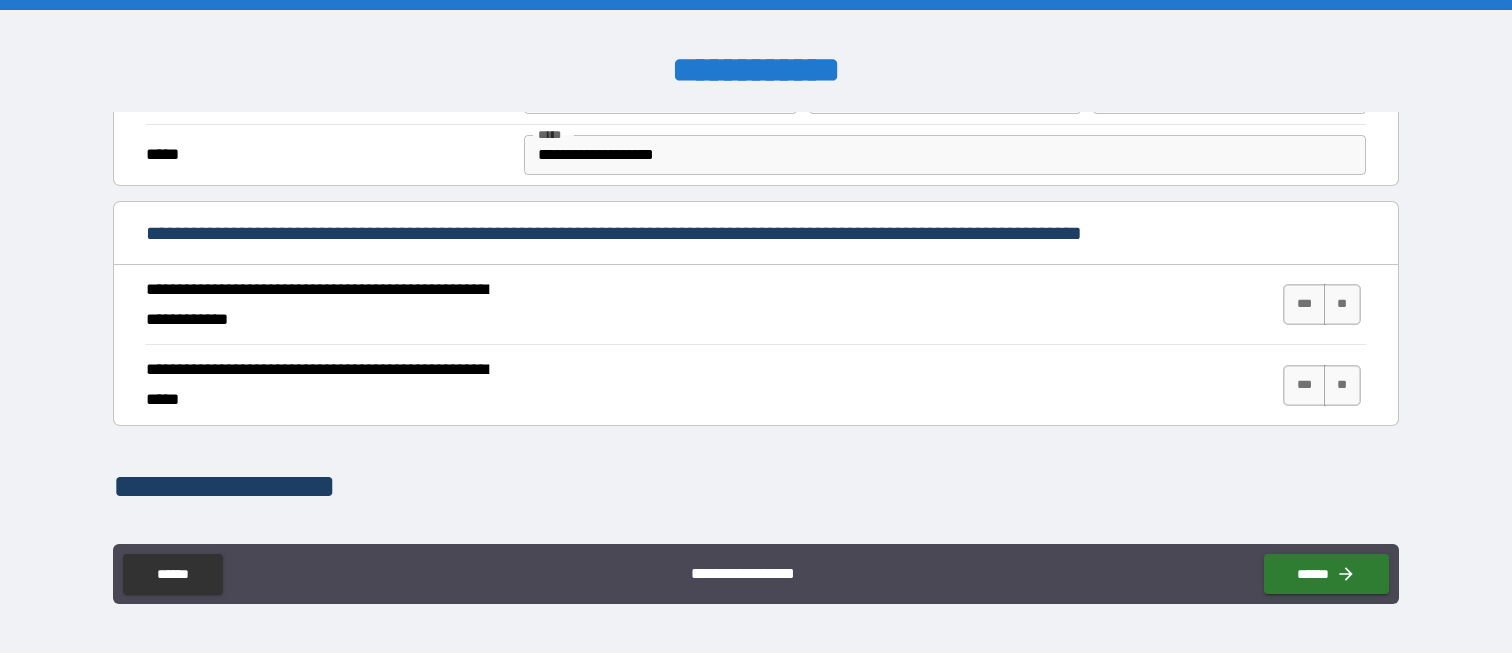 scroll, scrollTop: 700, scrollLeft: 0, axis: vertical 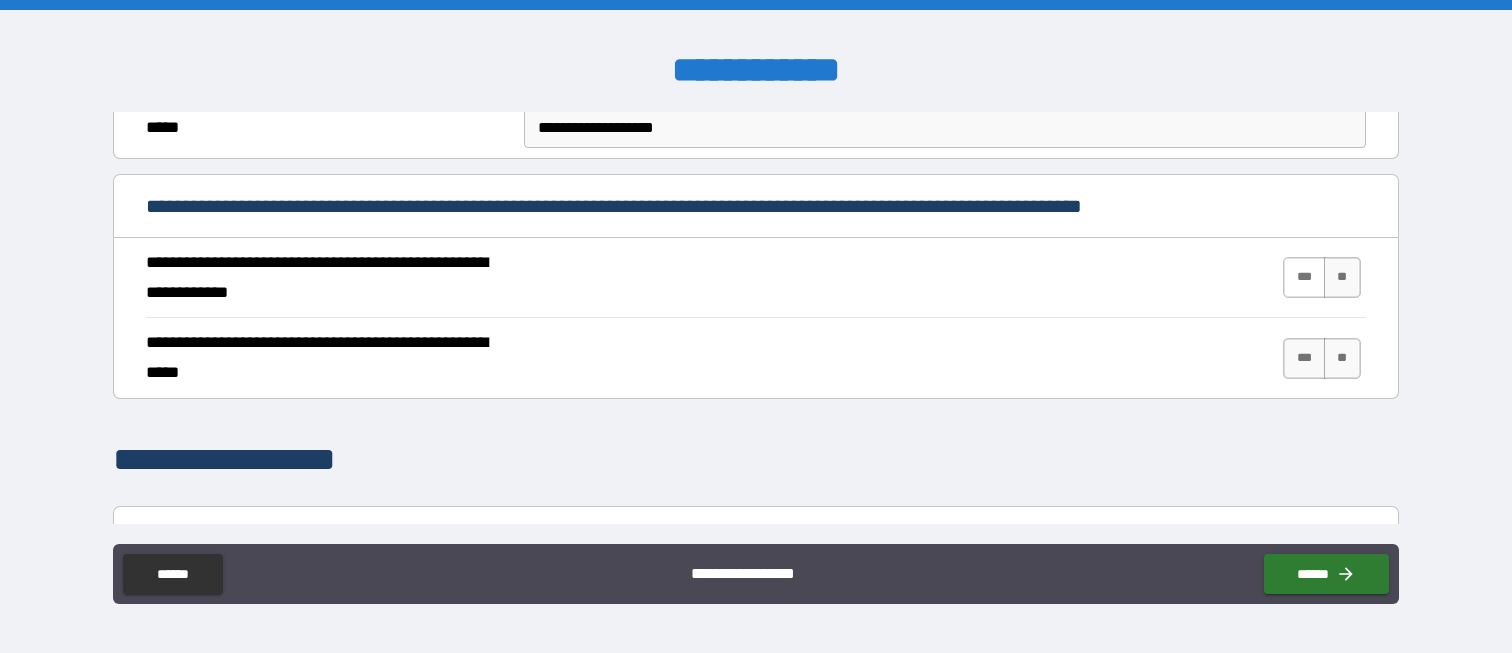 click on "***" at bounding box center (1304, 277) 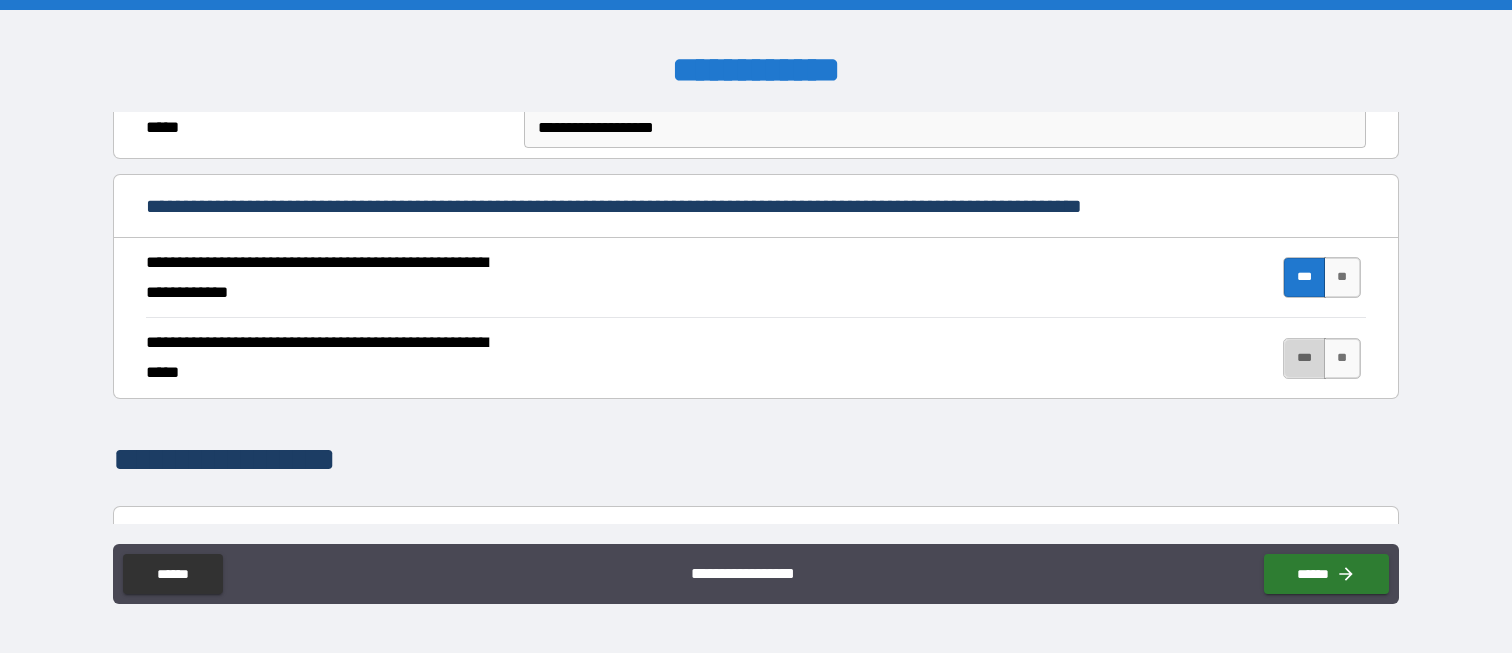 click on "***" at bounding box center [1304, 358] 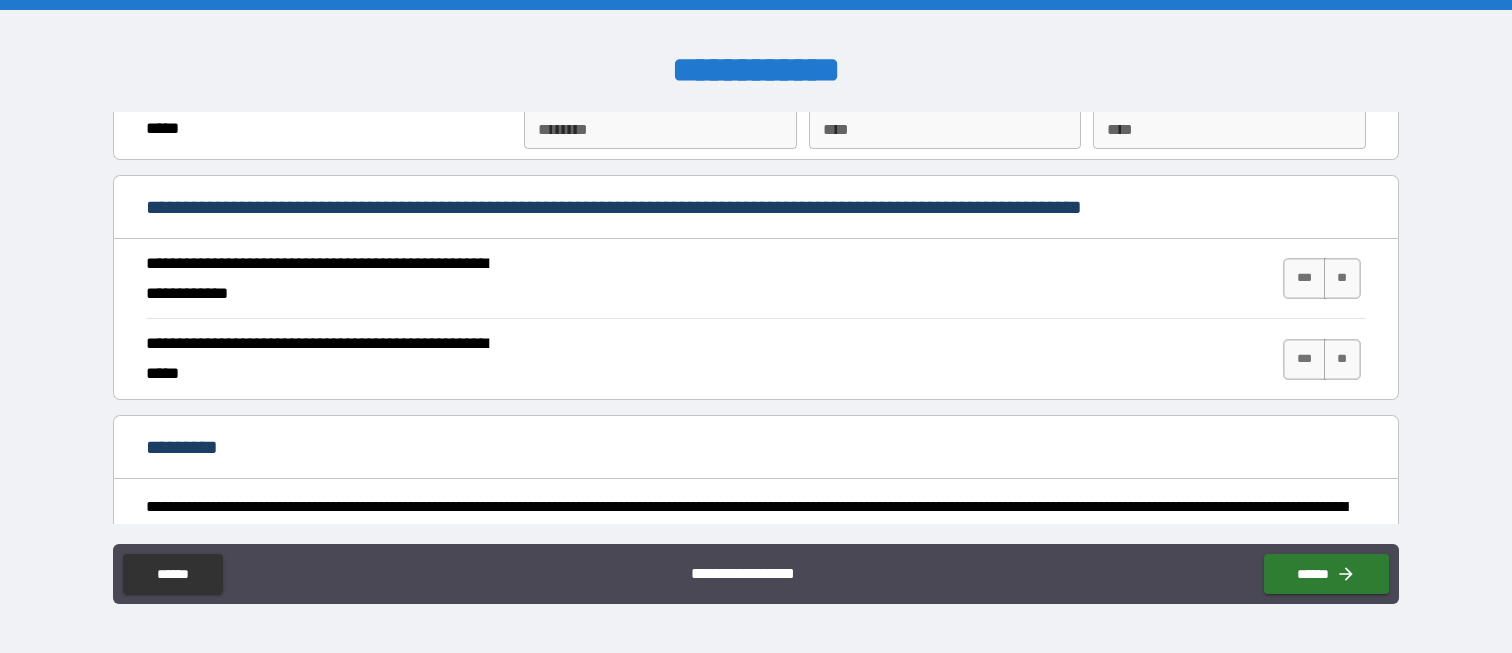 scroll, scrollTop: 1700, scrollLeft: 0, axis: vertical 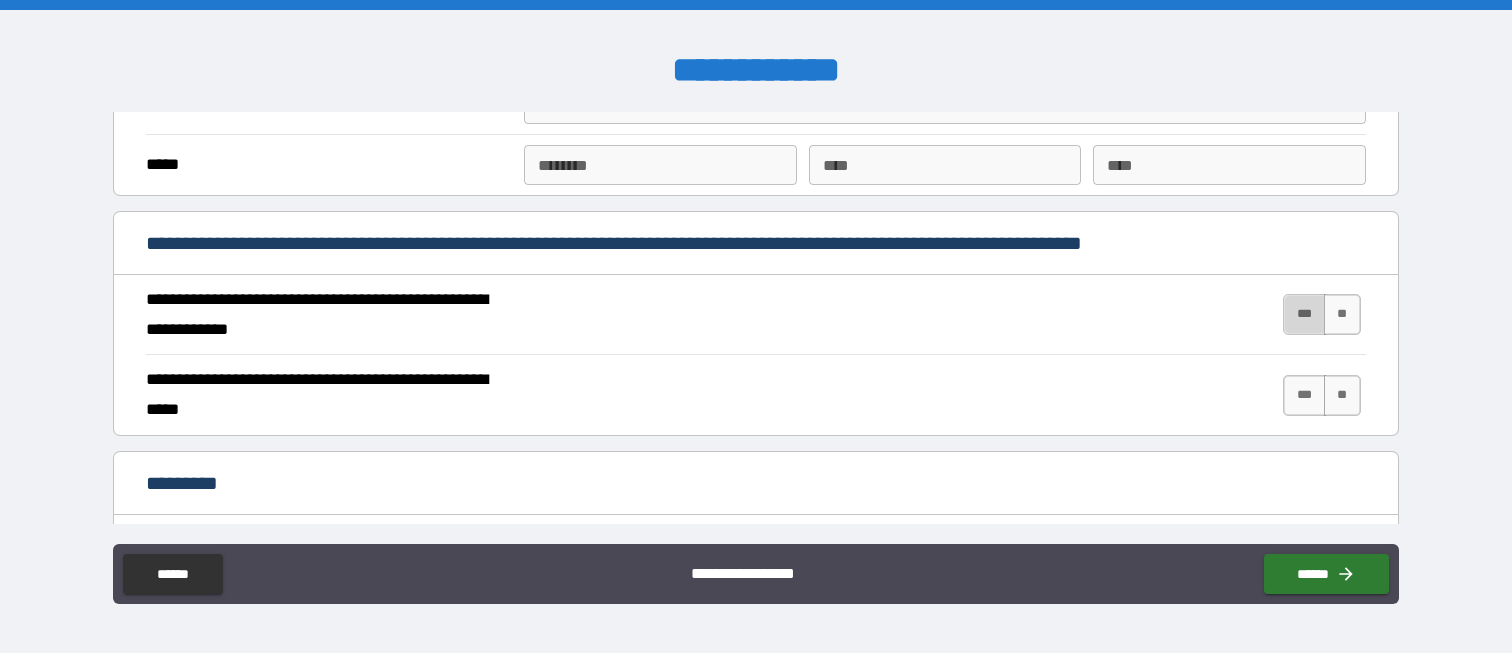 click on "***" at bounding box center [1304, 314] 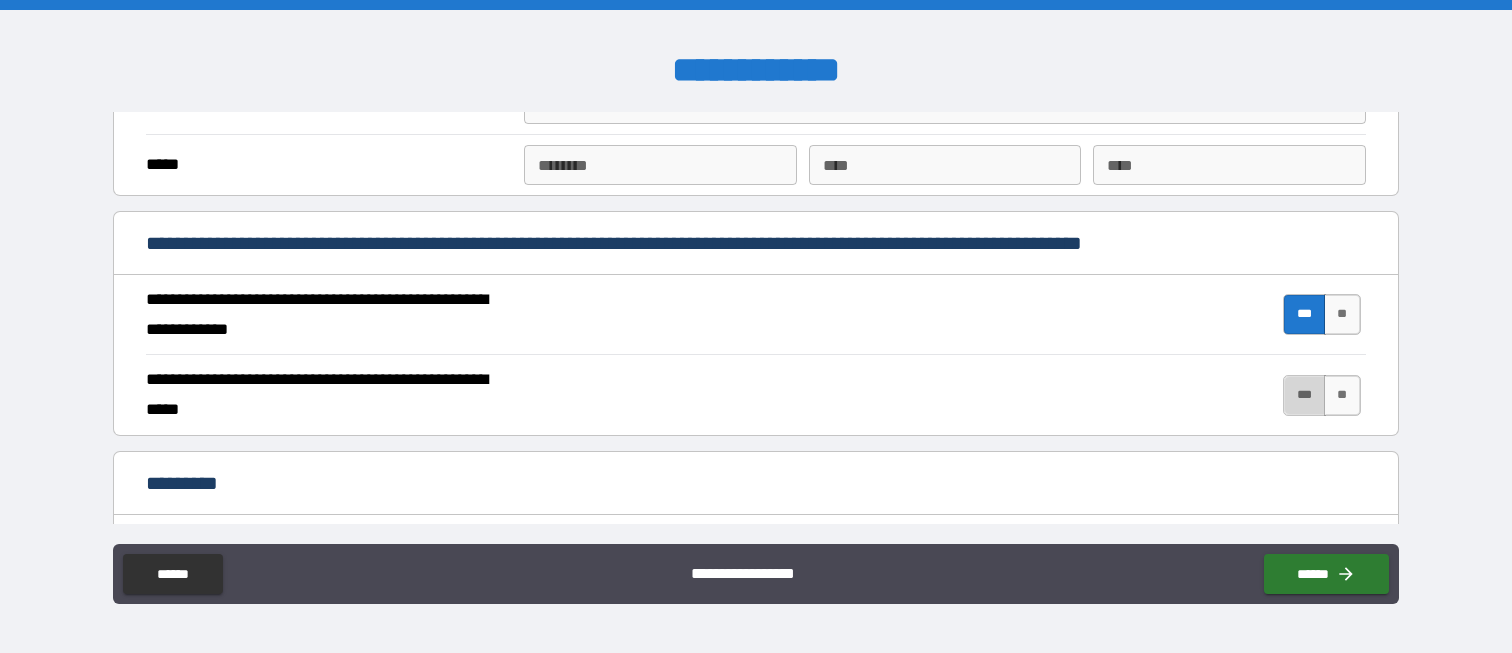 click on "***" at bounding box center [1304, 395] 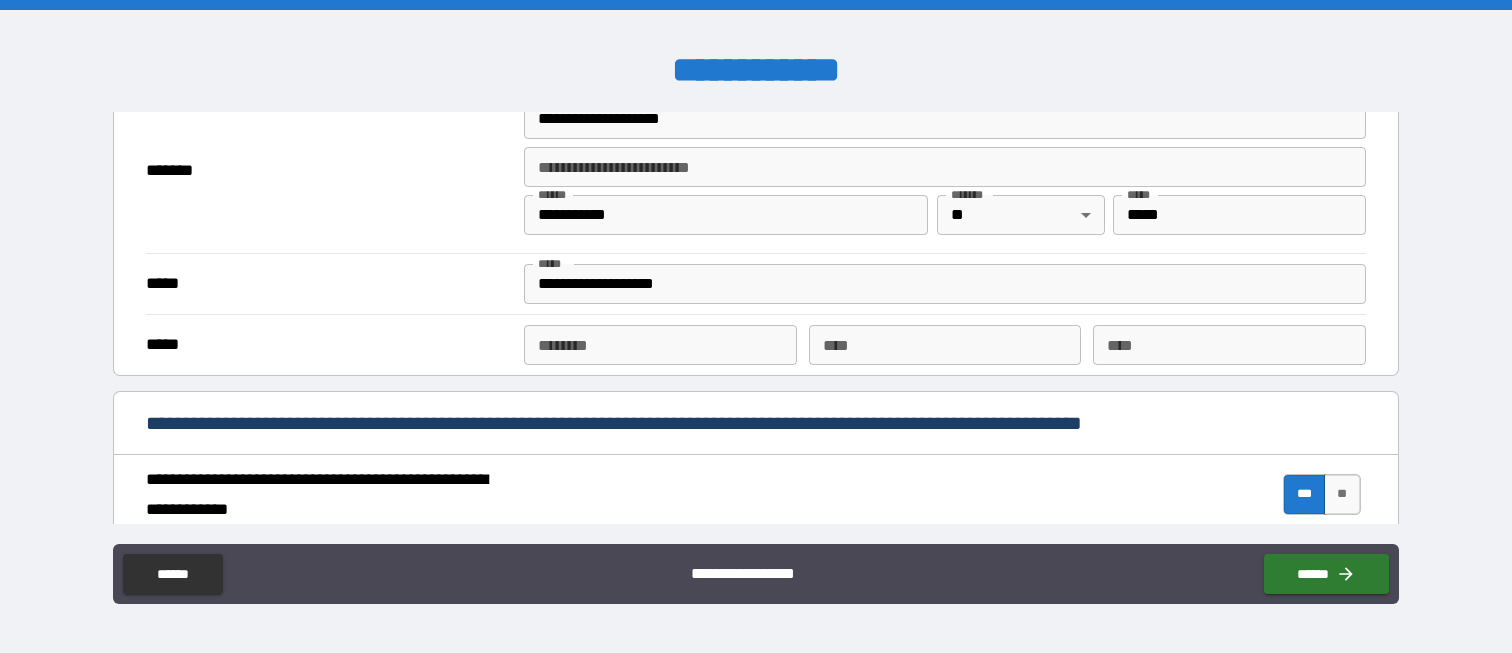 scroll, scrollTop: 1500, scrollLeft: 0, axis: vertical 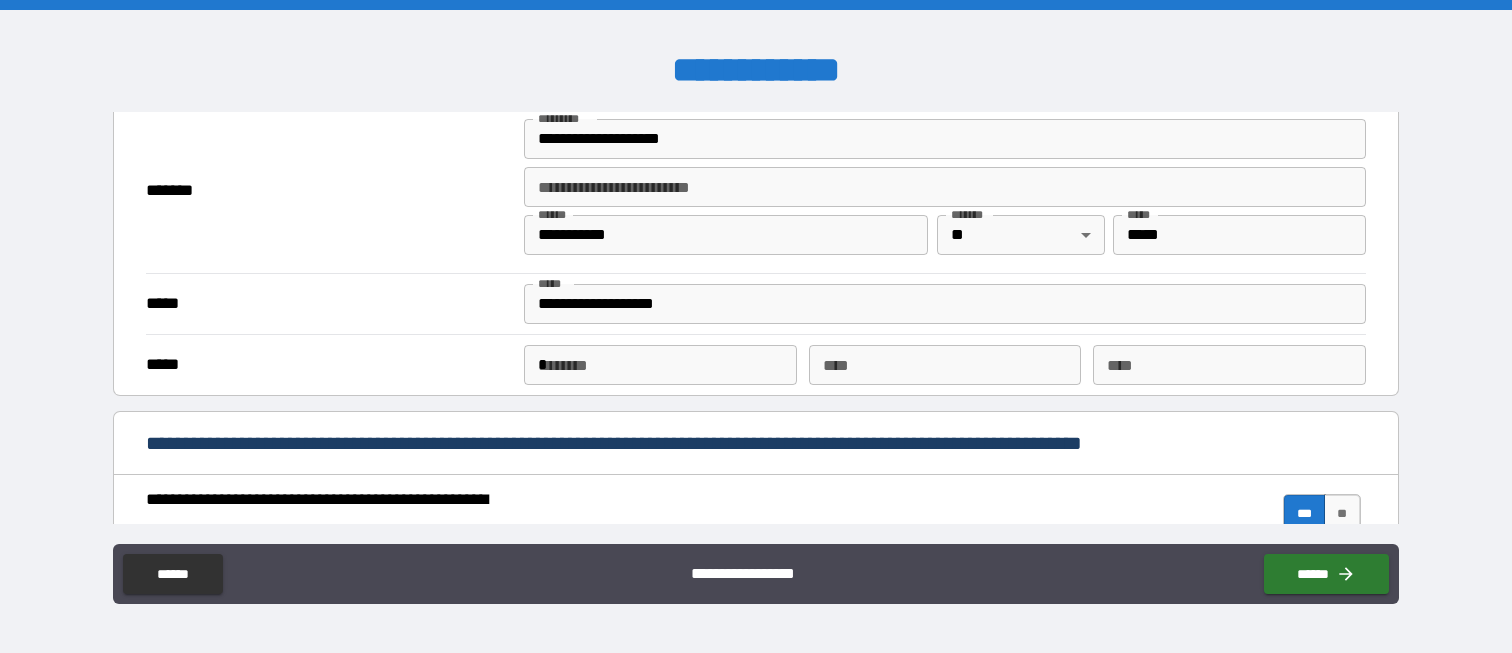click on "*" at bounding box center (660, 365) 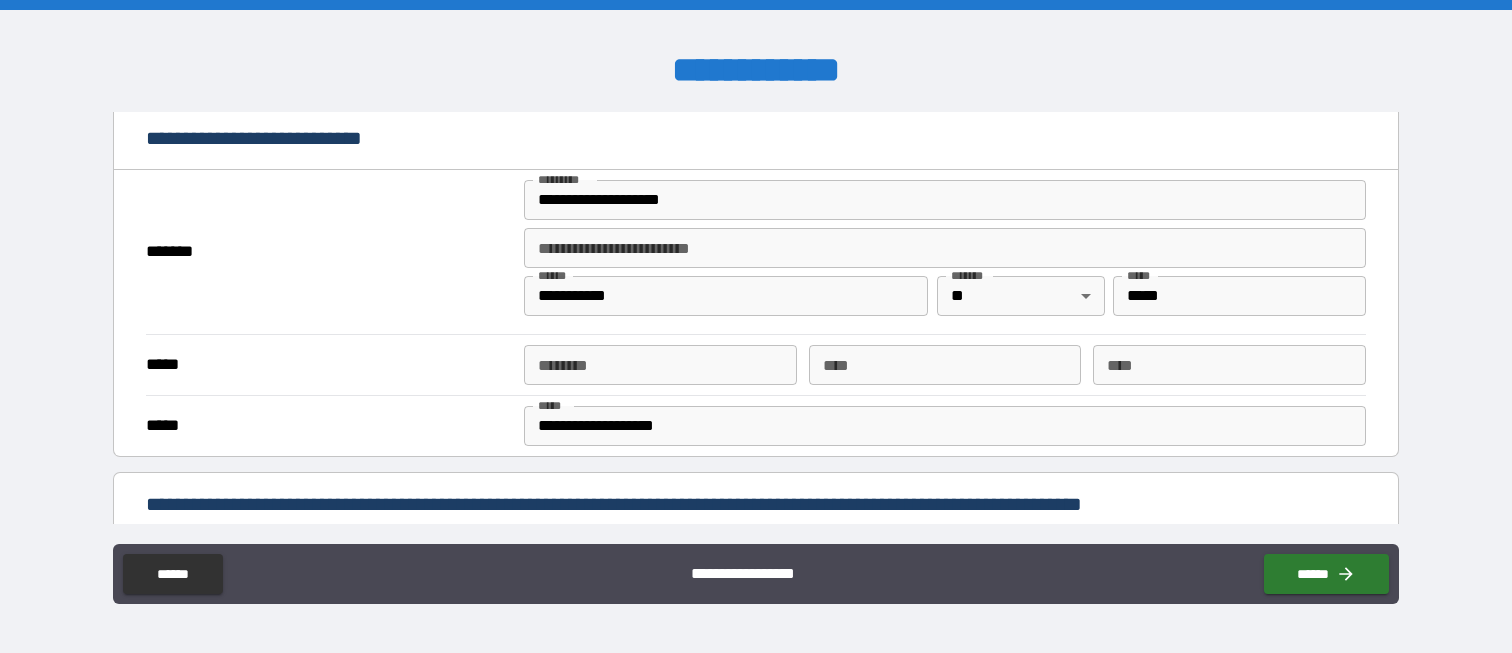 scroll, scrollTop: 300, scrollLeft: 0, axis: vertical 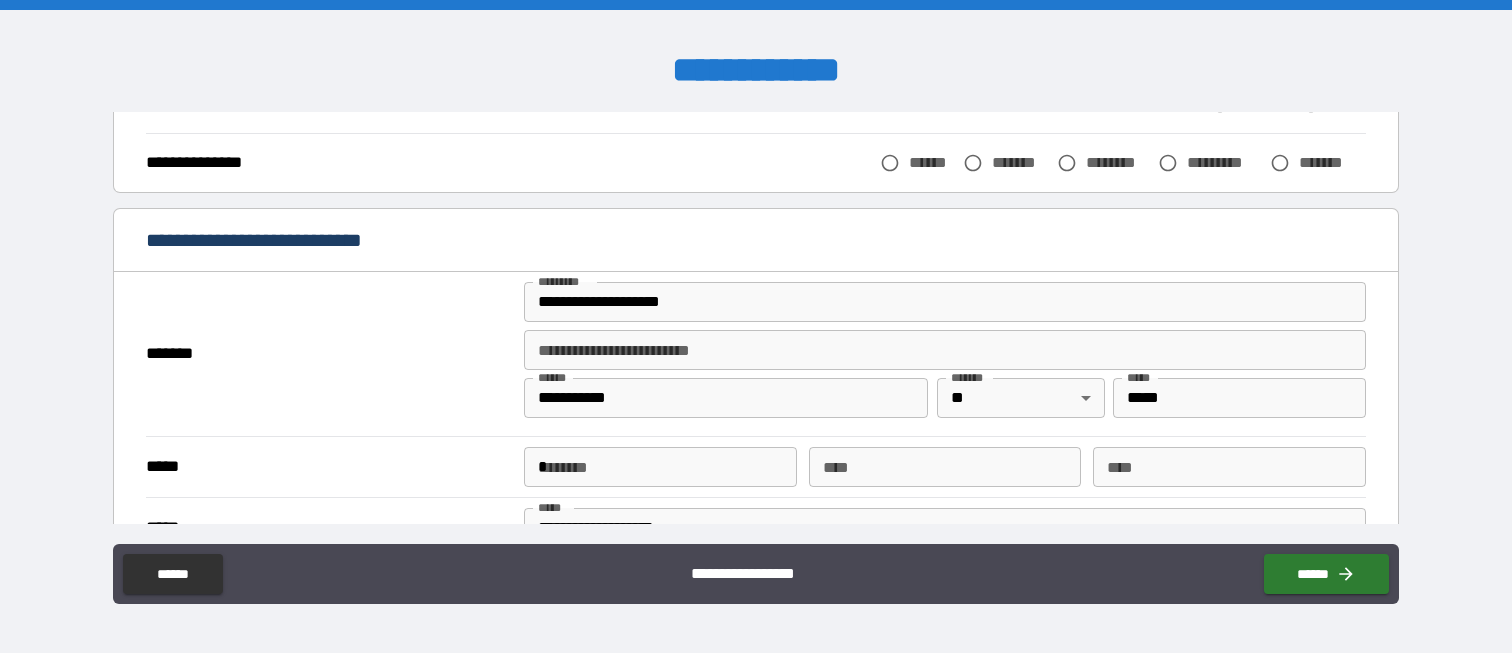 click on "*" at bounding box center (660, 467) 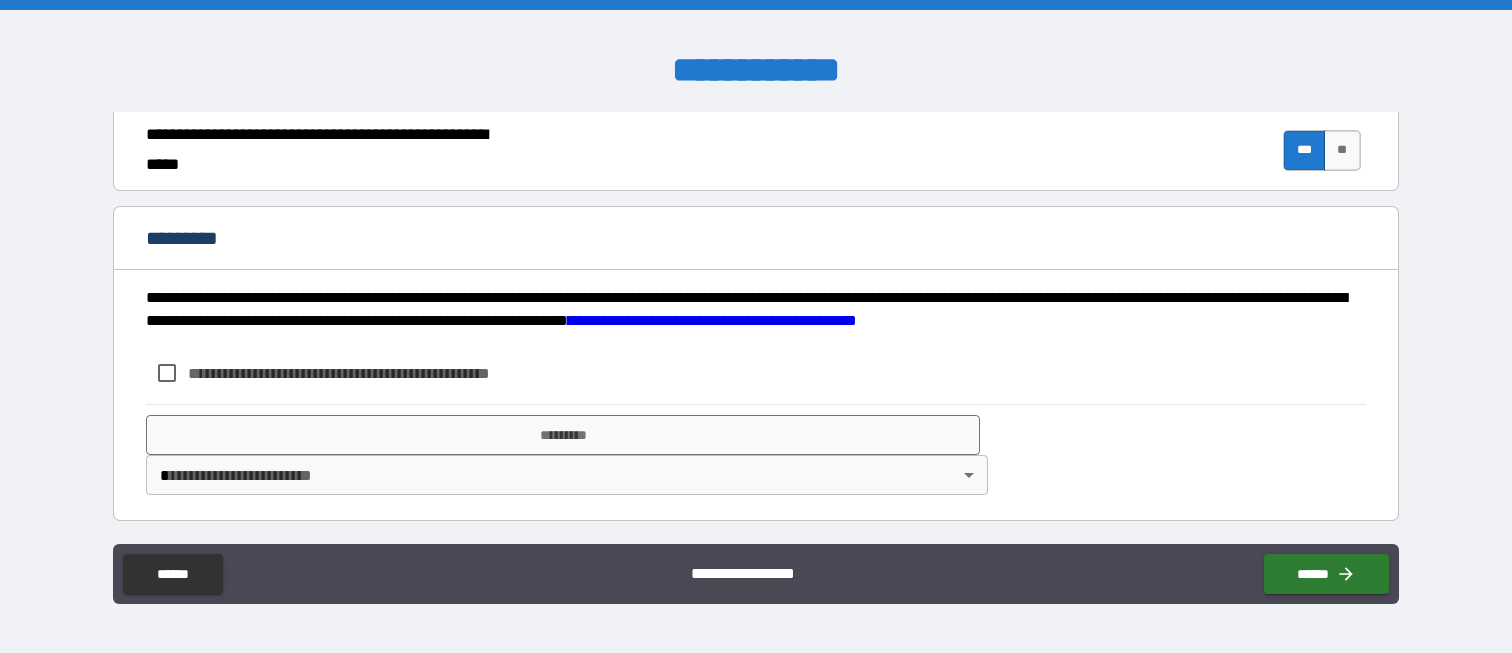 scroll, scrollTop: 1947, scrollLeft: 0, axis: vertical 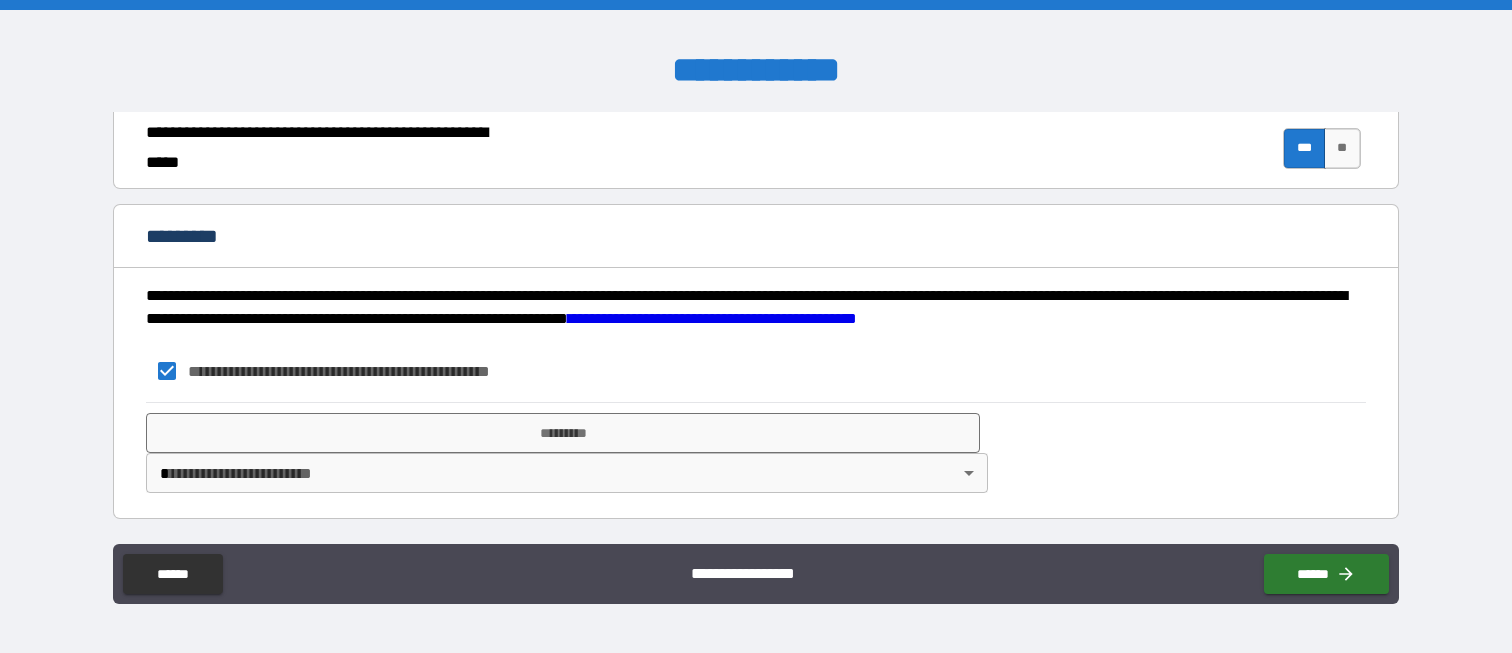 click on "**********" at bounding box center (756, 326) 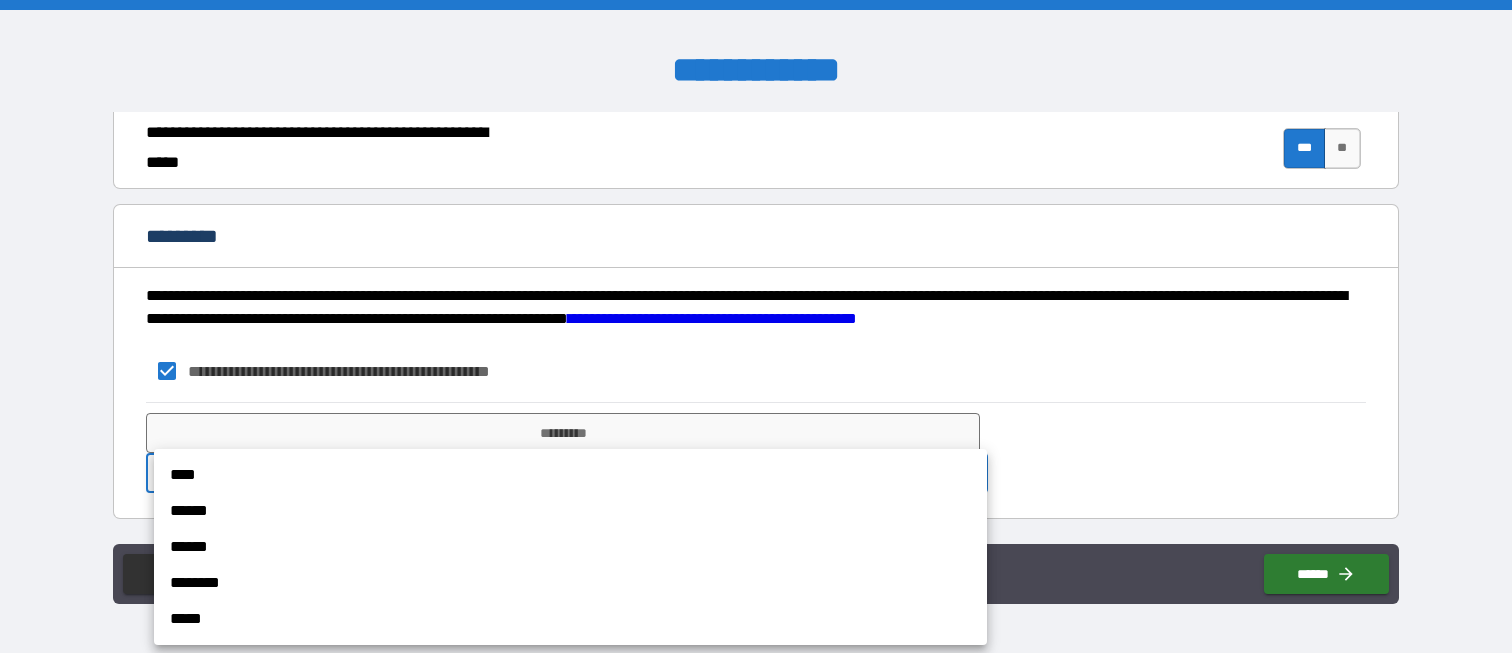 click on "****" at bounding box center [570, 475] 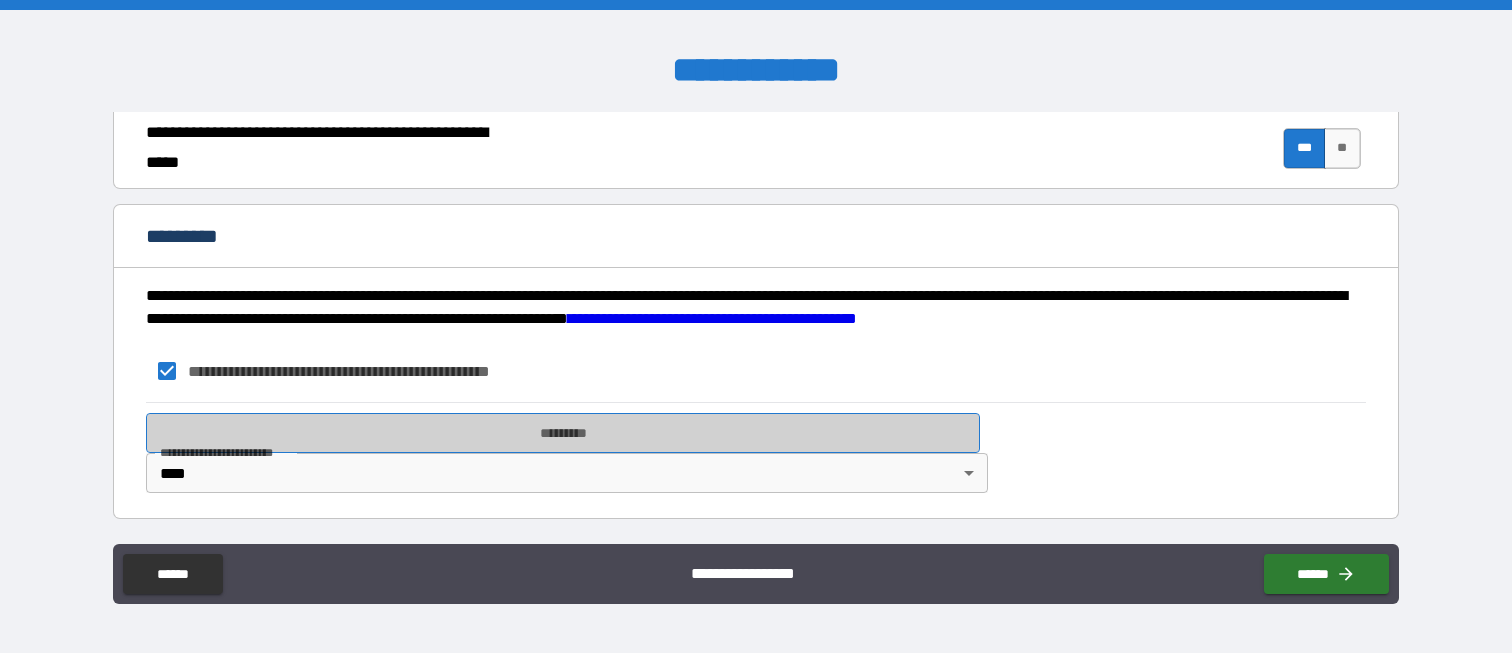 click on "*********" at bounding box center (562, 433) 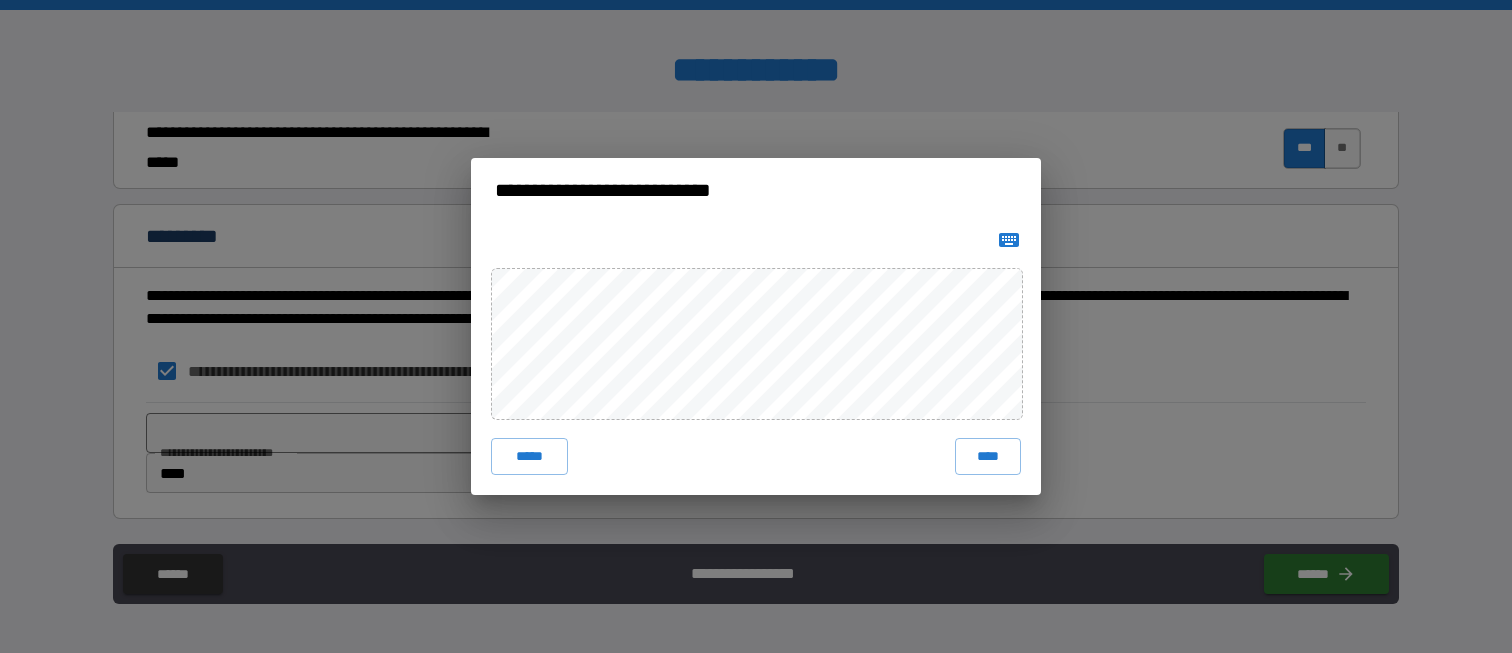 click 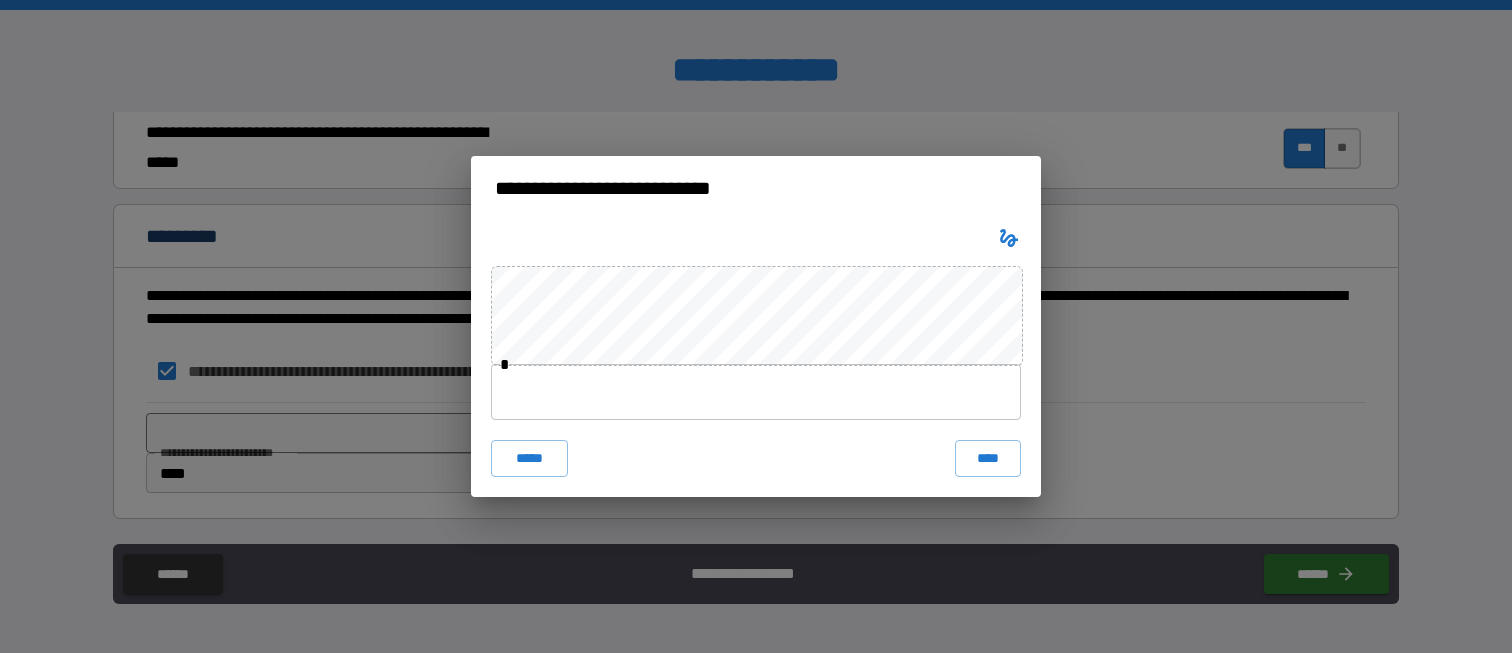 click at bounding box center (756, 392) 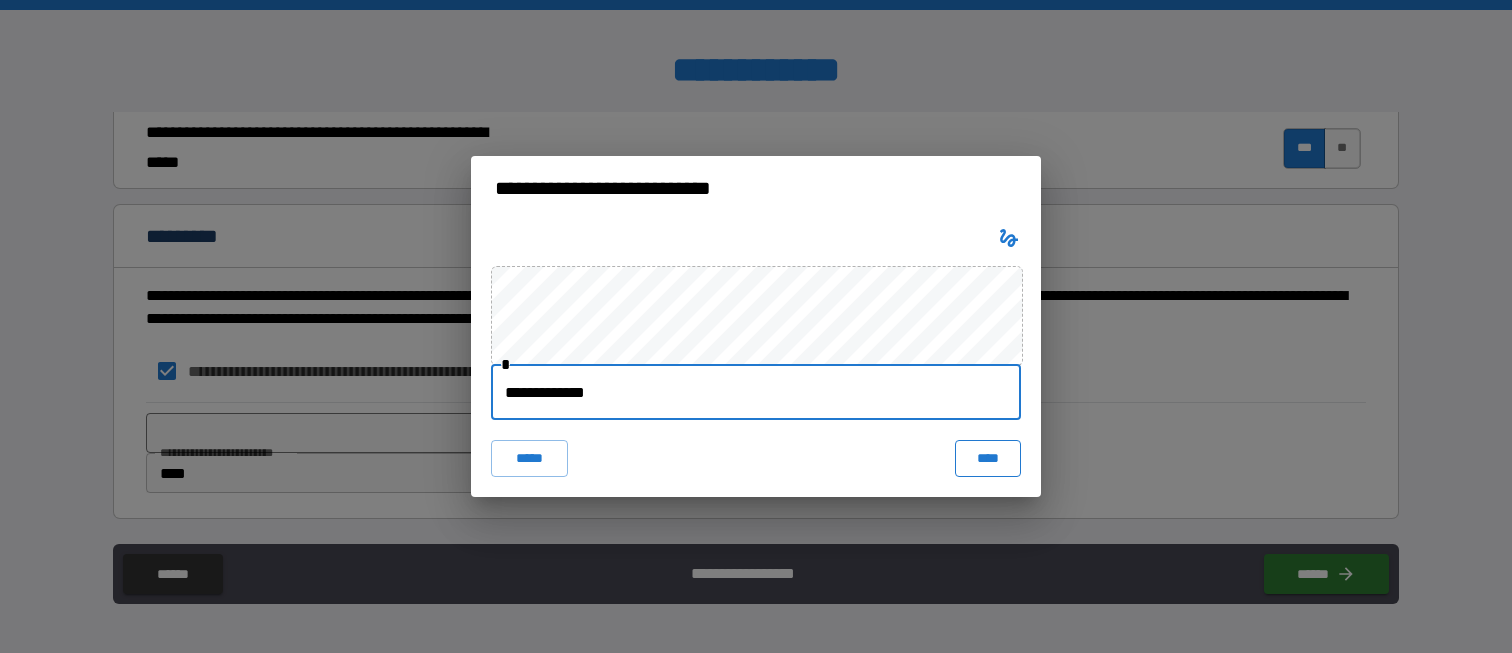 click on "****" at bounding box center [988, 458] 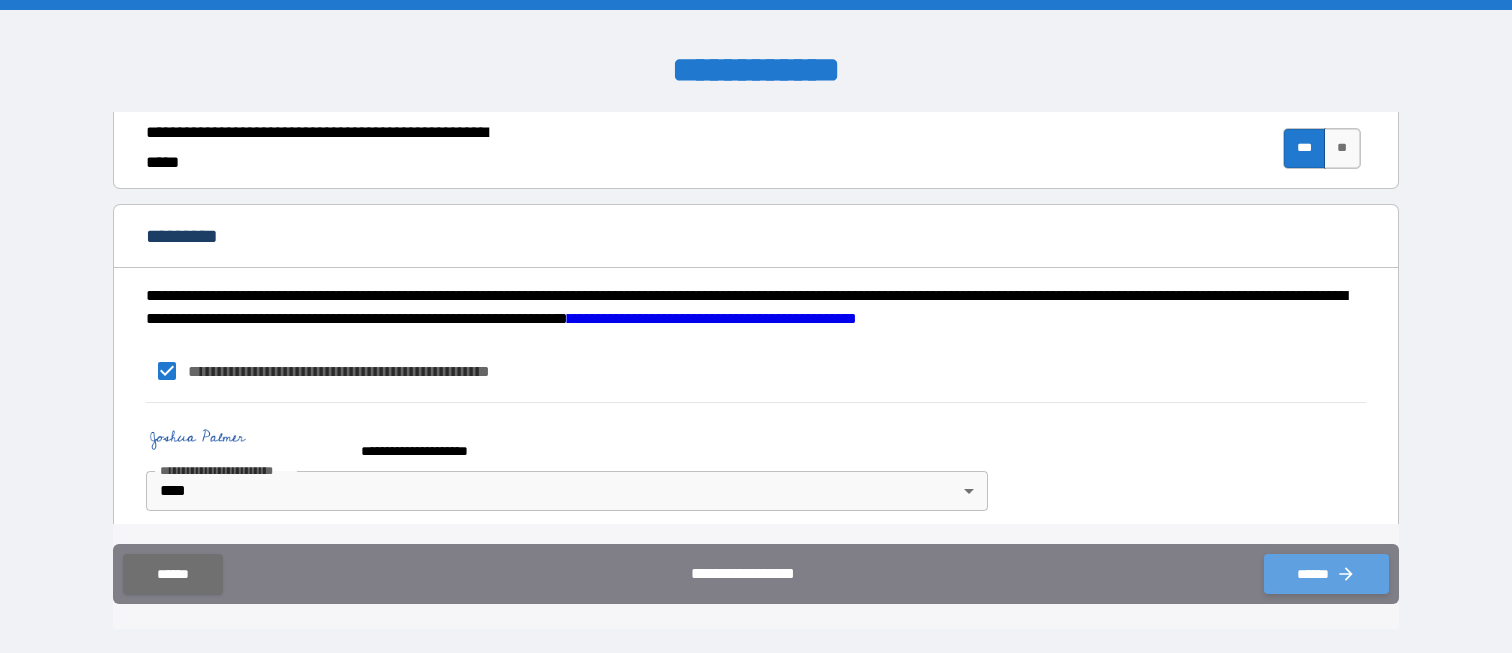 click on "******" at bounding box center (1326, 574) 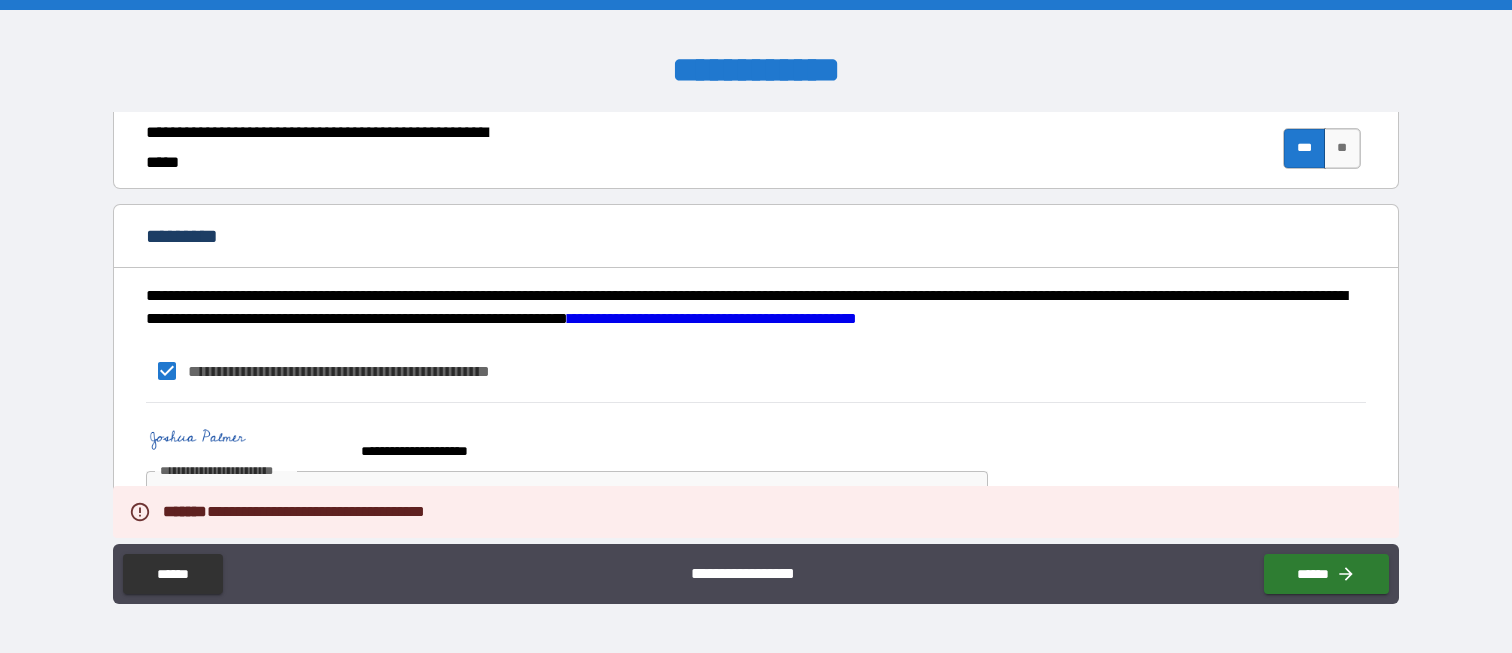scroll, scrollTop: 1965, scrollLeft: 0, axis: vertical 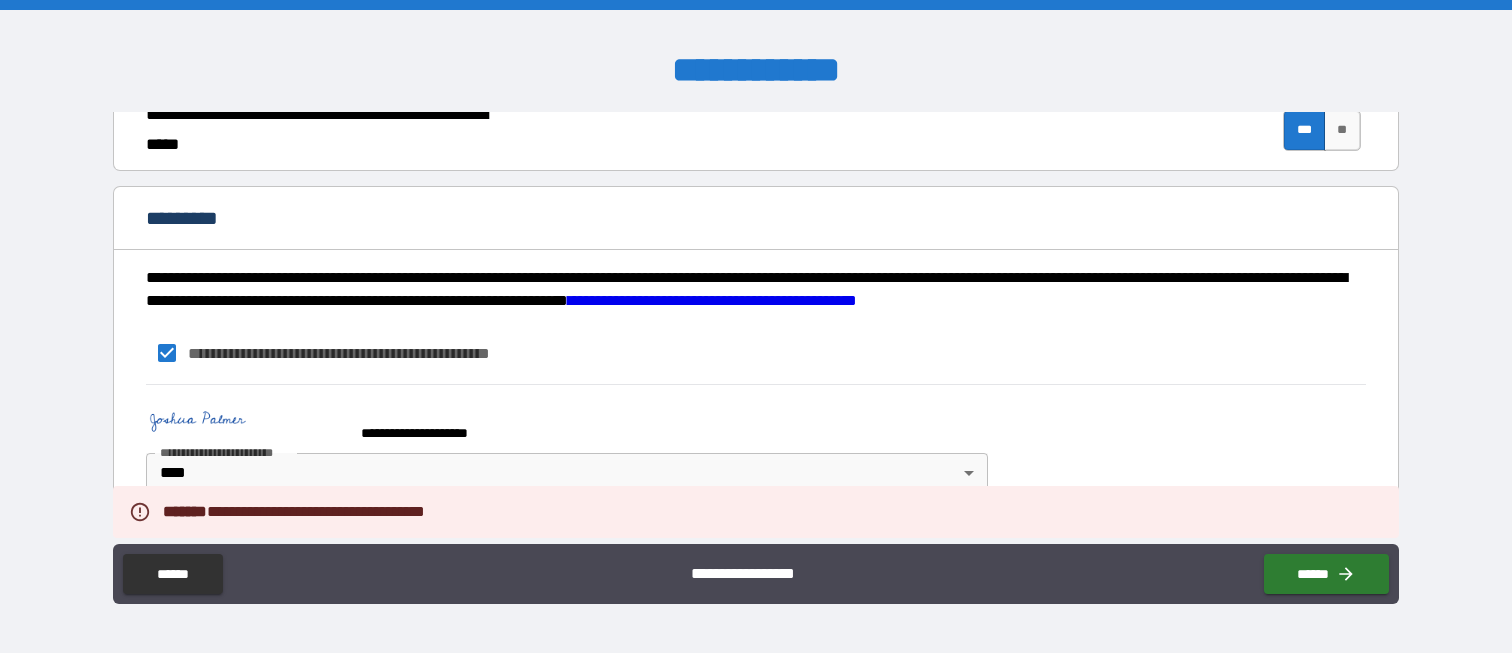 click on "**********" at bounding box center (755, 353) 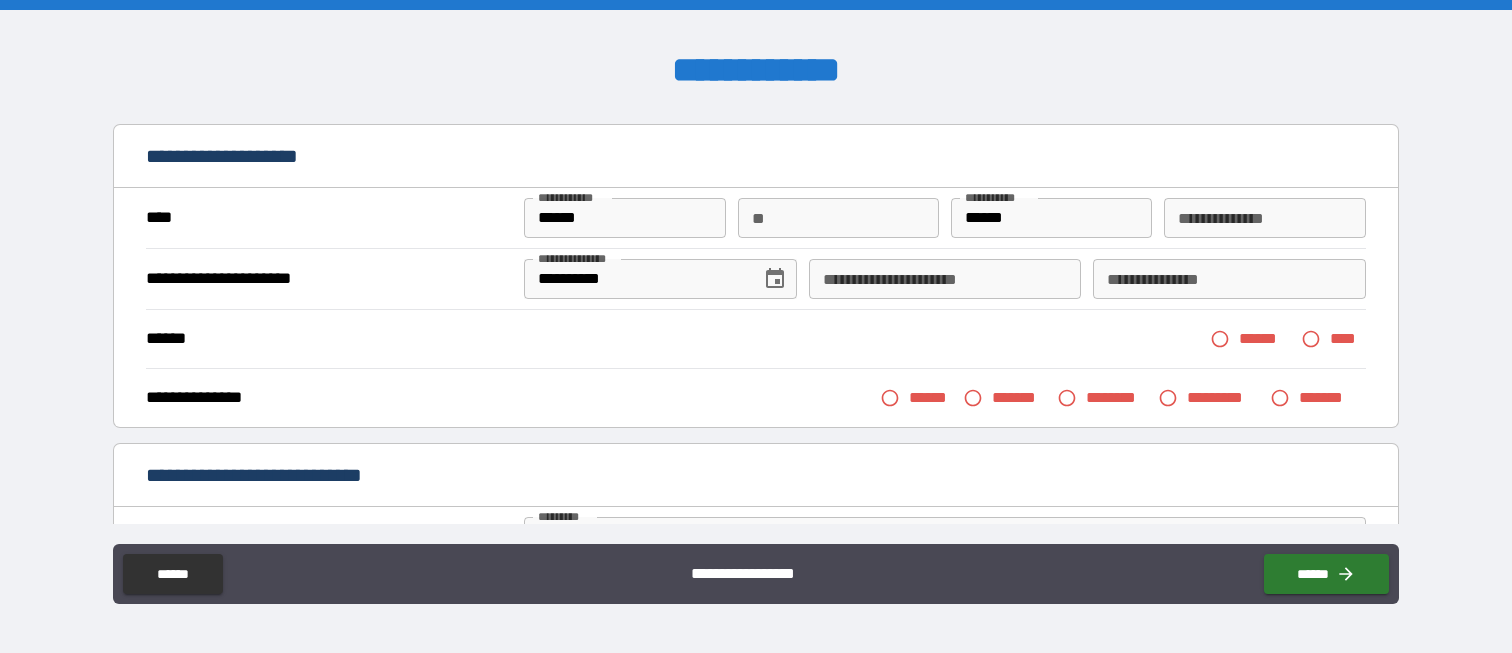scroll, scrollTop: 0, scrollLeft: 0, axis: both 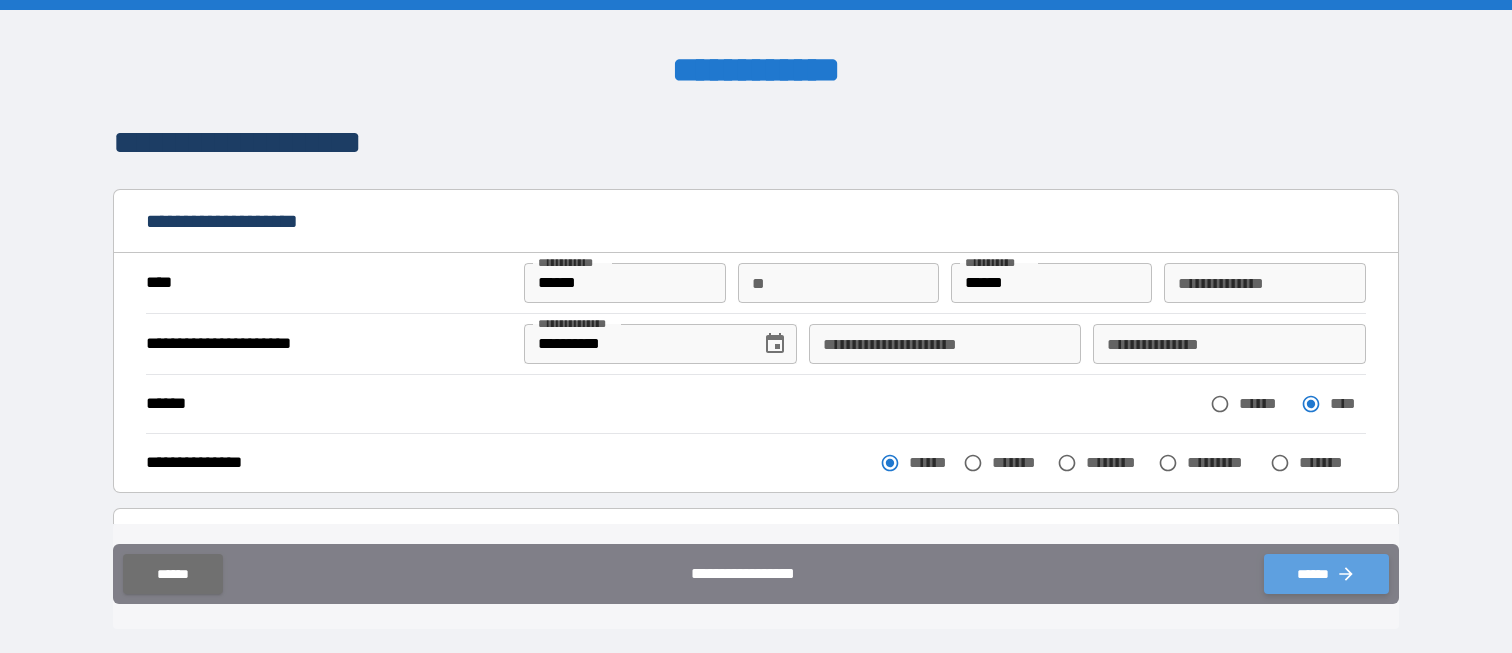 click on "******" at bounding box center (1326, 574) 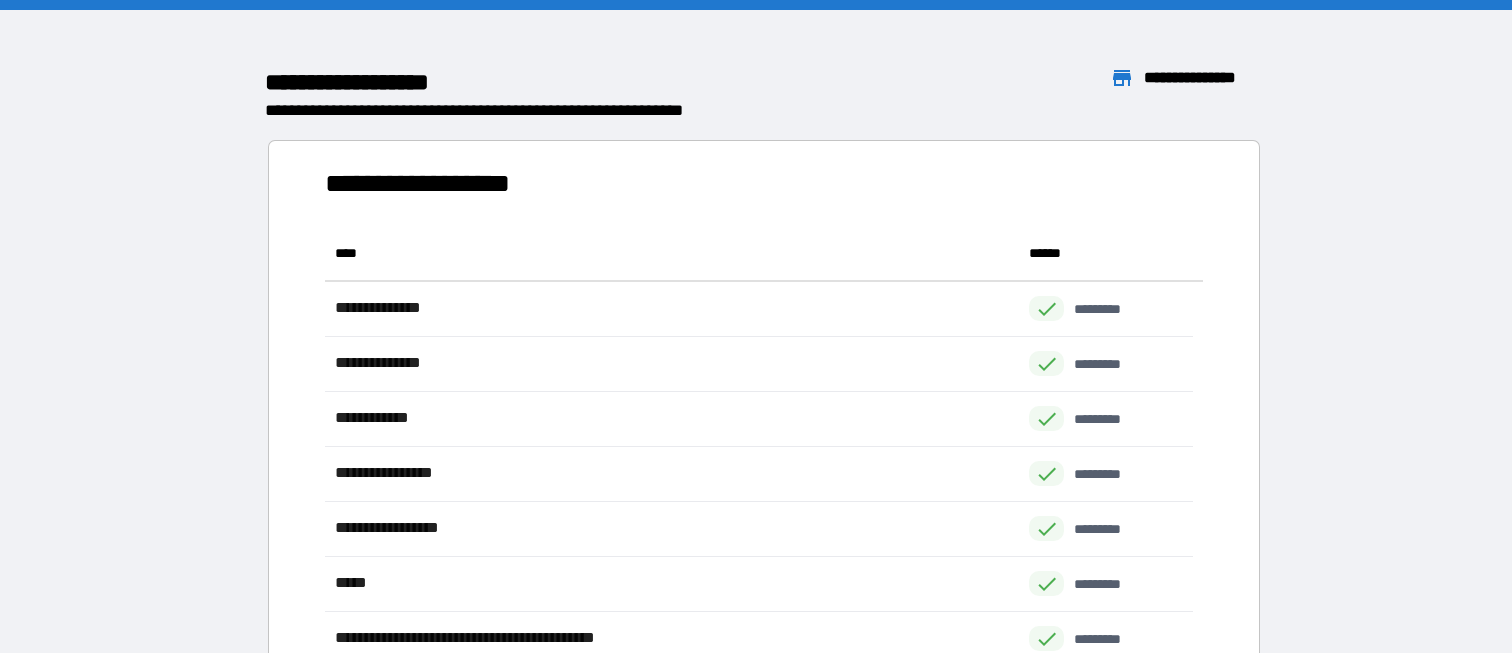 scroll, scrollTop: 16, scrollLeft: 16, axis: both 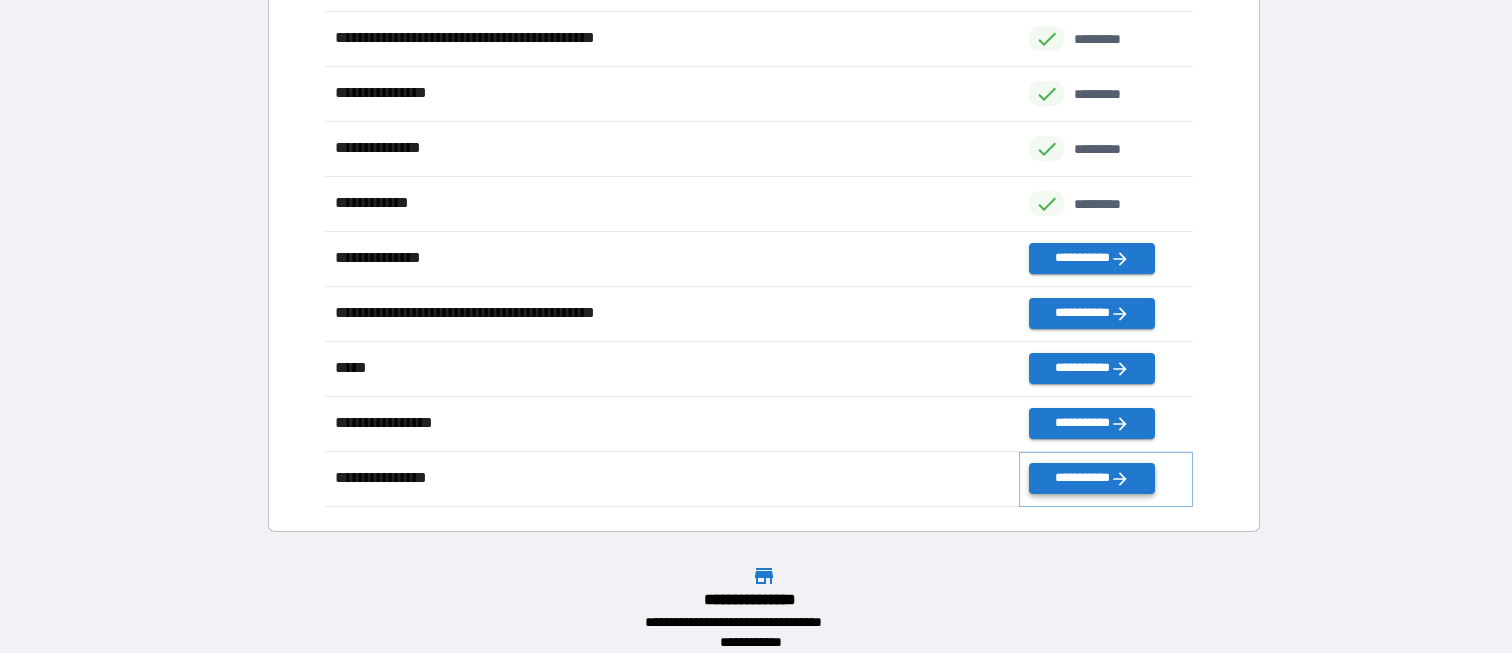 click on "**********" at bounding box center (1091, 478) 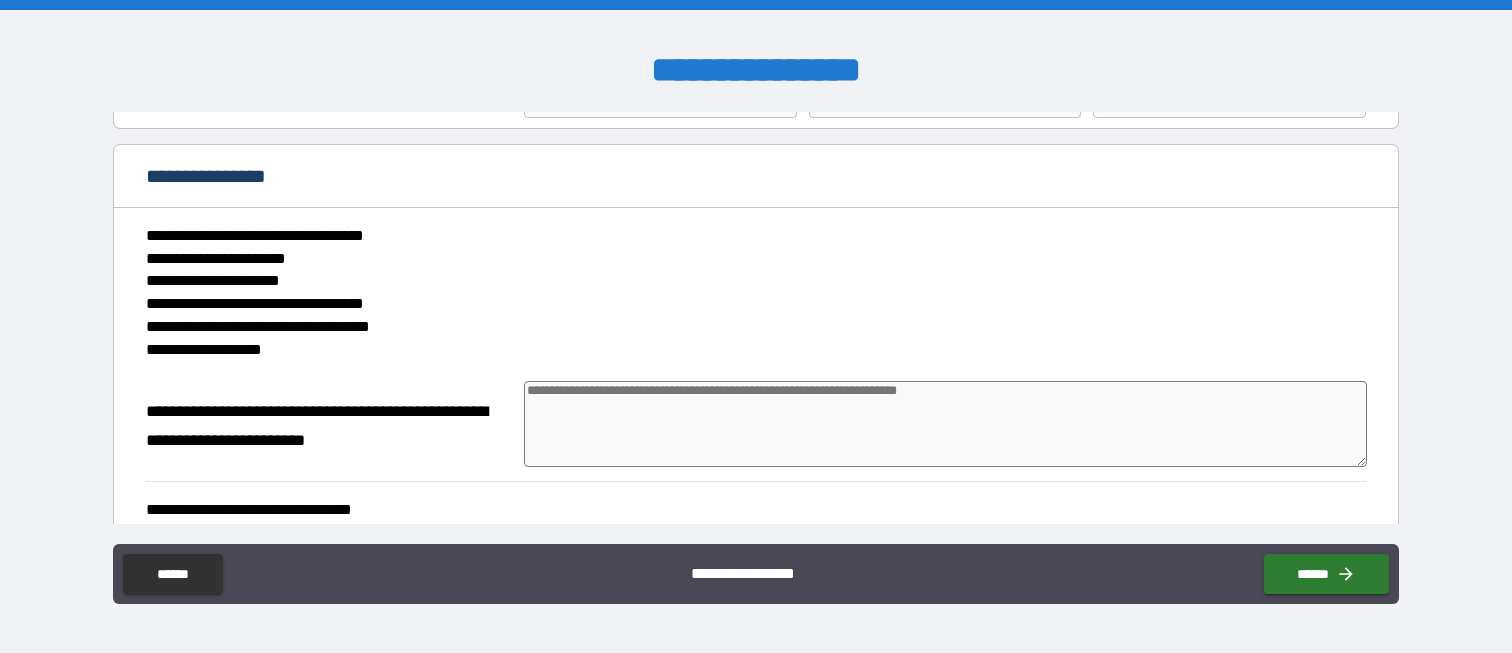 scroll, scrollTop: 100, scrollLeft: 0, axis: vertical 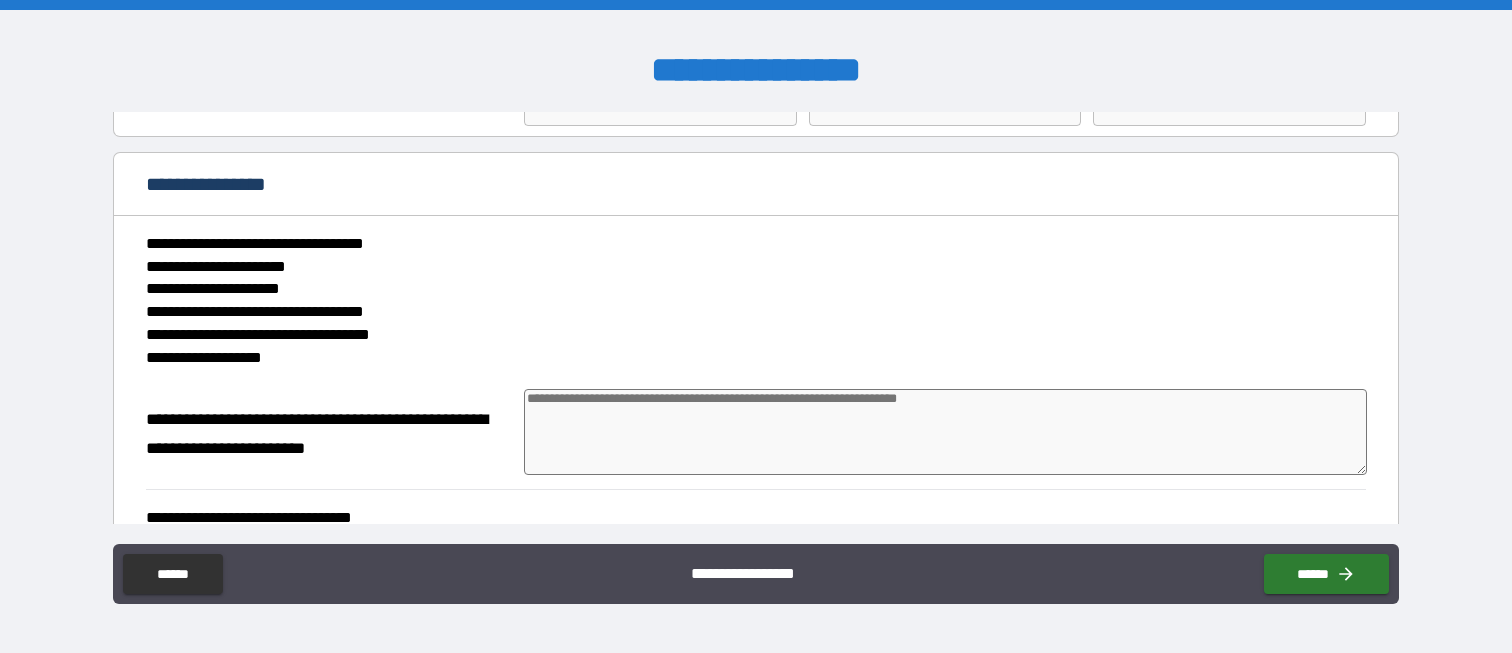 click at bounding box center [945, 432] 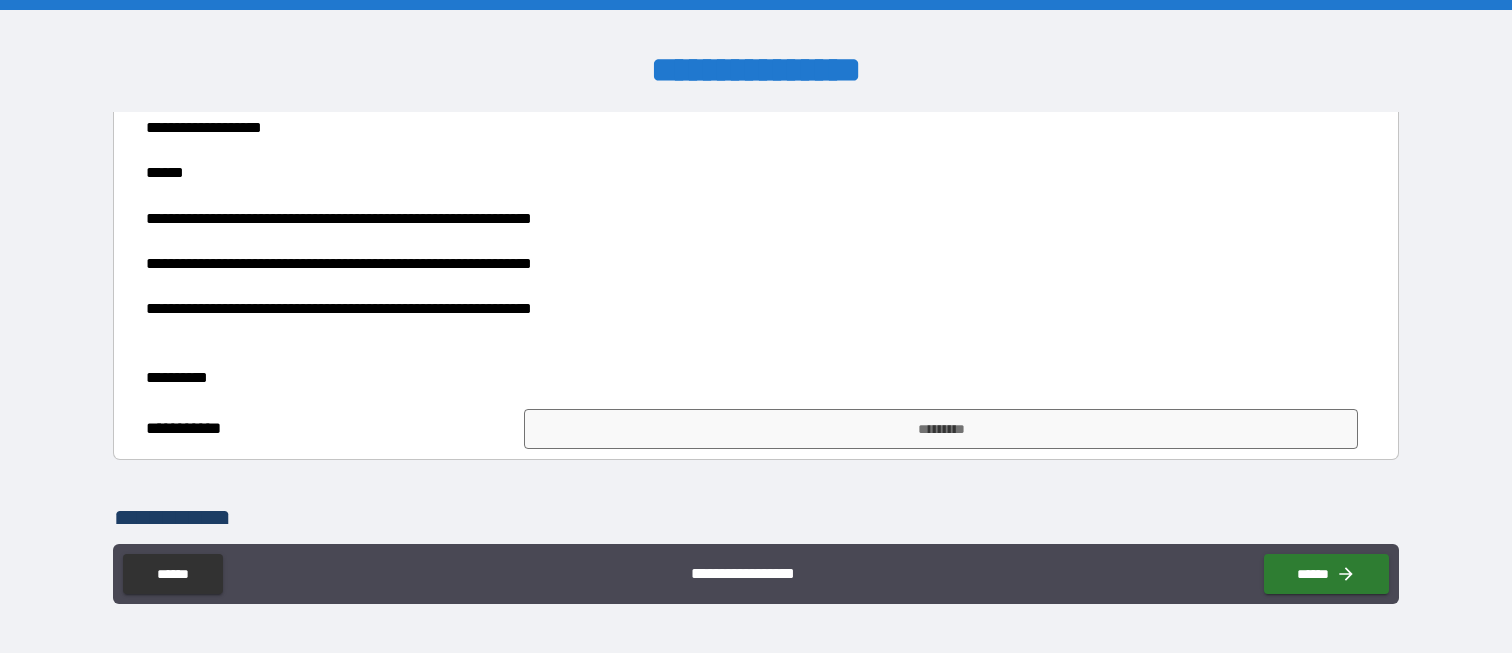 scroll, scrollTop: 800, scrollLeft: 0, axis: vertical 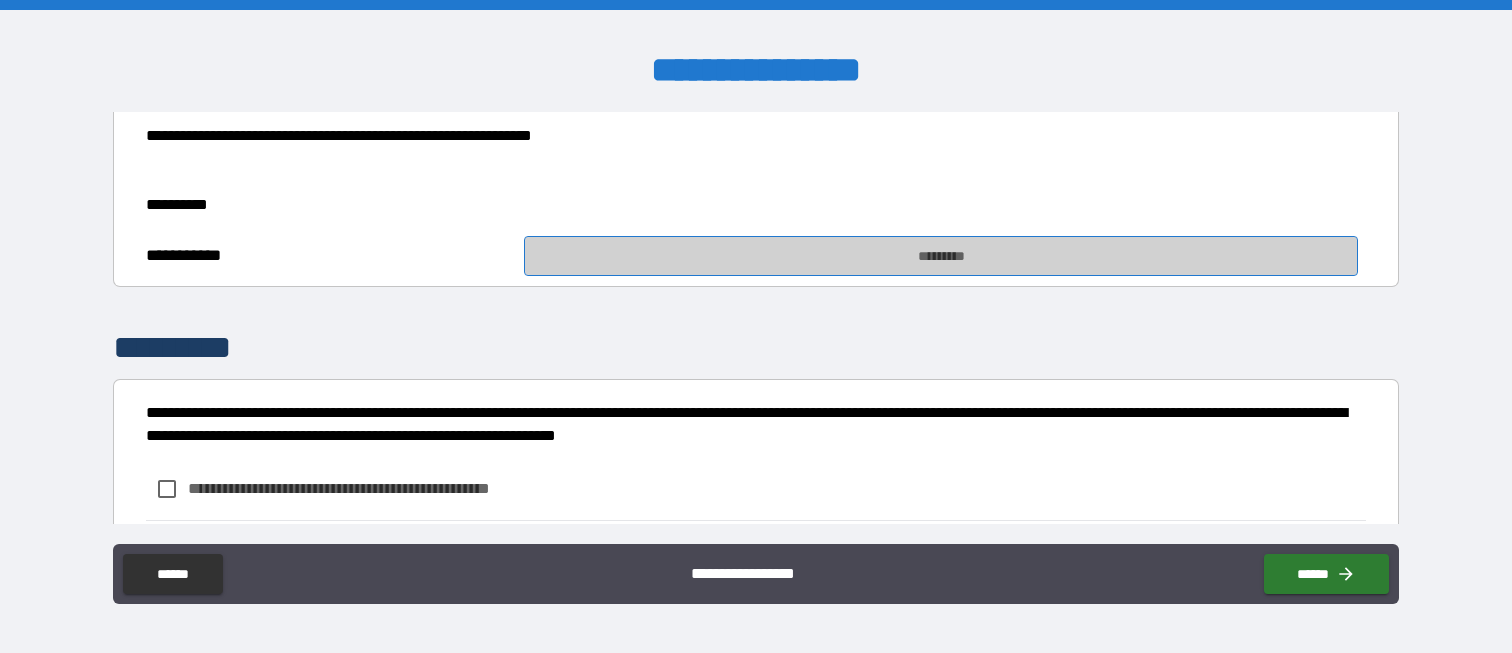 click on "*********" at bounding box center [940, 256] 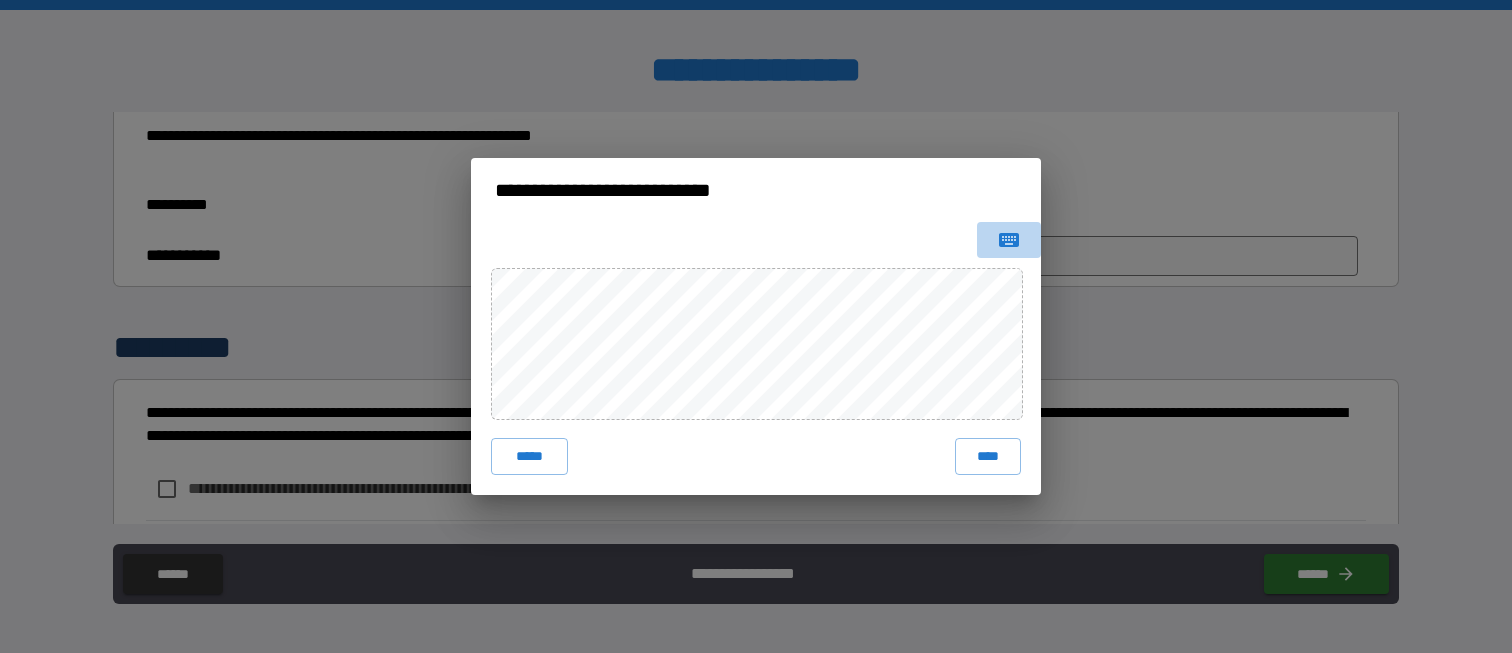 drag, startPoint x: 1021, startPoint y: 234, endPoint x: 988, endPoint y: 247, distance: 35.468296 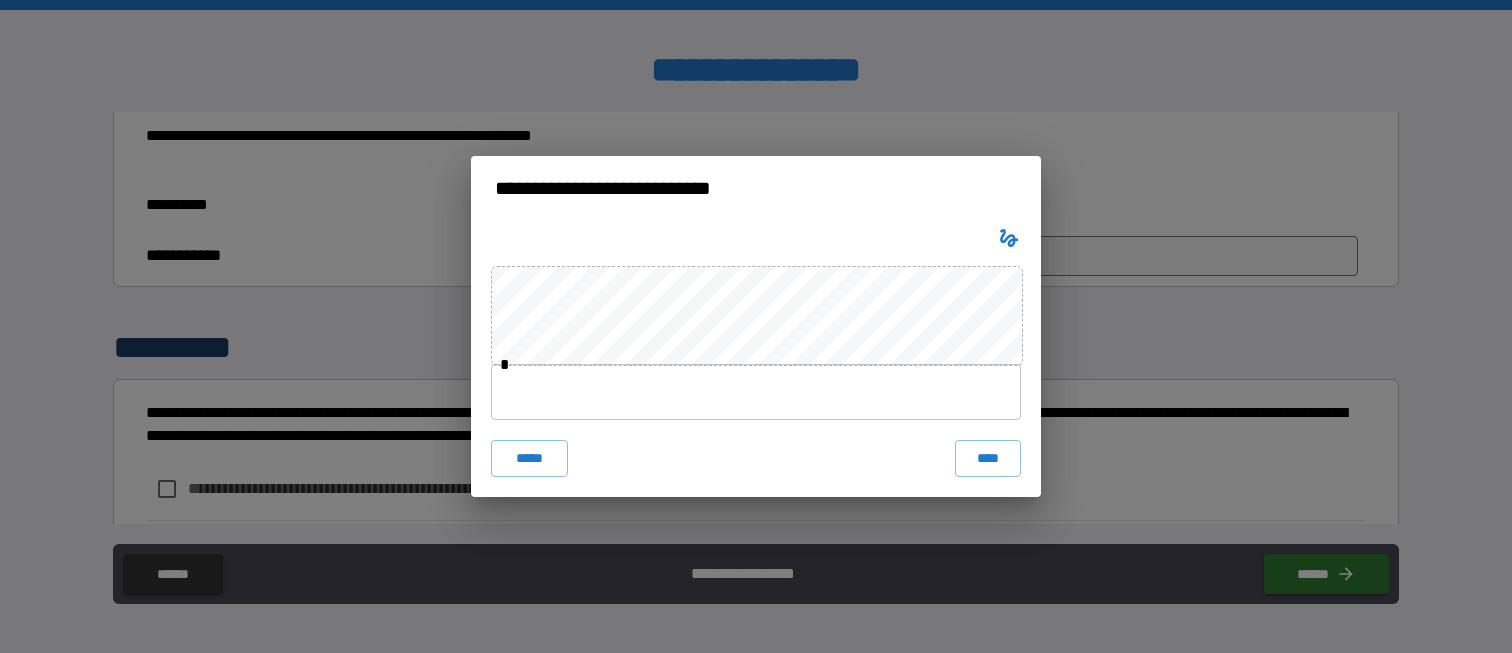 click at bounding box center [756, 392] 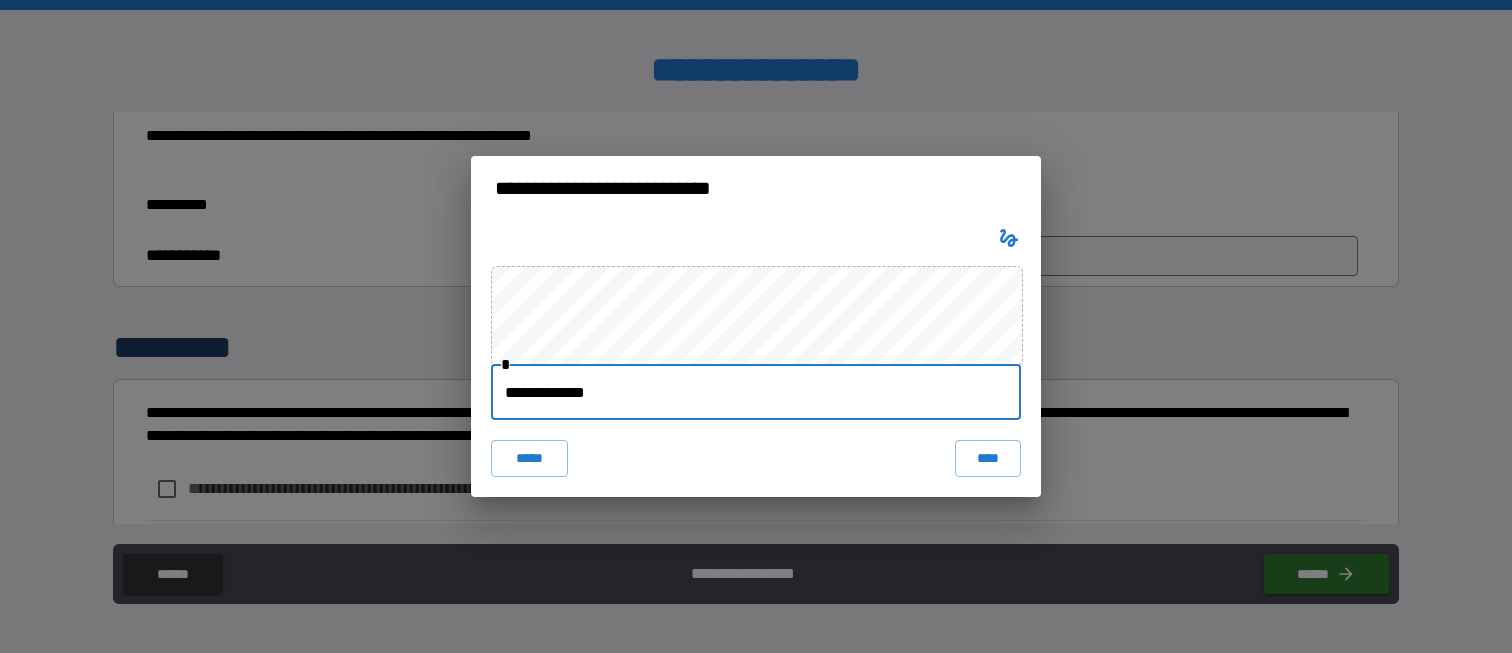 click on "****" at bounding box center (988, 458) 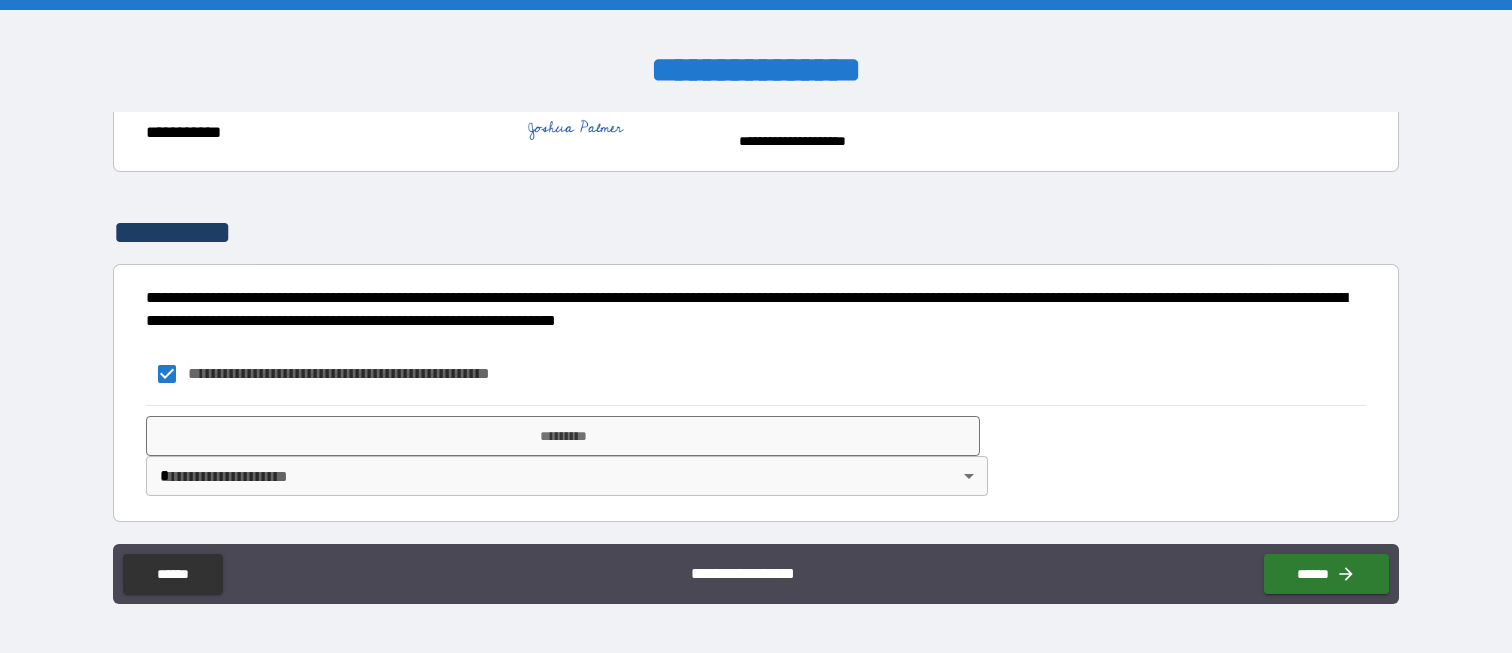 scroll, scrollTop: 935, scrollLeft: 0, axis: vertical 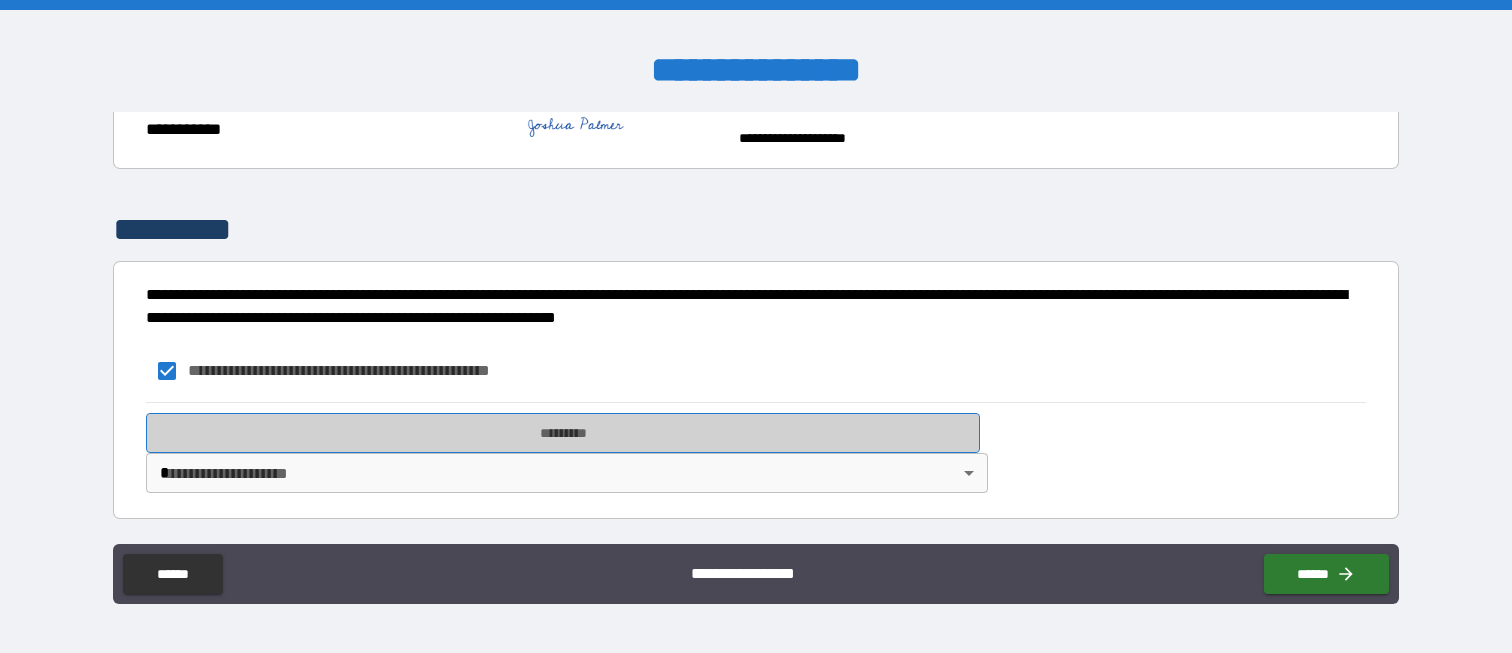 click on "*********" at bounding box center (562, 433) 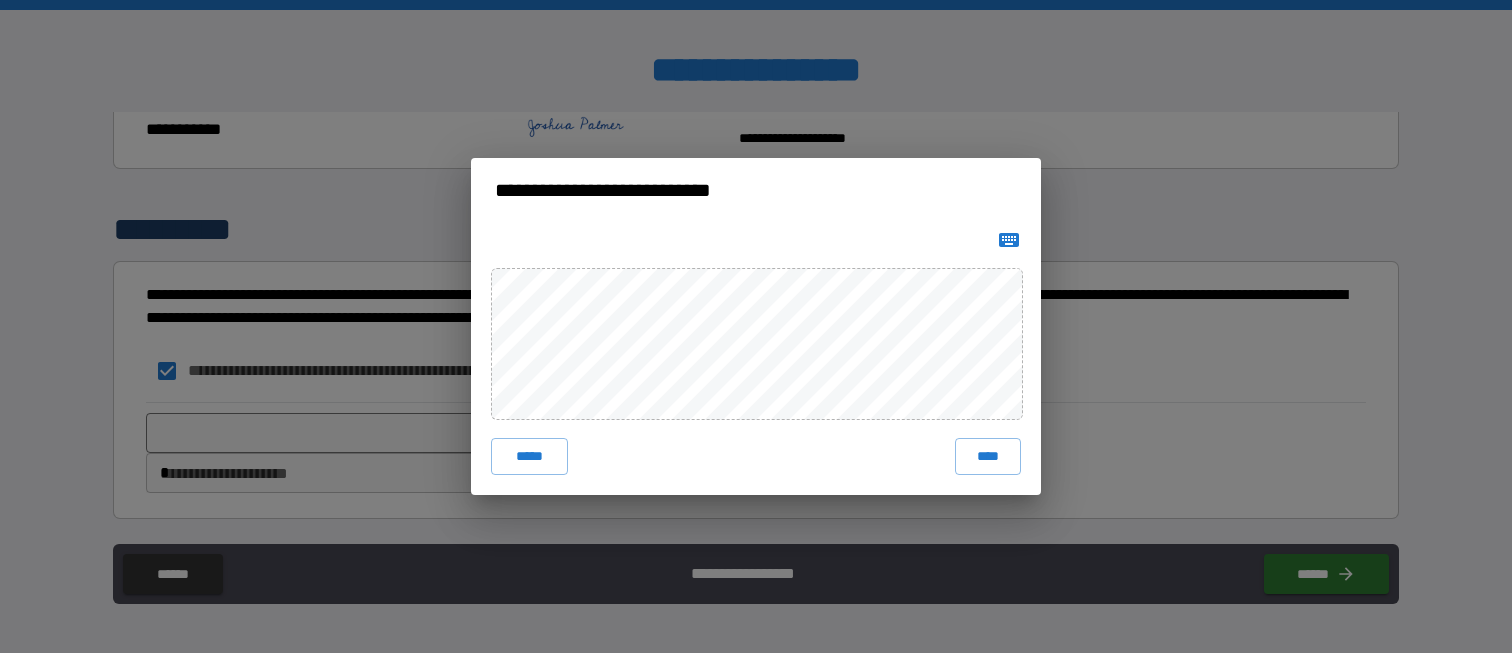 click 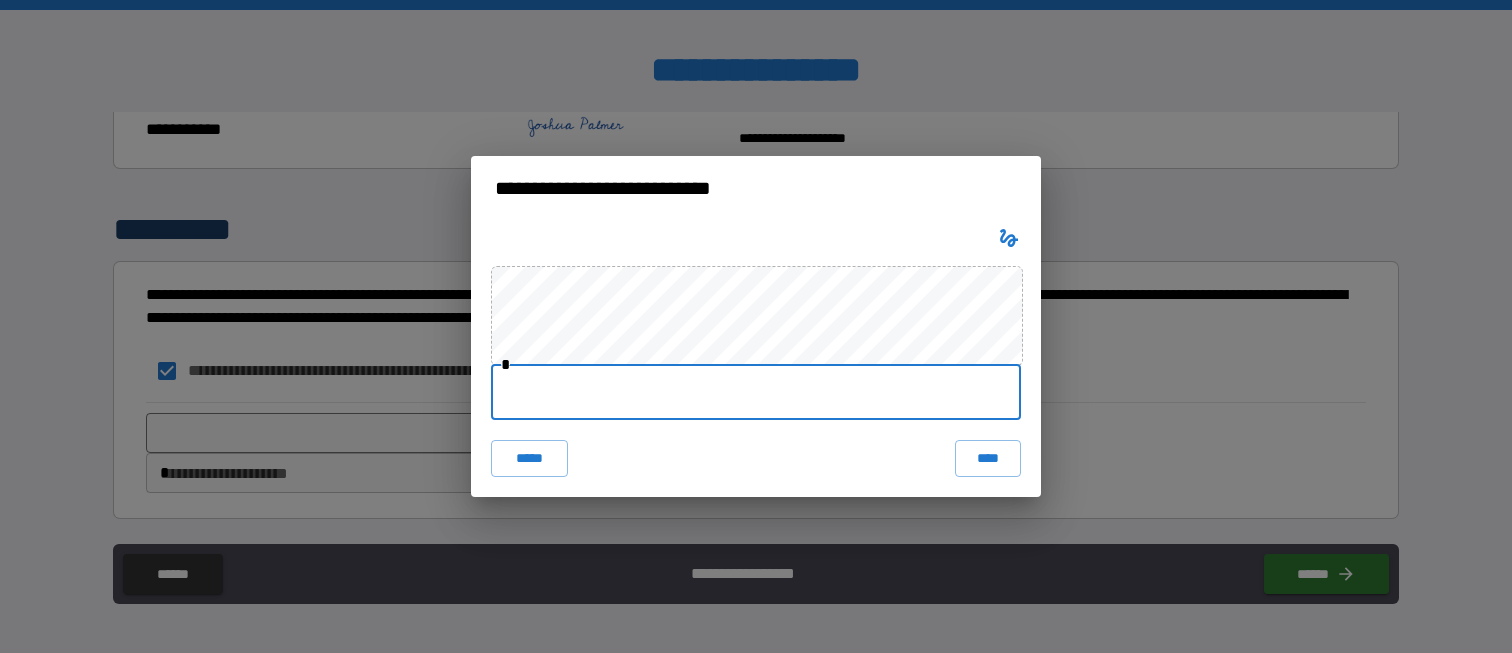 click at bounding box center (756, 392) 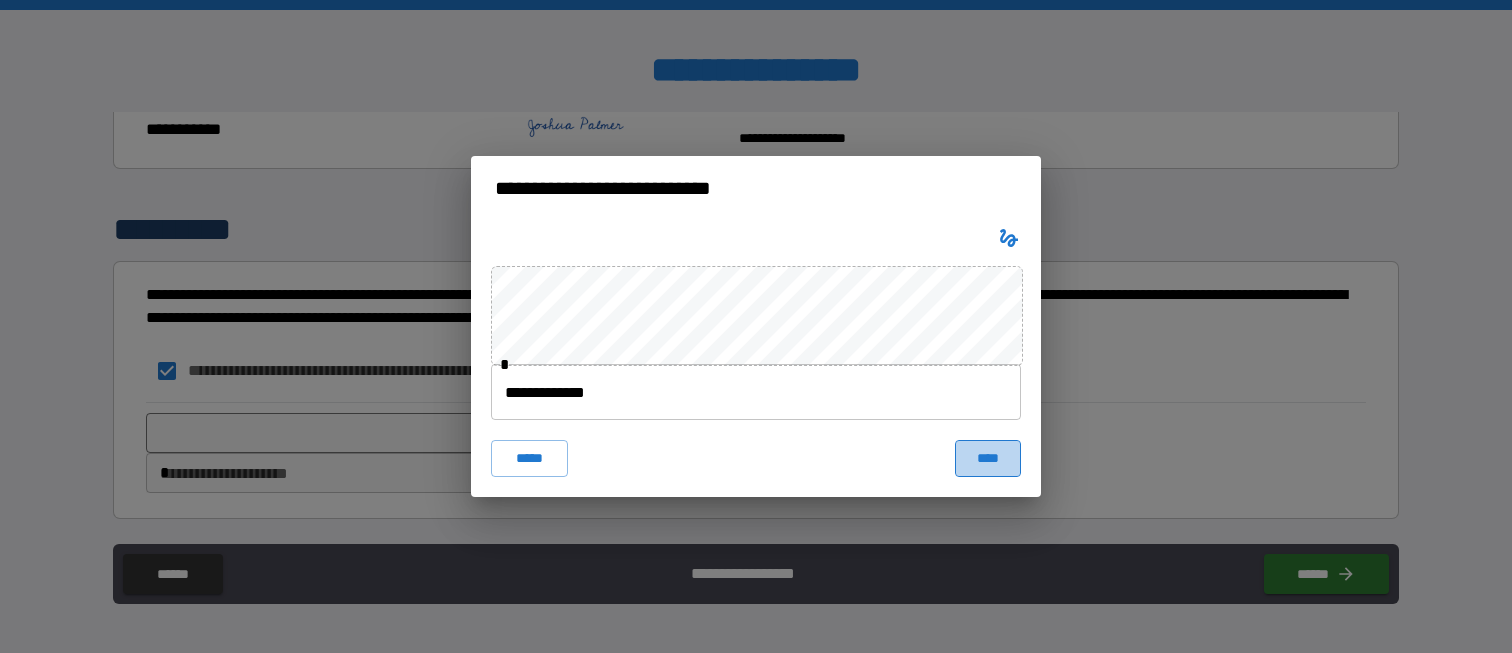 click on "****" at bounding box center [988, 458] 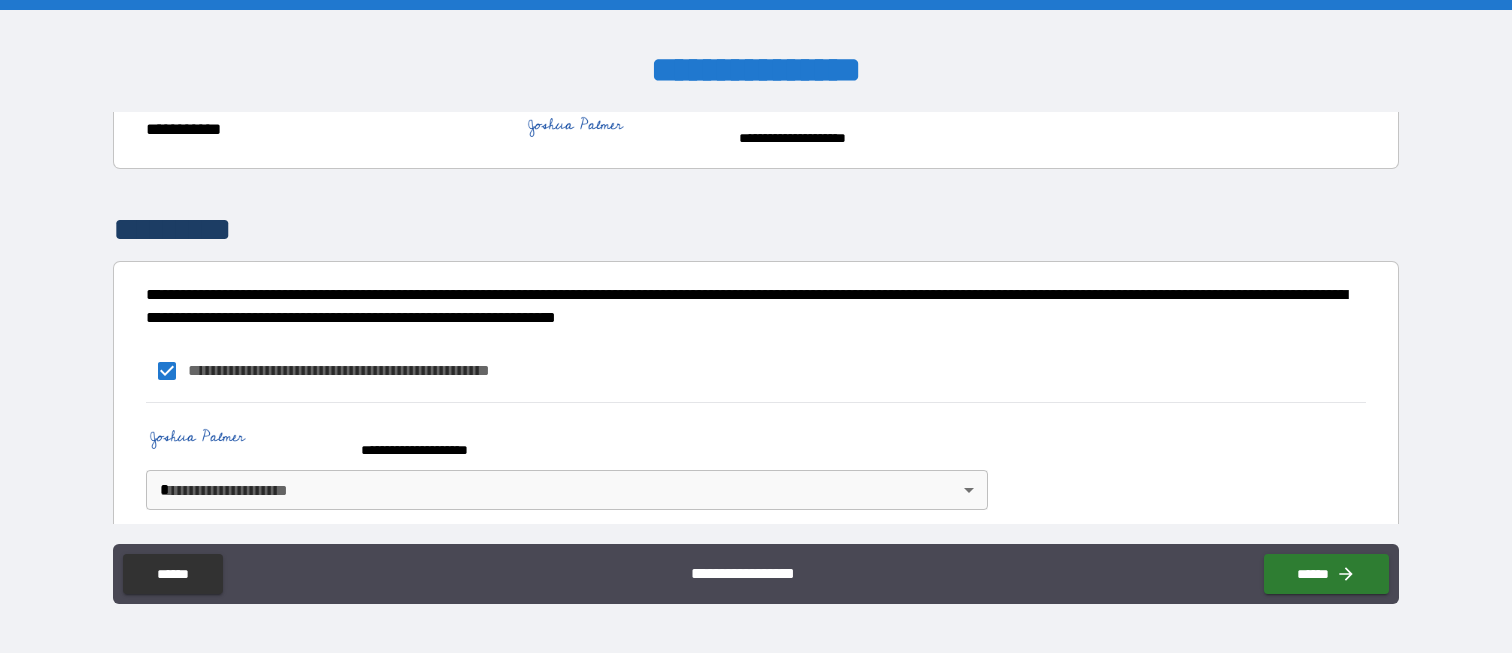click on "**********" at bounding box center [756, 326] 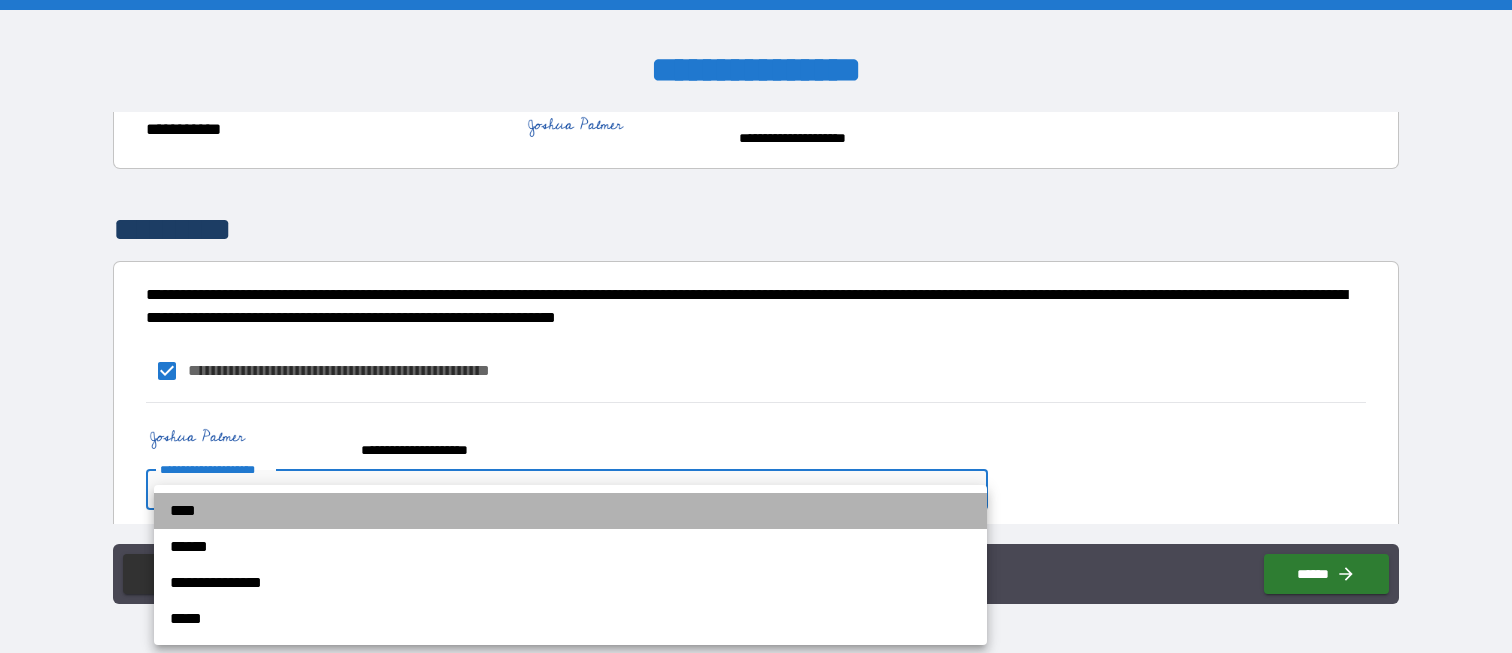 click on "****" at bounding box center [570, 511] 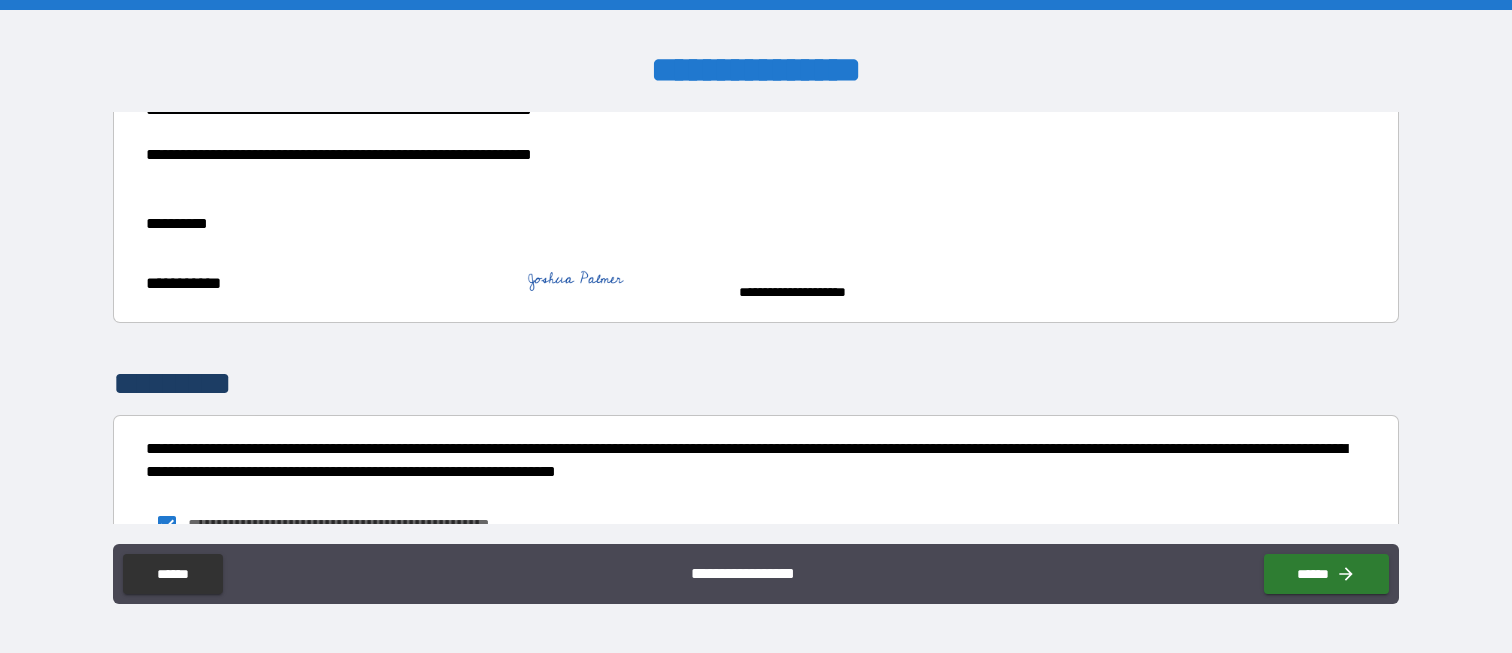 scroll, scrollTop: 835, scrollLeft: 0, axis: vertical 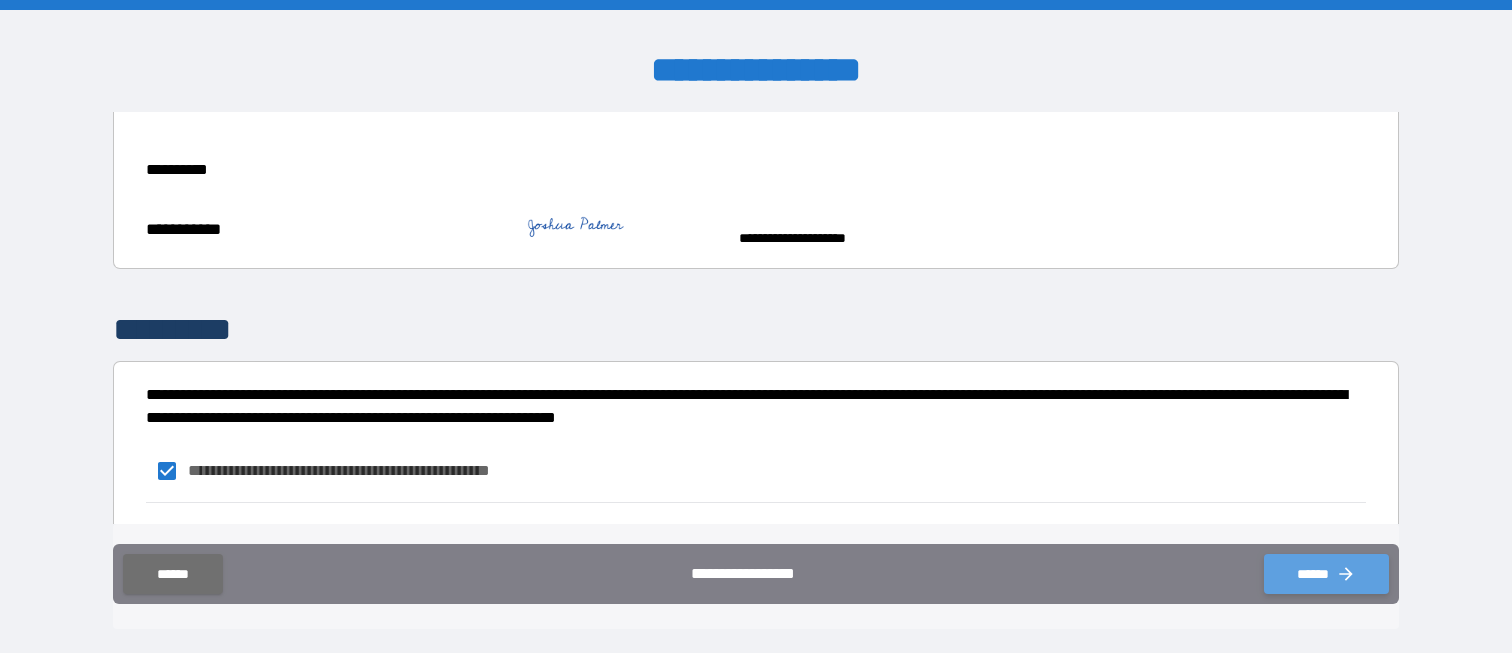 click on "******" at bounding box center [1326, 574] 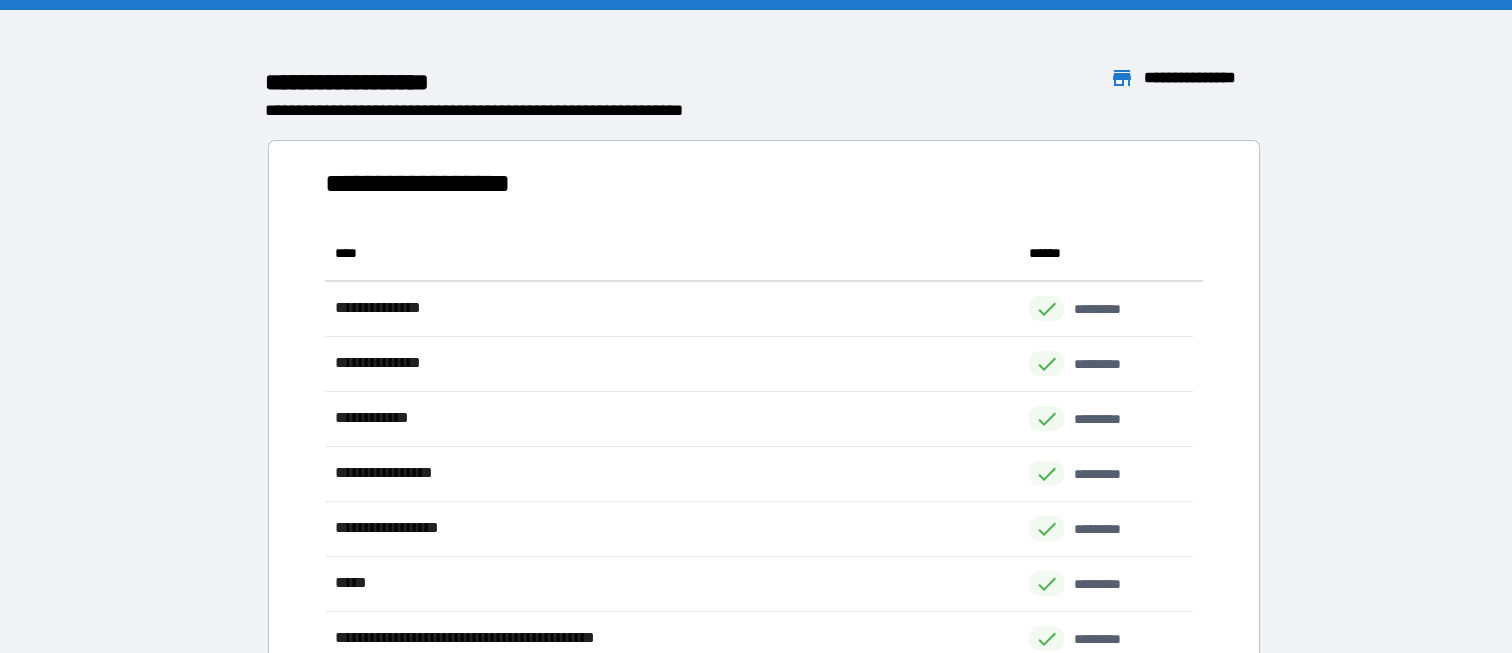scroll, scrollTop: 16, scrollLeft: 16, axis: both 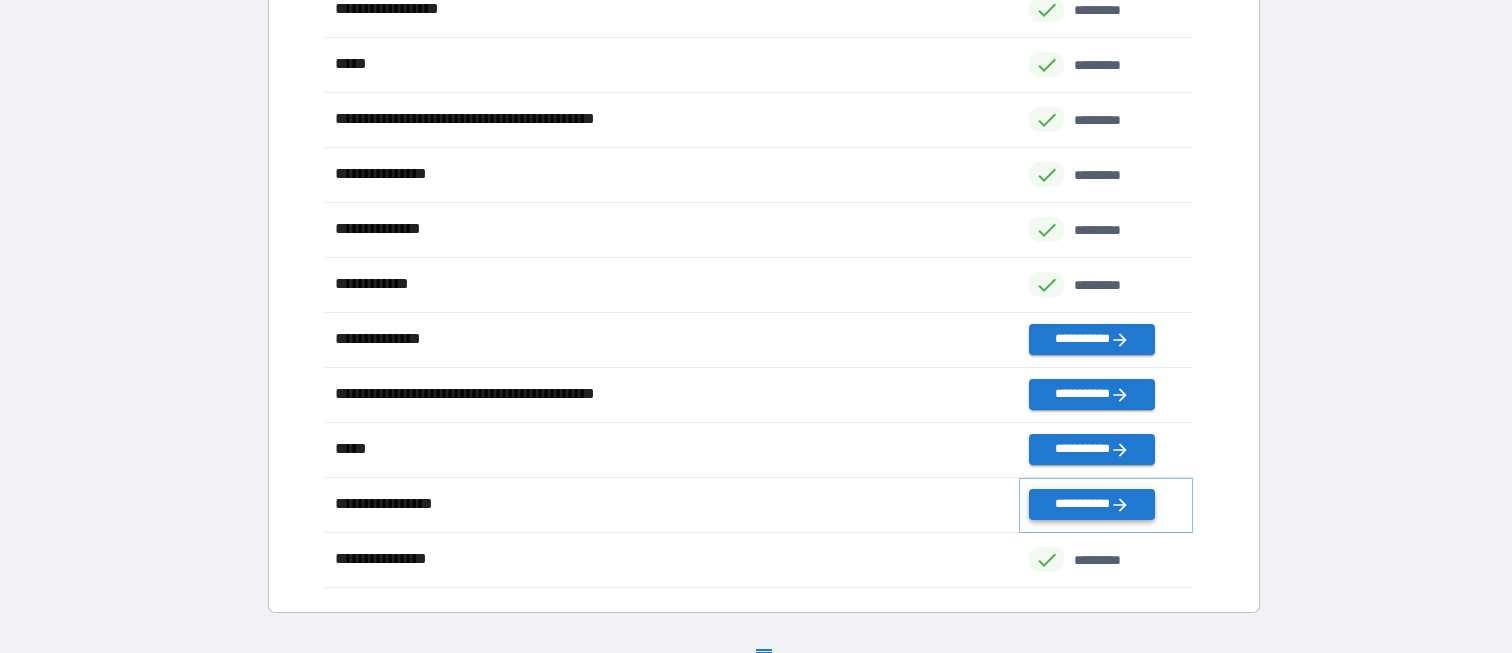click on "**********" at bounding box center (1091, 504) 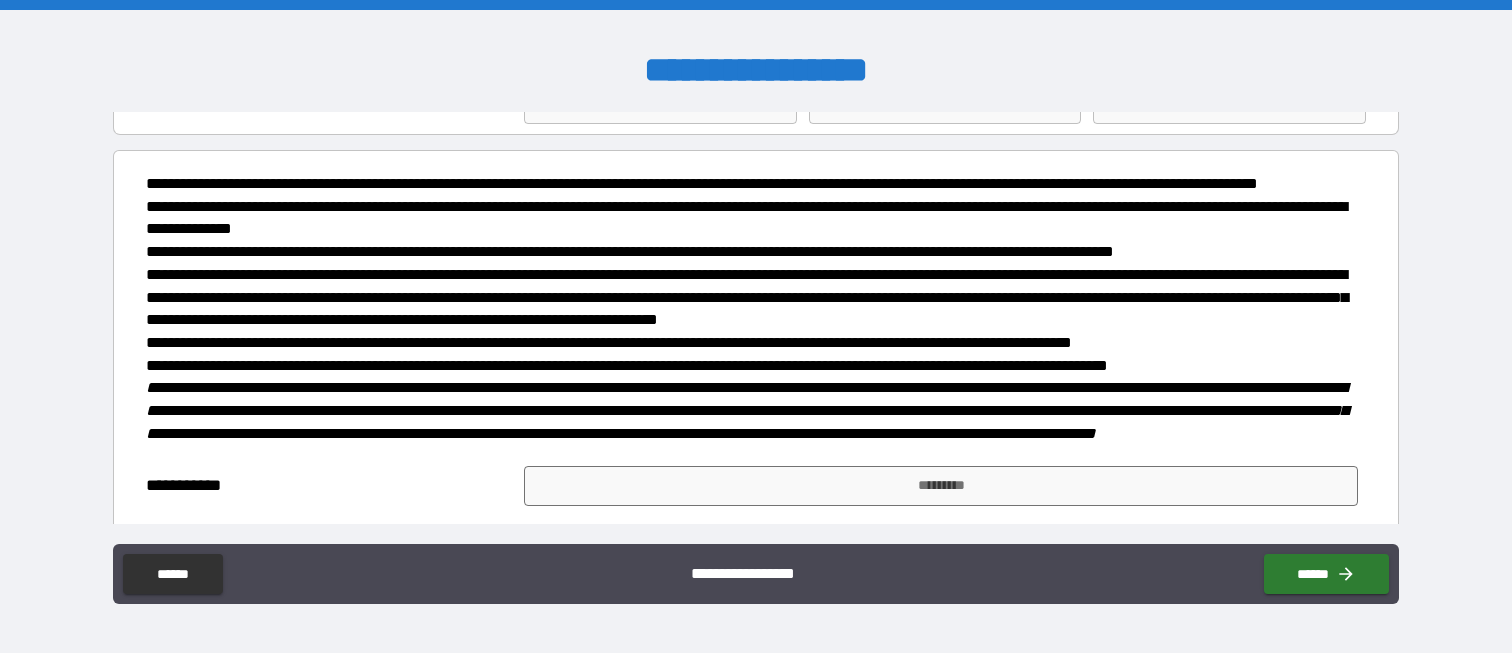 scroll, scrollTop: 160, scrollLeft: 0, axis: vertical 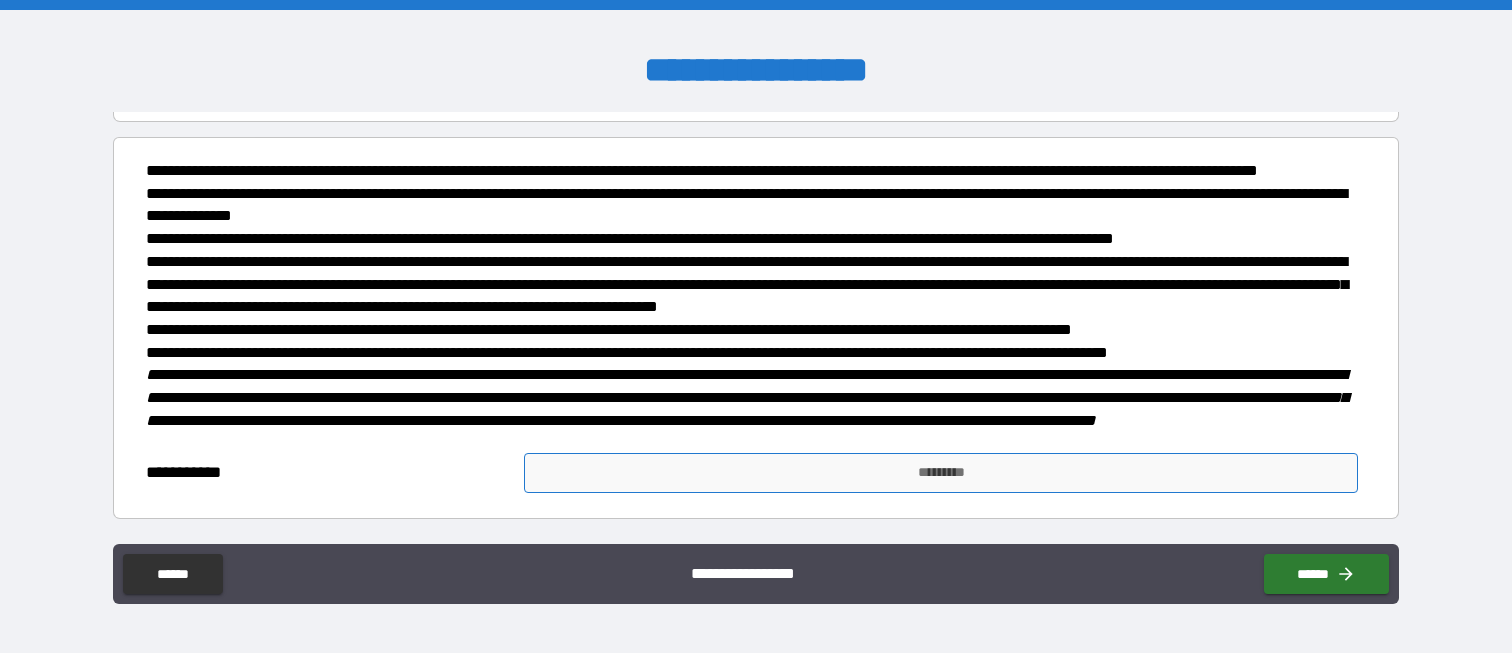 click on "*********" at bounding box center (940, 473) 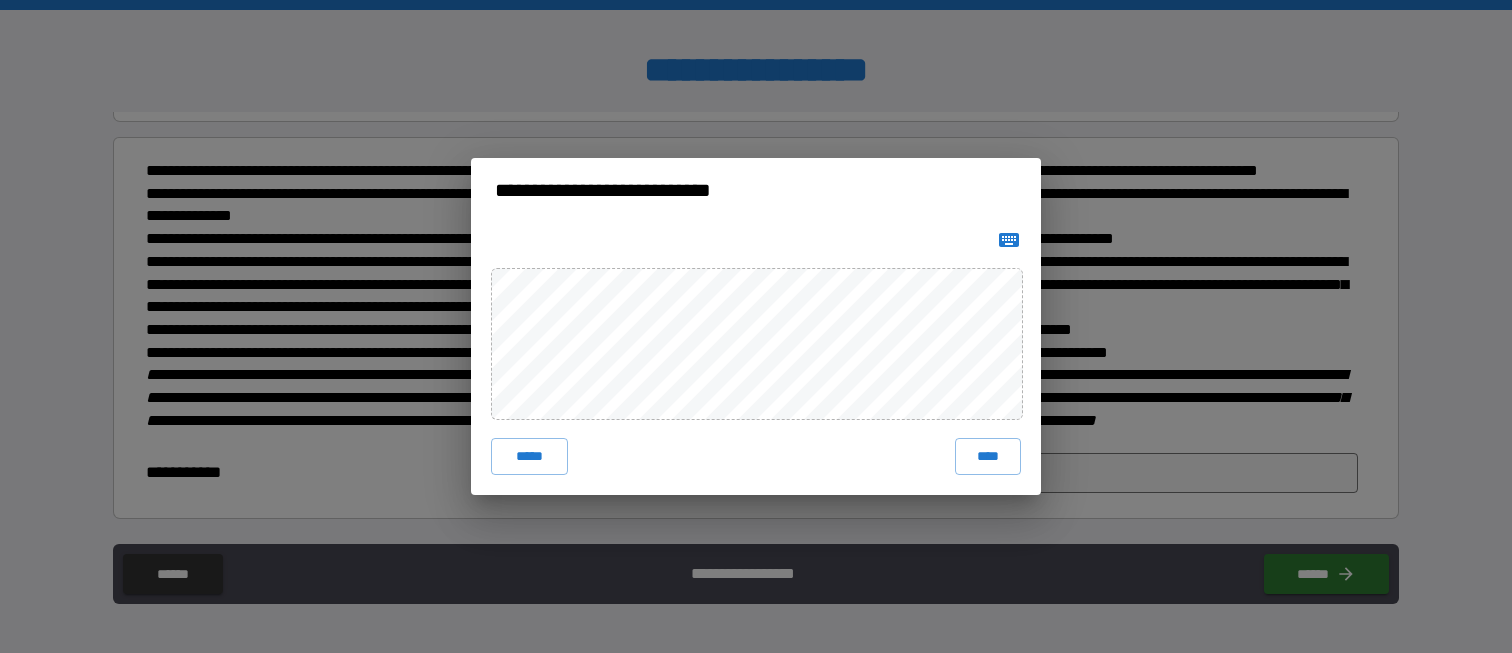 click on "***** ****" at bounding box center [756, 456] 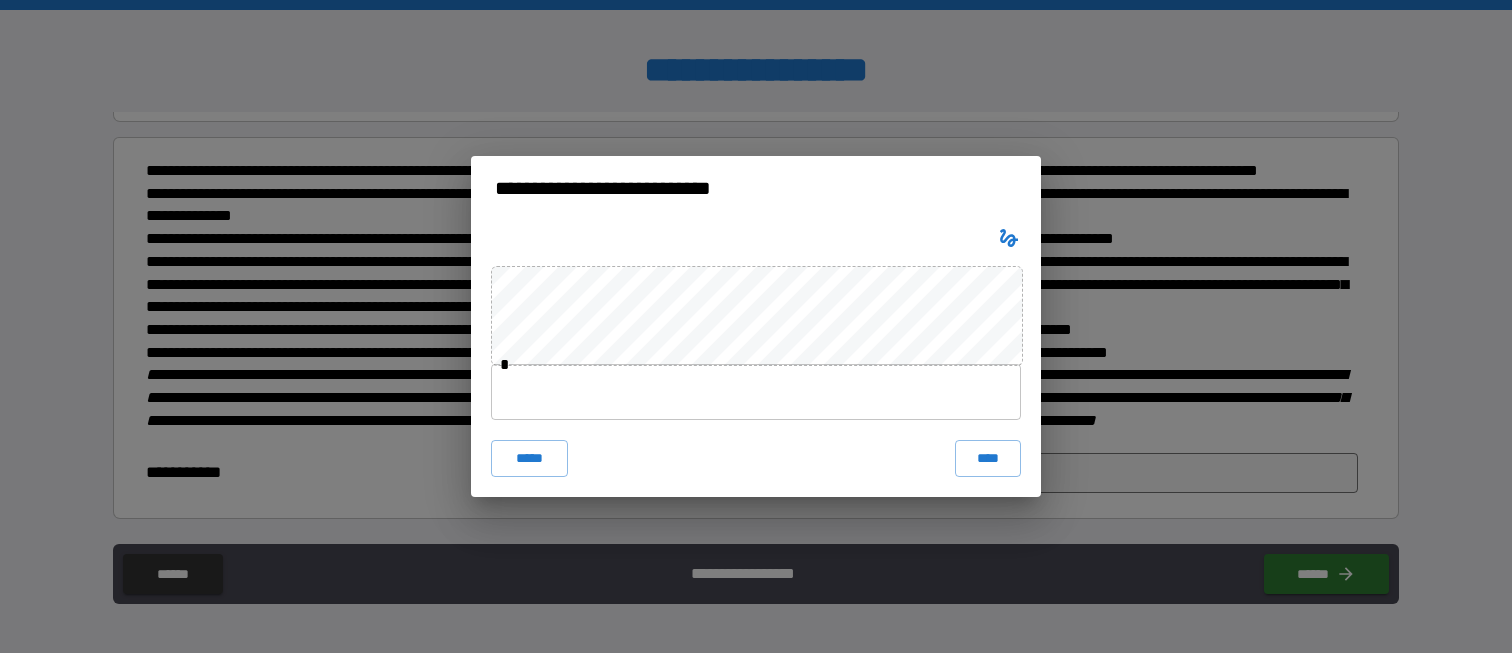 click at bounding box center [756, 392] 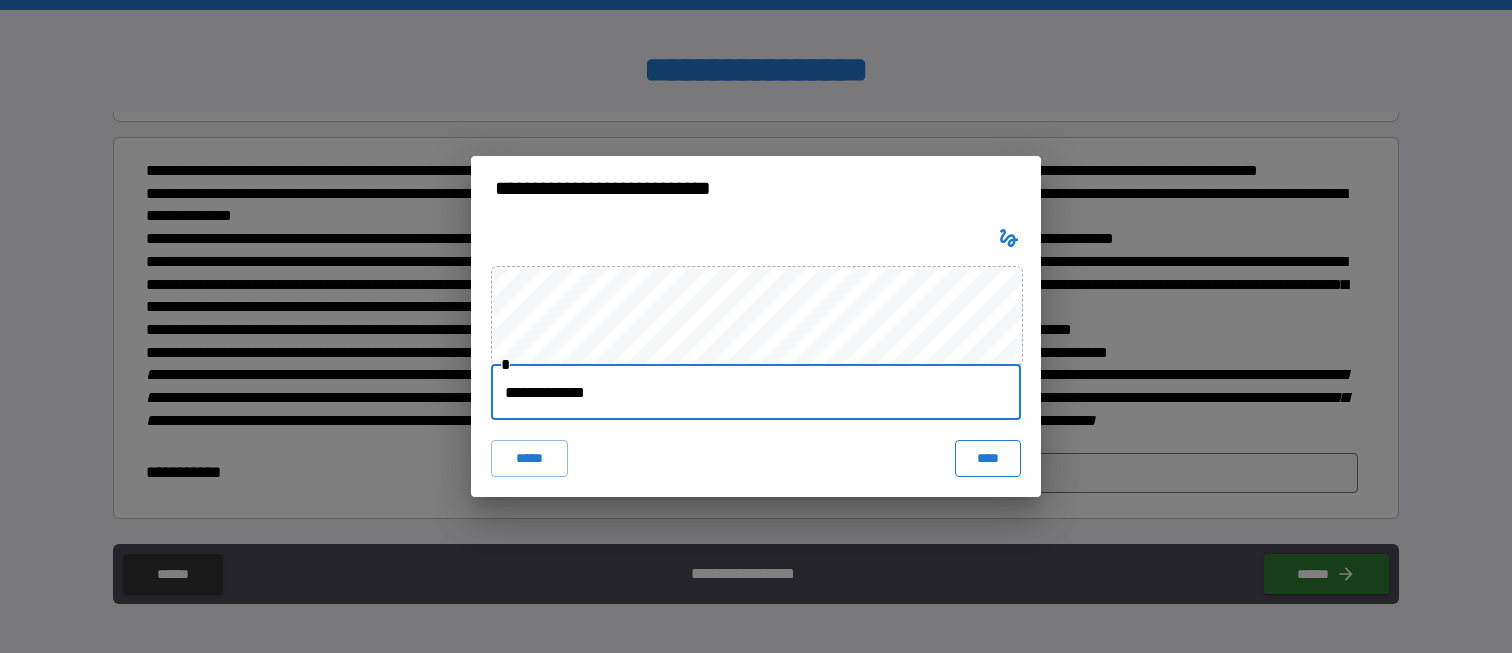 click on "****" at bounding box center (988, 458) 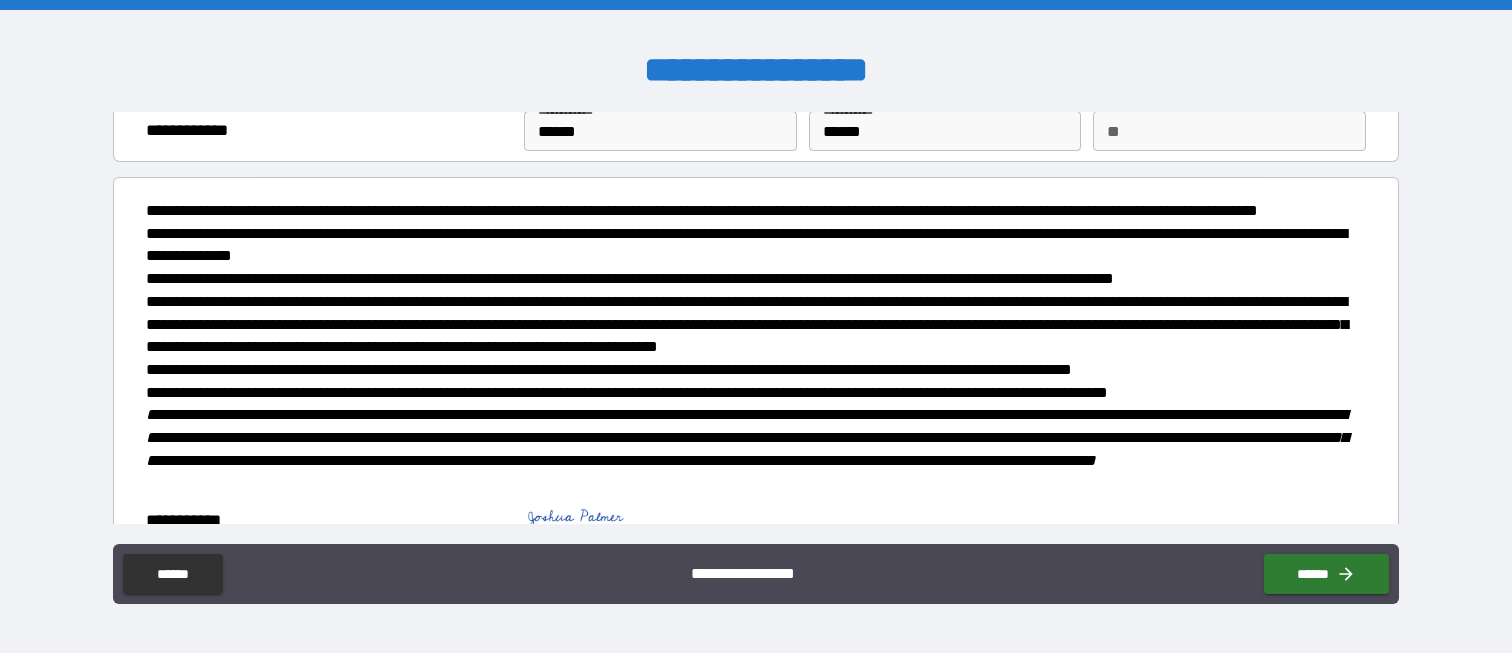 scroll, scrollTop: 177, scrollLeft: 0, axis: vertical 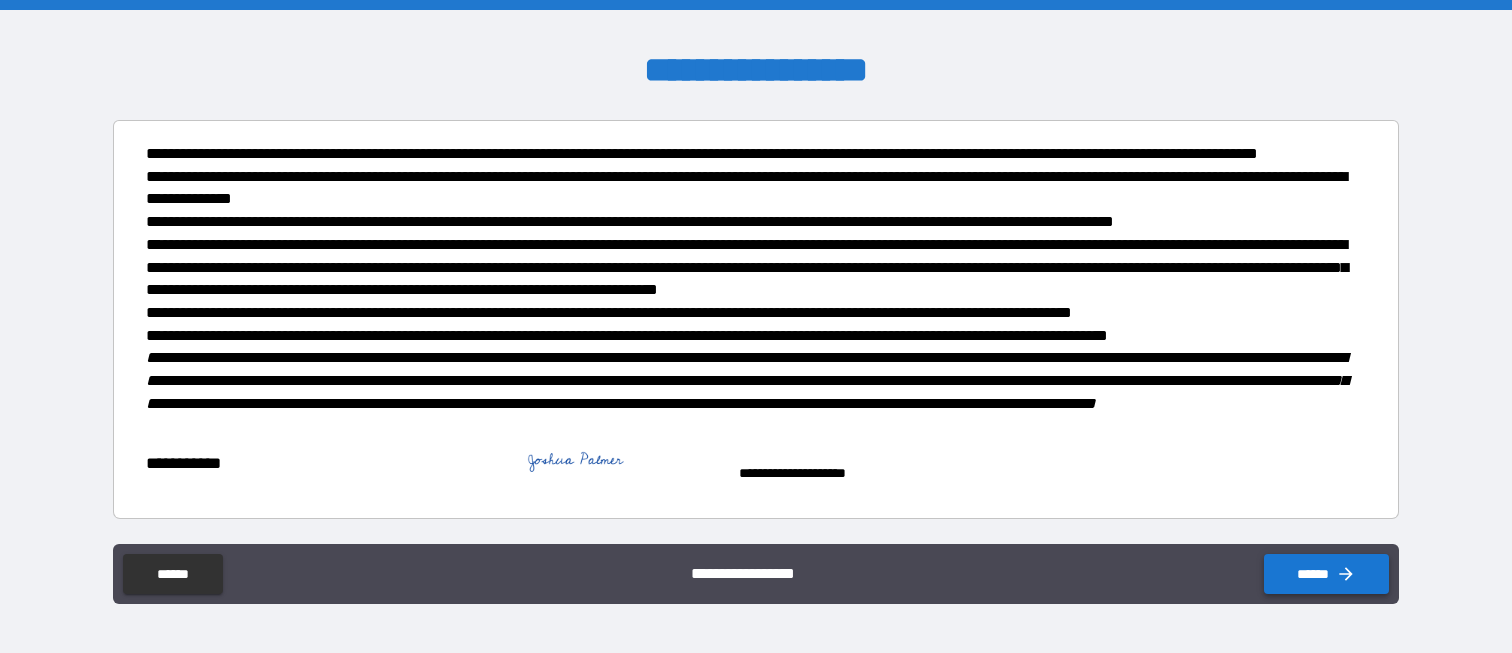 click on "******" at bounding box center [1326, 574] 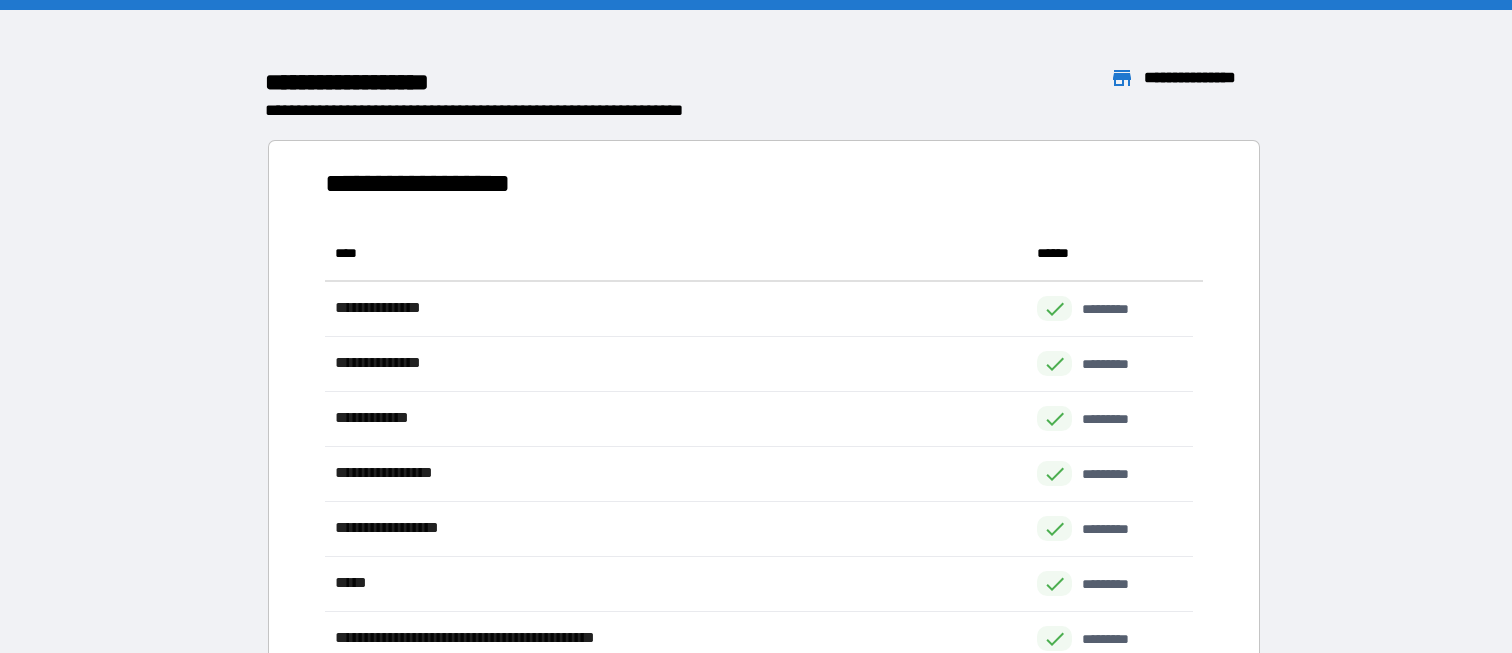 scroll, scrollTop: 16, scrollLeft: 16, axis: both 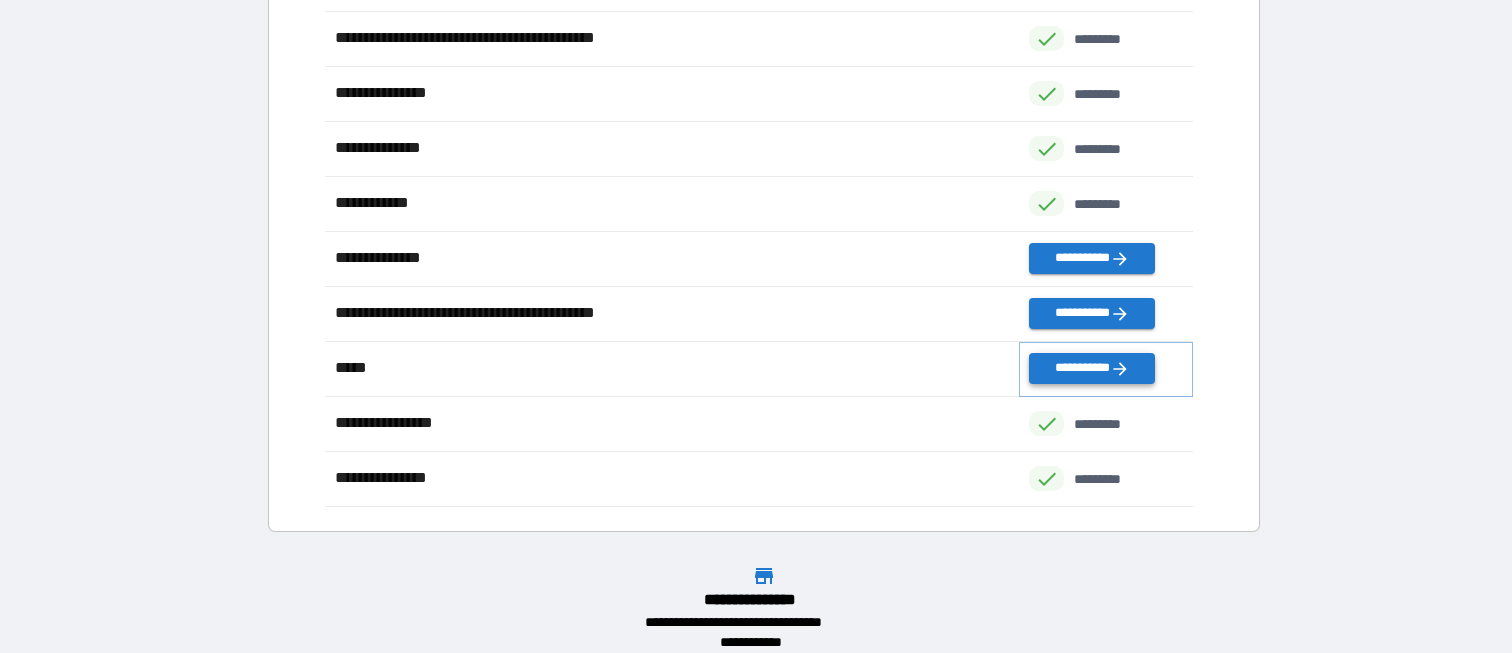 click on "**********" at bounding box center [1091, 368] 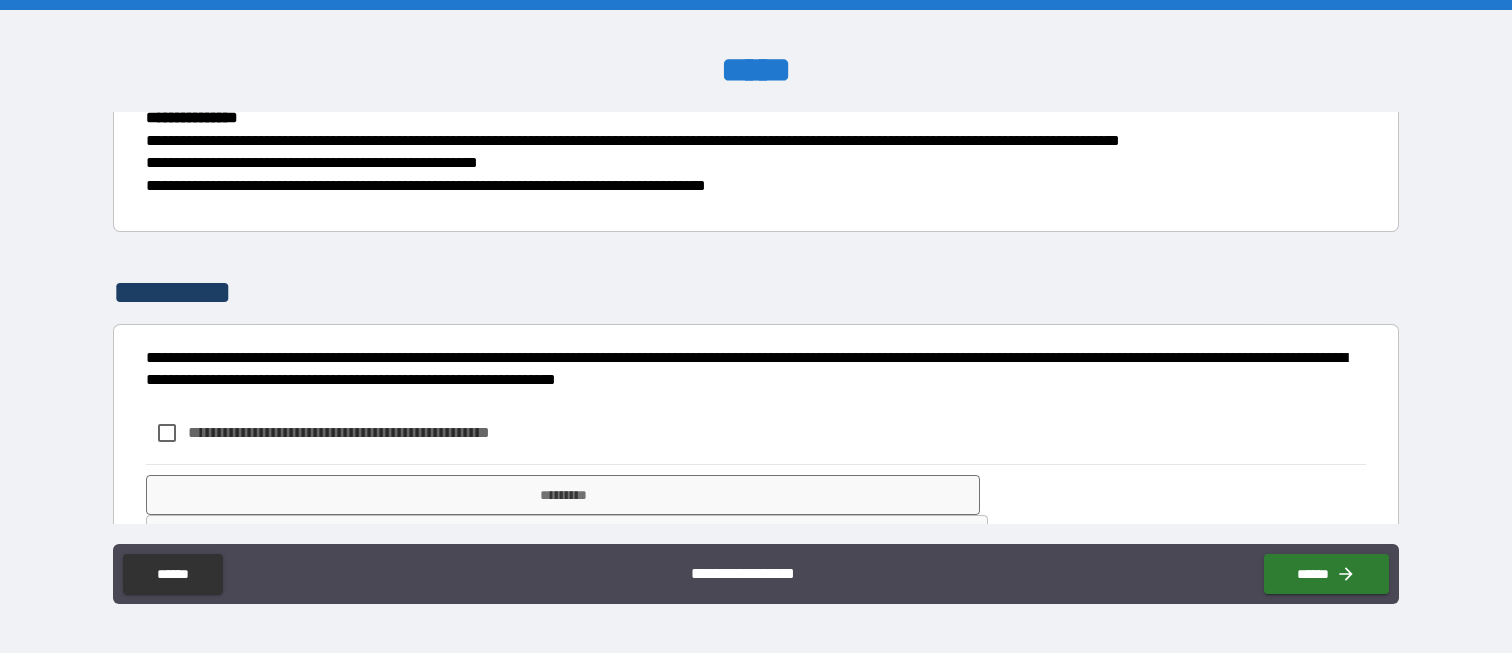 scroll, scrollTop: 639, scrollLeft: 0, axis: vertical 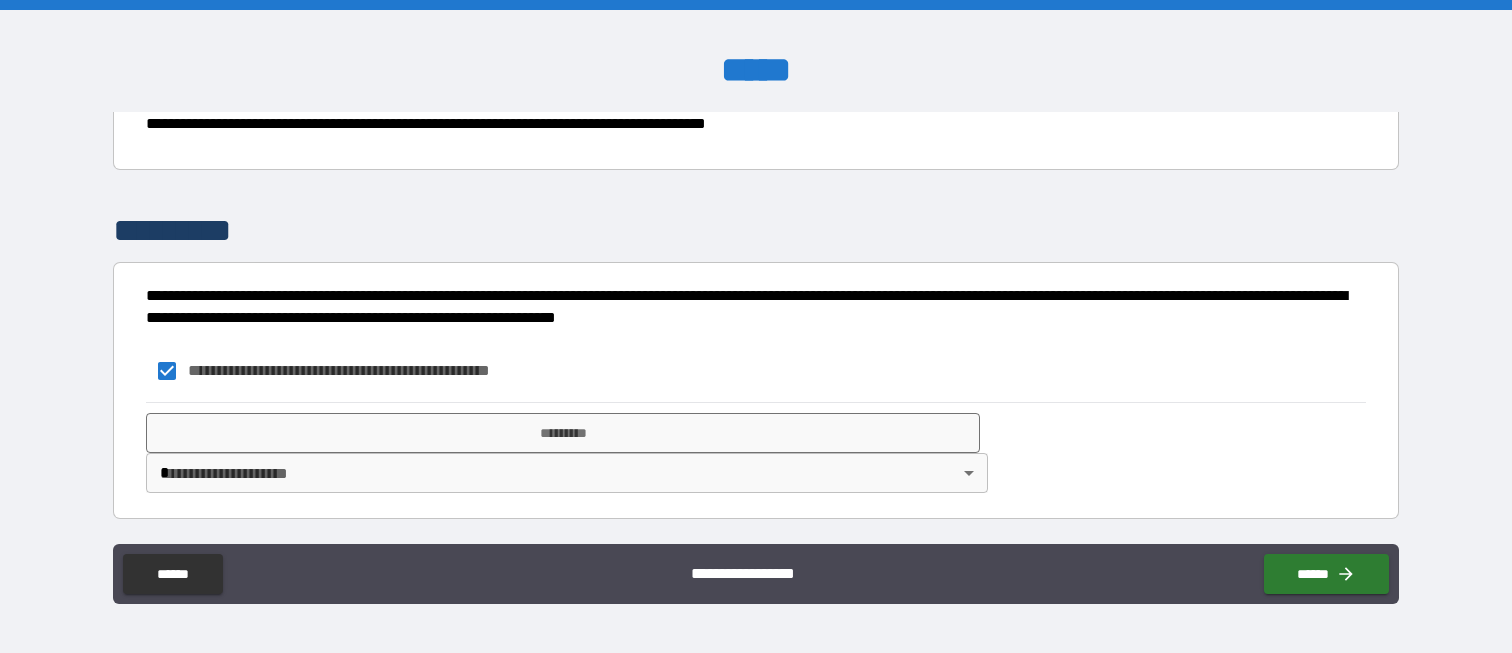 click on "**********" at bounding box center (756, 326) 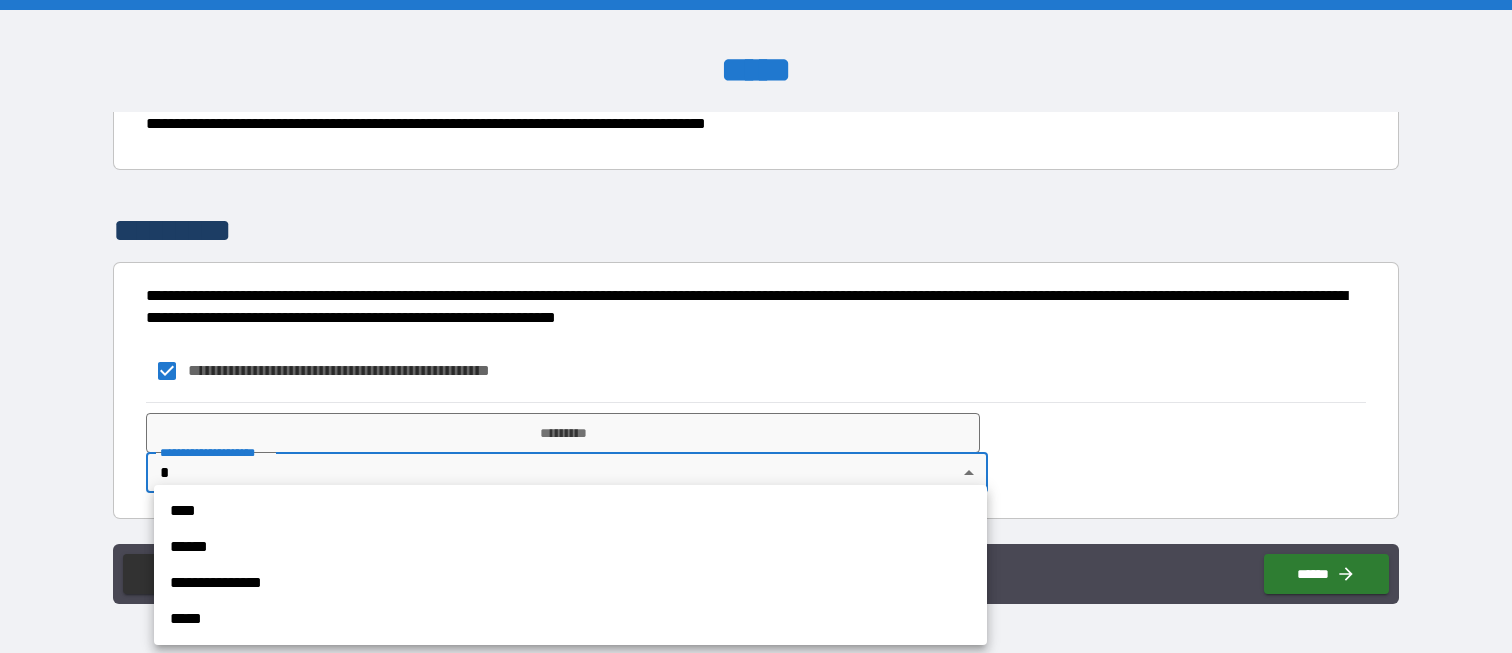 click on "****" at bounding box center [570, 511] 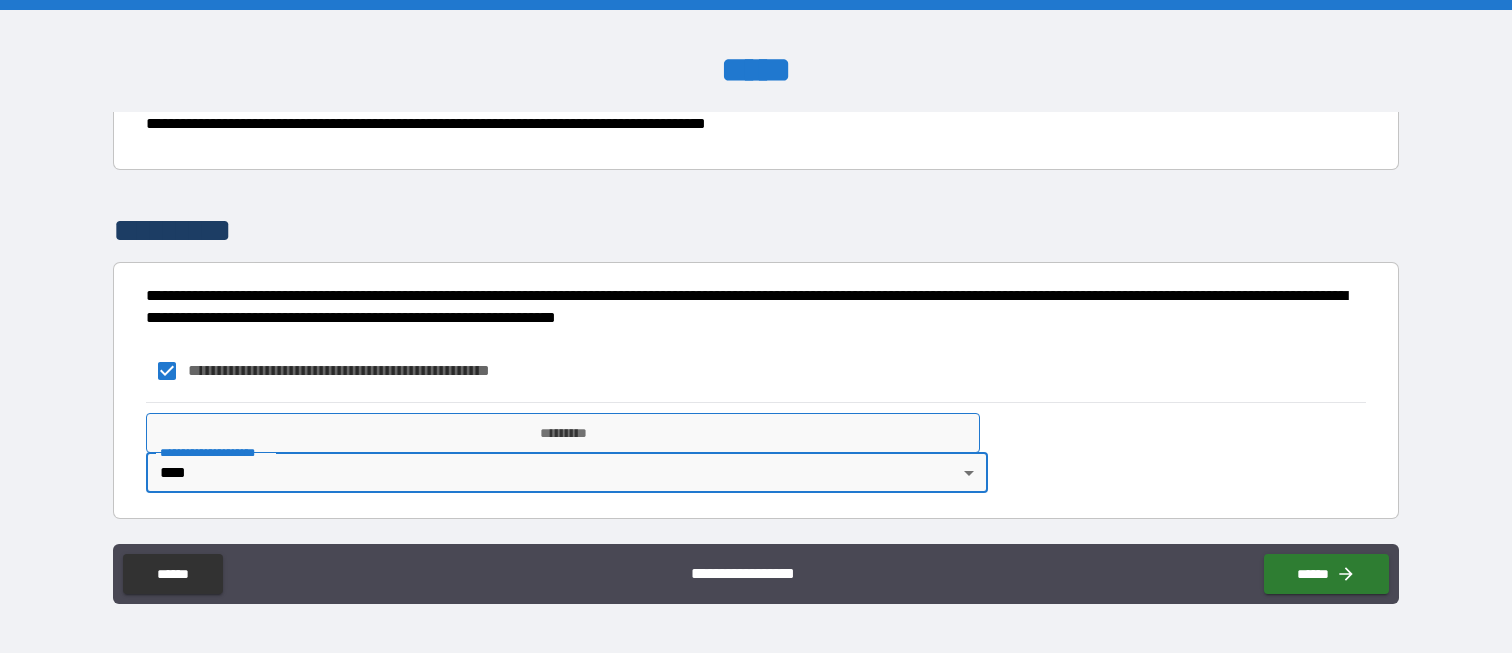 click on "*********" at bounding box center (562, 433) 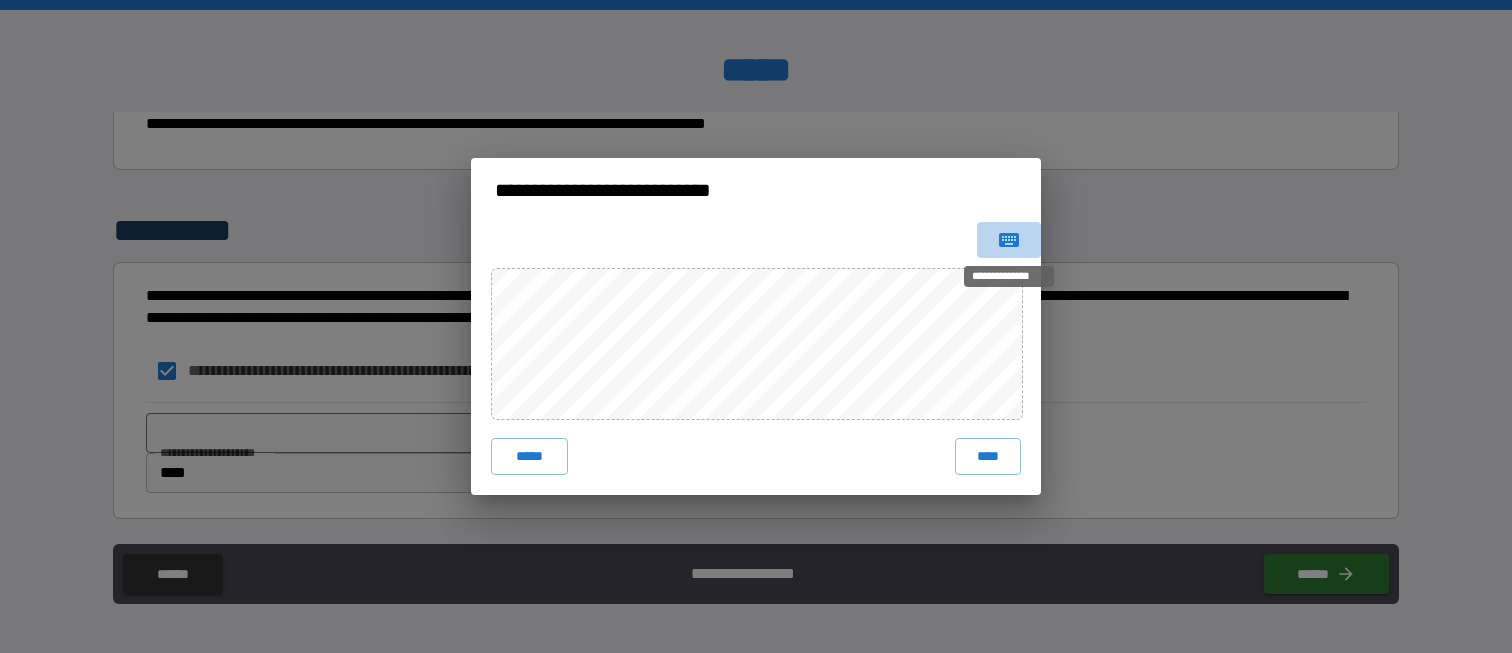 click 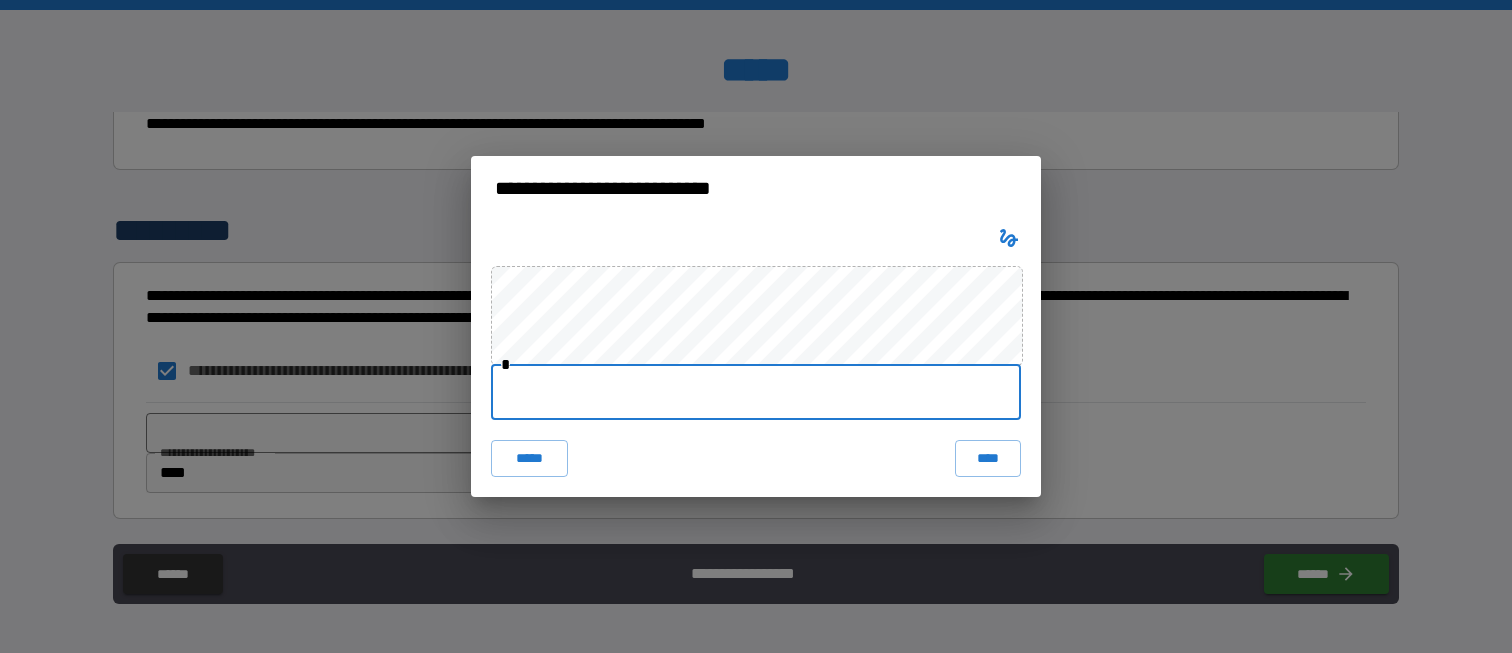 click at bounding box center (756, 392) 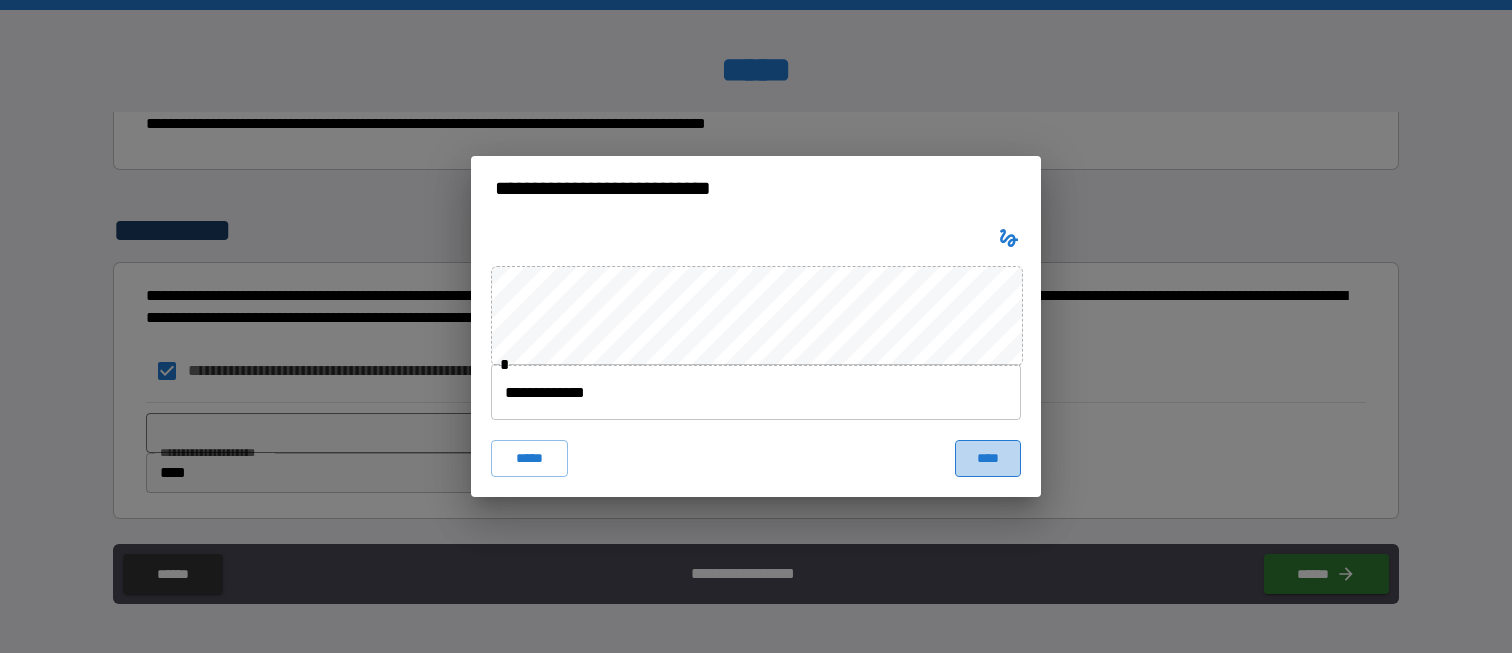 click on "****" at bounding box center (988, 458) 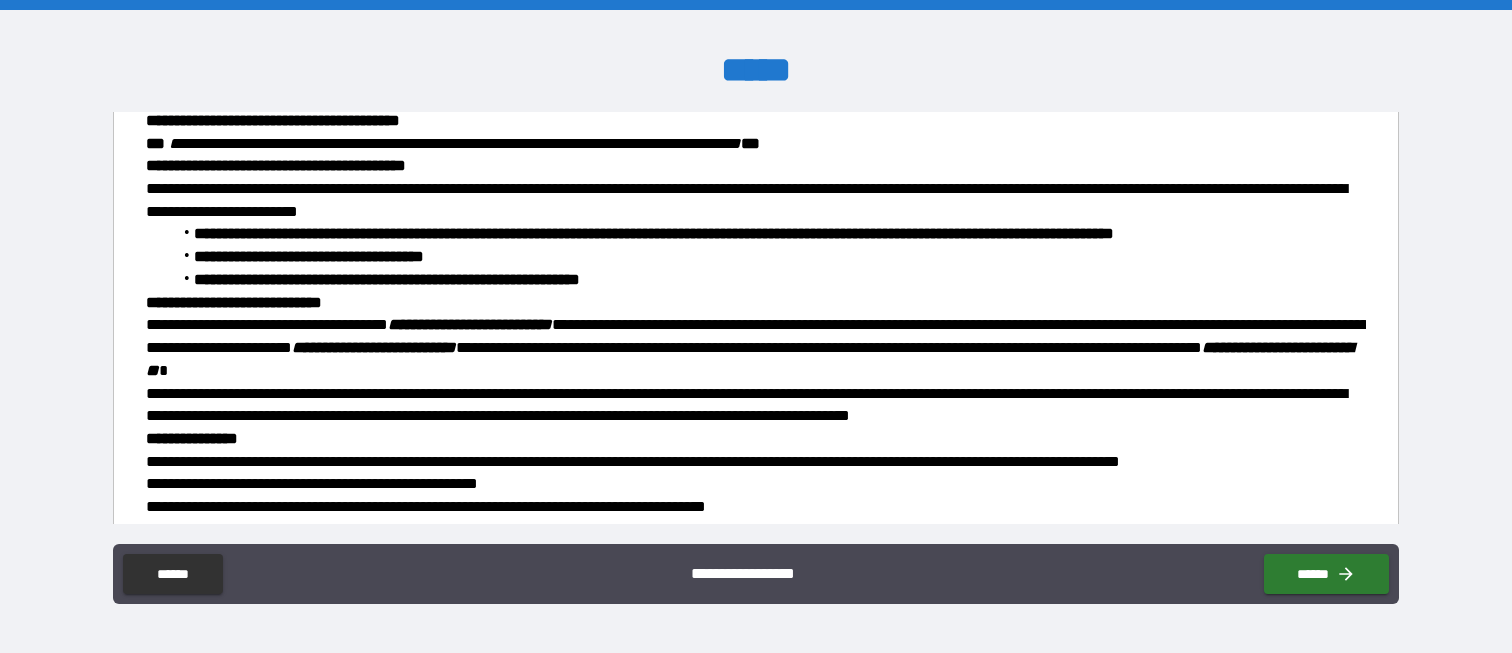 scroll, scrollTop: 456, scrollLeft: 0, axis: vertical 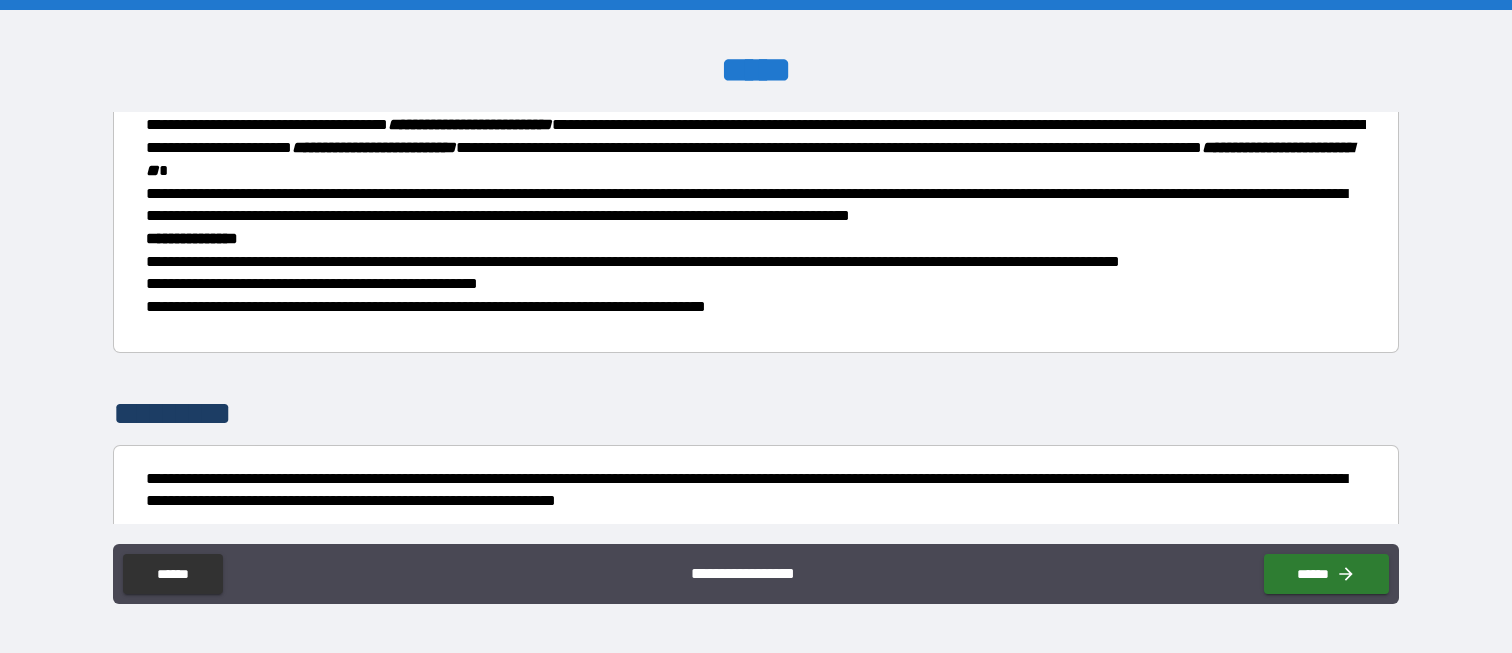 click at bounding box center (755, 330) 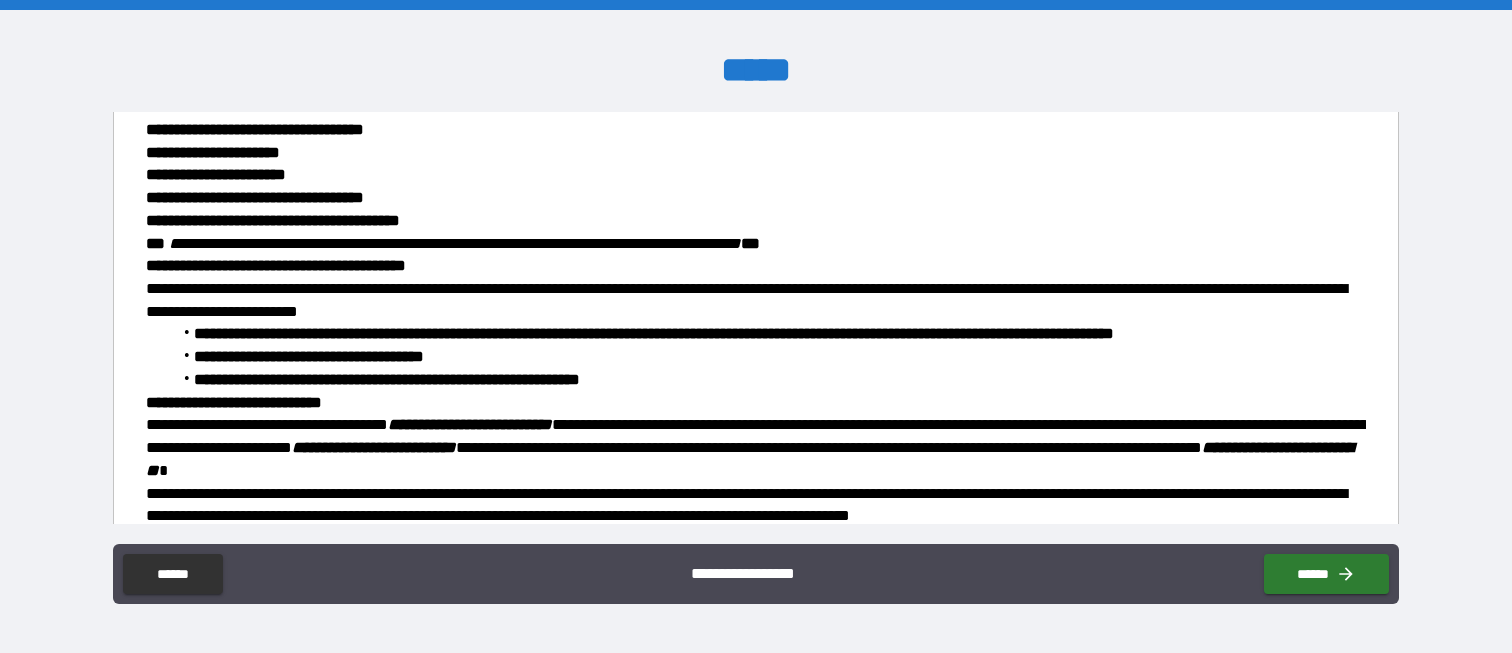 scroll, scrollTop: 656, scrollLeft: 0, axis: vertical 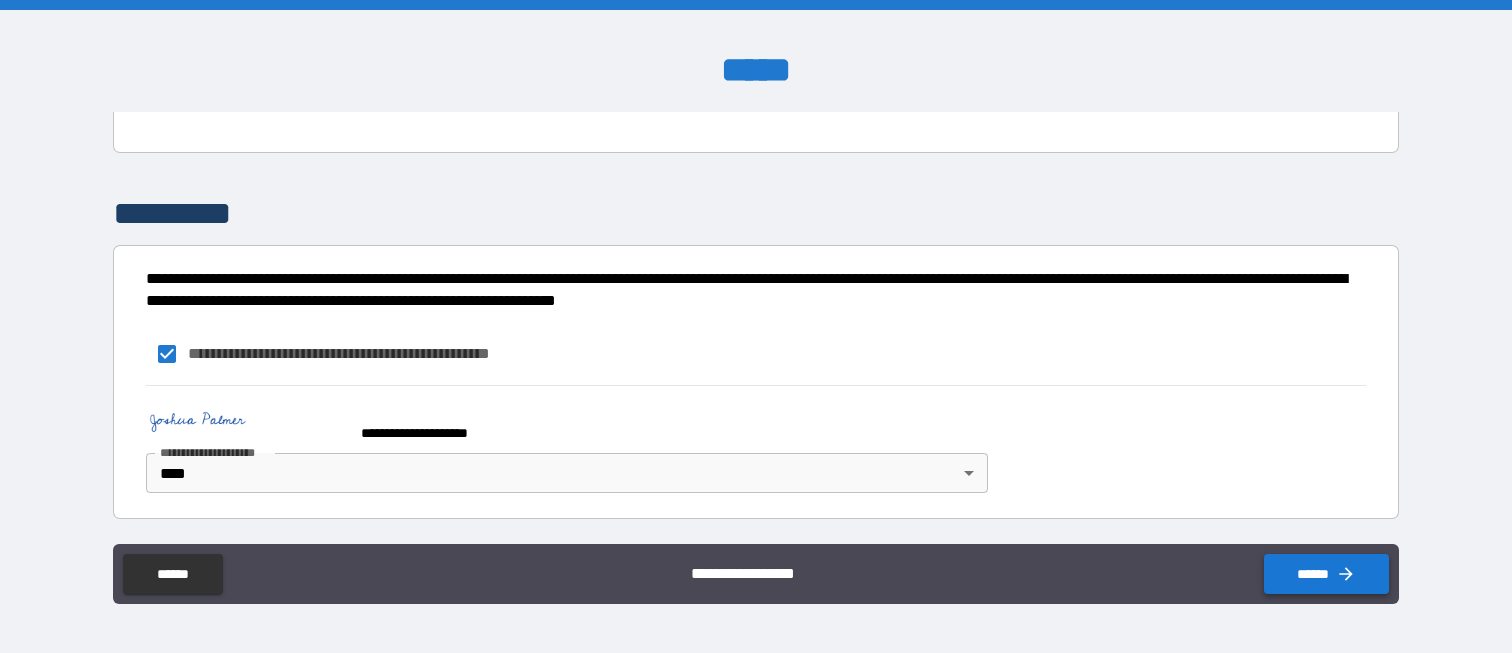 click 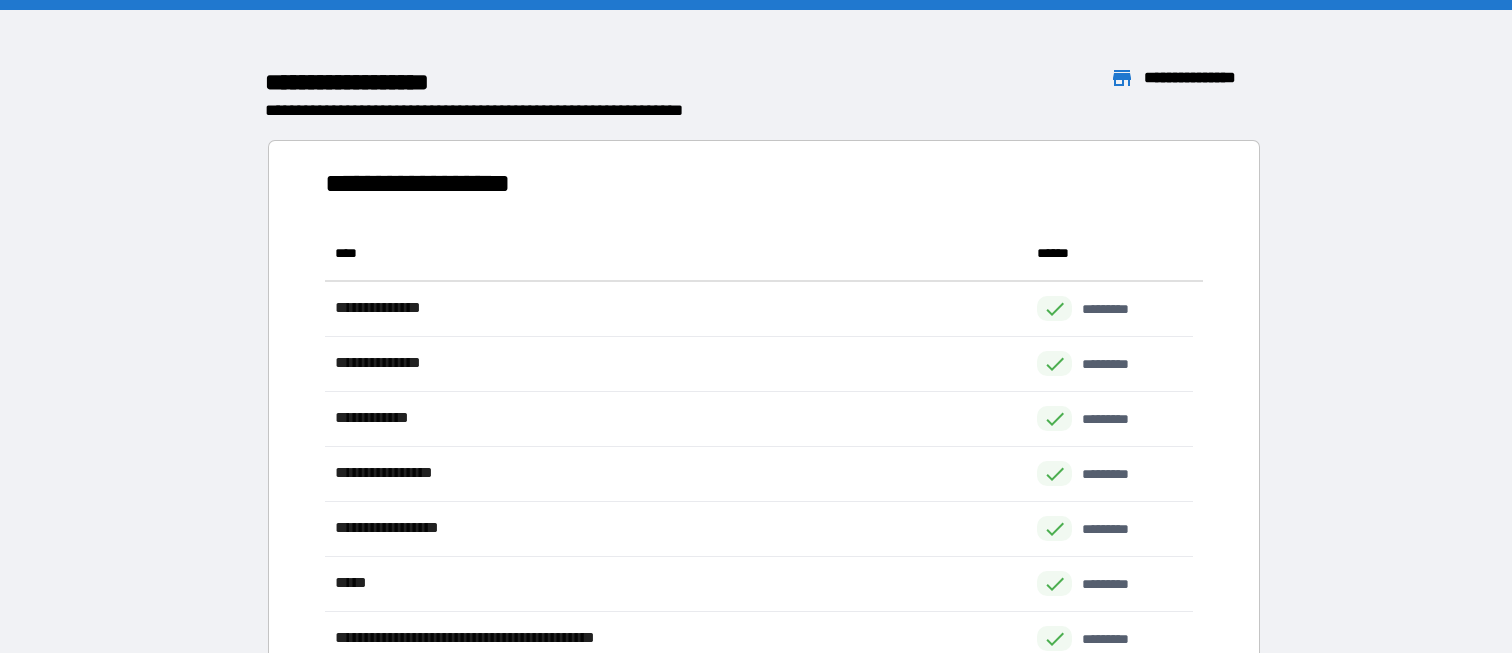 scroll, scrollTop: 866, scrollLeft: 853, axis: both 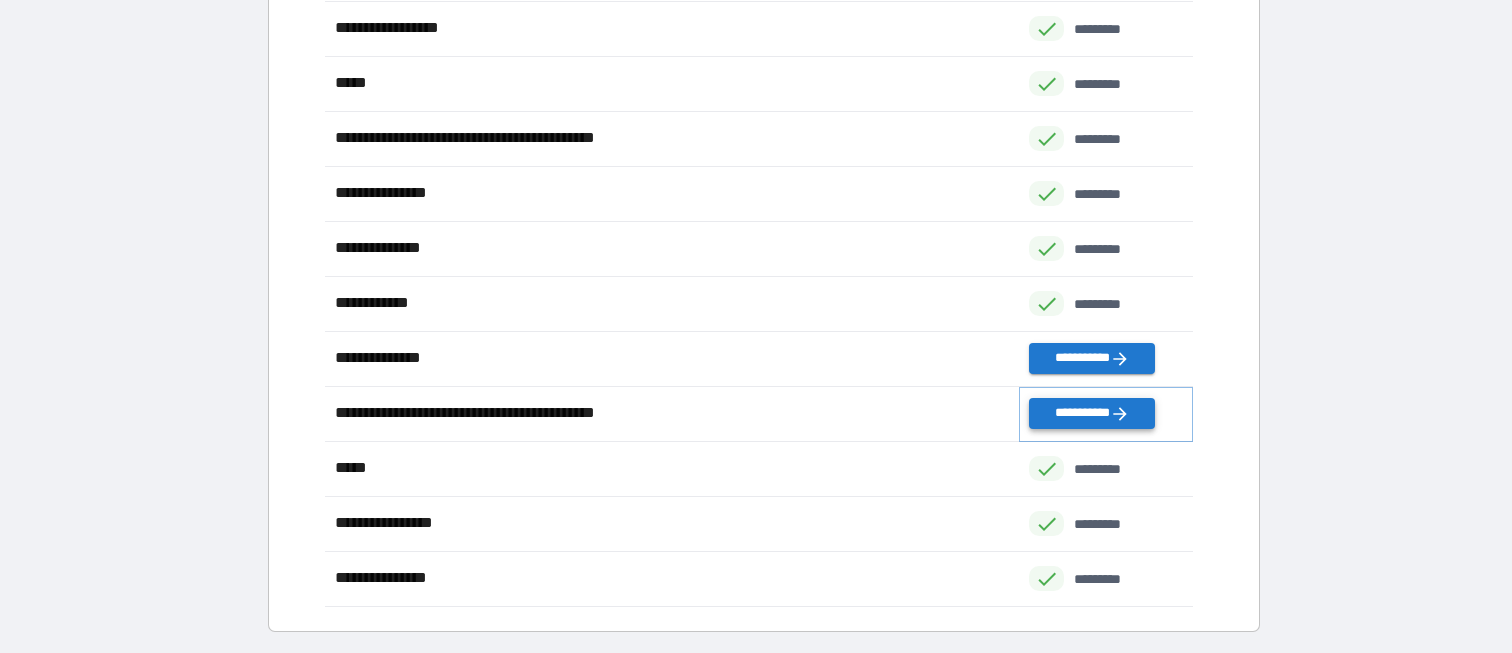 click on "**********" at bounding box center [1091, 413] 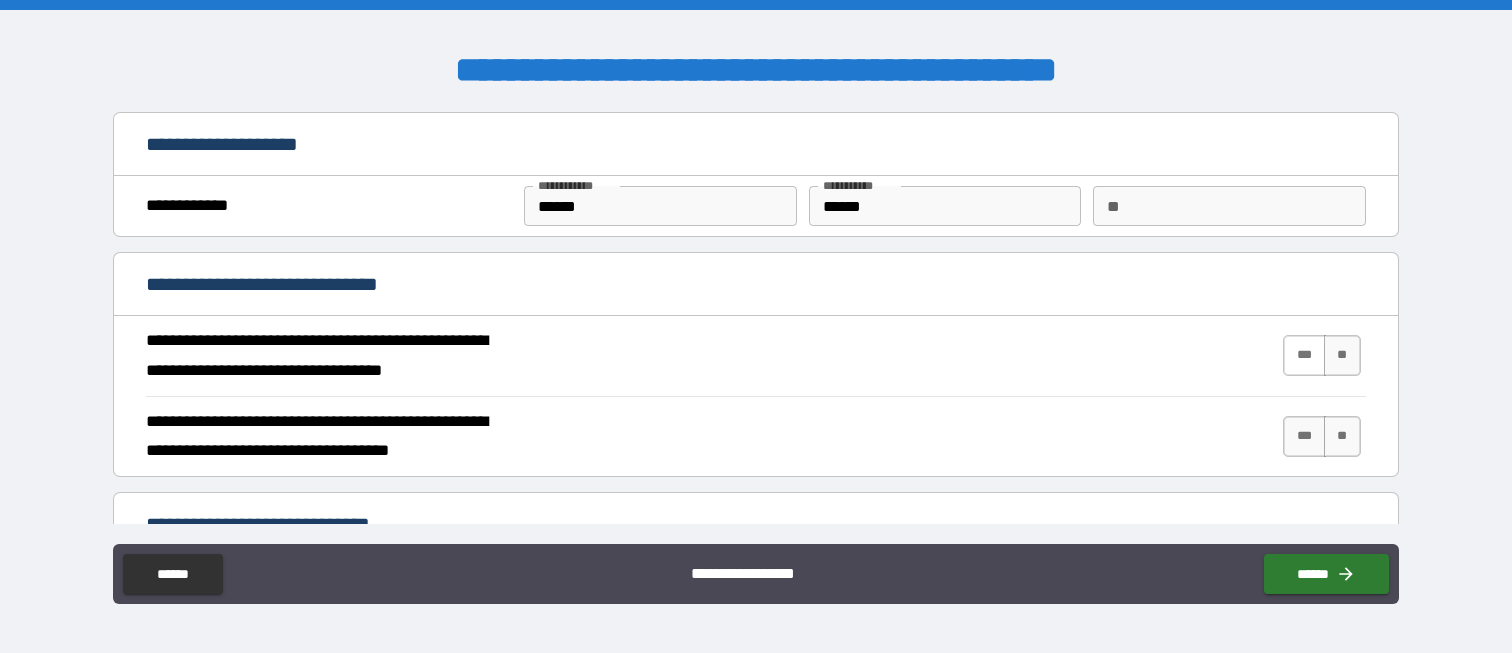click on "***" at bounding box center [1304, 355] 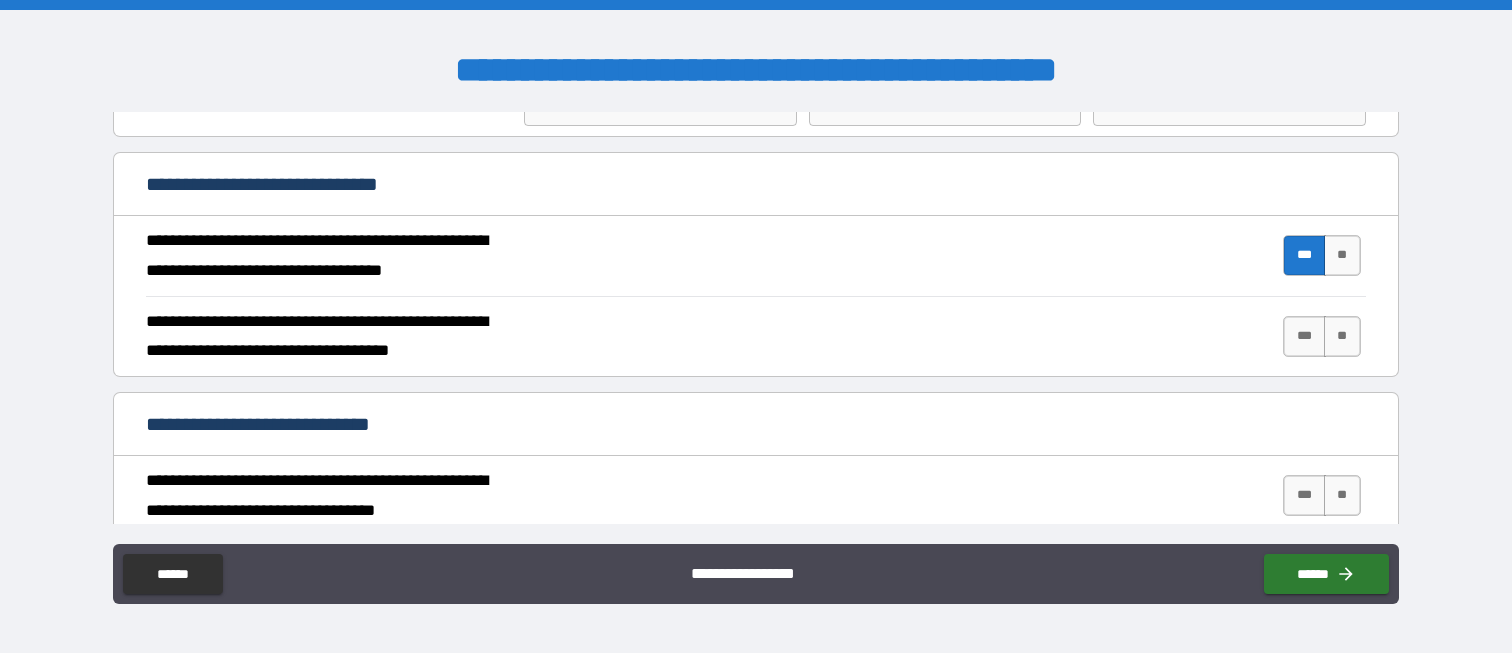 scroll, scrollTop: 200, scrollLeft: 0, axis: vertical 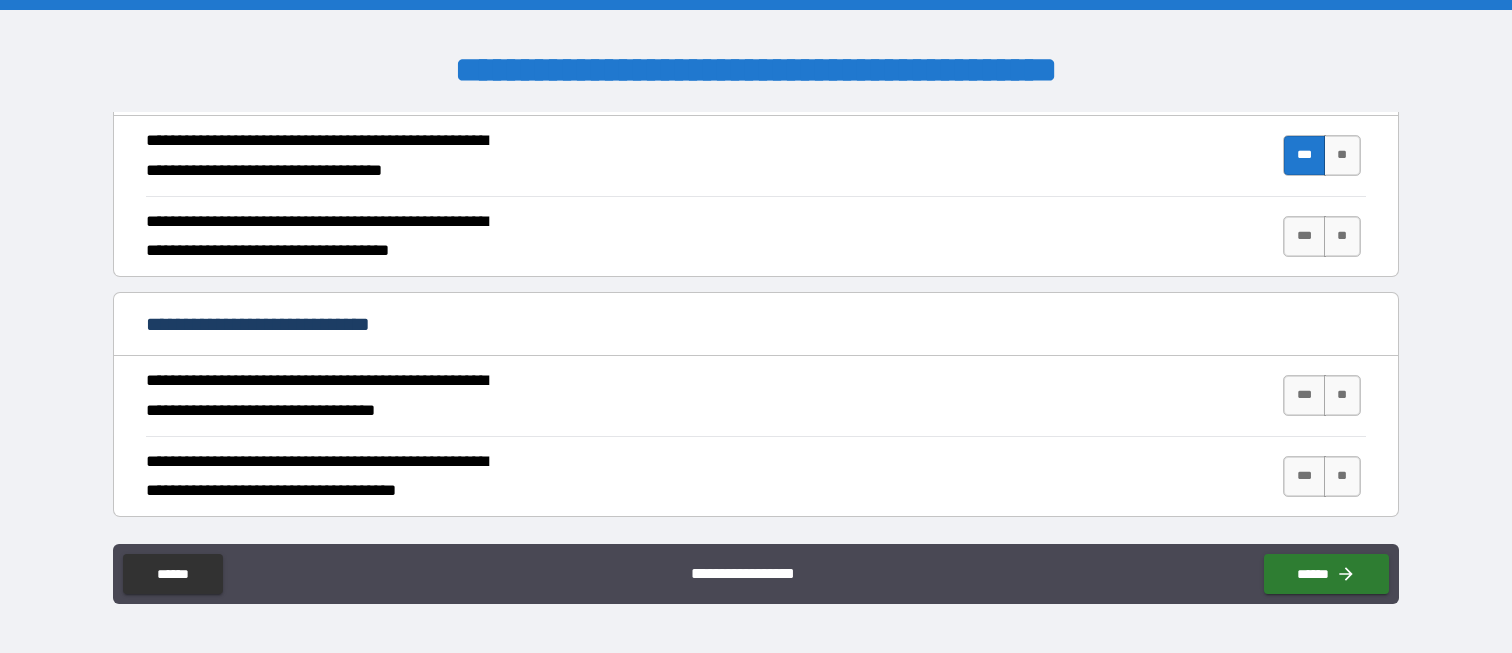 click on "*** **" at bounding box center (1324, 396) 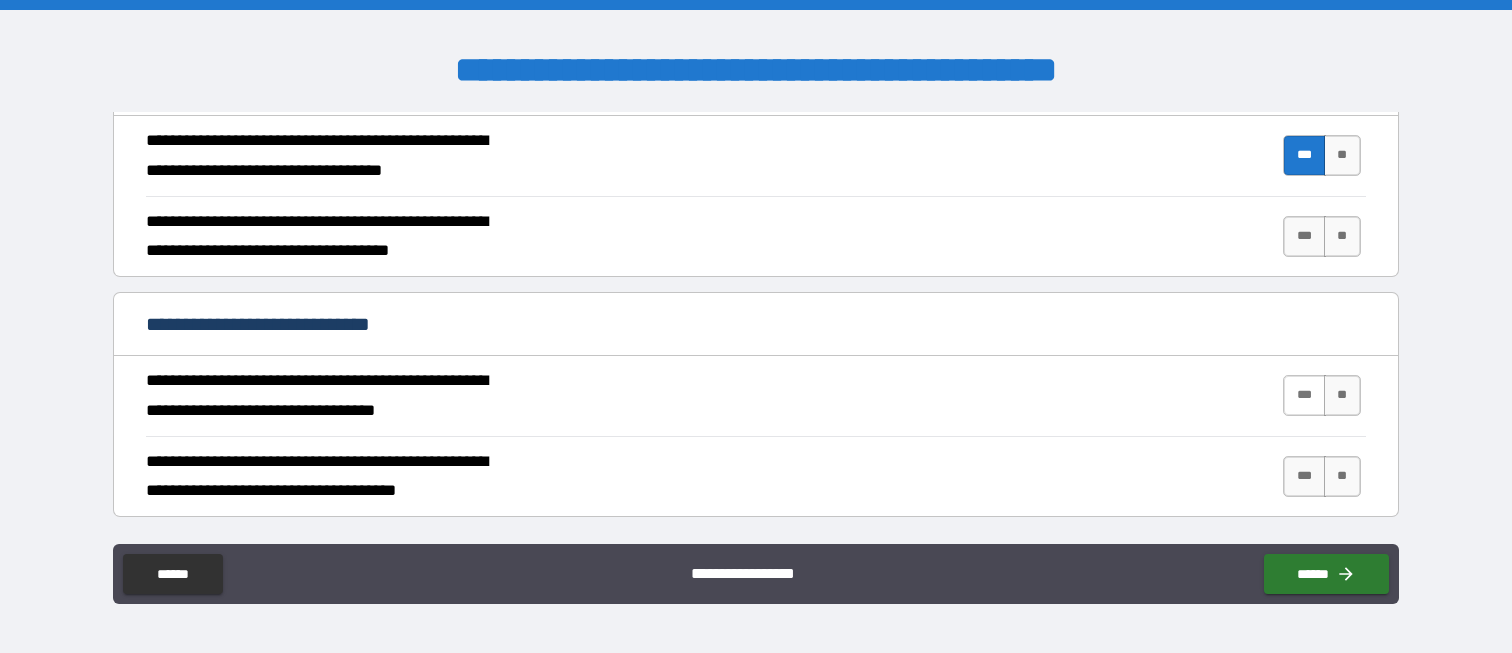 click on "***" at bounding box center (1304, 395) 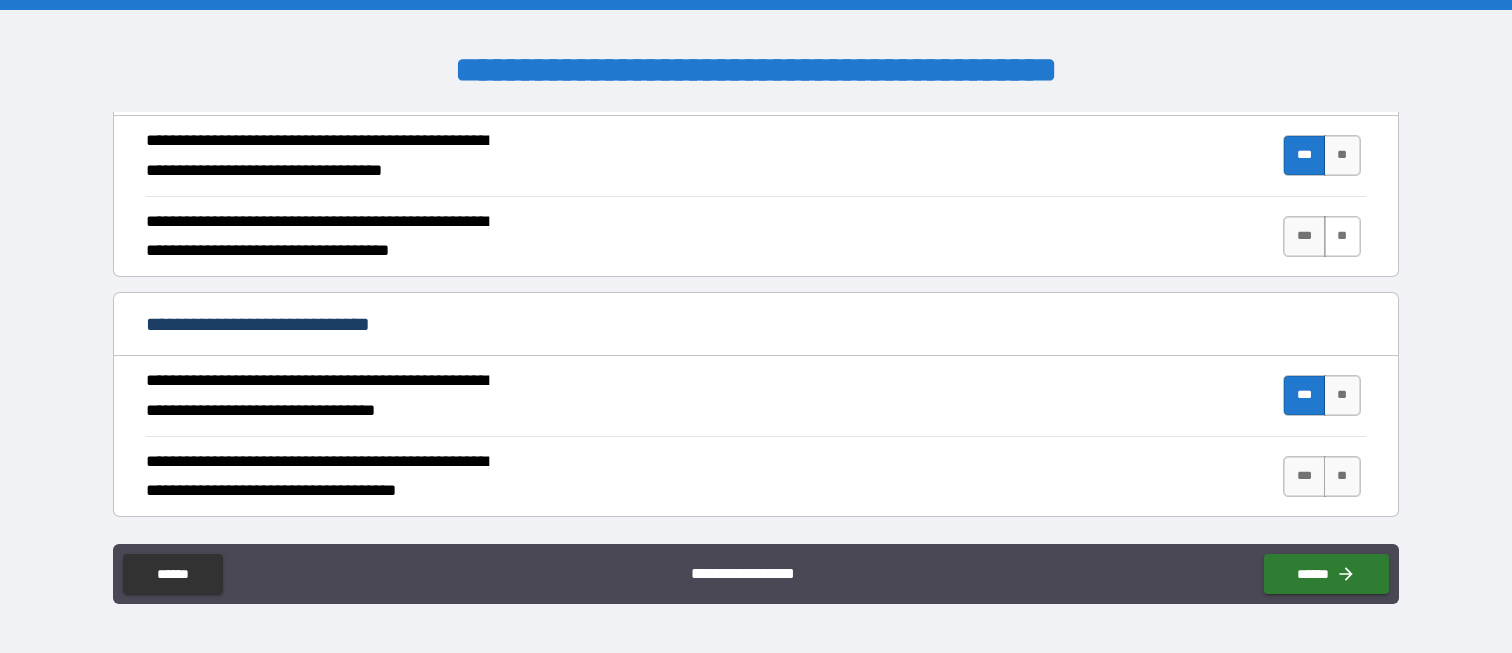 click on "**" at bounding box center (1342, 236) 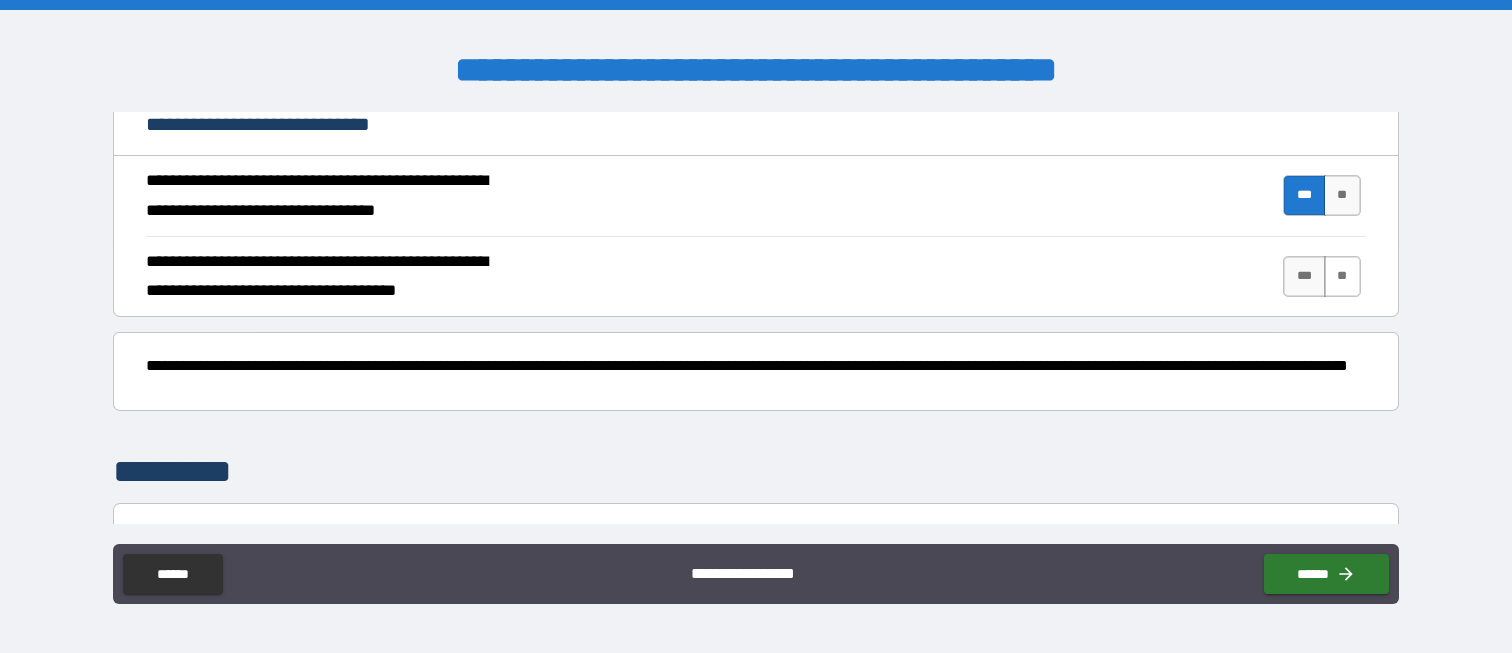 click on "**" at bounding box center (1342, 276) 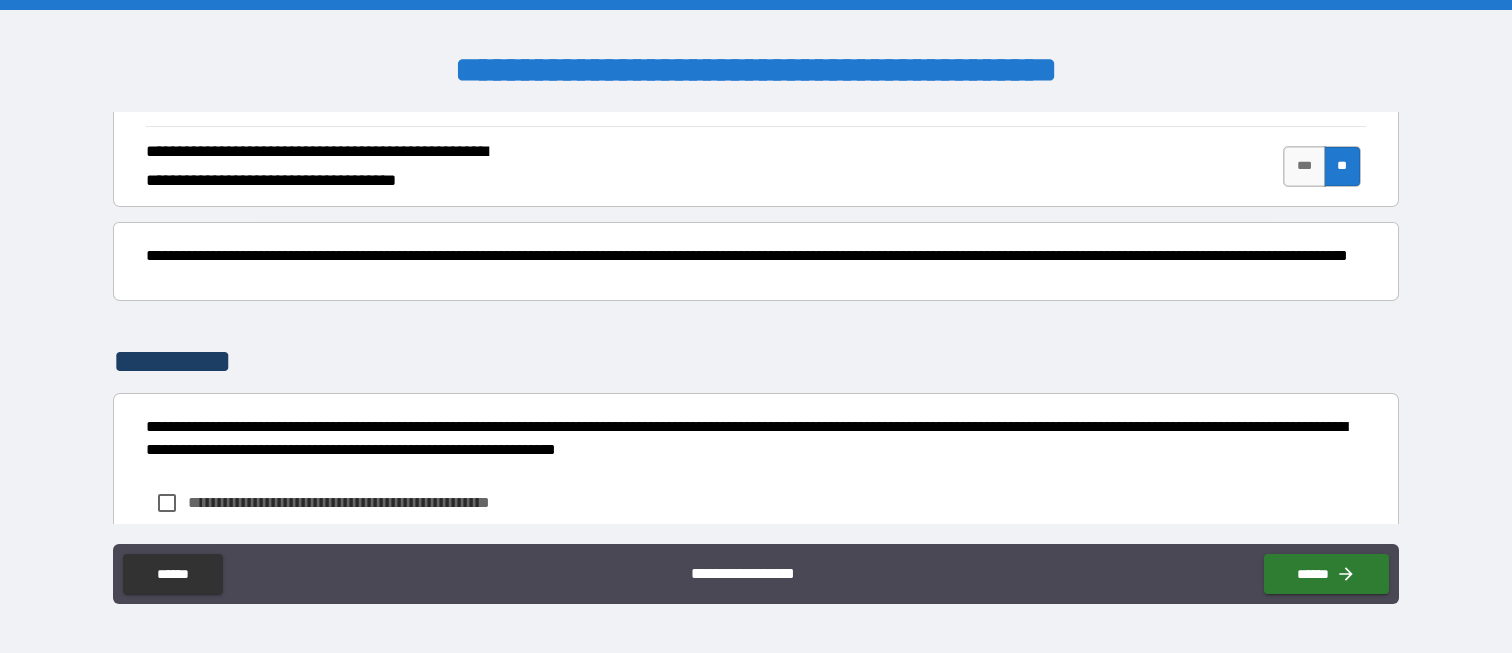 scroll, scrollTop: 642, scrollLeft: 0, axis: vertical 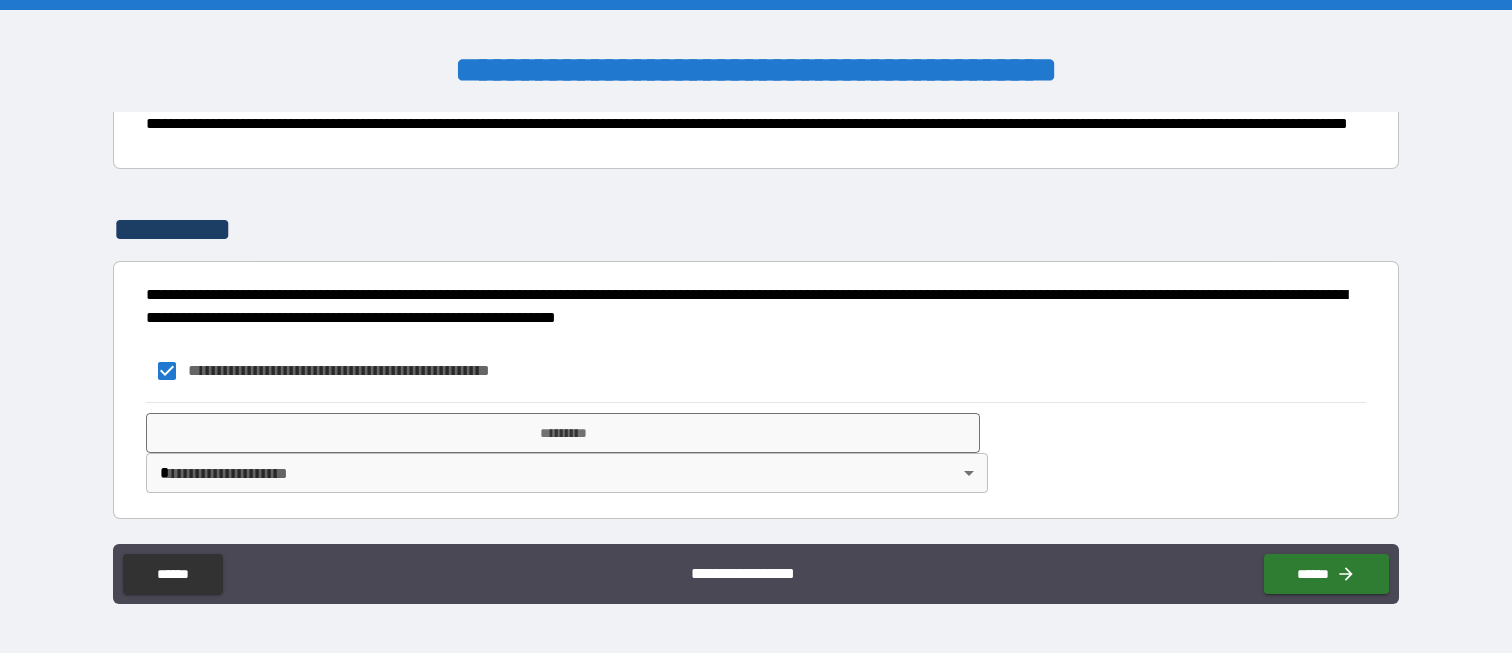 click on "**********" at bounding box center (756, 326) 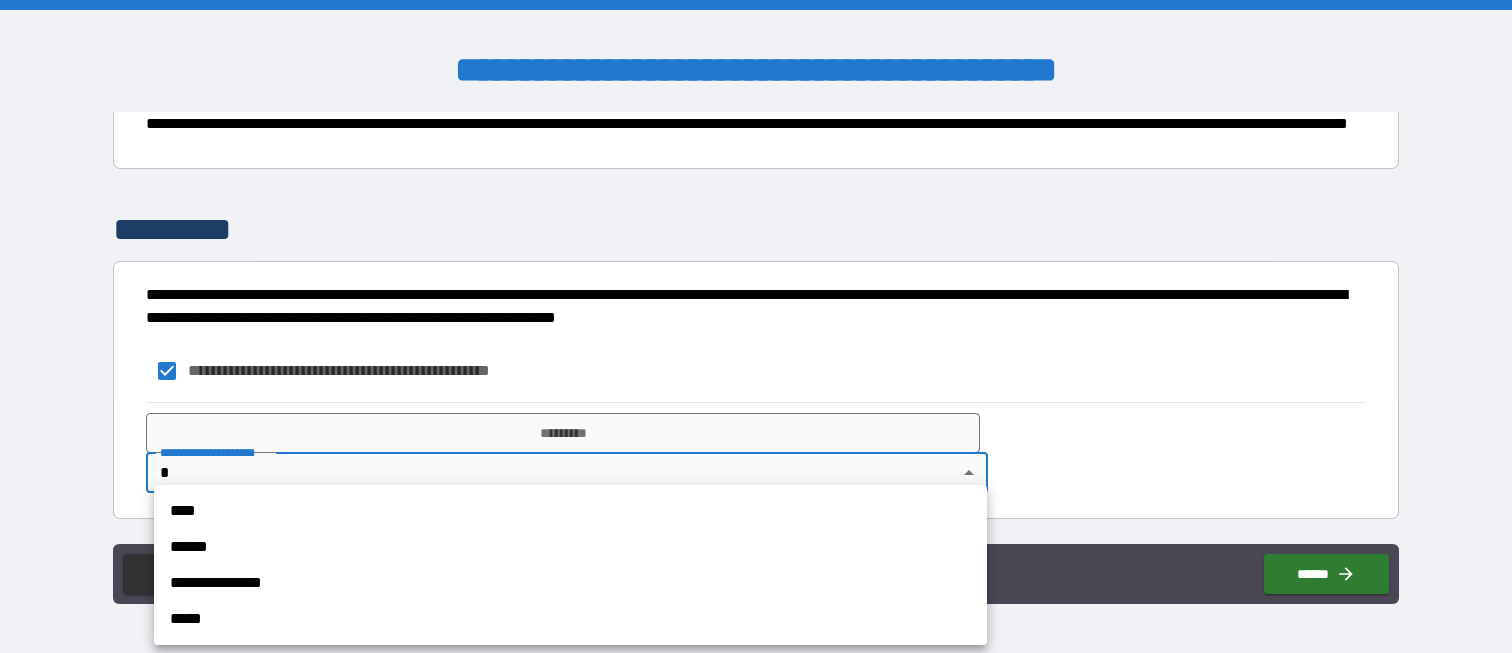 click on "****" at bounding box center [570, 511] 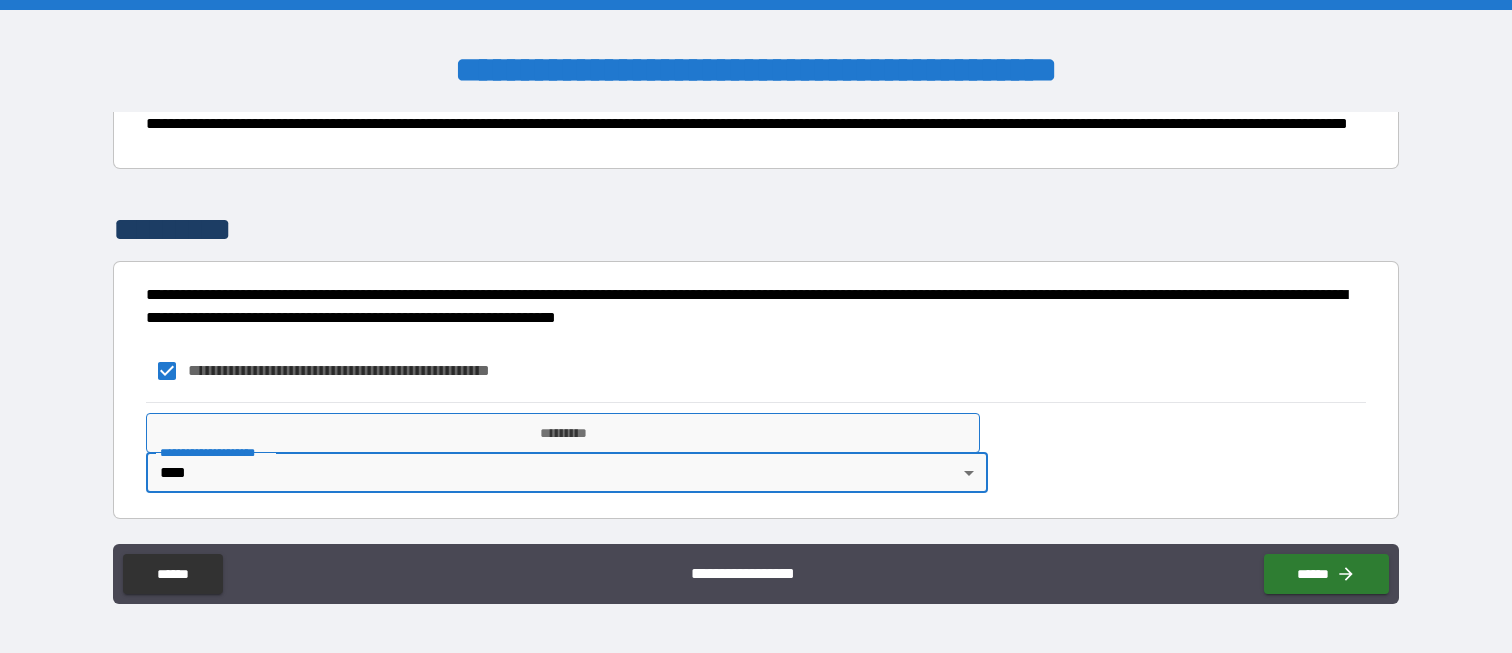 click on "*********" at bounding box center [562, 433] 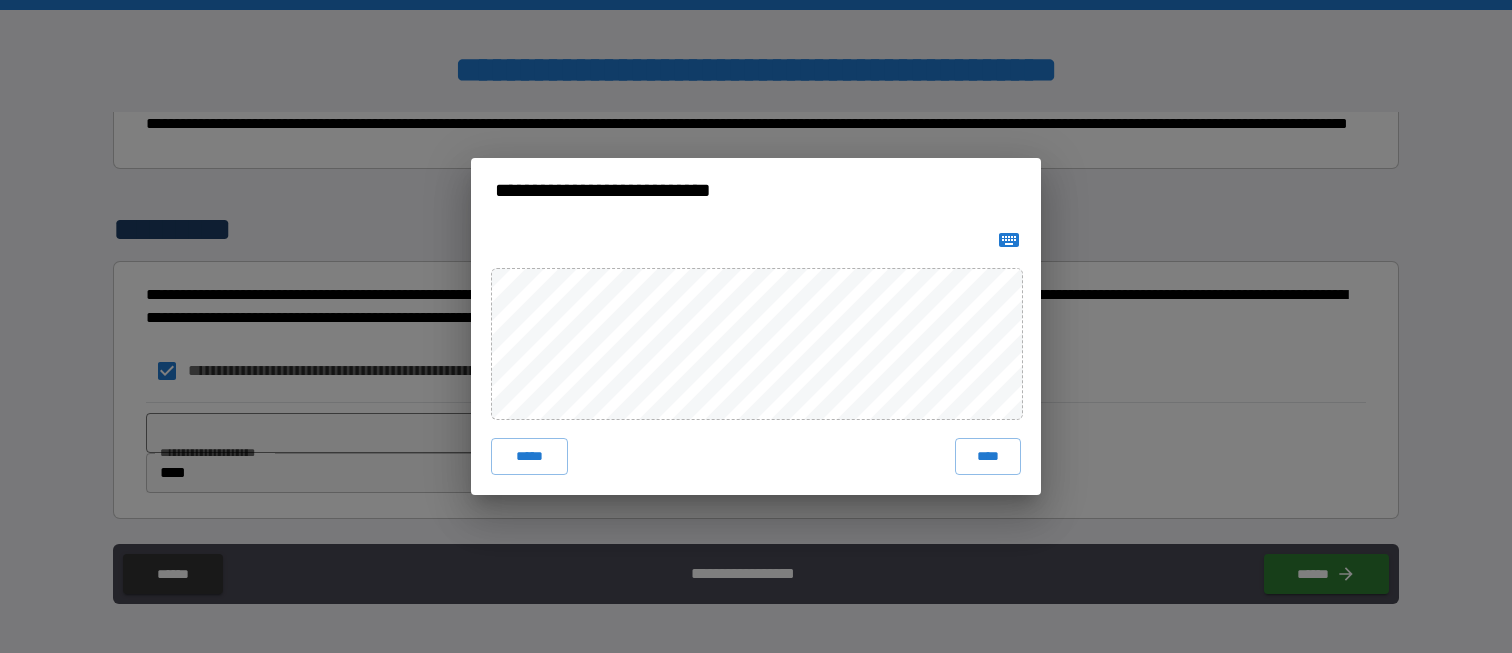 click 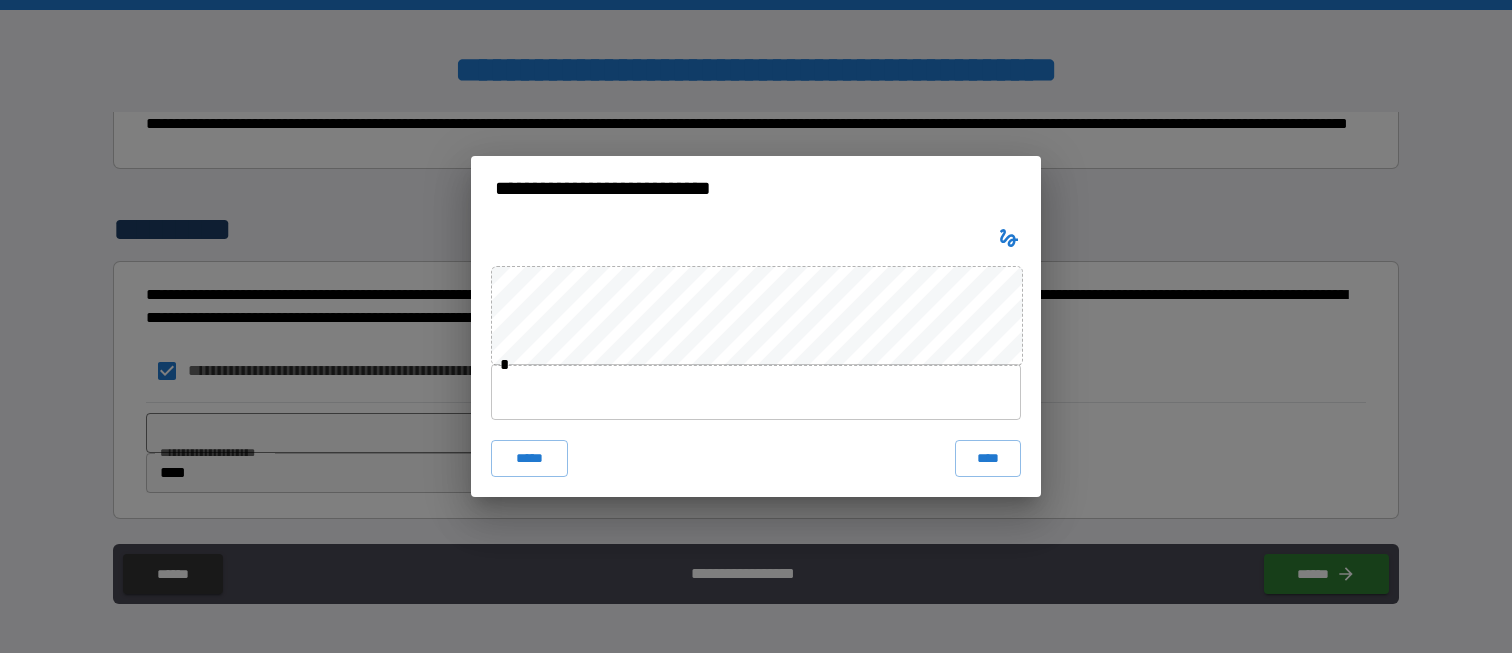 click at bounding box center [756, 392] 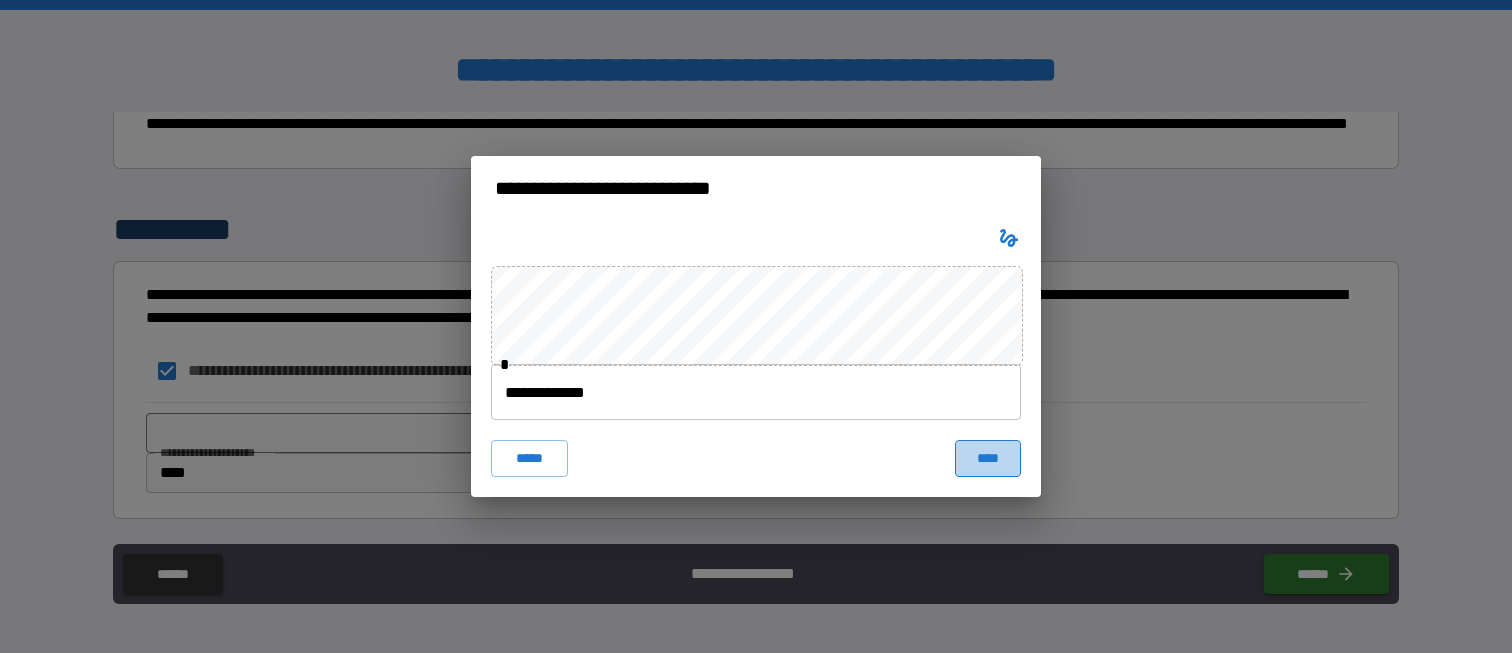 click on "****" at bounding box center [988, 458] 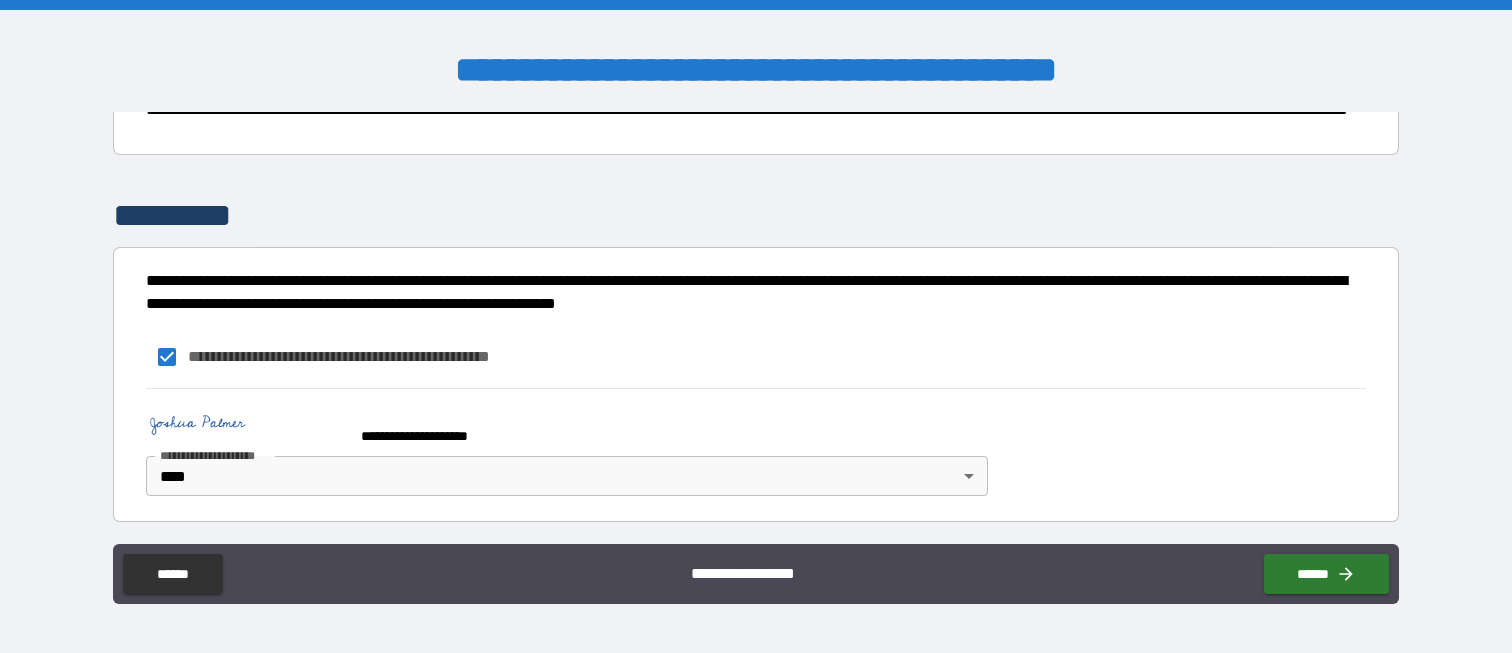 scroll, scrollTop: 659, scrollLeft: 0, axis: vertical 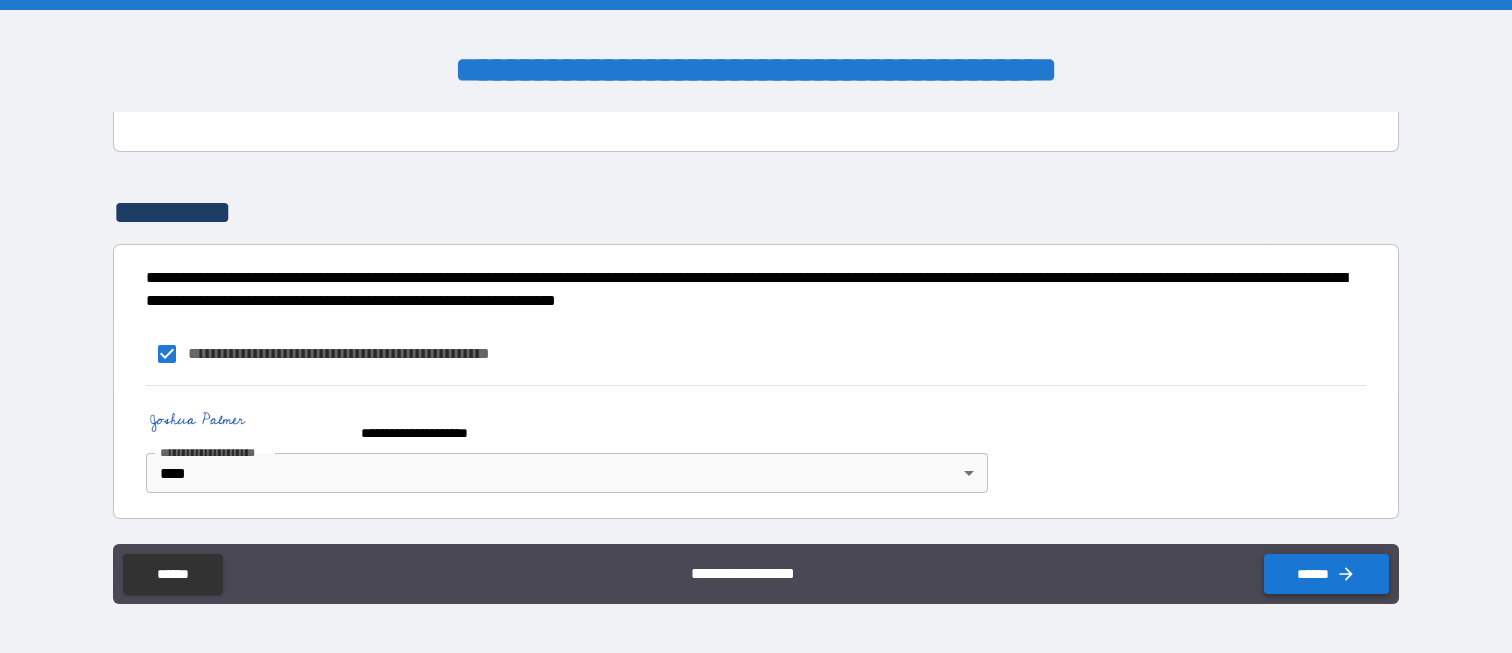 click on "******" at bounding box center [1326, 574] 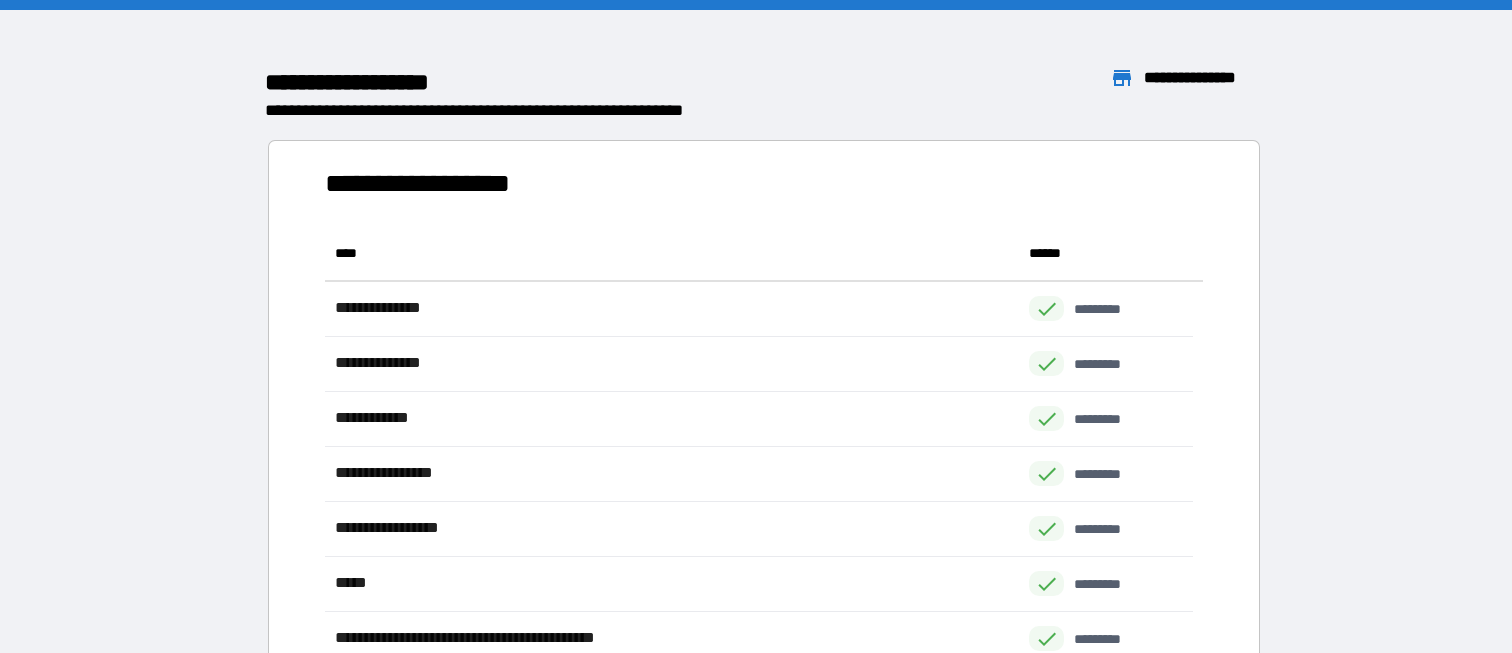 scroll, scrollTop: 16, scrollLeft: 16, axis: both 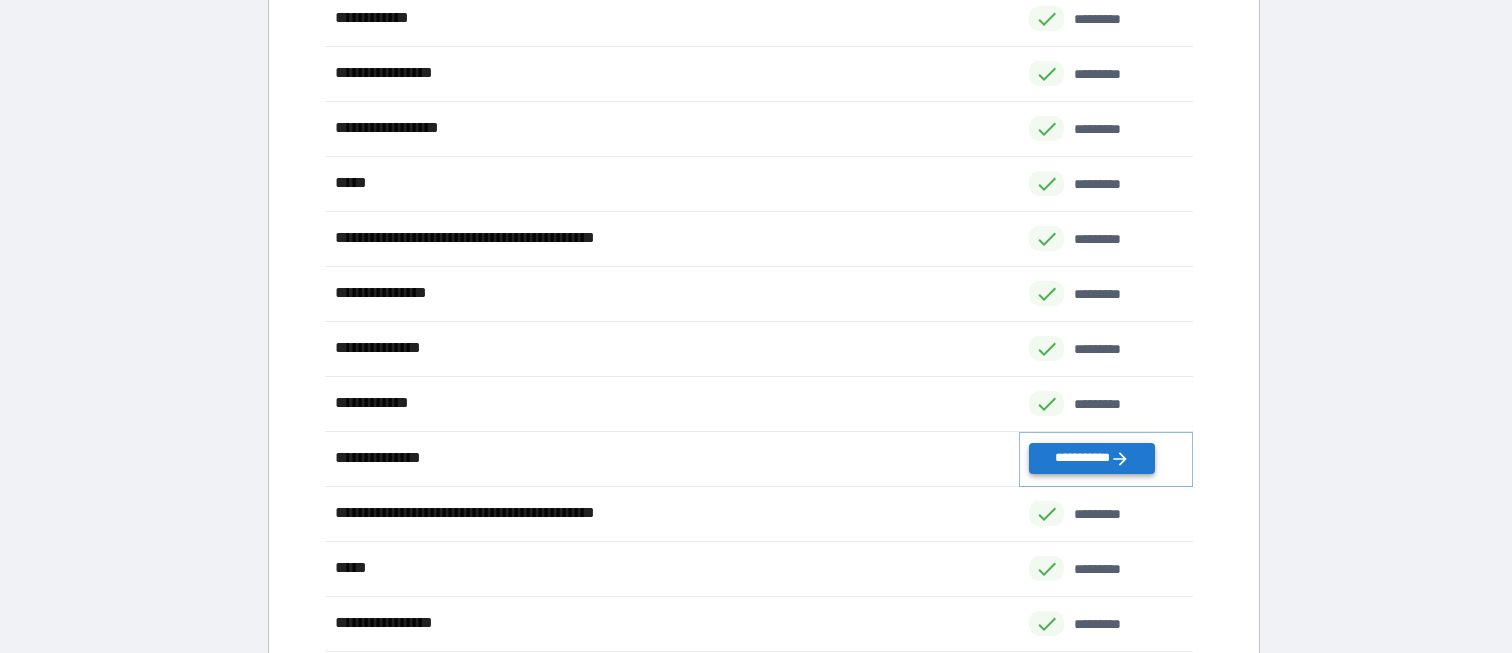 click on "**********" at bounding box center (1091, 458) 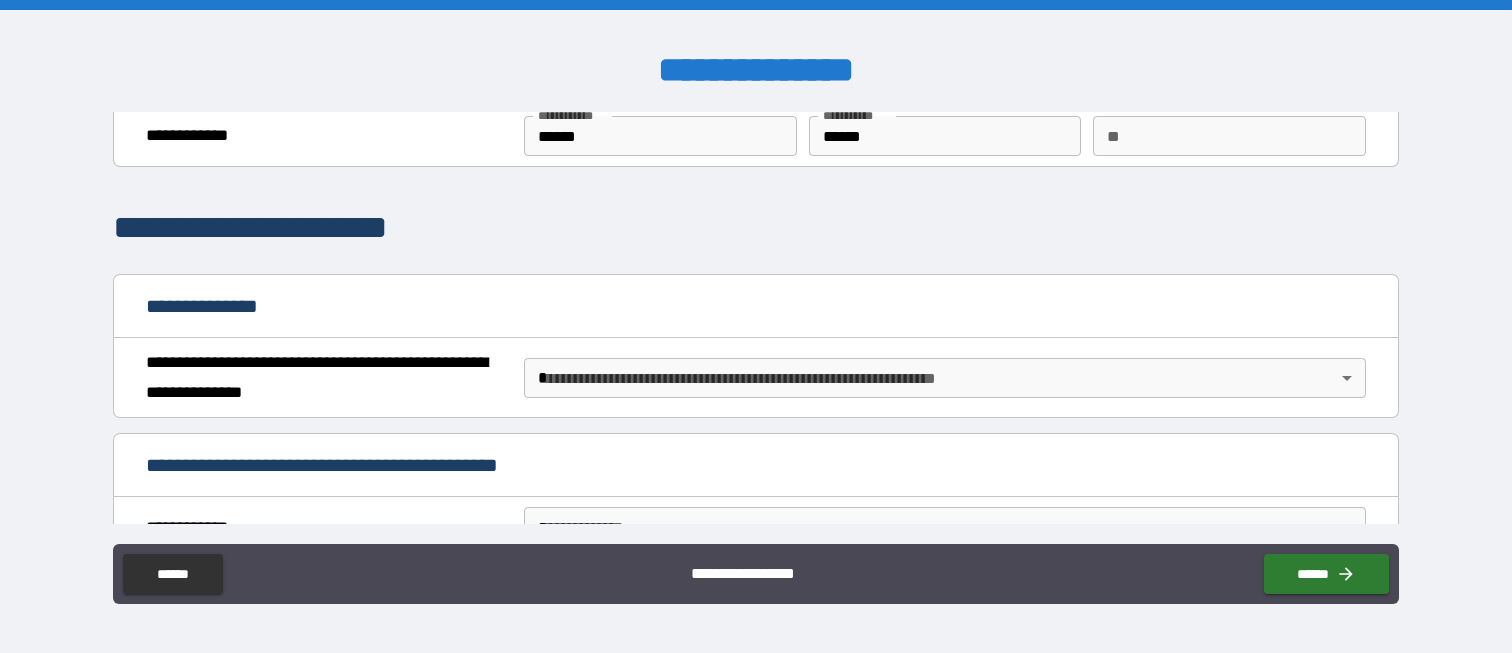 scroll, scrollTop: 100, scrollLeft: 0, axis: vertical 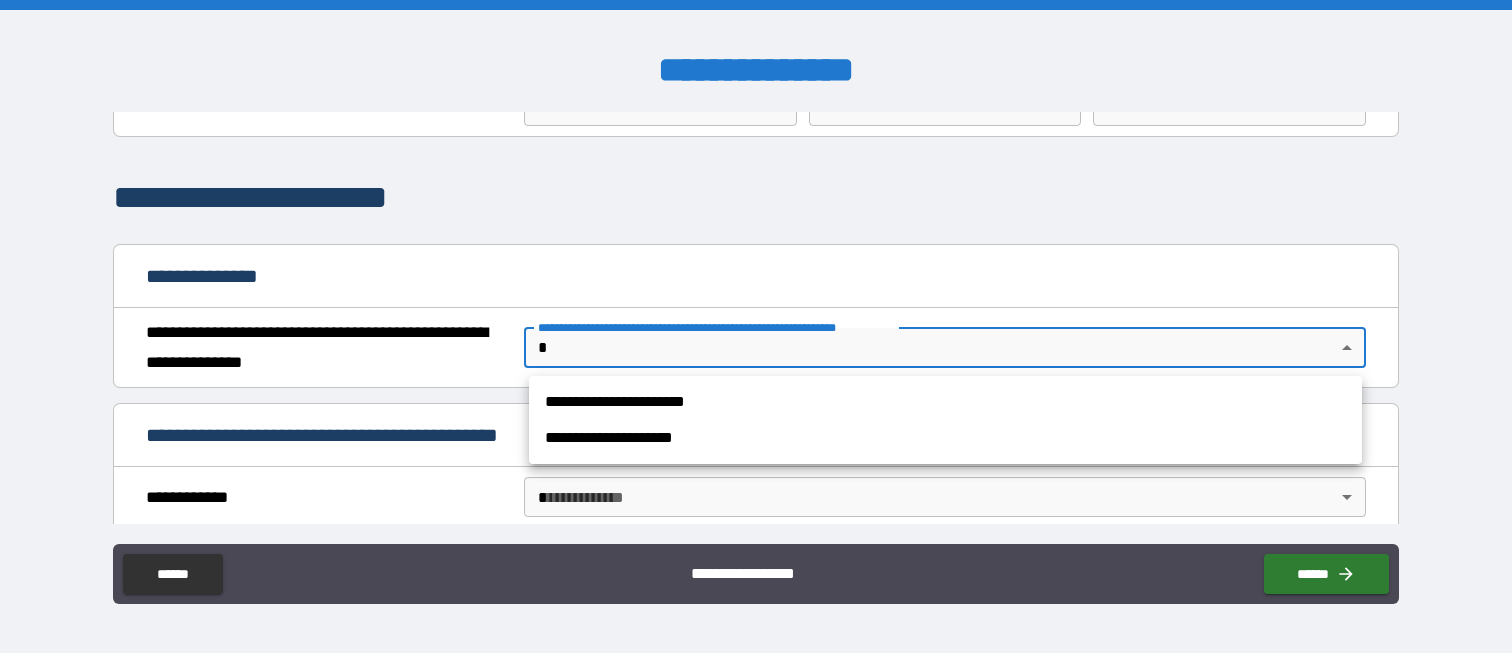 click on "**********" at bounding box center (756, 326) 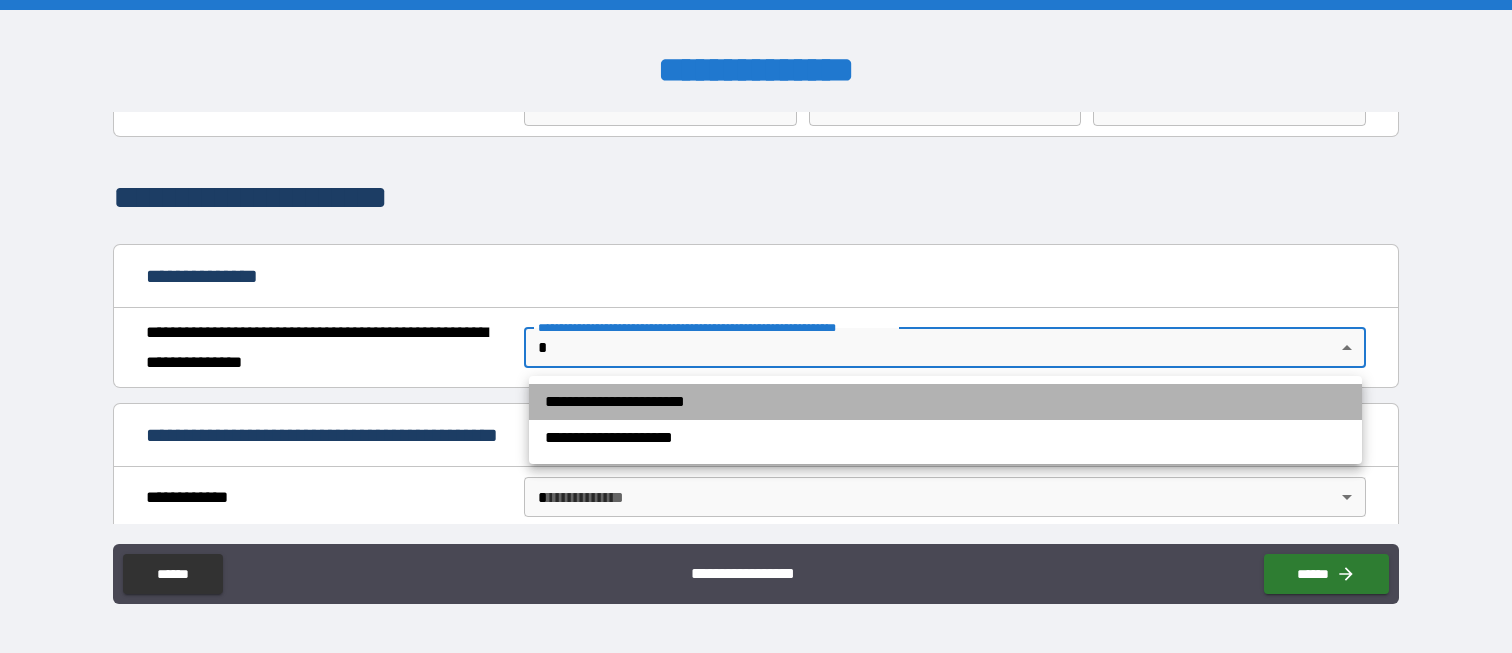 click on "**********" at bounding box center (945, 402) 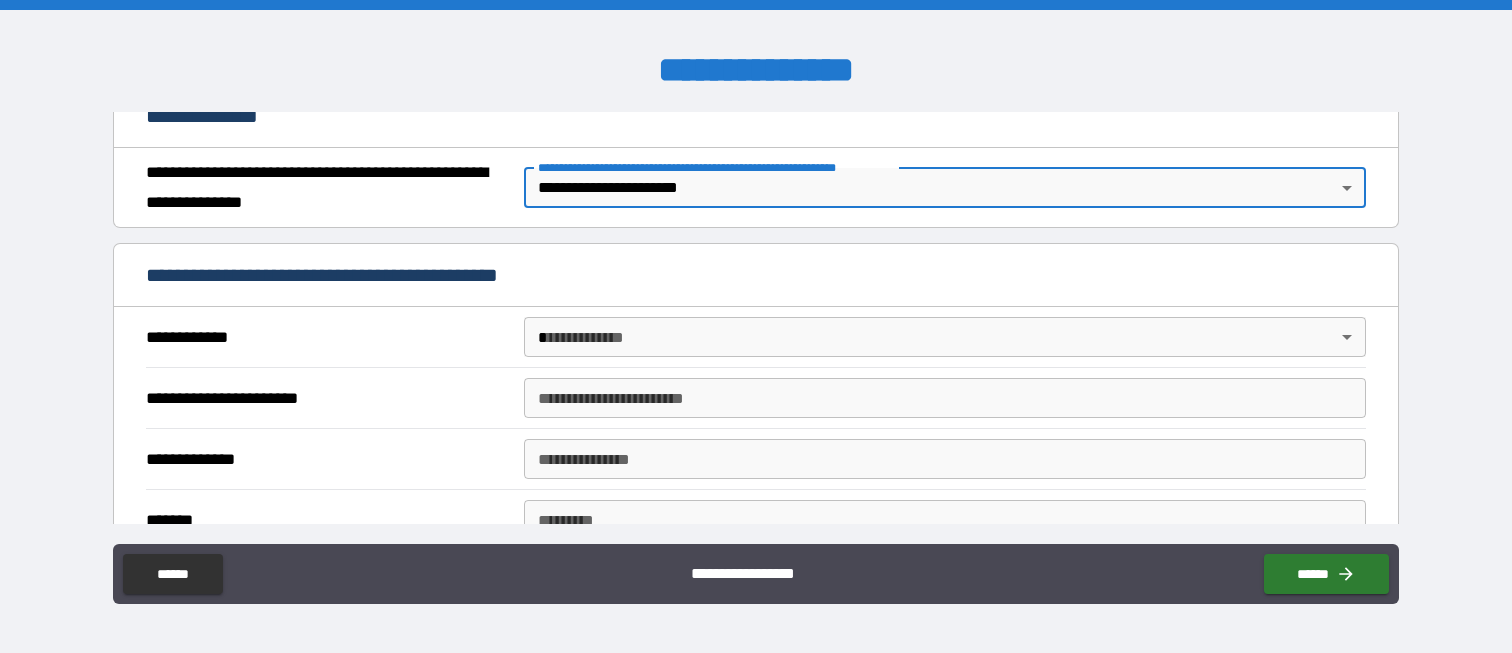 scroll, scrollTop: 300, scrollLeft: 0, axis: vertical 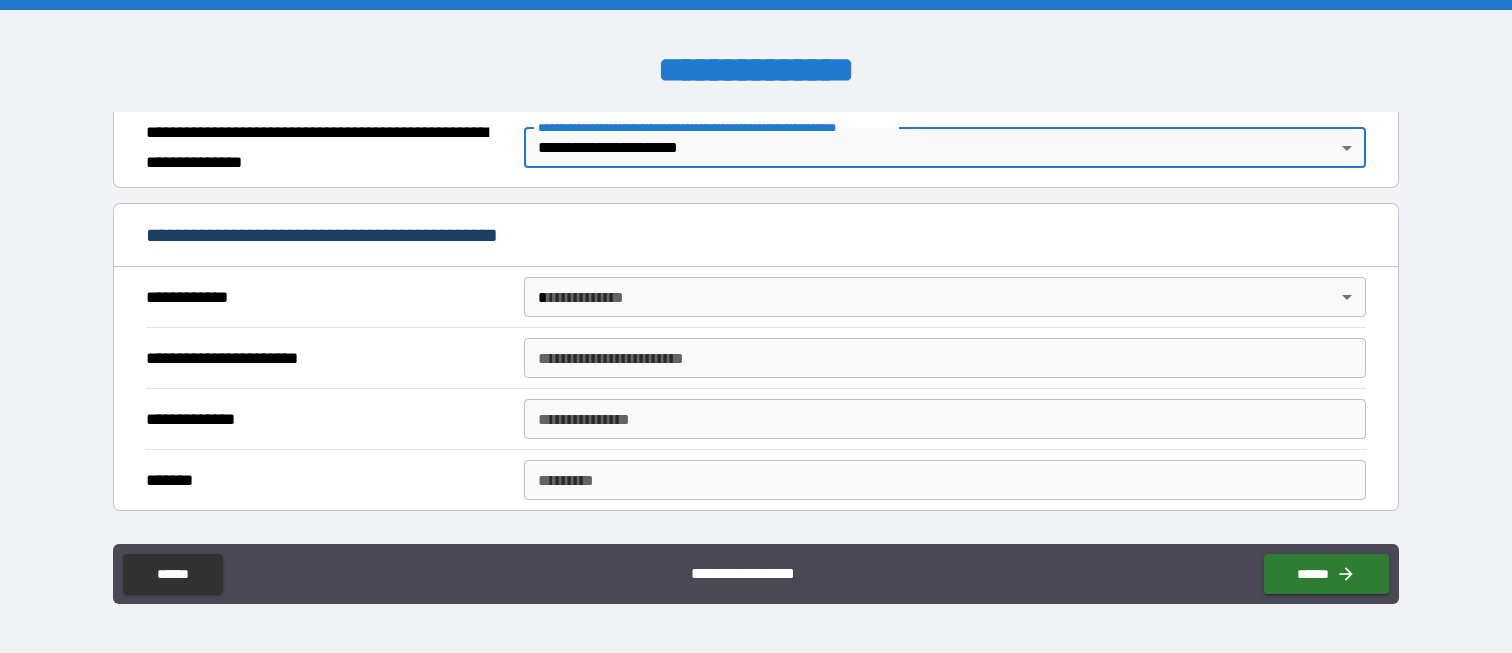 click on "**********" at bounding box center (756, 326) 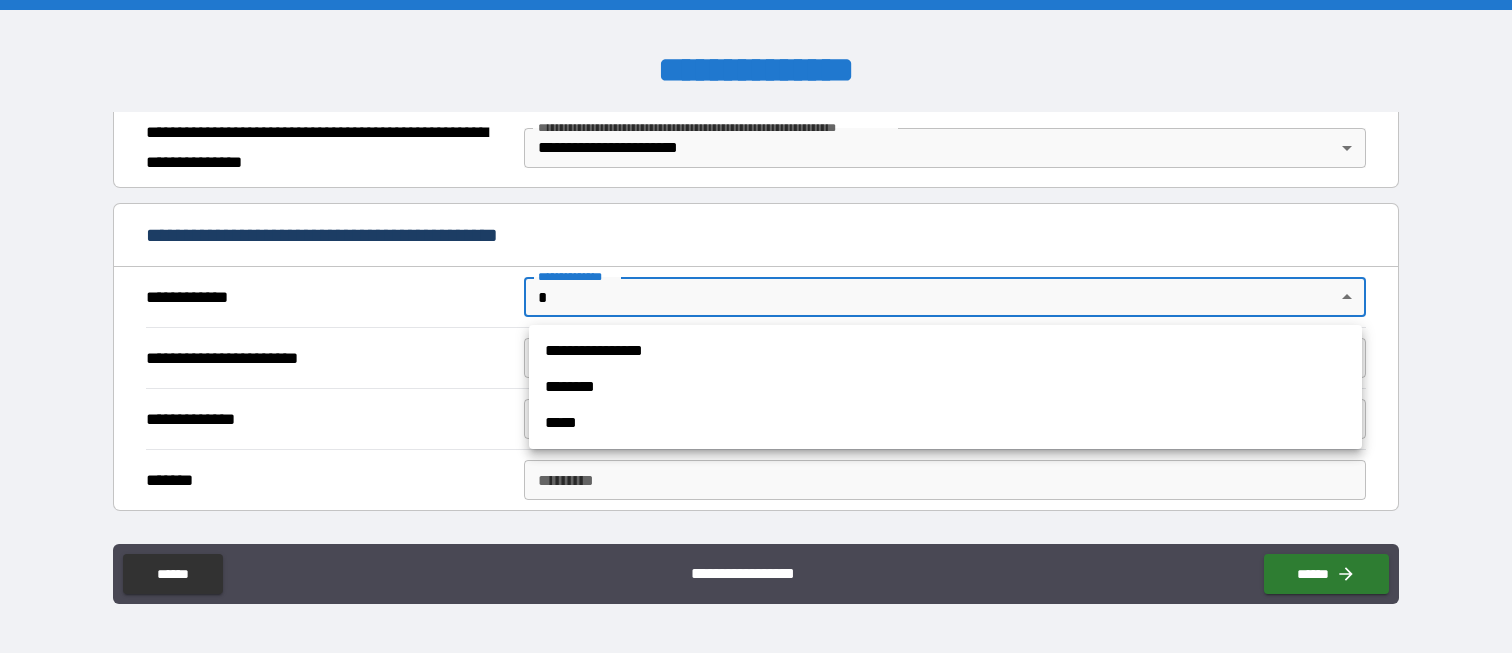 click on "**********" at bounding box center [945, 351] 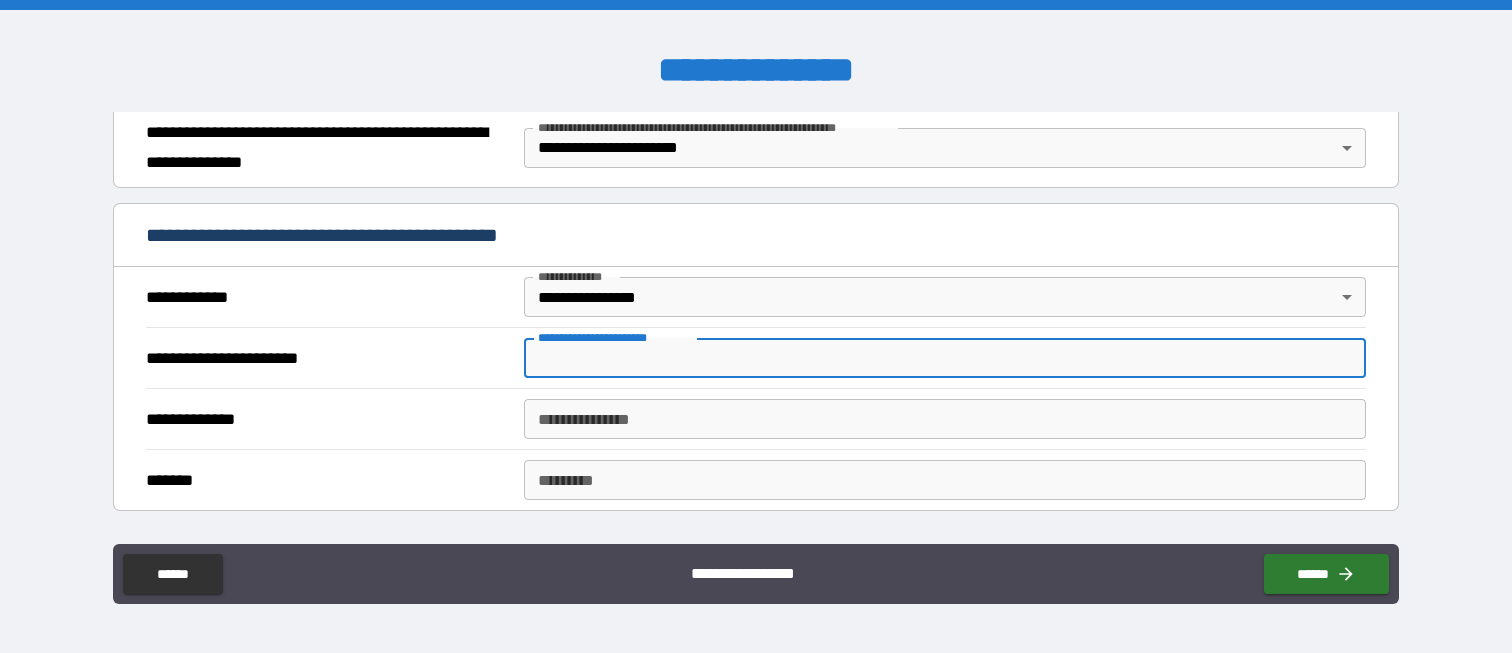 click on "**********" at bounding box center (944, 358) 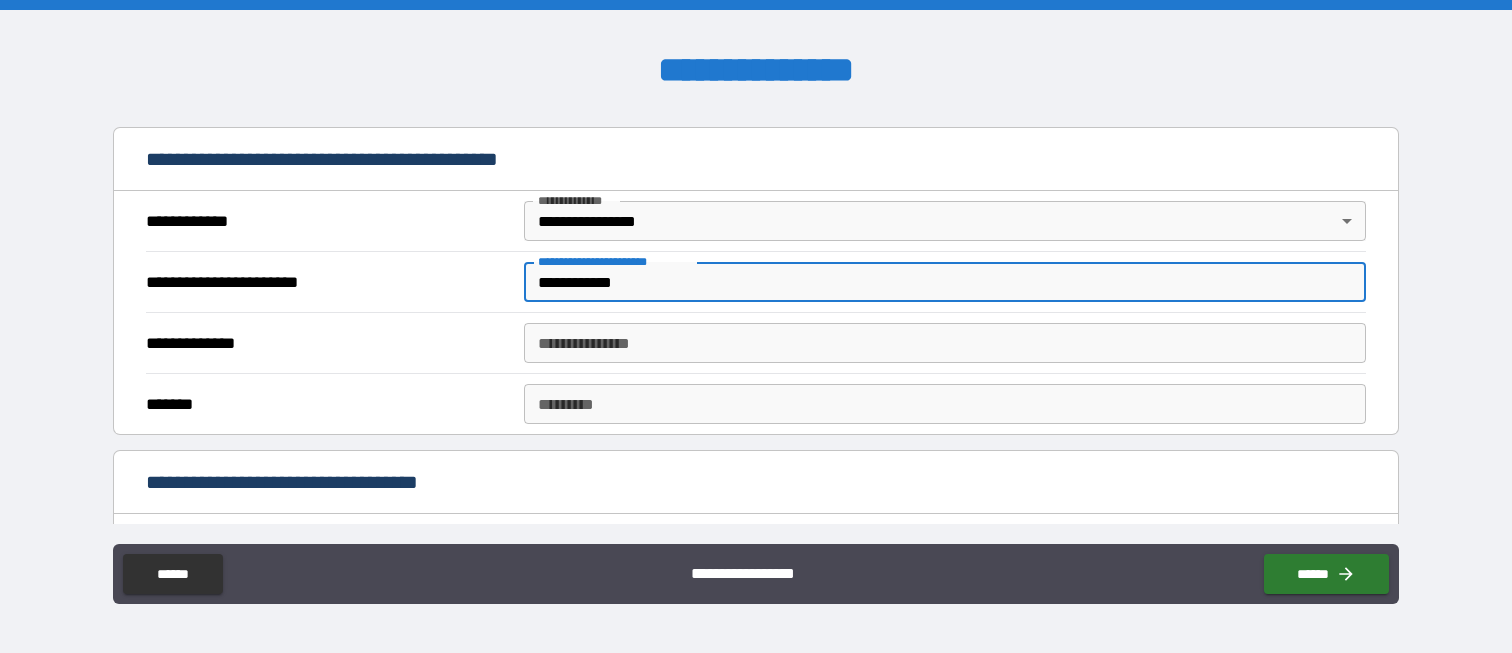 scroll, scrollTop: 500, scrollLeft: 0, axis: vertical 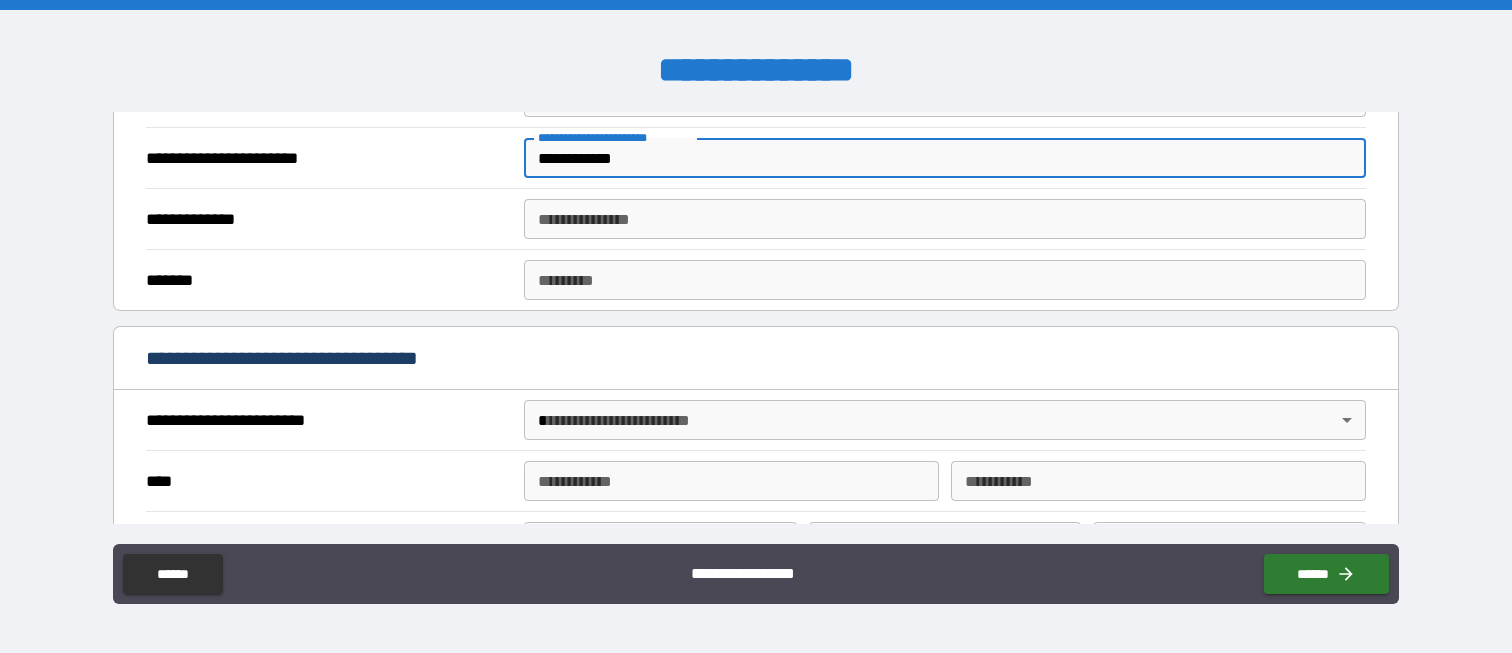 drag, startPoint x: 646, startPoint y: 209, endPoint x: 612, endPoint y: 209, distance: 34 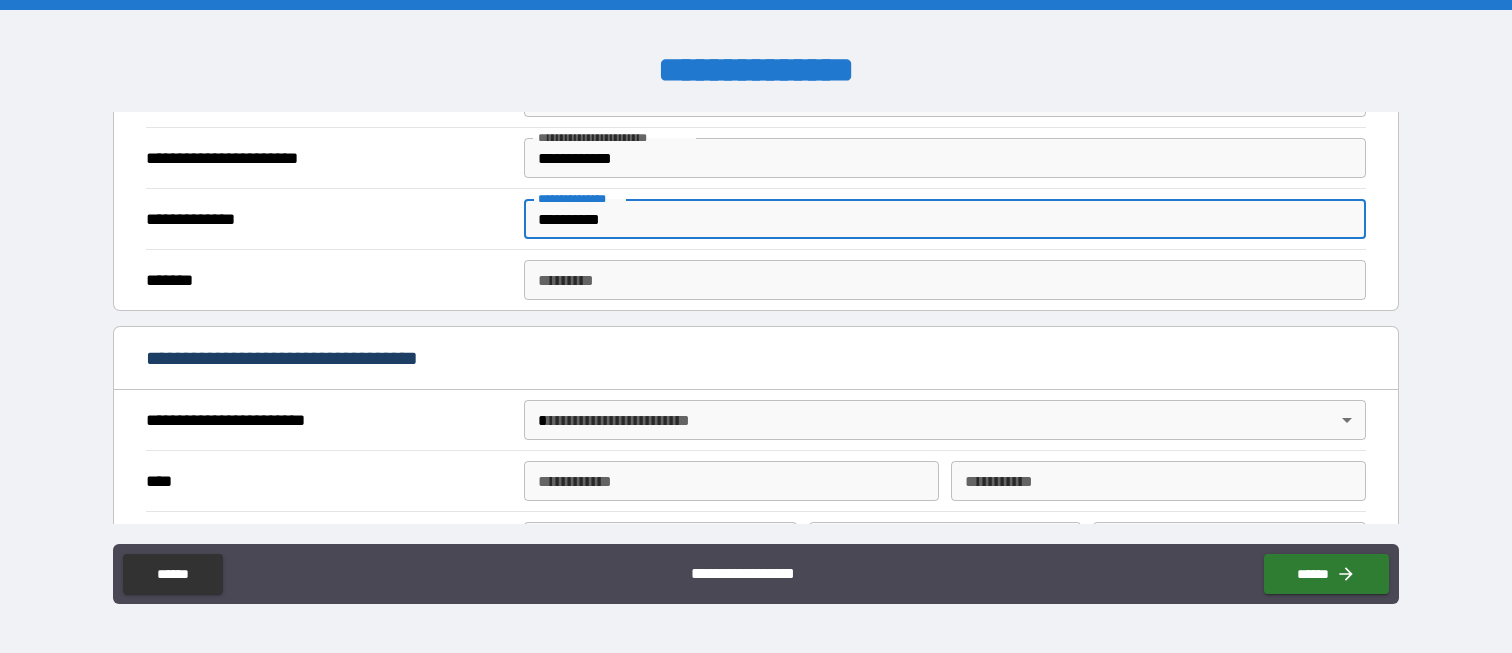 click on "*******   *" at bounding box center (944, 280) 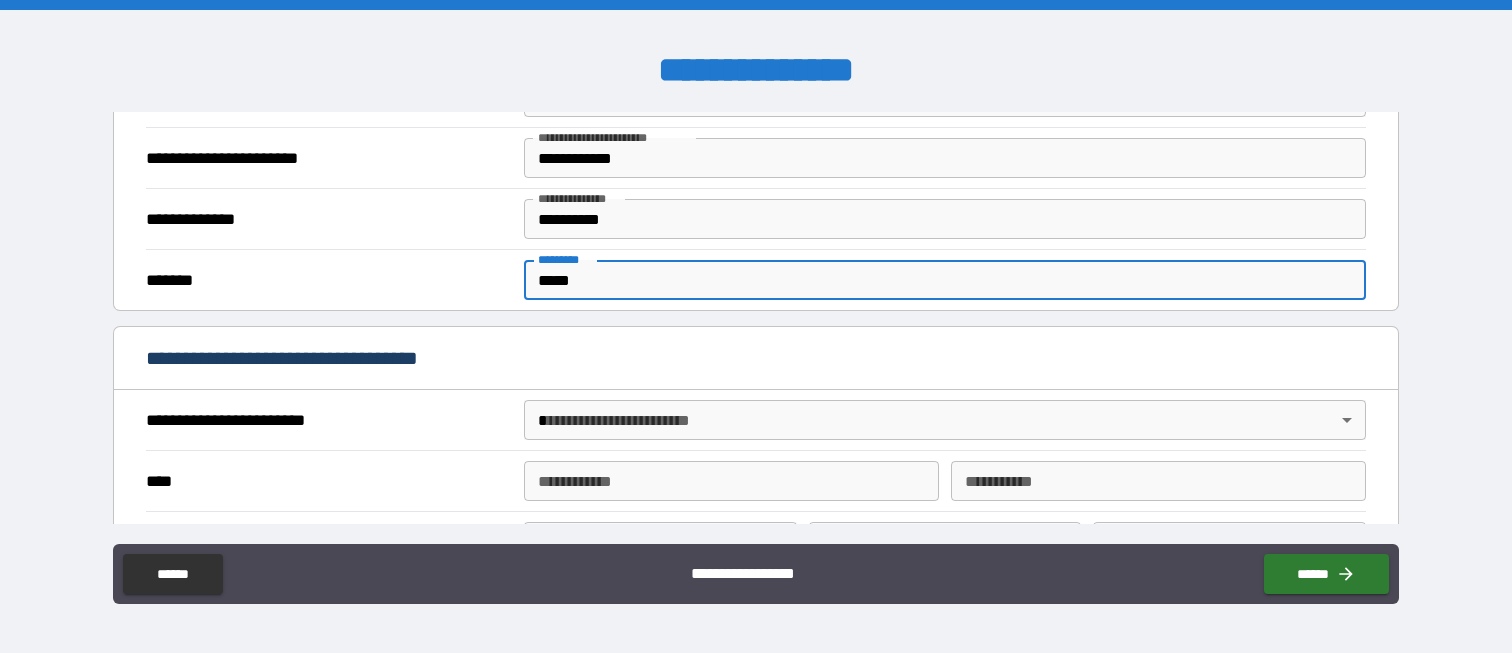 click on "******* *******   * ***** *******   *" at bounding box center [755, 279] 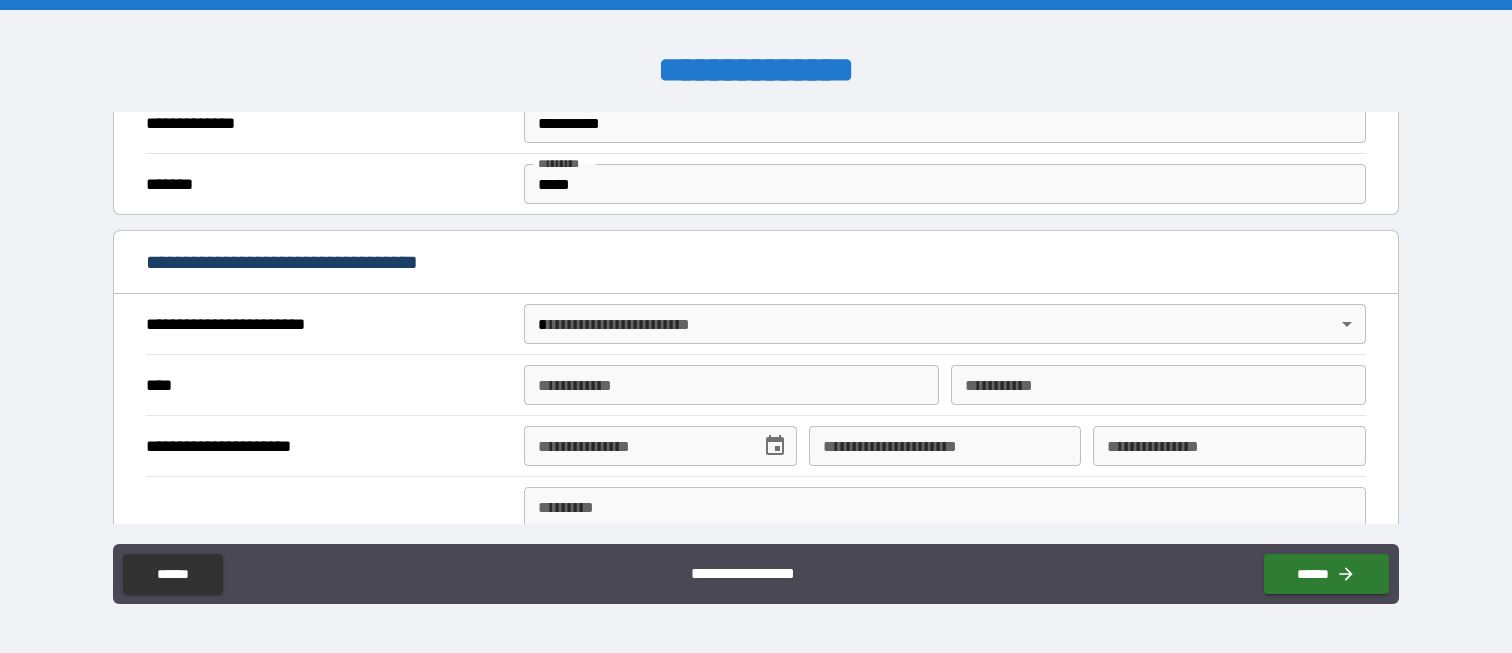 scroll, scrollTop: 600, scrollLeft: 0, axis: vertical 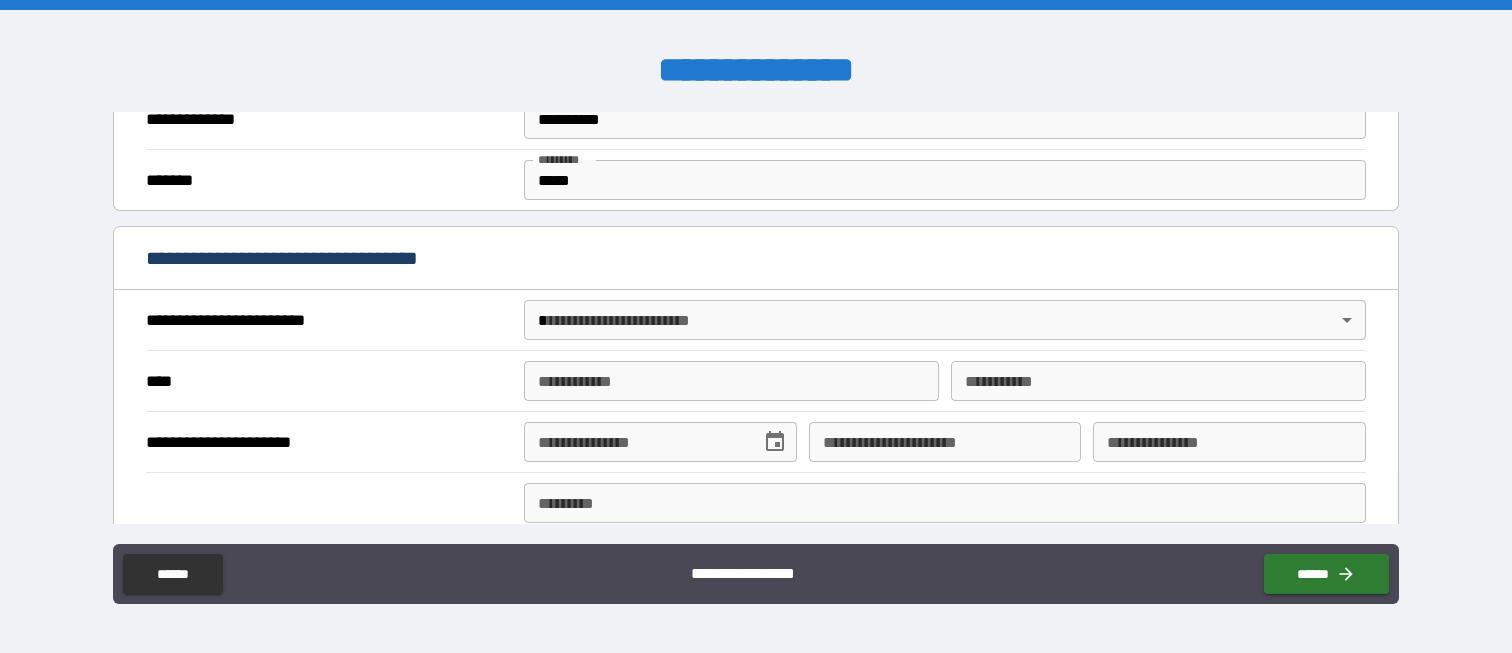 click on "**********" at bounding box center [756, 326] 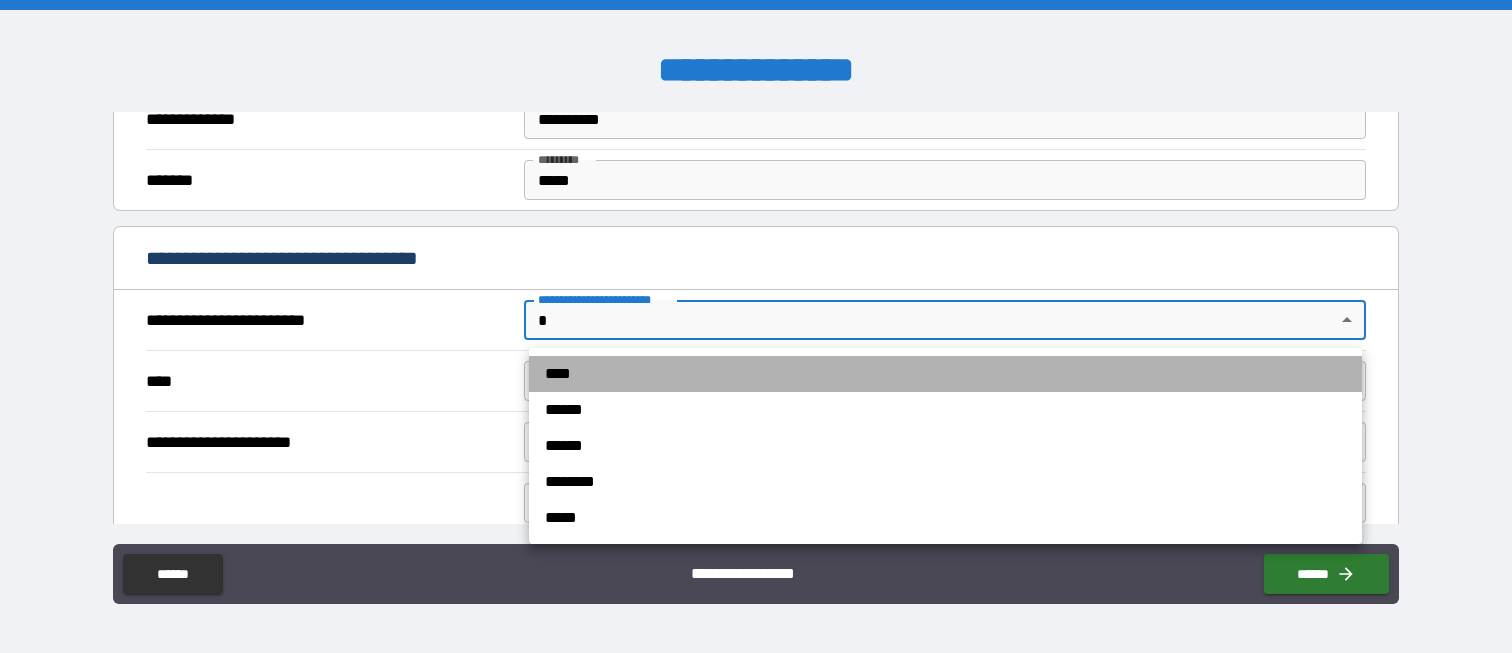 click on "****" at bounding box center [945, 374] 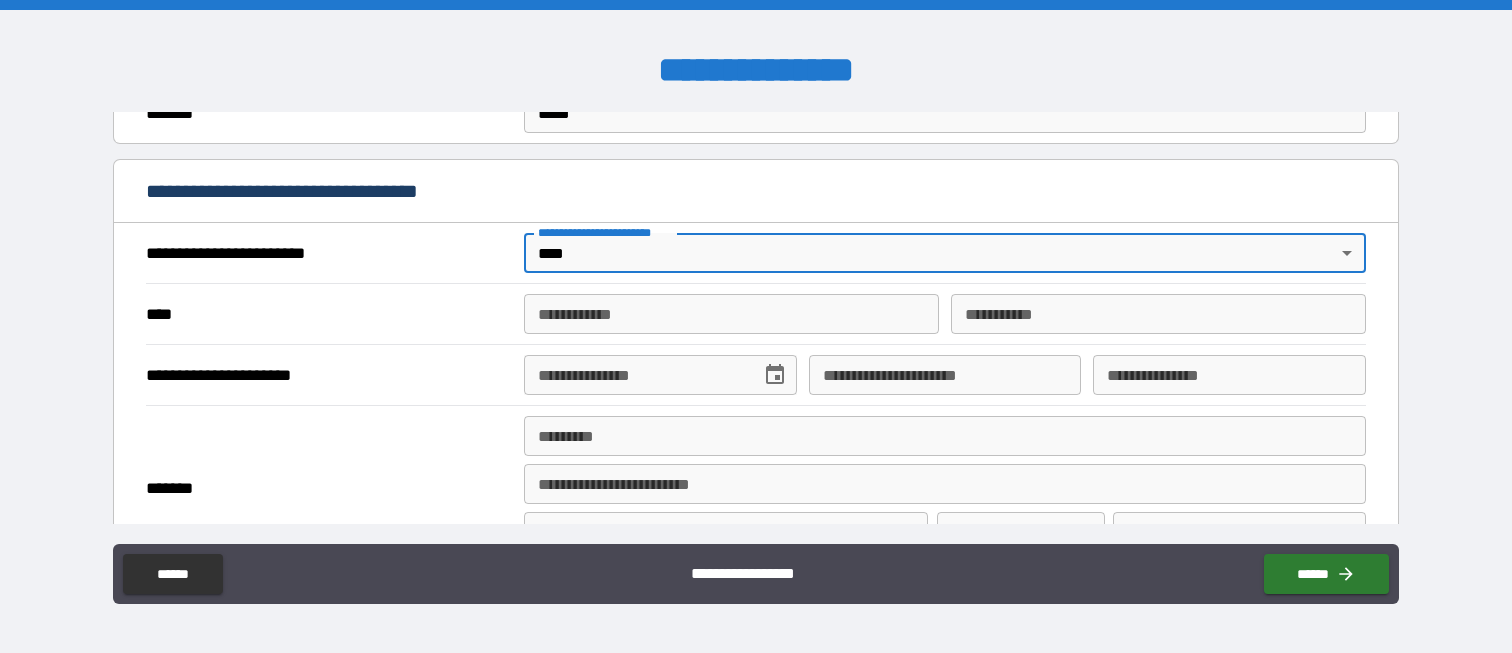 scroll, scrollTop: 700, scrollLeft: 0, axis: vertical 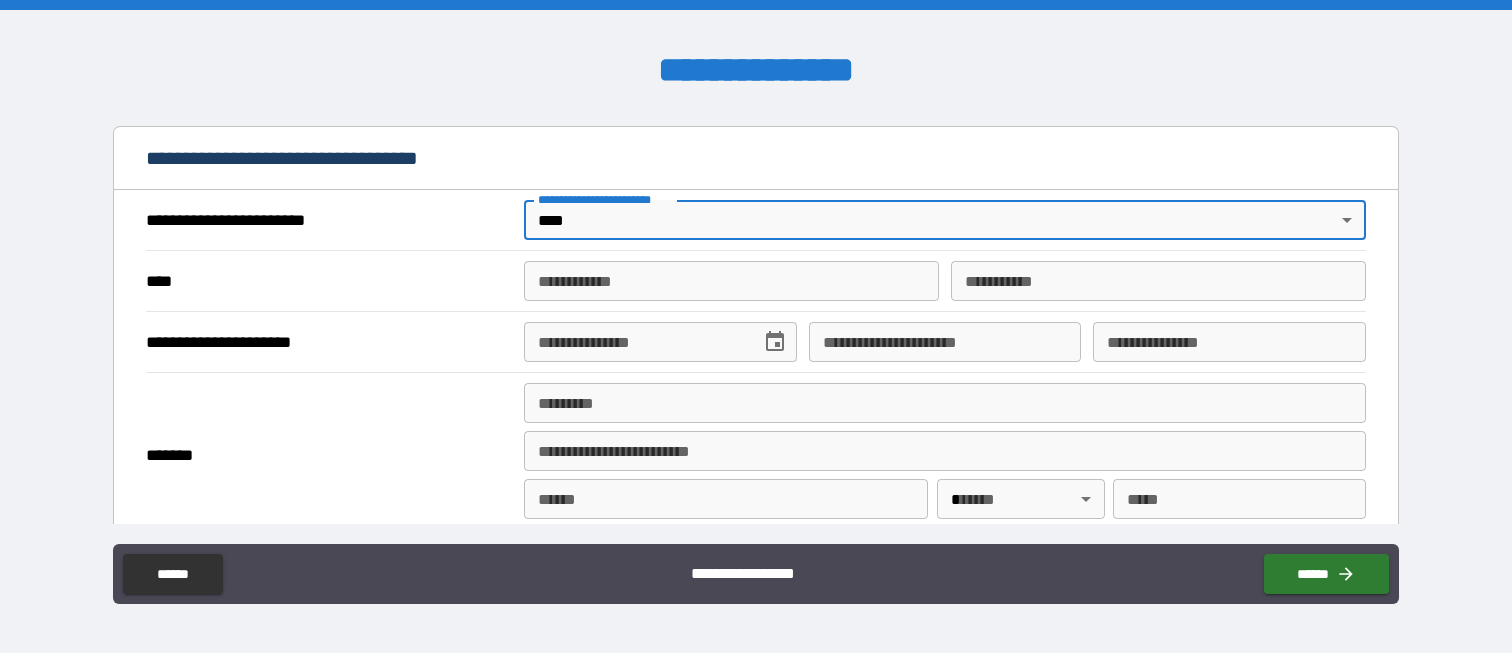 click on "**********" at bounding box center (731, 281) 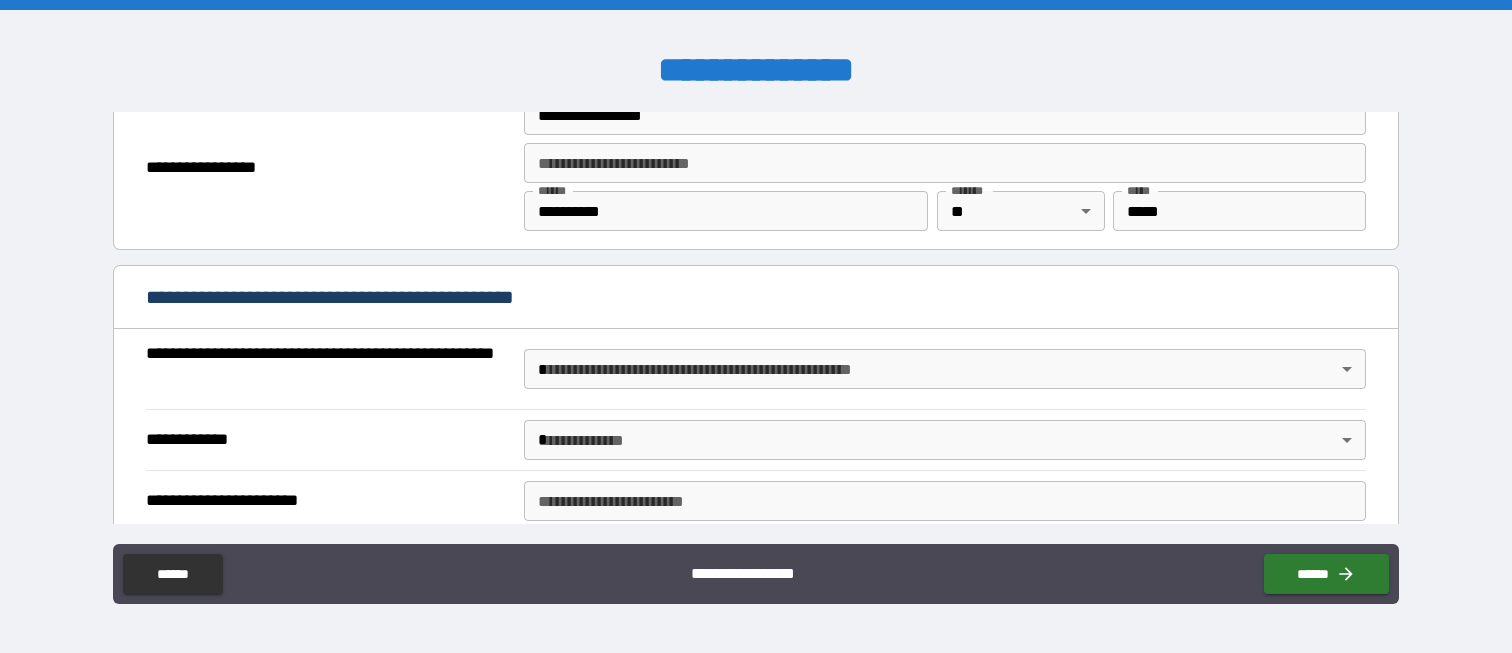 scroll, scrollTop: 1400, scrollLeft: 0, axis: vertical 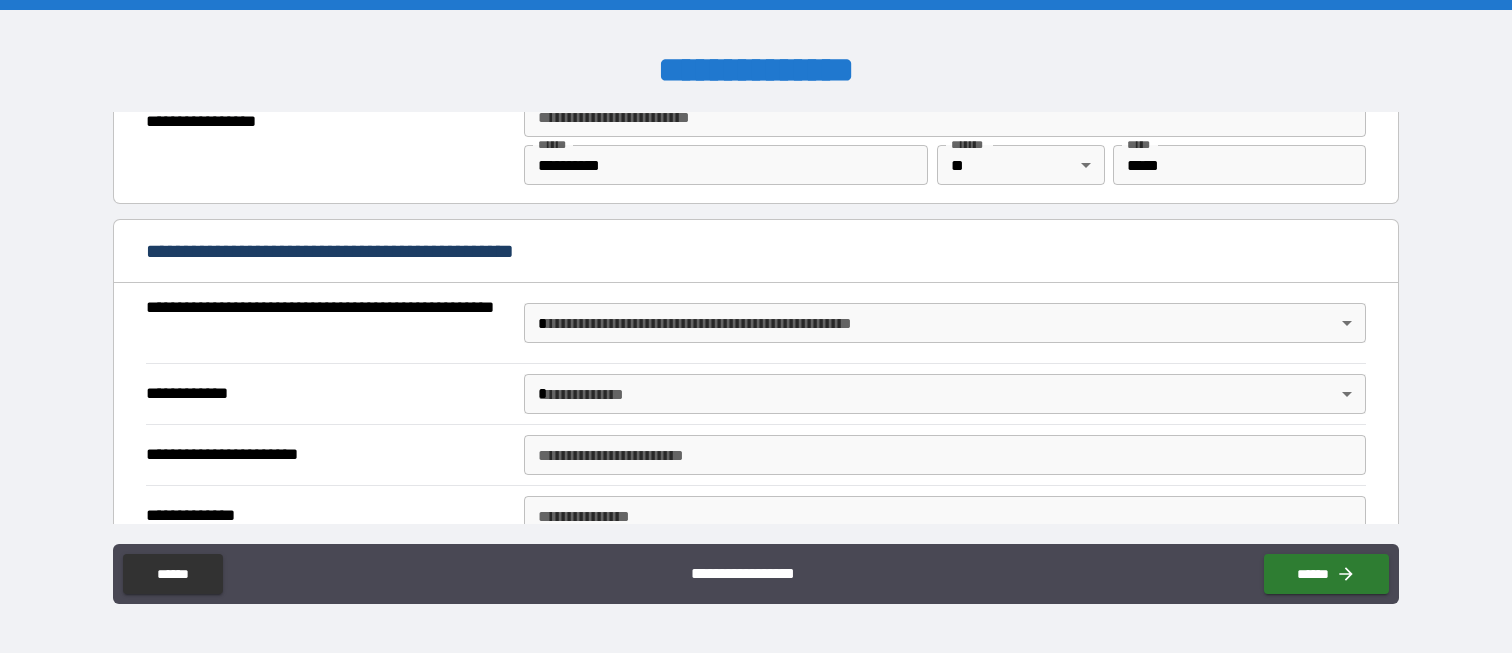 click on "**********" at bounding box center (756, 326) 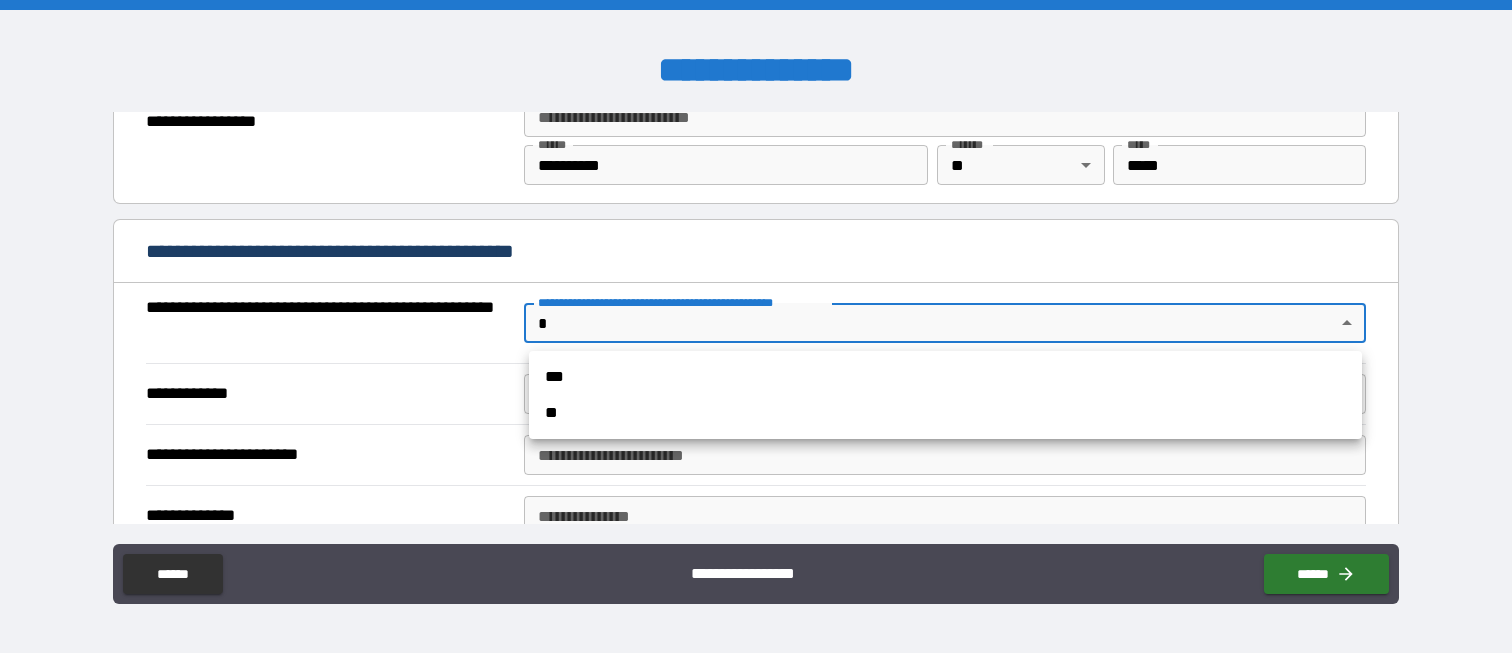 click on "**" at bounding box center [945, 413] 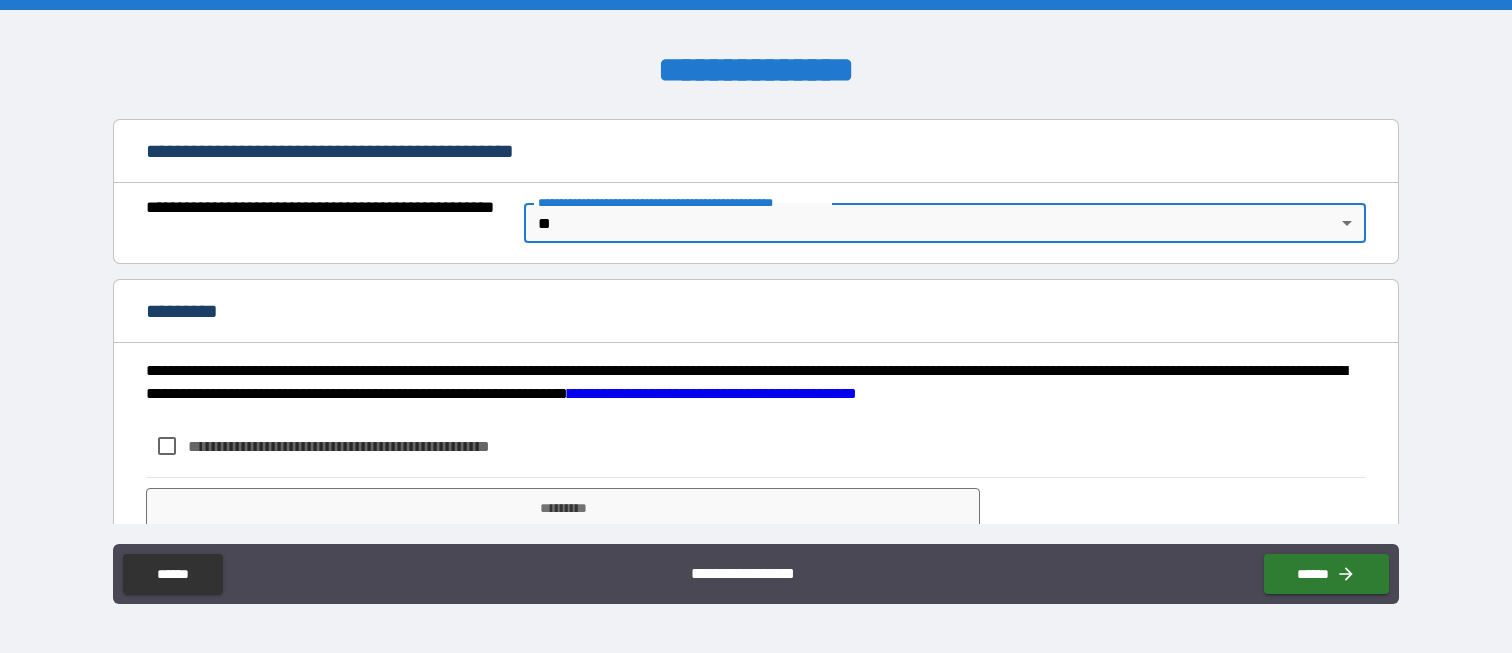 scroll, scrollTop: 1575, scrollLeft: 0, axis: vertical 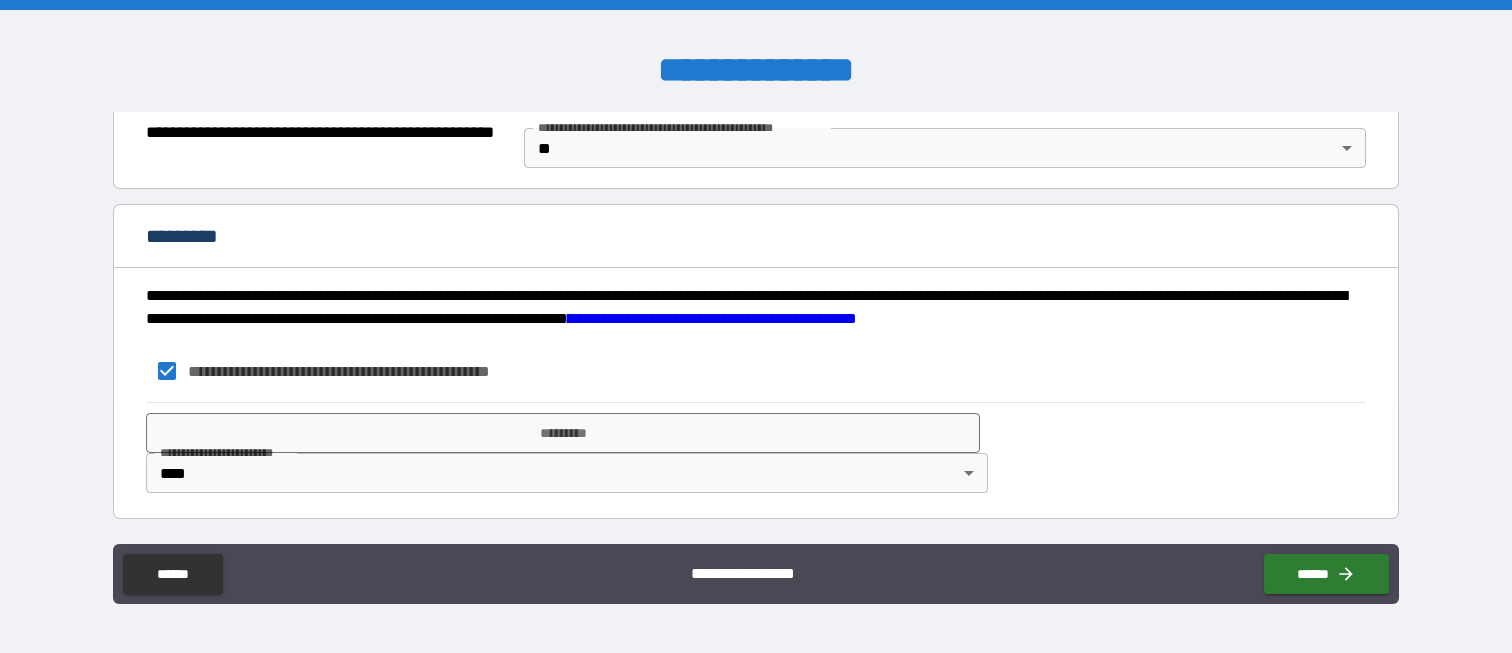 click on "**********" at bounding box center [756, 326] 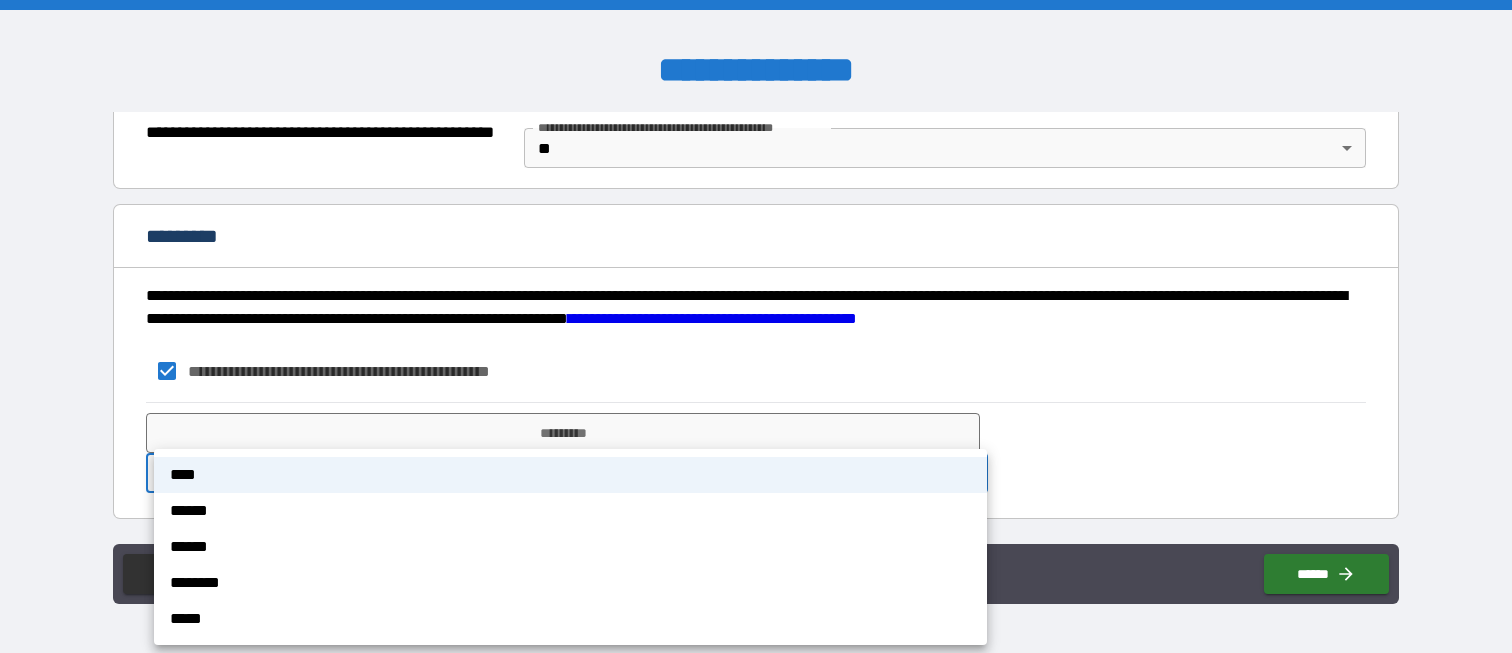 click at bounding box center [756, 326] 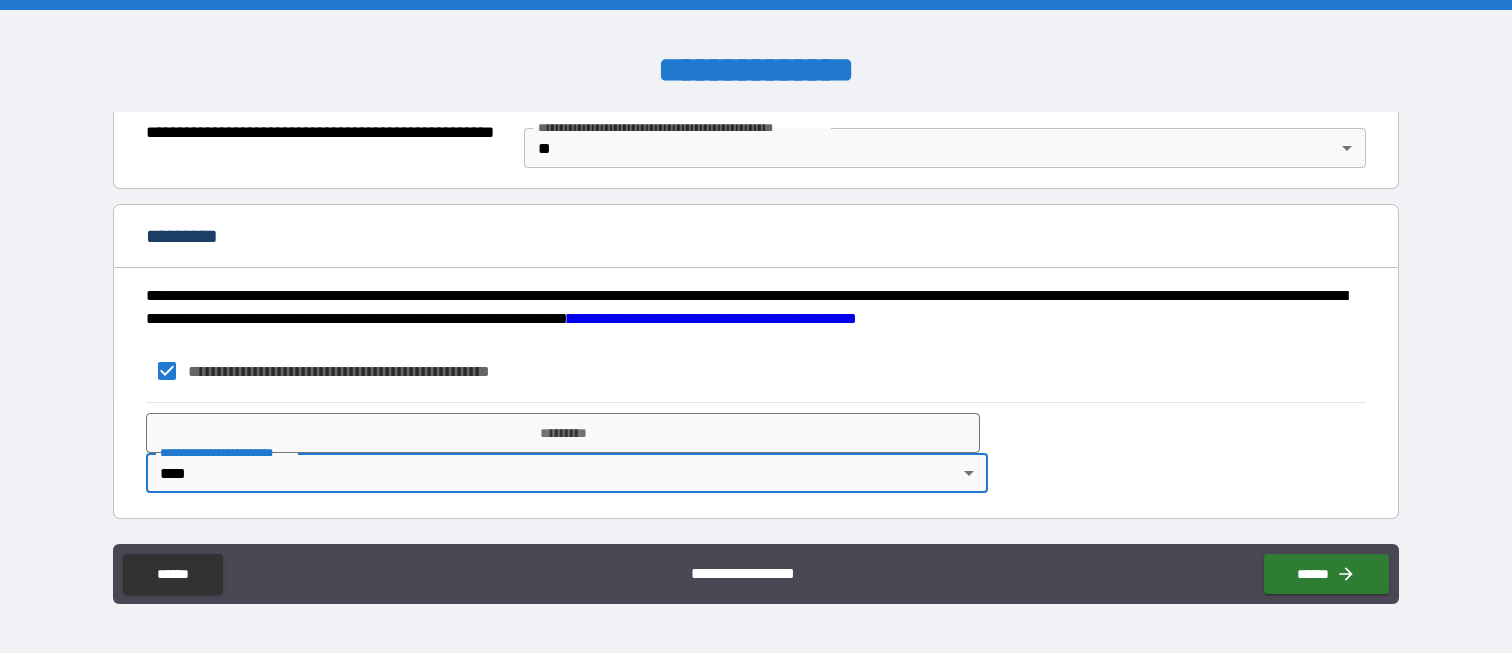 click on "**** ****** ****** ******** *****" at bounding box center [756, 326] 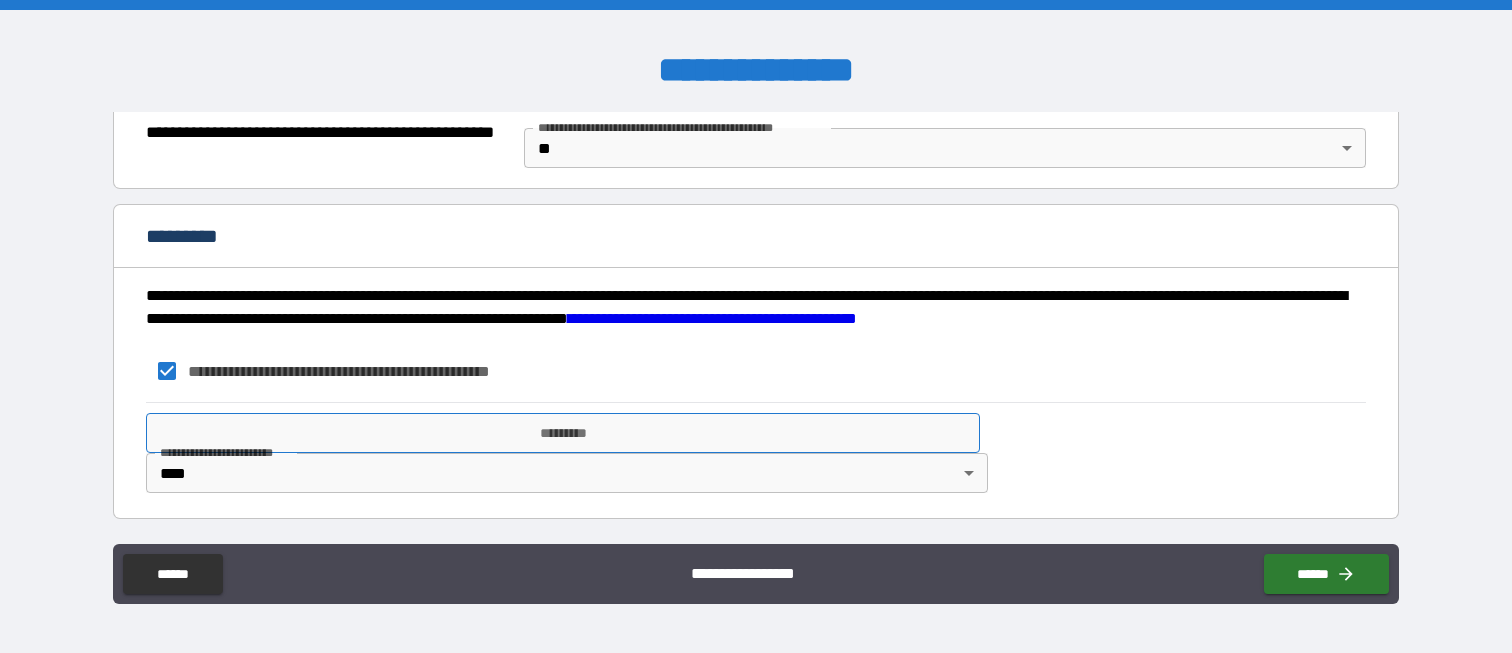 click on "*********" at bounding box center [562, 433] 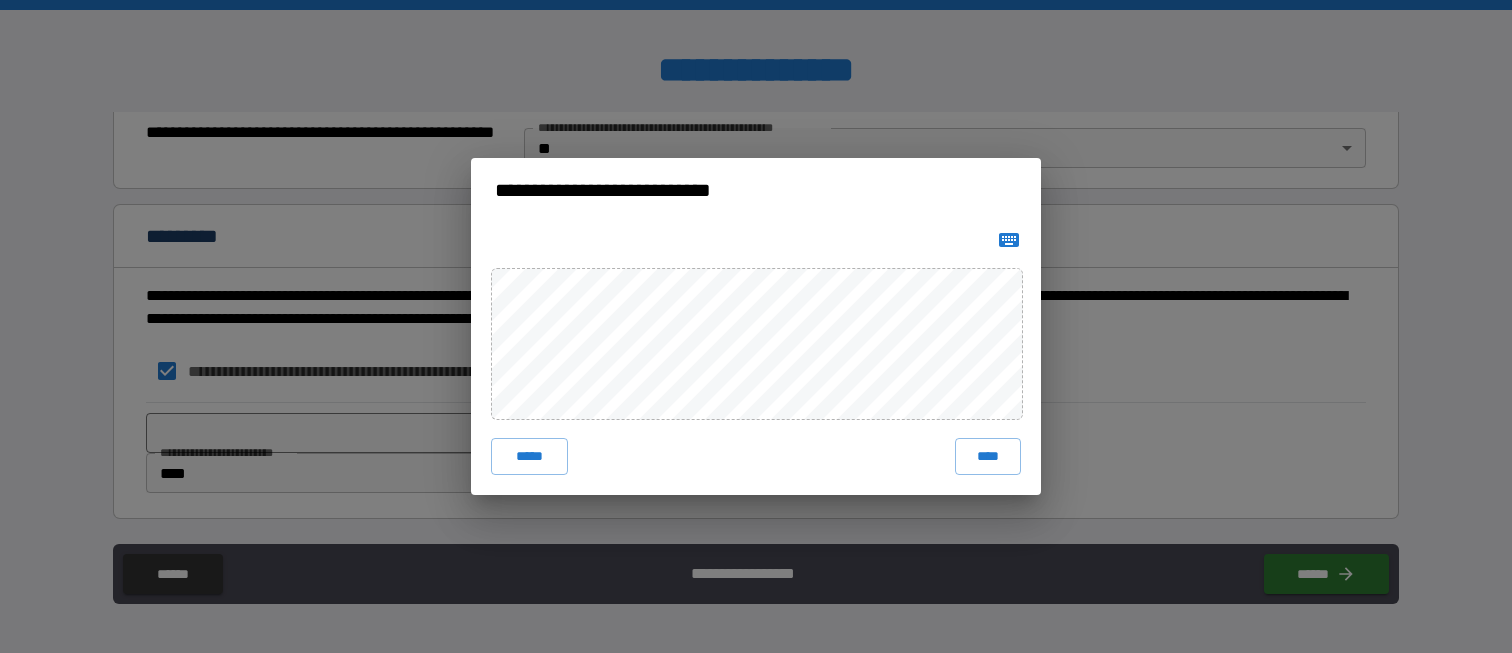 click 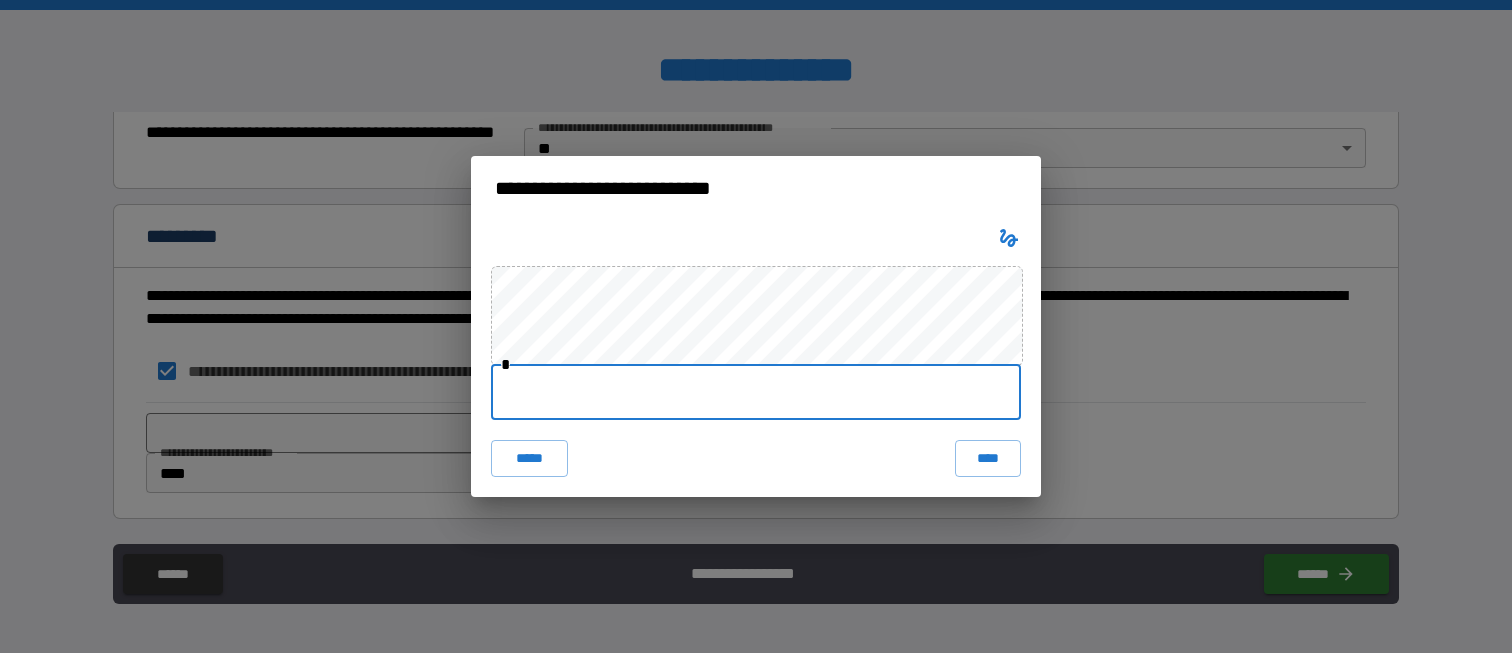 click at bounding box center (756, 392) 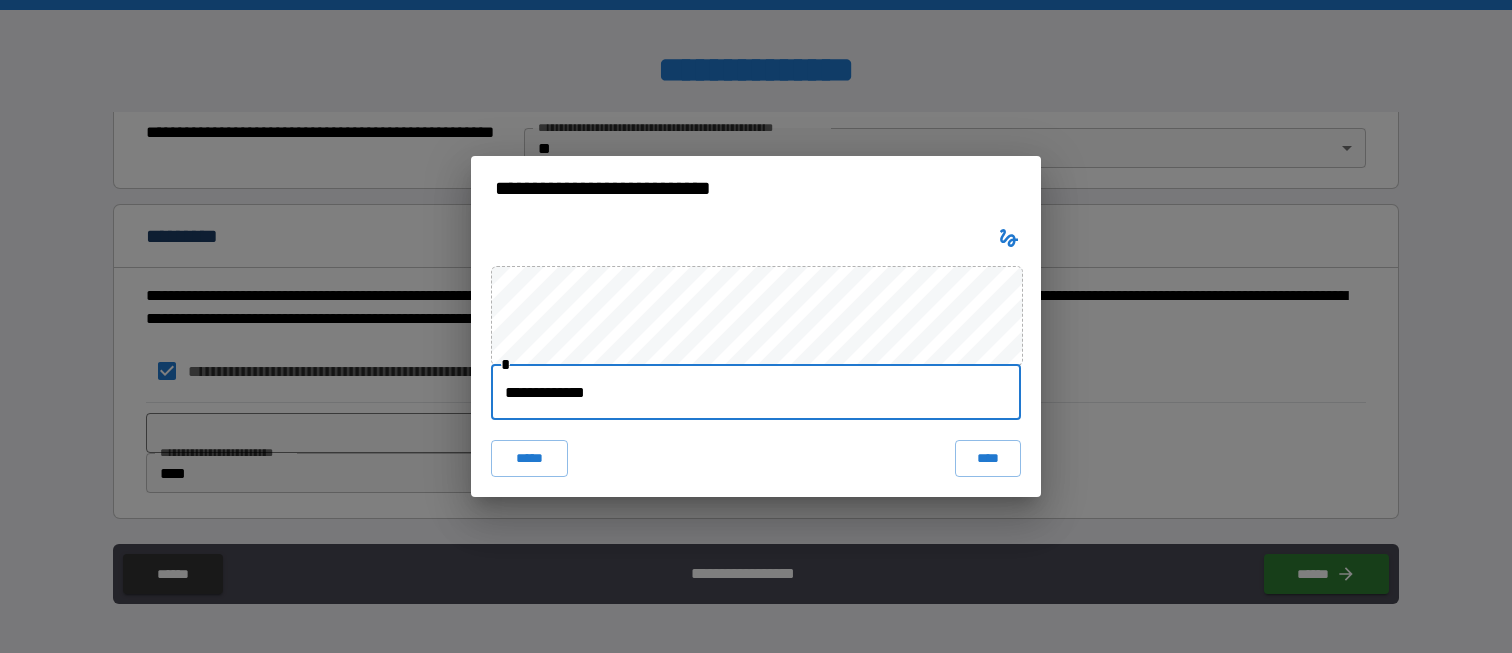 click on "****" at bounding box center (988, 458) 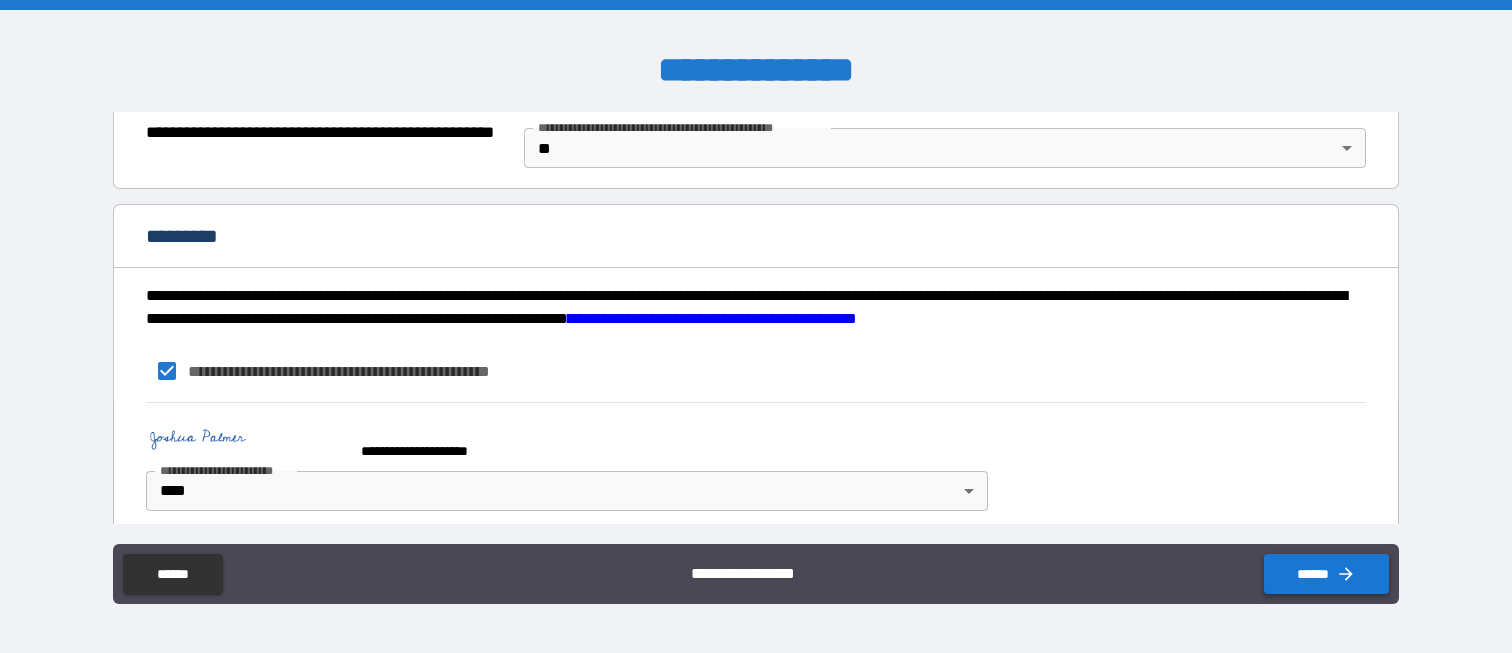 click on "******" at bounding box center [1326, 574] 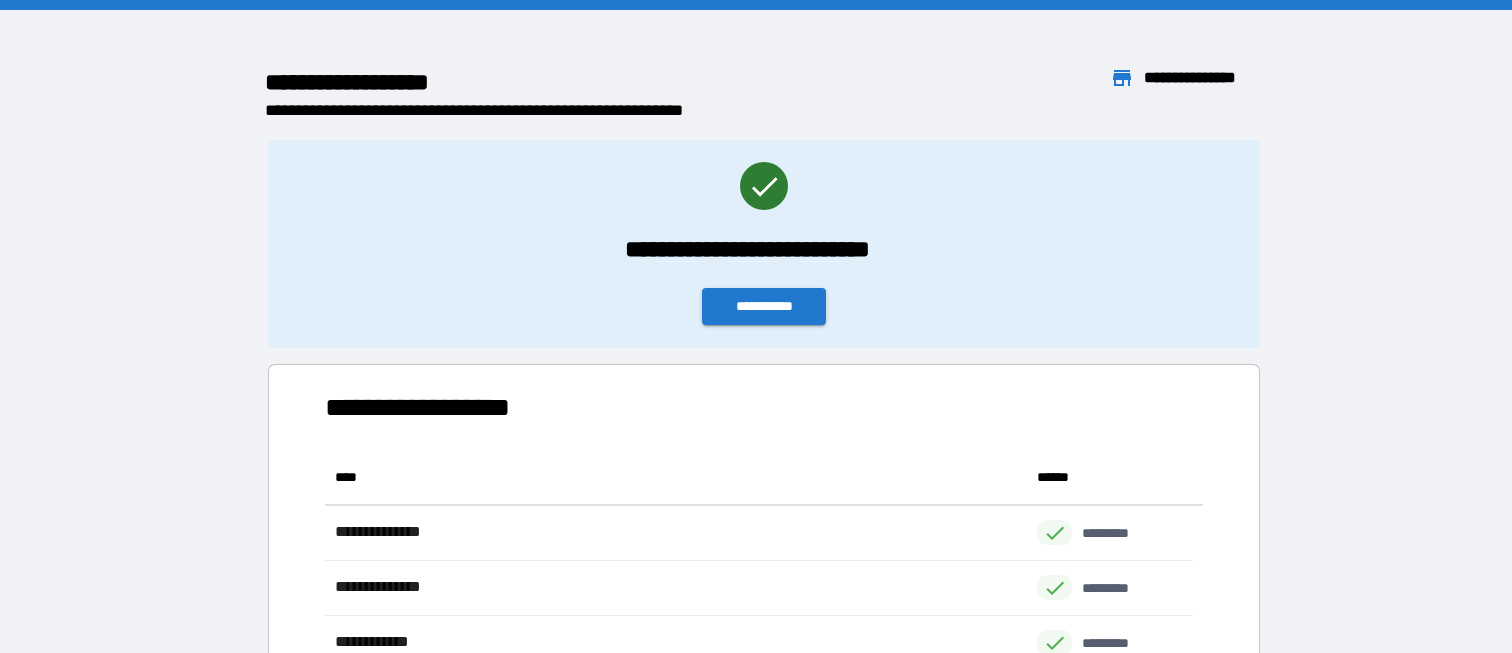 scroll, scrollTop: 866, scrollLeft: 853, axis: both 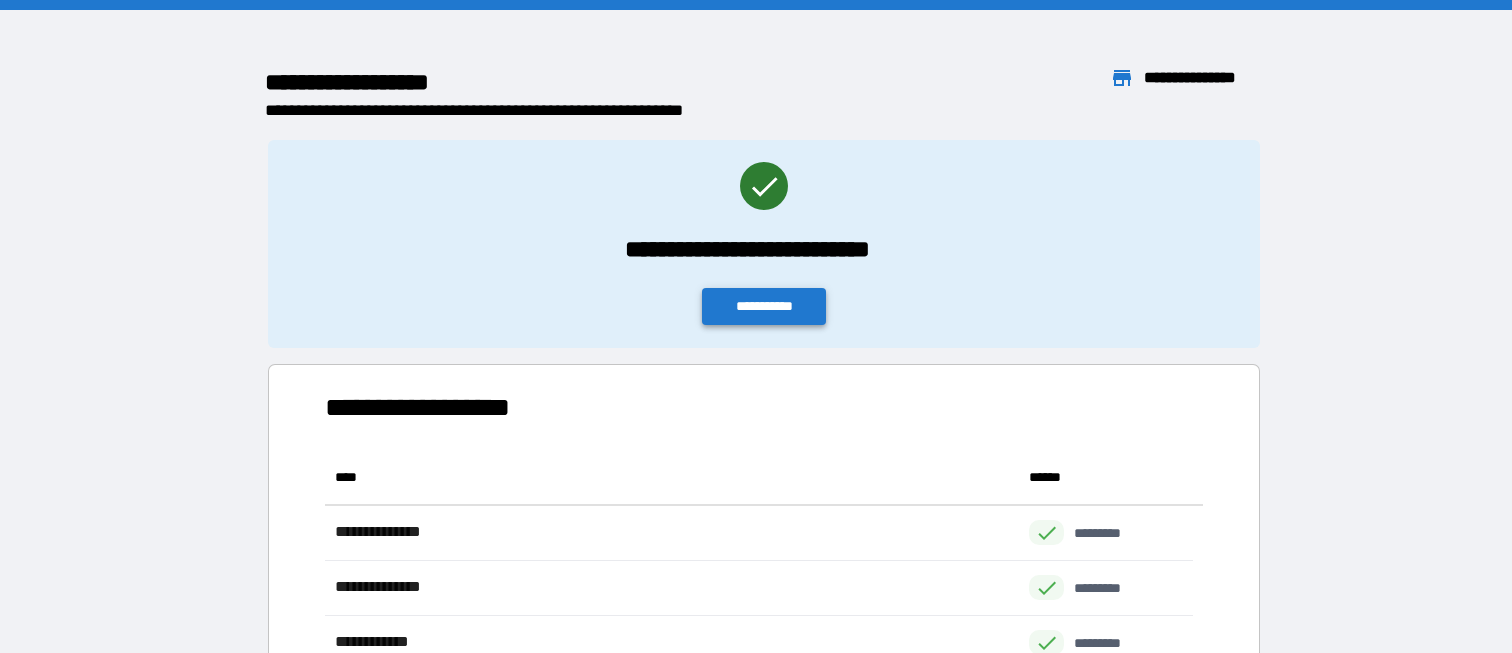click on "**********" at bounding box center [764, 306] 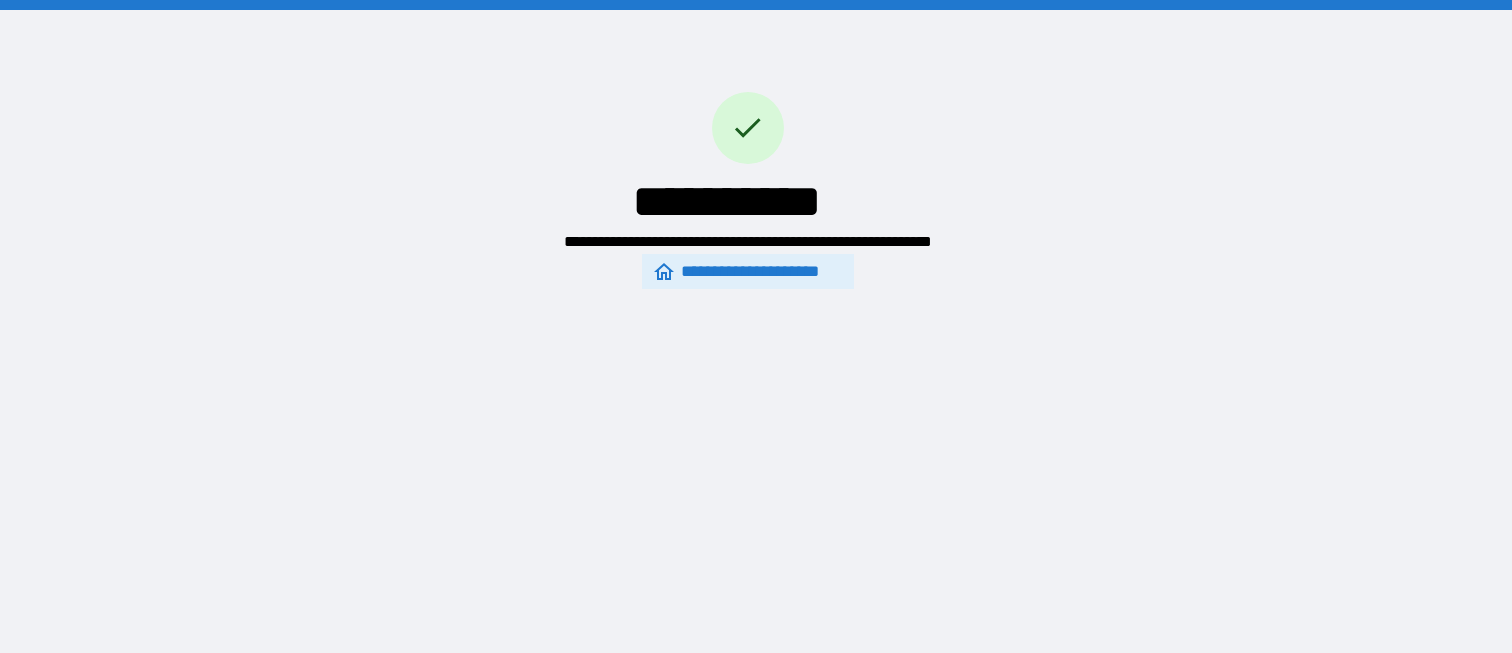click on "**********" at bounding box center (747, 272) 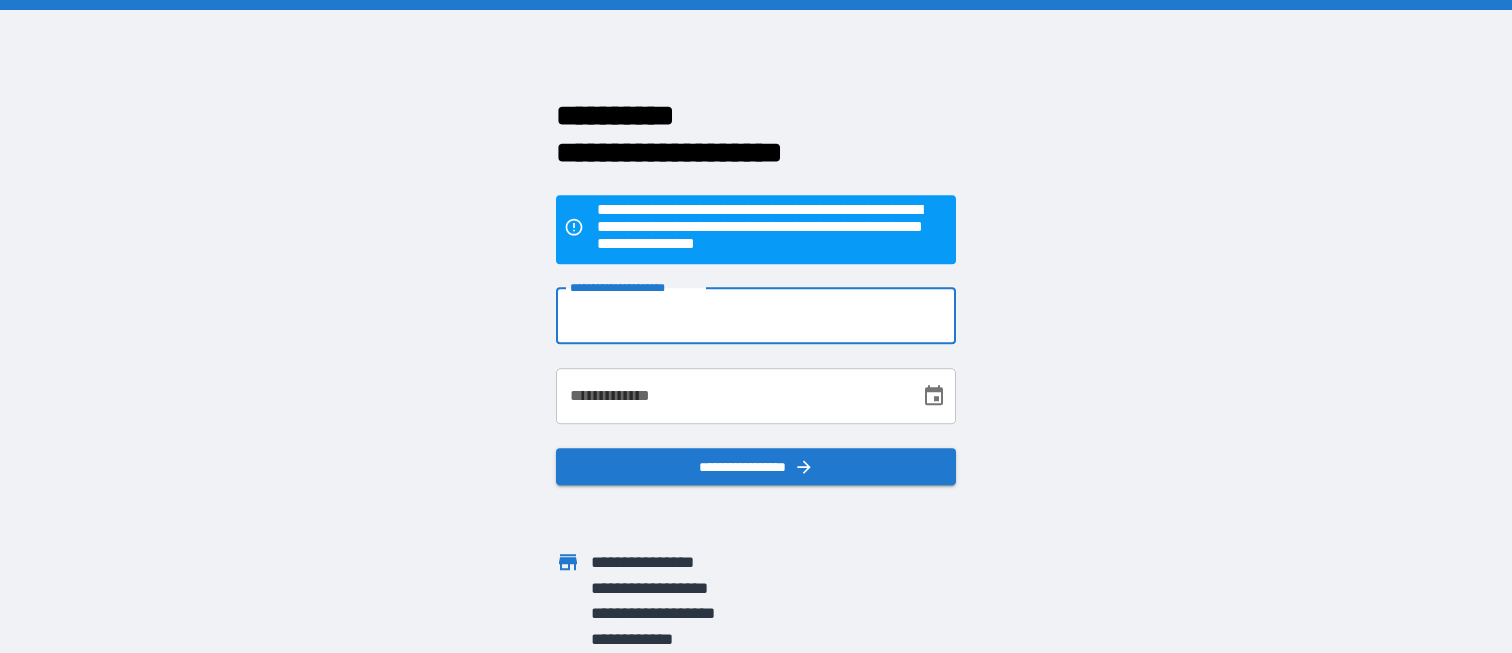 click on "**********" at bounding box center [756, 316] 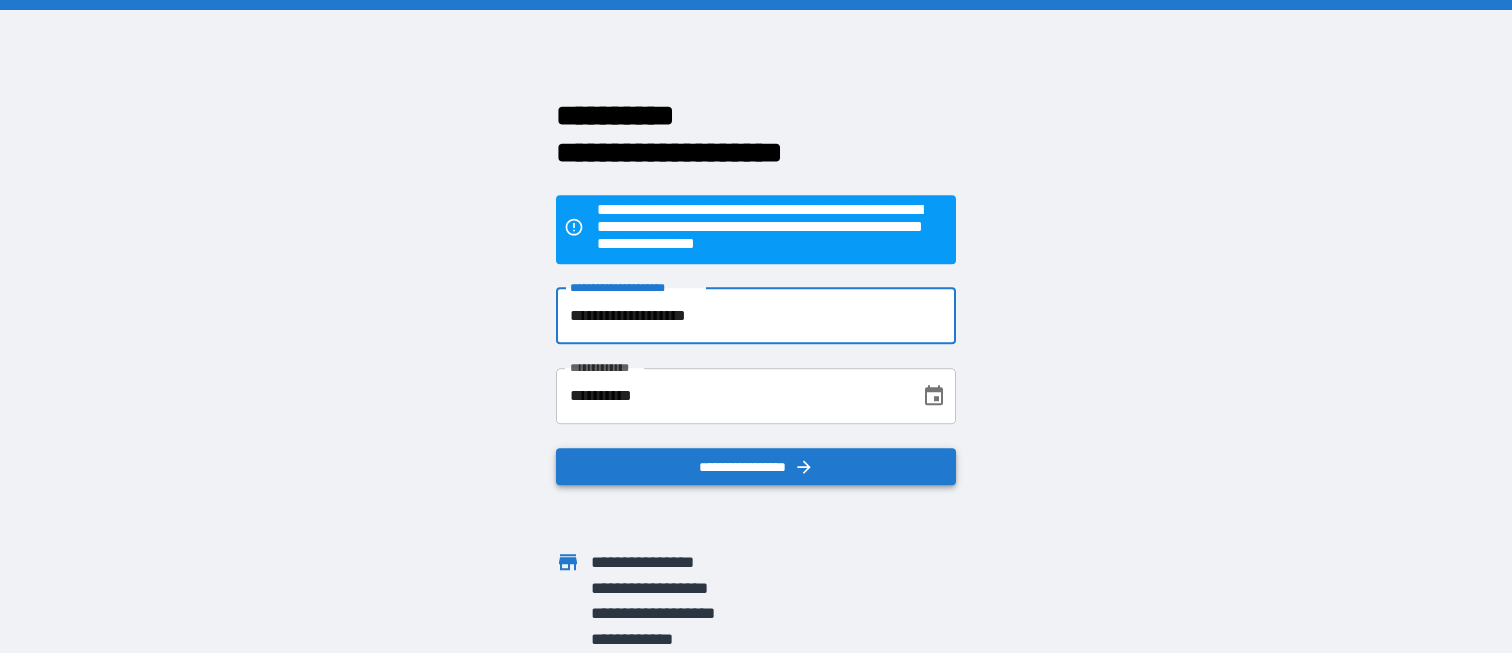 click on "**********" at bounding box center [756, 467] 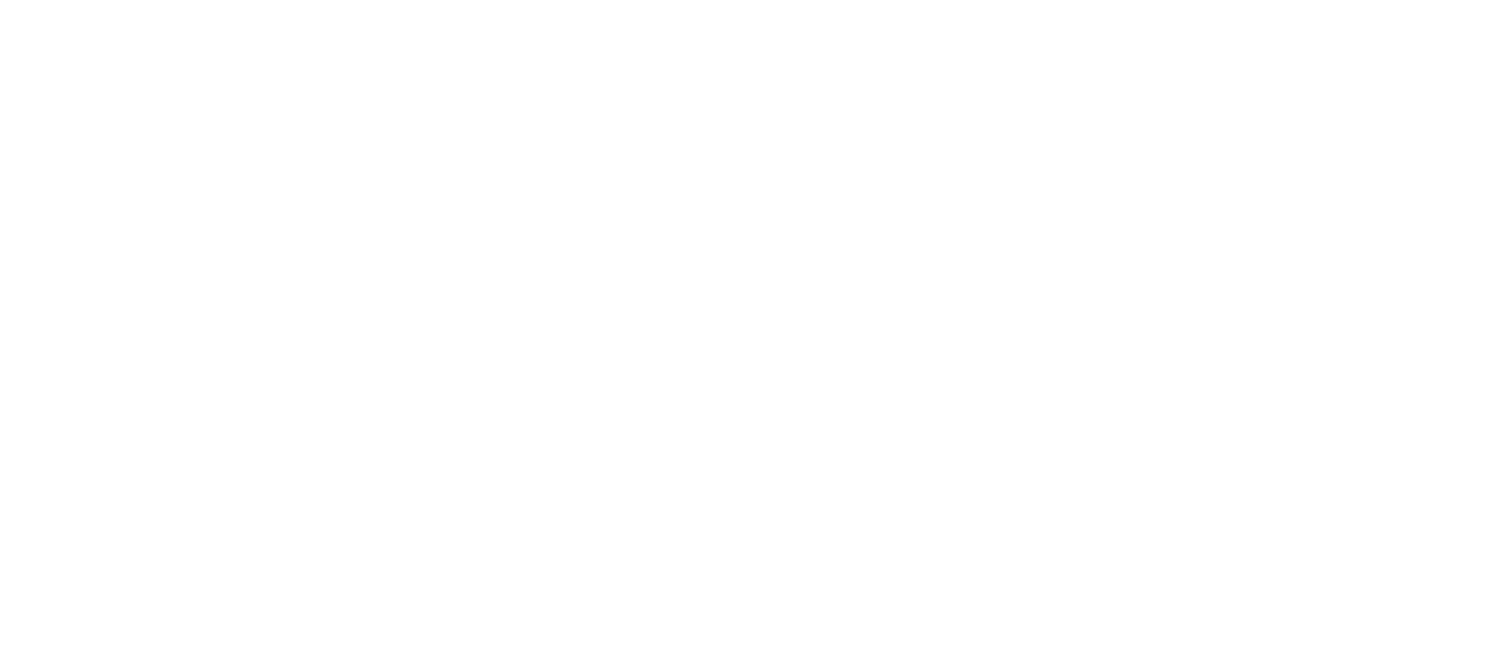 scroll, scrollTop: 0, scrollLeft: 0, axis: both 